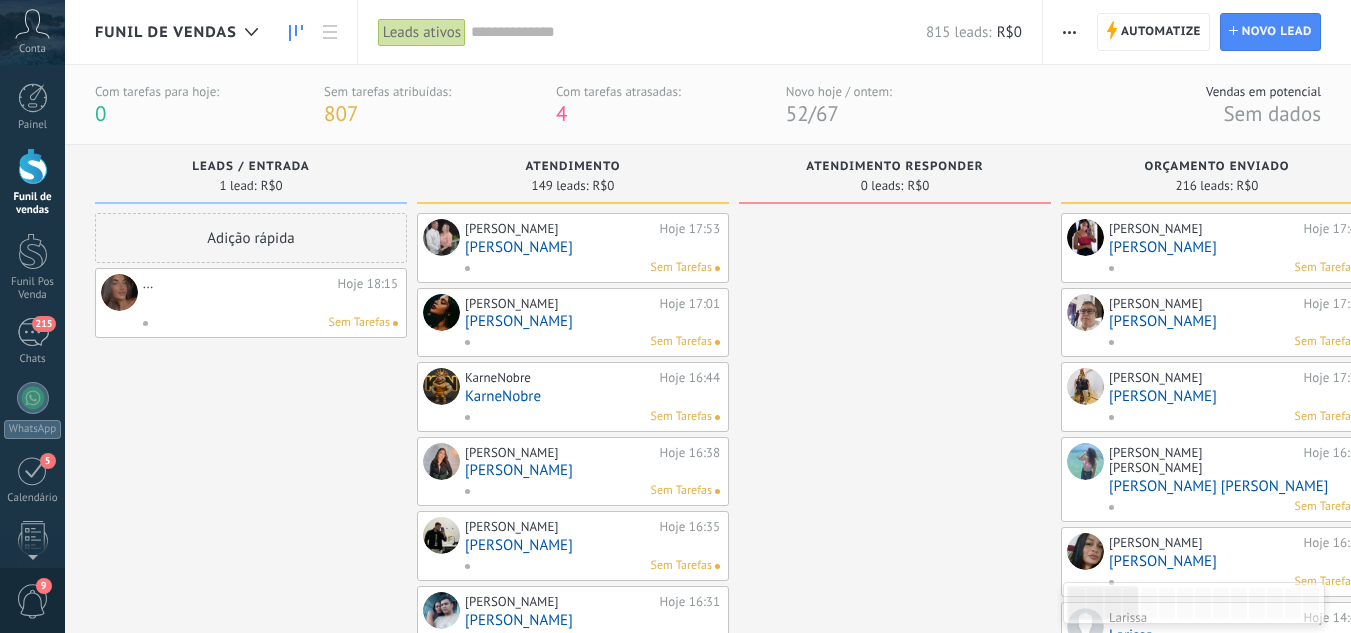 scroll, scrollTop: 0, scrollLeft: 0, axis: both 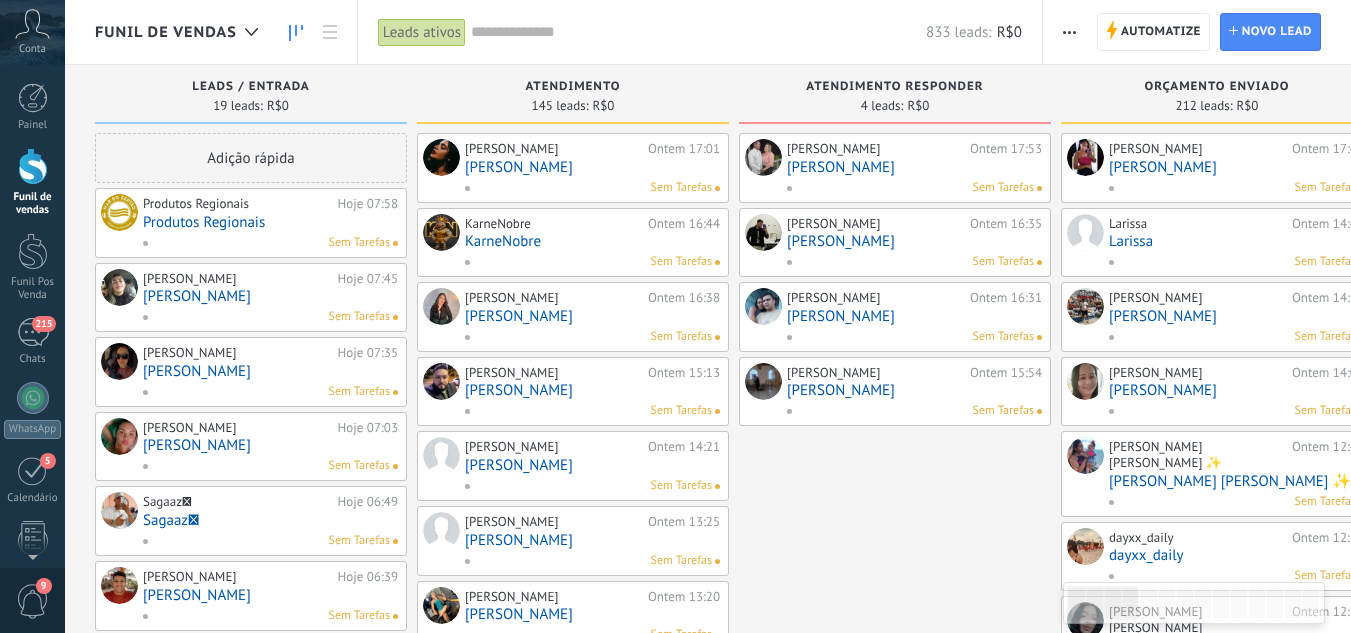click on "Produtos Regionais" at bounding box center [270, 222] 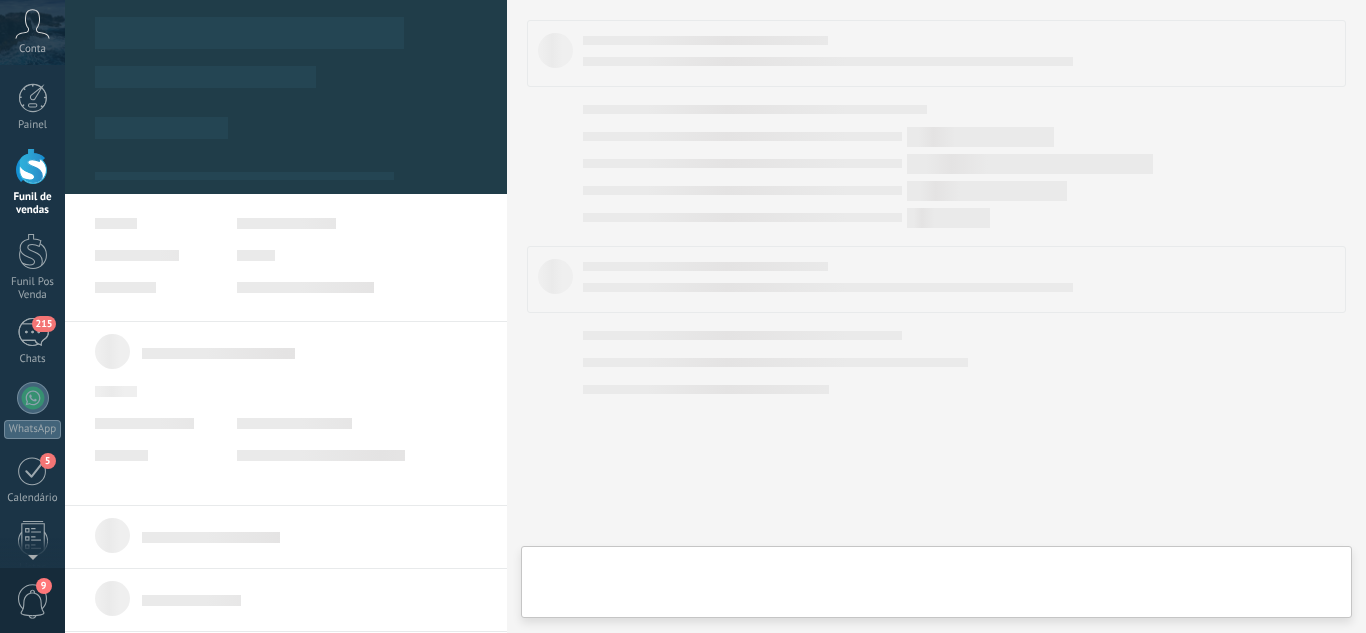 type on "**********" 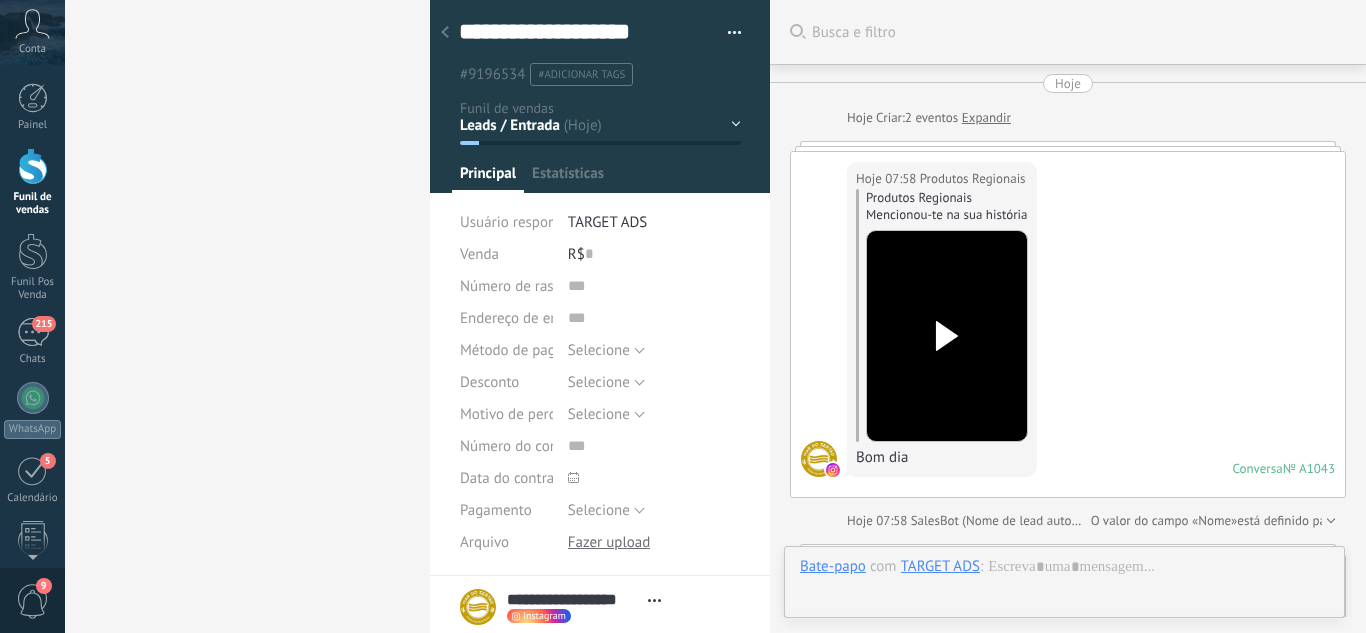 scroll, scrollTop: 30, scrollLeft: 0, axis: vertical 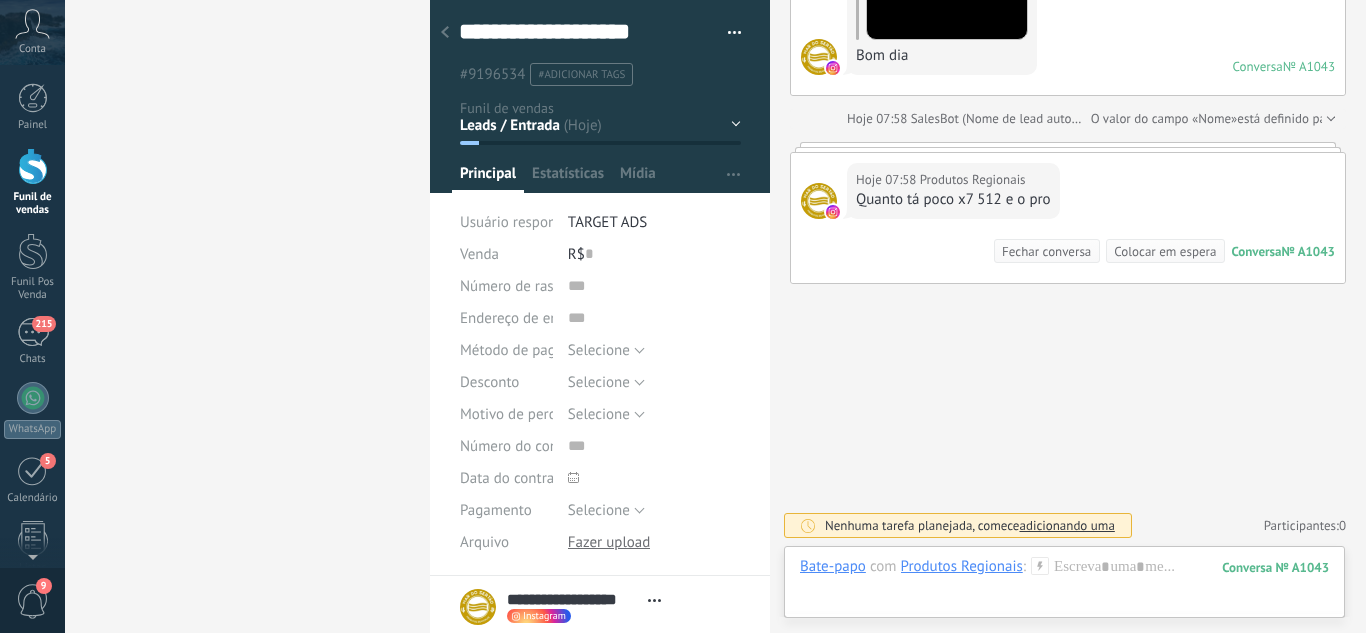 click 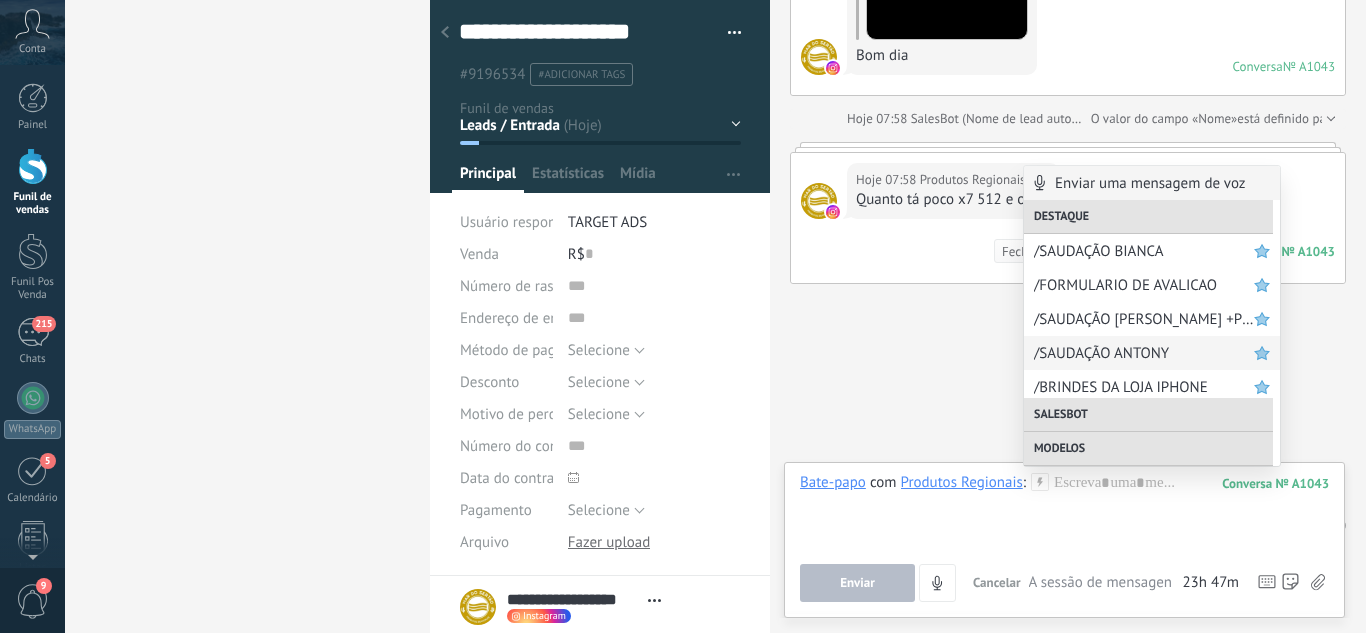 click on "/SAUDAÇÃO ANTONY" at bounding box center (1144, 353) 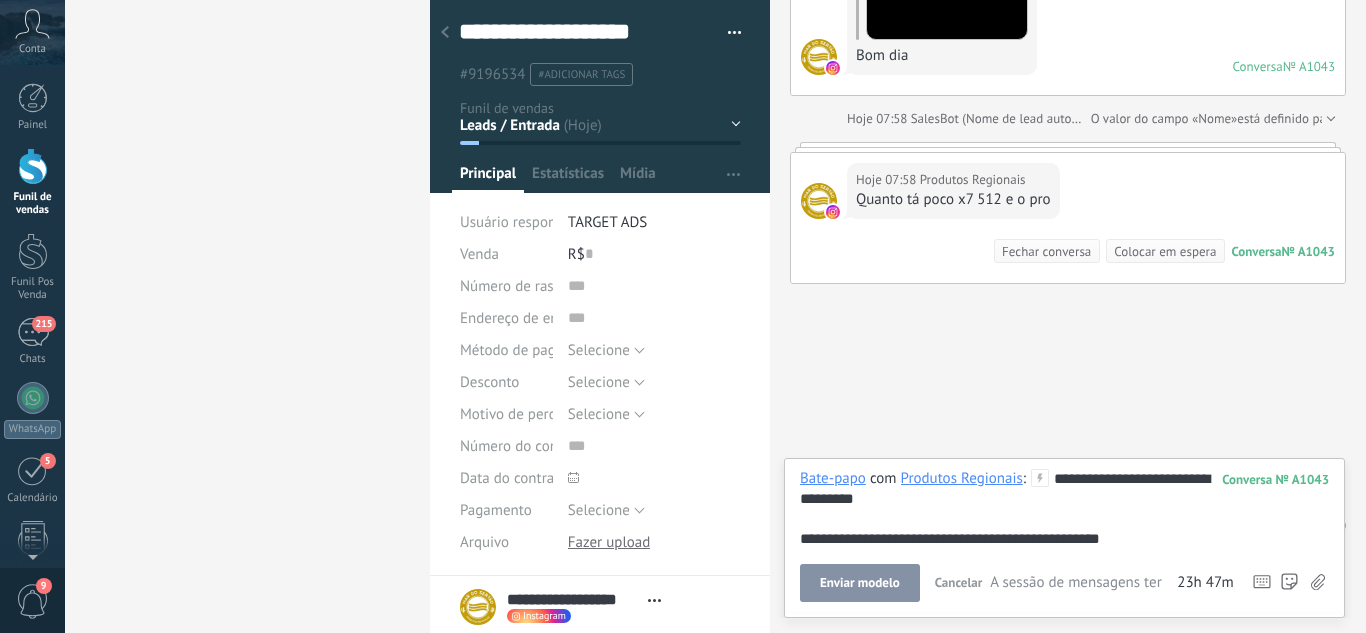 click on "Enviar modelo" at bounding box center [860, 583] 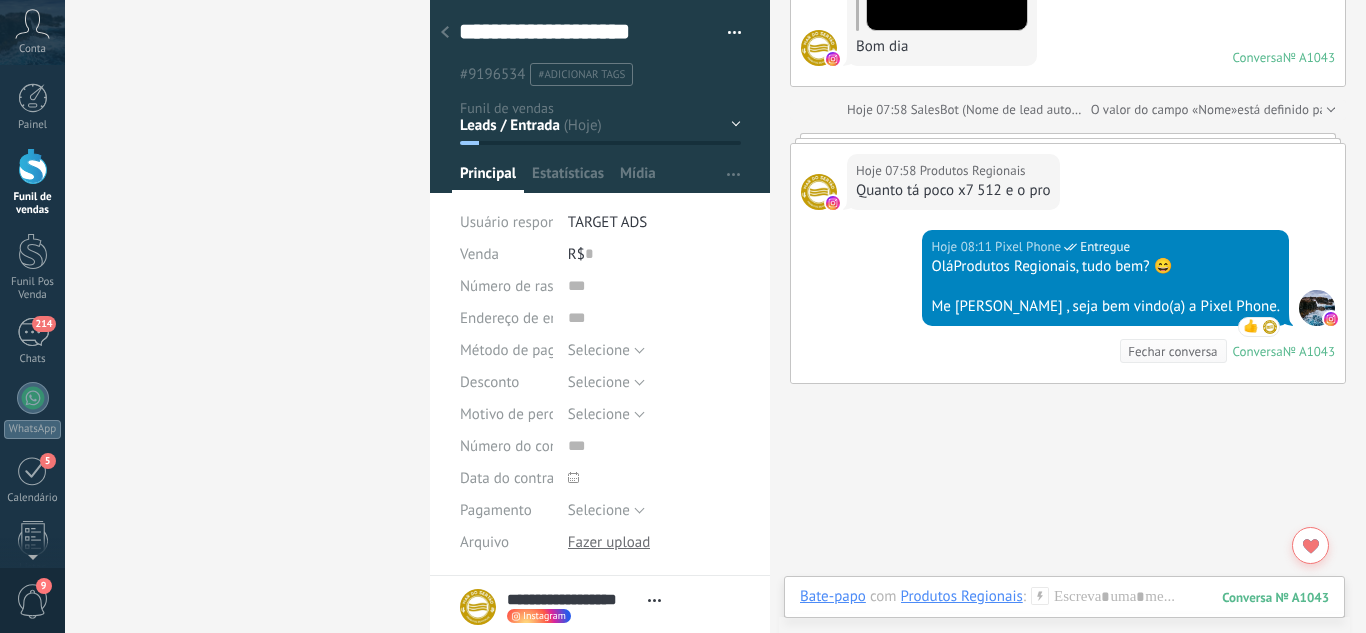 scroll, scrollTop: 311, scrollLeft: 0, axis: vertical 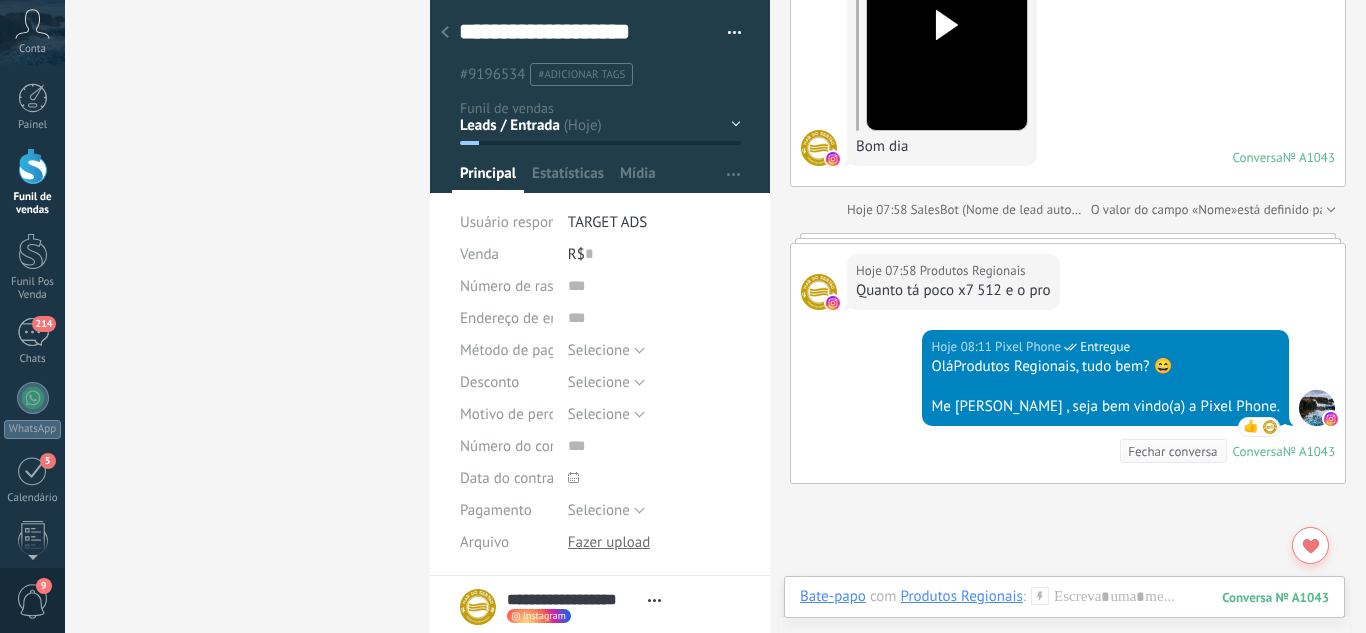 click 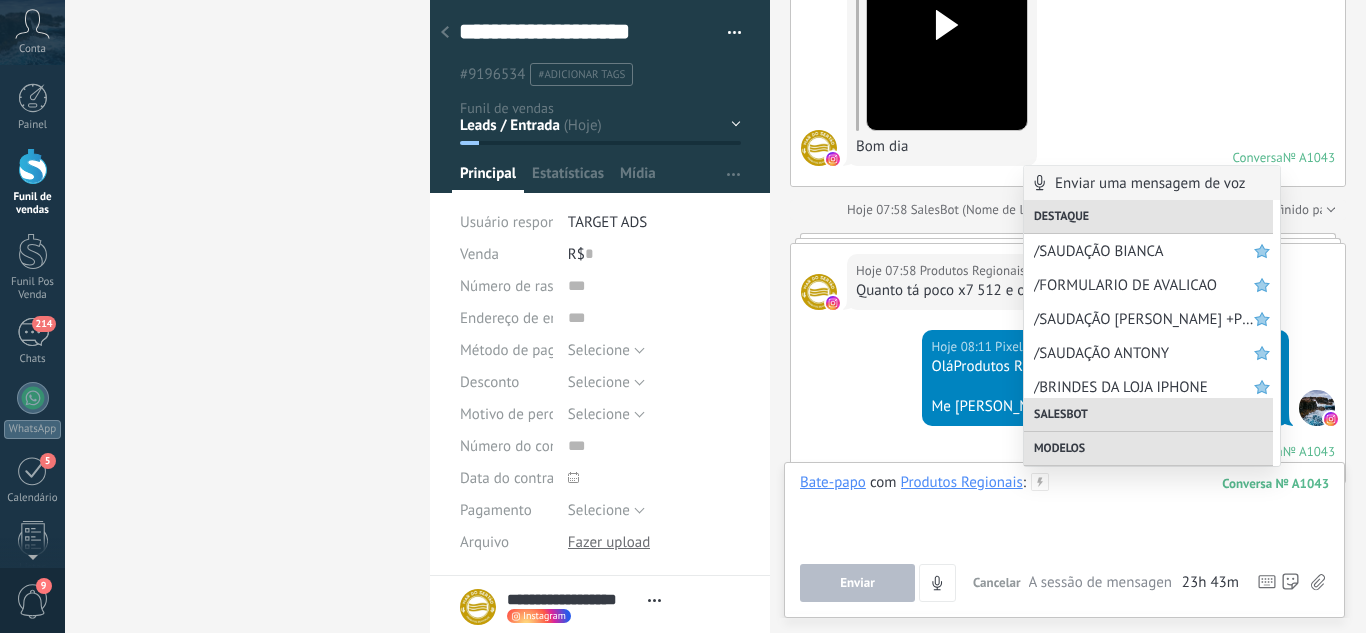 click at bounding box center [1064, 511] 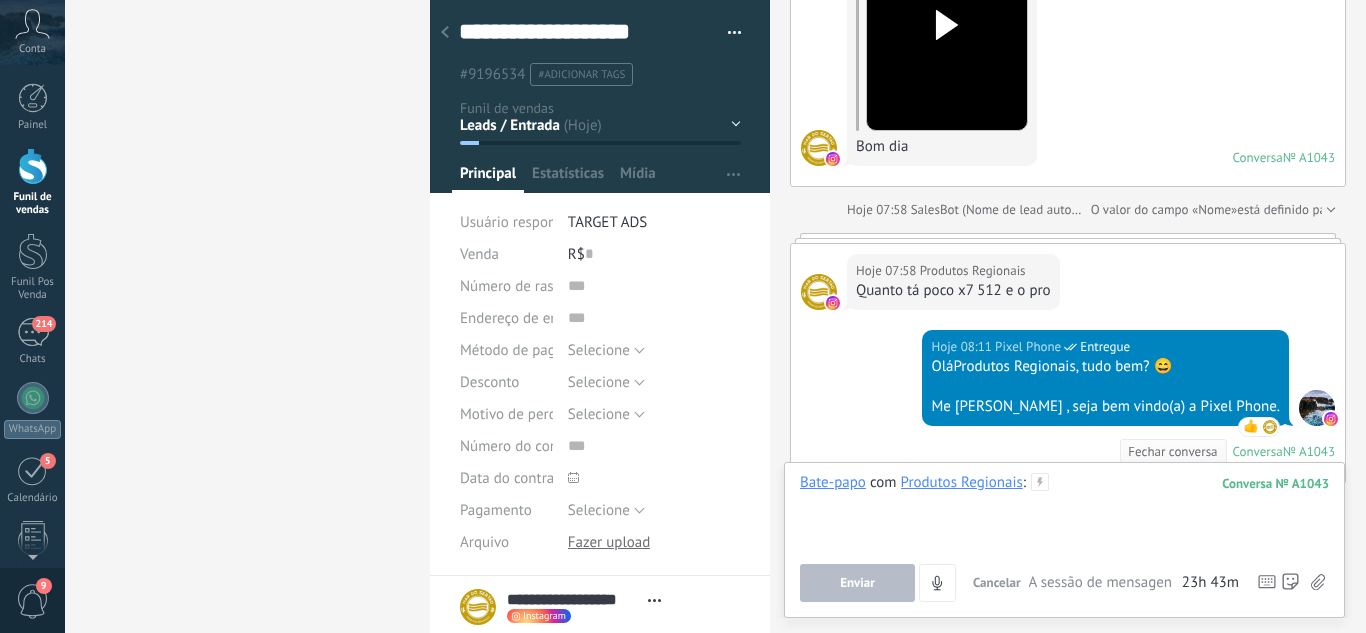 type 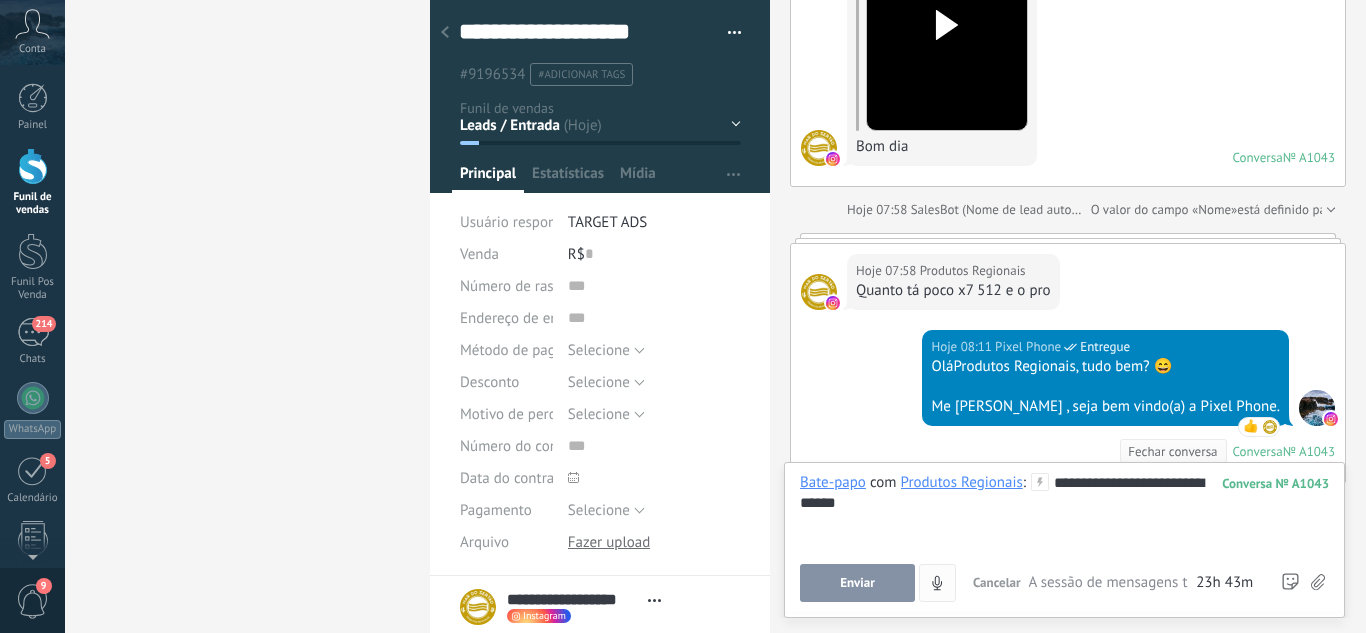 click on "Enviar" at bounding box center [857, 583] 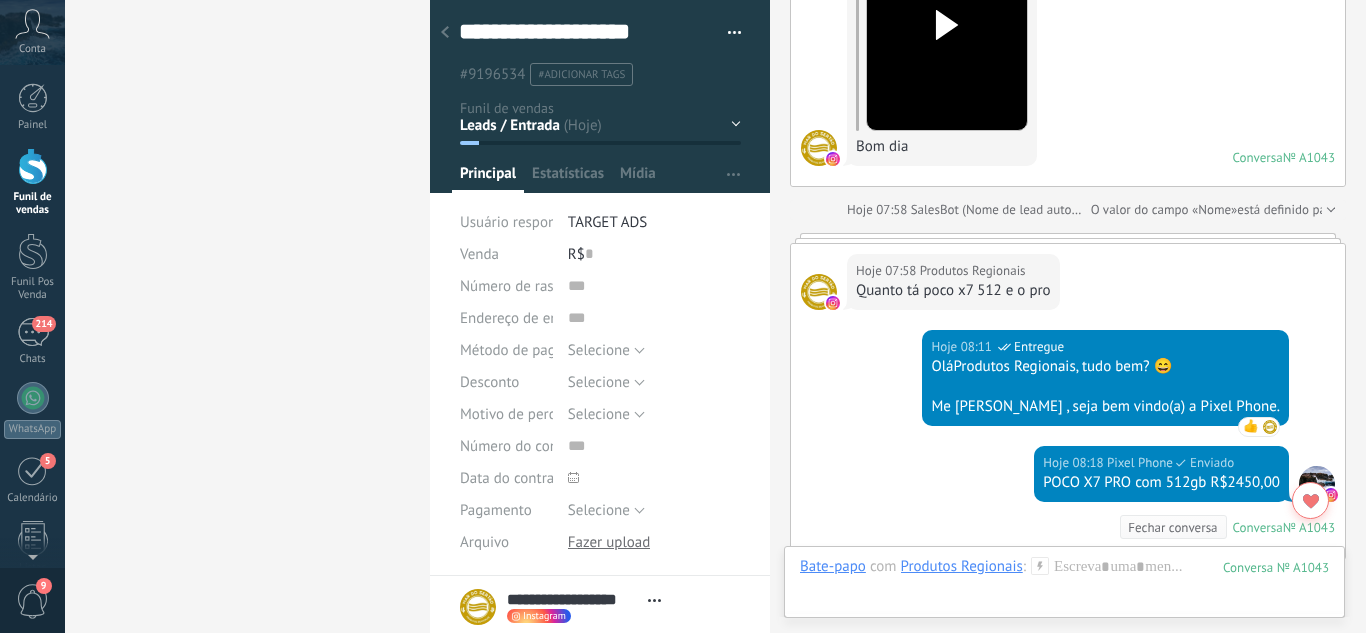 scroll, scrollTop: 587, scrollLeft: 0, axis: vertical 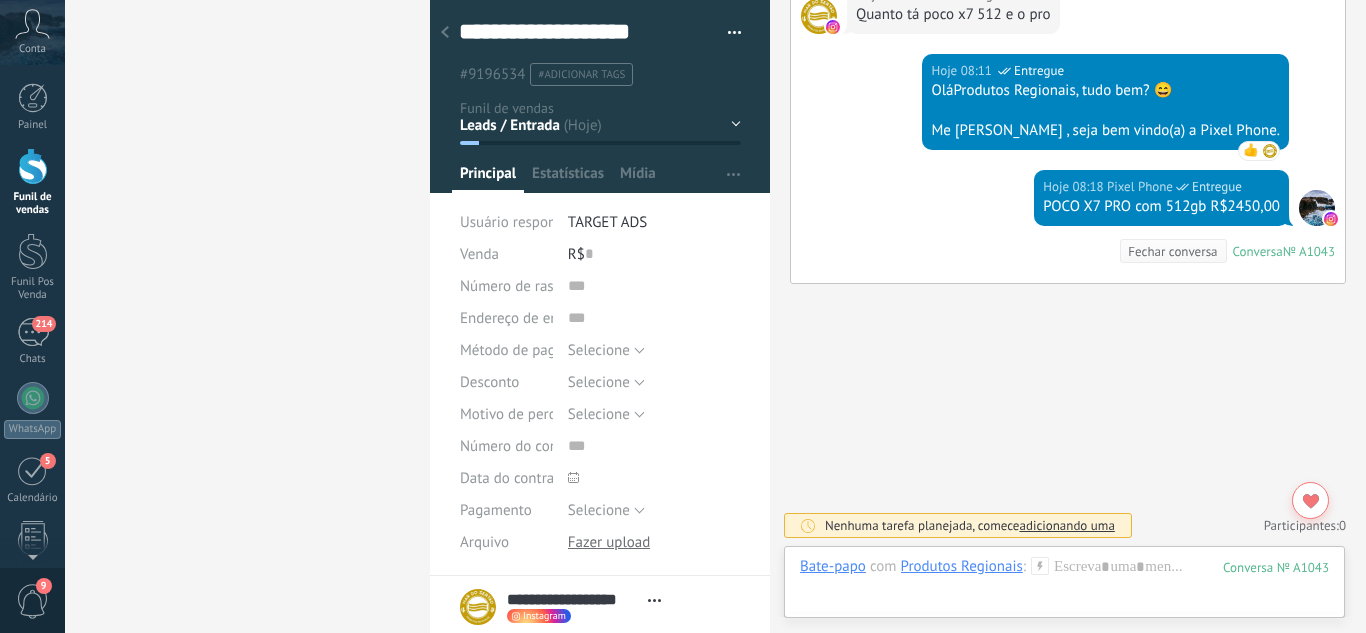 click 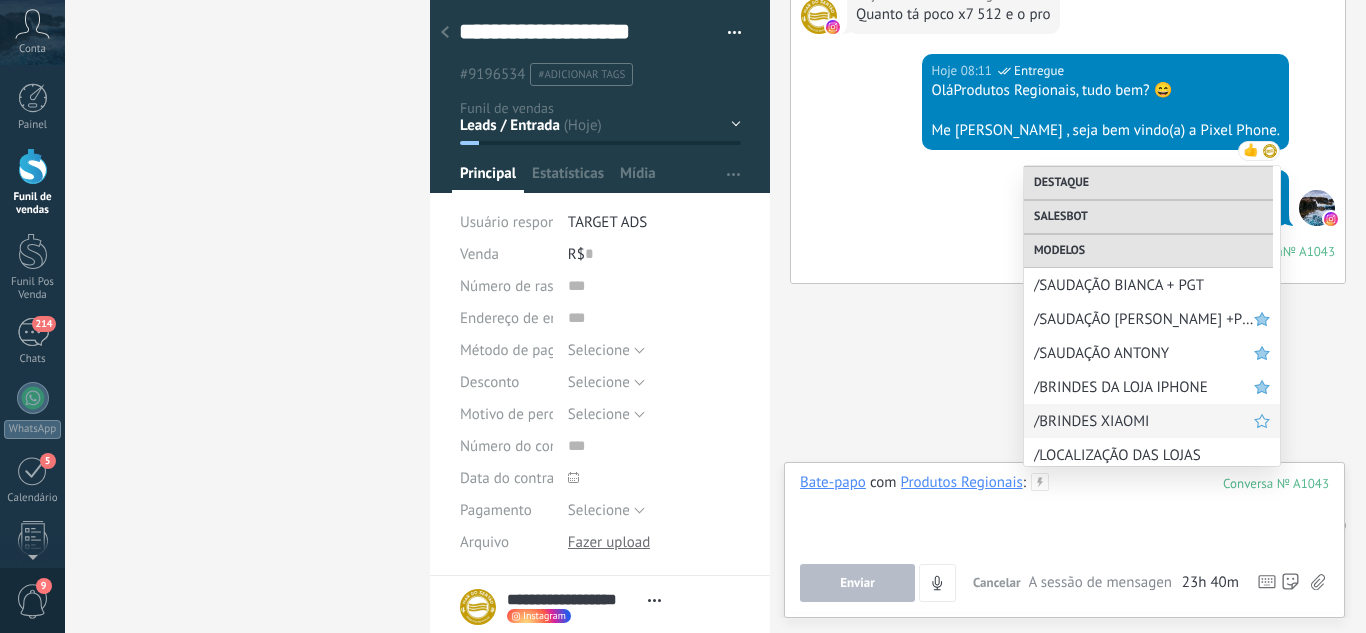 scroll, scrollTop: 788, scrollLeft: 0, axis: vertical 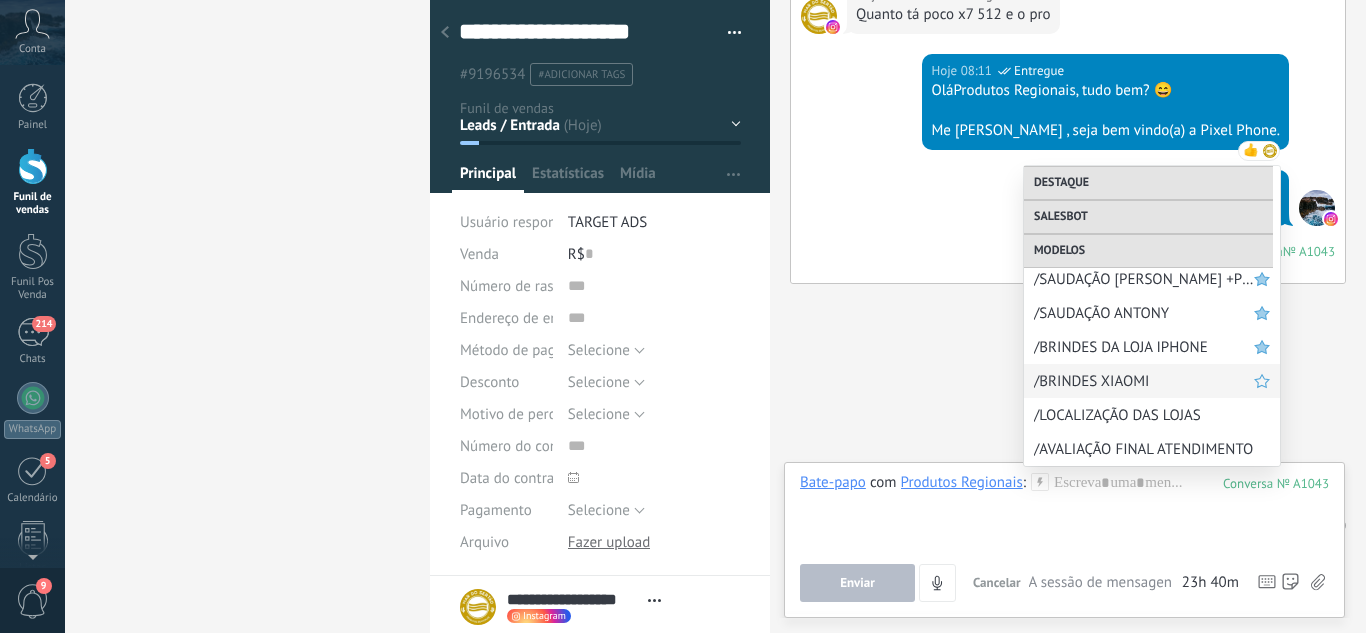 click on "/BRINDES XIAOMI" at bounding box center [1144, 381] 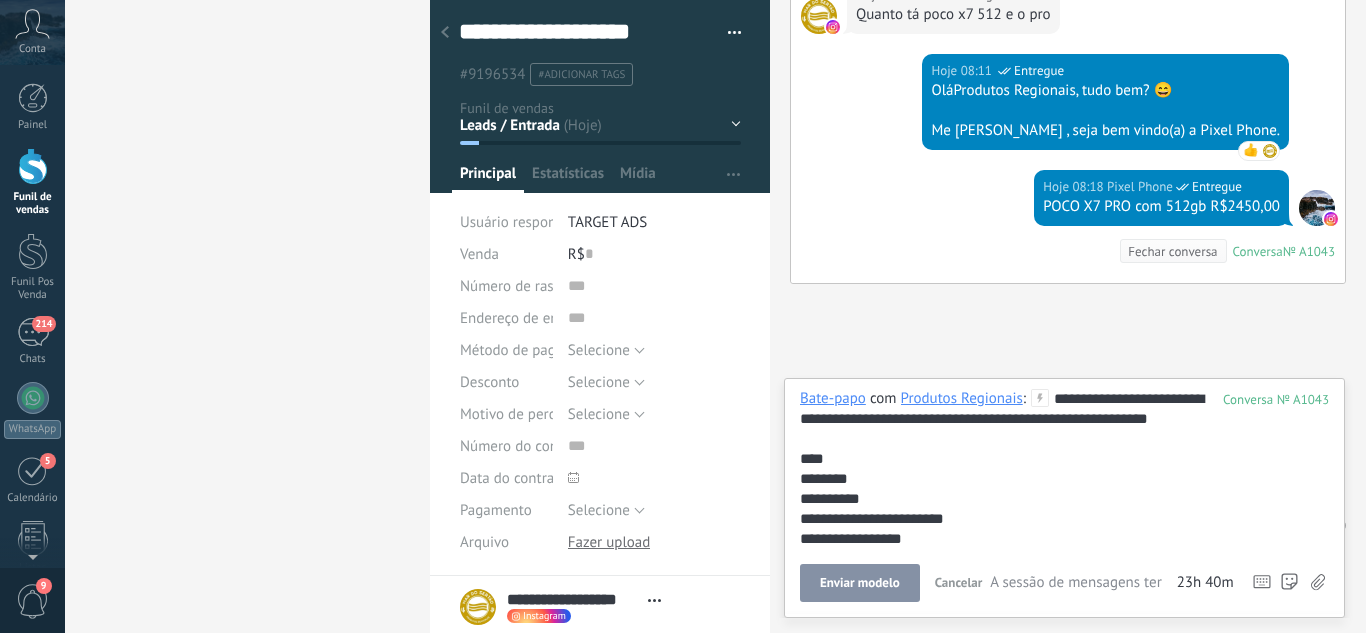 click on "Enviar modelo" at bounding box center [860, 583] 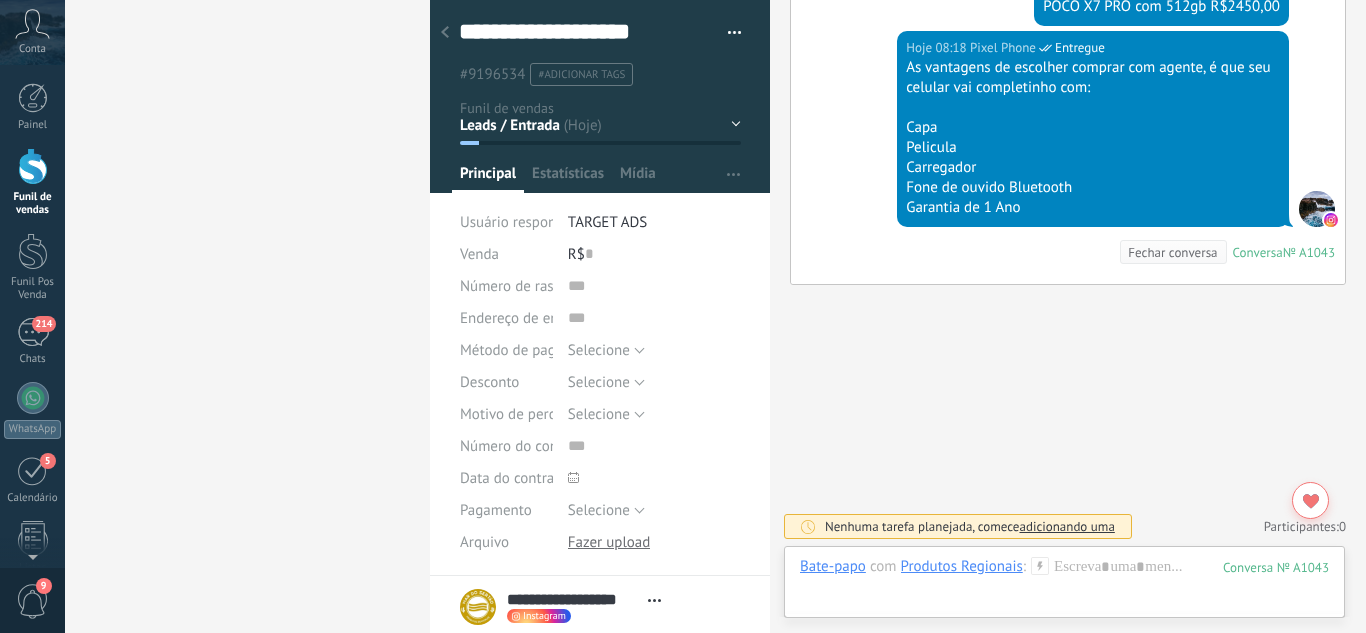 scroll, scrollTop: 788, scrollLeft: 0, axis: vertical 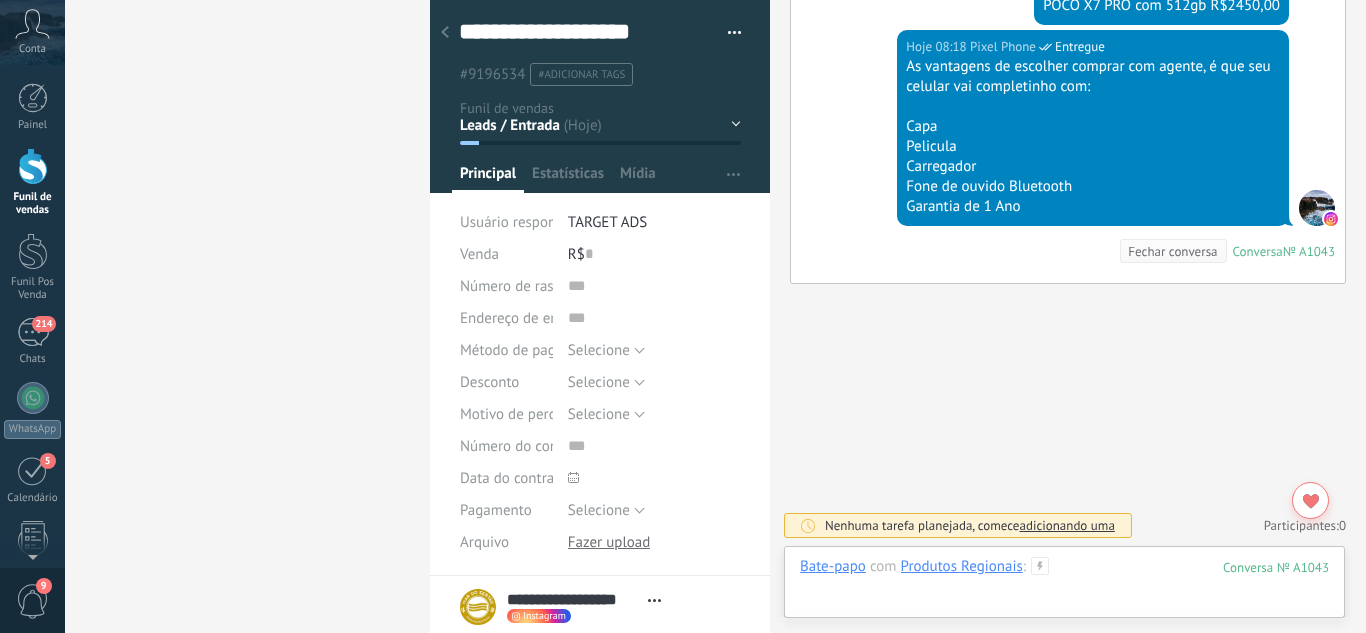 click at bounding box center [1064, 587] 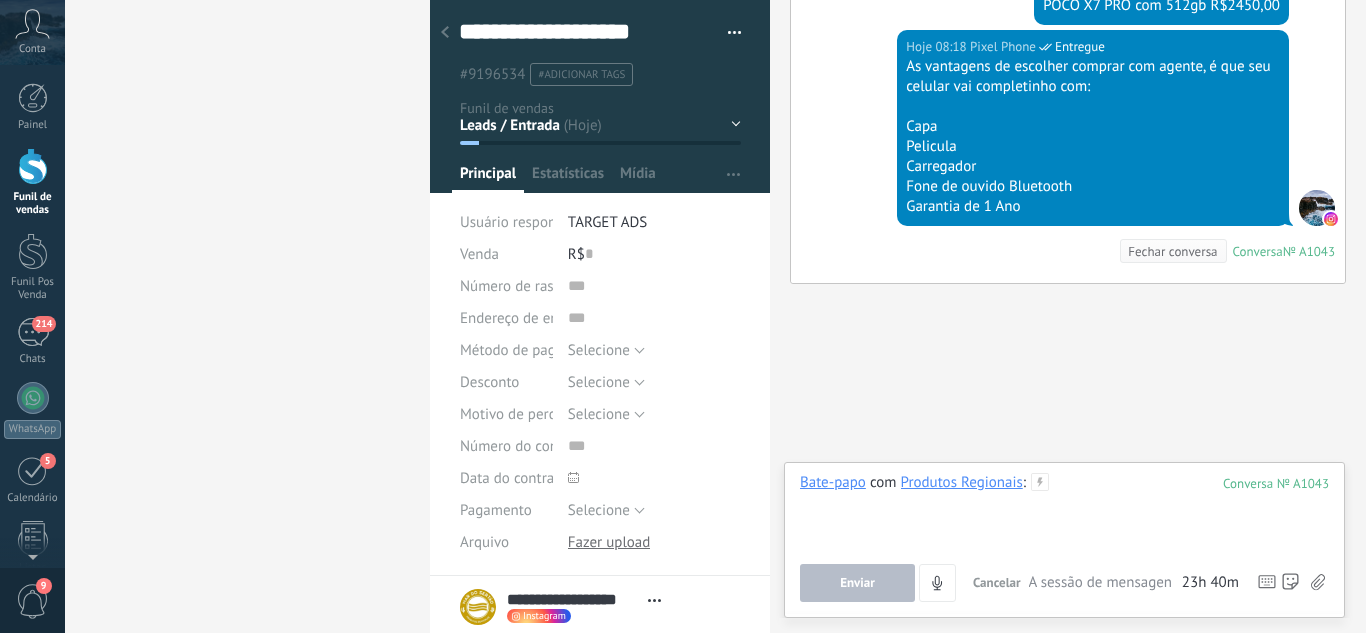 type 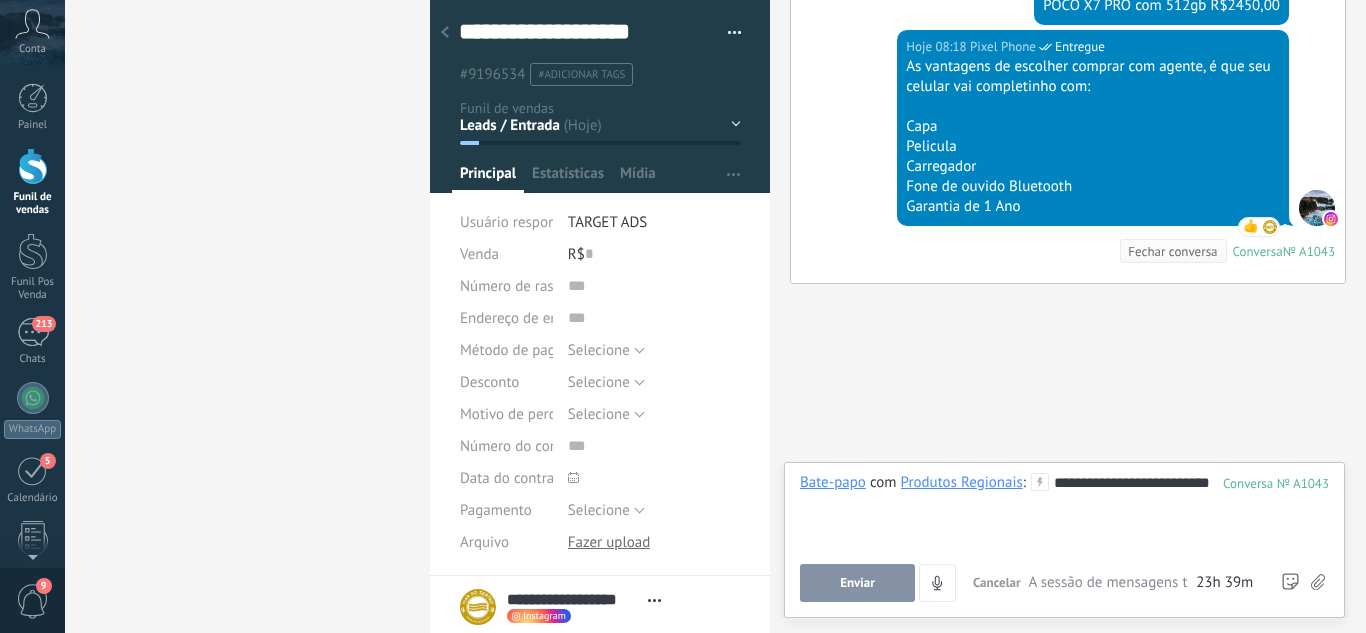 click on "Enviar" at bounding box center (857, 583) 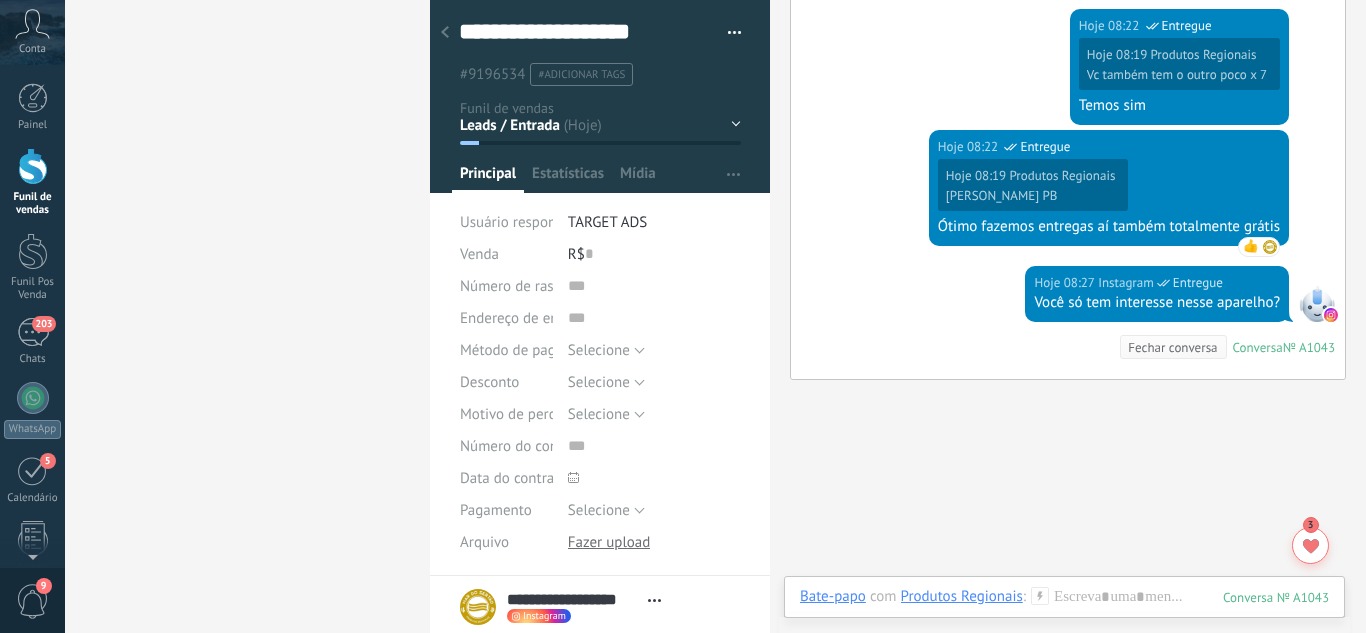 scroll, scrollTop: 1445, scrollLeft: 0, axis: vertical 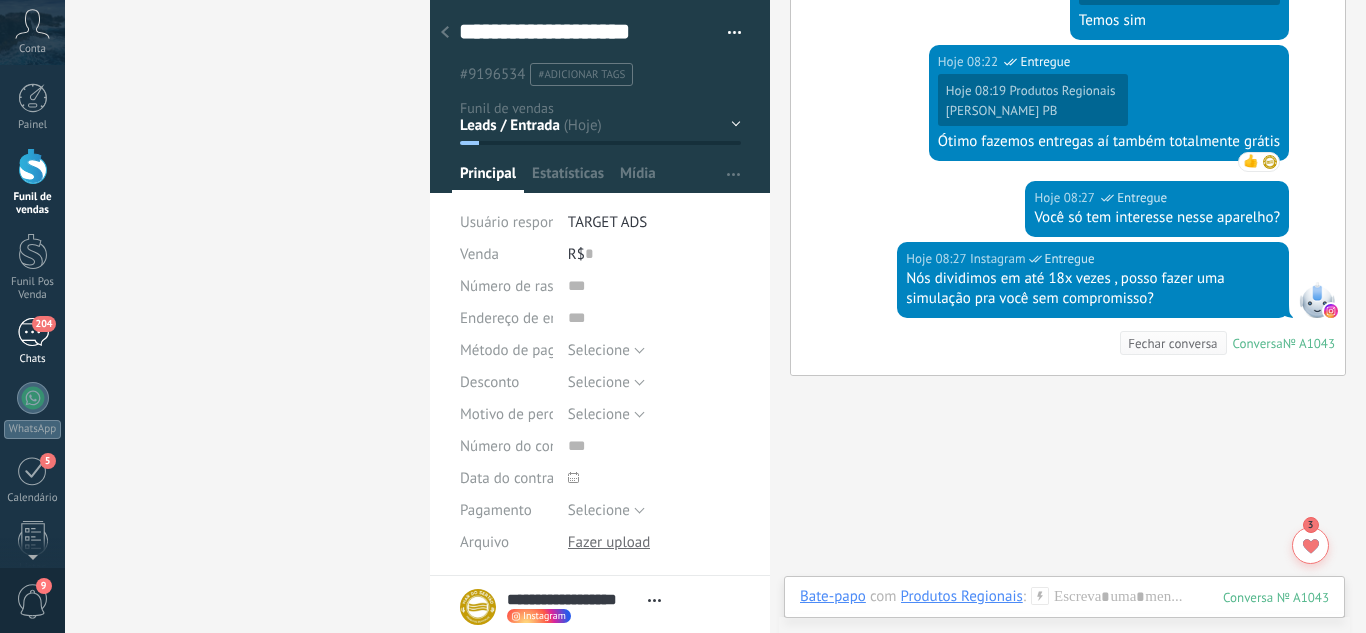 click on "204" at bounding box center (33, 332) 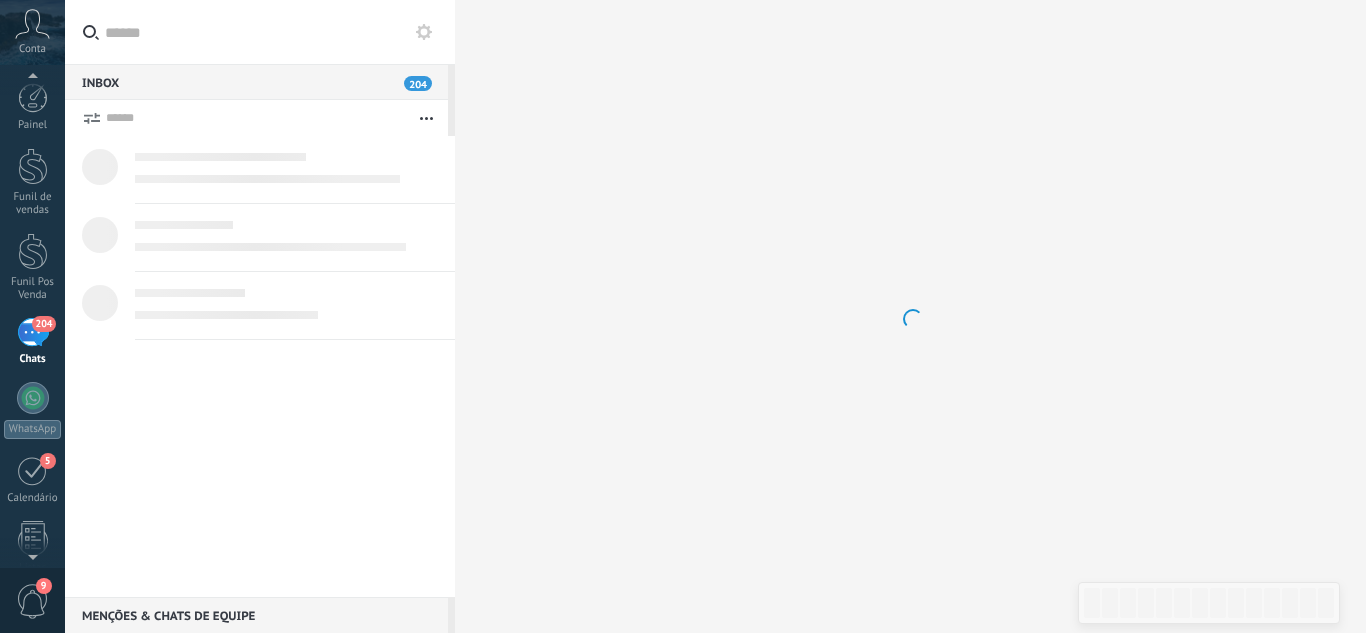 scroll, scrollTop: 19, scrollLeft: 0, axis: vertical 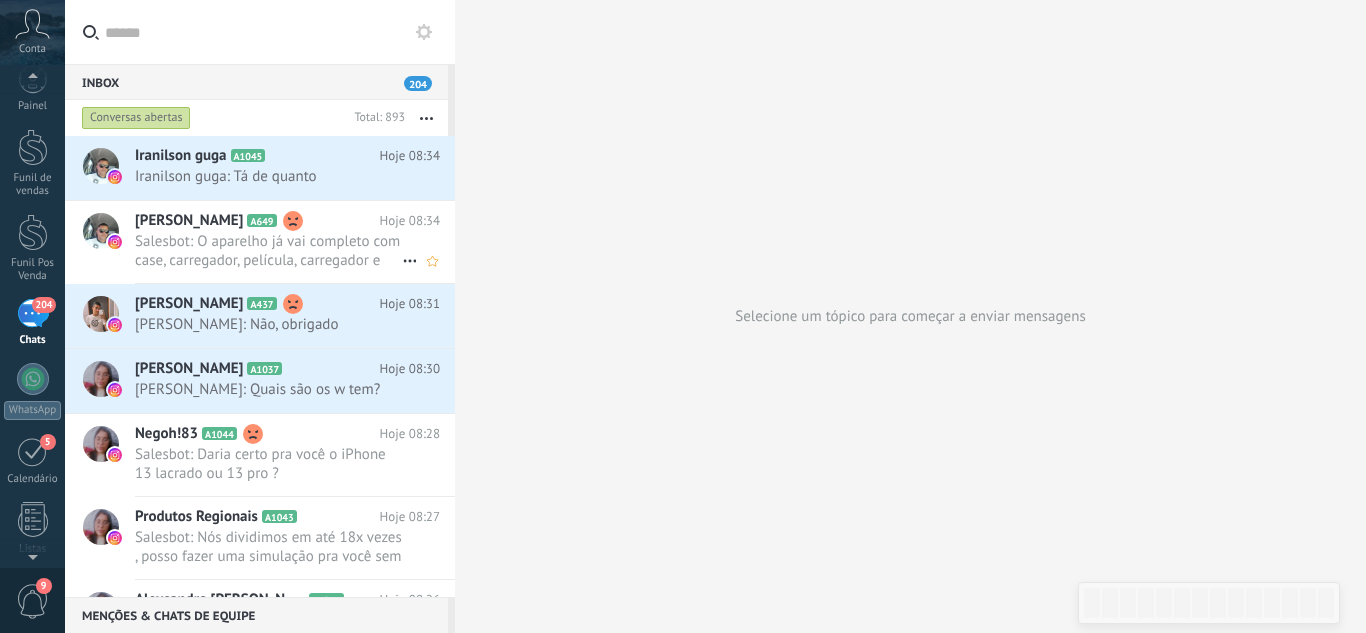click on "Salesbot: O aparelho já vai completo com case, carregador, película, carregador e um fone de ouvido de brinde e você esc..." at bounding box center (268, 251) 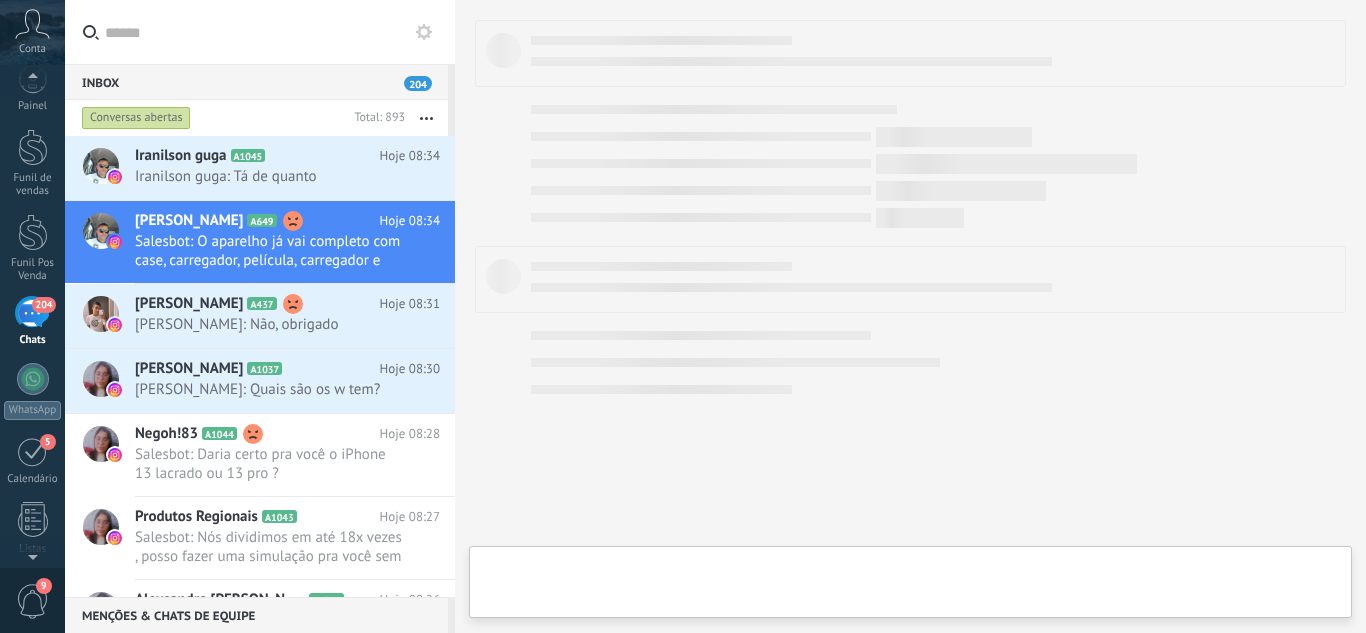 type on "**********" 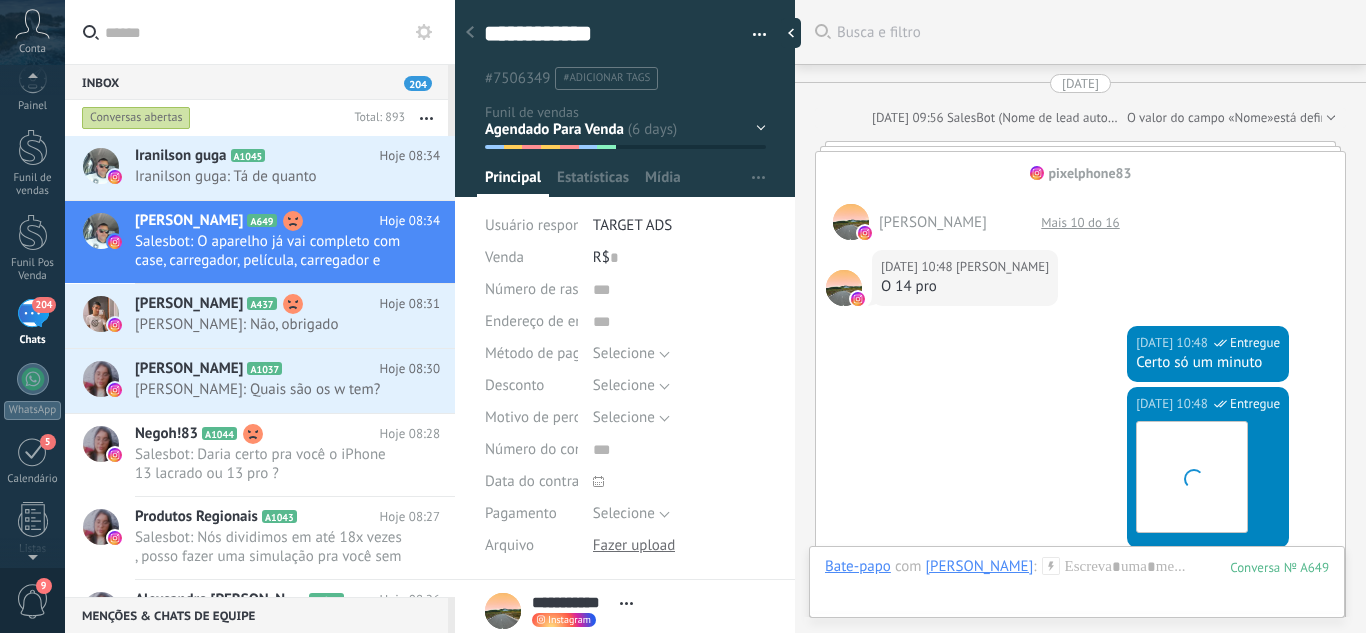 scroll, scrollTop: 30, scrollLeft: 0, axis: vertical 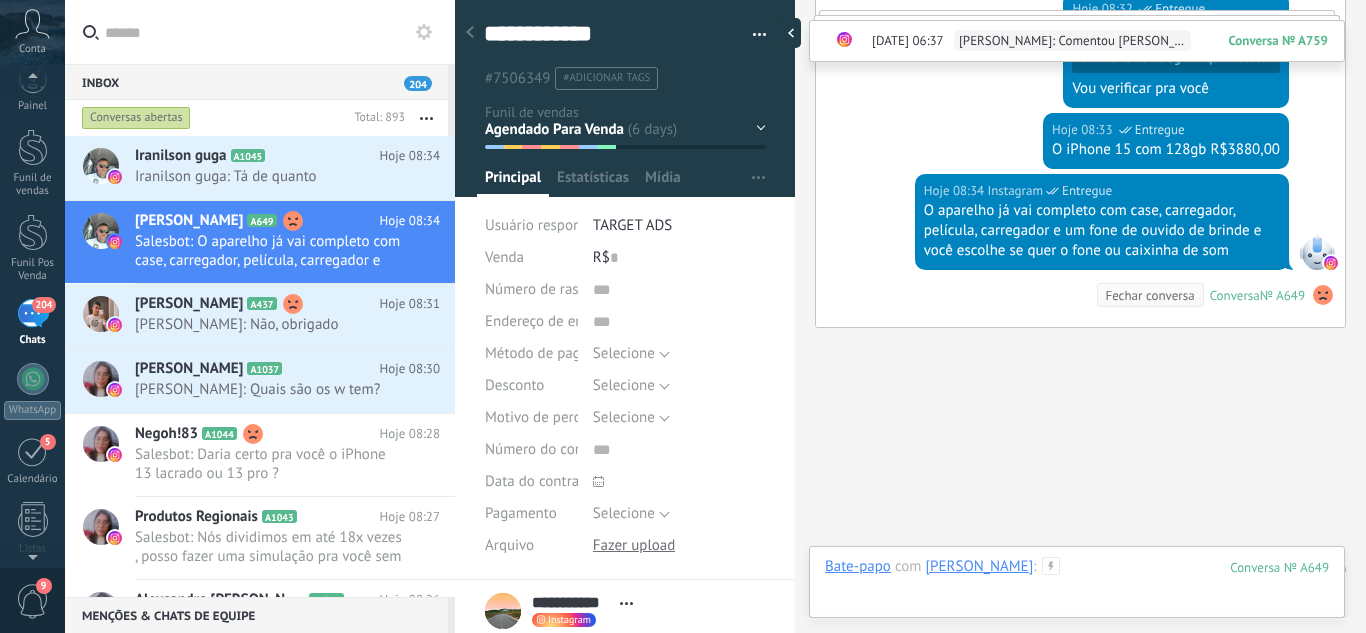 click at bounding box center (1077, 587) 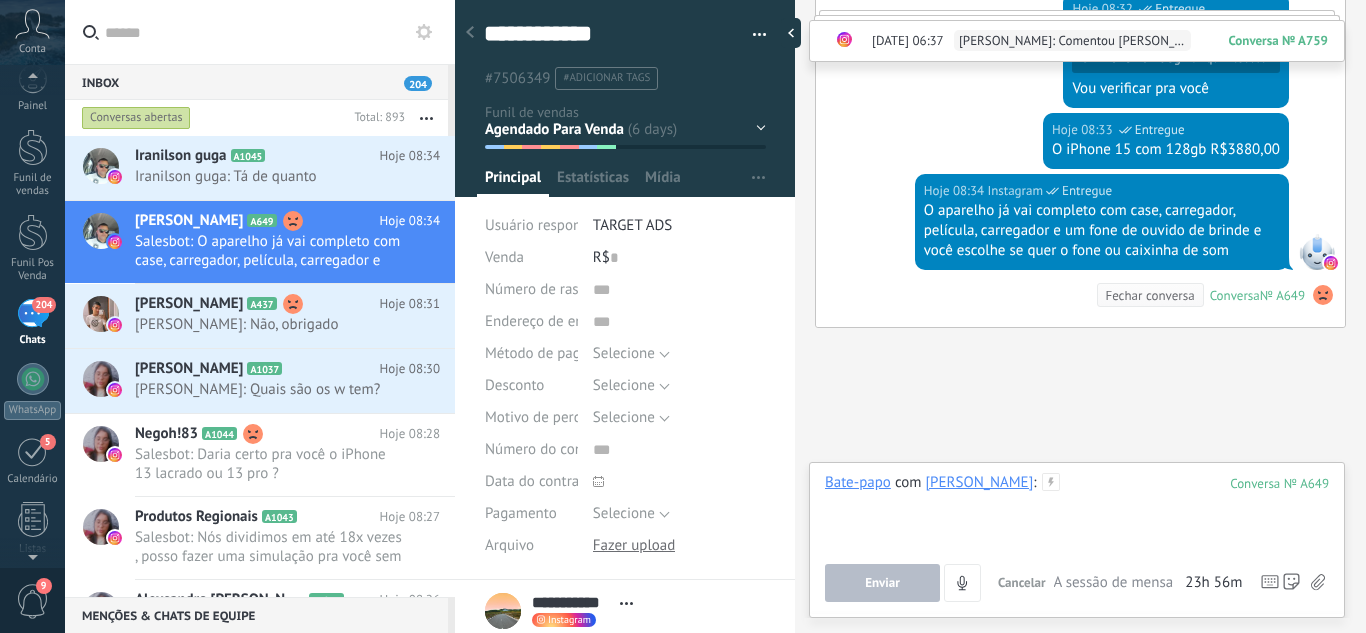 type 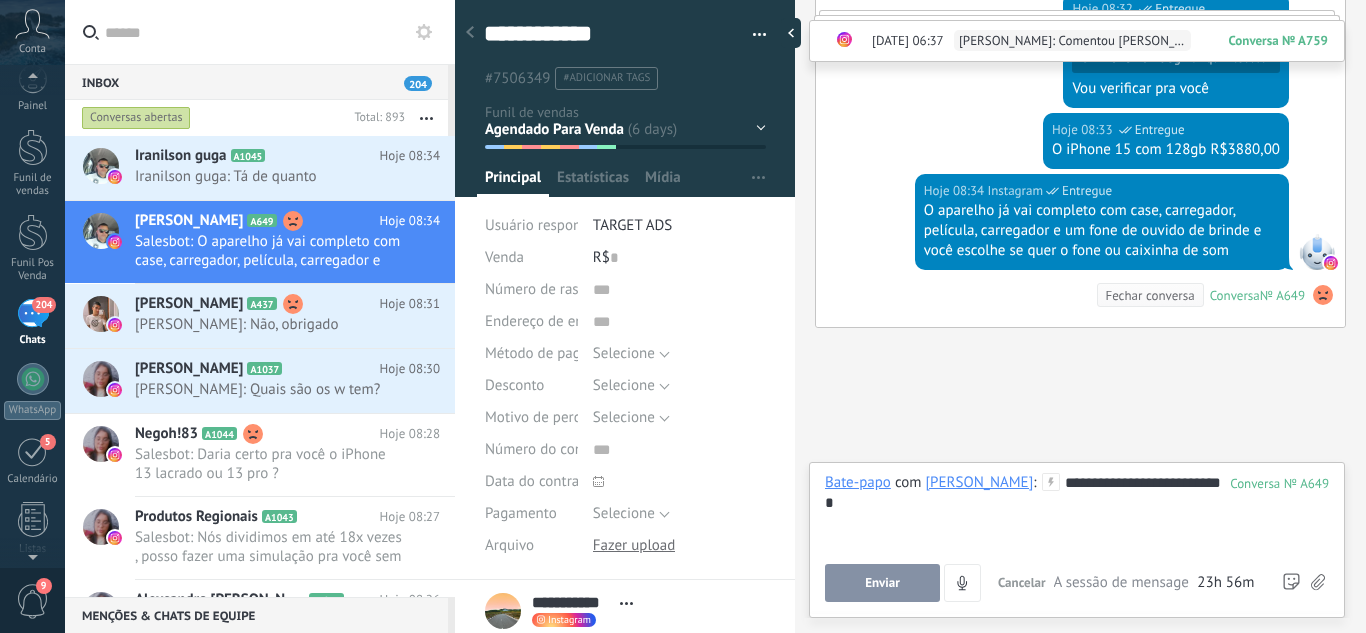 click on "Enviar" at bounding box center (882, 583) 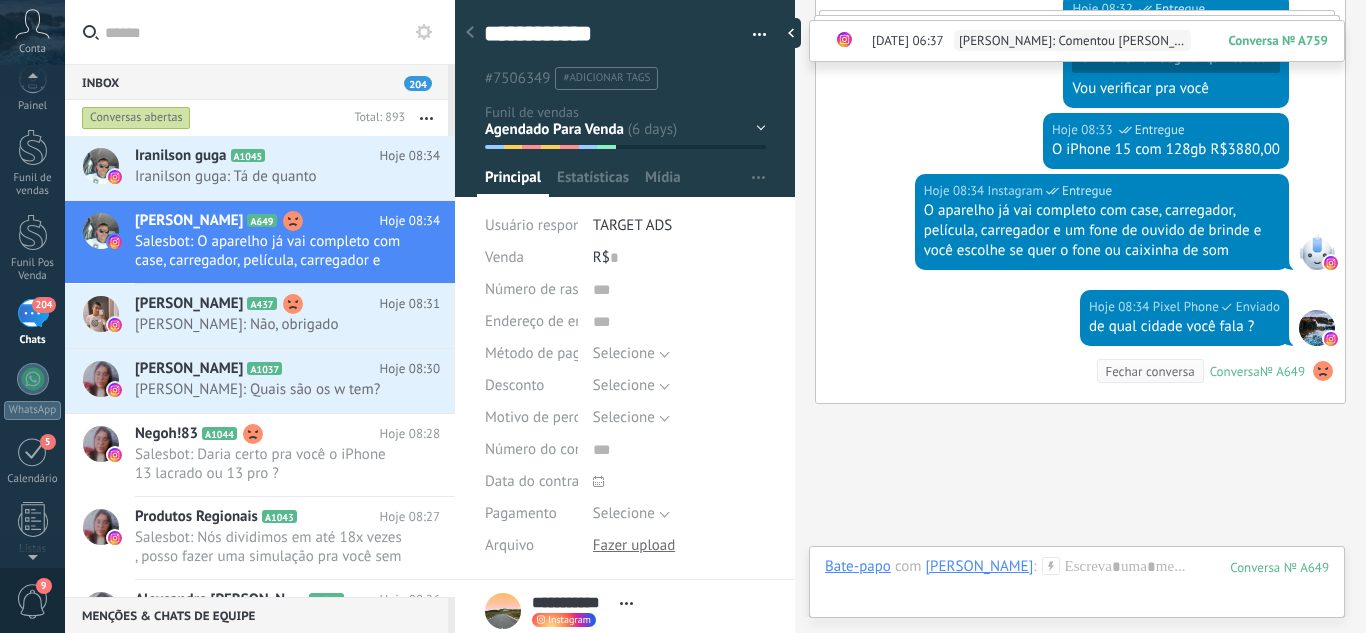 scroll, scrollTop: 3543, scrollLeft: 0, axis: vertical 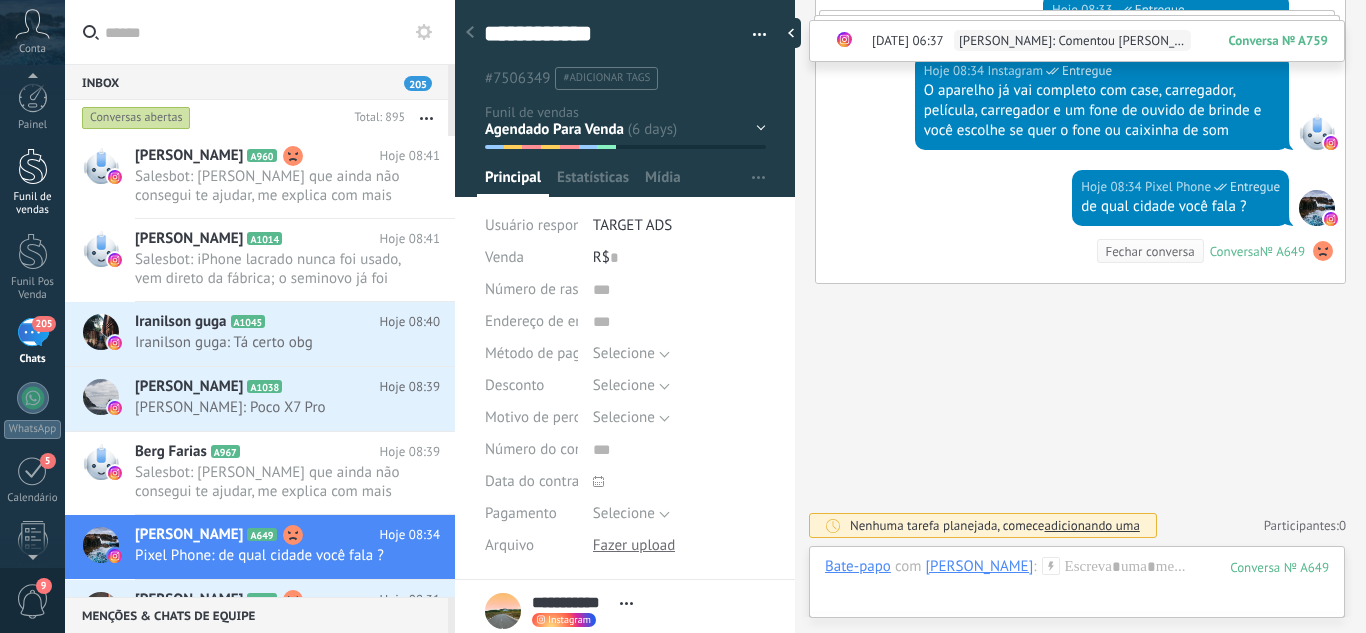 click at bounding box center (33, 166) 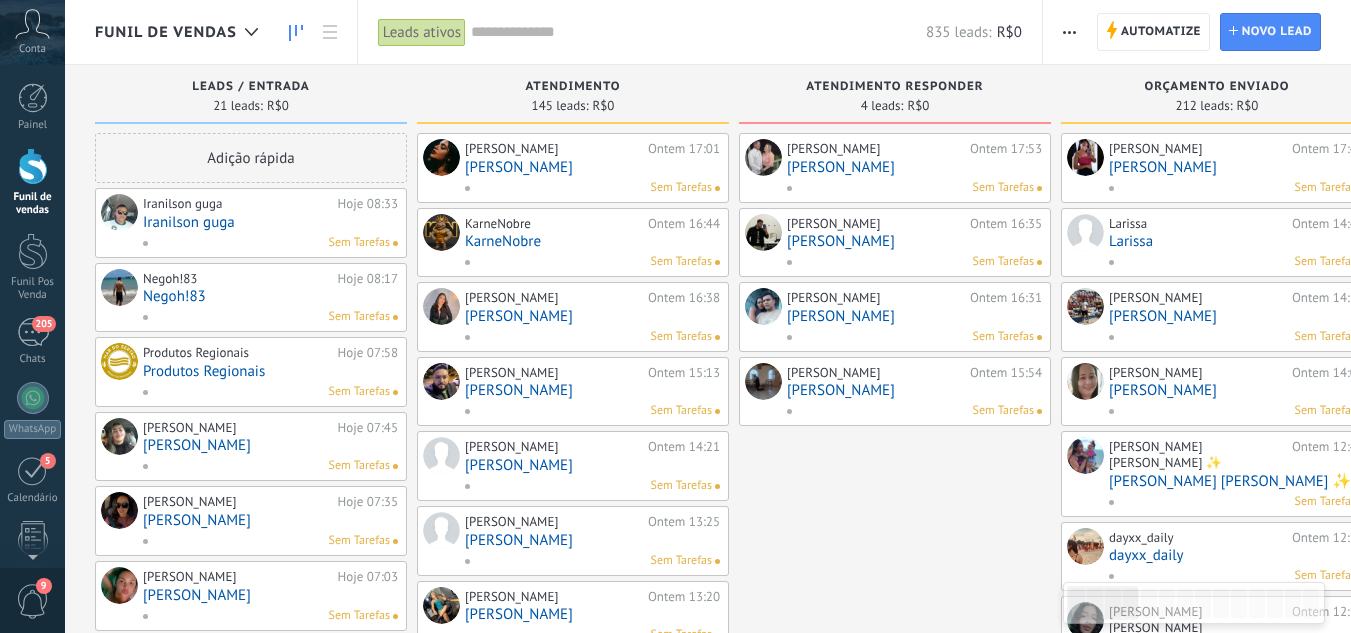 click on "Iranilson guga" at bounding box center (270, 222) 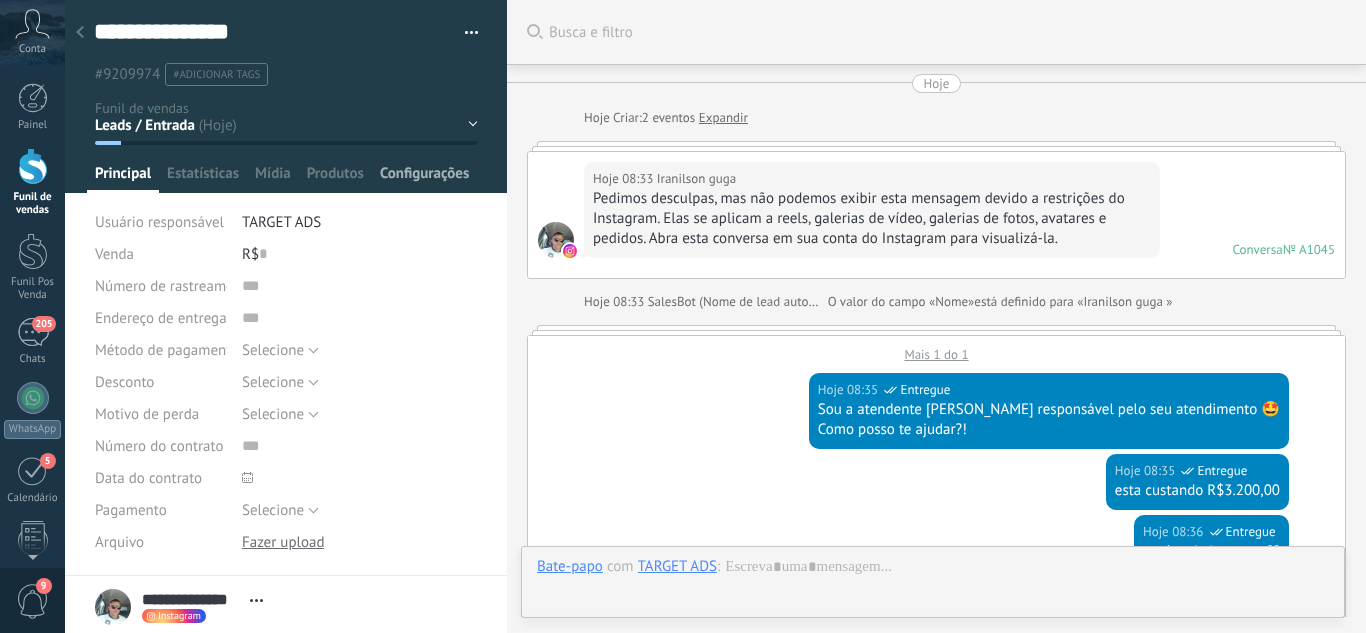 scroll, scrollTop: 30, scrollLeft: 0, axis: vertical 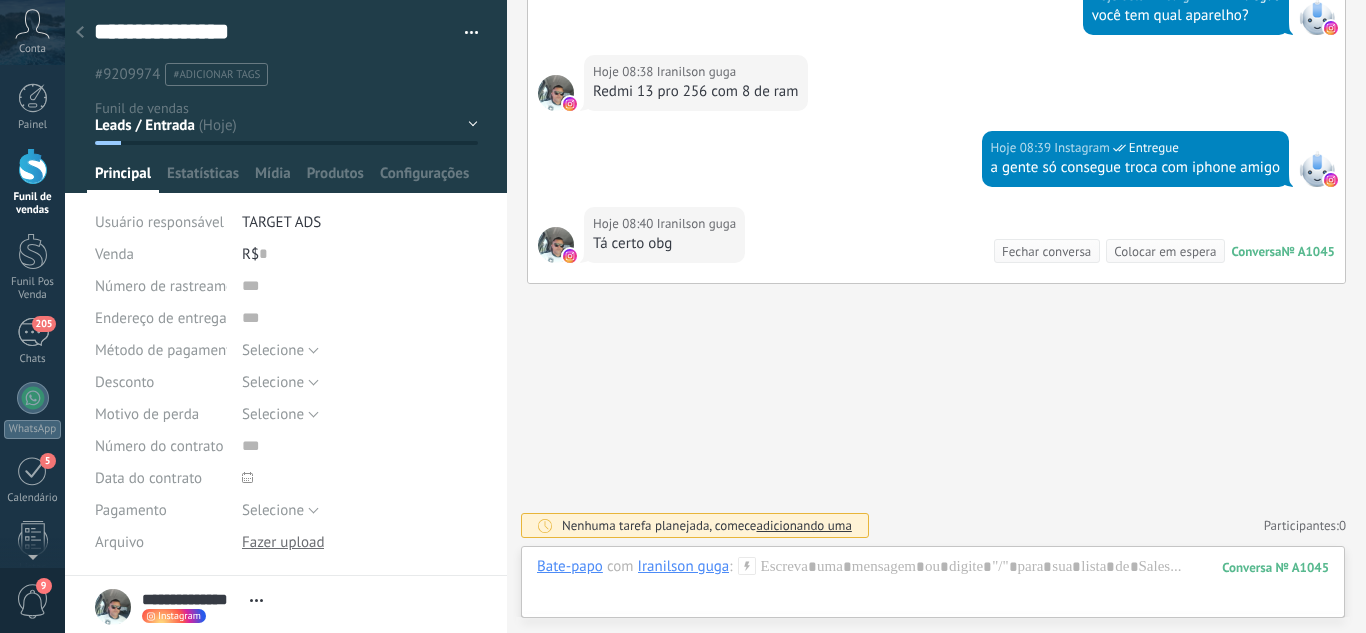 click on "Leads / Entrada
Atendimento
Atendimento Responder
Orçamento Enviado
Orçamento Responder
Negociação / Fechamento
-" at bounding box center [0, 0] 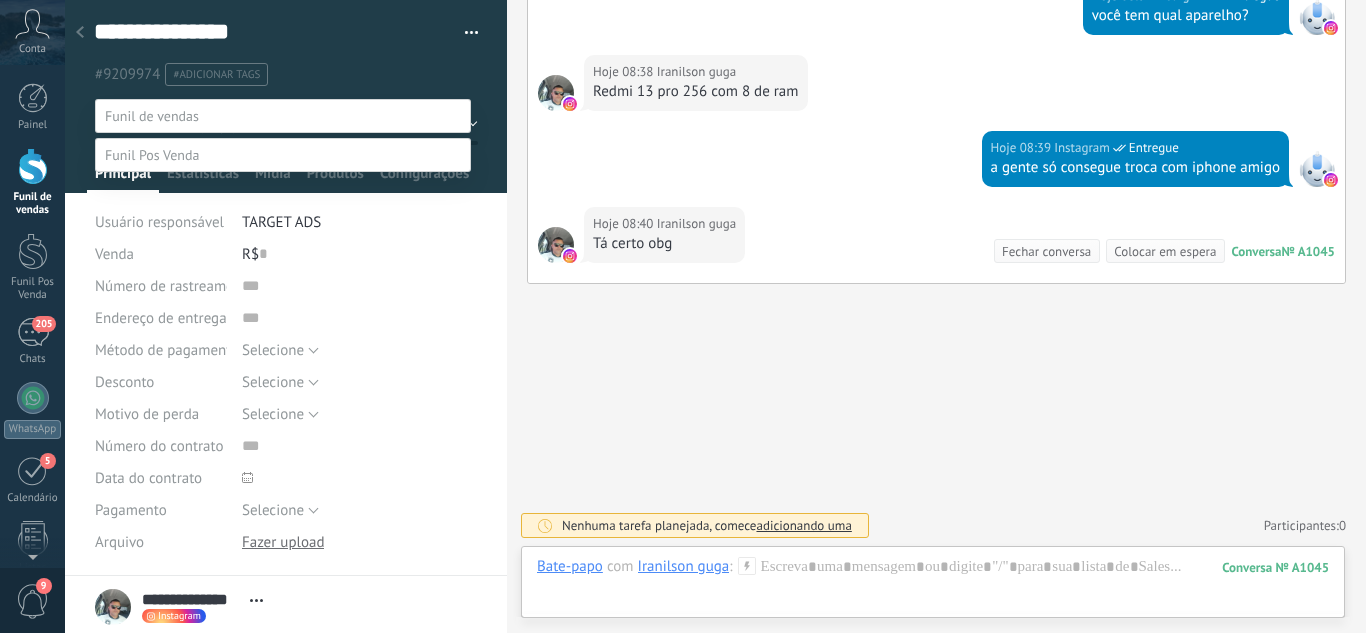 click at bounding box center (715, 316) 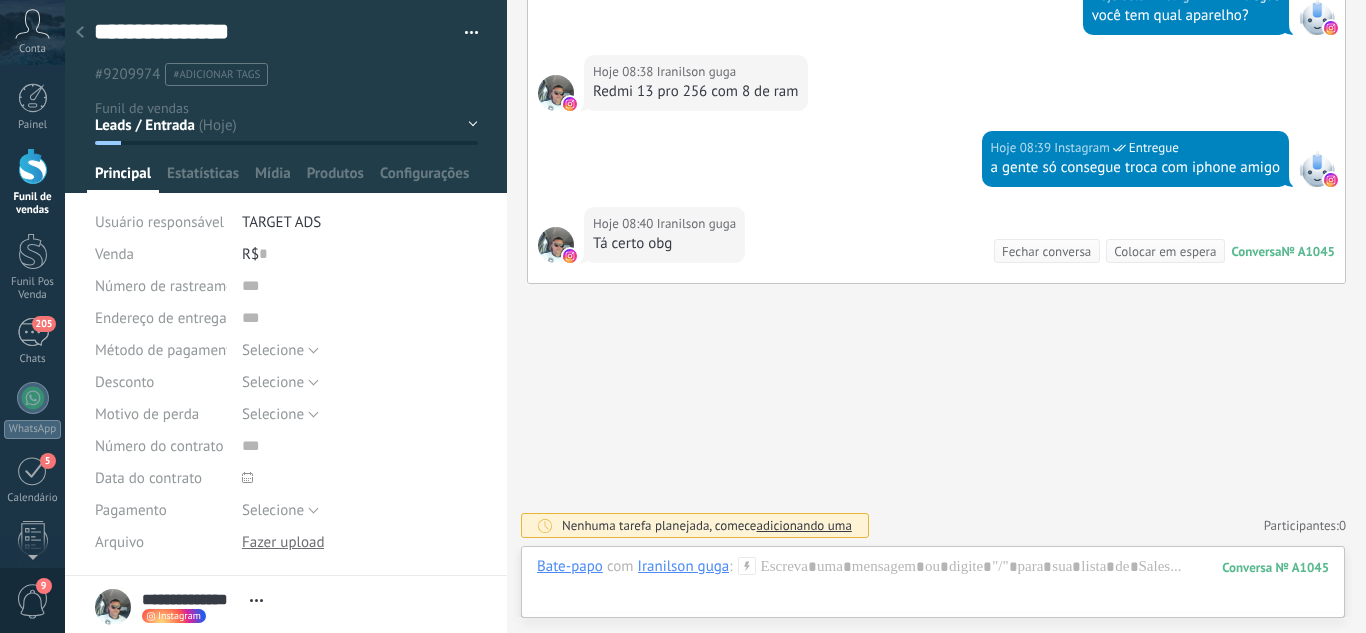 click on "Leads / Entrada
Atendimento
Atendimento Responder
Orçamento Enviado
Orçamento Responder
Negociação / Fechamento
-" at bounding box center (0, 0) 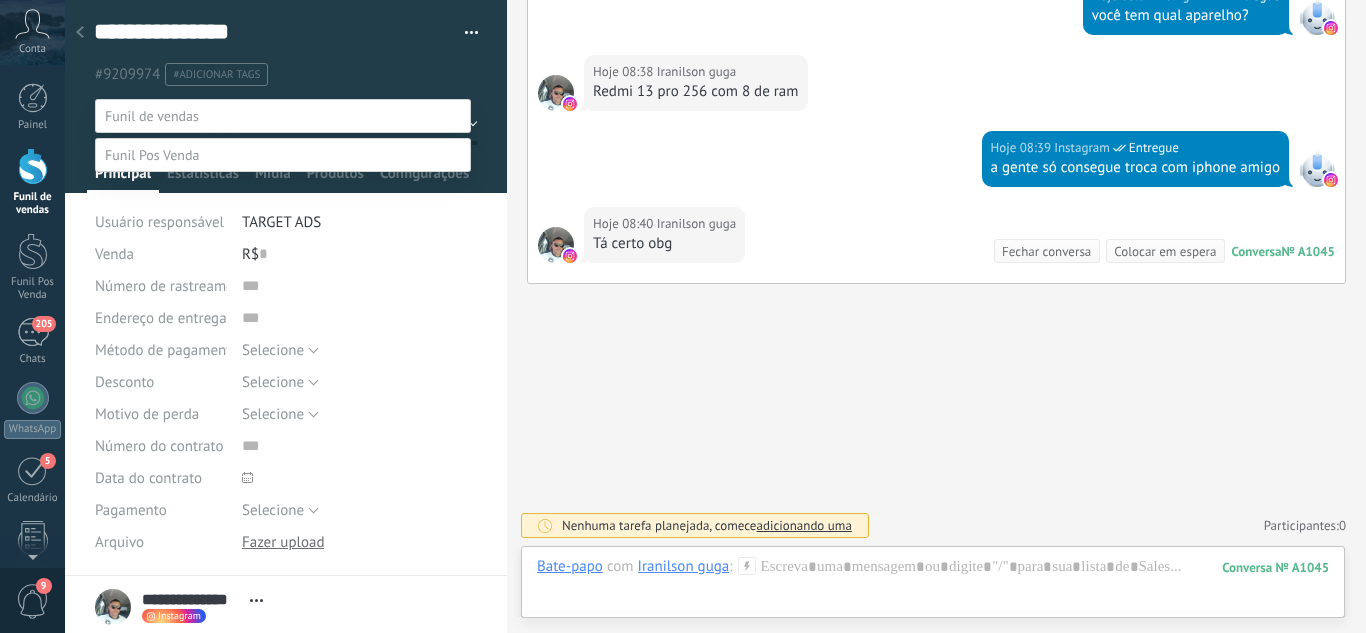 click on "Perdido / Desqualificado" at bounding box center (0, 0) 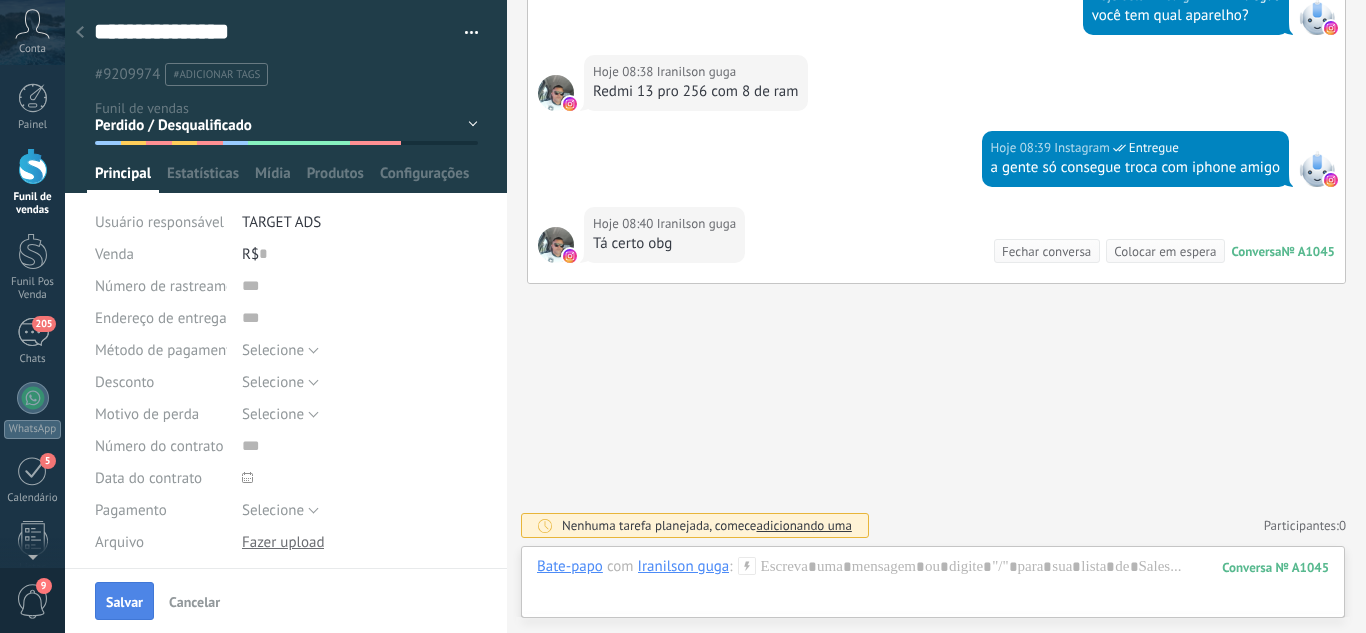 click on "Salvar" at bounding box center (124, 601) 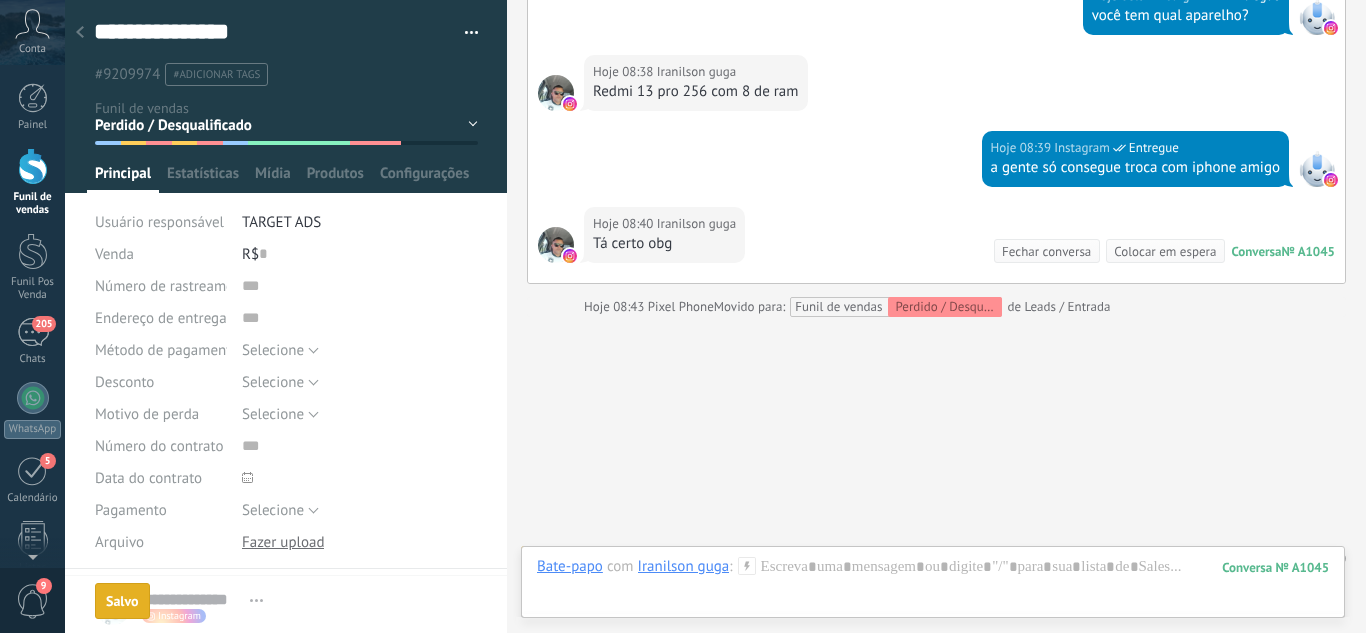 scroll, scrollTop: 843, scrollLeft: 0, axis: vertical 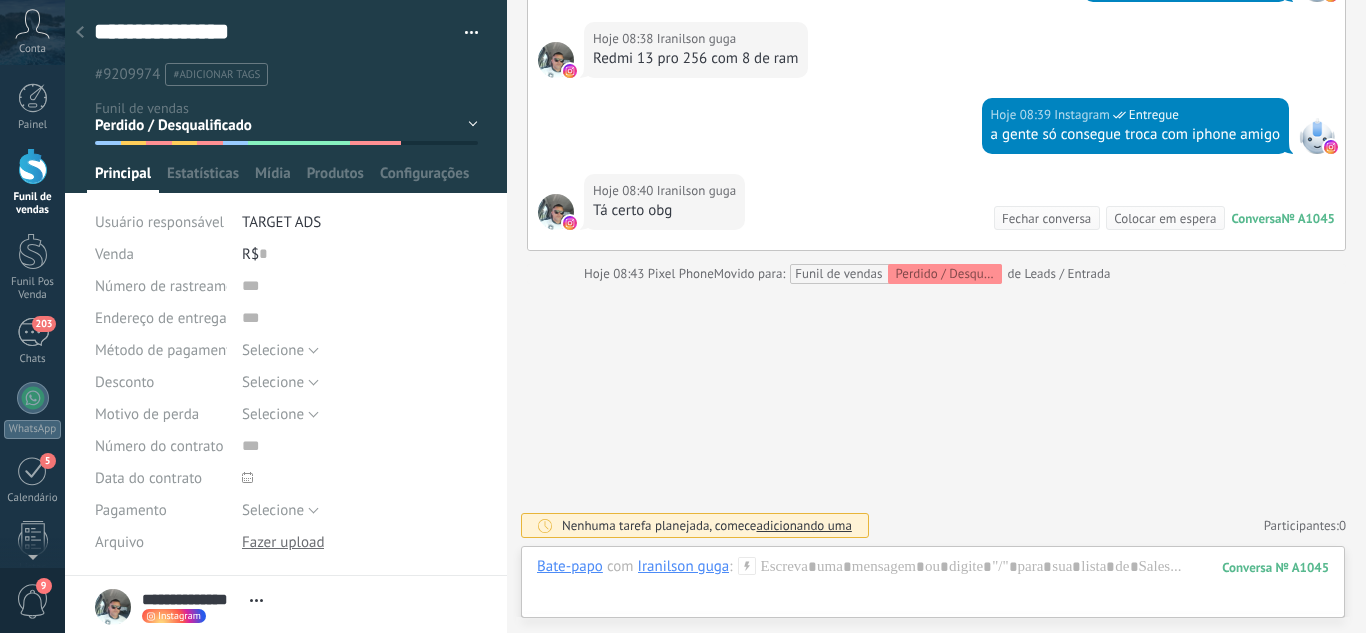 click on "Leads / Entrada
Atendimento
Atendimento Responder
Orçamento Enviado
Orçamento Responder
Negociação / Fechamento
-" at bounding box center (0, 0) 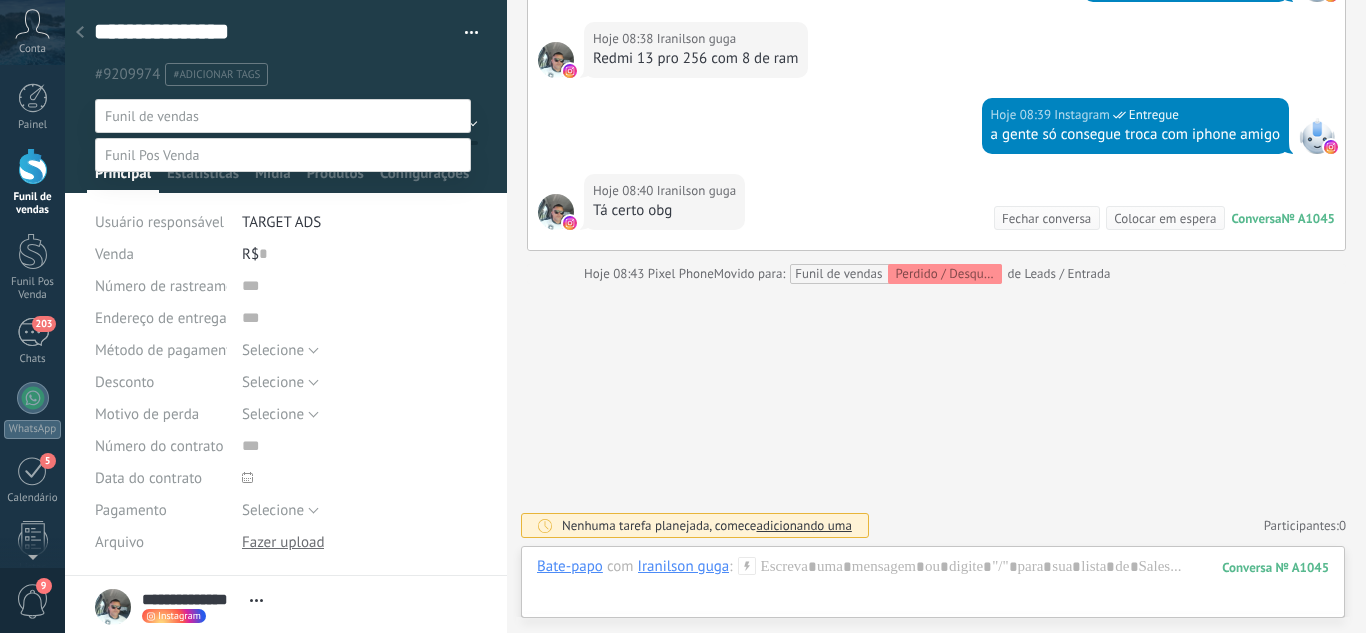 click on "Perdido / Desqualificado" at bounding box center [0, 0] 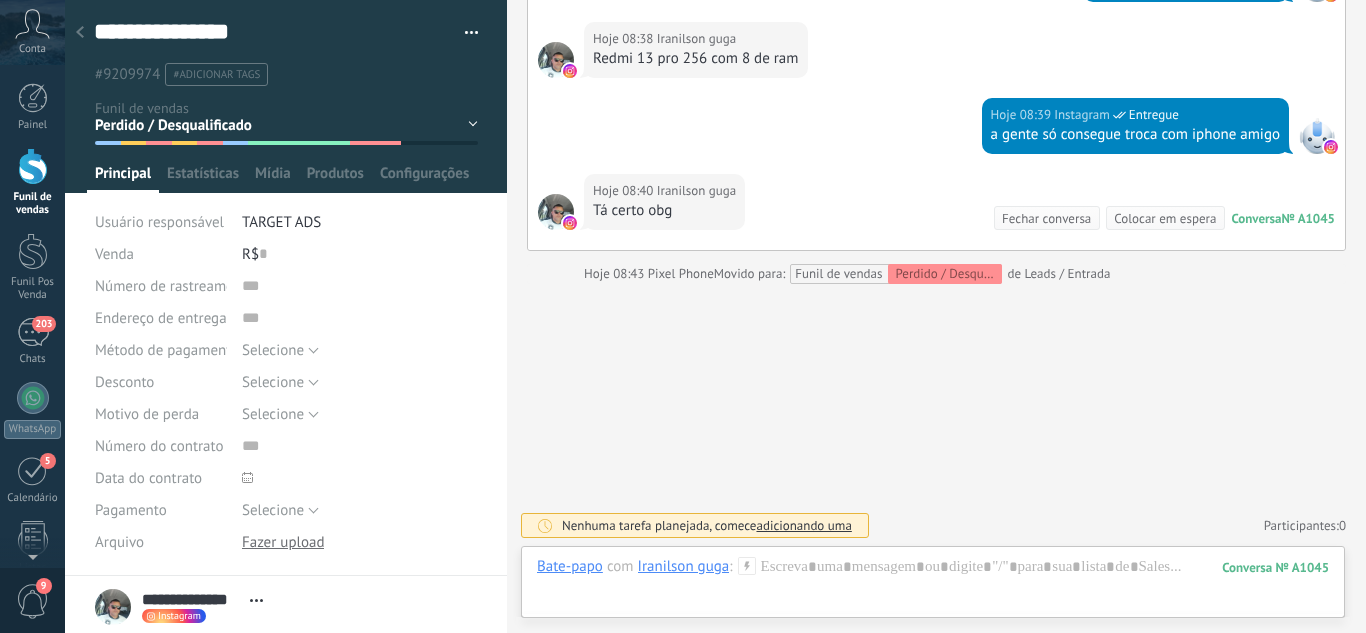 click at bounding box center [80, 33] 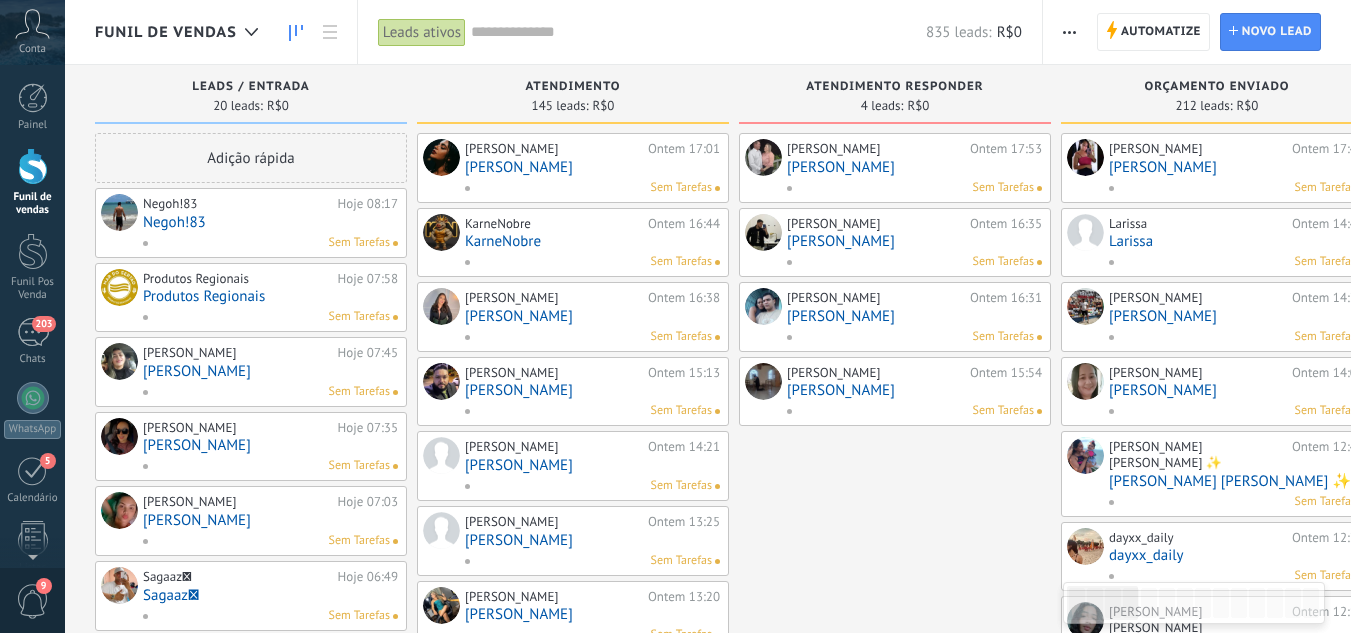 click on "Negoh!83" at bounding box center [270, 222] 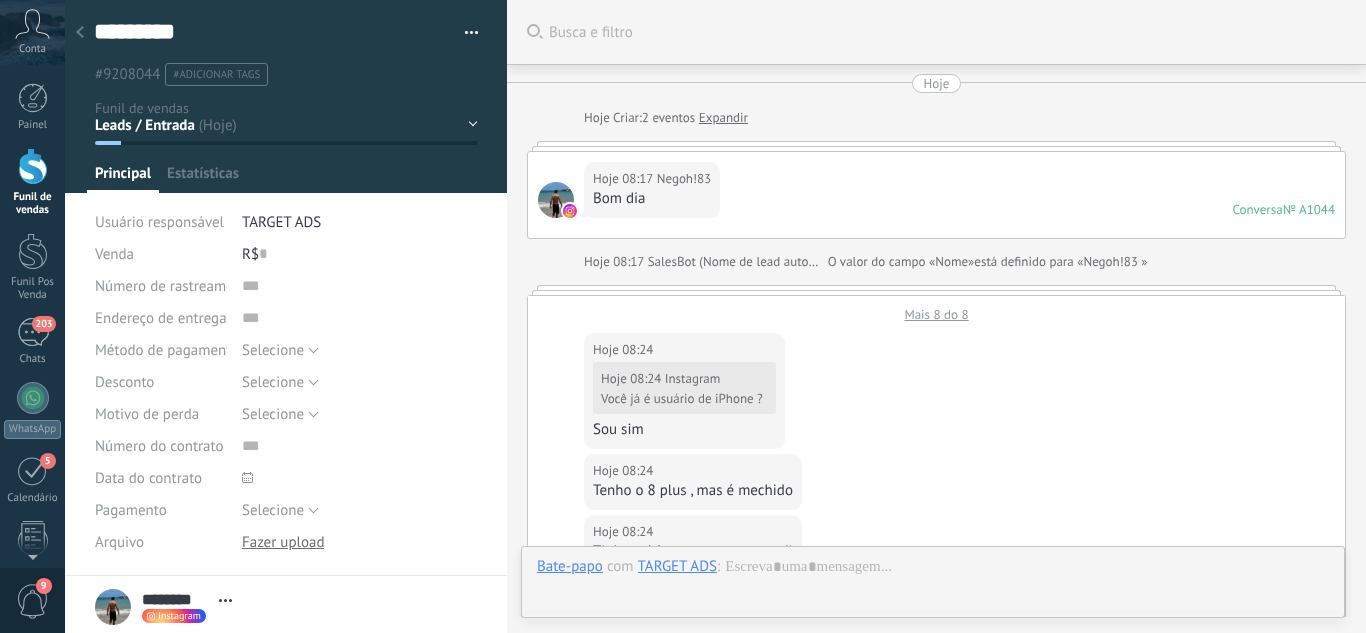 scroll, scrollTop: 30, scrollLeft: 0, axis: vertical 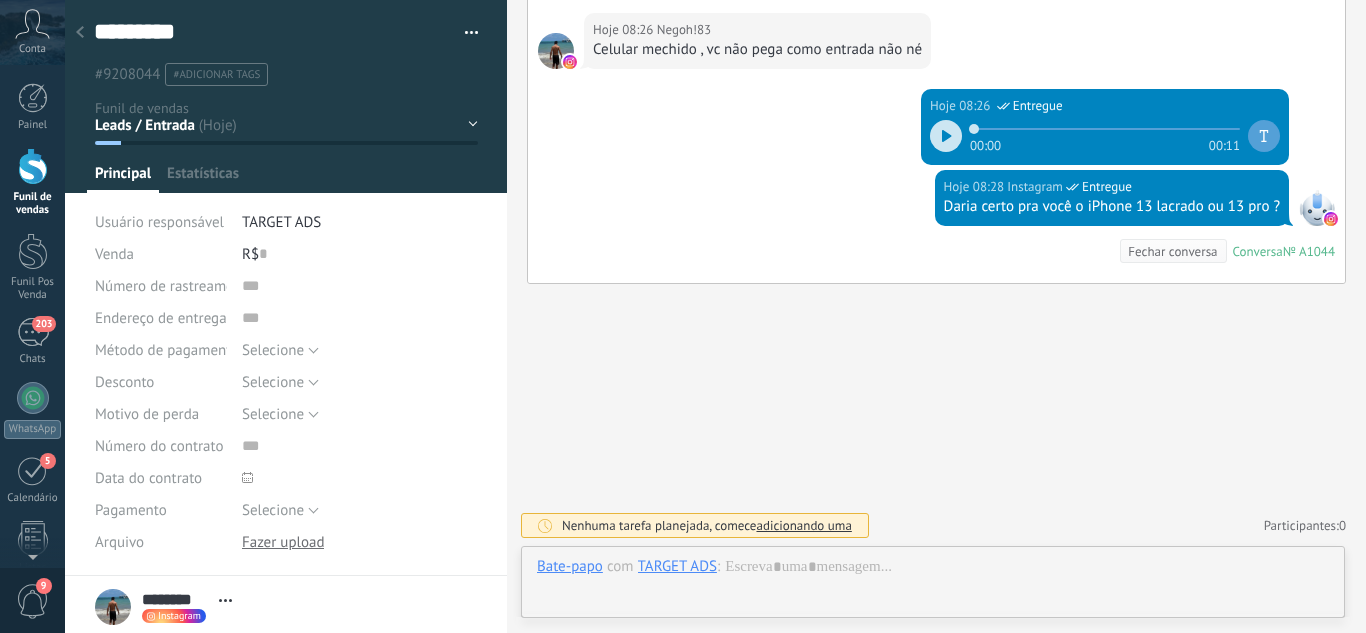 click on "Leads / Entrada
Atendimento
Atendimento Responder
Orçamento Enviado
Orçamento Responder
Negociação / Fechamento
-" at bounding box center (0, 0) 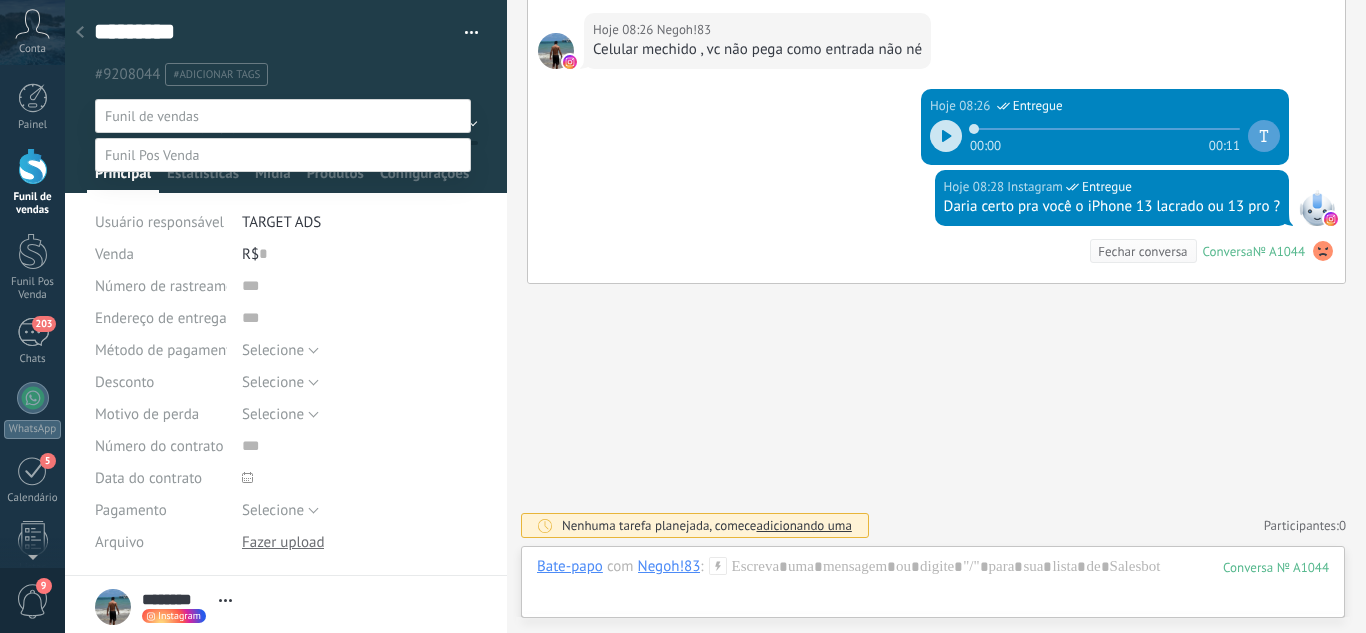 click on "Orçamento Enviado" at bounding box center (0, 0) 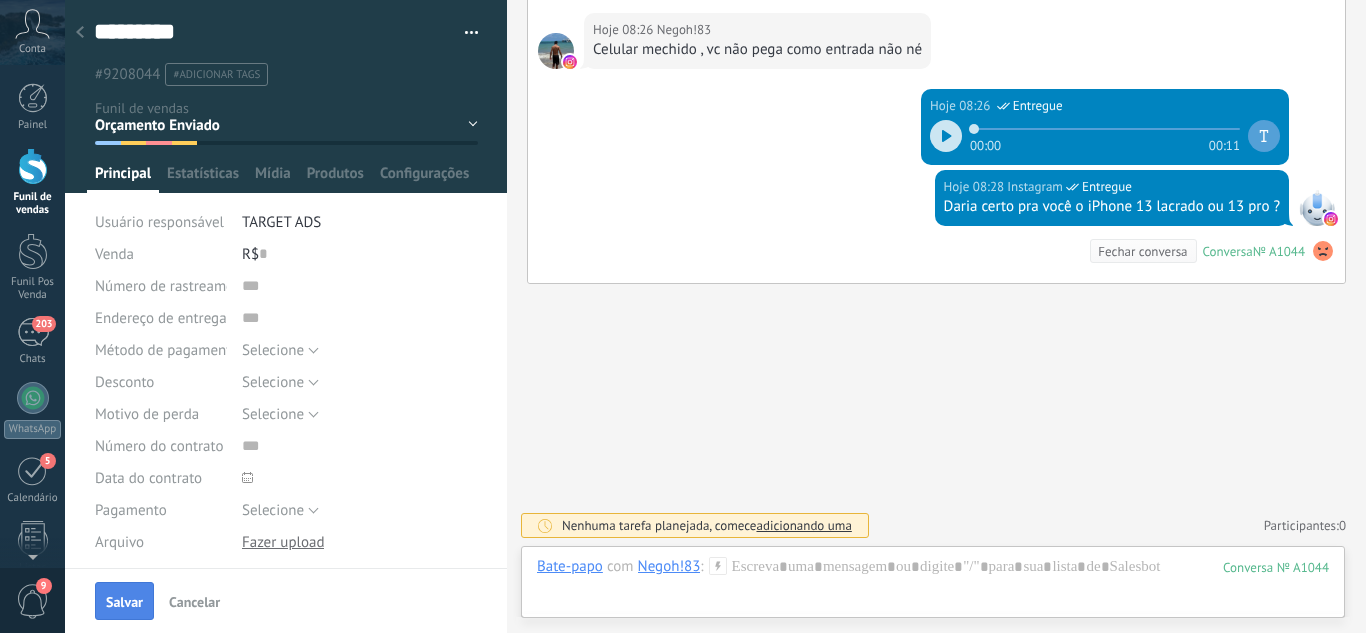 click on "Salvar" at bounding box center [124, 601] 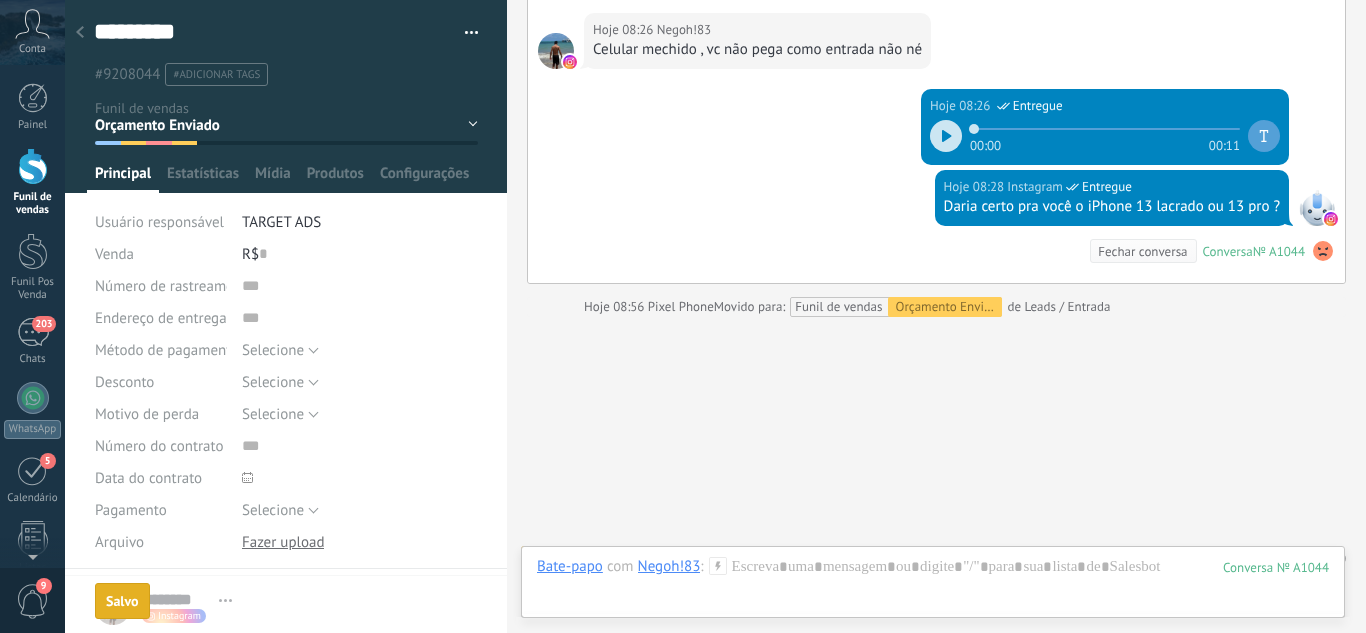 scroll, scrollTop: 910, scrollLeft: 0, axis: vertical 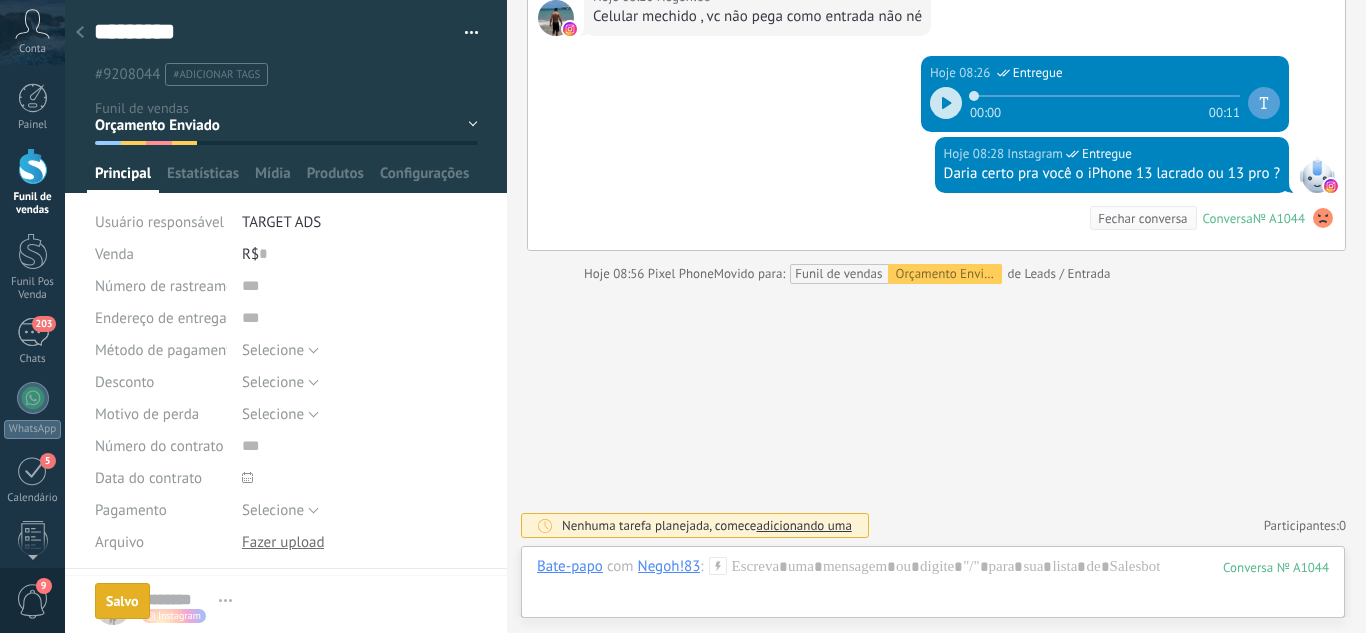 click at bounding box center (80, 33) 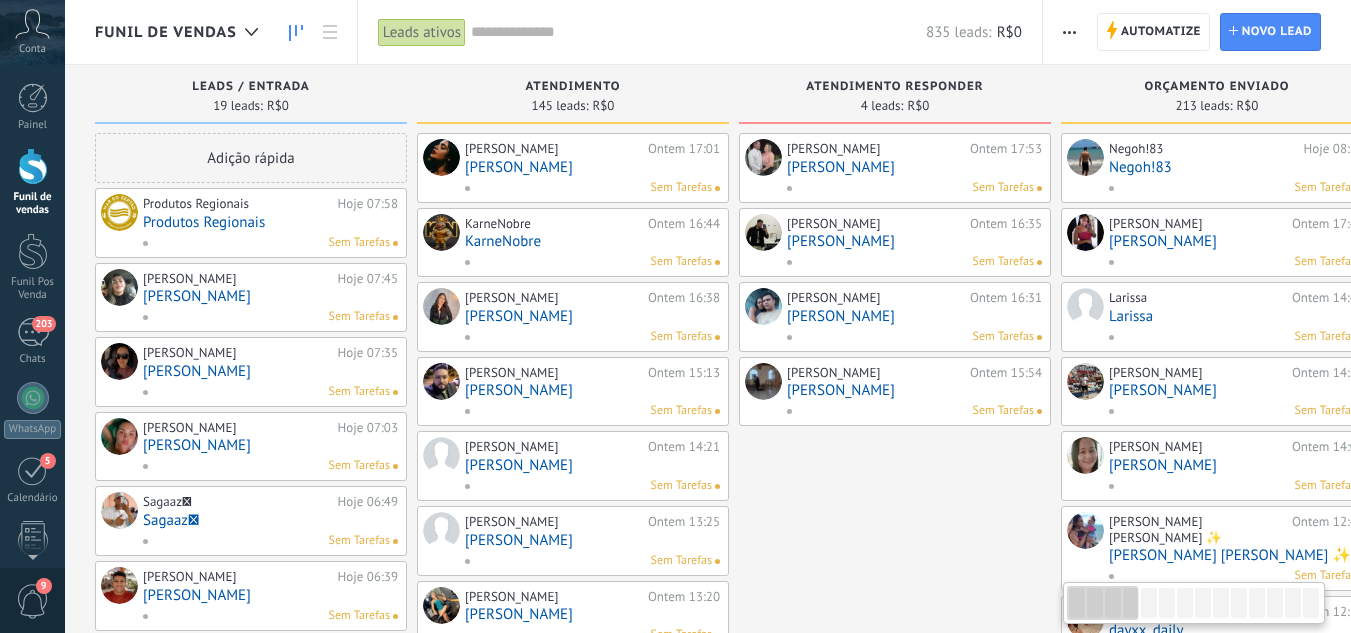 click on "Produtos Regionais" at bounding box center [270, 222] 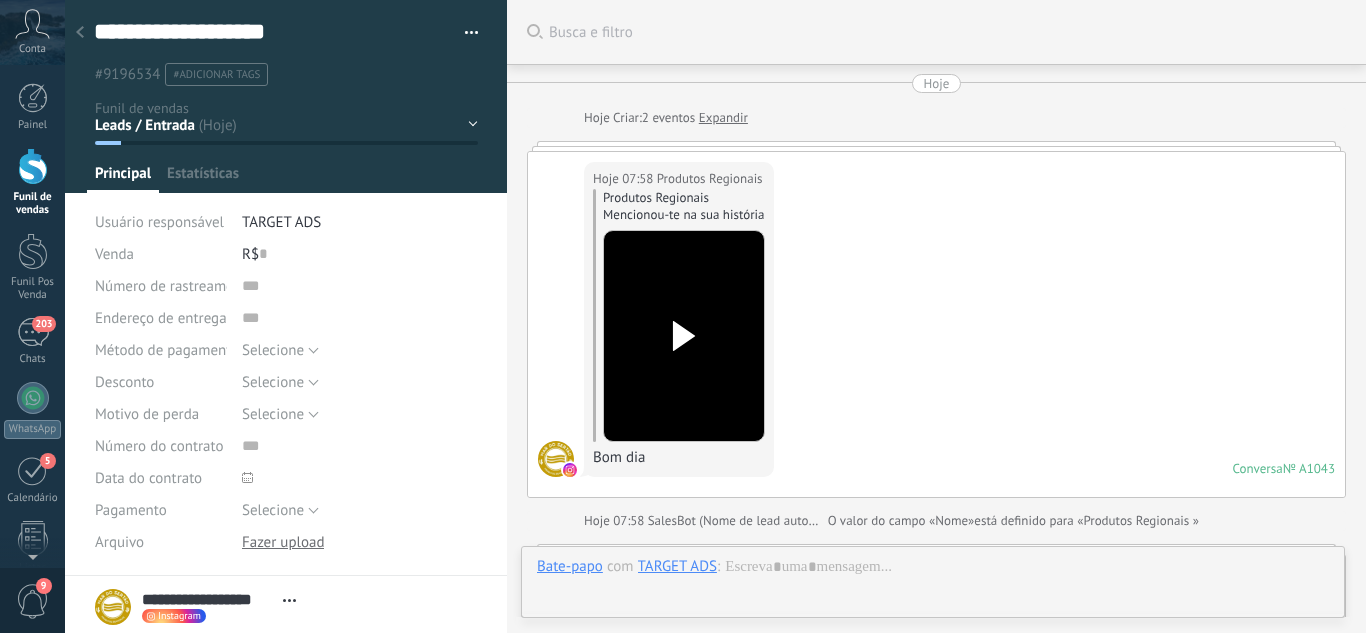 scroll, scrollTop: 30, scrollLeft: 0, axis: vertical 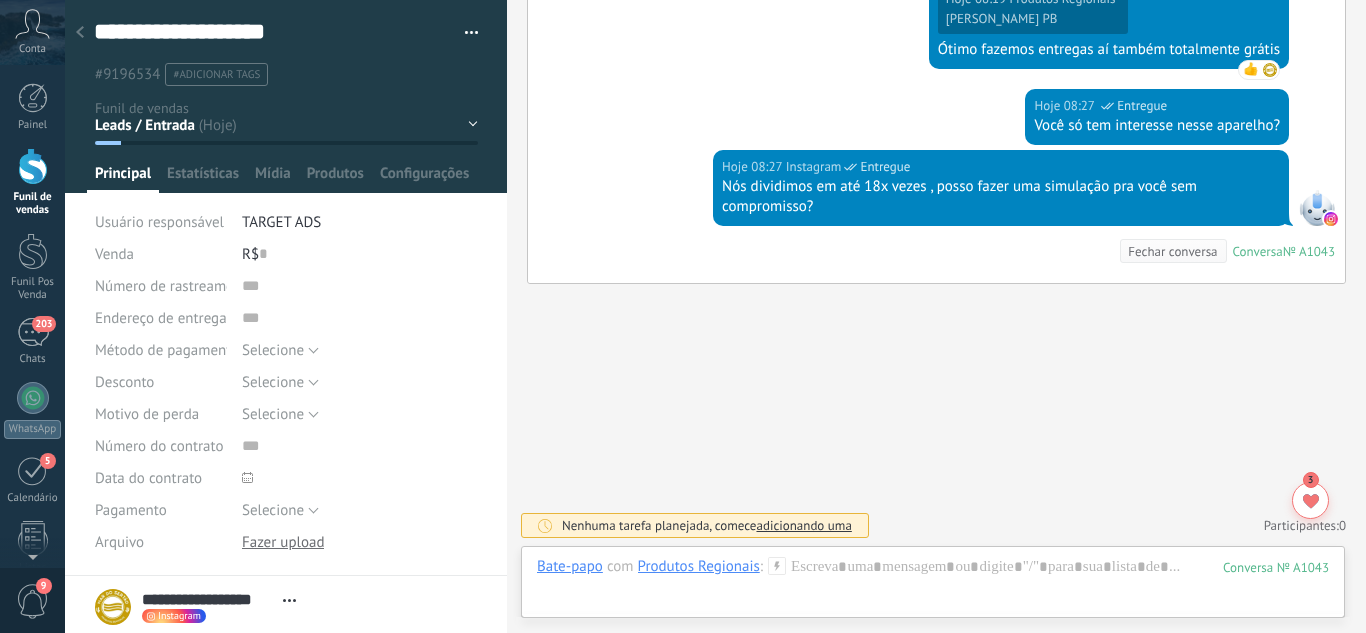 click on "Leads / Entrada
Atendimento
Atendimento Responder
Orçamento Enviado
Orçamento Responder
Negociação / Fechamento
-" at bounding box center [0, 0] 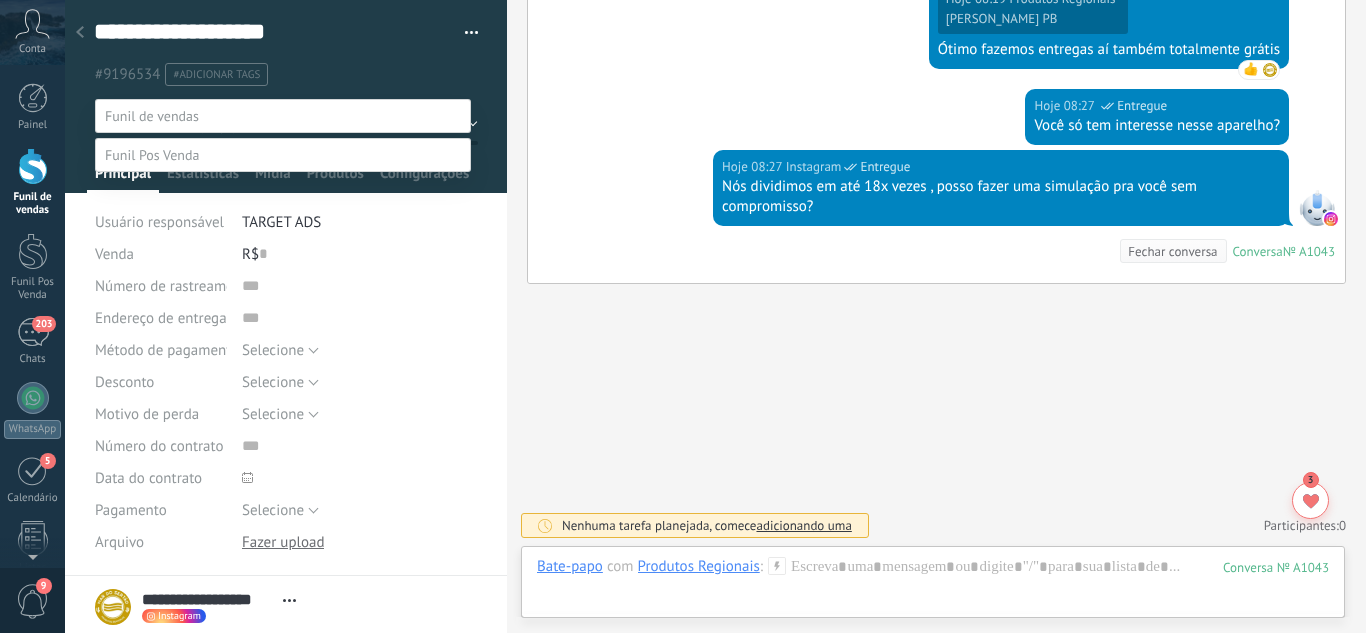 click on "Orçamento Enviado" at bounding box center (0, 0) 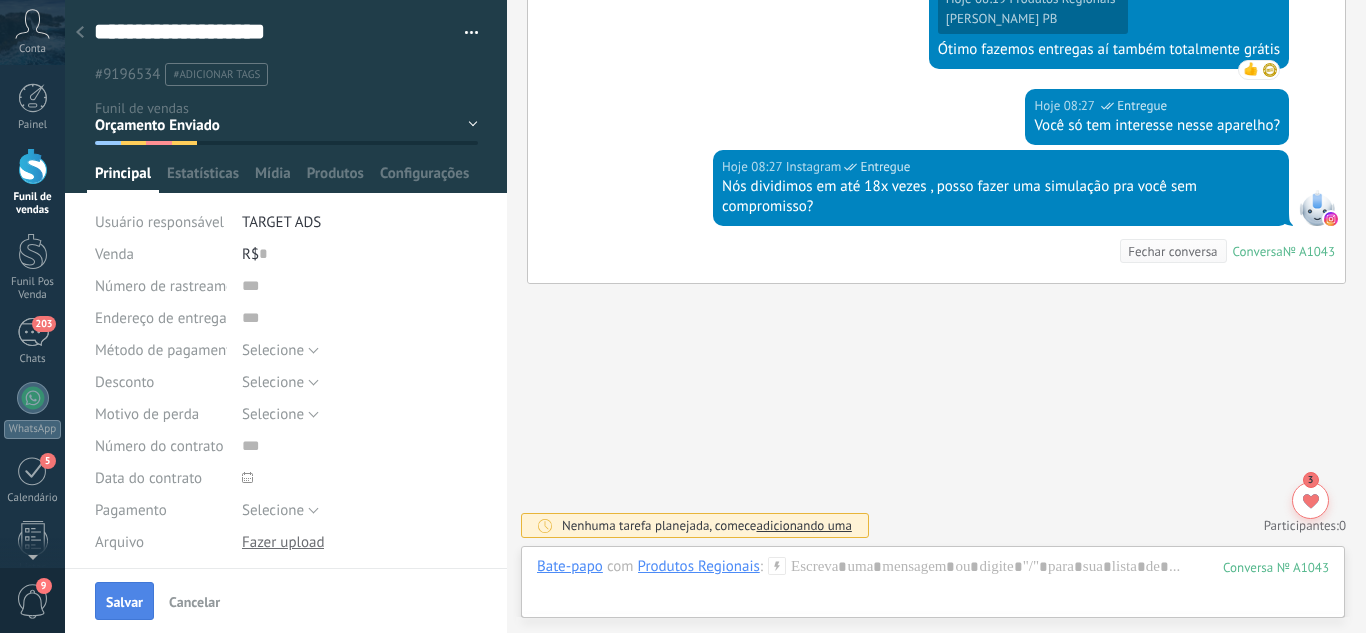 click on "Salvar" at bounding box center (124, 602) 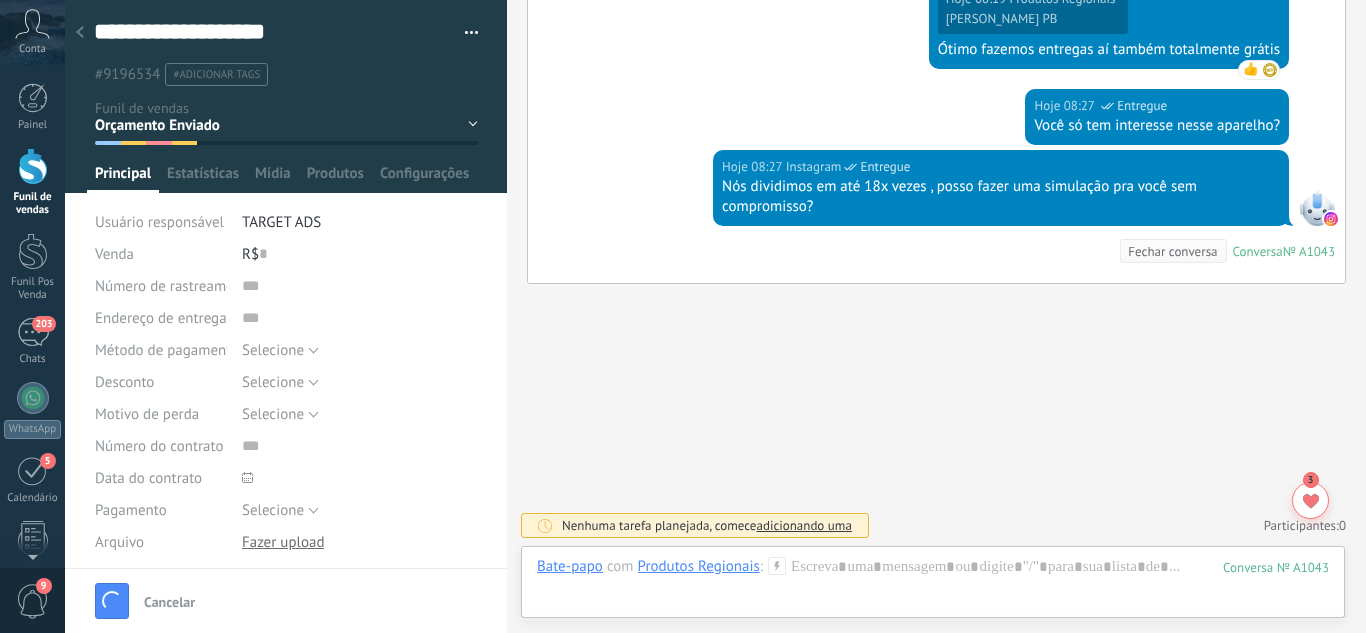 scroll, scrollTop: 1324, scrollLeft: 0, axis: vertical 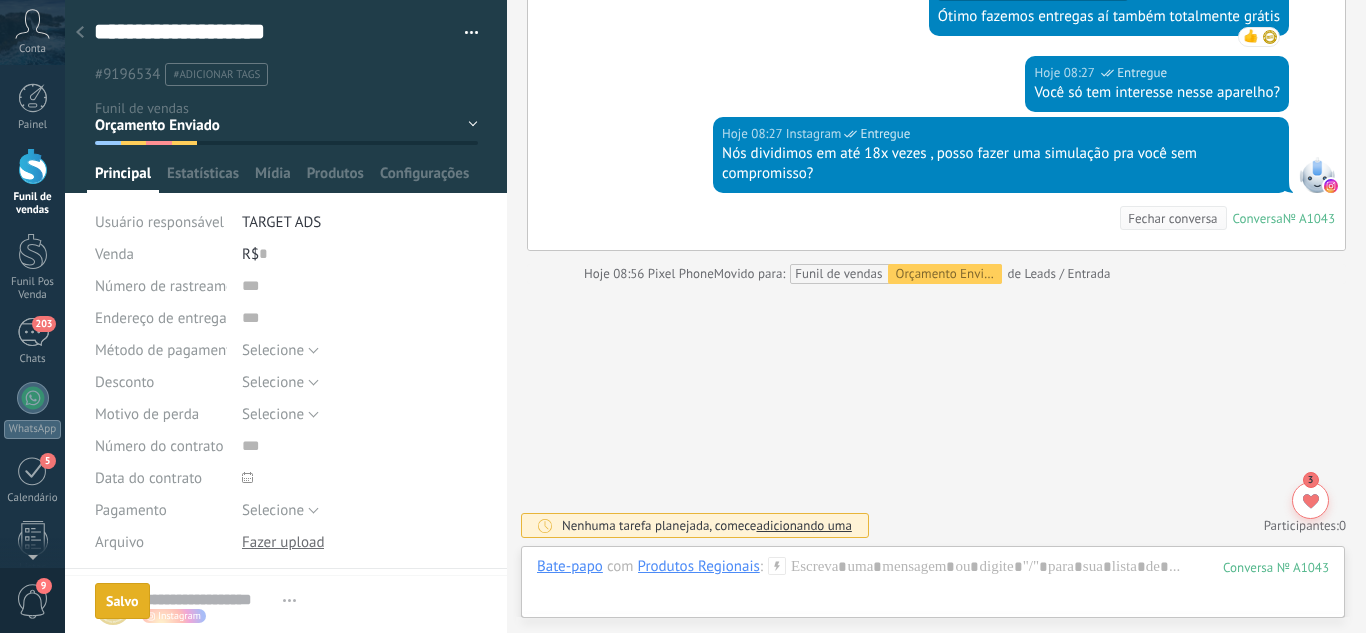 click at bounding box center [80, 33] 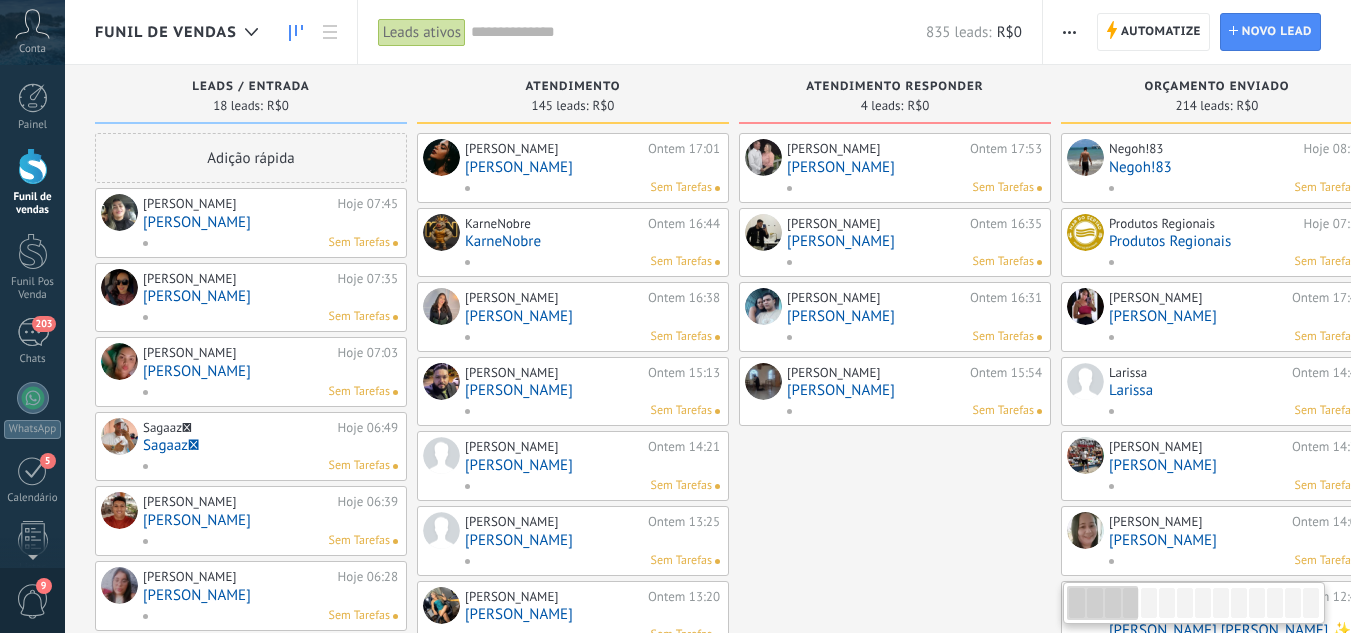 click on "[PERSON_NAME]" at bounding box center (270, 222) 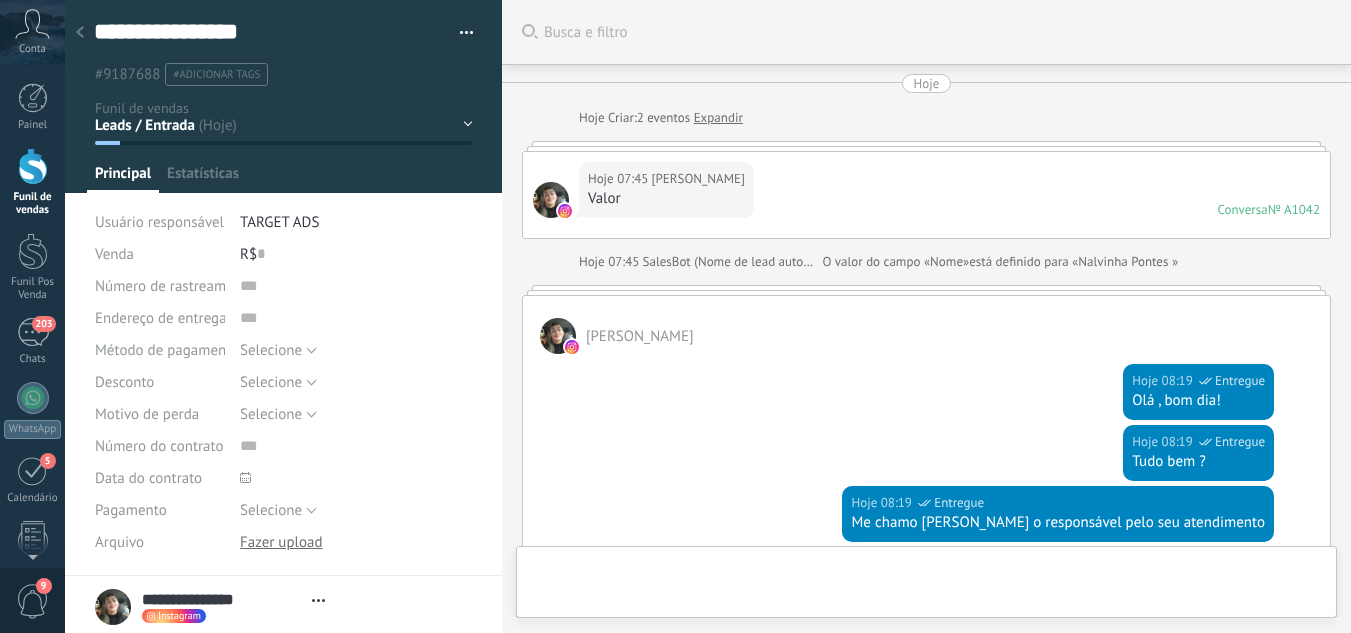 click on "Leads / Entrada
Atendimento
Atendimento Responder
Orçamento Enviado
Orçamento Responder
Negociação / Fechamento
-" at bounding box center [0, 0] 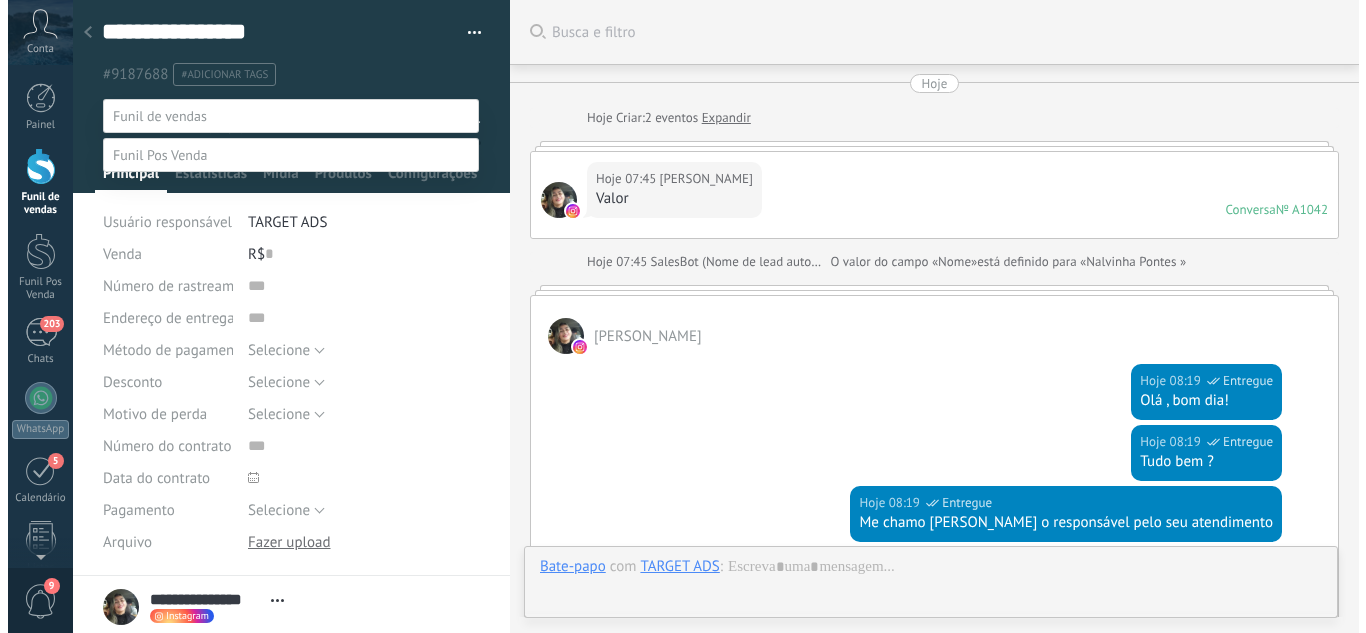 scroll, scrollTop: 30, scrollLeft: 0, axis: vertical 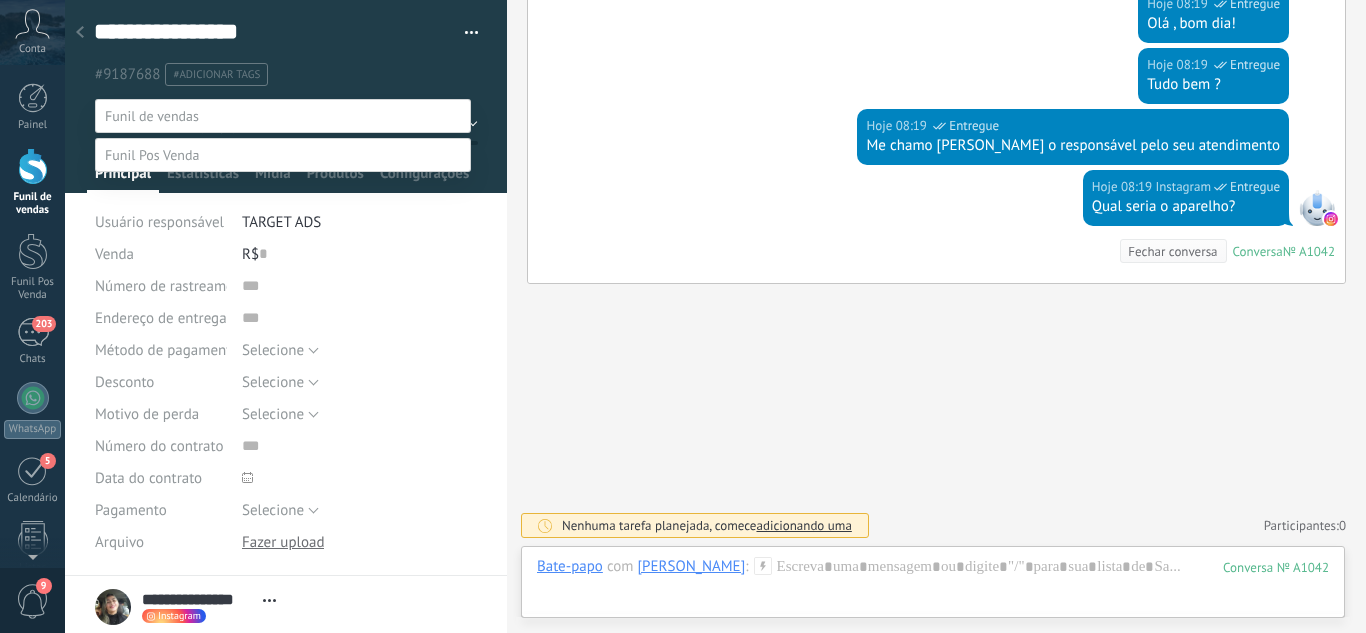 click on "Orçamento Enviado" at bounding box center [0, 0] 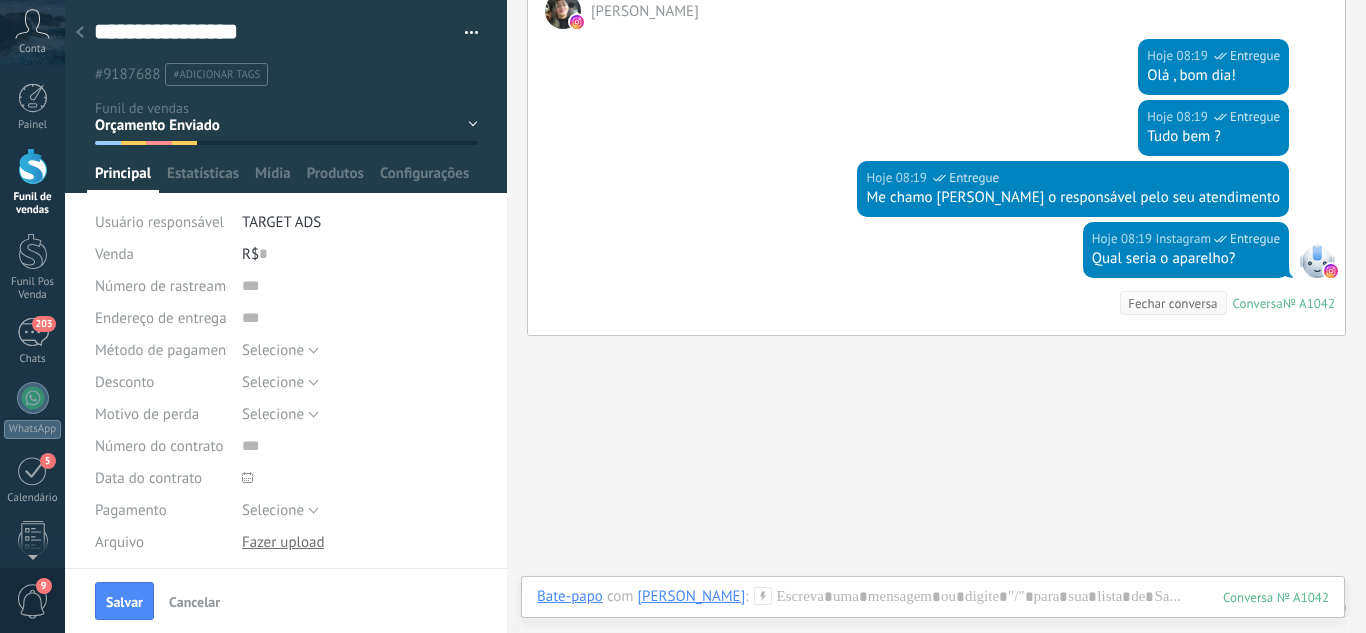 scroll, scrollTop: 277, scrollLeft: 0, axis: vertical 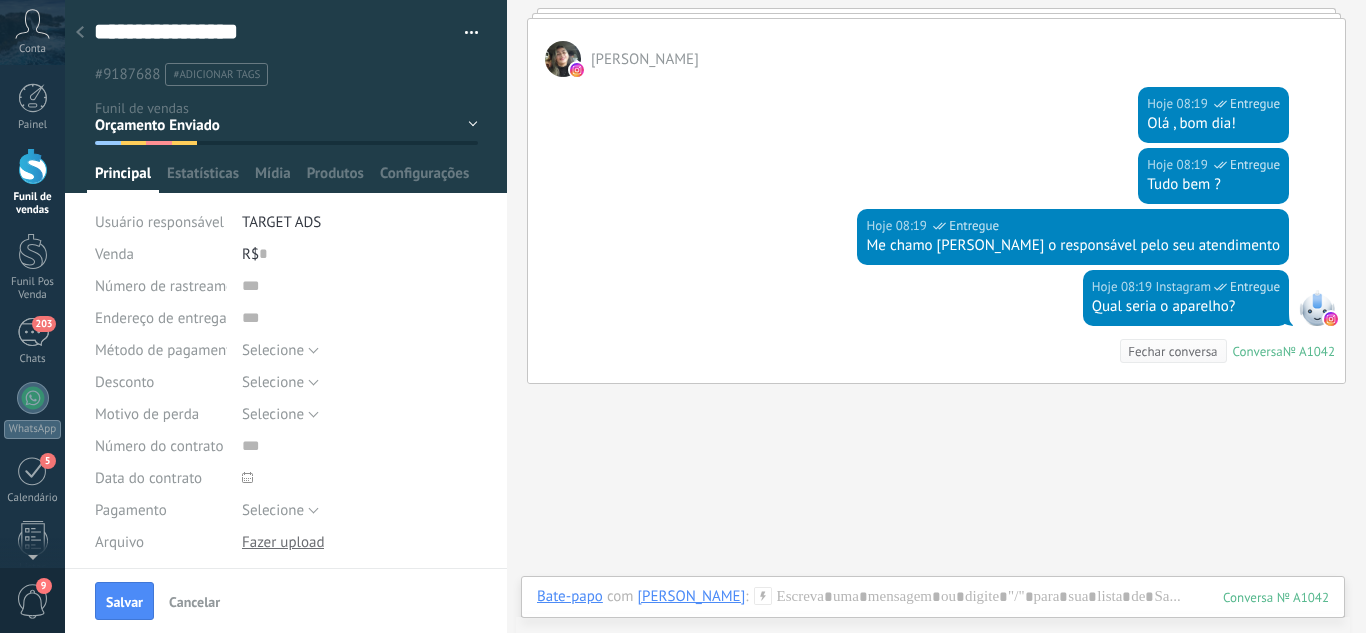 click on "Leads / Entrada
Atendimento
Atendimento Responder
Orçamento Enviado
Orçamento Responder
Negociação / Fechamento
-" at bounding box center (0, 0) 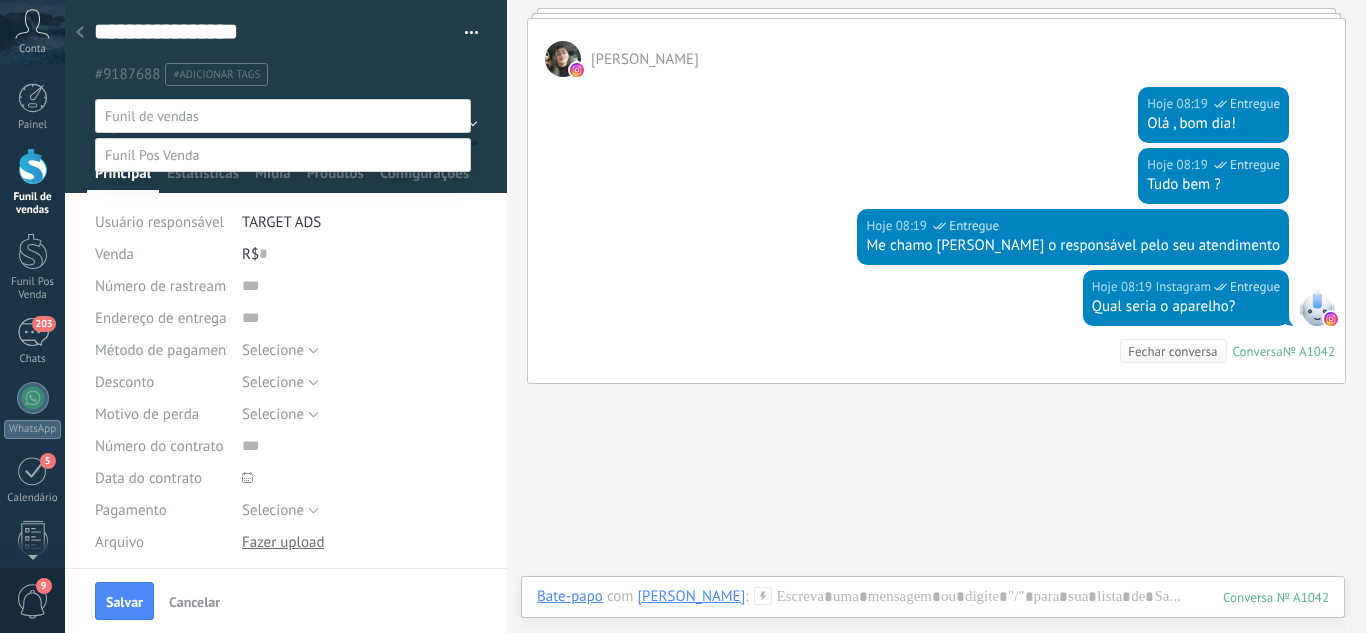 click on "Atendimento" at bounding box center [0, 0] 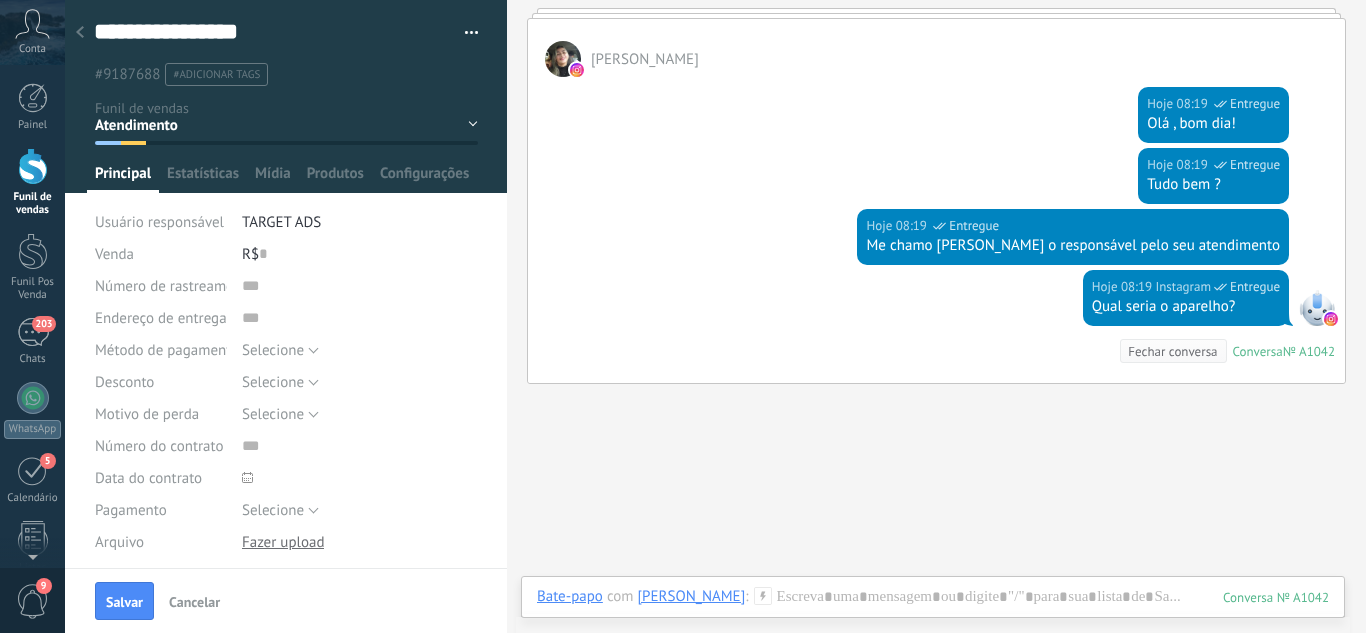 drag, startPoint x: 134, startPoint y: 585, endPoint x: 126, endPoint y: 572, distance: 15.264338 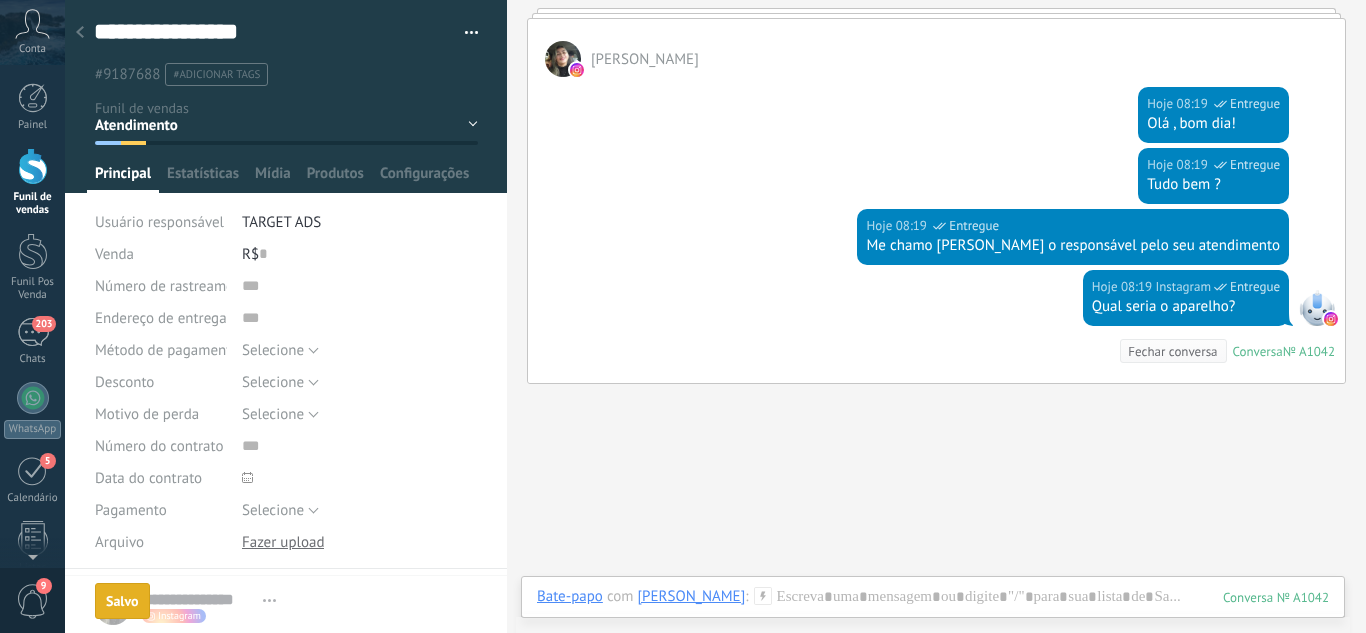 scroll, scrollTop: 310, scrollLeft: 0, axis: vertical 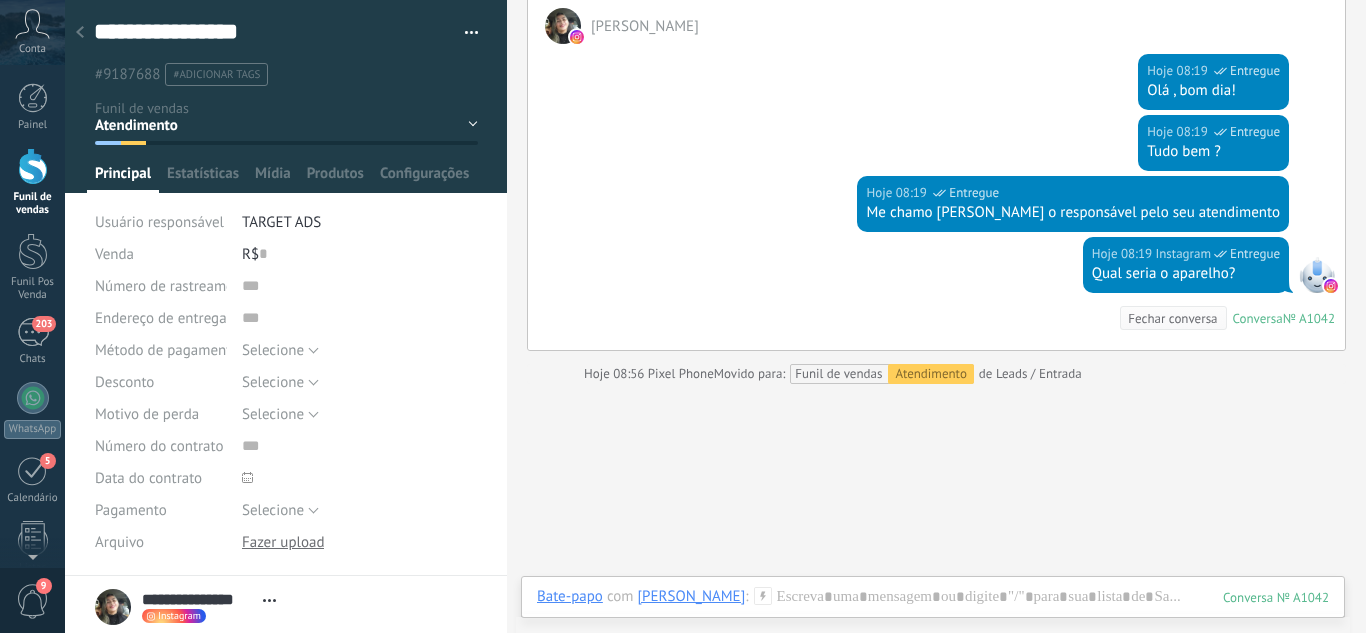 click at bounding box center [80, 33] 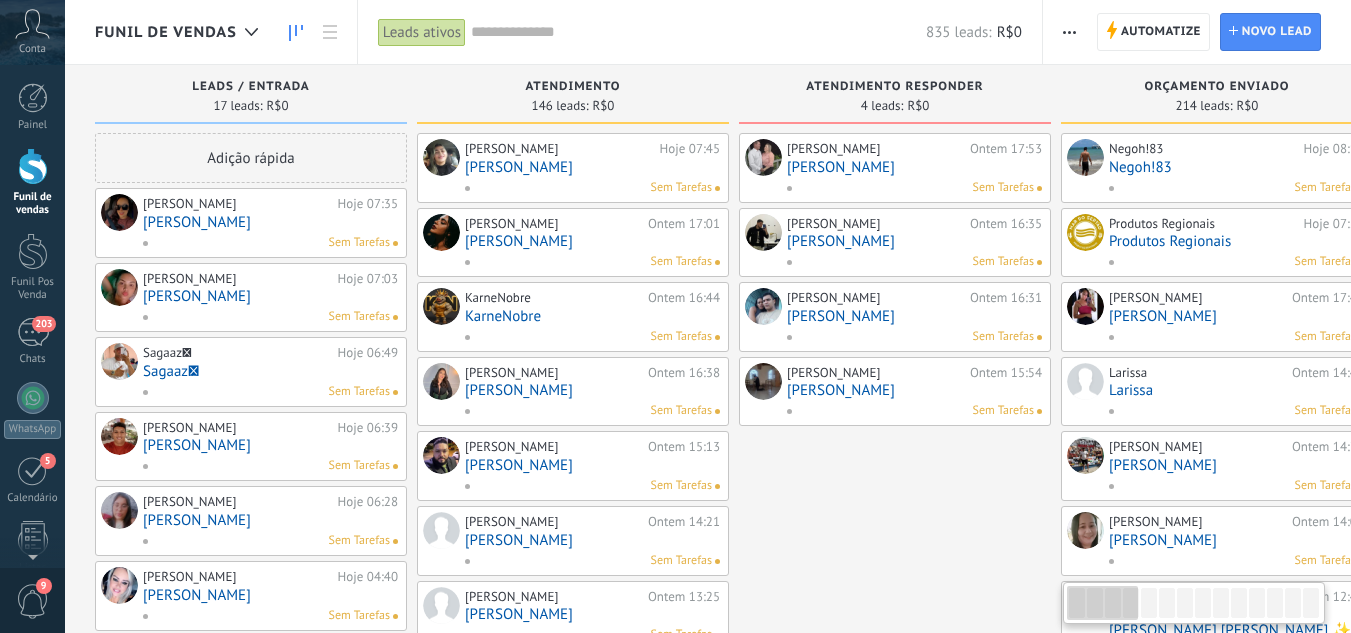drag, startPoint x: 212, startPoint y: 230, endPoint x: 202, endPoint y: 216, distance: 17.20465 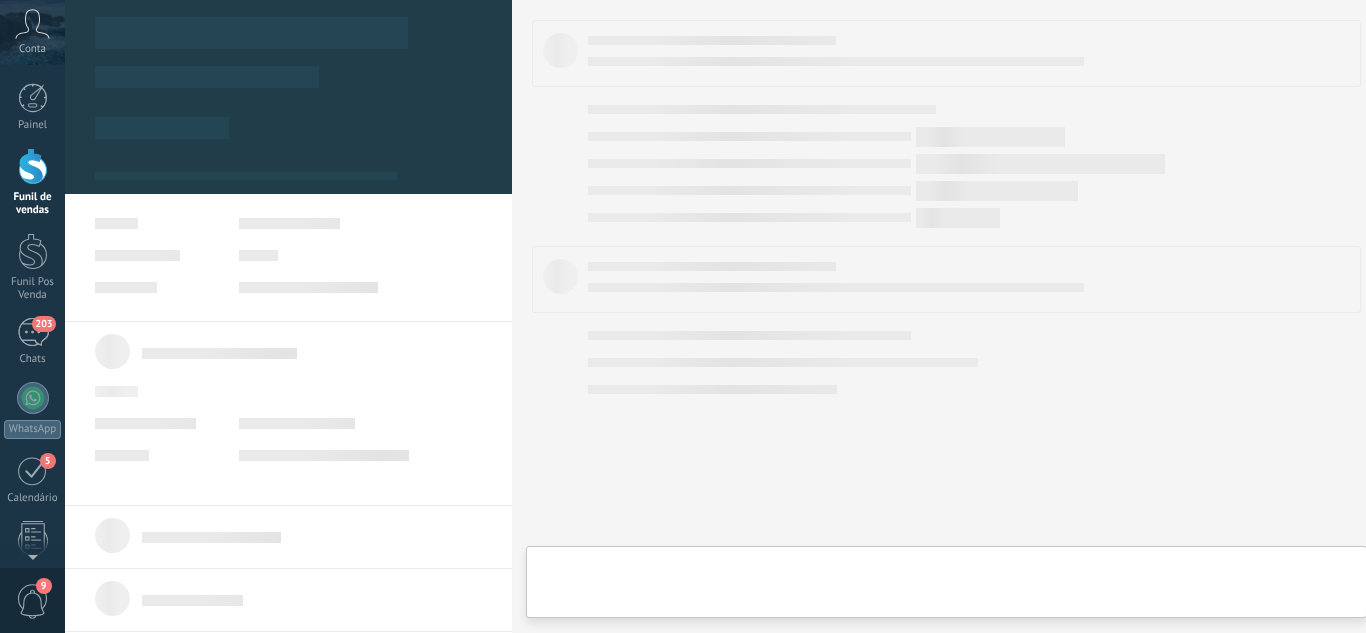 type on "**********" 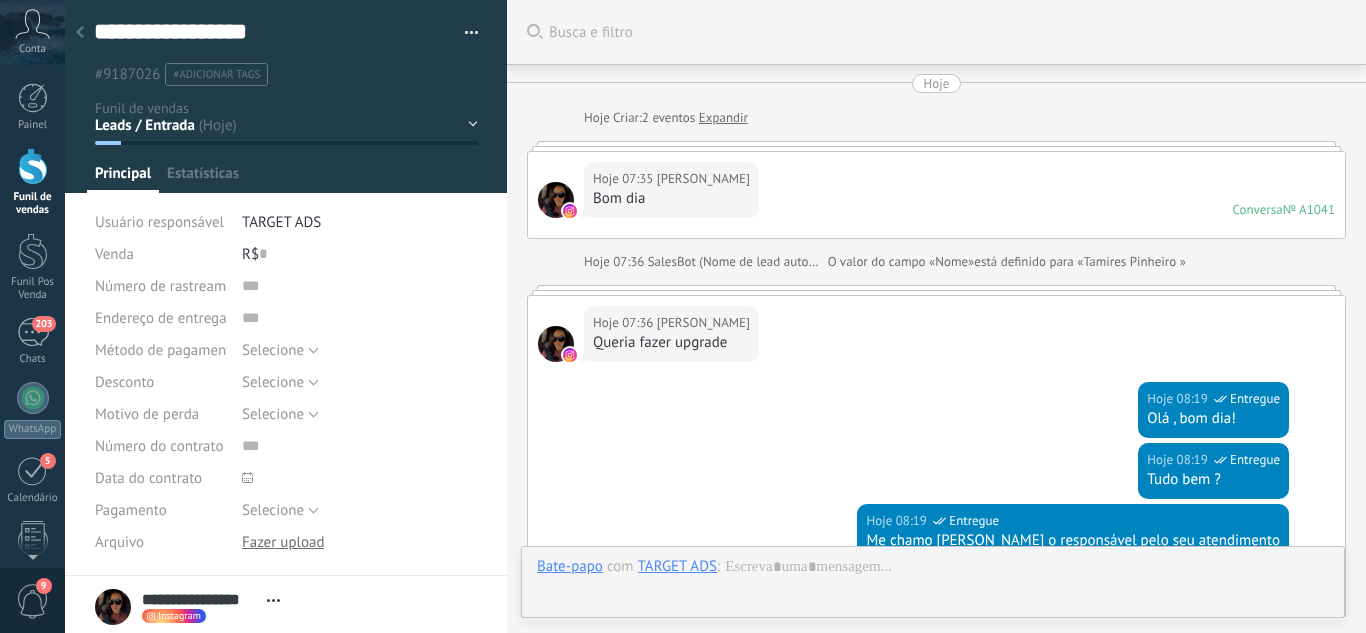 scroll, scrollTop: 30, scrollLeft: 0, axis: vertical 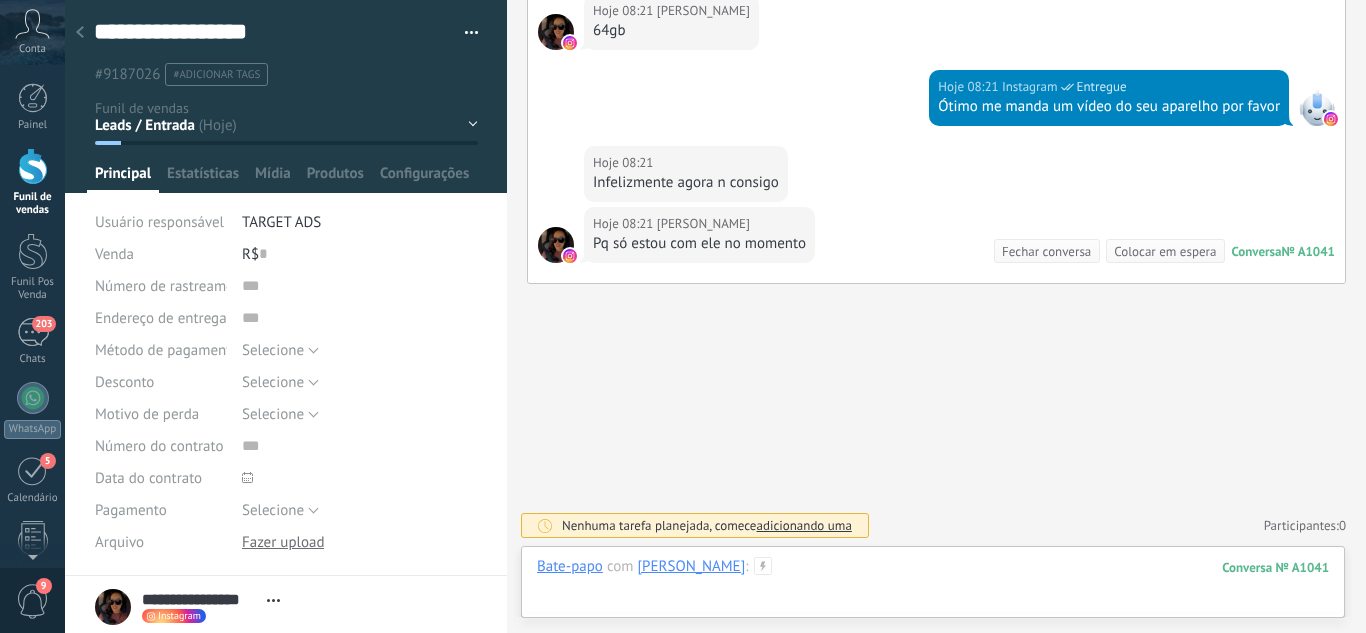 click at bounding box center [933, 587] 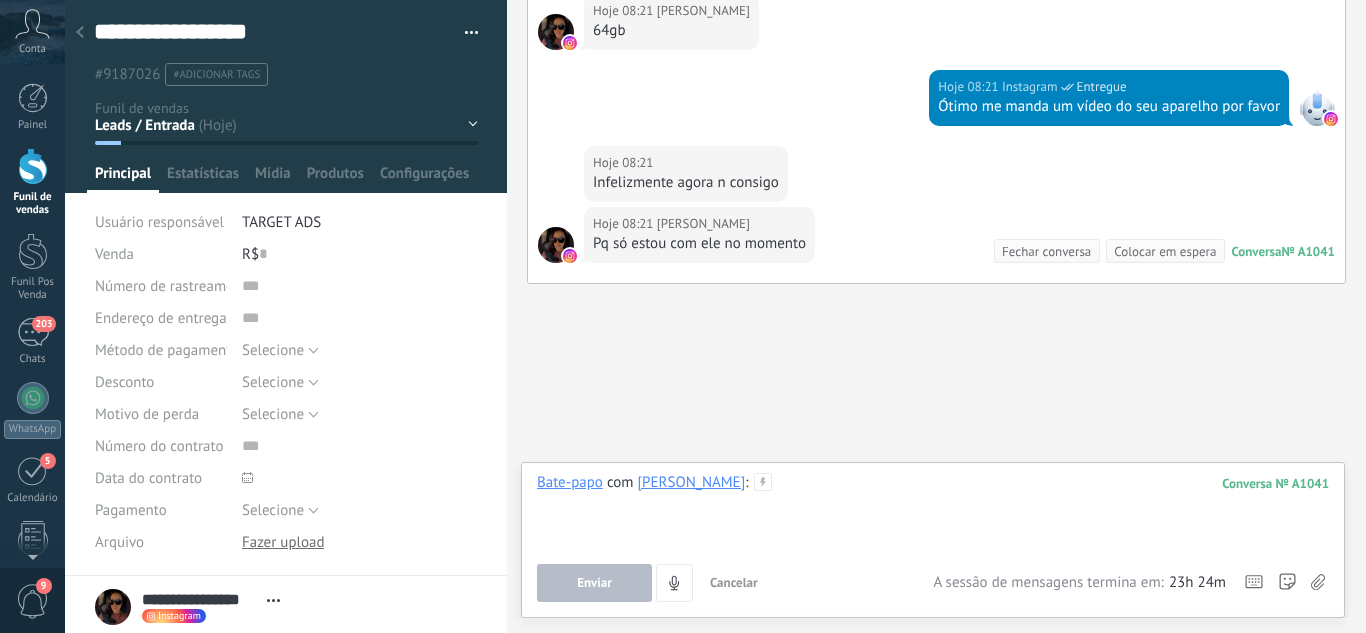 type 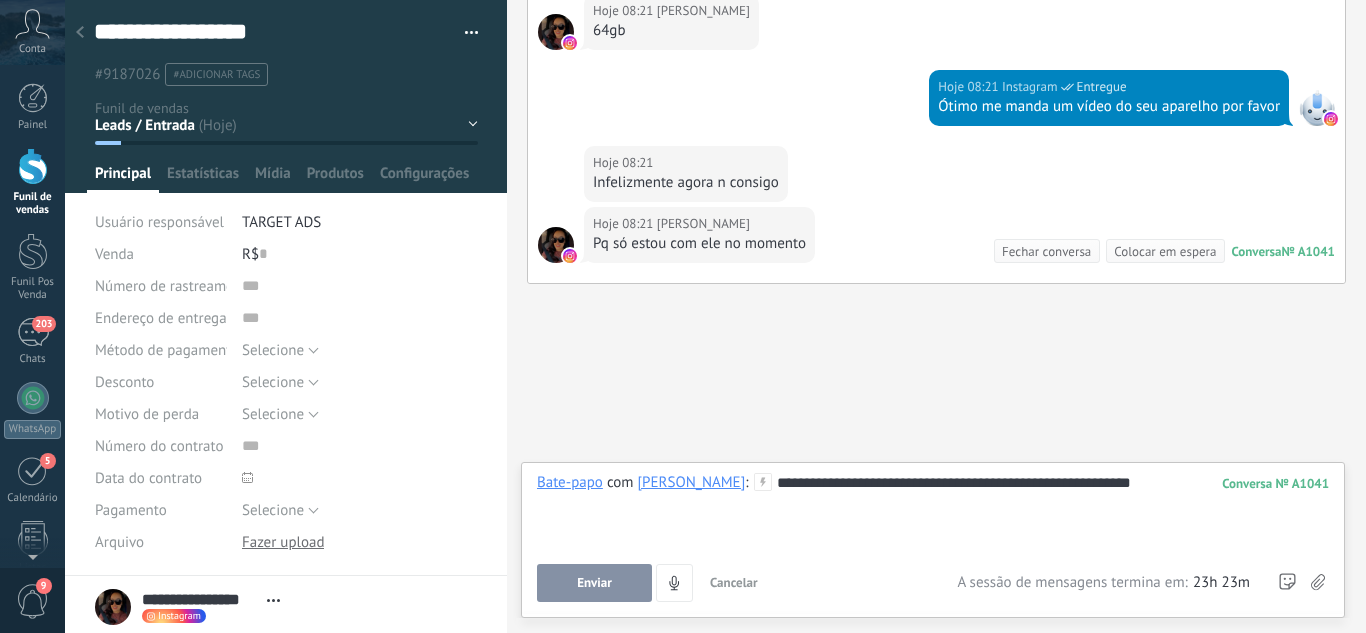 click on "**********" at bounding box center [933, 511] 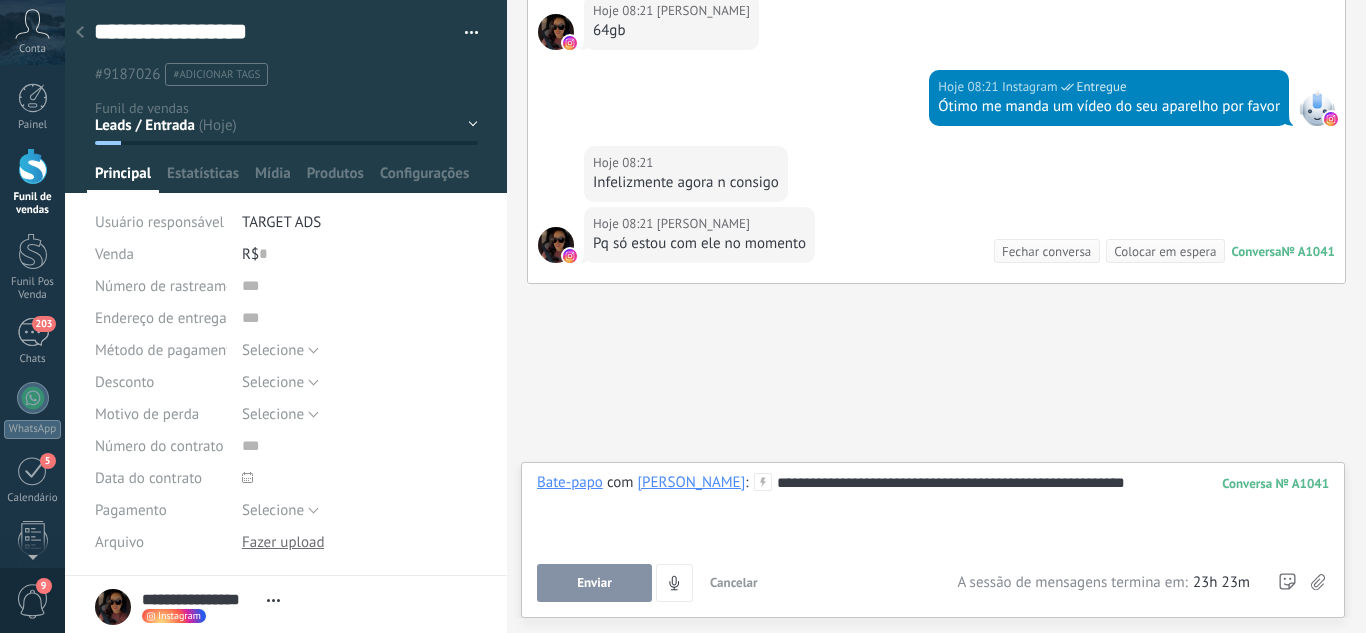 click on "Enviar" at bounding box center (594, 583) 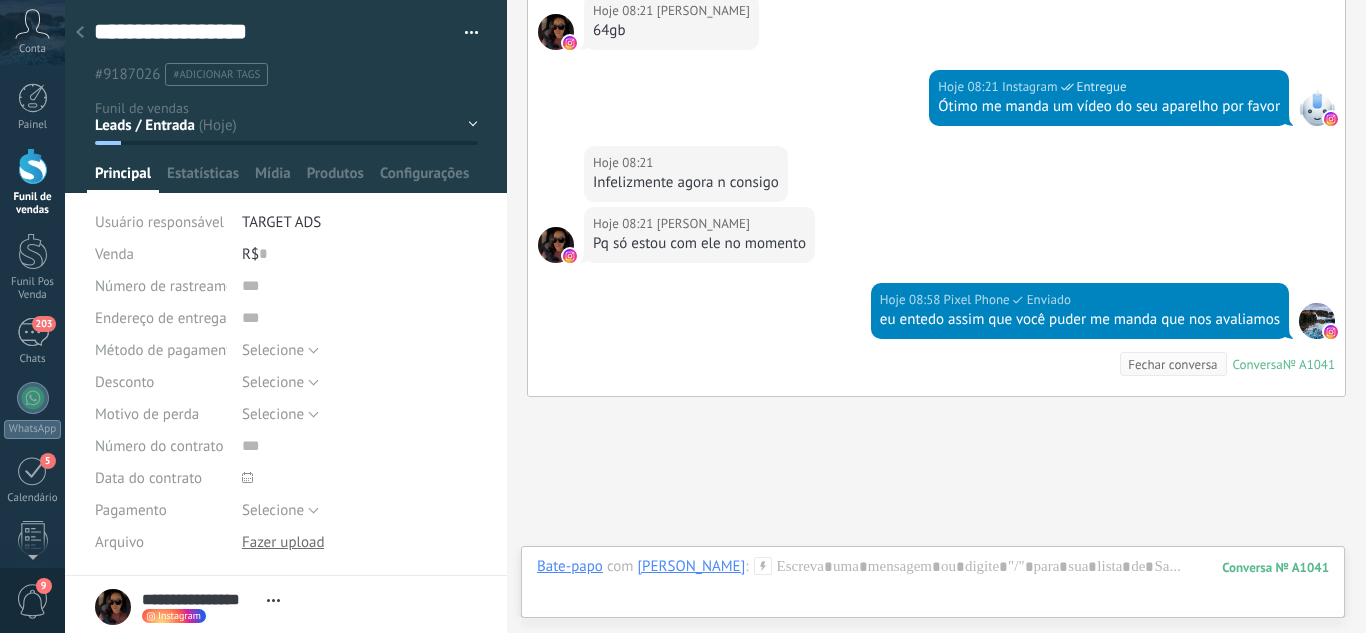 click on "Leads / Entrada
Atendimento
Atendimento Responder
Orçamento Enviado
Orçamento Responder
Negociação / Fechamento
-" at bounding box center (0, 0) 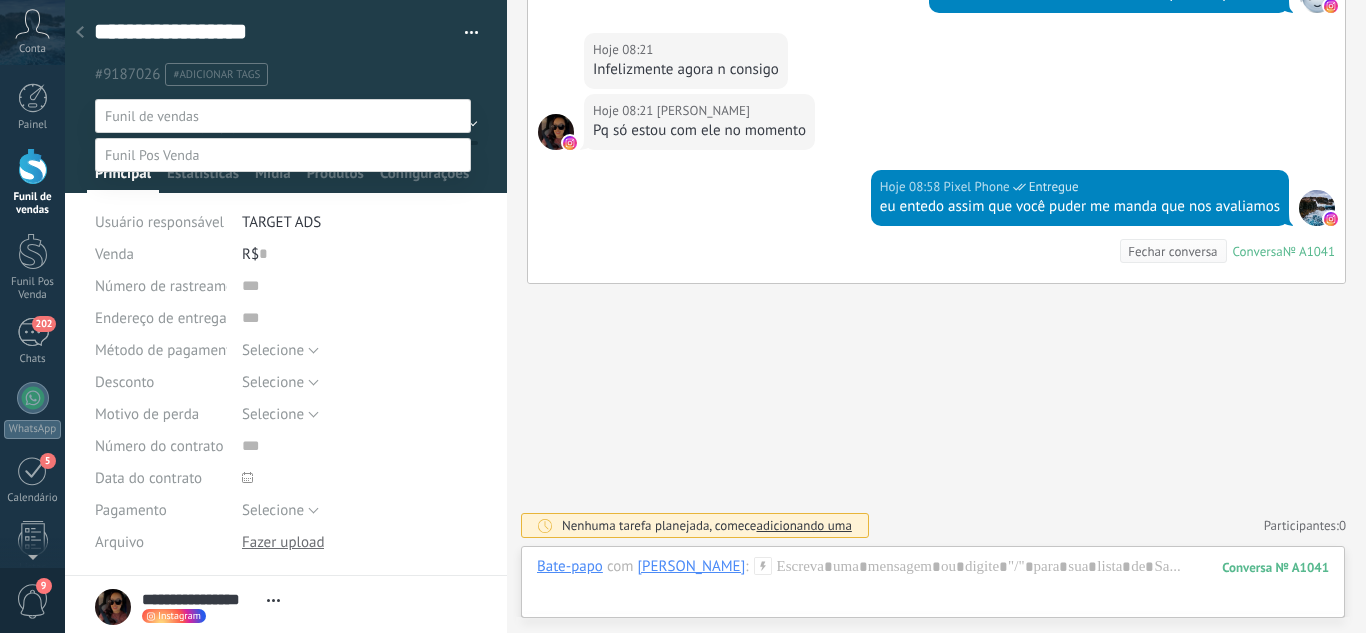 click on "Negociação / Fechamento" at bounding box center [0, 0] 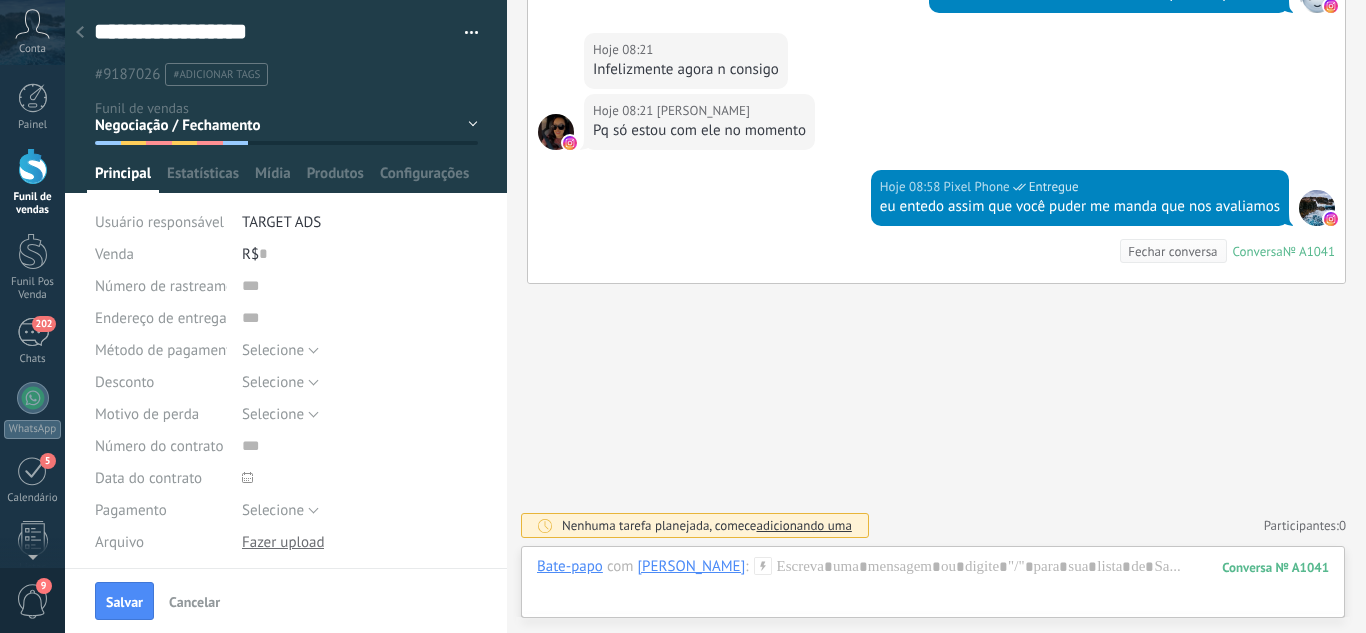 click on "Salvar" at bounding box center (124, 601) 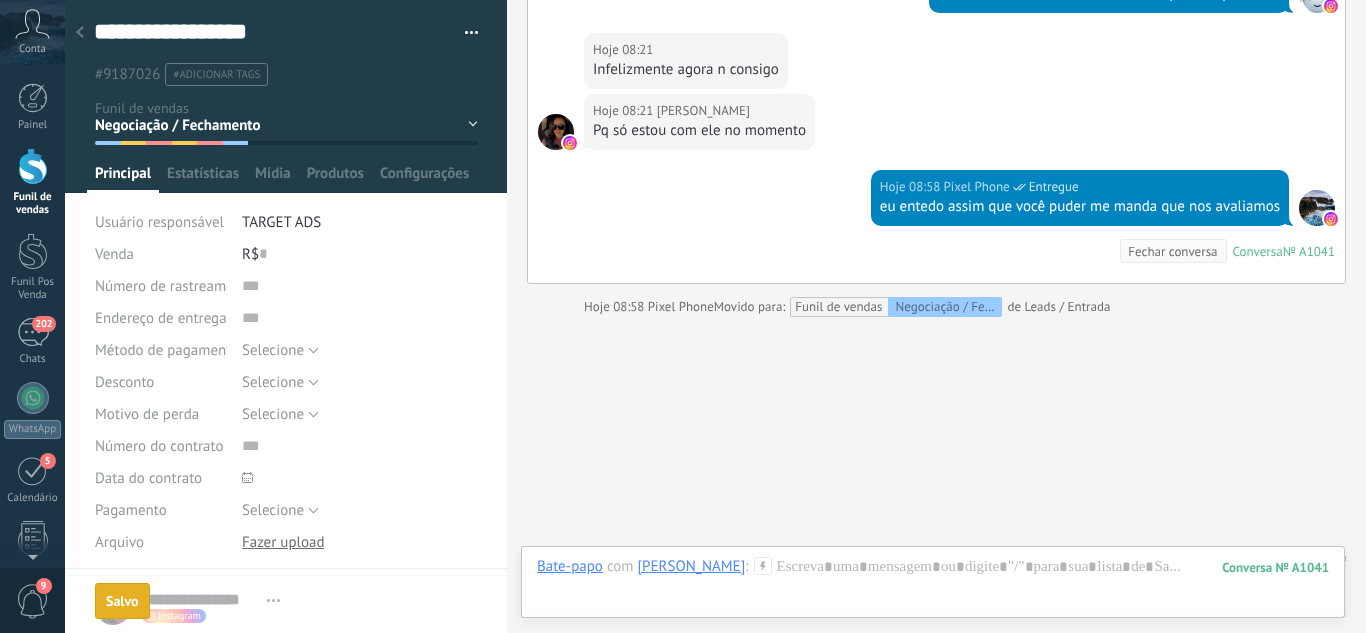scroll, scrollTop: 914, scrollLeft: 0, axis: vertical 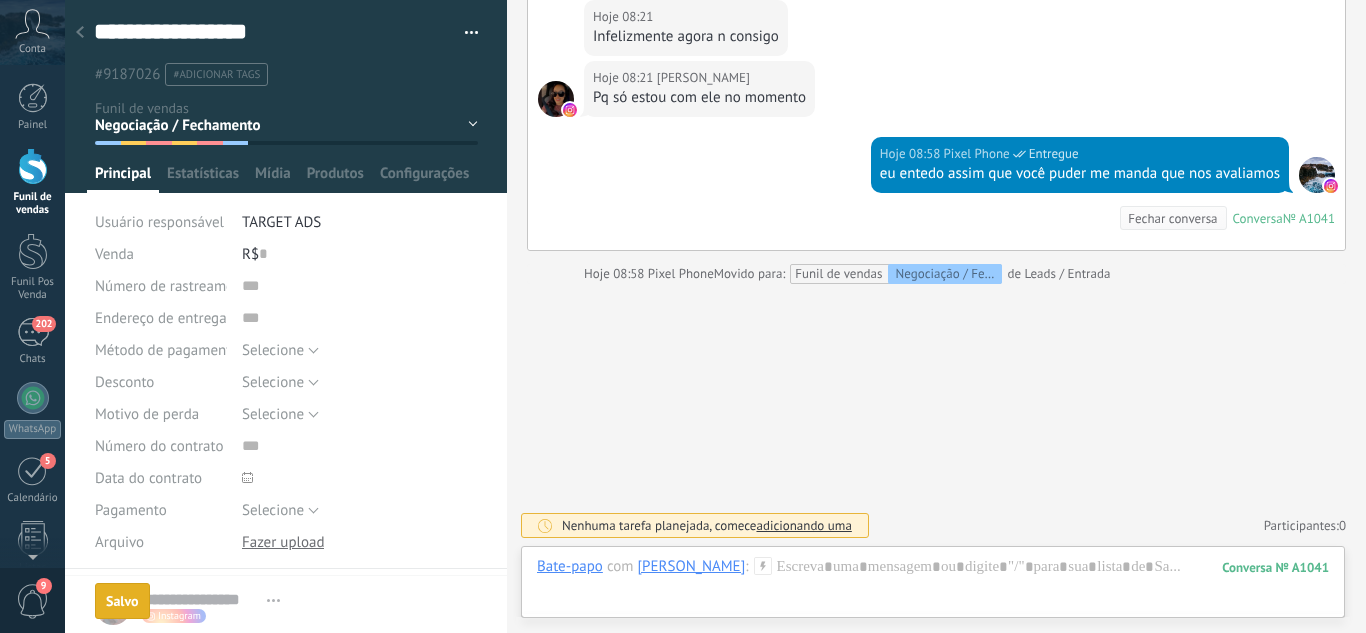 click at bounding box center [80, 33] 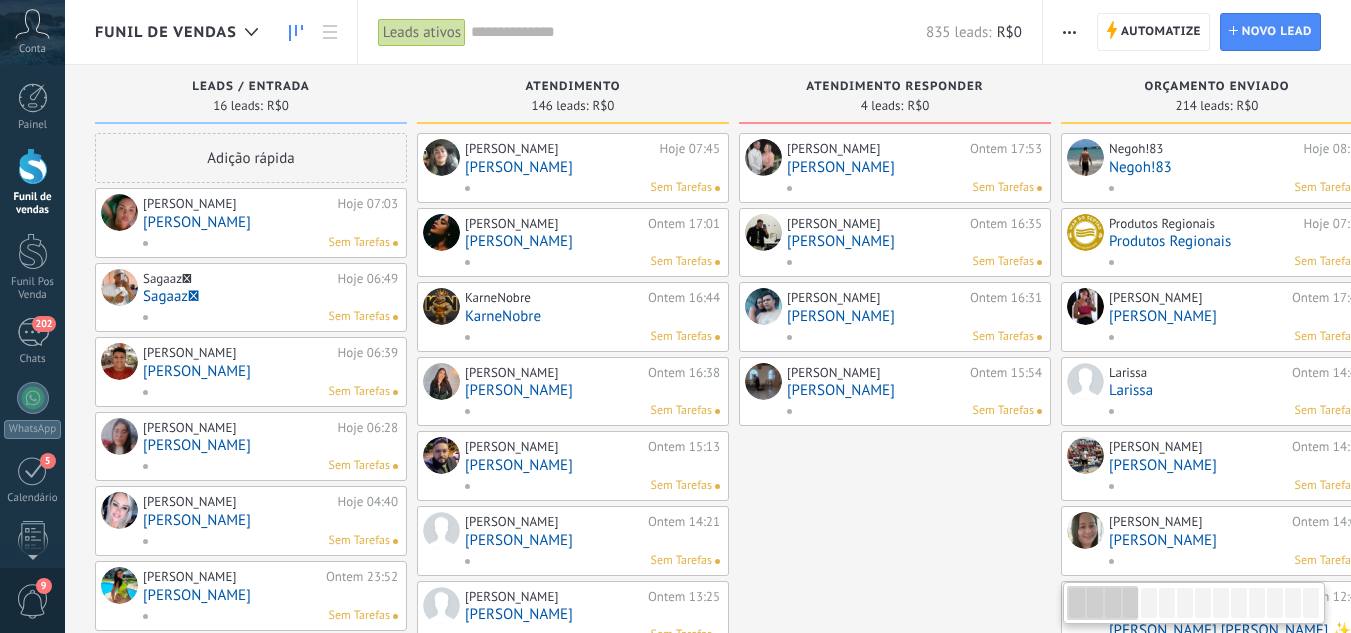 click on "[PERSON_NAME]" at bounding box center (270, 222) 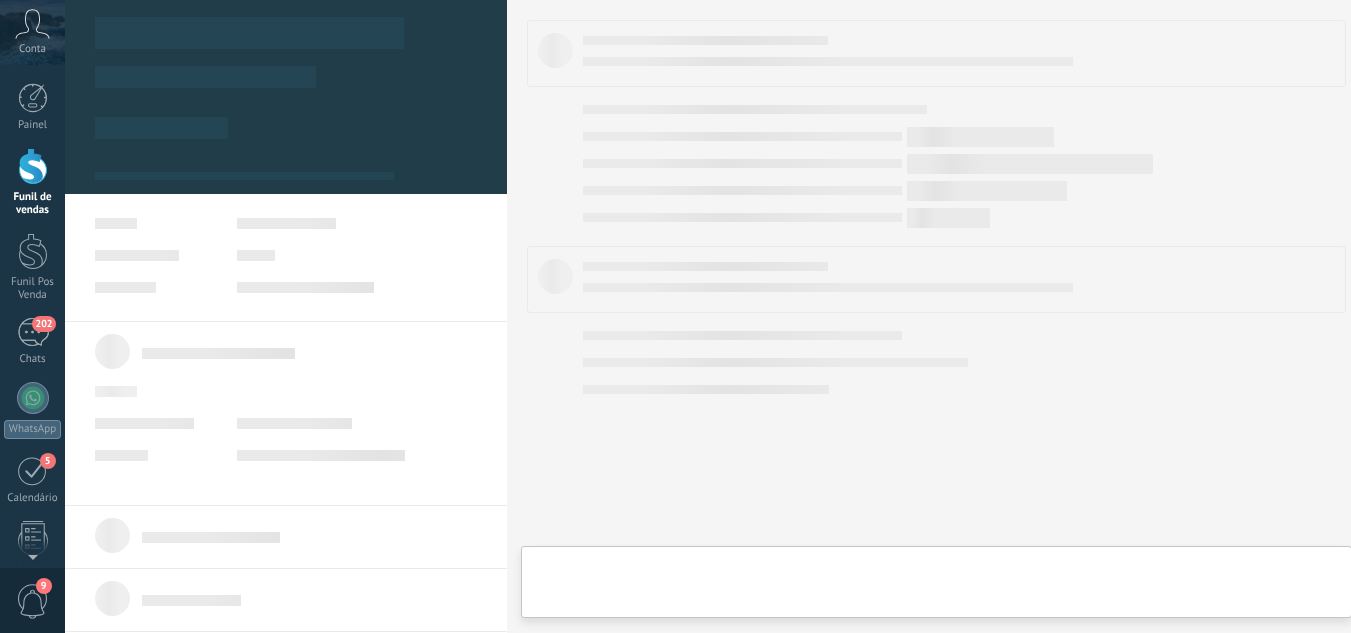 click on "[PERSON_NAME]" at bounding box center (270, 222) 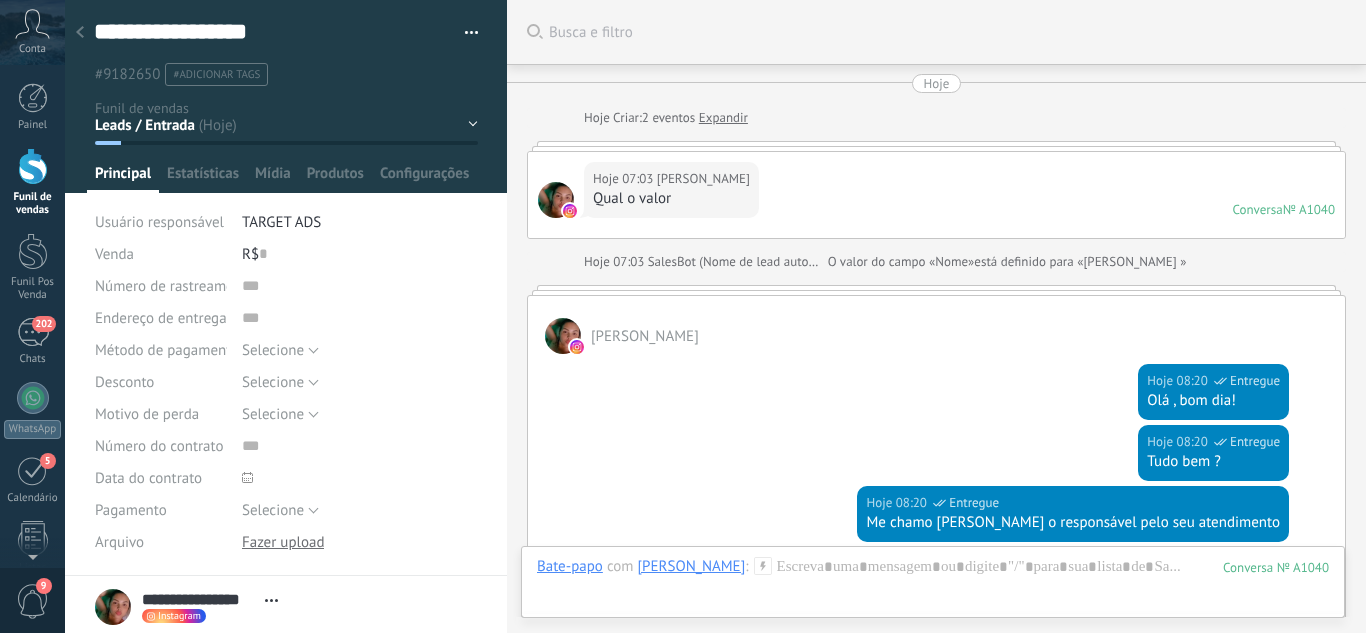 scroll, scrollTop: 30, scrollLeft: 0, axis: vertical 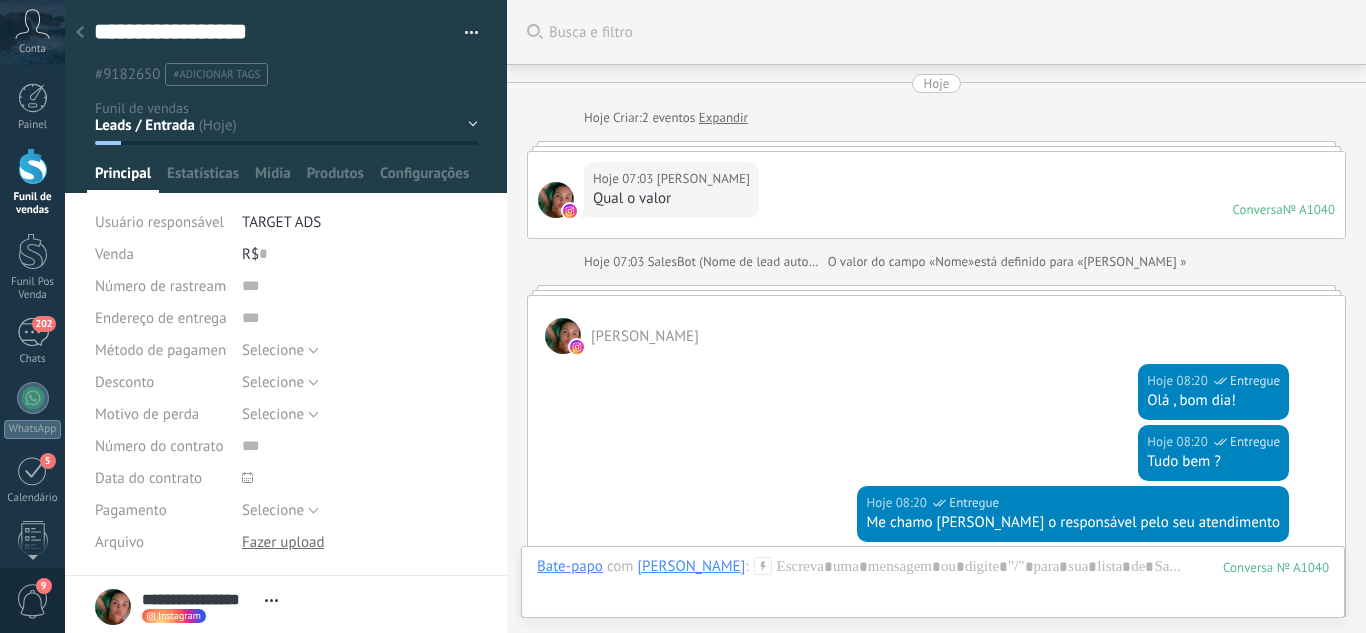 click at bounding box center (286, 96) 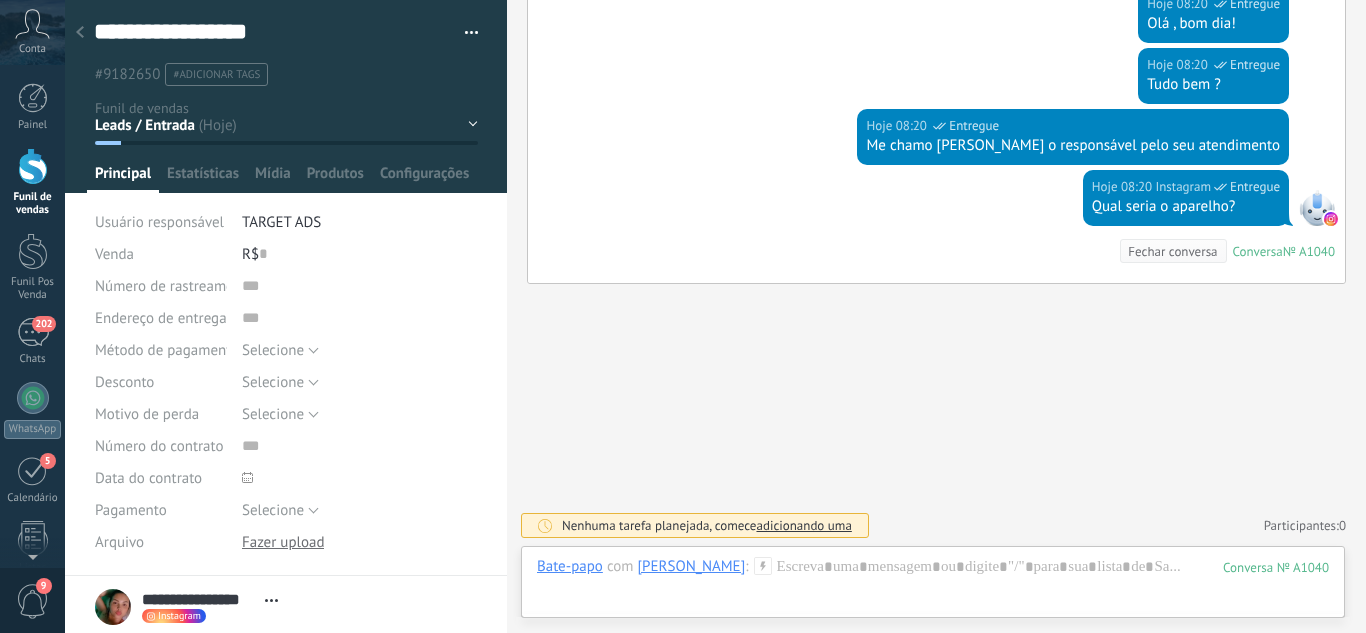 click on "Leads / Entrada
Atendimento
Atendimento Responder
Orçamento Enviado
Orçamento Responder
Negociação / Fechamento
-" at bounding box center [0, 0] 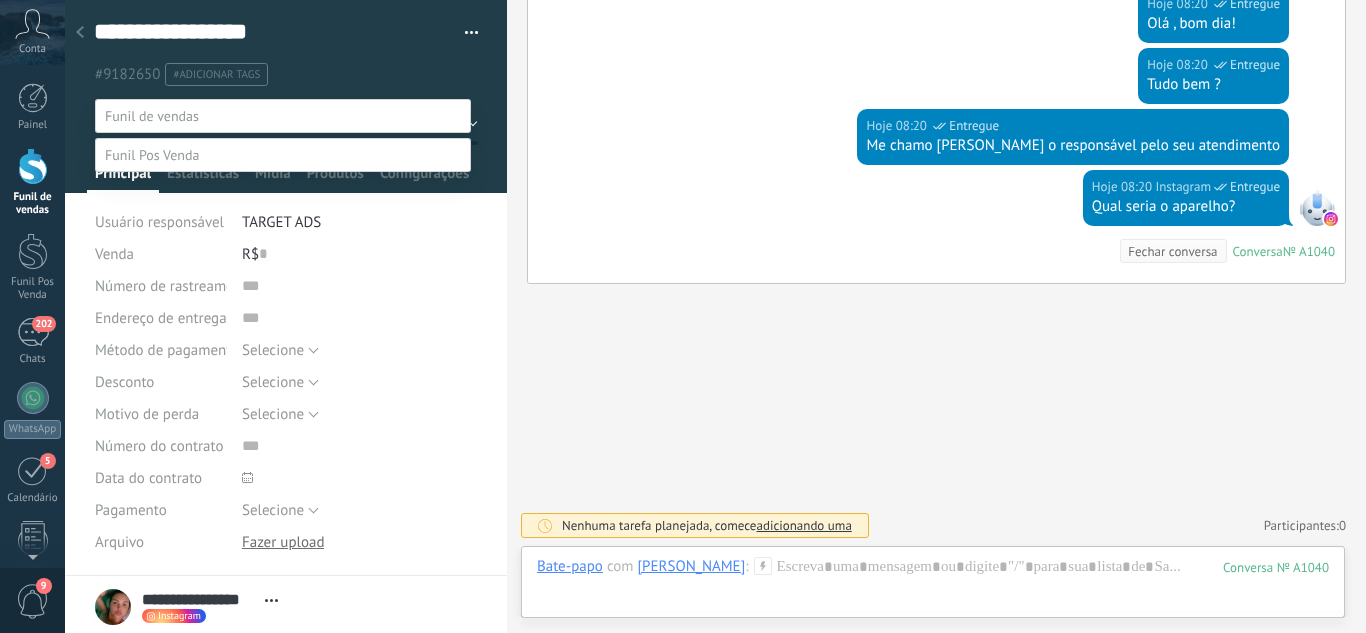 click on "Atendimento" at bounding box center (0, 0) 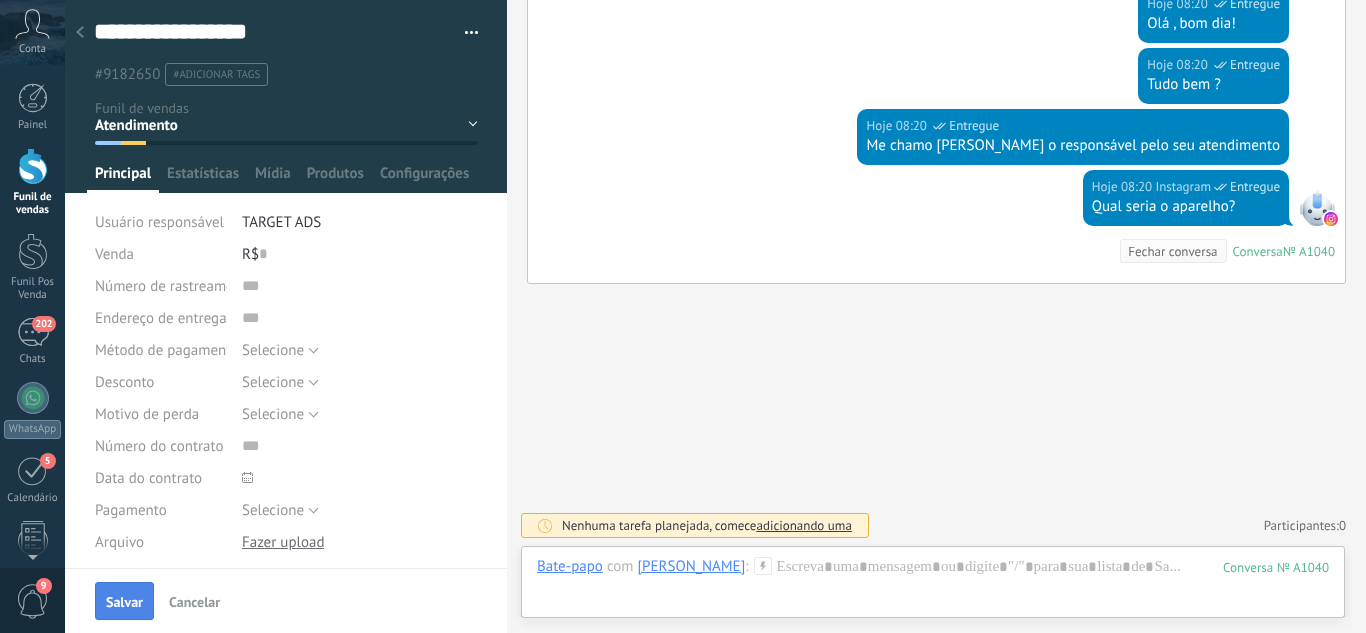 click on "Salvar" at bounding box center (124, 601) 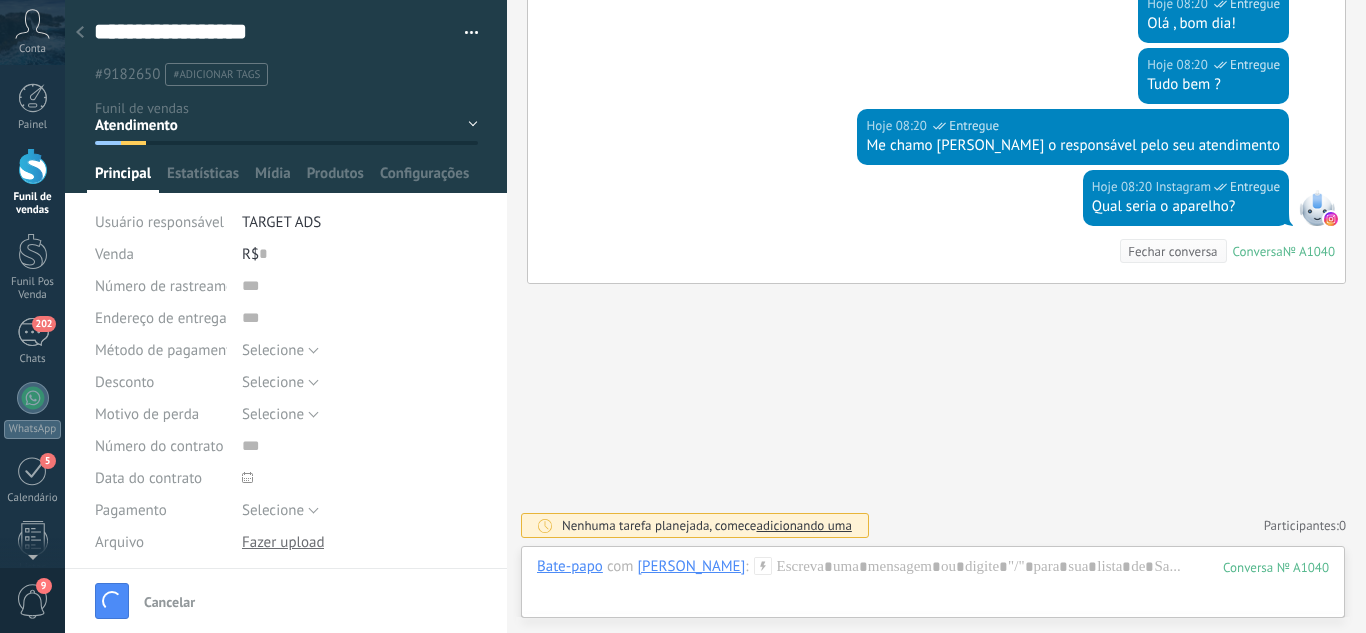 scroll, scrollTop: 410, scrollLeft: 0, axis: vertical 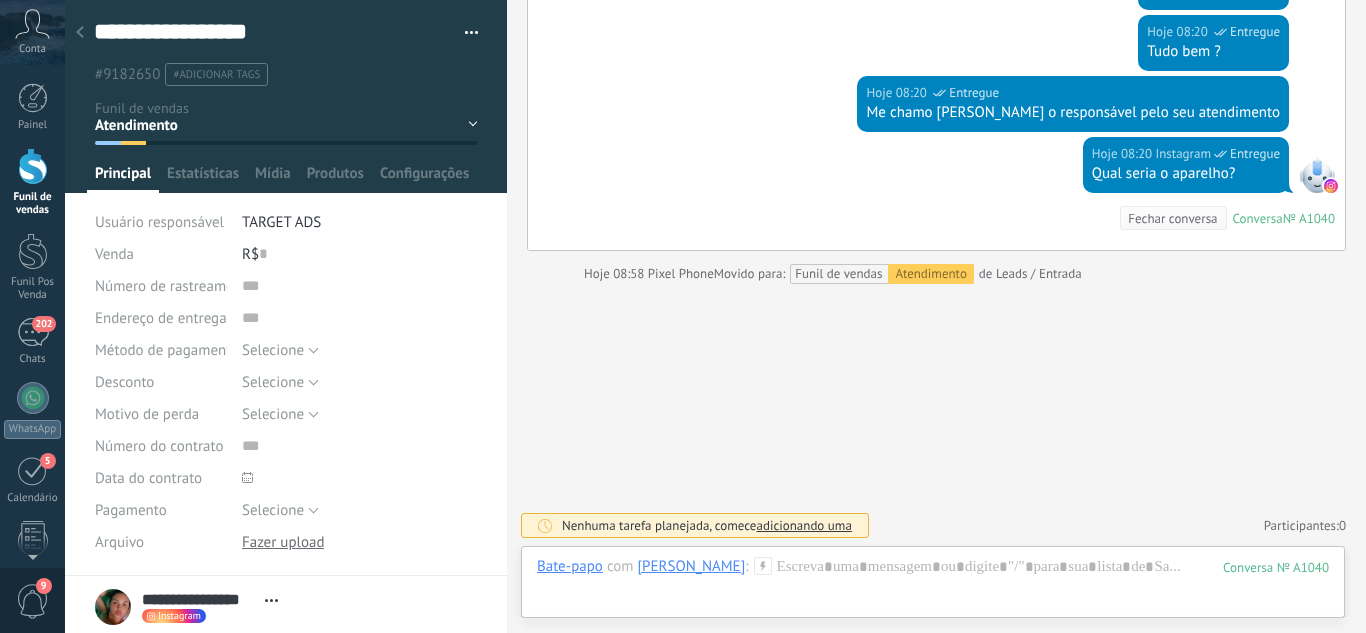 click at bounding box center [80, 33] 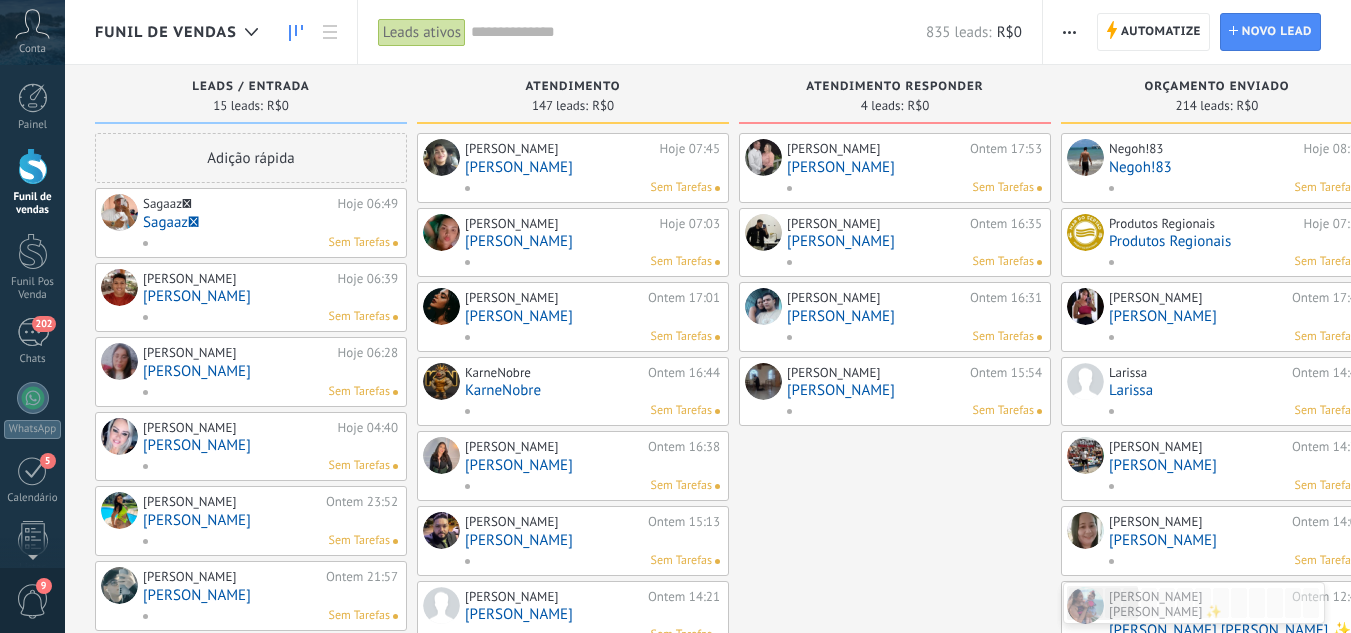 click on "Sagaaz" at bounding box center (270, 222) 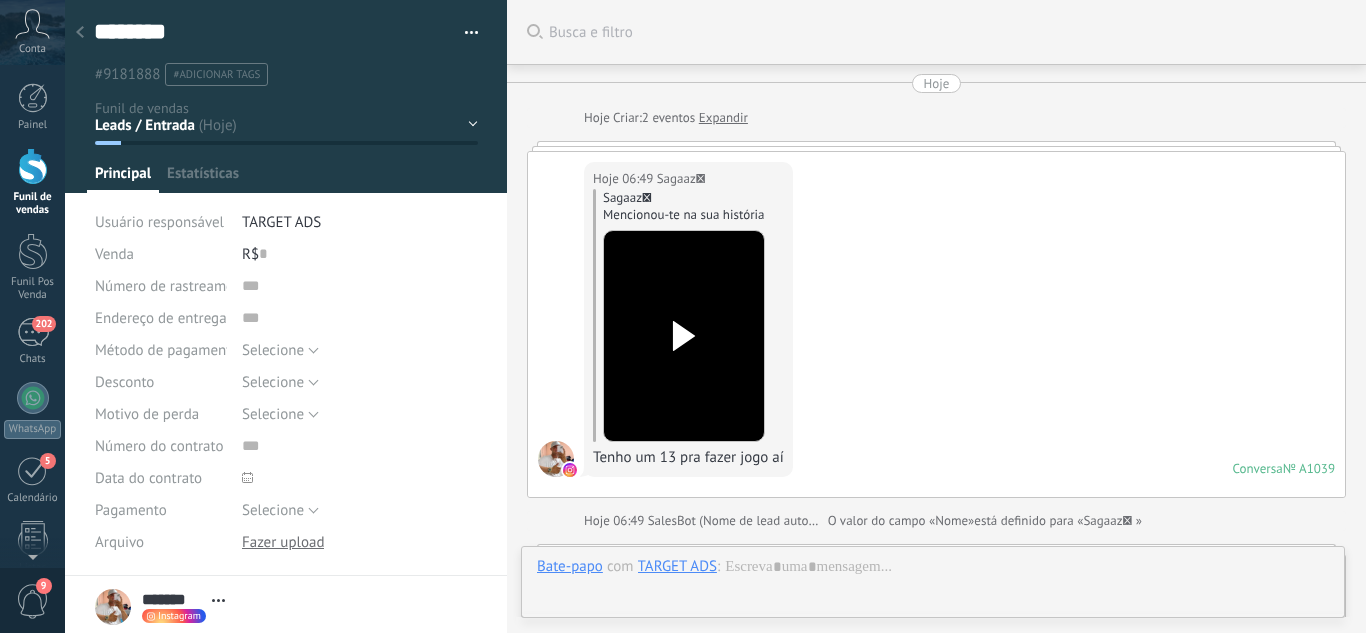scroll, scrollTop: 534, scrollLeft: 0, axis: vertical 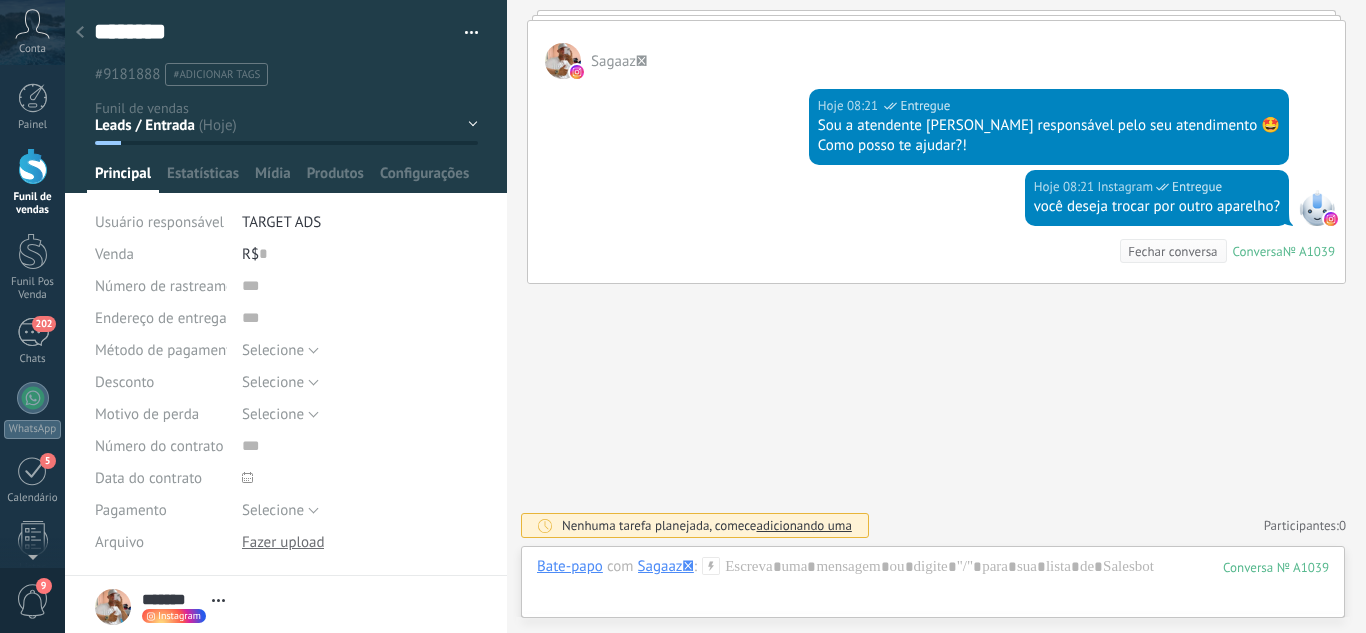 click on "Leads / Entrada
Atendimento
Atendimento Responder
Orçamento Enviado
Orçamento Responder
Negociação / Fechamento
-" at bounding box center [0, 0] 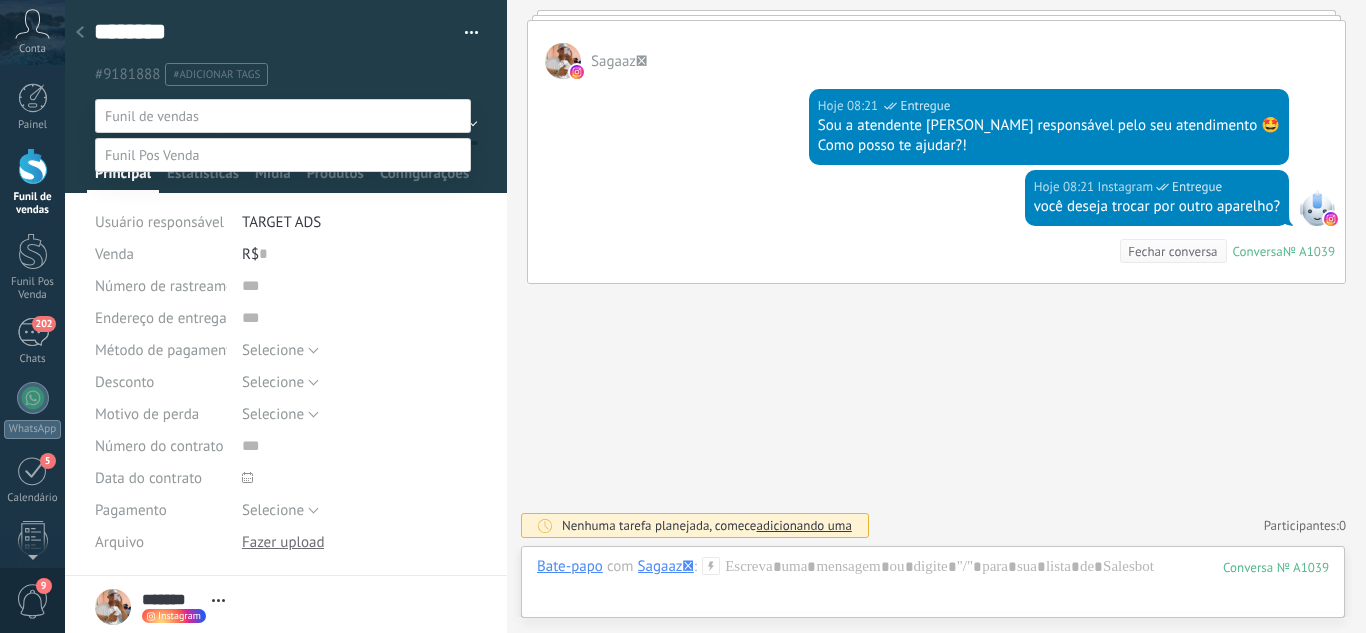 click at bounding box center (715, 316) 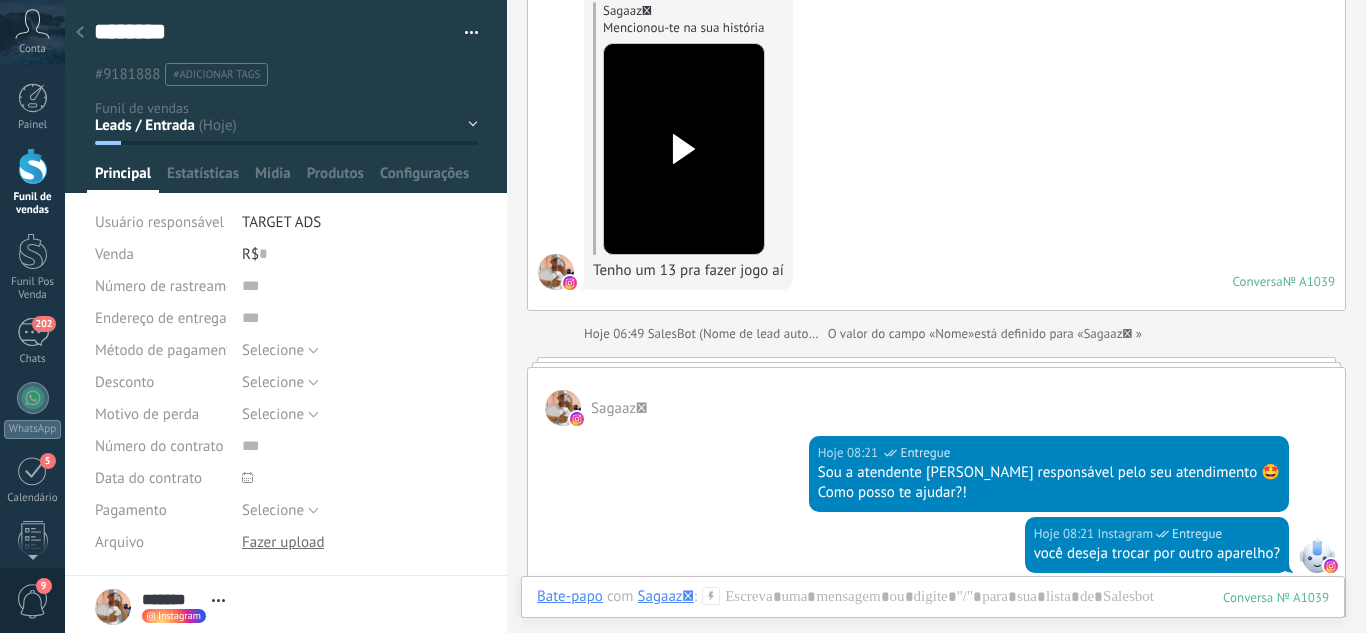 scroll, scrollTop: 134, scrollLeft: 0, axis: vertical 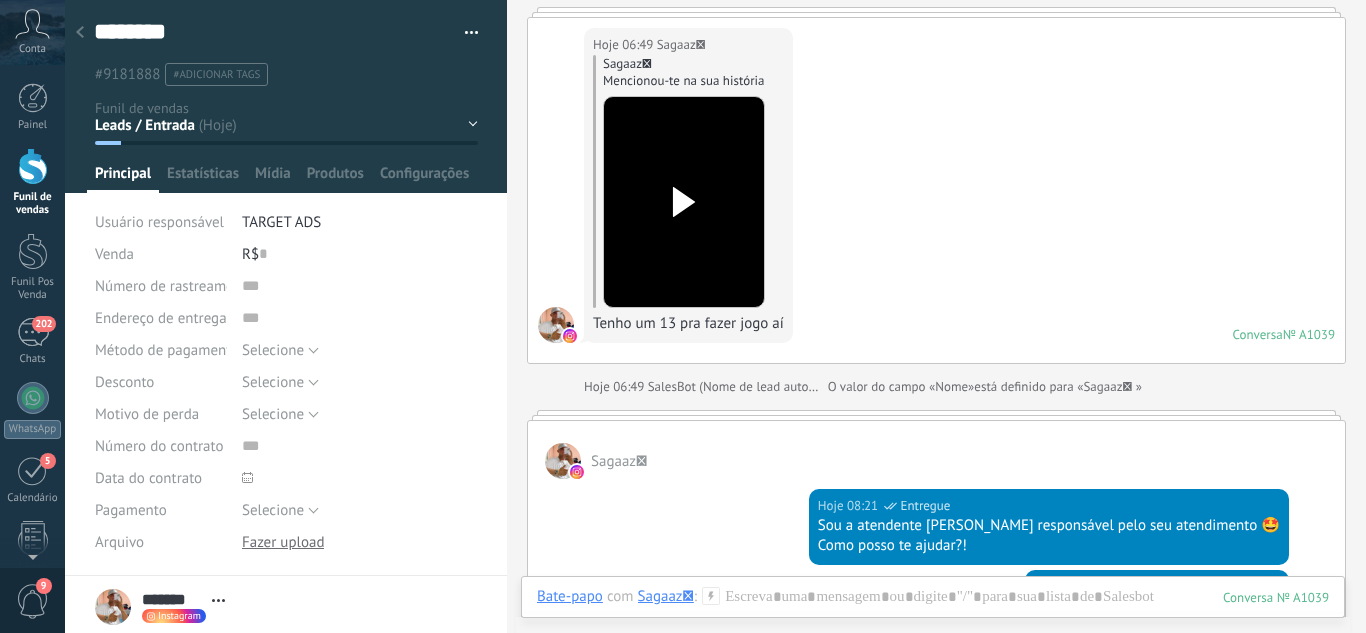 click on "Leads / Entrada
Atendimento
Atendimento Responder
Orçamento Enviado
Orçamento Responder
Negociação / Fechamento
-" at bounding box center [0, 0] 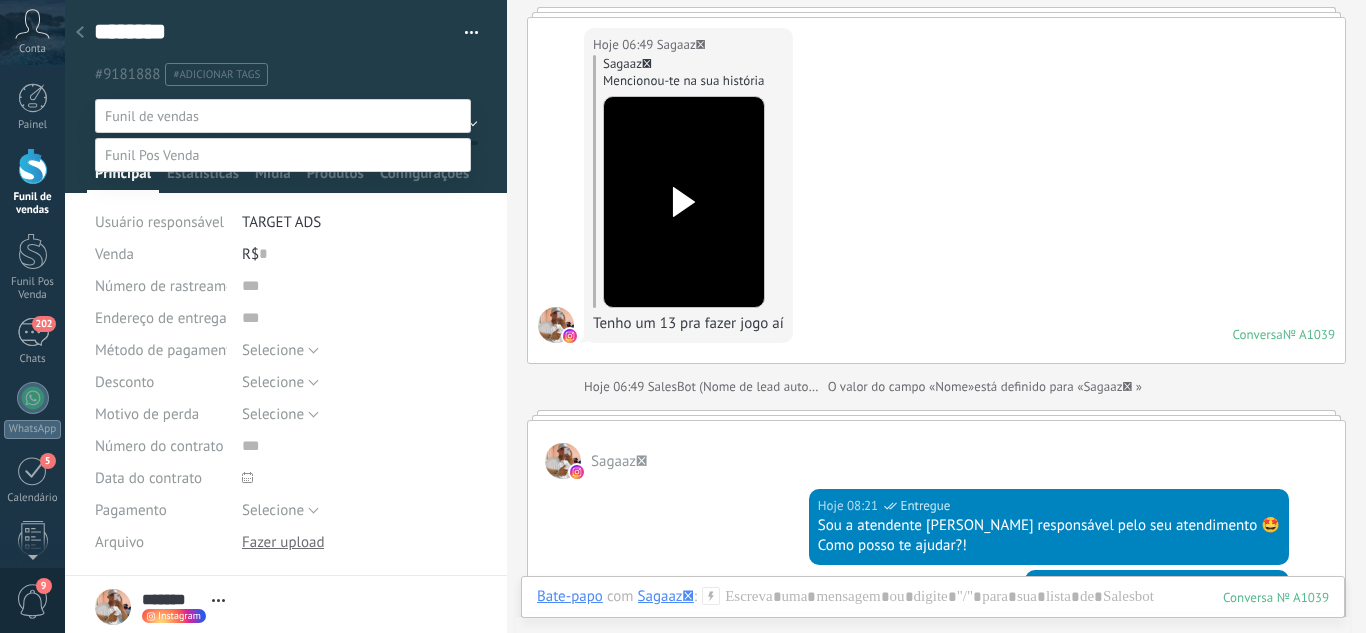 click on "Atendimento" at bounding box center [0, 0] 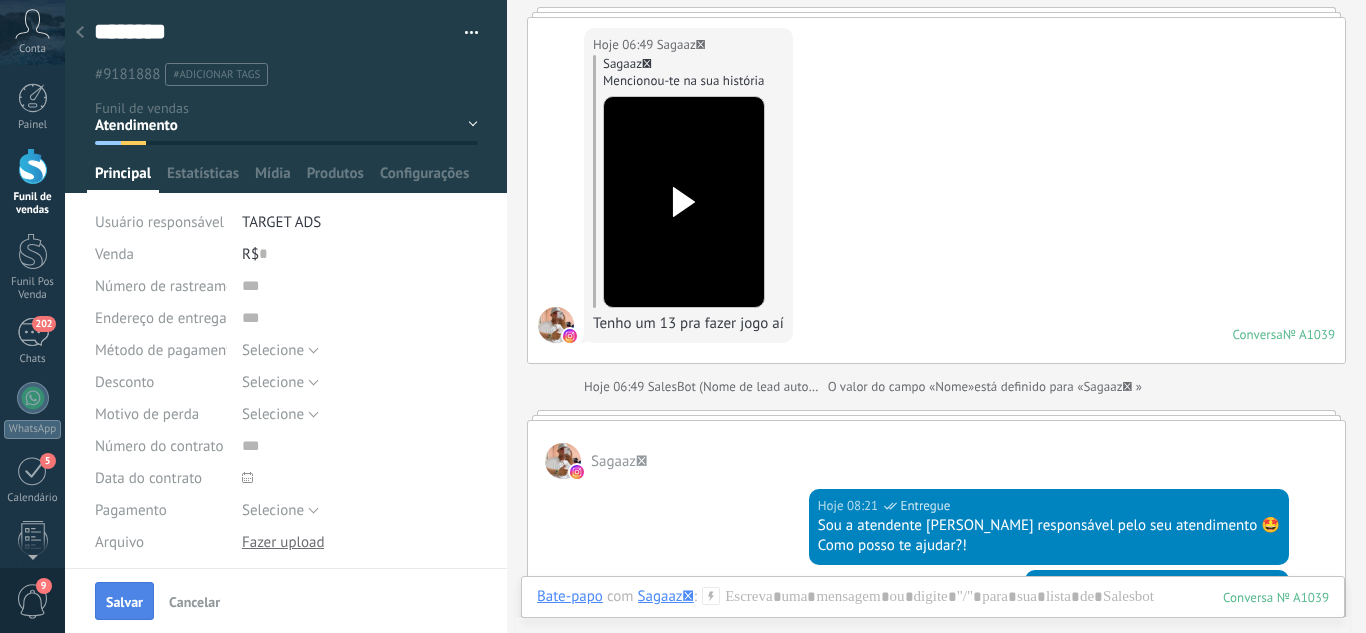 click on "Salvar" at bounding box center (124, 601) 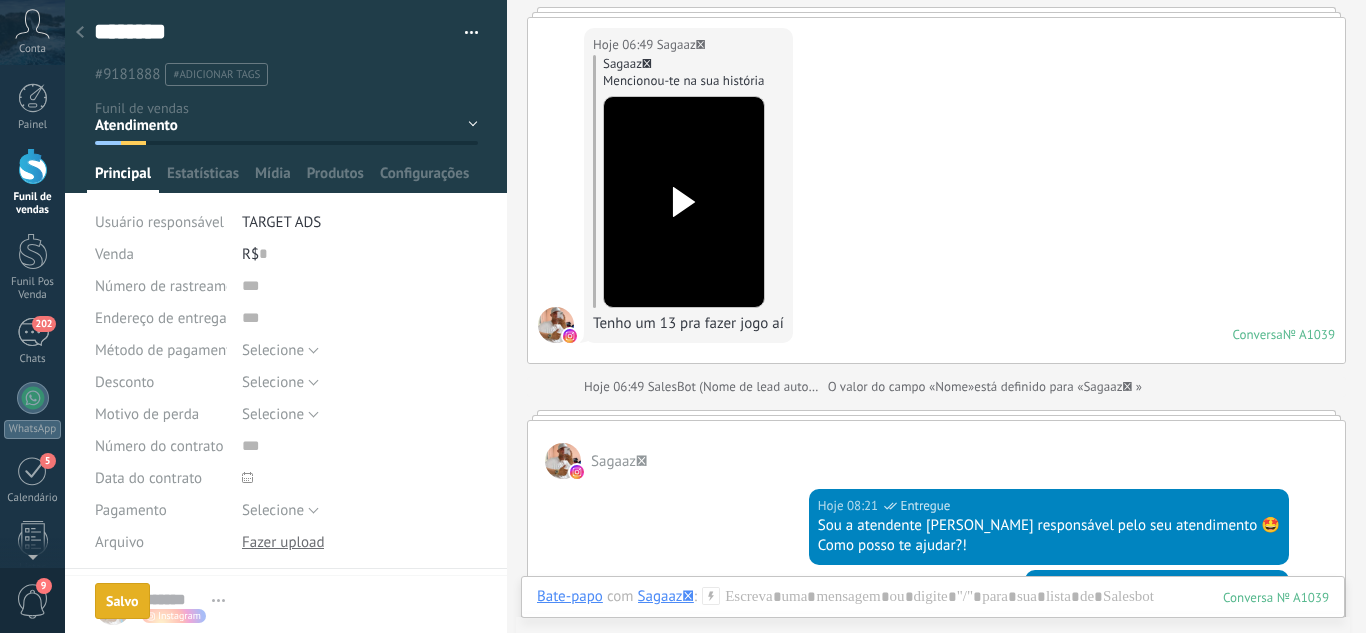 scroll, scrollTop: 167, scrollLeft: 0, axis: vertical 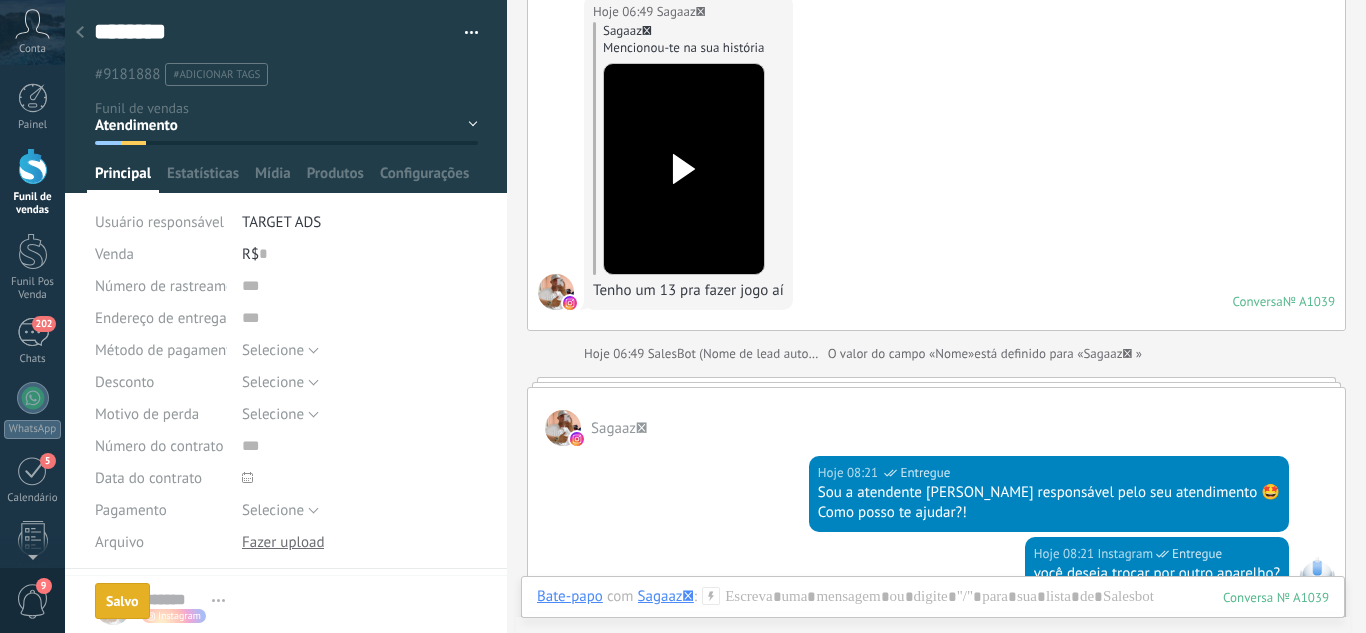 click at bounding box center (80, 33) 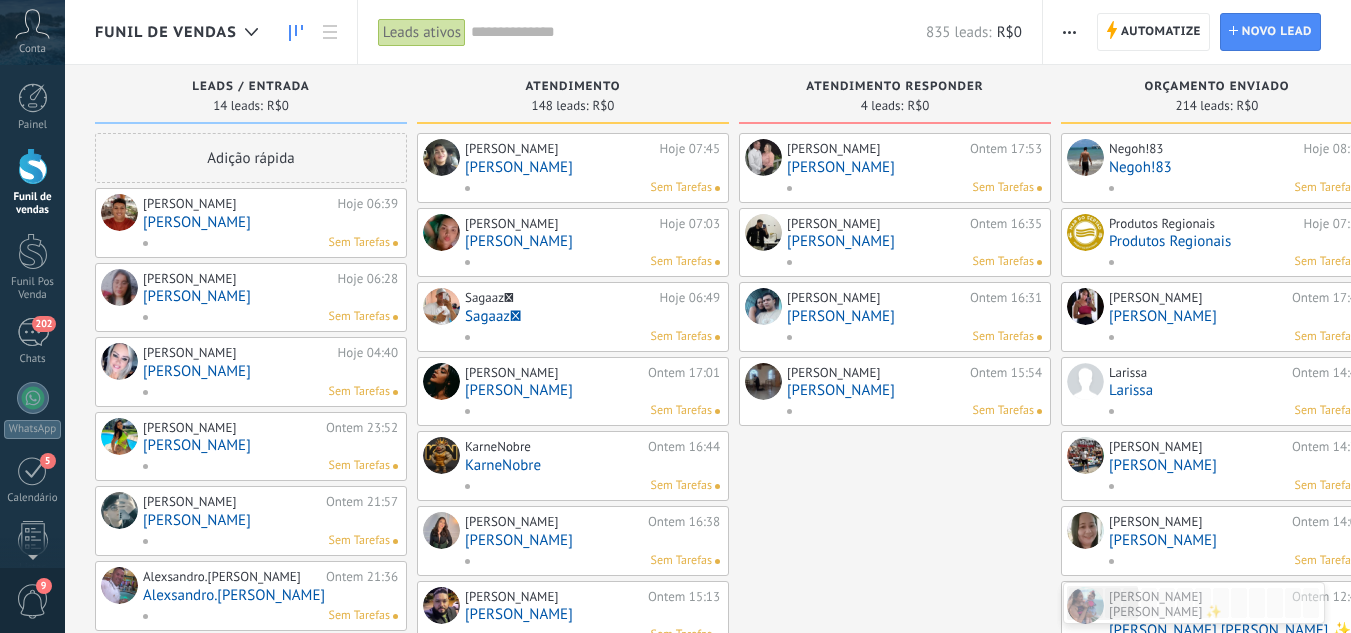 click on "[PERSON_NAME]" at bounding box center (270, 222) 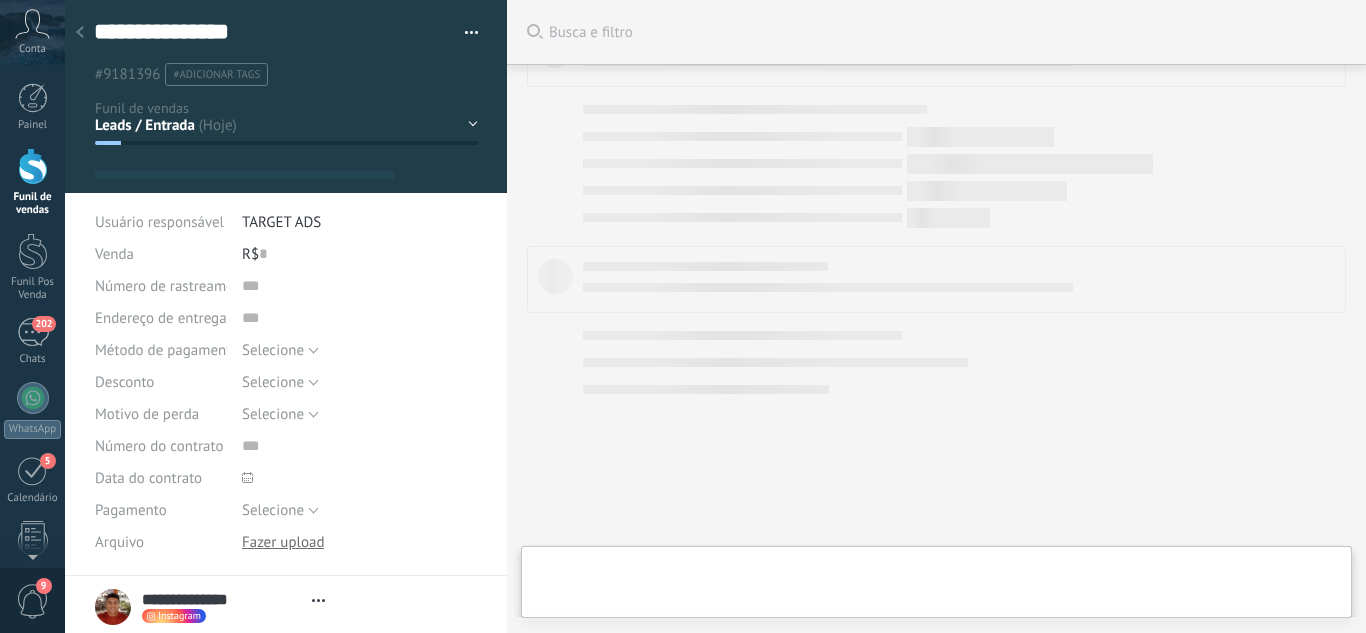 type on "**********" 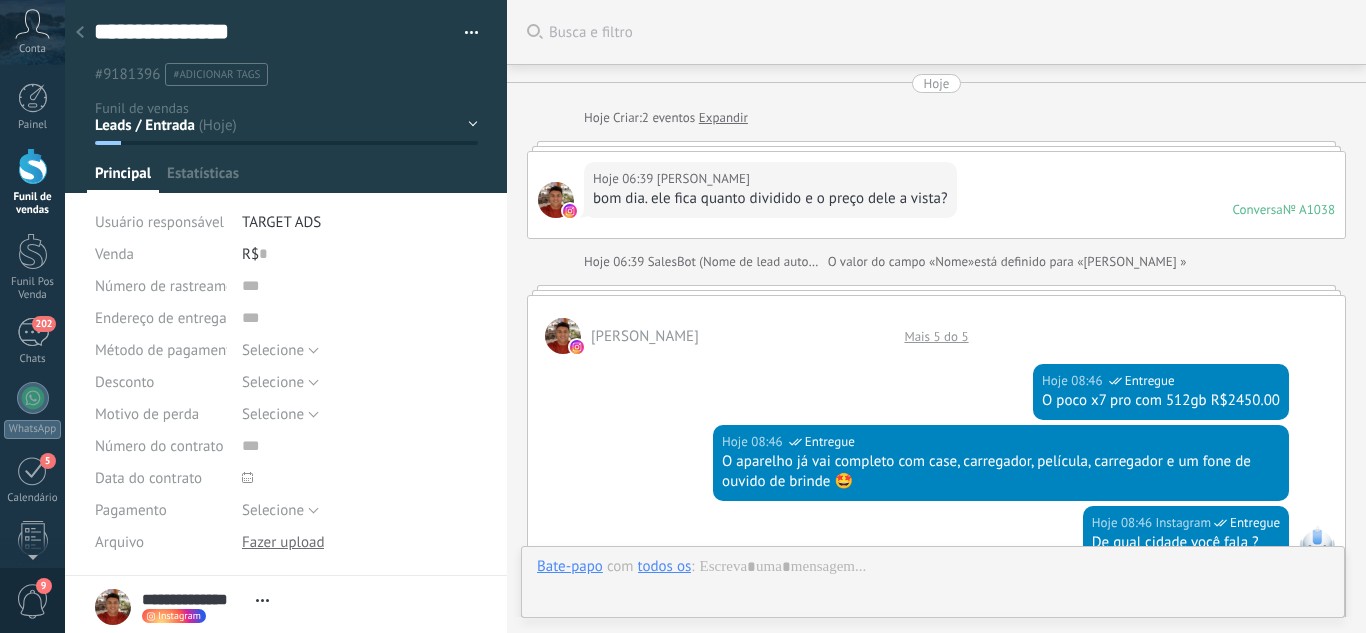 click on "Leads / Entrada
Atendimento
Atendimento Responder
Orçamento Enviado
Orçamento Responder
Negociação / Fechamento
-" at bounding box center [0, 0] 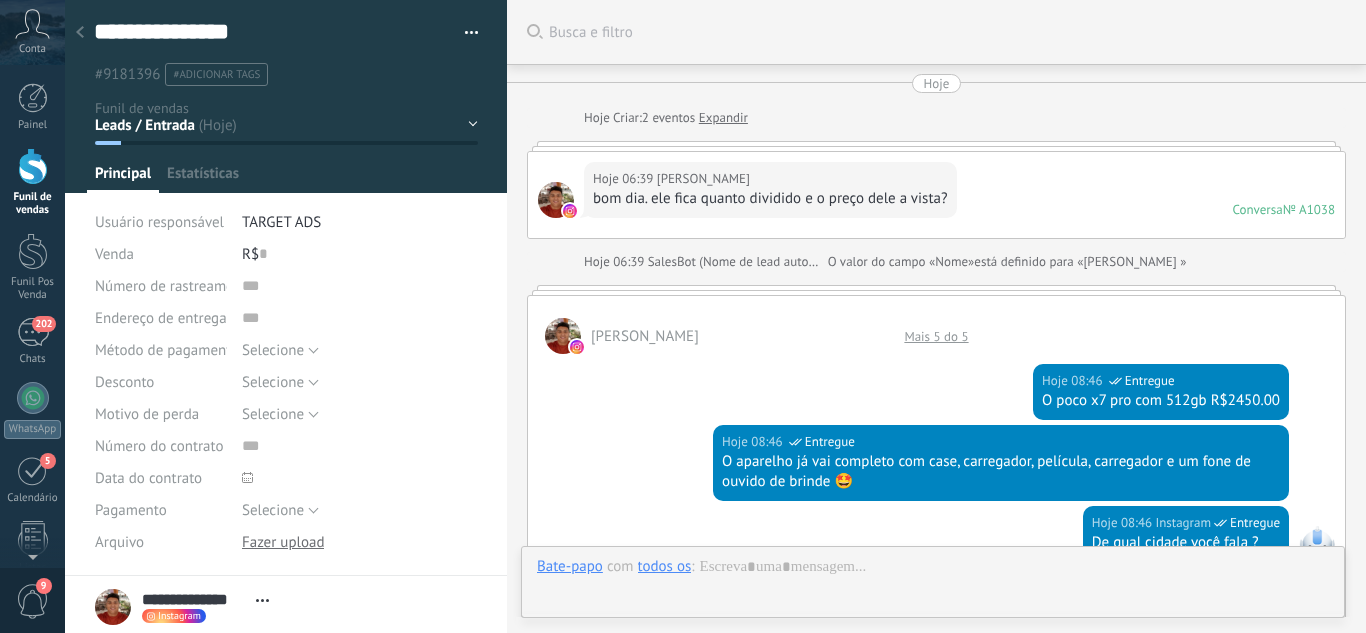 scroll, scrollTop: 928, scrollLeft: 0, axis: vertical 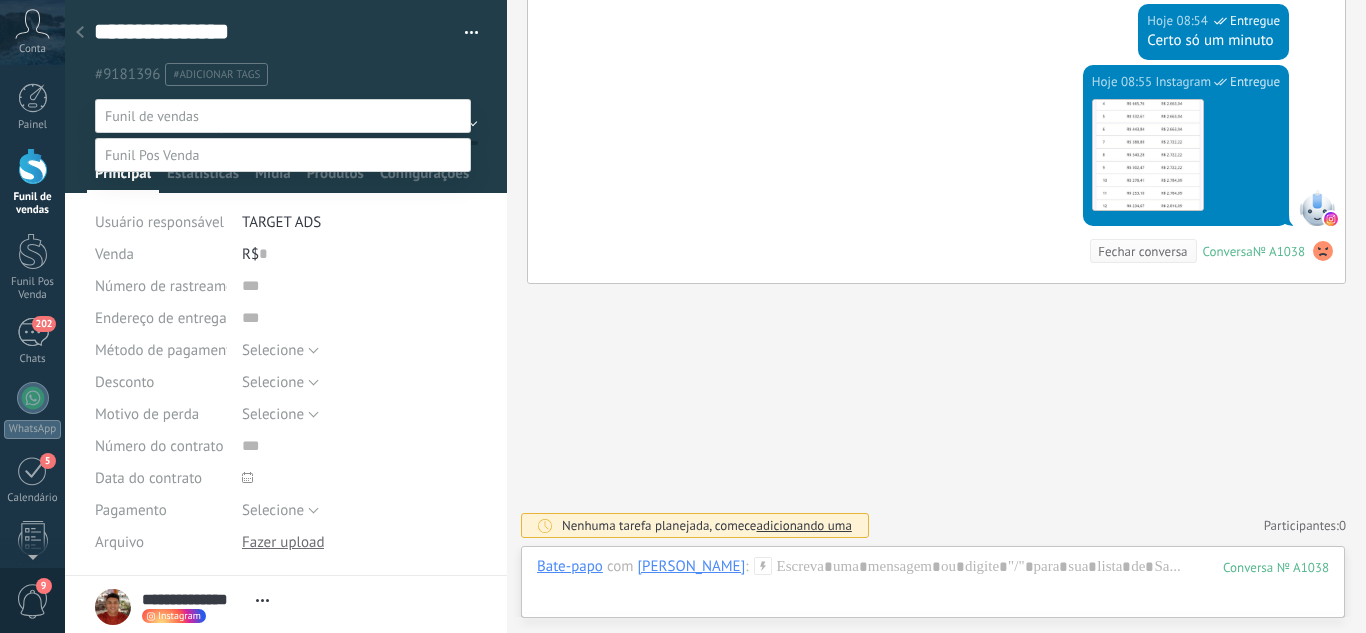 click at bounding box center (715, 316) 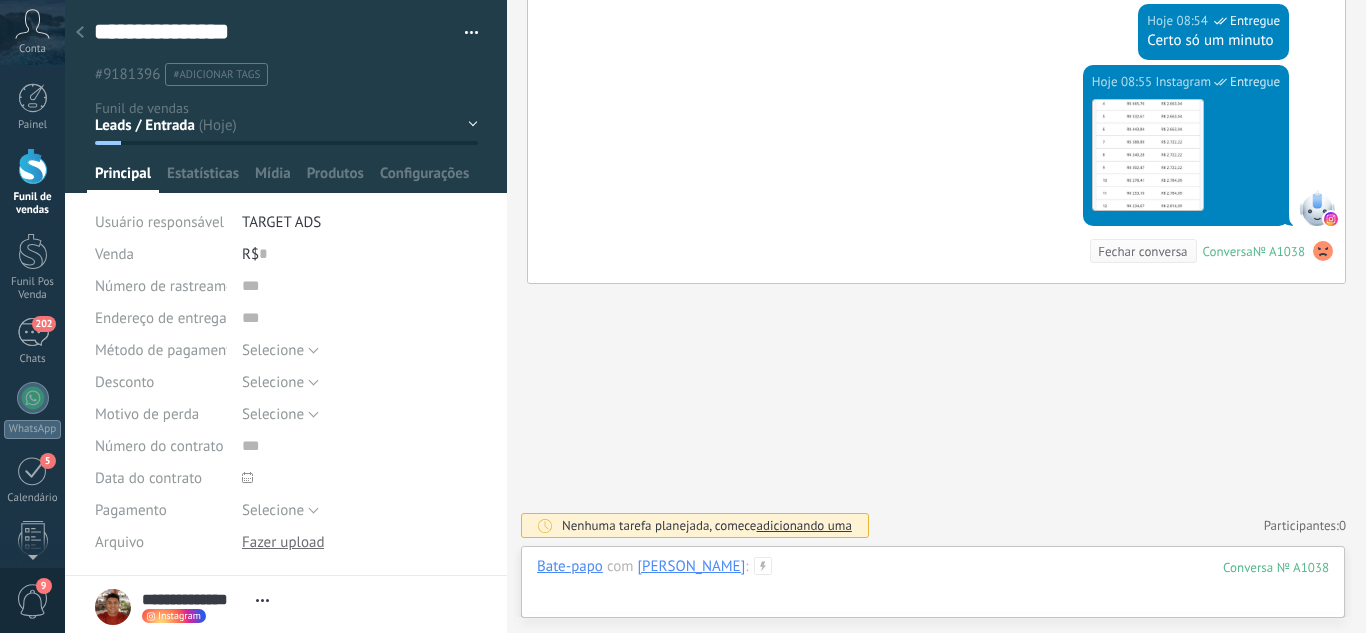 click at bounding box center [933, 587] 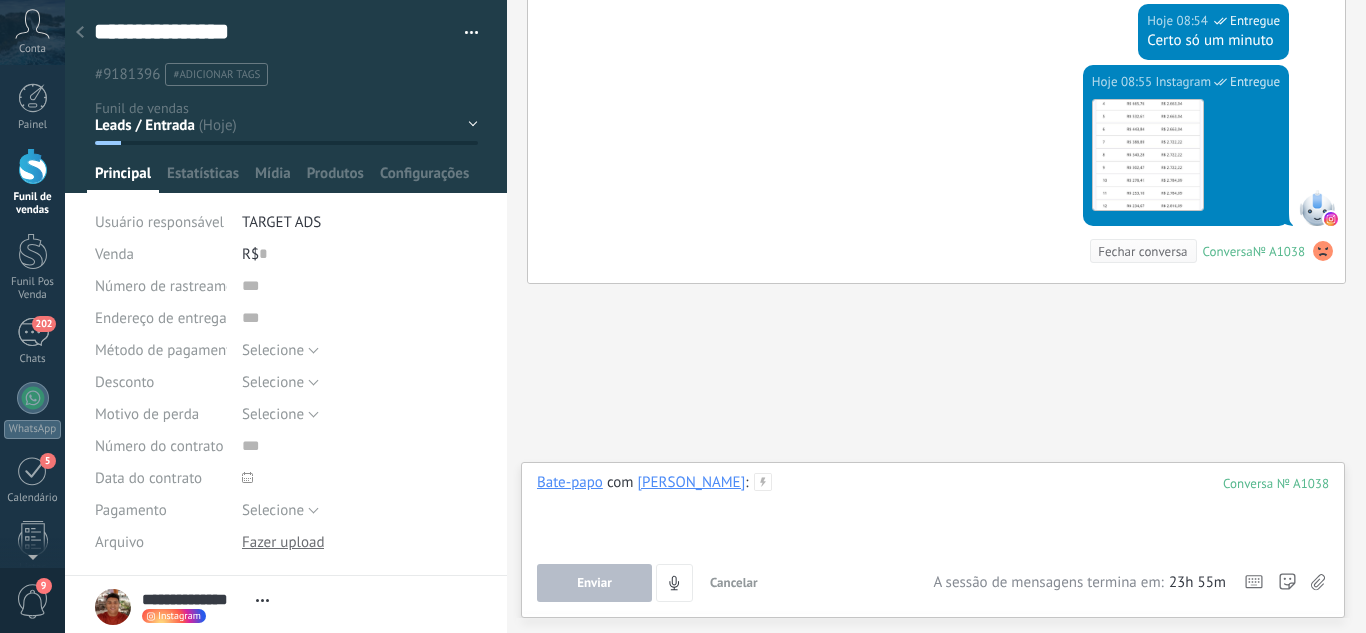 type 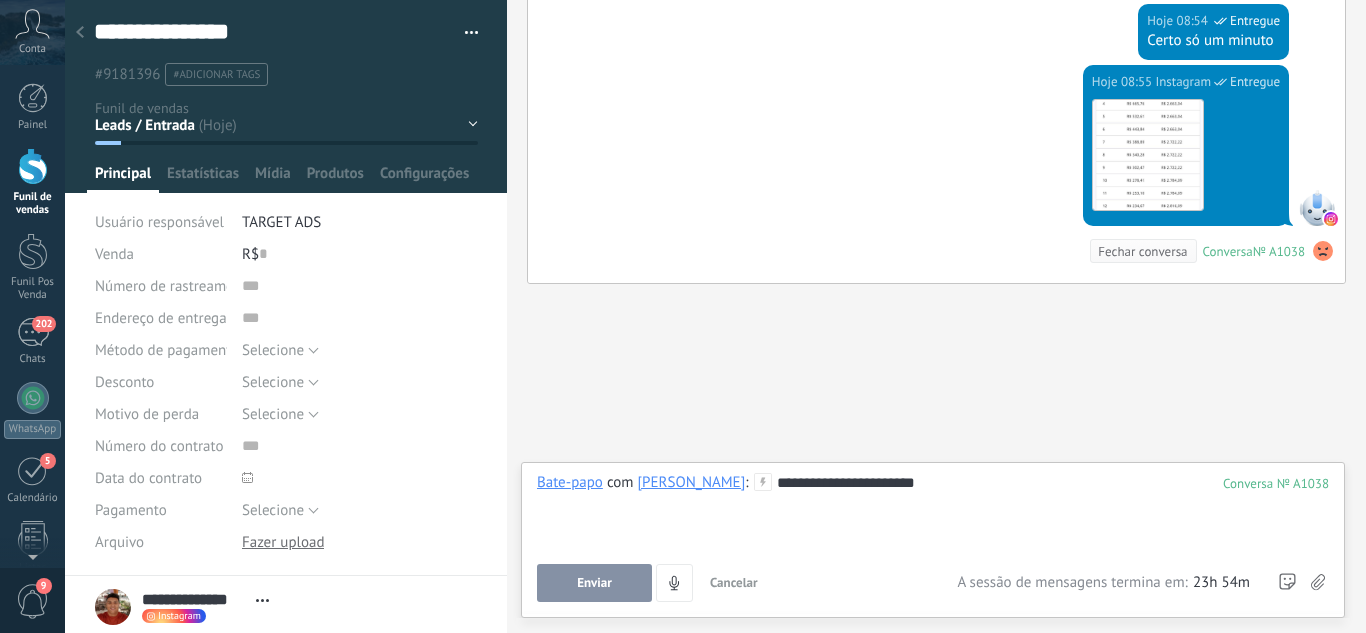 click on "Buscar Busca e filtro Carregar mais Hoje Hoje Criar:  2  eventos   Expandir Hoje 06:39 [PERSON_NAME]  bom dia. ele fica quanto dividido e o preço dele a vista? Conversa  № A1038 Conversa № A1038 Hoje 06:39 SalesBot (Nome de lead automático)  O valor do campo «Nome»  está definido para «[PERSON_NAME] » [PERSON_NAME]  Mais 5 do 5 Hoje 08:46 Instagram  Entregue O poco x7 pro com 512gb R$2450.00 Hoje 08:46 Instagram  Entregue O aparelho [PERSON_NAME] completo com case, carregador, película, carregador e um fone de ouvido de brinde 🤩 Hoje 08:46 Instagram  Entregue De qual cidade você fala ? Hoje 08:48 [PERSON_NAME]  [PERSON_NAME] Hoje 08:51 Instagram  Entregue Ótimo fazemos entregas aí Hoje 08:51 Instagram  Entregue Totalmente grátis Hoje 08:52 Instagram  Entregue Nós dividimos em até 18x nos cartões, posso simular pra você ? Sem compromisso Hoje 08:53 [PERSON_NAME]  sim Hoje 08:54 Instagram  Entregue Certo só um minuto Hoje 08:55 Instagram  Entregue Download Conversa  0 0" at bounding box center (936, -148) 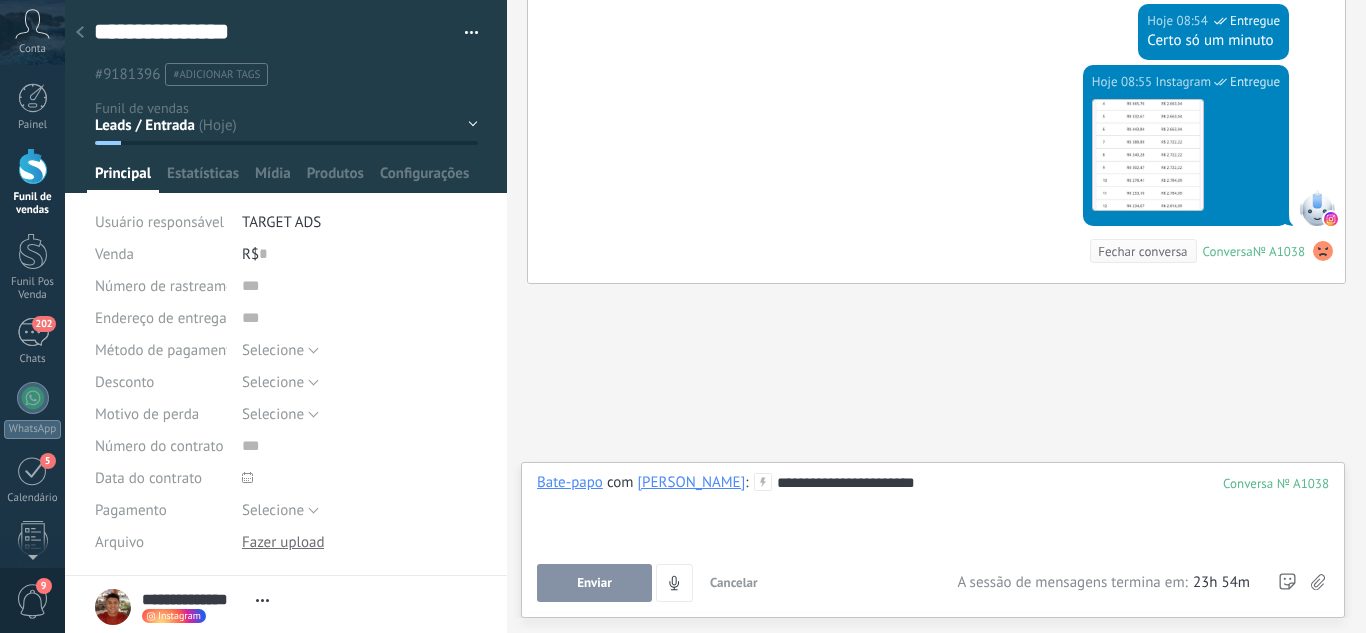 click on "**********" at bounding box center [933, 540] 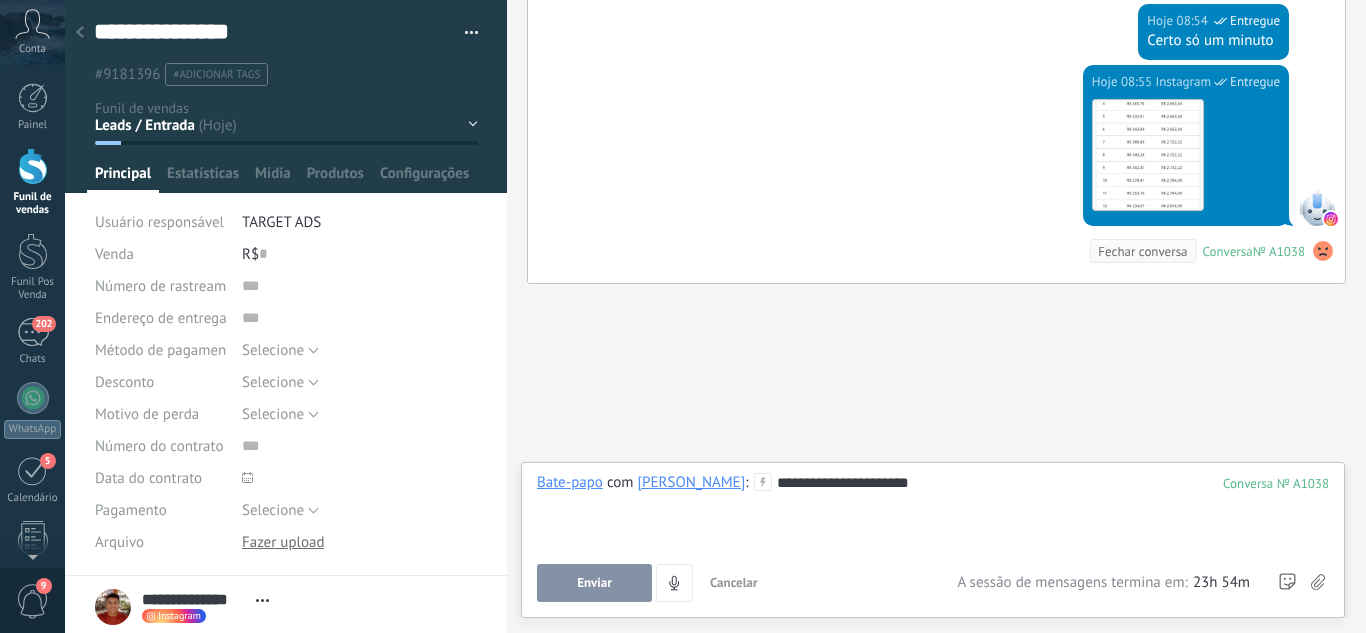 click on "Enviar" at bounding box center (594, 583) 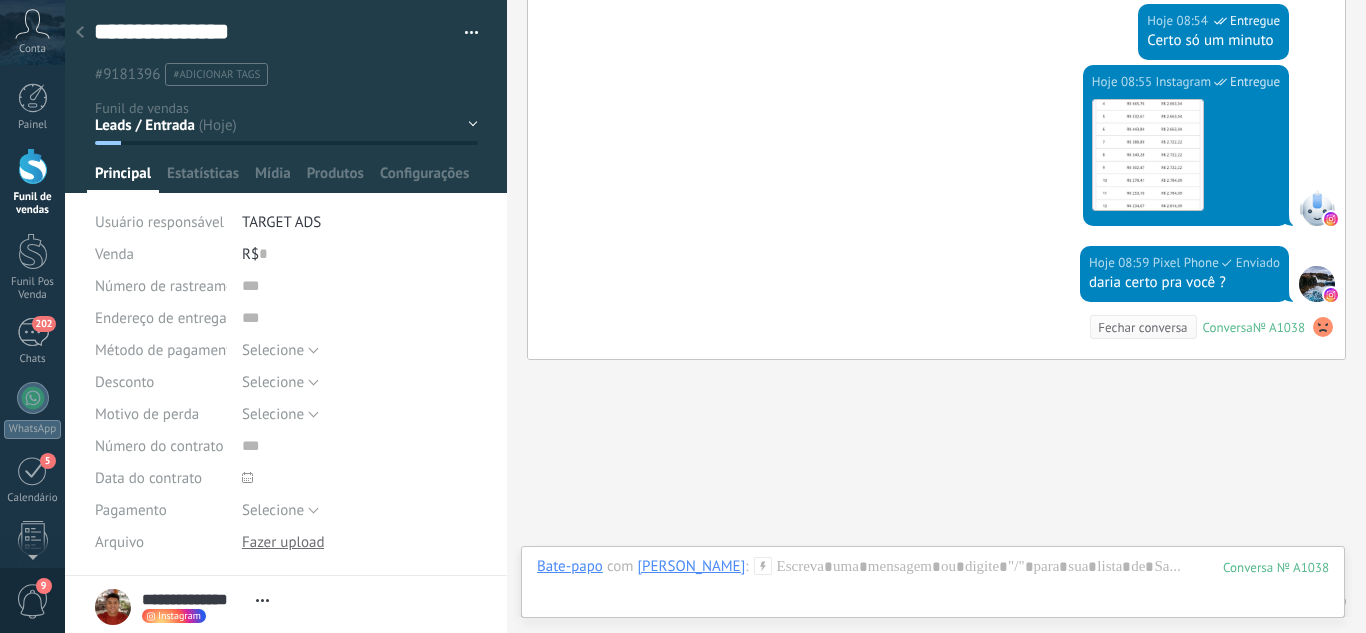 scroll, scrollTop: 1004, scrollLeft: 0, axis: vertical 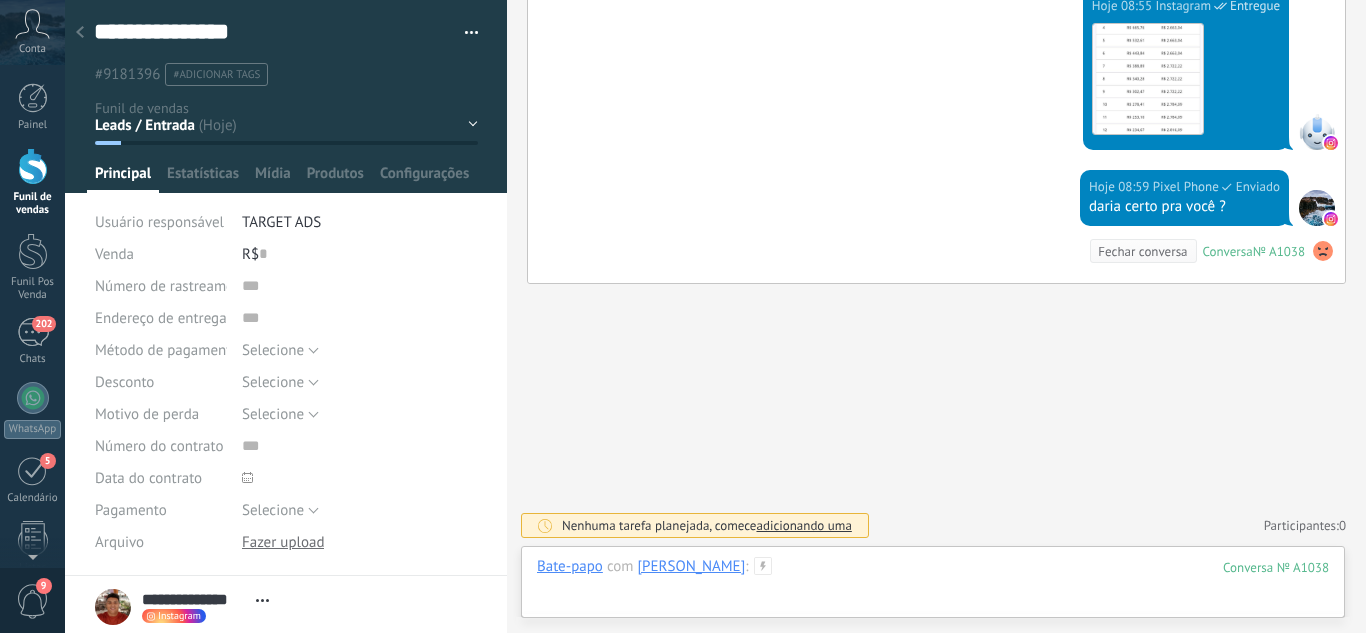 click at bounding box center [933, 587] 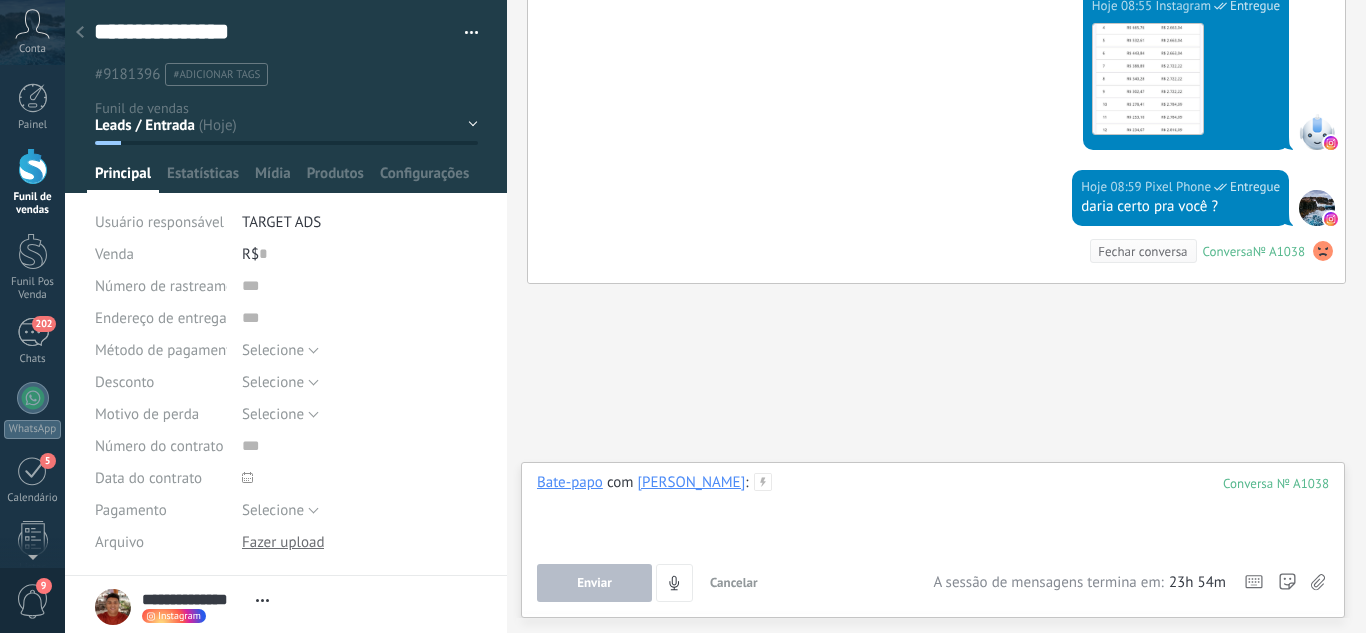 type 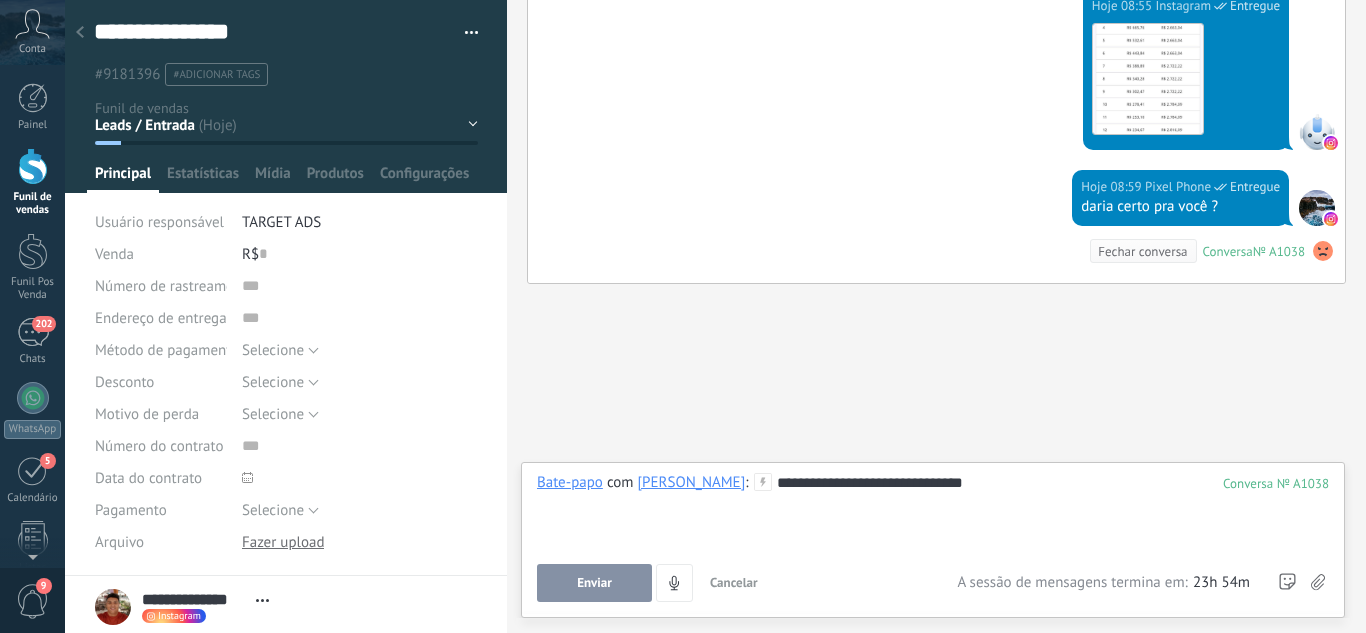 click on "Enviar" at bounding box center (594, 583) 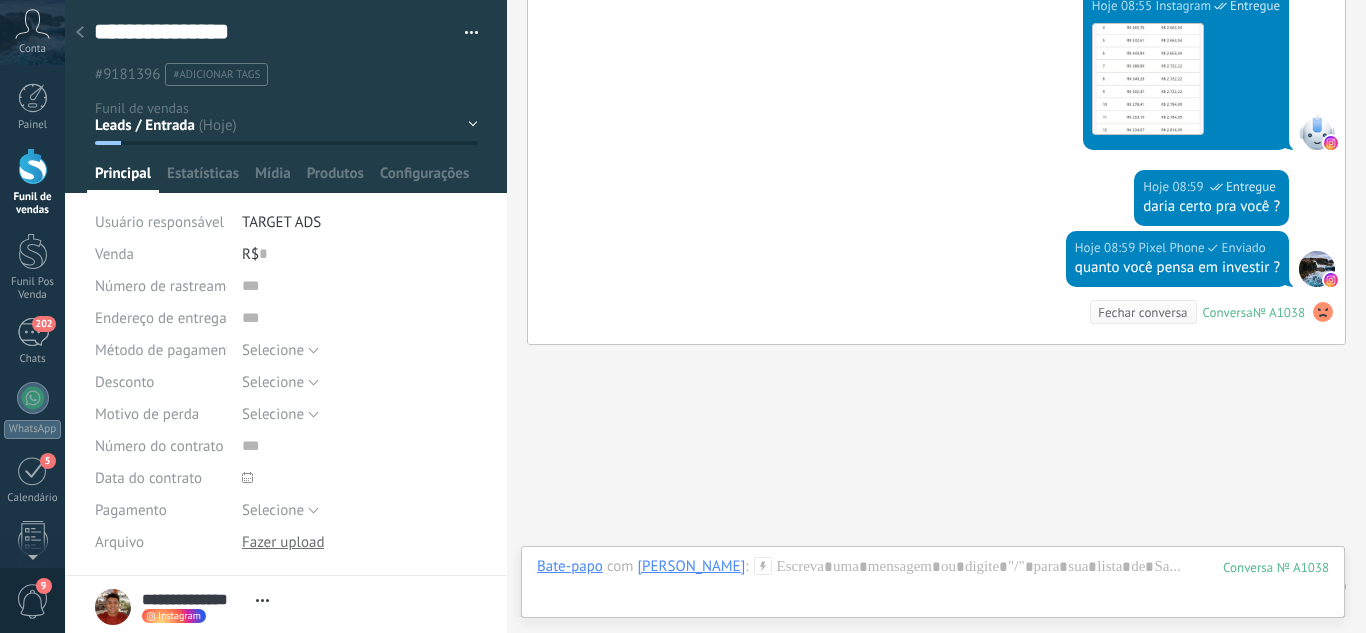 scroll, scrollTop: 1065, scrollLeft: 0, axis: vertical 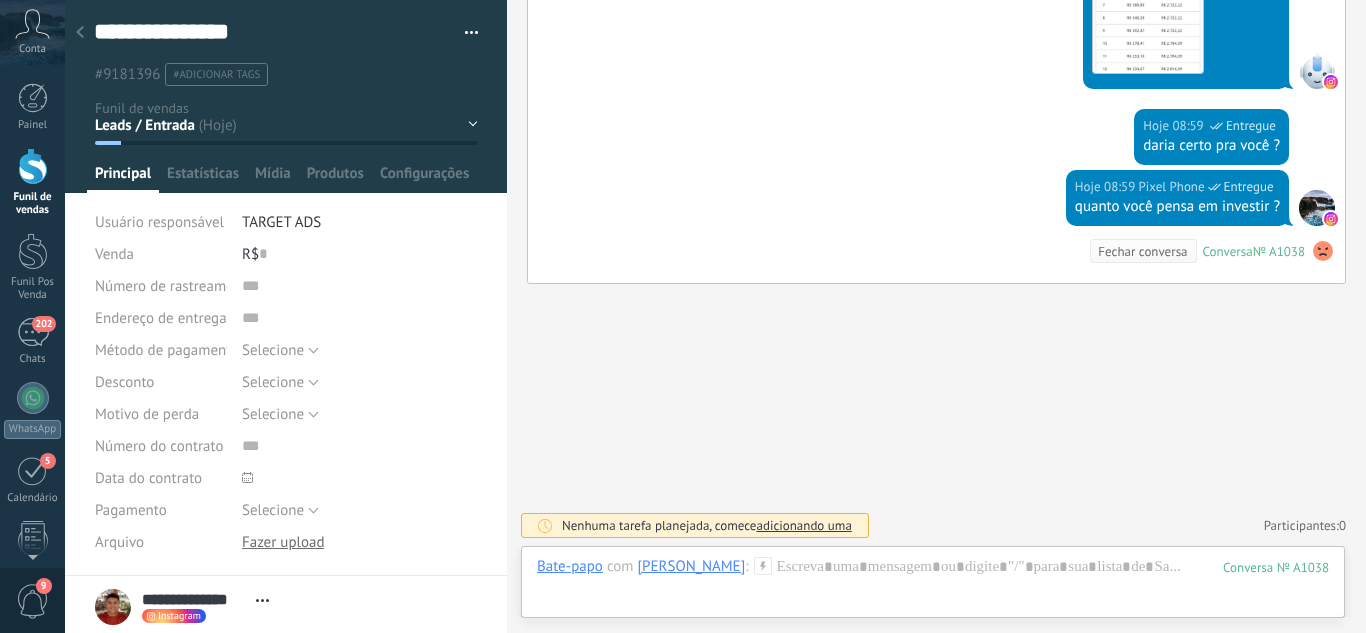drag, startPoint x: 372, startPoint y: 105, endPoint x: 387, endPoint y: 117, distance: 19.209373 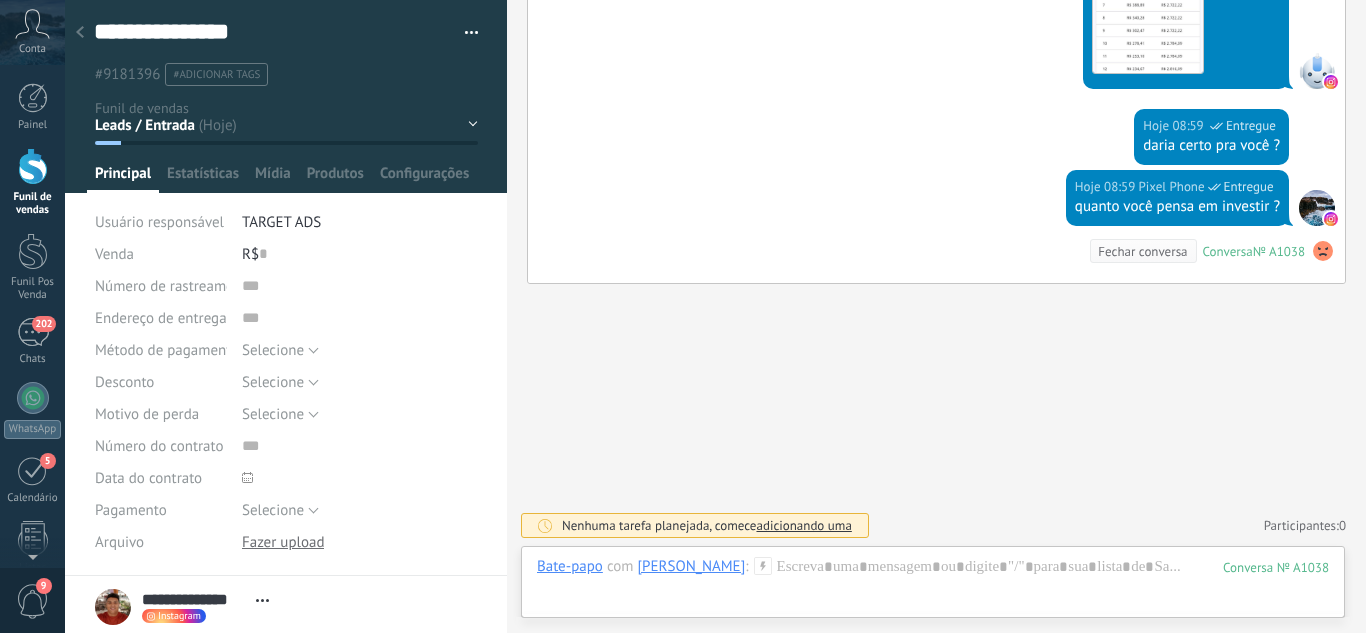 click on "Leads / Entrada
Atendimento
Atendimento Responder
Orçamento Enviado
Orçamento Responder
Negociação / Fechamento
-" at bounding box center [0, 0] 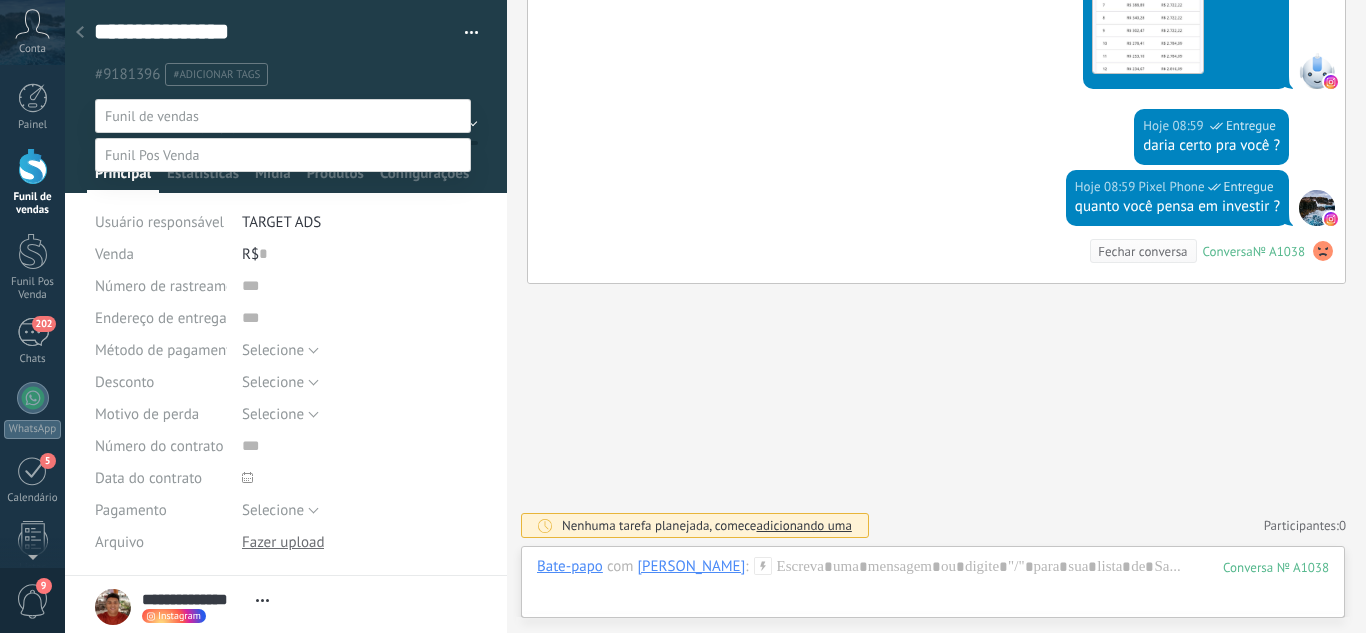 click on "Orçamento Enviado" at bounding box center [0, 0] 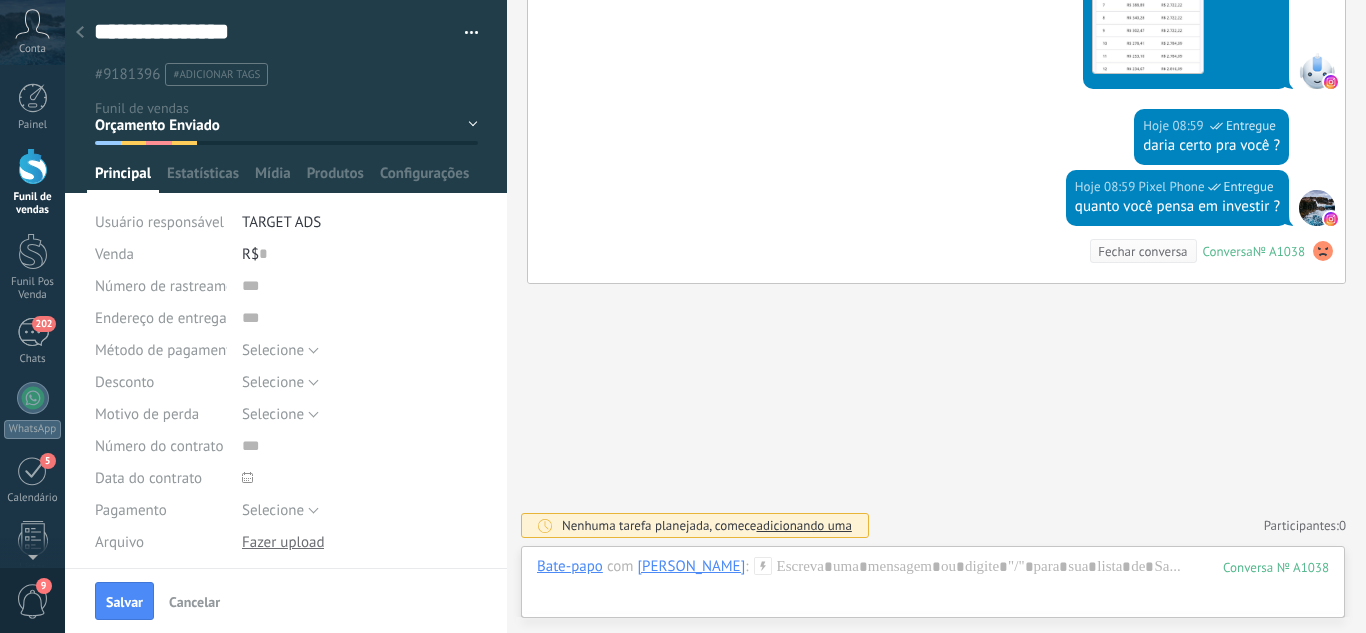 click on "Salvar" at bounding box center (124, 602) 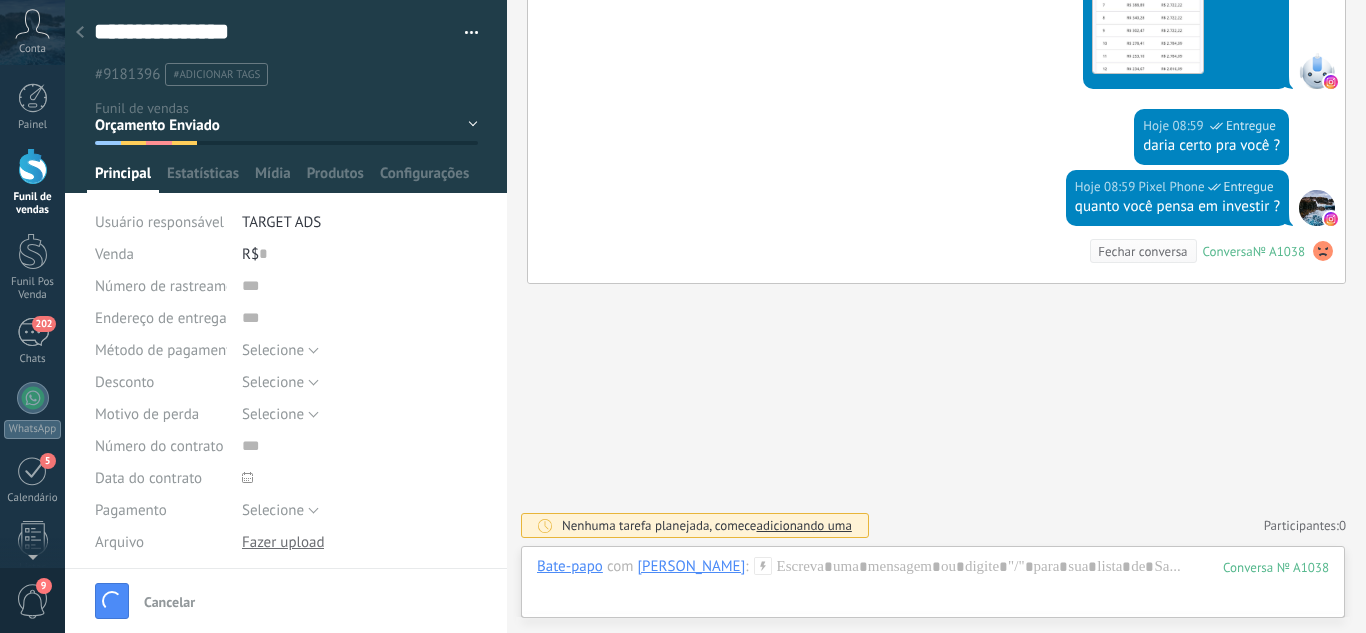 scroll, scrollTop: 1098, scrollLeft: 0, axis: vertical 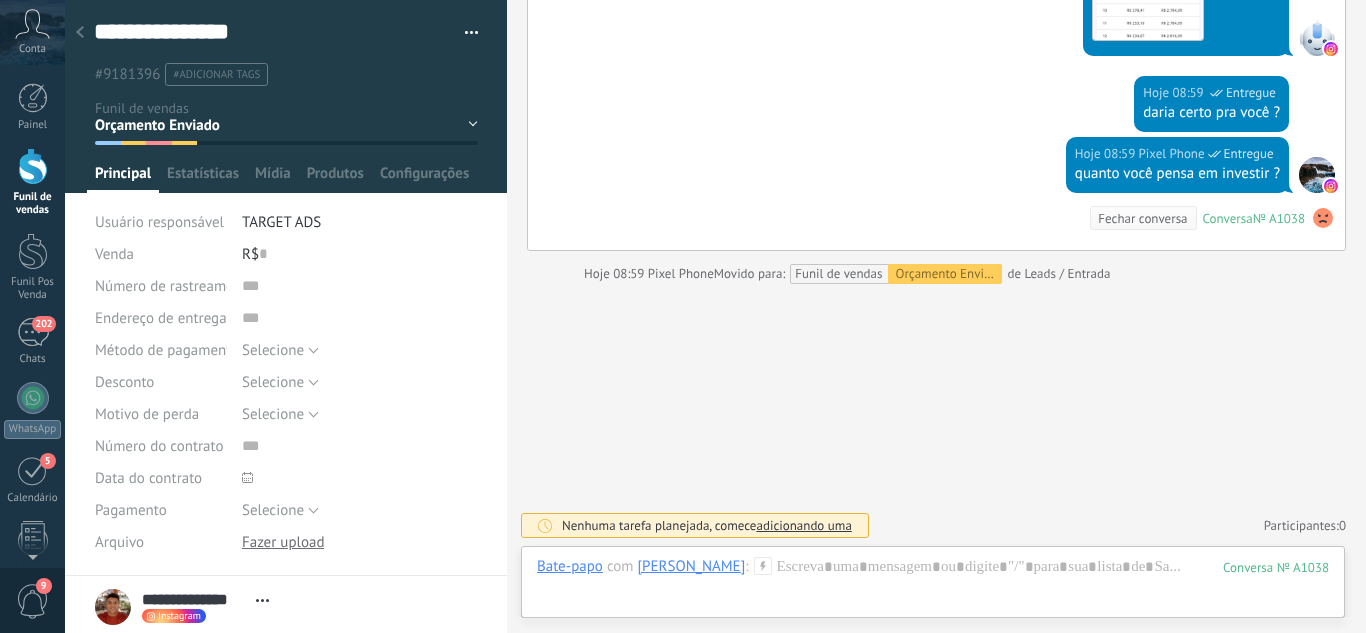 click 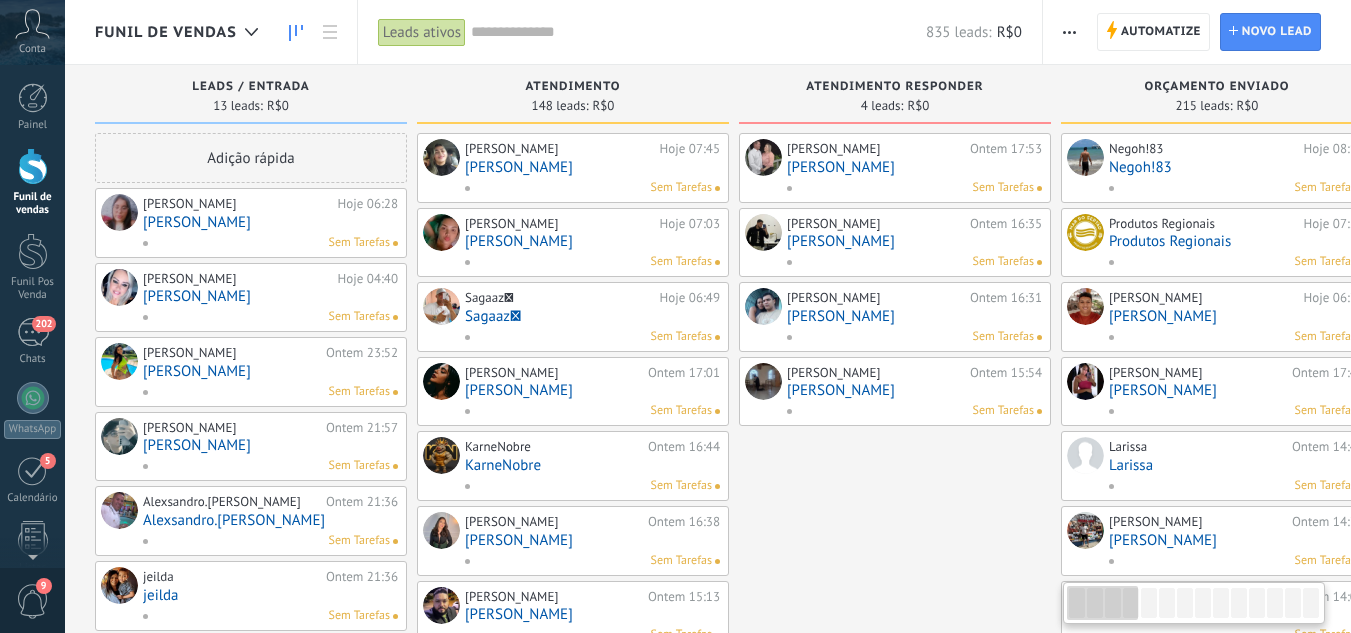 click on "[PERSON_NAME]" at bounding box center (270, 222) 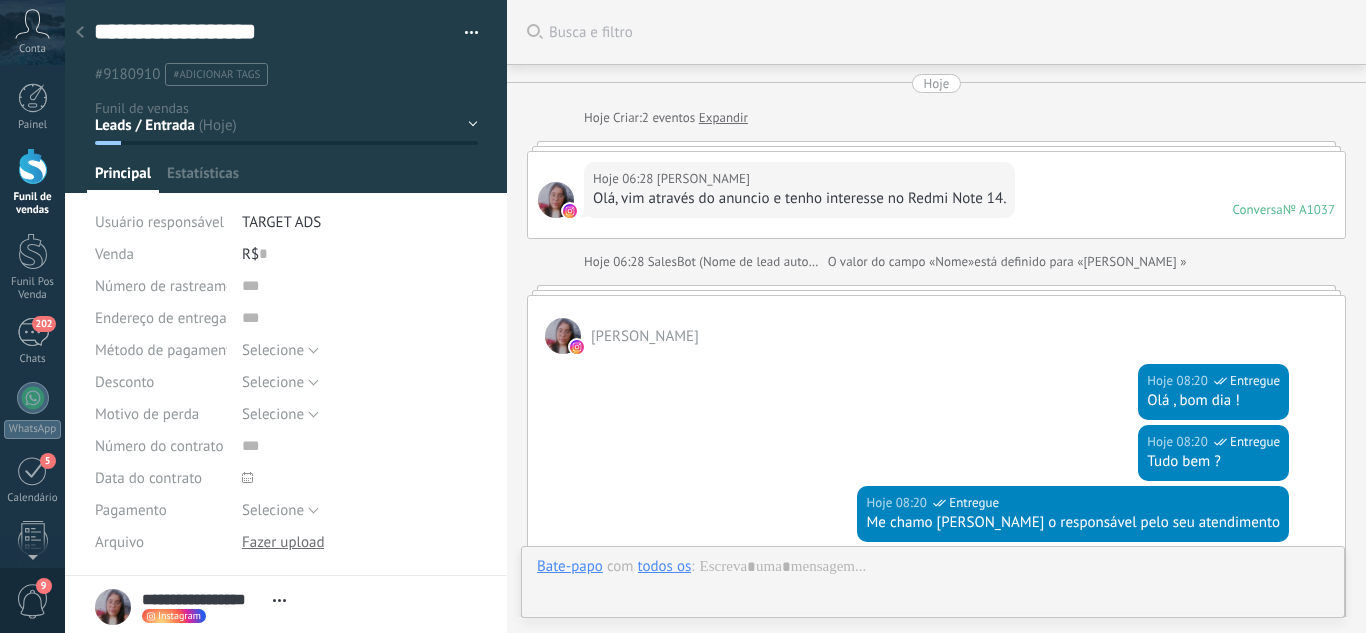 scroll, scrollTop: 30, scrollLeft: 0, axis: vertical 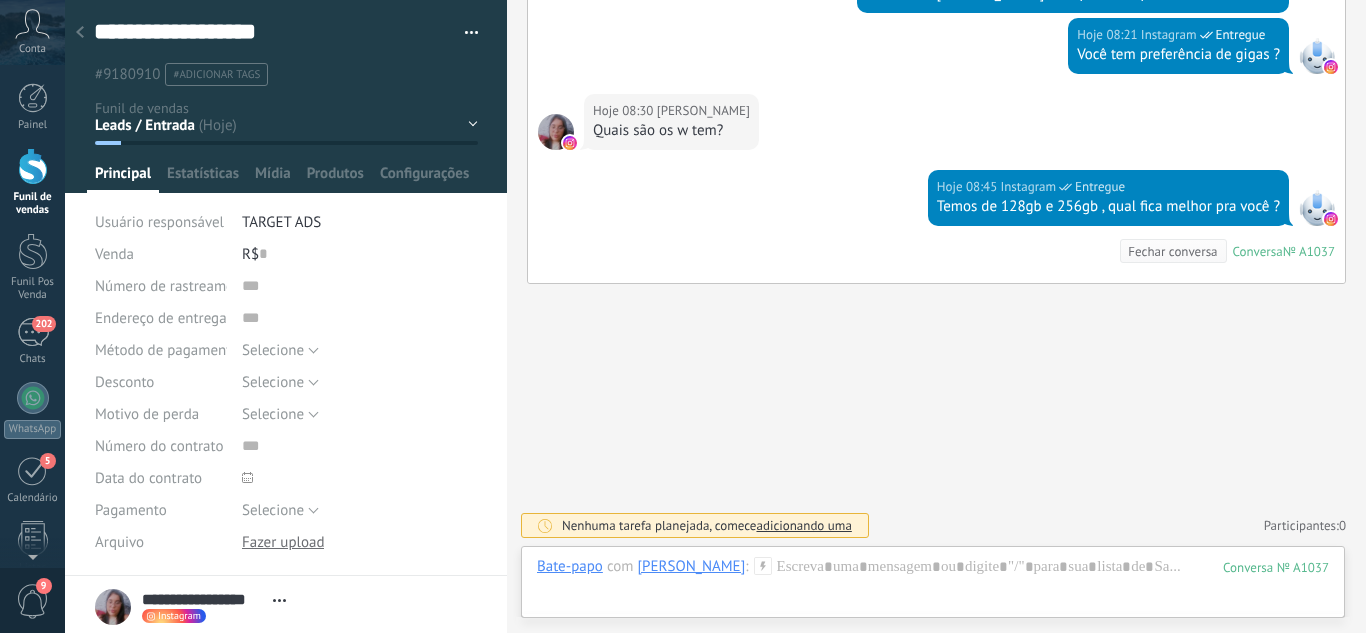 click on "Leads / Entrada
Atendimento
Atendimento Responder
Orçamento Enviado
Orçamento Responder
Negociação / Fechamento
-" at bounding box center (0, 0) 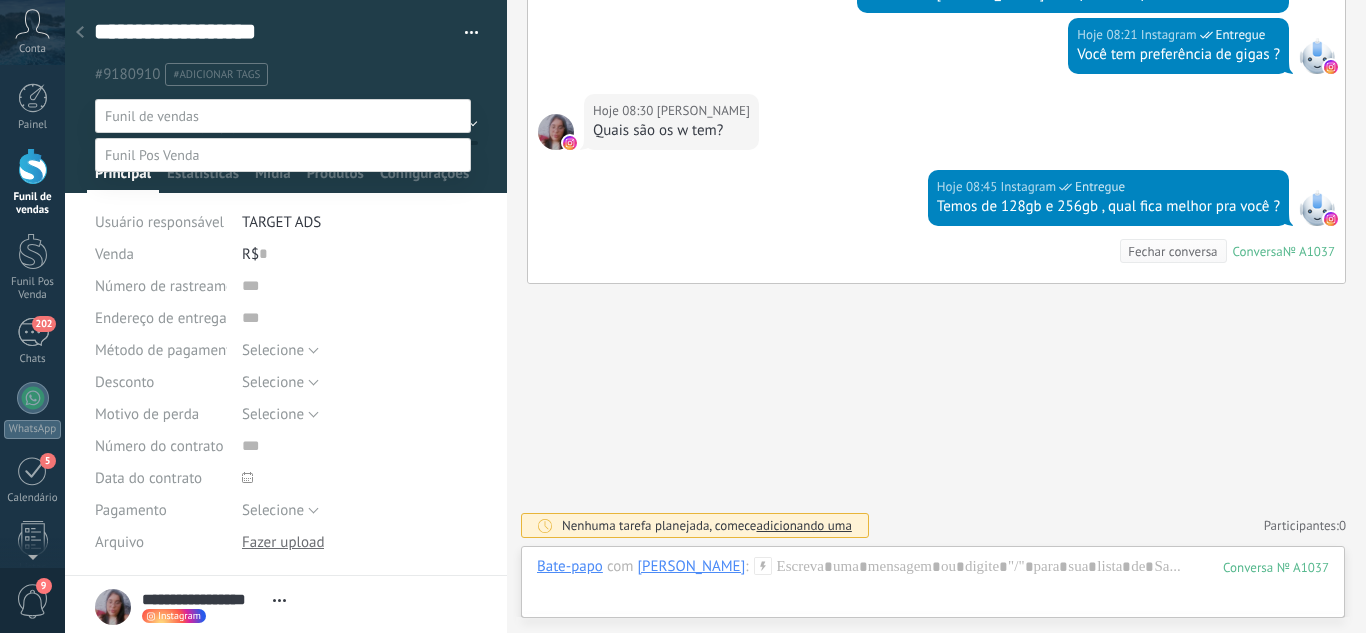 click on "Atendimento" at bounding box center (0, 0) 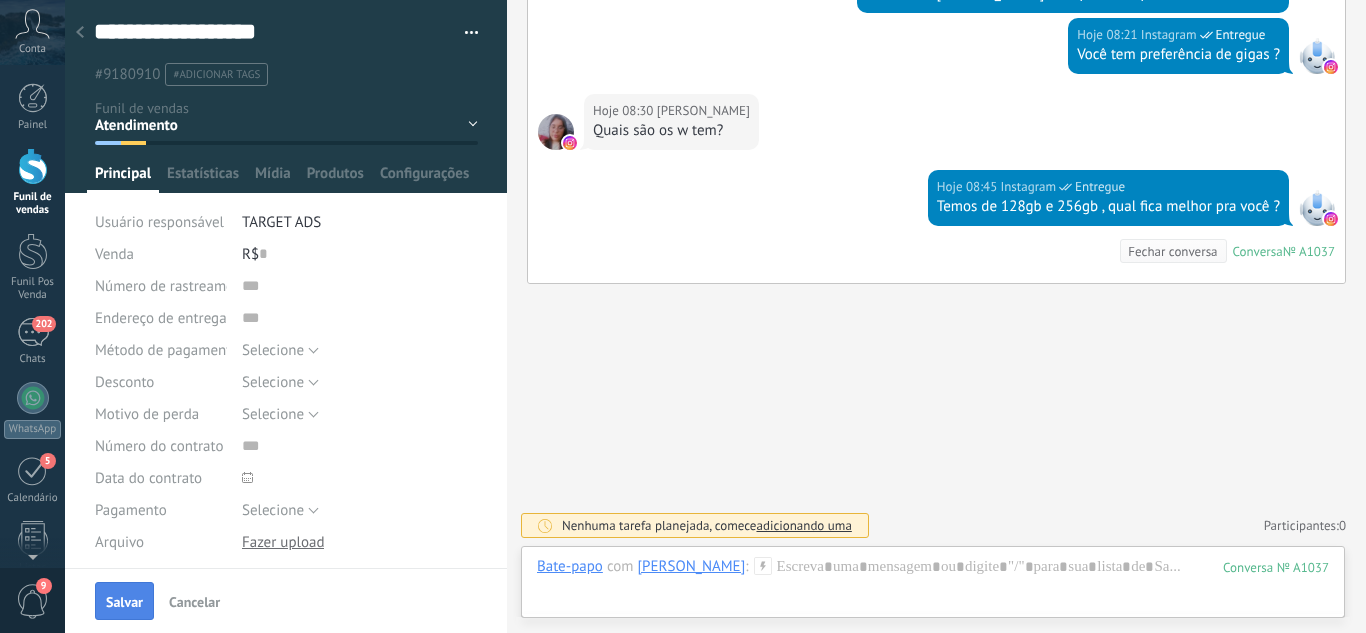 click on "Salvar" at bounding box center (124, 601) 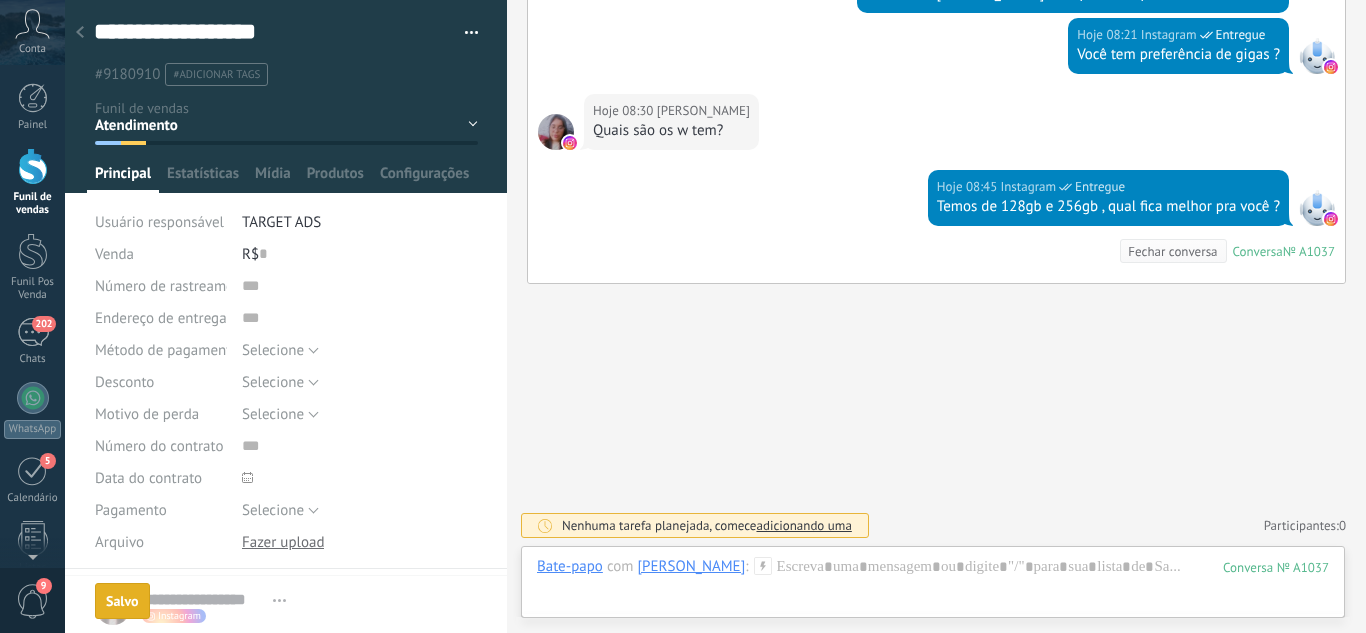 scroll, scrollTop: 562, scrollLeft: 0, axis: vertical 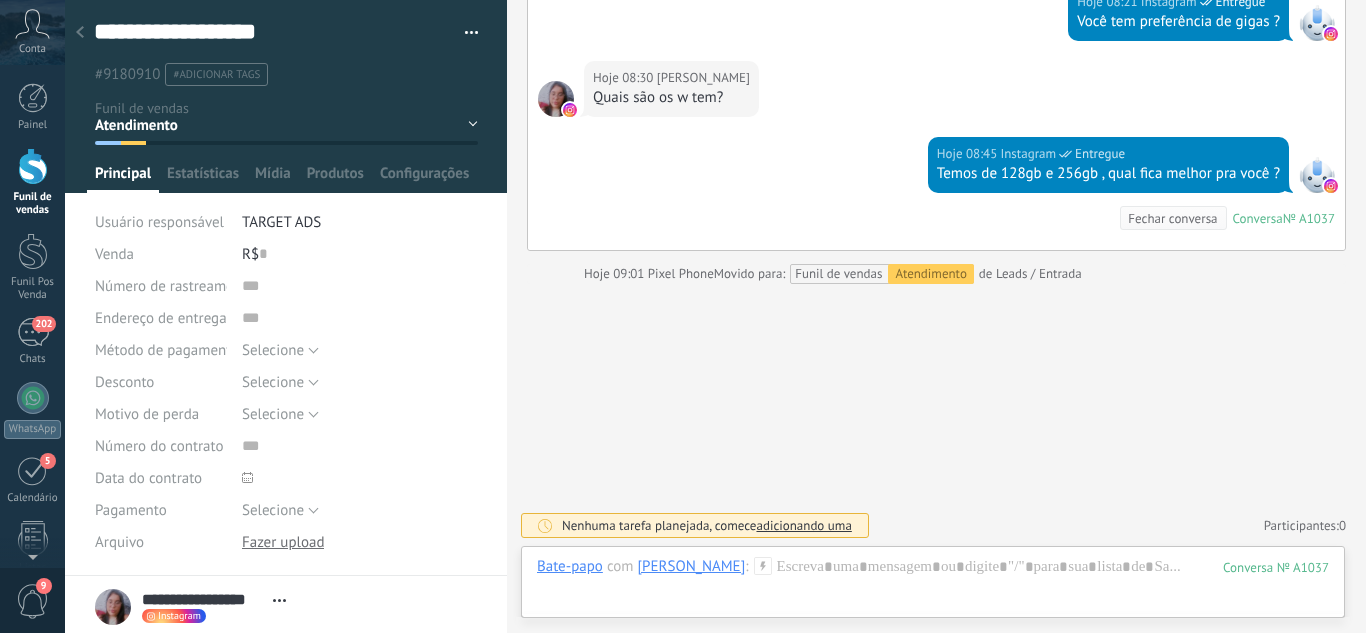 click at bounding box center [80, 33] 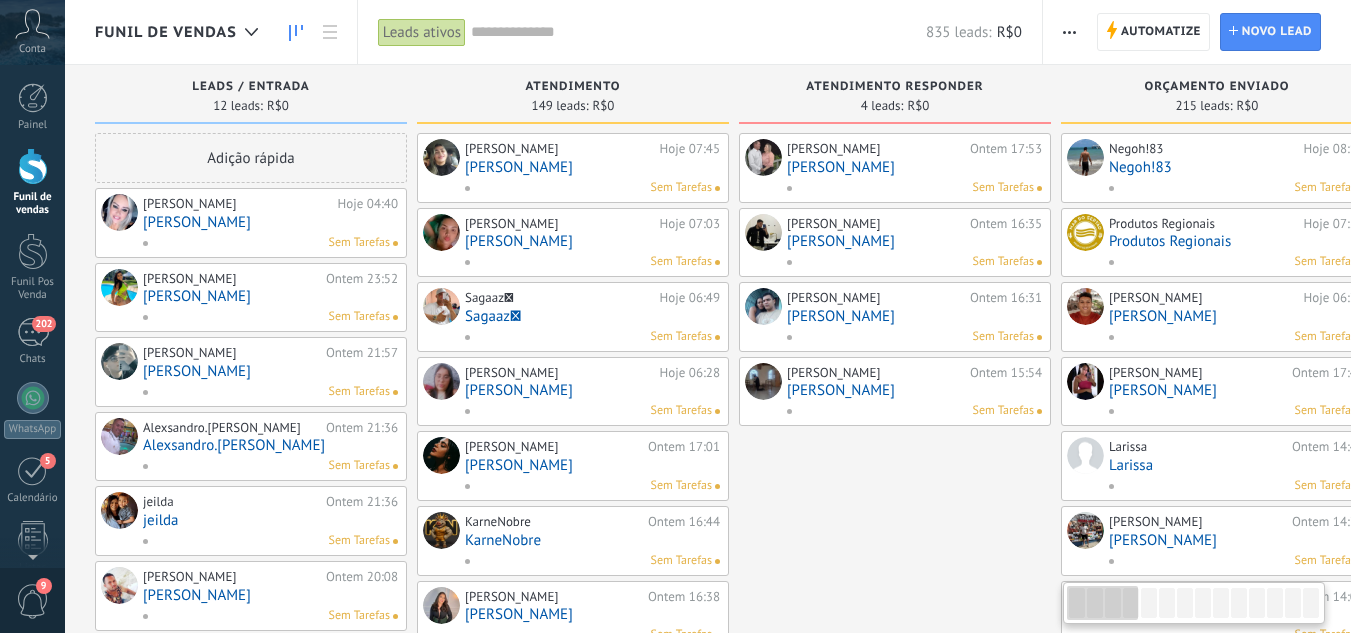 click on "[PERSON_NAME]" at bounding box center [270, 222] 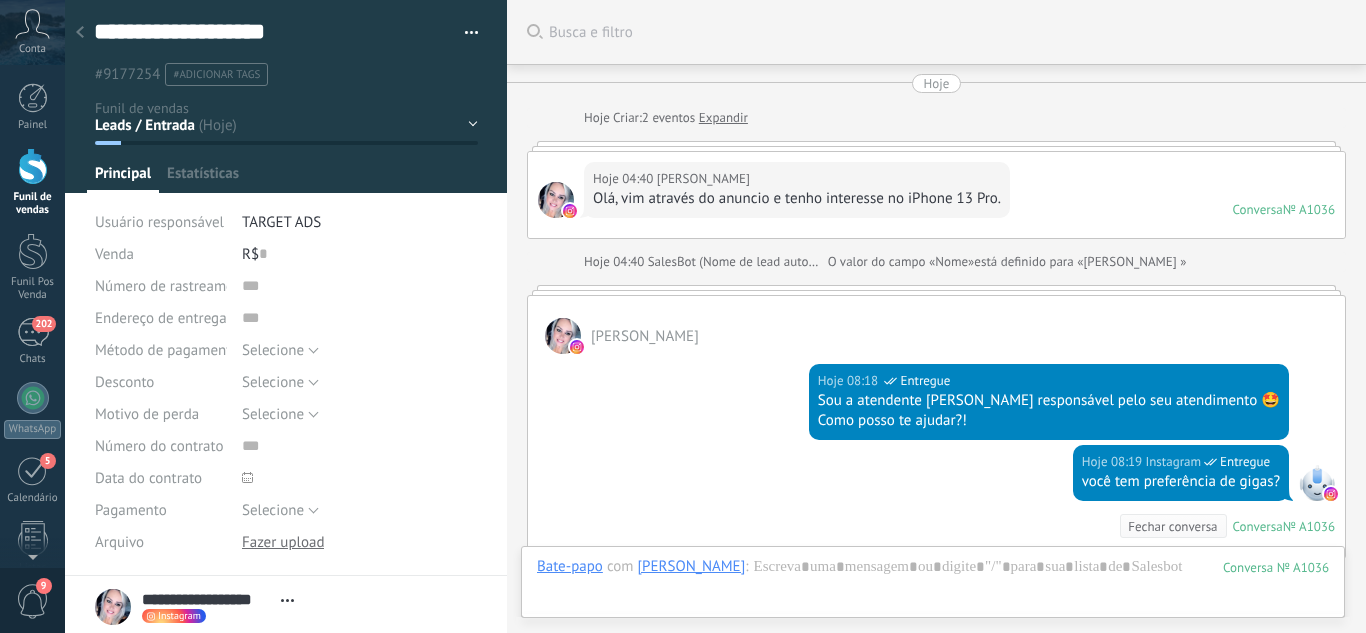 scroll, scrollTop: 30, scrollLeft: 0, axis: vertical 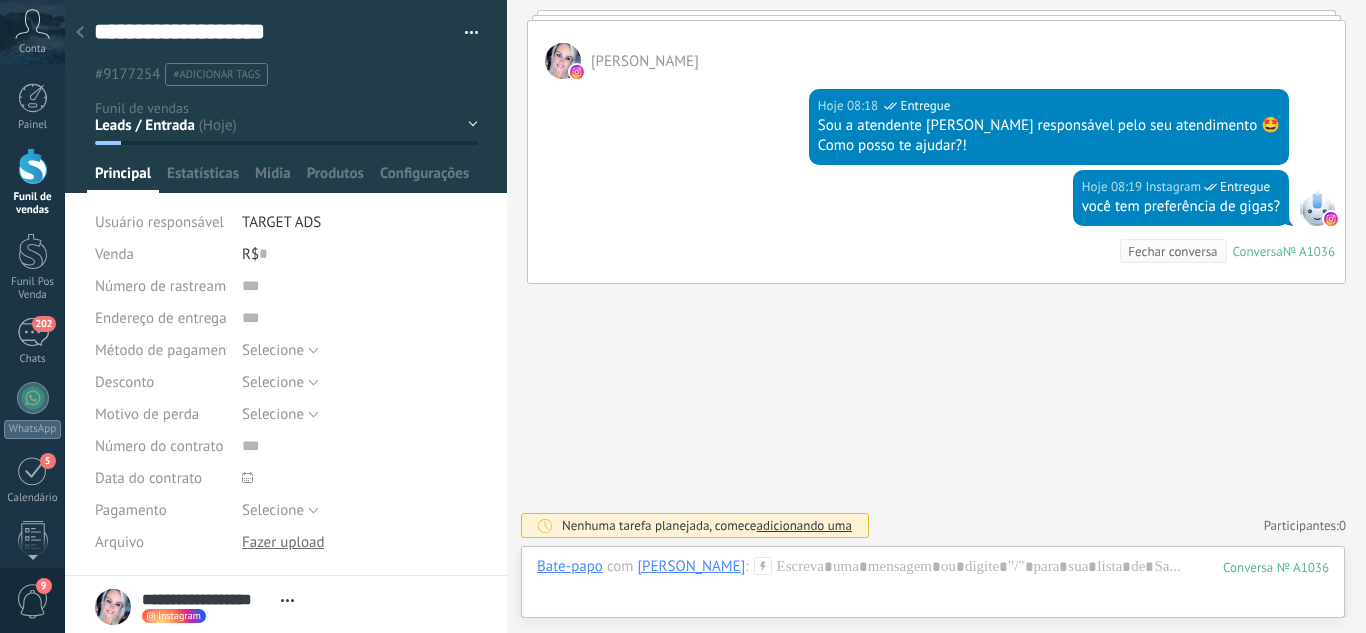 click on "Leads / Entrada
Atendimento
Atendimento Responder
Orçamento Enviado
Orçamento Responder
Negociação / Fechamento
-" at bounding box center [0, 0] 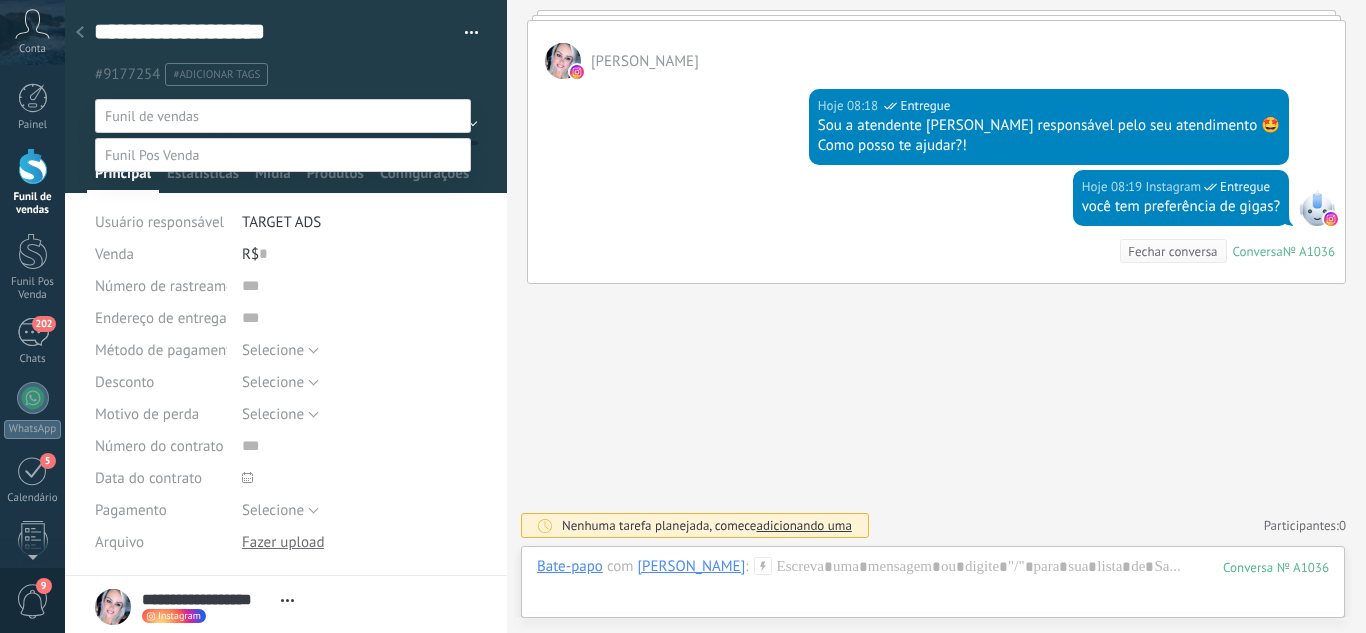 click on "Atendimento" at bounding box center (0, 0) 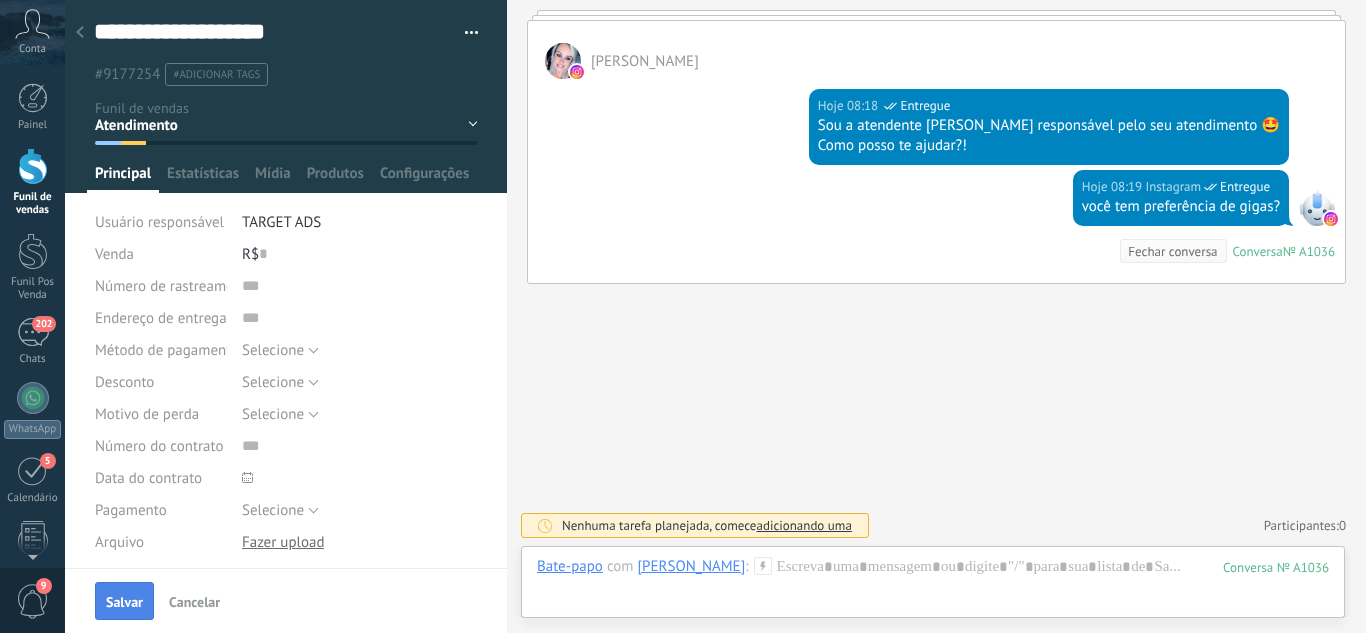 click on "Salvar" at bounding box center [124, 602] 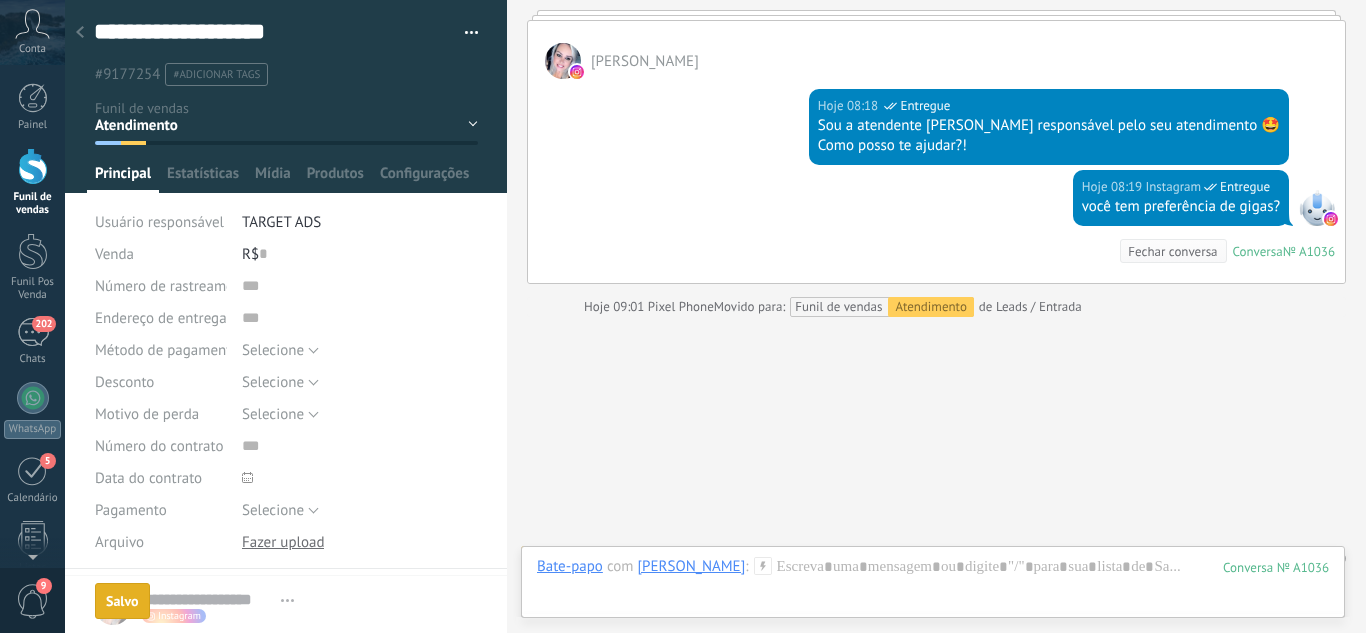 scroll, scrollTop: 308, scrollLeft: 0, axis: vertical 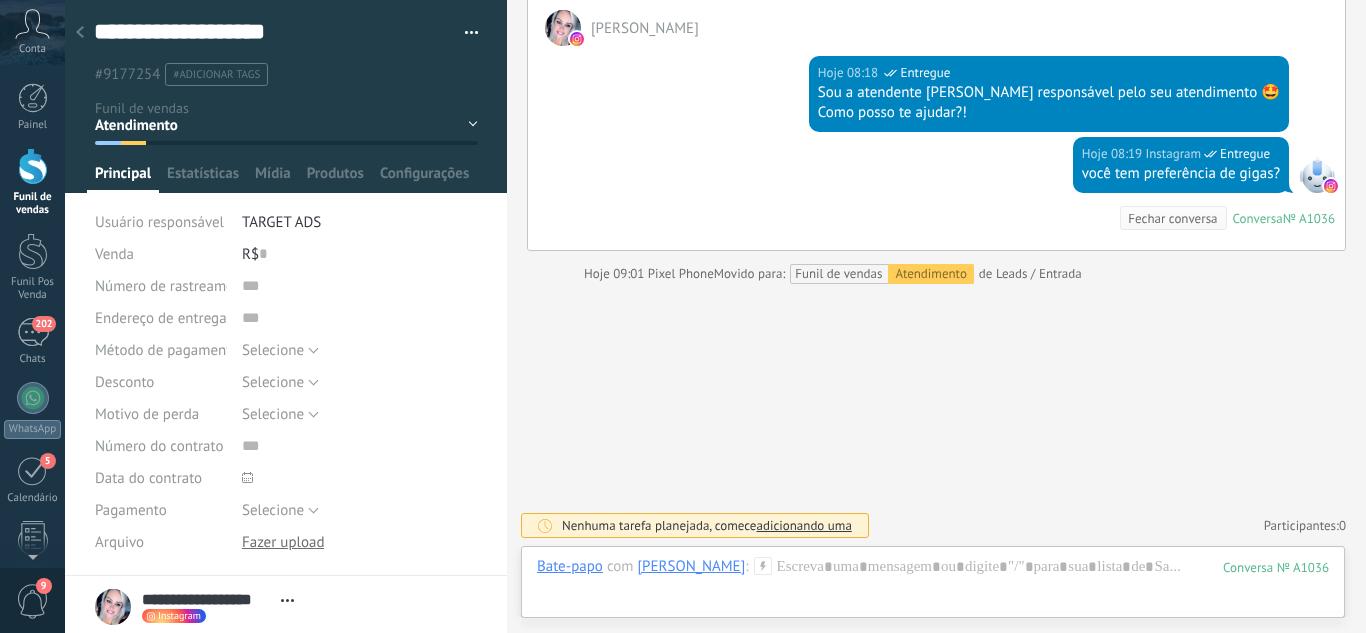 click at bounding box center [80, 33] 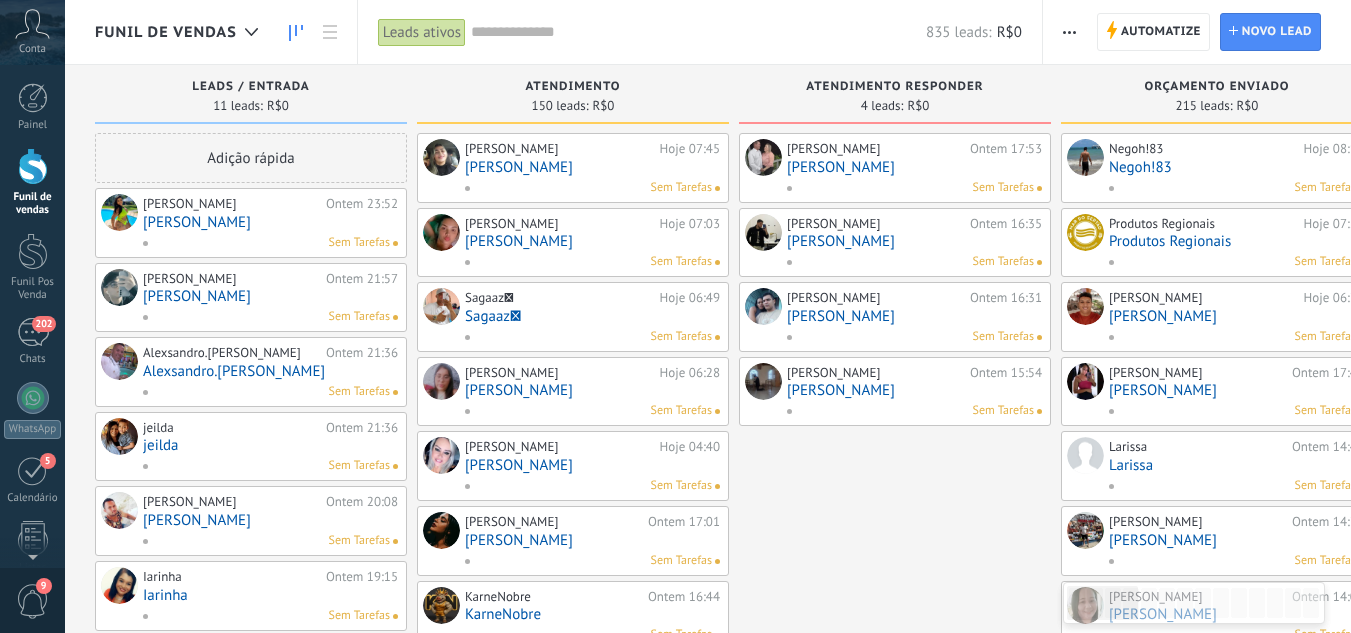 drag, startPoint x: 213, startPoint y: 166, endPoint x: 207, endPoint y: 219, distance: 53.338543 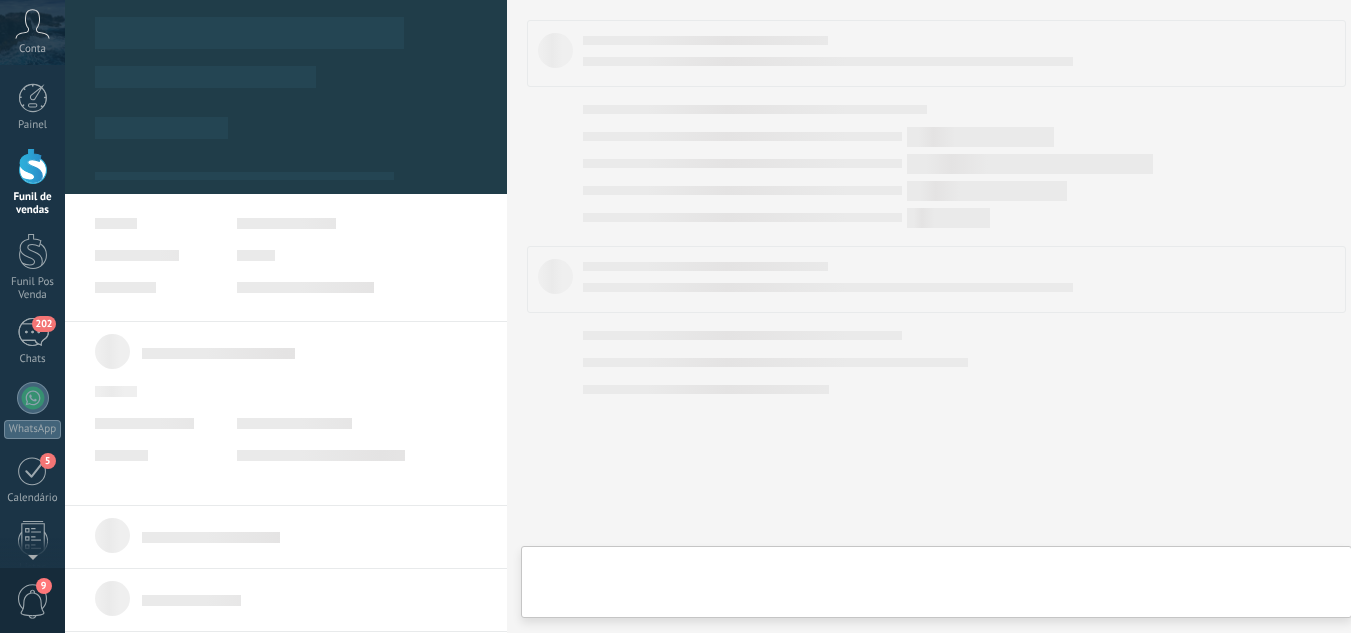 click on ".abccls-1,.abccls-2{fill-rule:evenodd}.abccls-2{fill:#fff} .abfcls-1{fill:none}.abfcls-2{fill:#fff} .abncls-1{isolation:isolate}.abncls-2{opacity:.06}.abncls-2,.abncls-3,.abncls-6{mix-blend-mode:multiply}.abncls-3{opacity:.15}.abncls-4,.abncls-8{fill:#fff}.abncls-5{fill:url(#abnlinear-gradient)}.abncls-6{opacity:.04}.abncls-7{fill:url(#abnlinear-gradient-2)}.abncls-8{fill-rule:evenodd} .abqst0{fill:#ffa200} .abwcls-1{fill:#252525} .cls-1{isolation:isolate} .acicls-1{fill:none} .aclcls-1{fill:#232323} .acnst0{display:none} .addcls-1,.addcls-2{fill:none;stroke-miterlimit:10}.addcls-1{stroke:#dfe0e5}.addcls-2{stroke:#a1a7ab} .adecls-1,.adecls-2{fill:none;stroke-miterlimit:10}.adecls-1{stroke:#dfe0e5}.adecls-2{stroke:#a1a7ab} .adqcls-1{fill:#8591a5;fill-rule:evenodd} .aeccls-1{fill:#5c9f37} .aeecls-1{fill:#f86161} .aejcls-1{fill:#8591a5;fill-rule:evenodd} .aekcls-1{fill-rule:evenodd} .aelcls-1{fill-rule:evenodd;fill:currentColor} .aemcls-1{fill-rule:evenodd;fill:currentColor} .aencls-2{fill:#f86161;opacity:.3}" at bounding box center [675, 316] 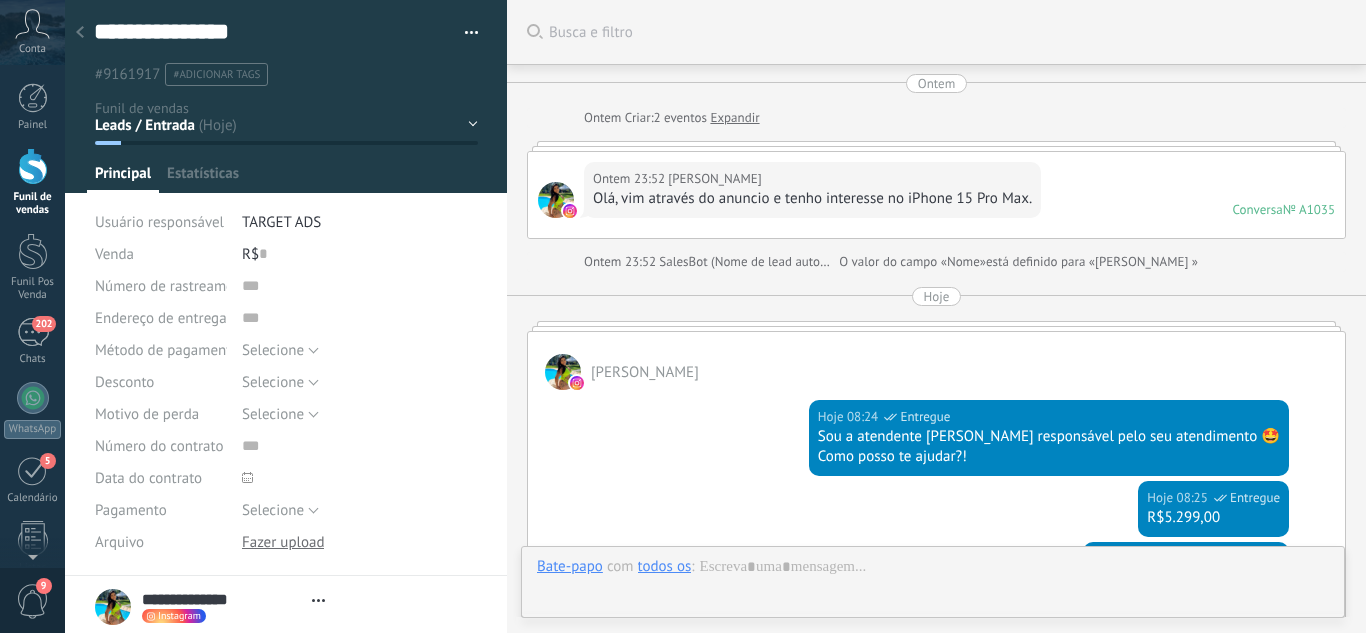 type on "**********" 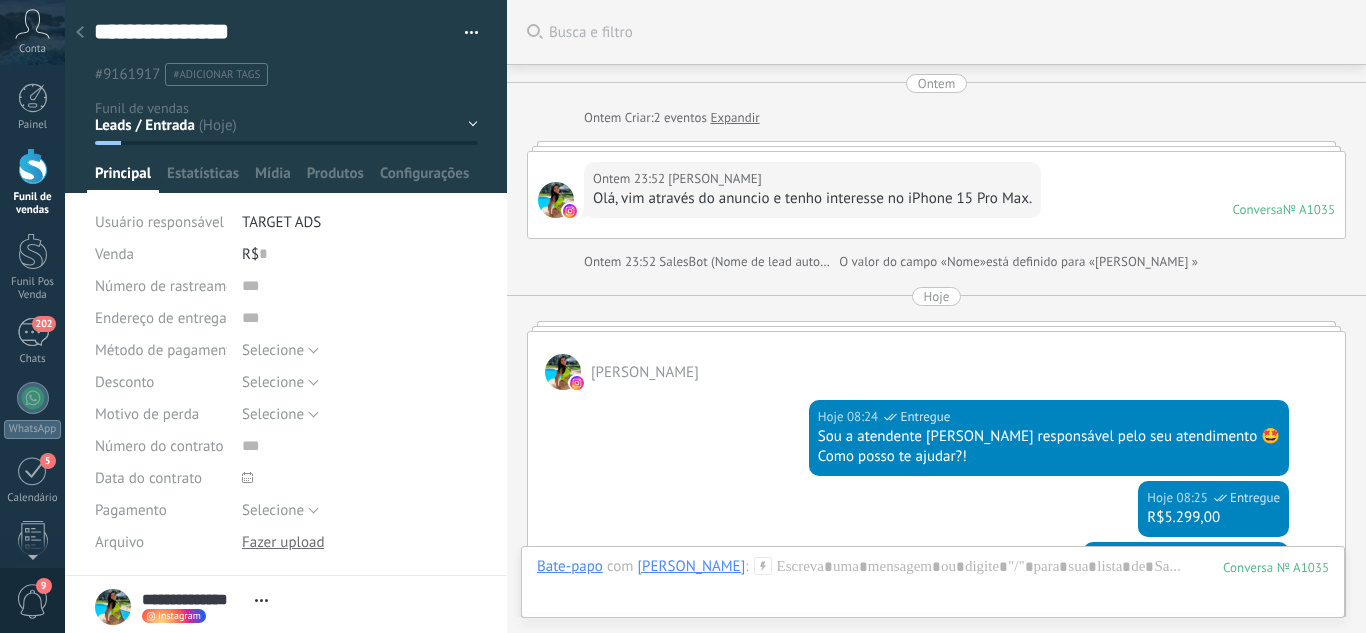 scroll, scrollTop: 30, scrollLeft: 0, axis: vertical 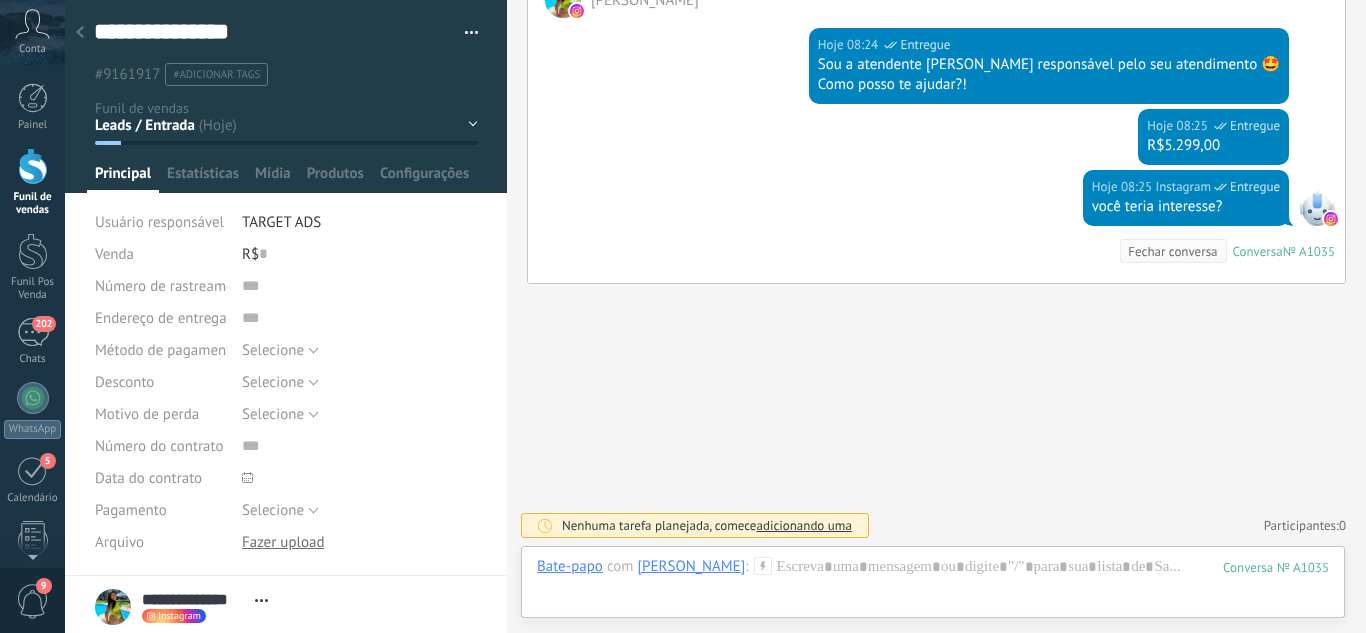 click on "Leads / Entrada
Atendimento
Atendimento Responder
Orçamento Enviado
Orçamento Responder
Negociação / Fechamento
-" at bounding box center [0, 0] 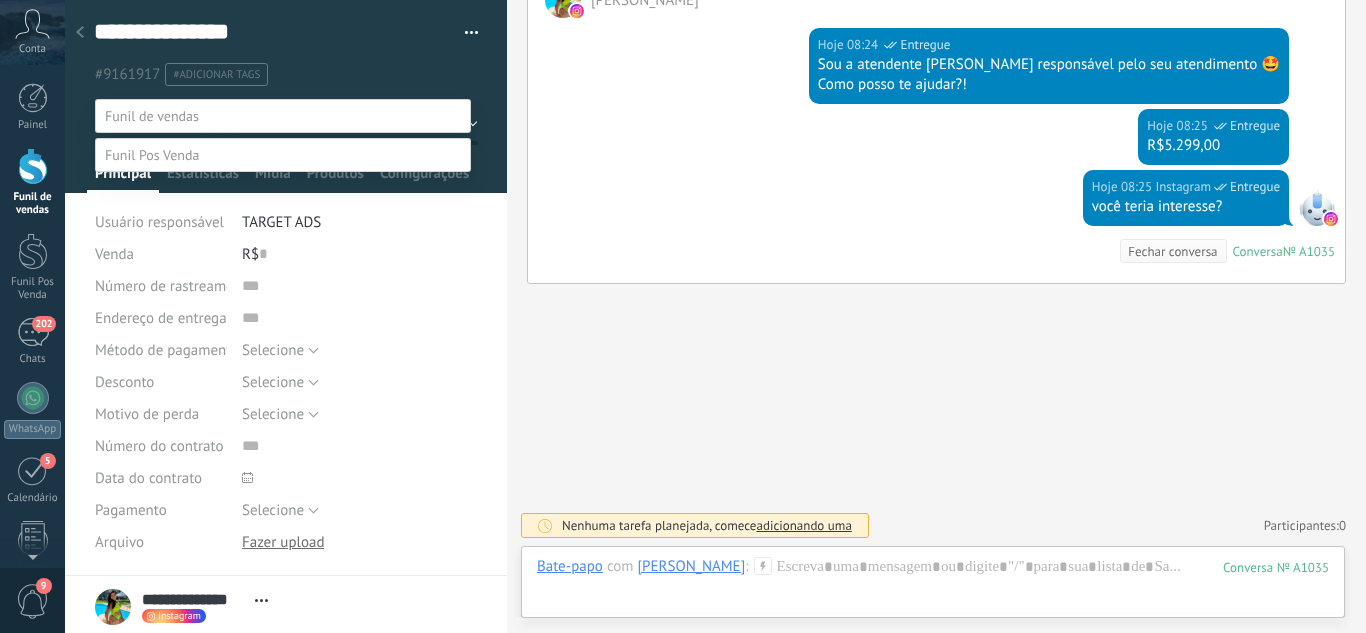 click on "Atendimento" at bounding box center (0, 0) 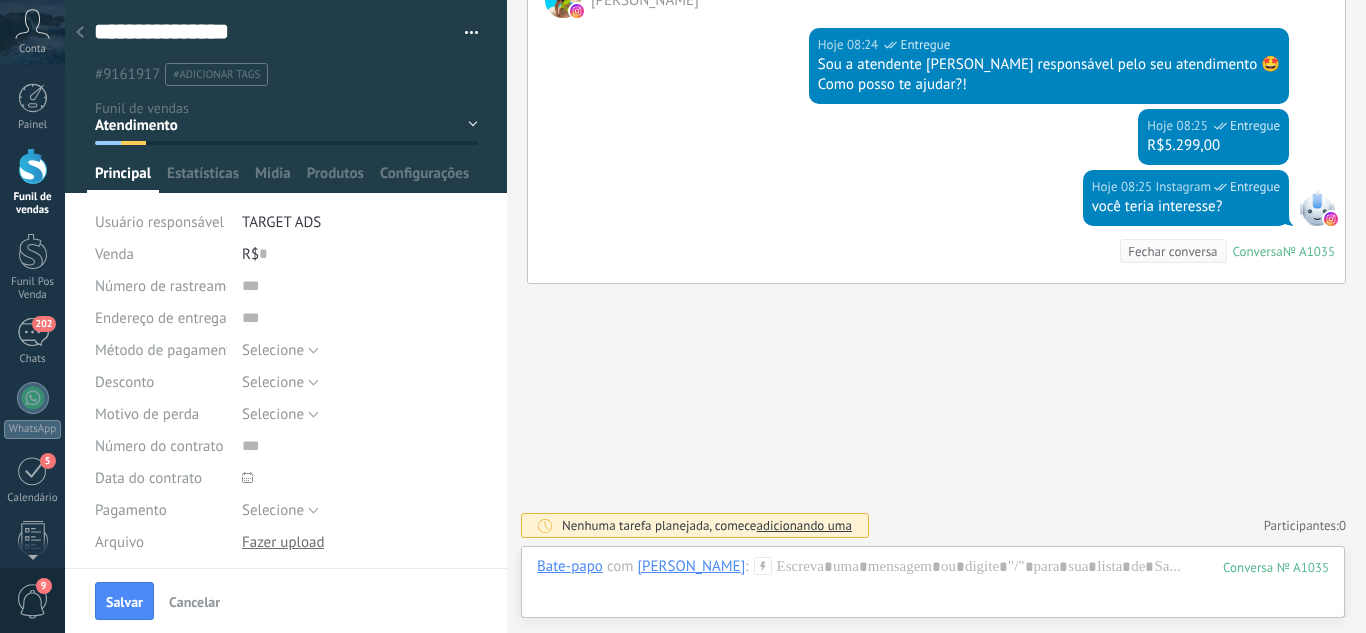 click on "Leads / Entrada
Atendimento
Atendimento Responder
Orçamento Enviado
Orçamento Responder
Negociação / Fechamento
-" at bounding box center (0, 0) 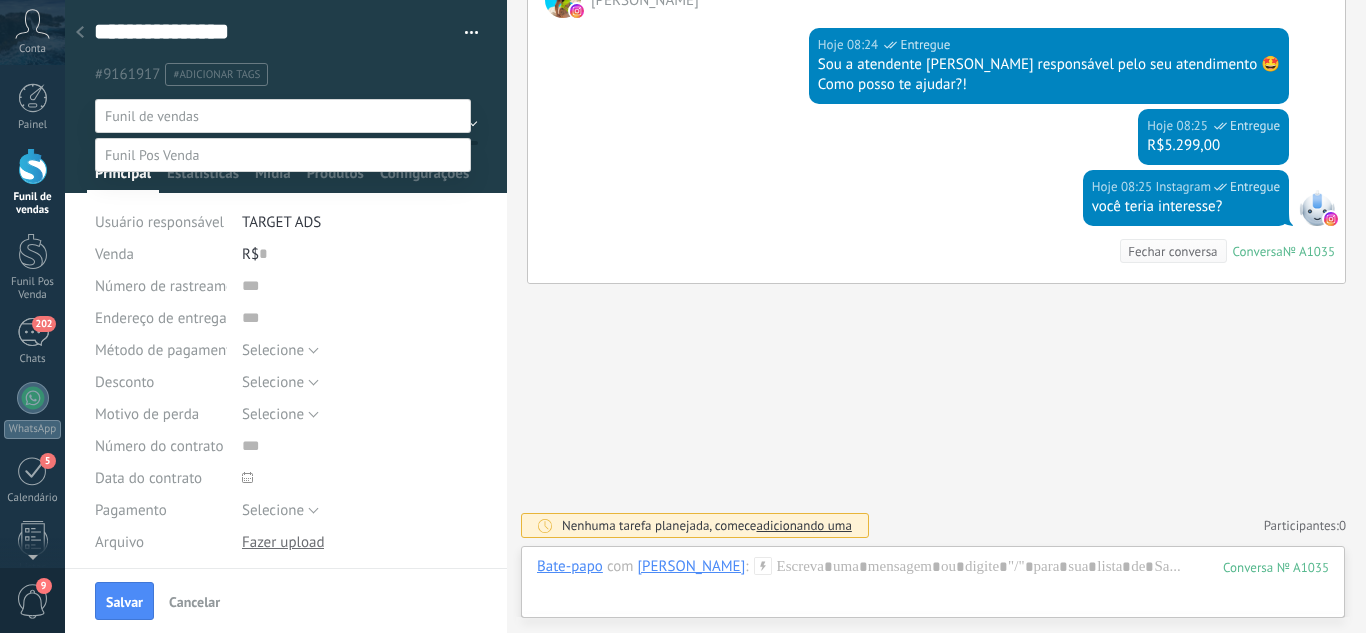 click on "Orçamento Enviado" at bounding box center [0, 0] 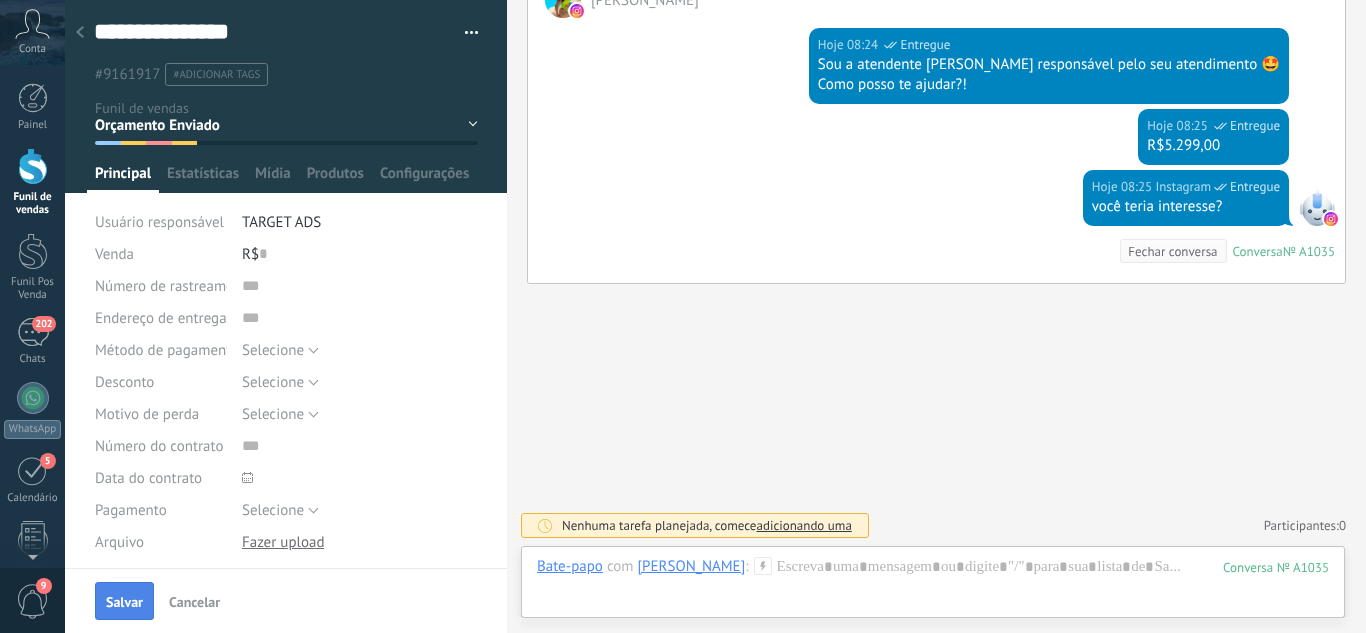 click on "Salvar" at bounding box center [124, 602] 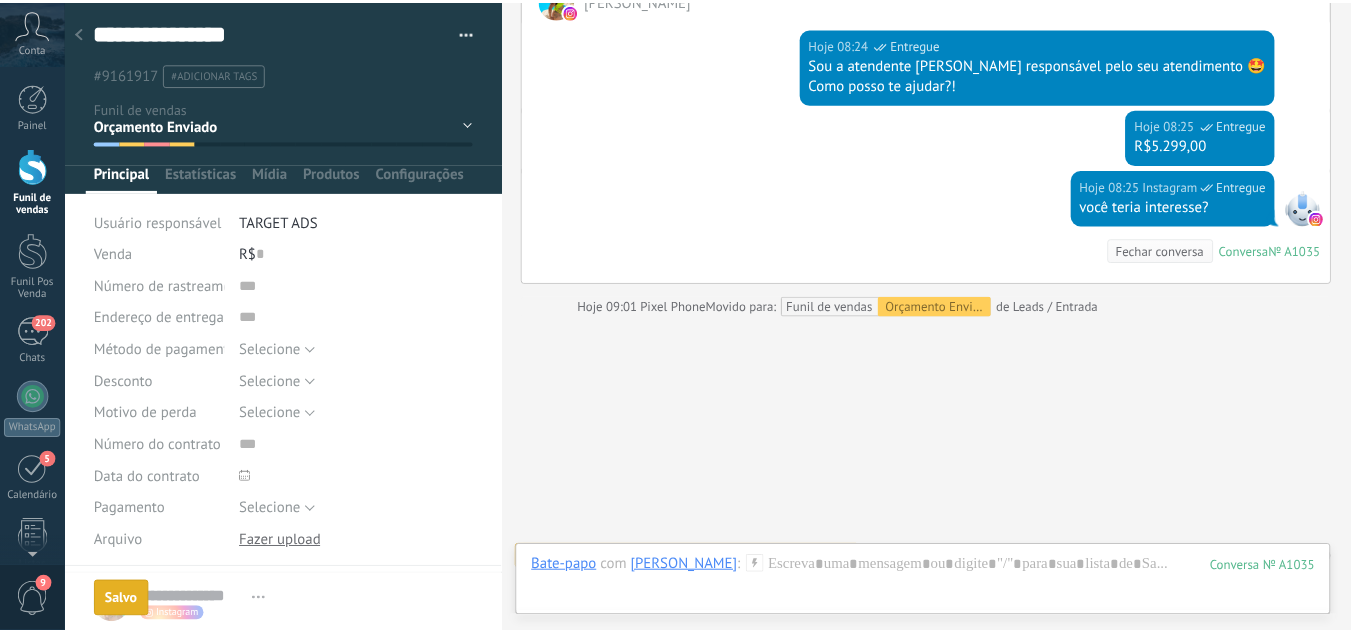 scroll, scrollTop: 405, scrollLeft: 0, axis: vertical 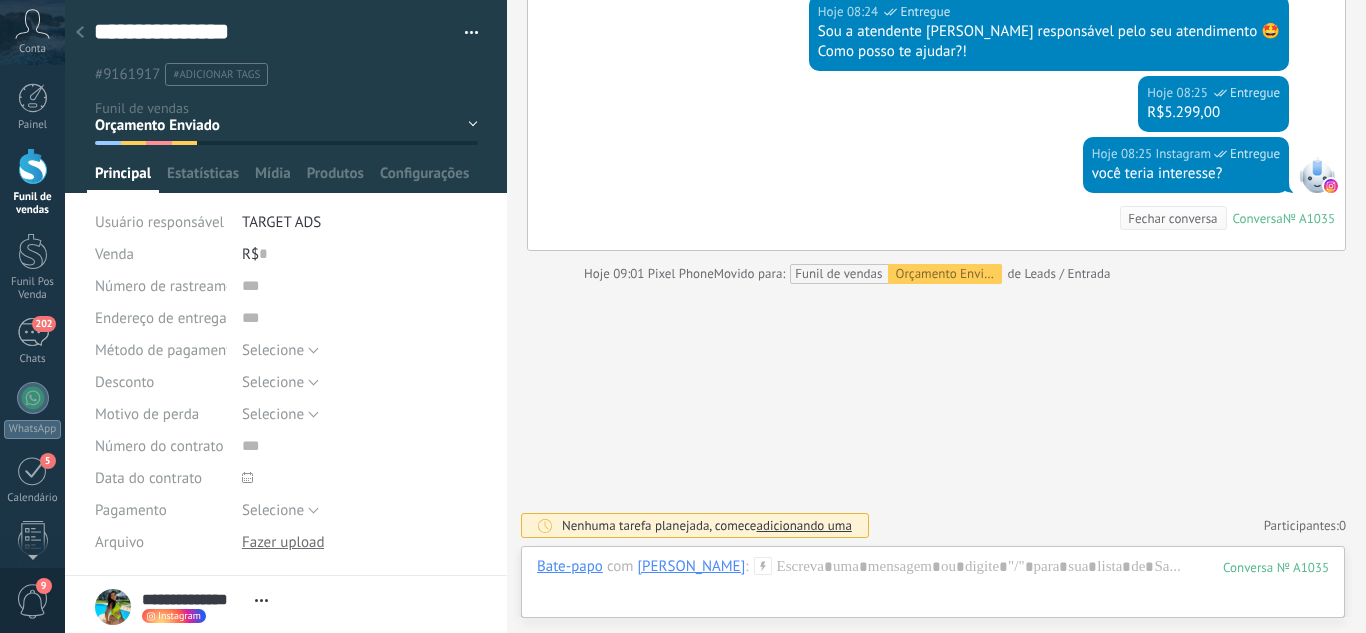 click at bounding box center (80, 33) 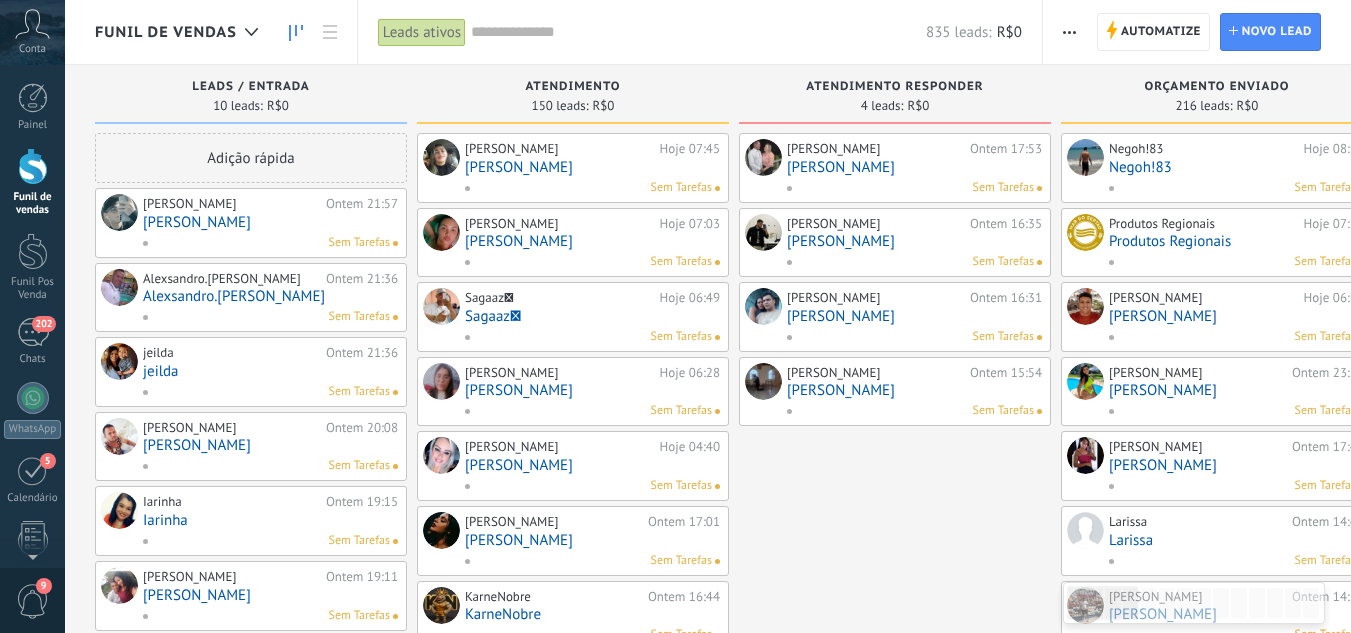 click on "[PERSON_NAME]" at bounding box center (270, 222) 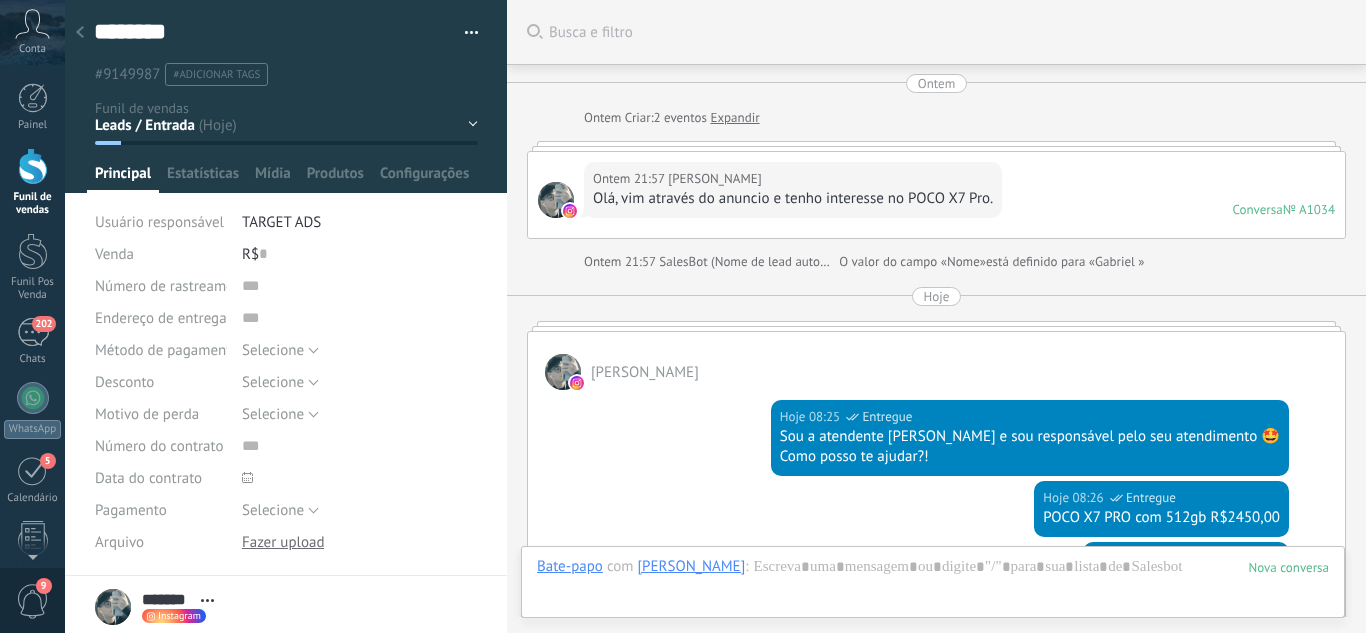 scroll, scrollTop: 0, scrollLeft: 0, axis: both 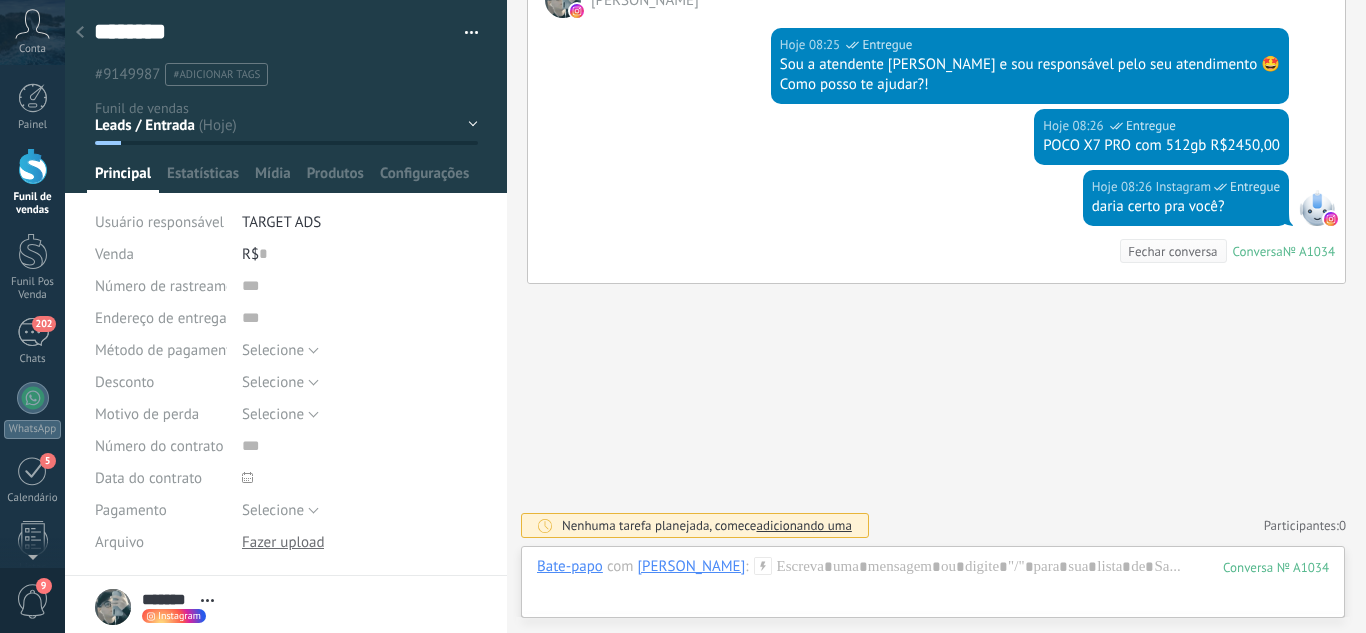click on "Leads / Entrada
Atendimento
Atendimento Responder
Orçamento Enviado
Orçamento Responder
Negociação / Fechamento
-" at bounding box center [0, 0] 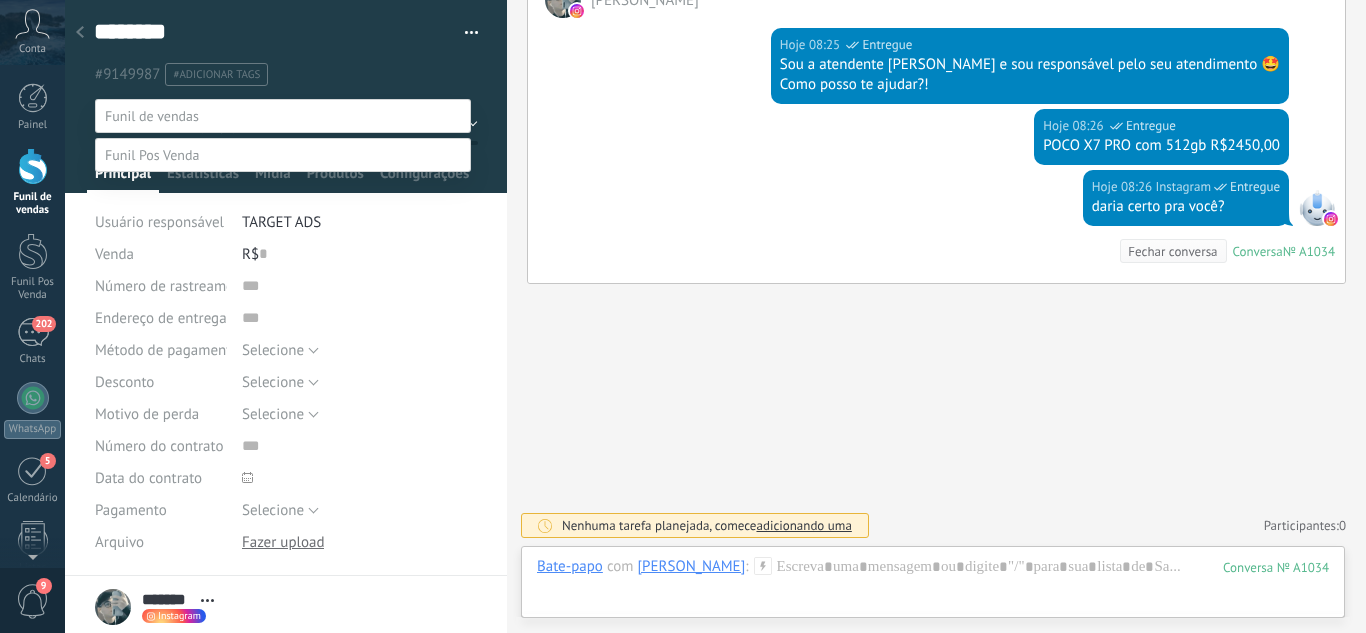 drag, startPoint x: 353, startPoint y: 225, endPoint x: 348, endPoint y: 238, distance: 13.928389 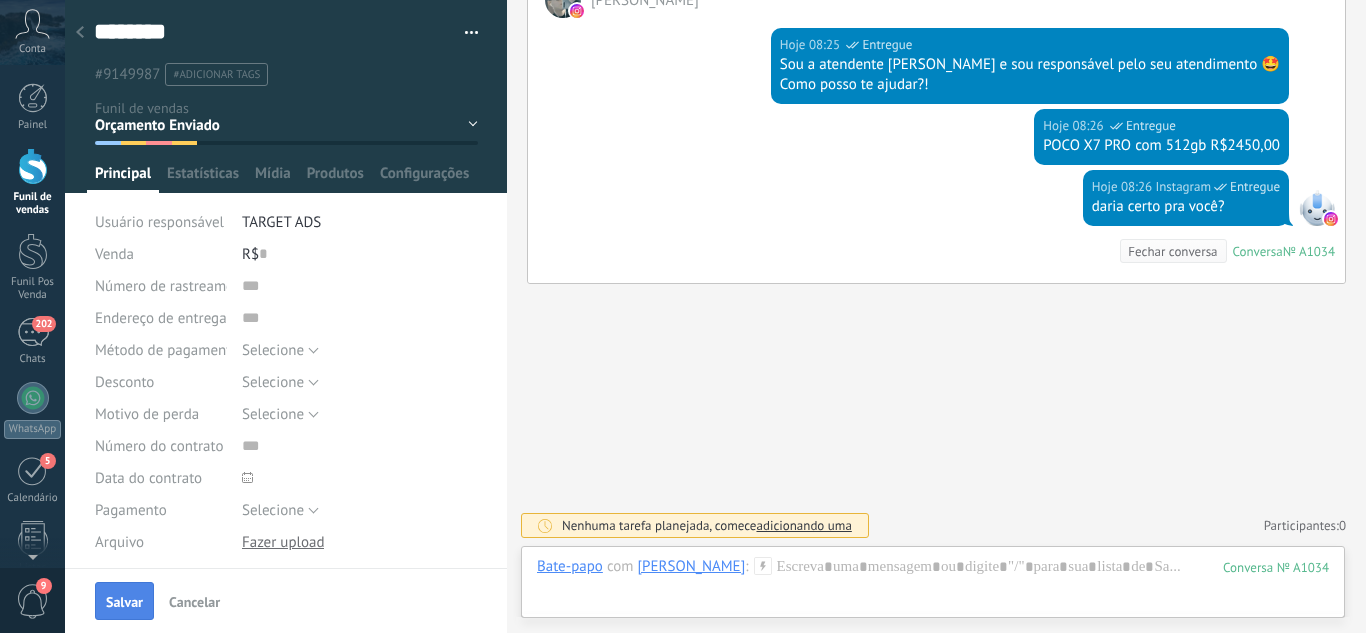 click on "Salvar" at bounding box center (124, 602) 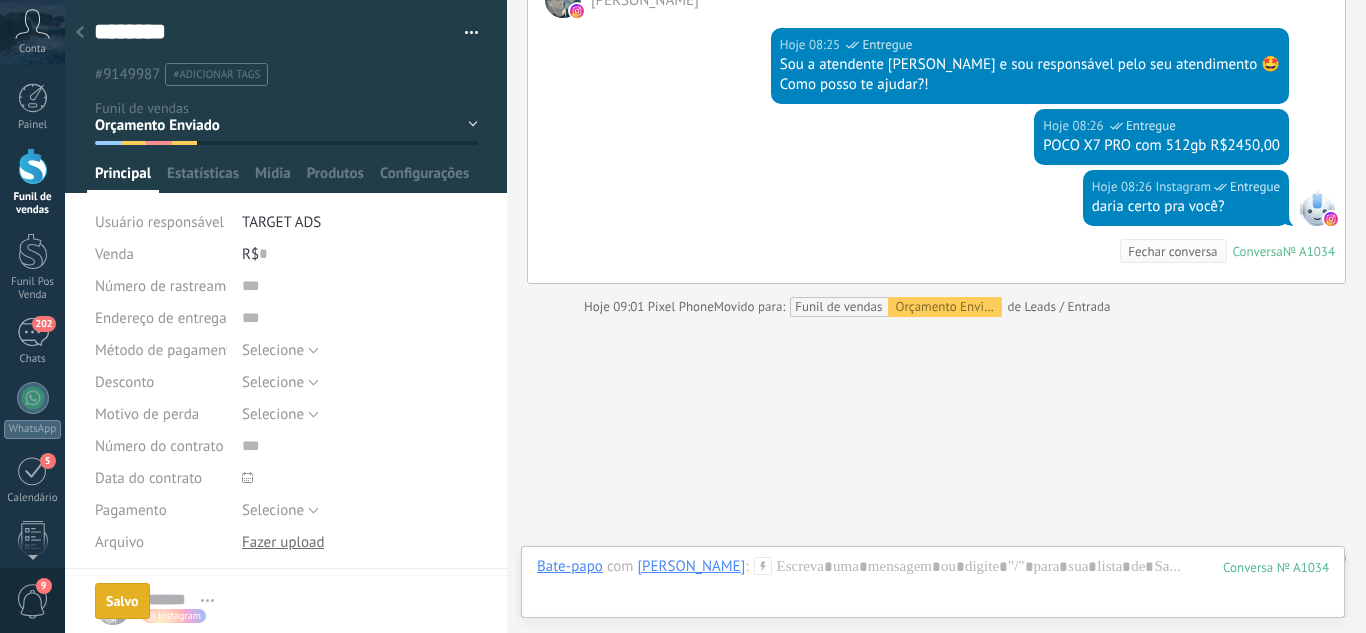 scroll, scrollTop: 405, scrollLeft: 0, axis: vertical 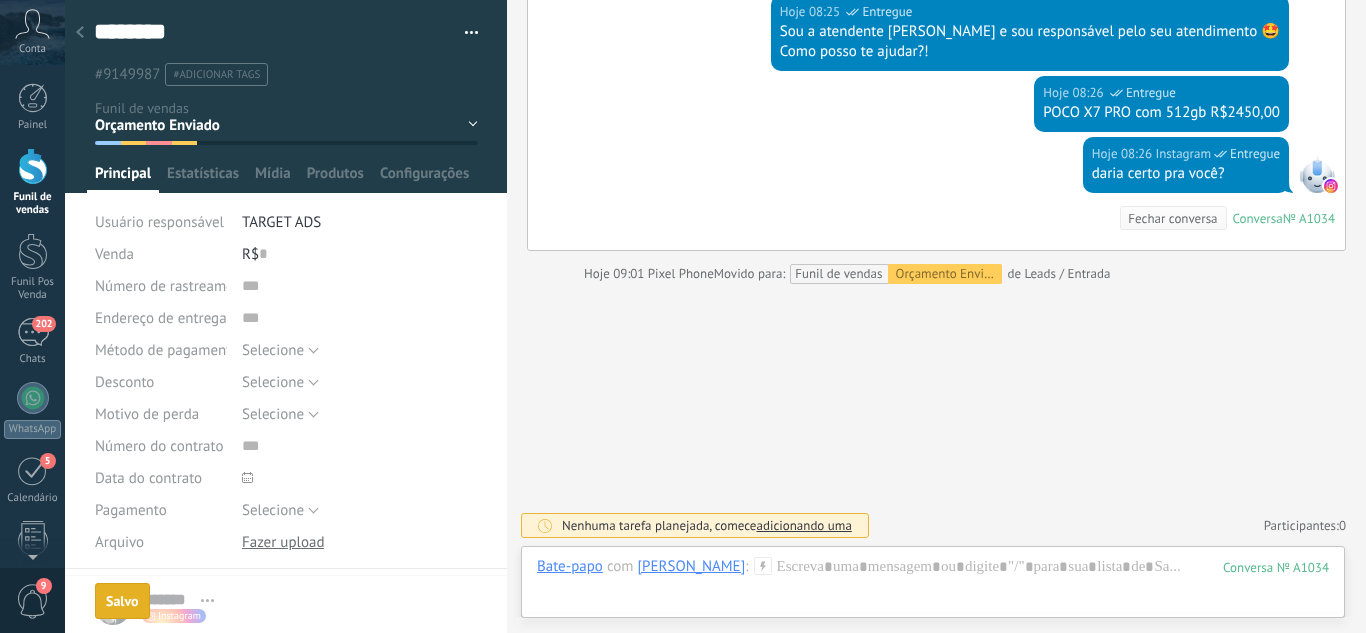 click at bounding box center (80, 33) 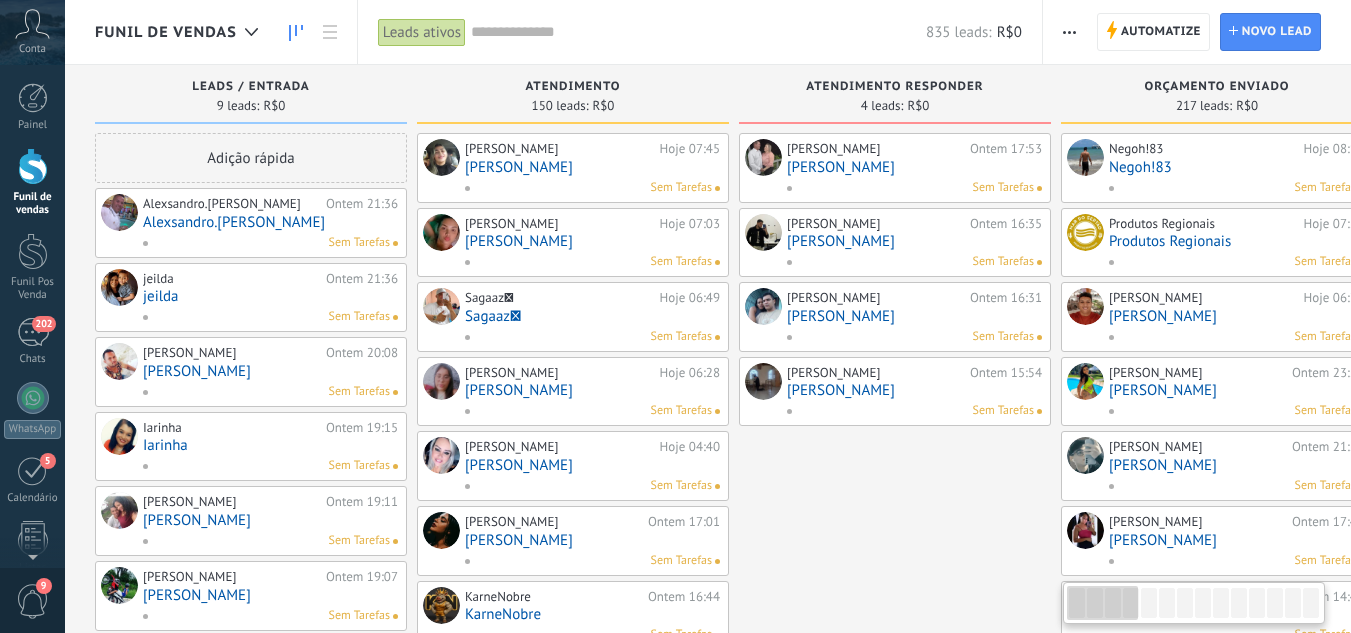 click on "Alexsandro.[PERSON_NAME]" at bounding box center [270, 222] 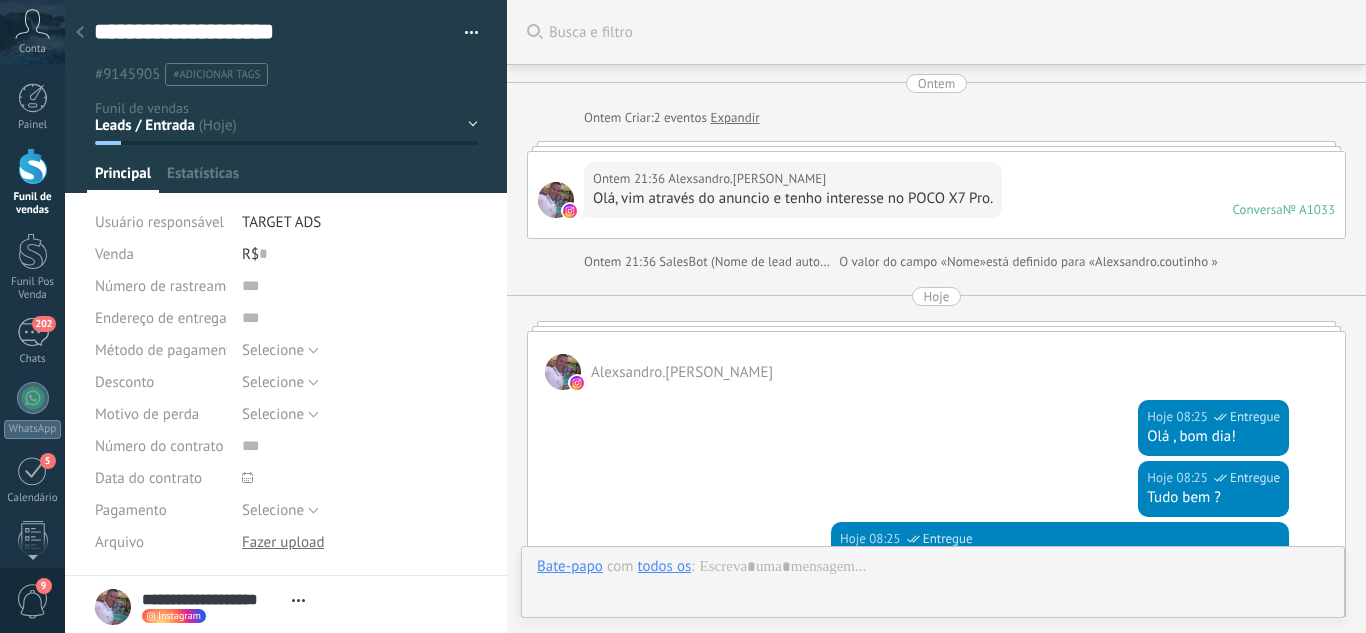 scroll, scrollTop: 30, scrollLeft: 0, axis: vertical 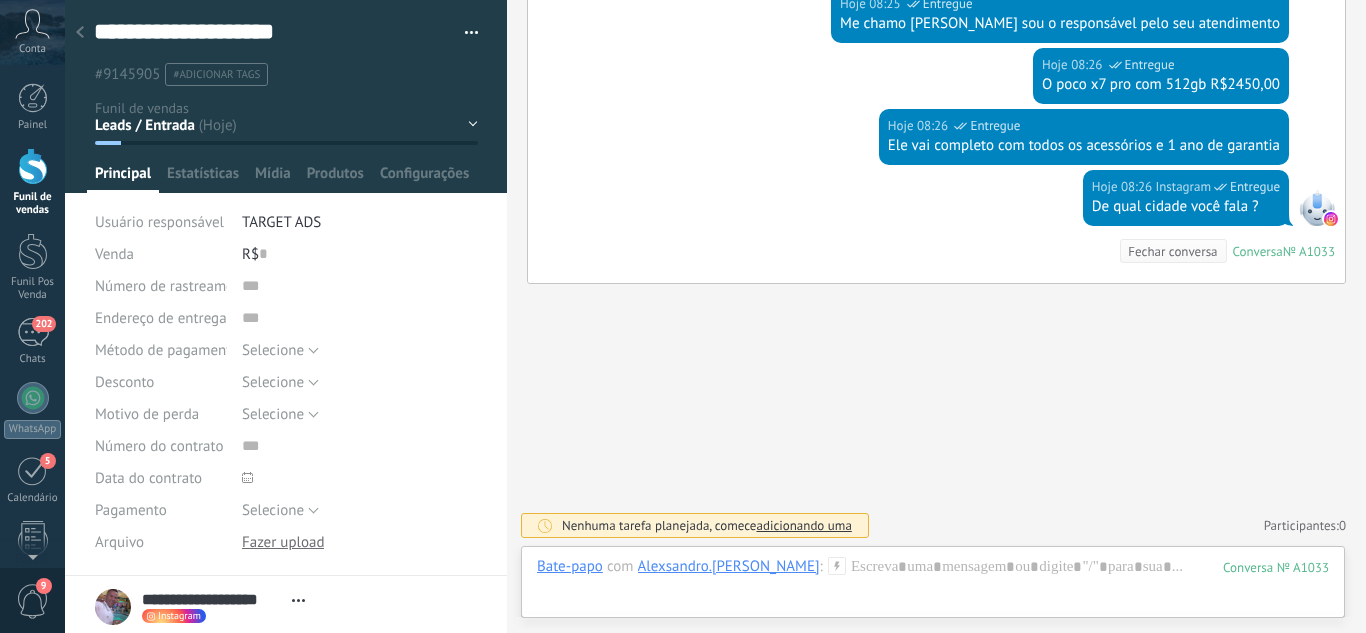 click on "Leads / Entrada
Atendimento
Atendimento Responder
Orçamento Enviado
Orçamento Responder
Negociação / Fechamento
-" at bounding box center (0, 0) 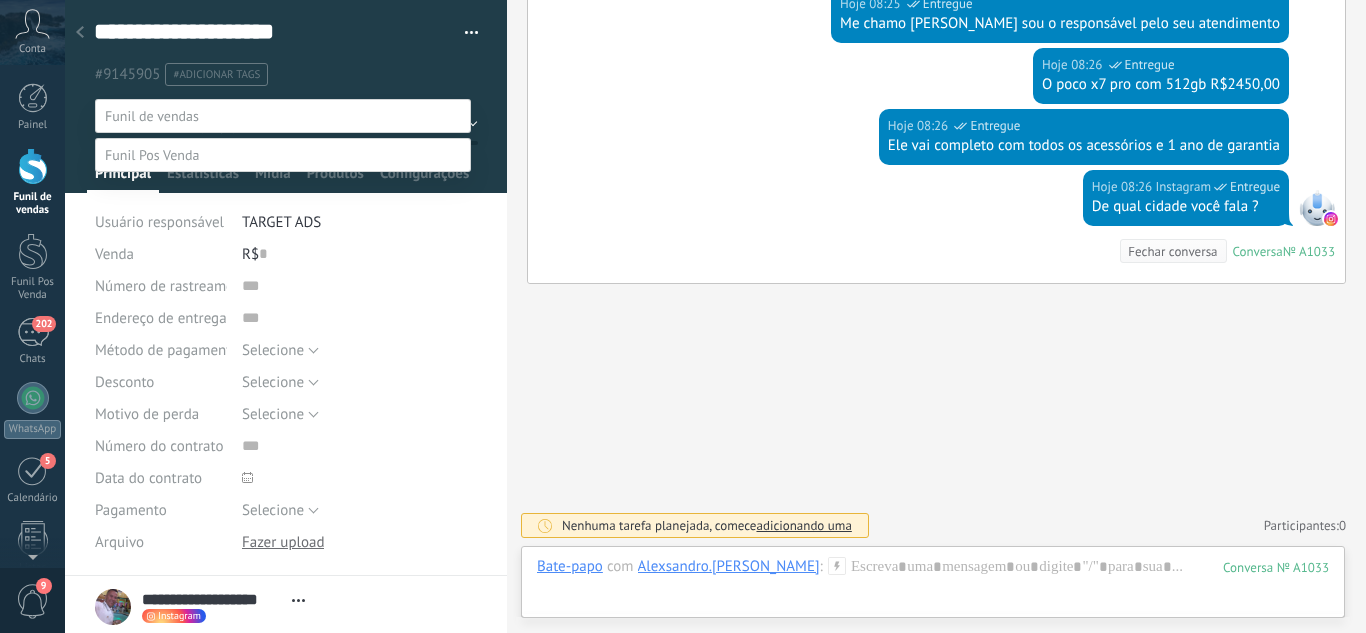 click on "Orçamento Enviado" at bounding box center (0, 0) 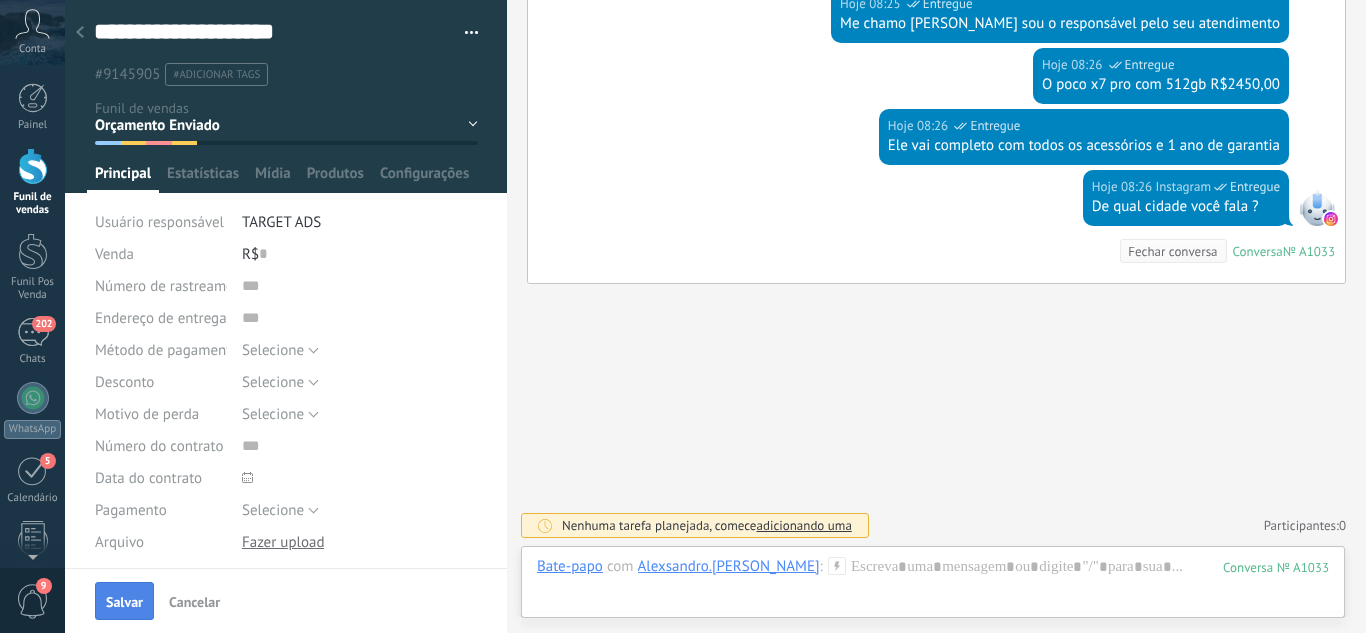 click on "Salvar" at bounding box center [124, 602] 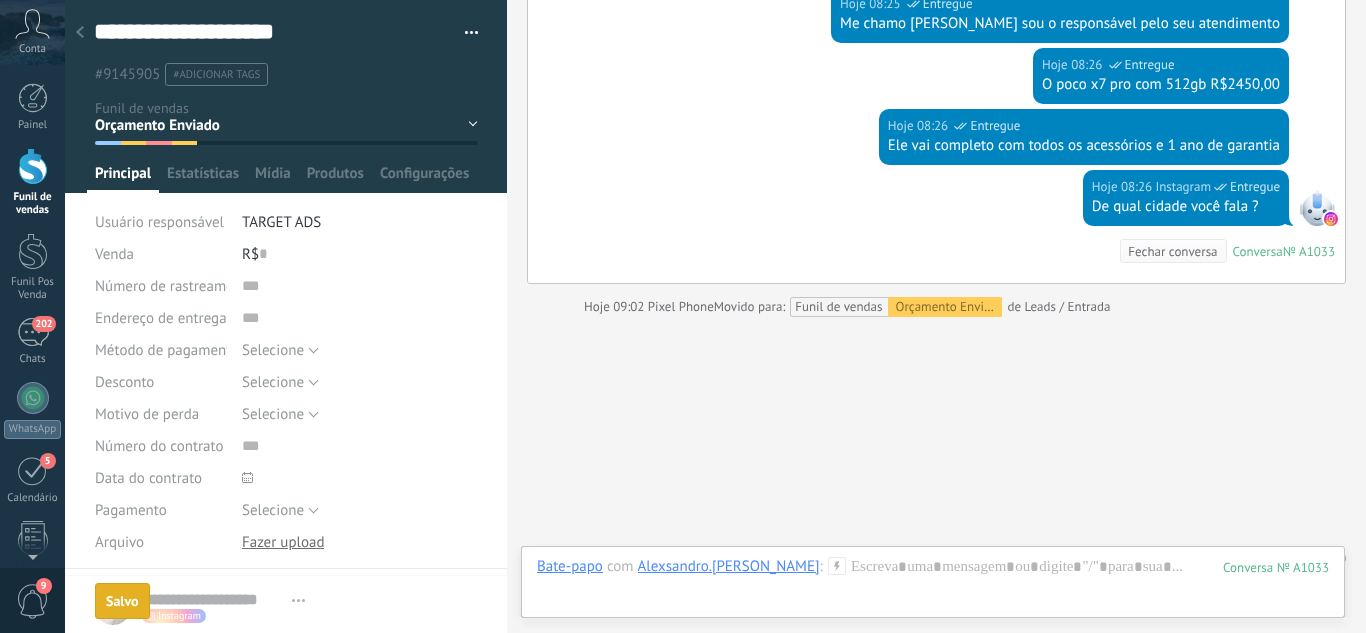 scroll, scrollTop: 568, scrollLeft: 0, axis: vertical 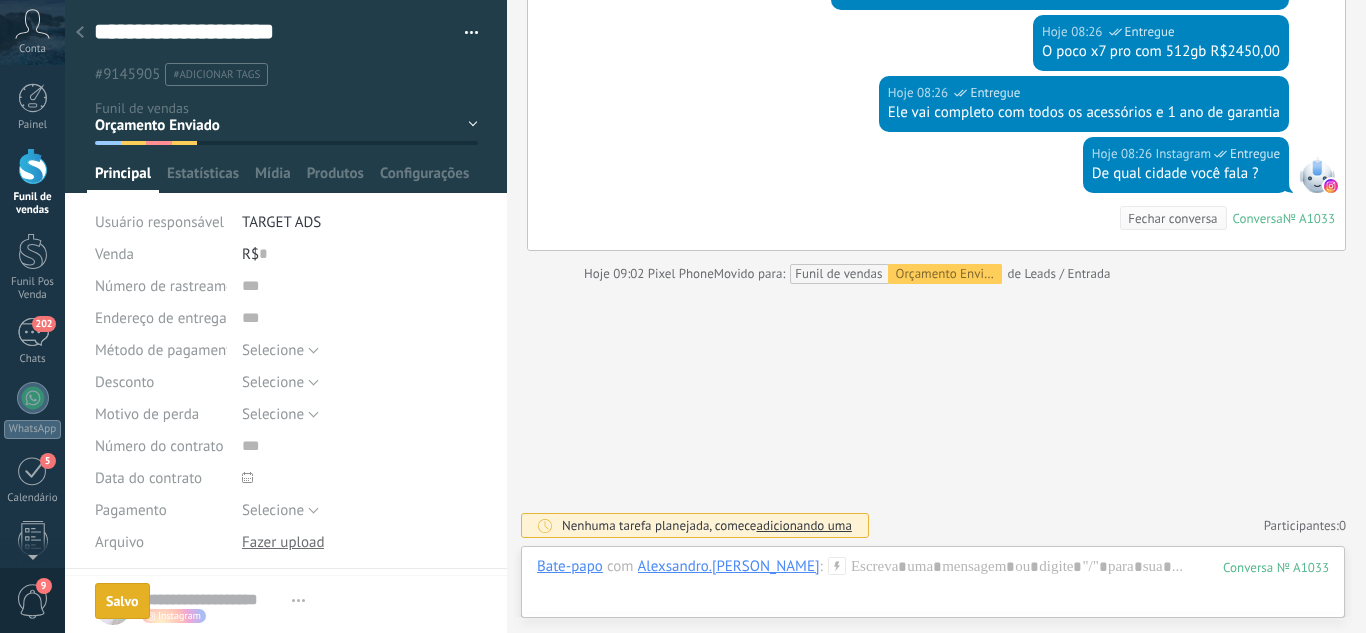 click at bounding box center (80, 33) 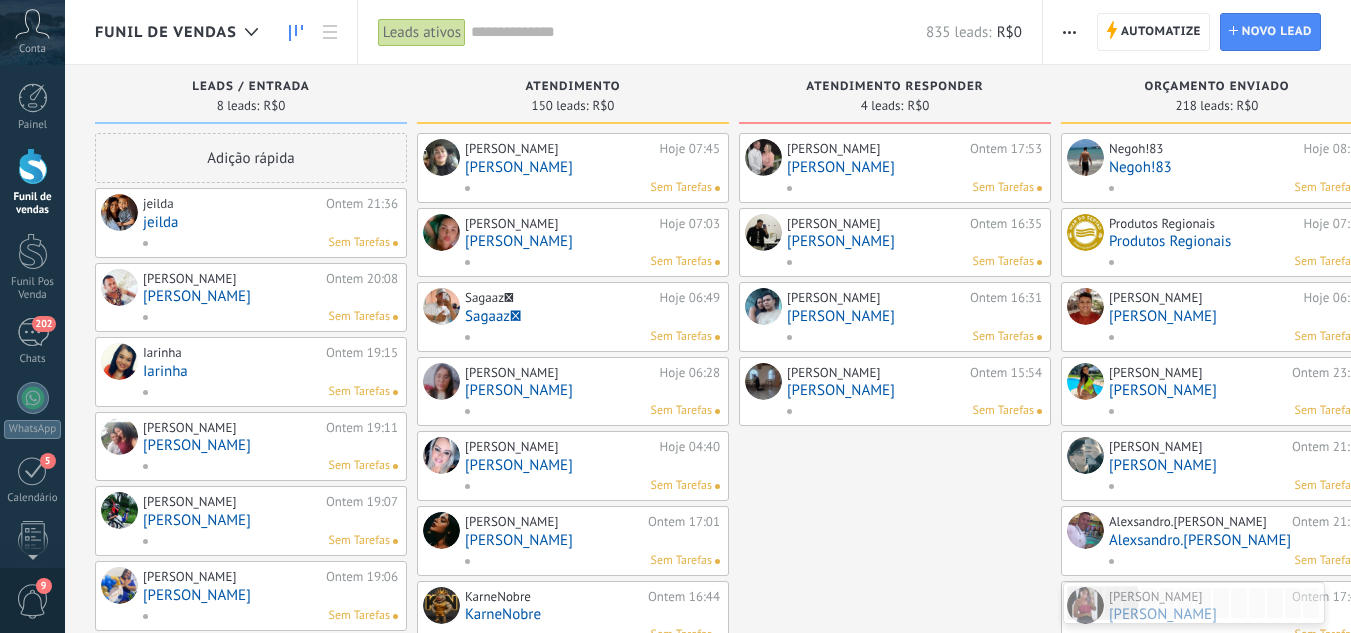 click on "jeilda" at bounding box center (270, 222) 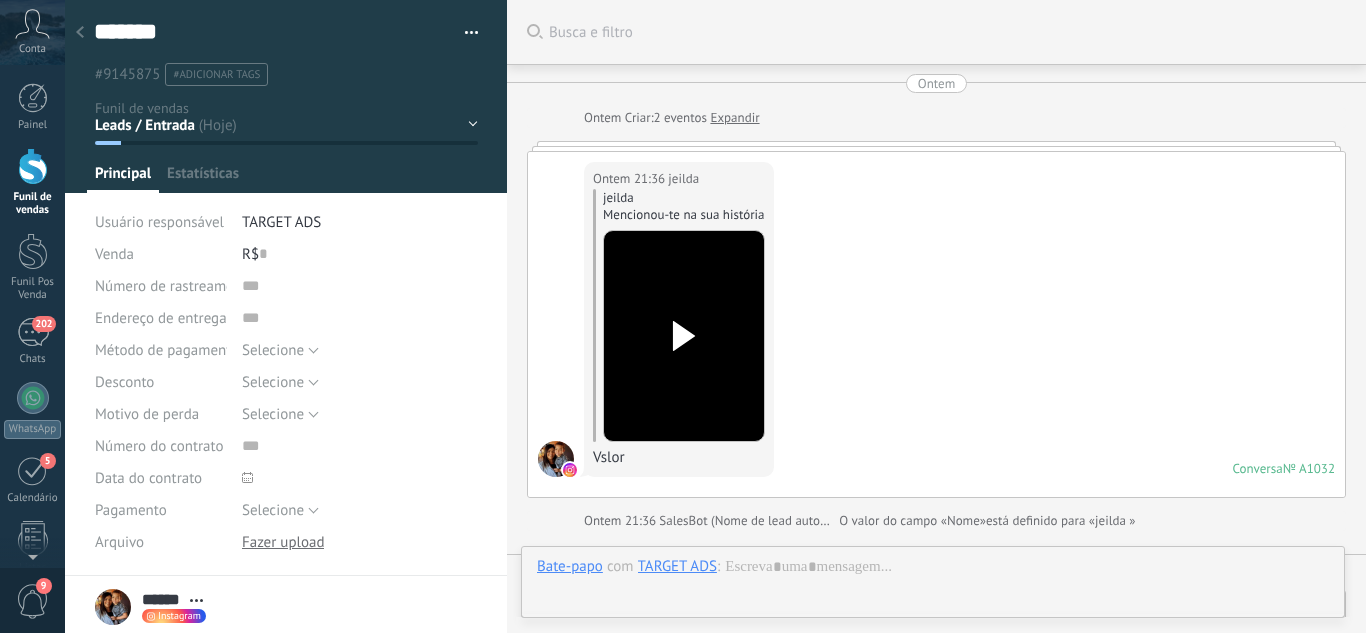 scroll, scrollTop: 30, scrollLeft: 0, axis: vertical 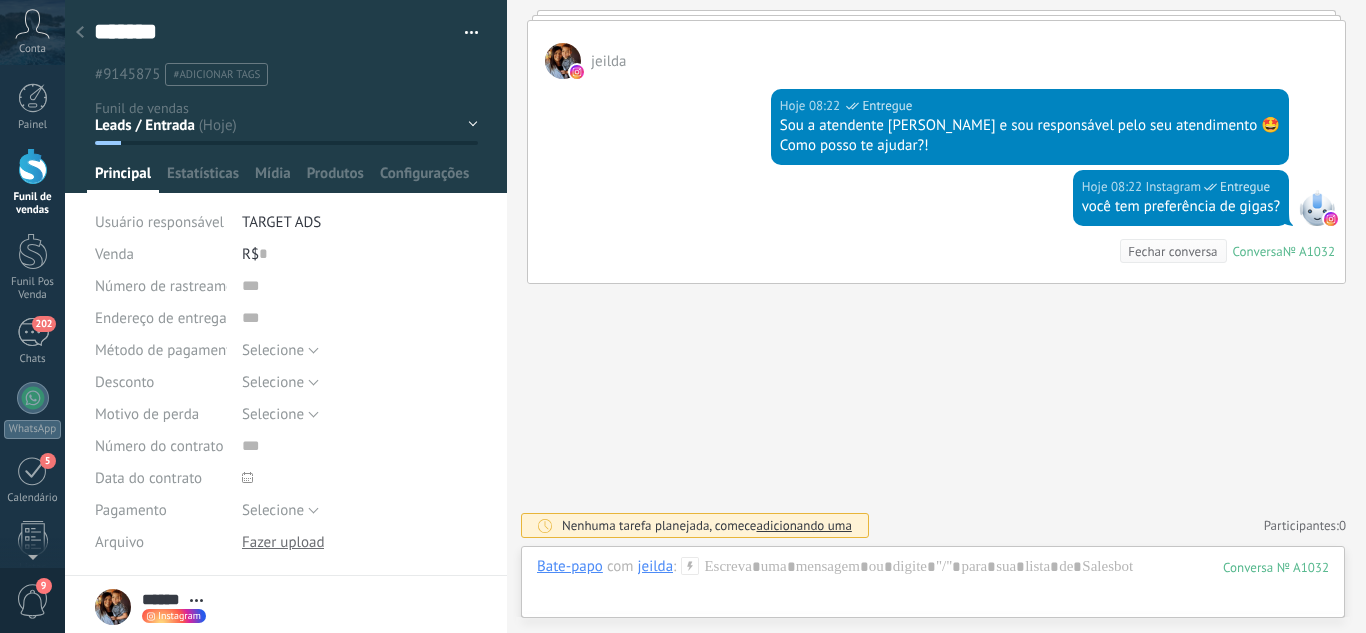 click on "Leads / Entrada
Atendimento
Atendimento Responder
Orçamento Enviado
Orçamento Responder
Negociação / Fechamento
-" at bounding box center [0, 0] 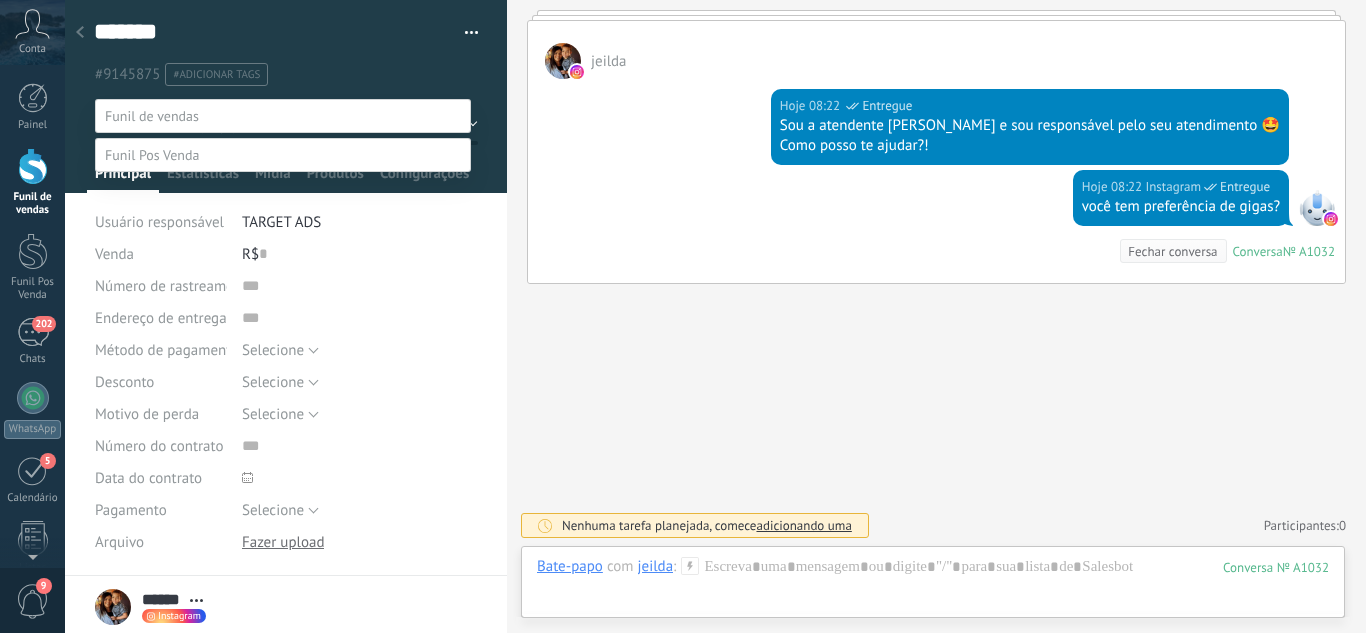 click on "Atendimento" at bounding box center [0, 0] 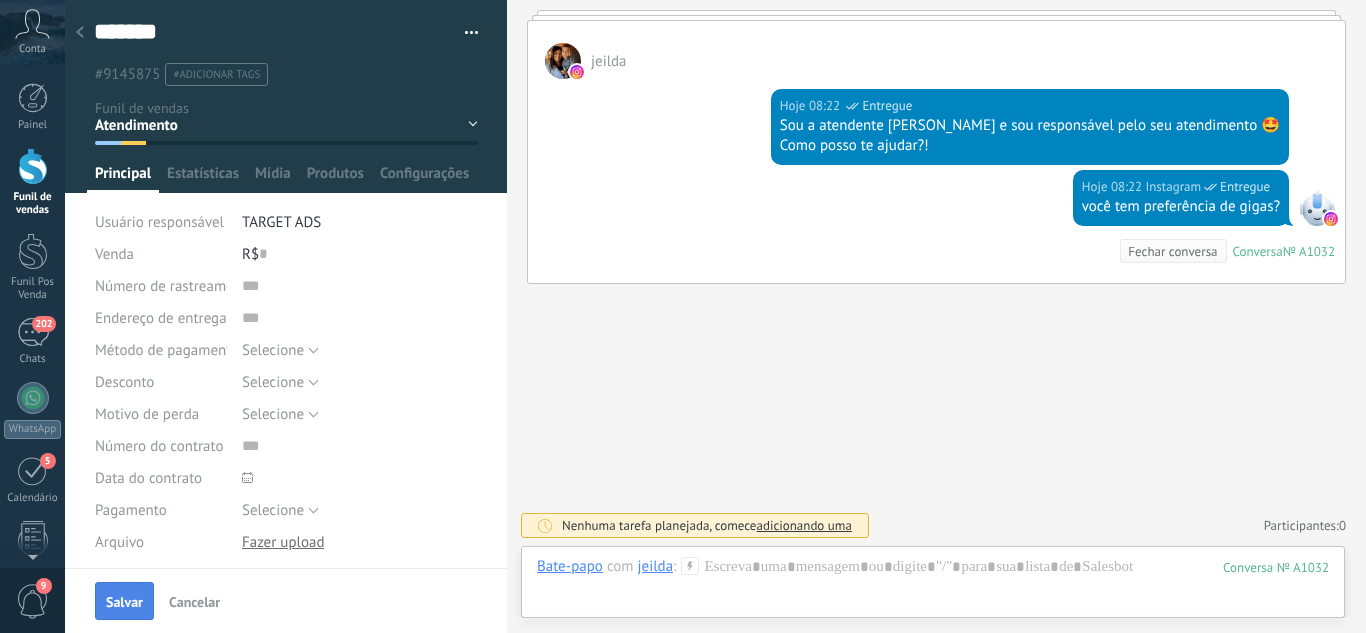 drag, startPoint x: 142, startPoint y: 613, endPoint x: 126, endPoint y: 603, distance: 18.867962 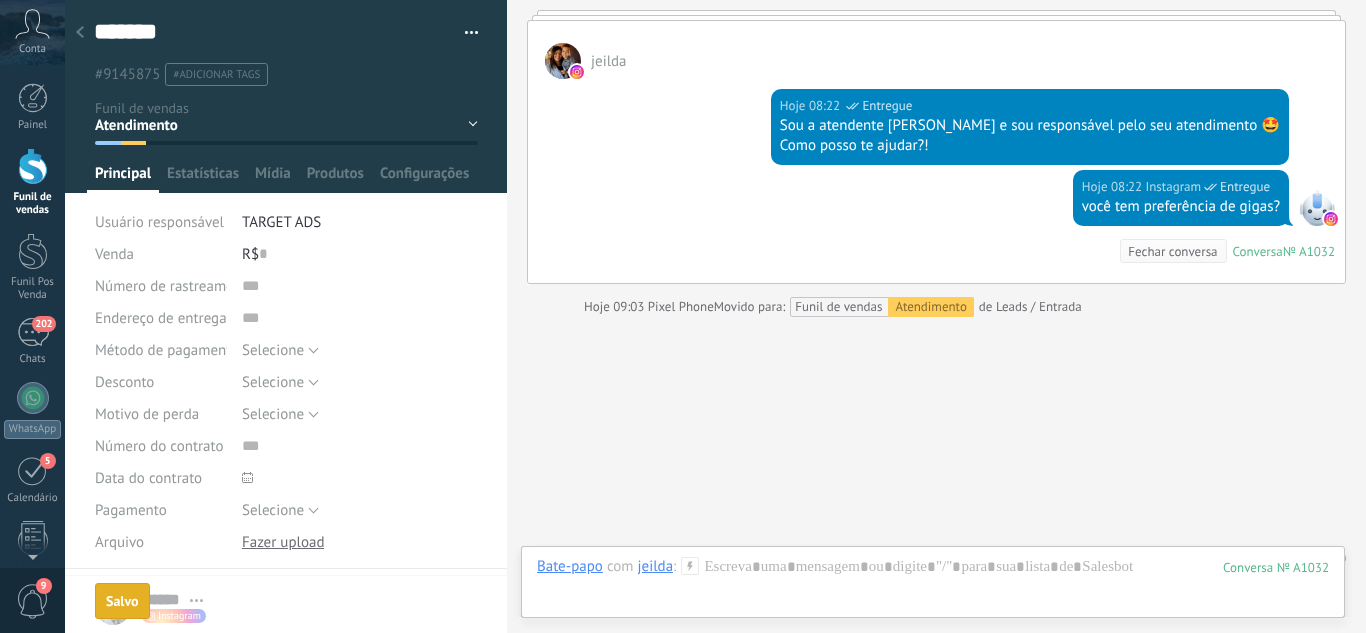 scroll, scrollTop: 603, scrollLeft: 0, axis: vertical 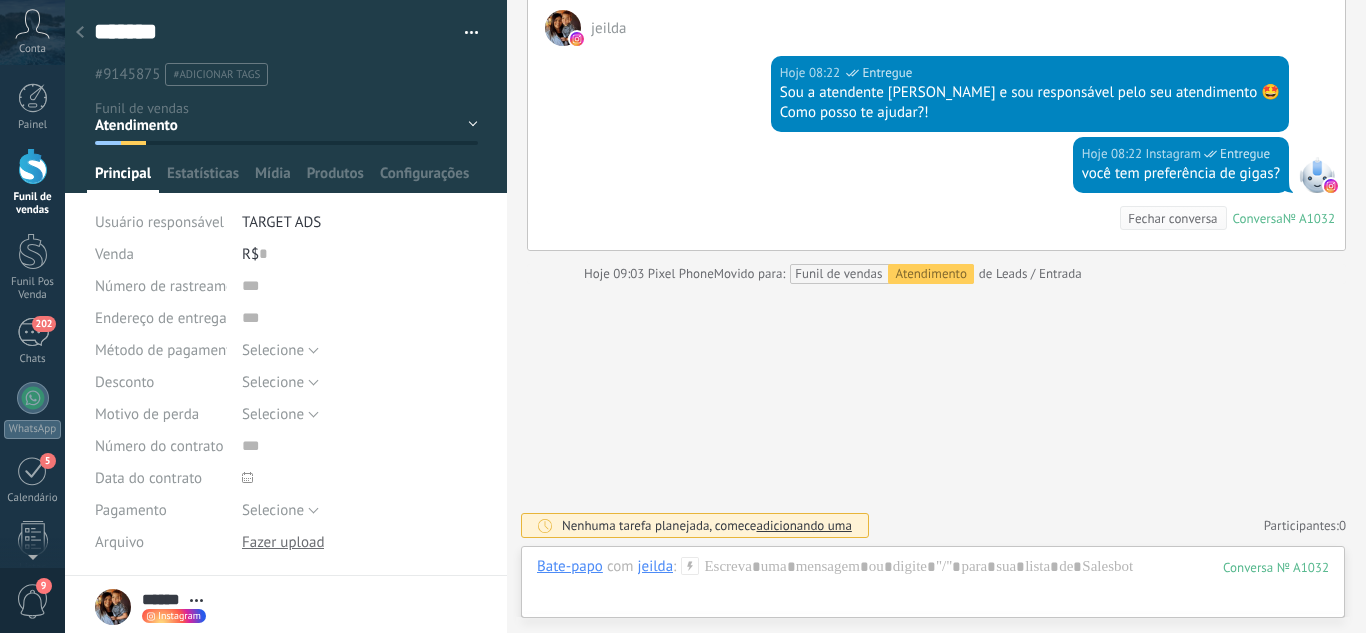 click at bounding box center (80, 33) 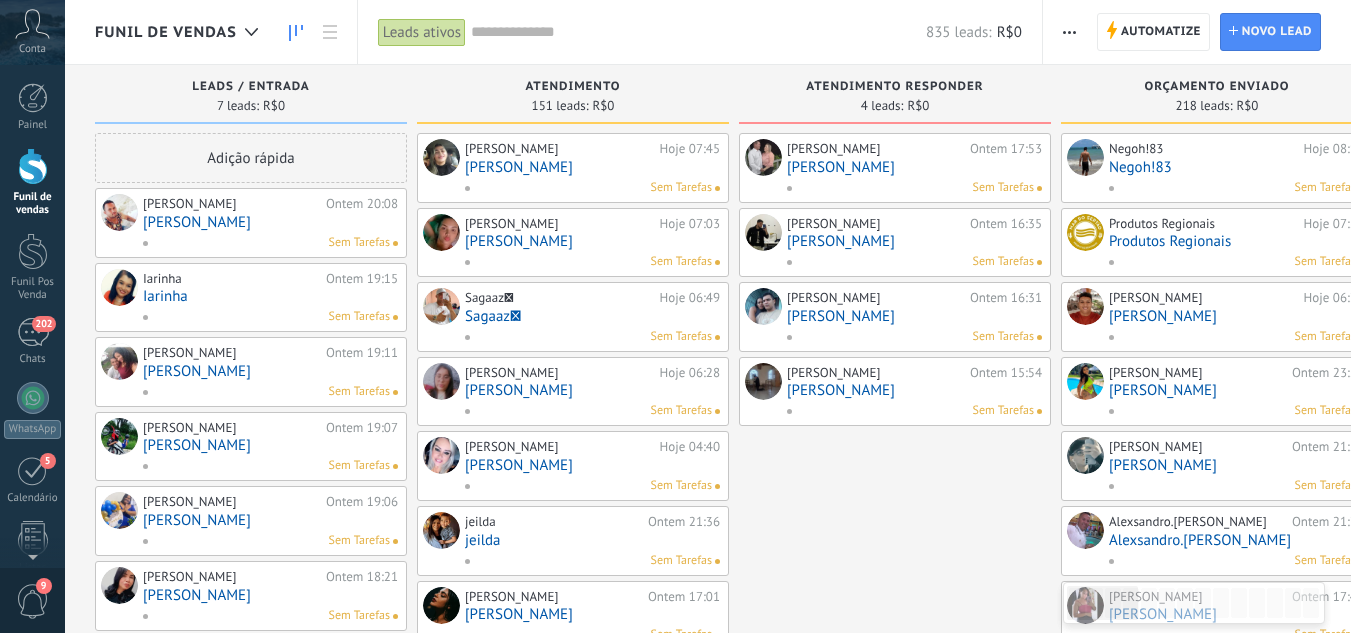 click on "[PERSON_NAME]" at bounding box center (270, 222) 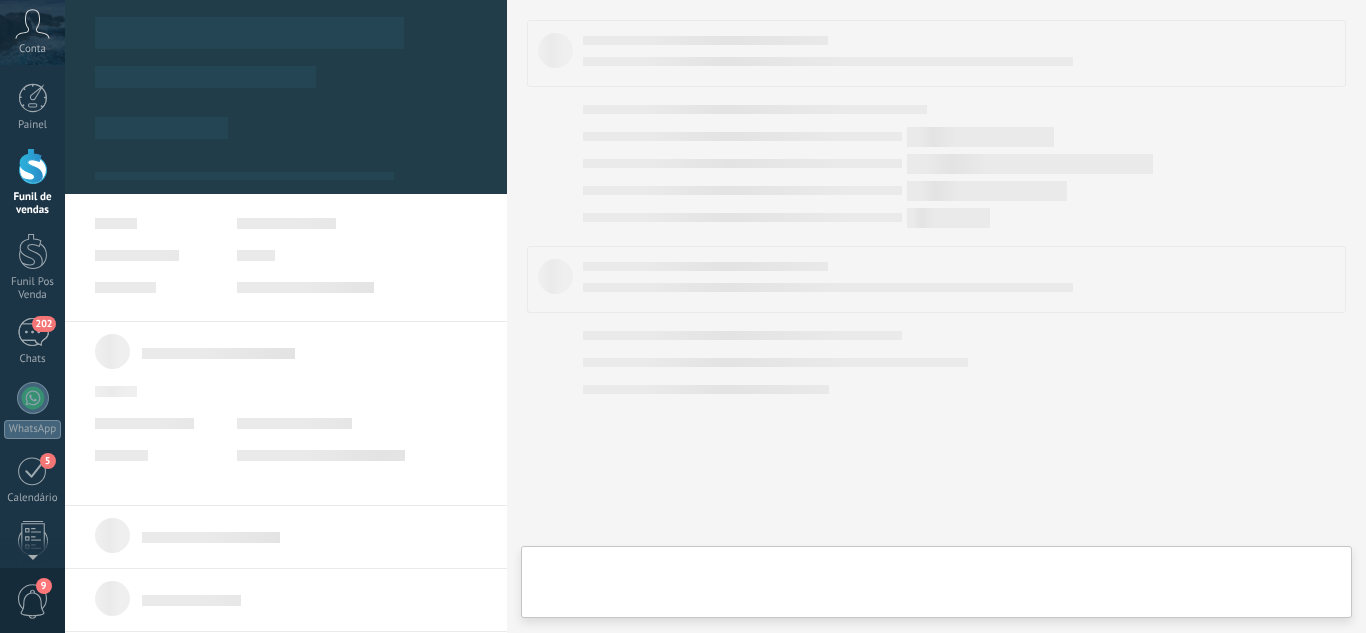 type on "**********" 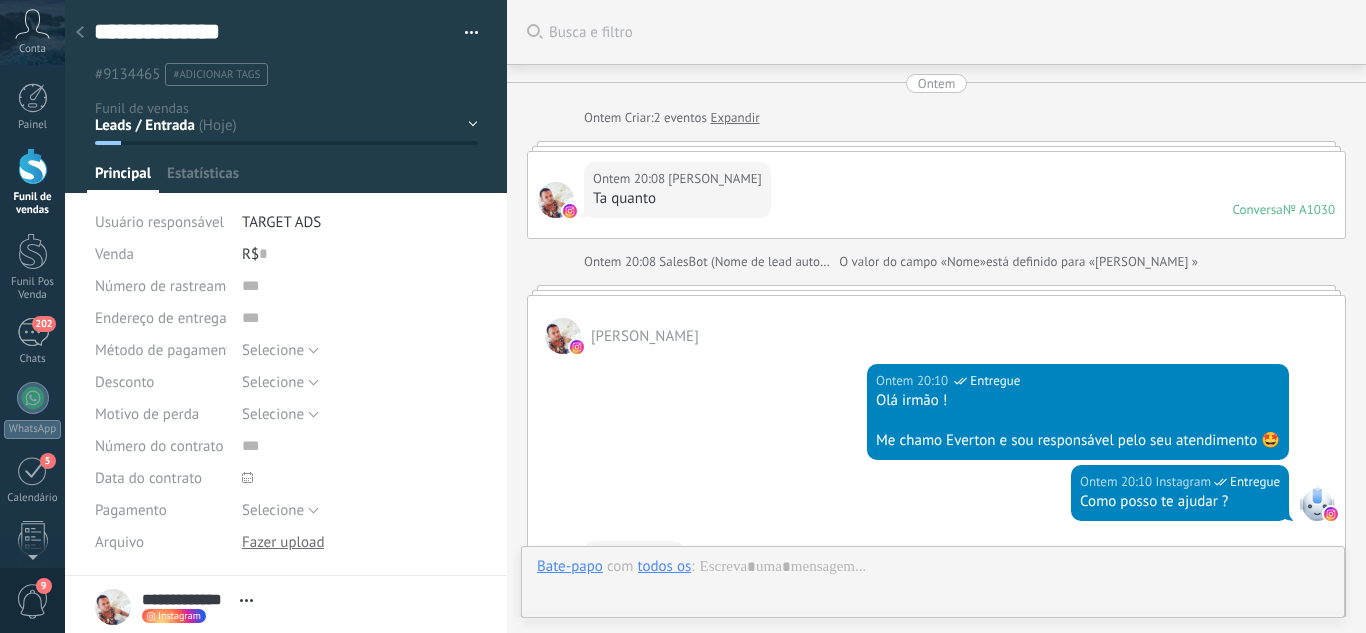 scroll, scrollTop: 30, scrollLeft: 0, axis: vertical 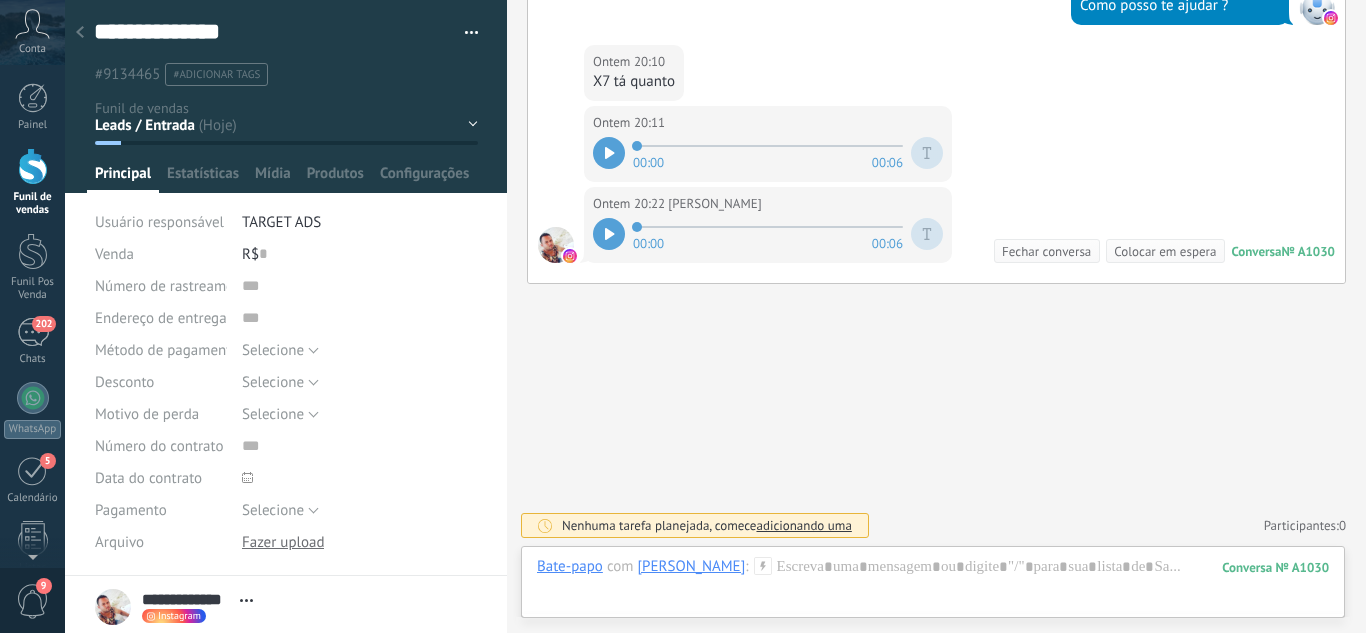 click 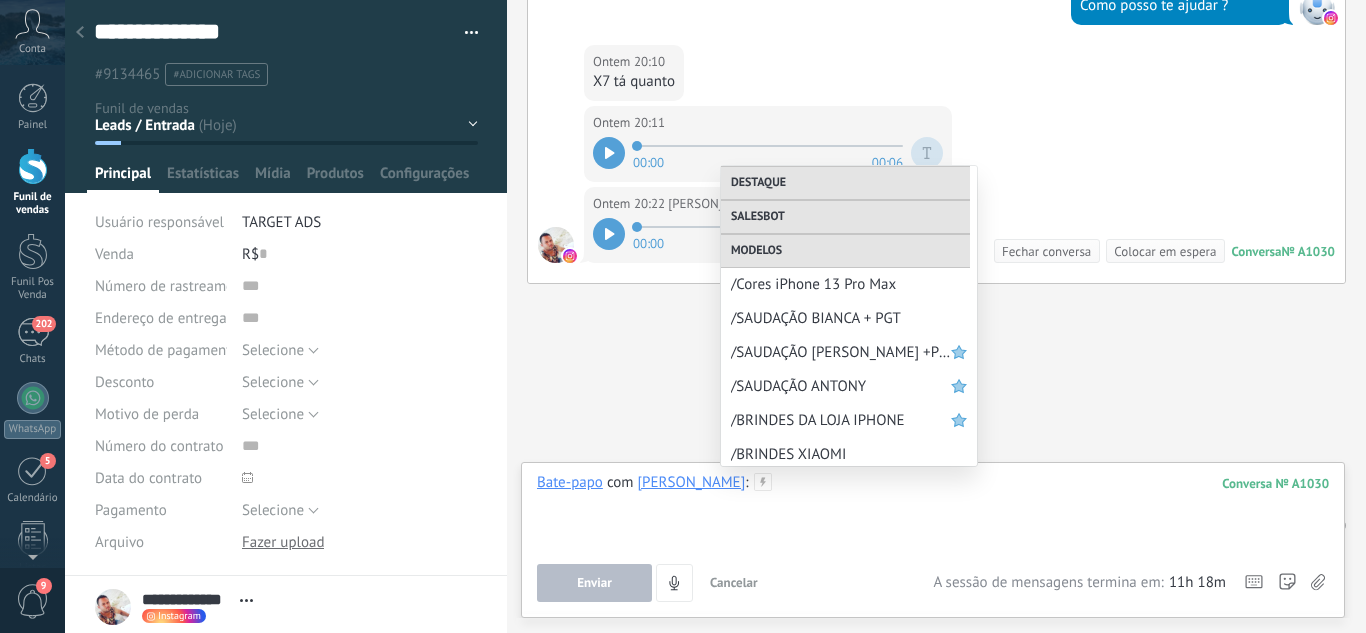 scroll, scrollTop: 788, scrollLeft: 0, axis: vertical 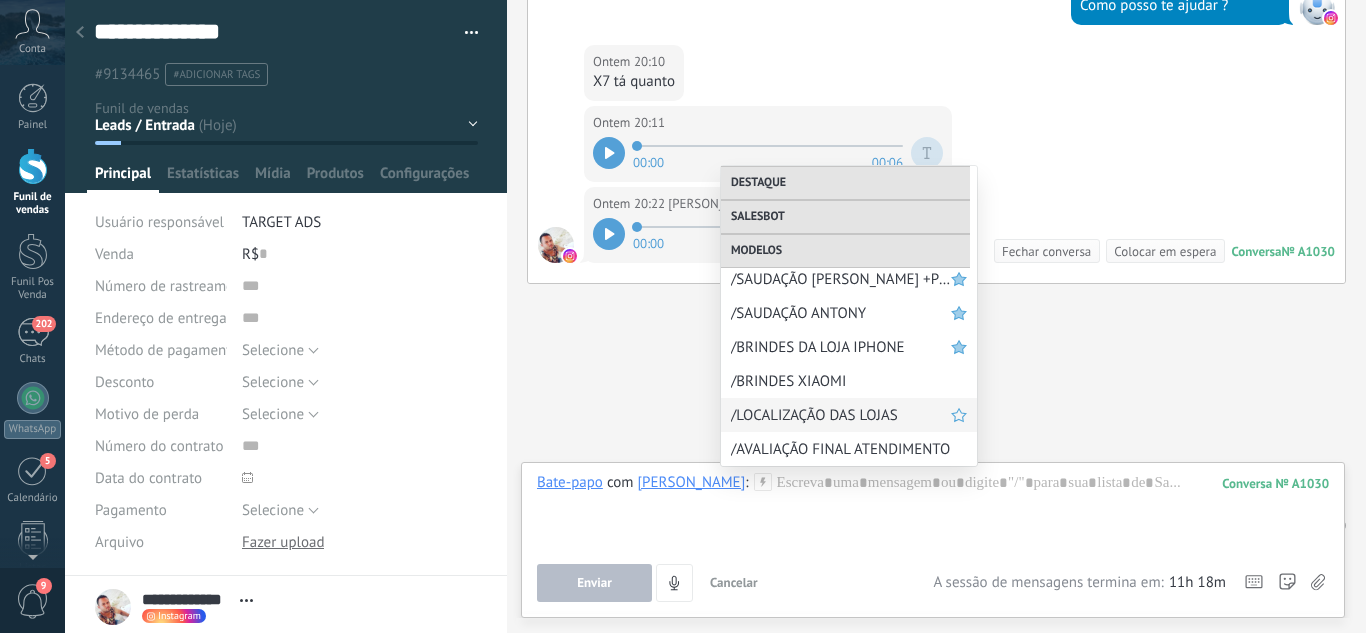 click on "/LOCALIZAÇÃO DAS LOJAS" at bounding box center [841, 415] 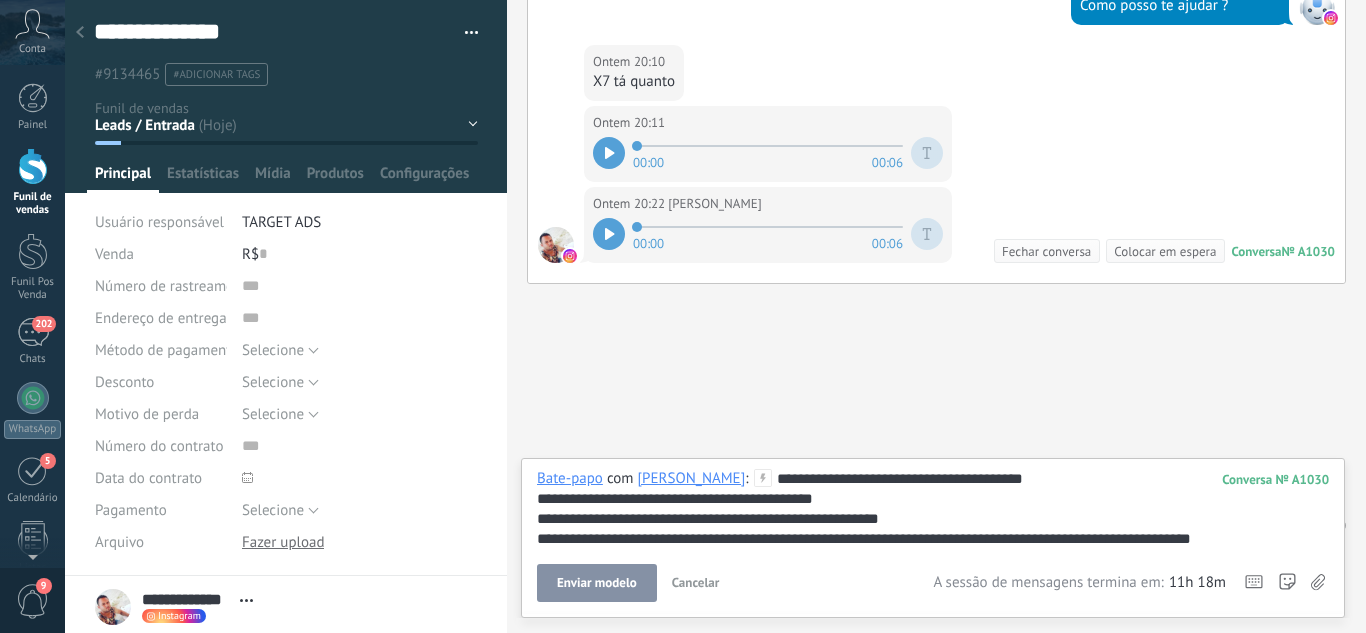 click on "Enviar modelo" at bounding box center (597, 583) 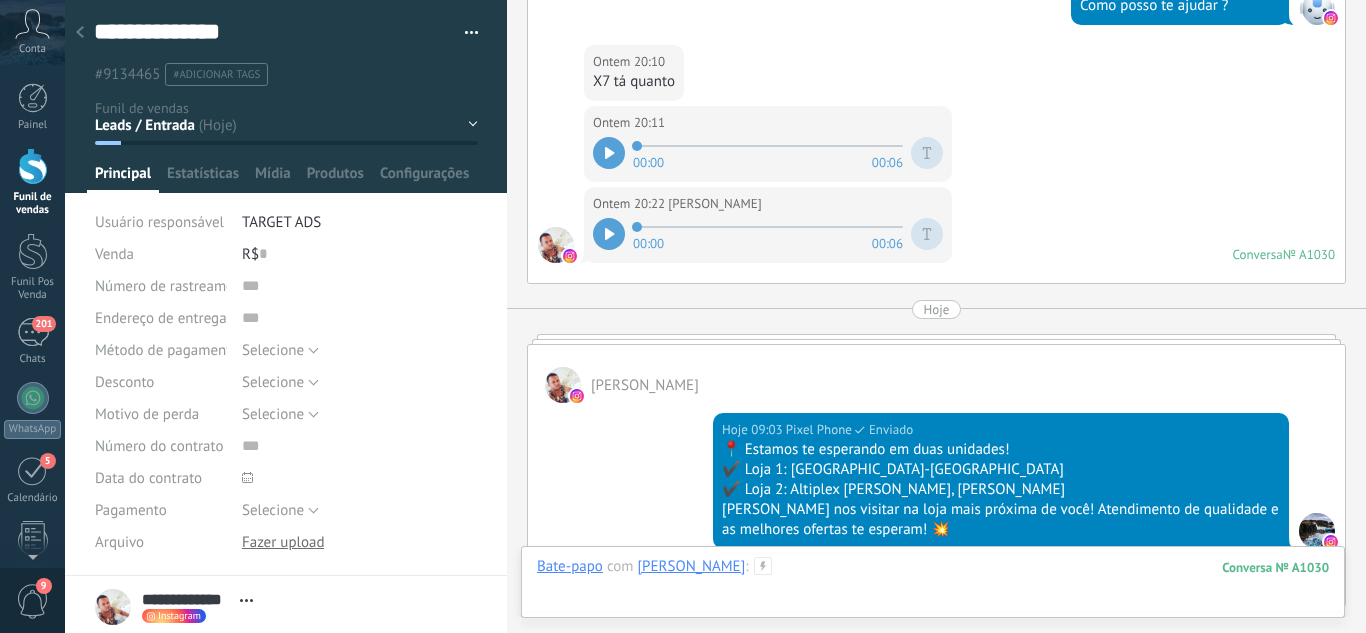 click at bounding box center [933, 587] 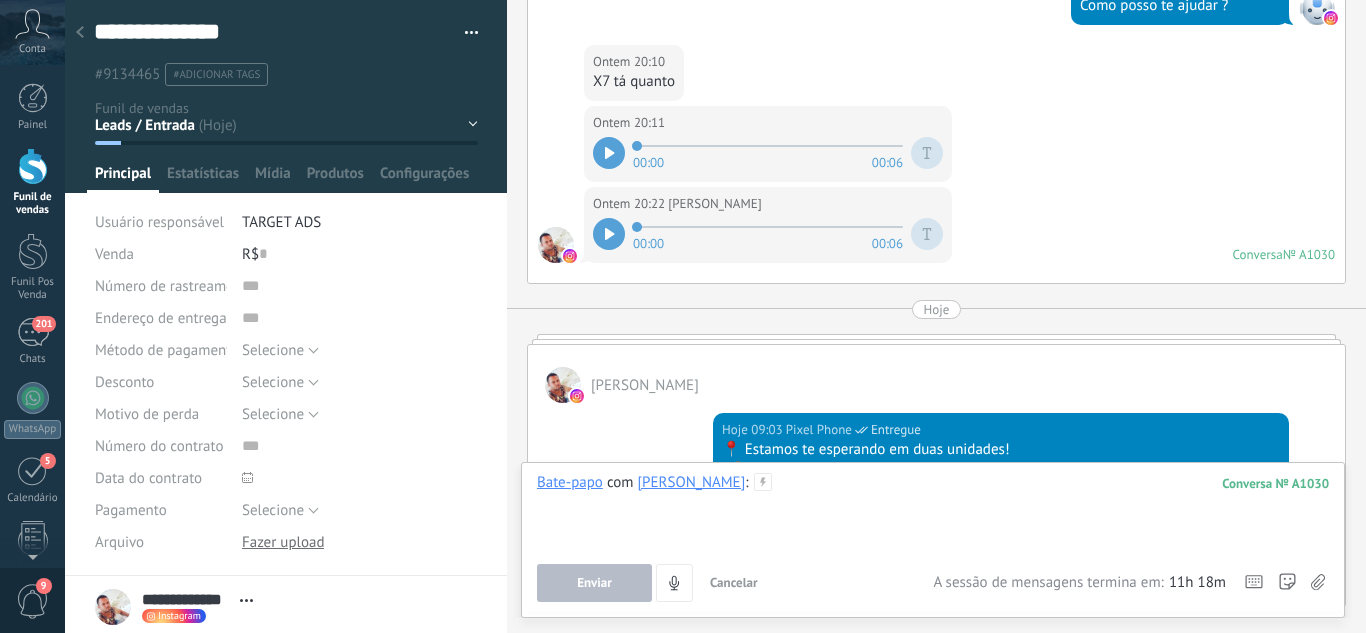 type 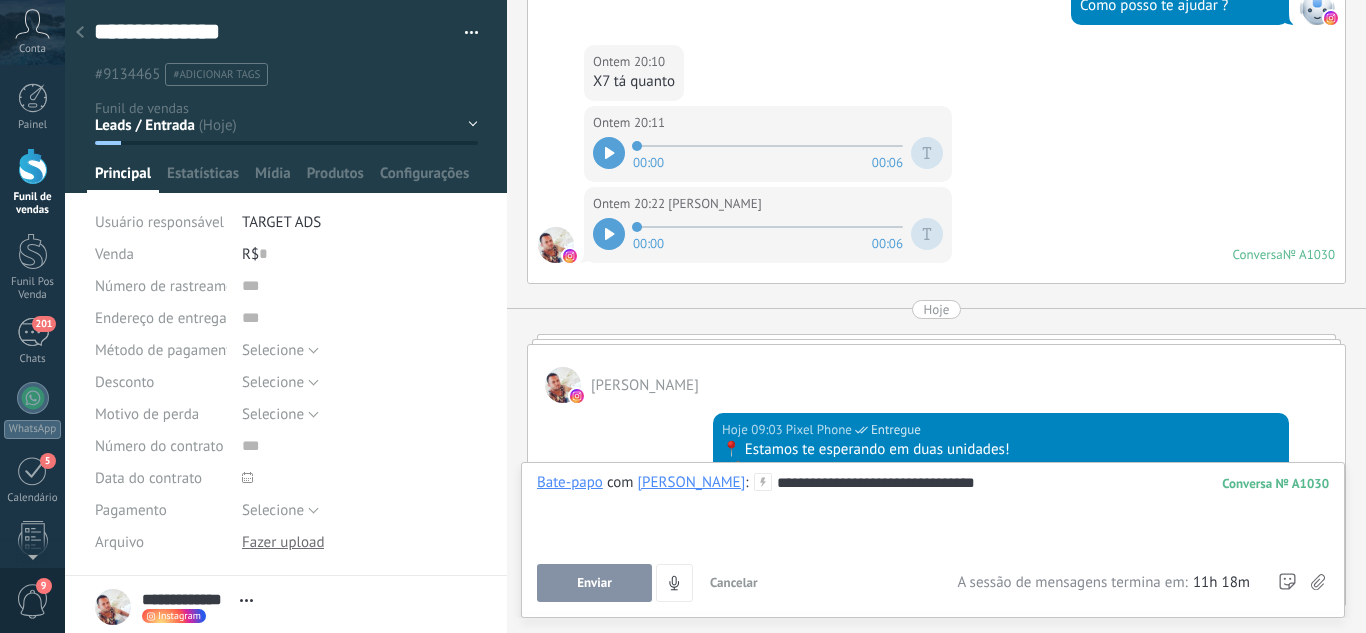 click on "Enviar" at bounding box center (594, 583) 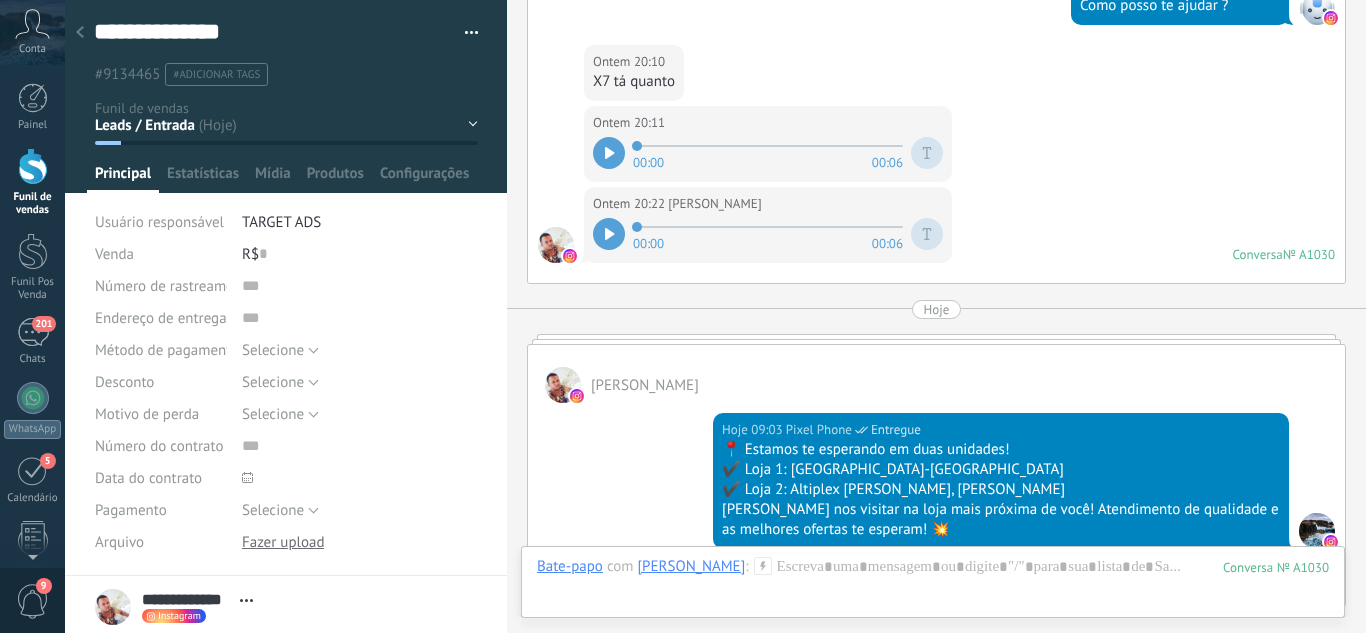 scroll, scrollTop: 880, scrollLeft: 0, axis: vertical 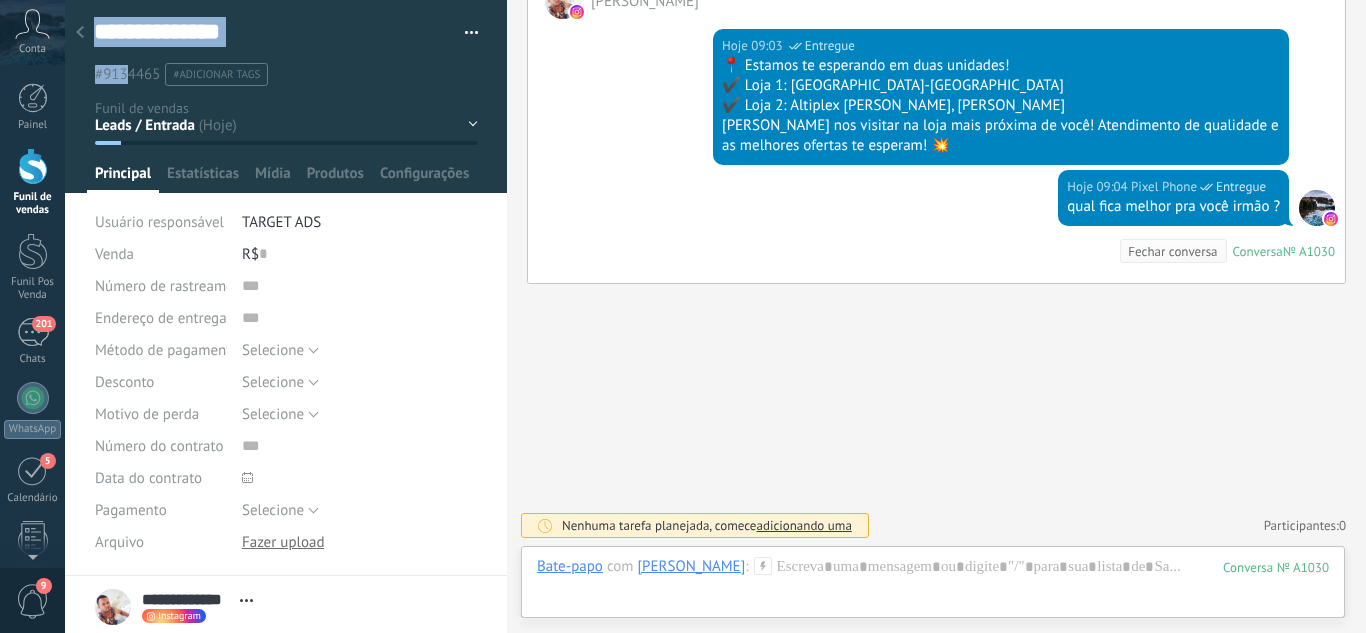 drag, startPoint x: 76, startPoint y: 22, endPoint x: 243, endPoint y: 79, distance: 176.45963 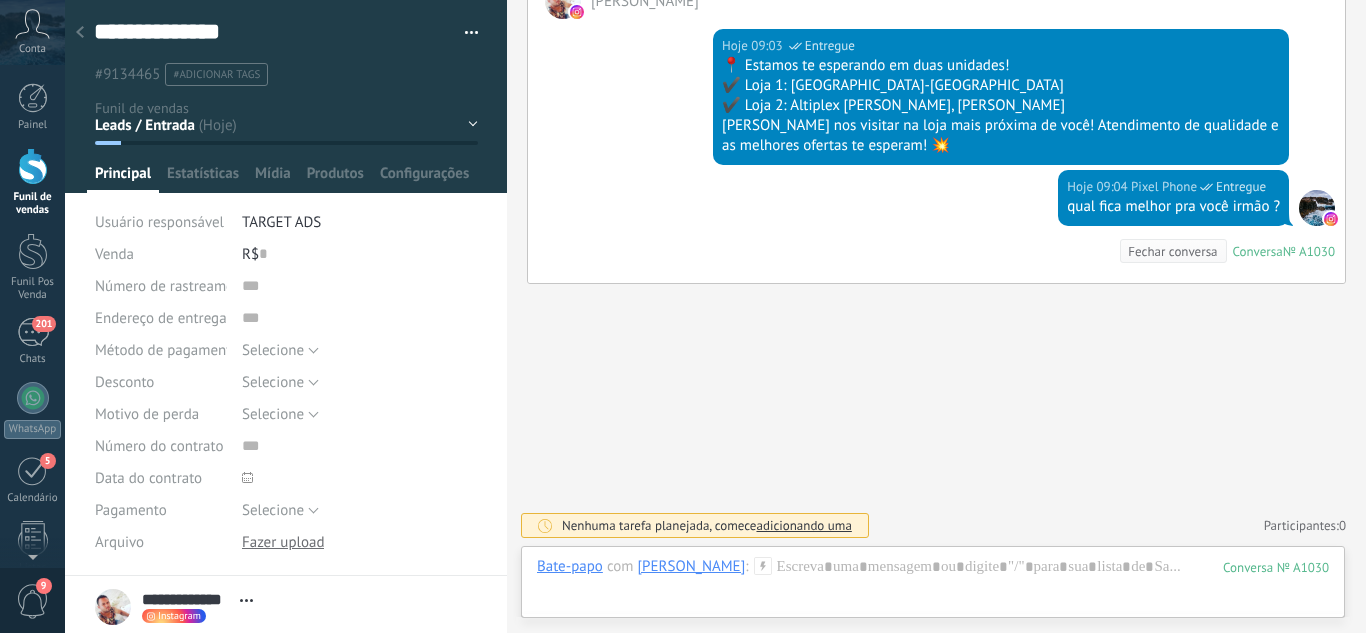 click on "Leads / Entrada
Atendimento
Atendimento Responder
Orçamento Enviado
Orçamento Responder
Negociação / Fechamento
-" at bounding box center (0, 0) 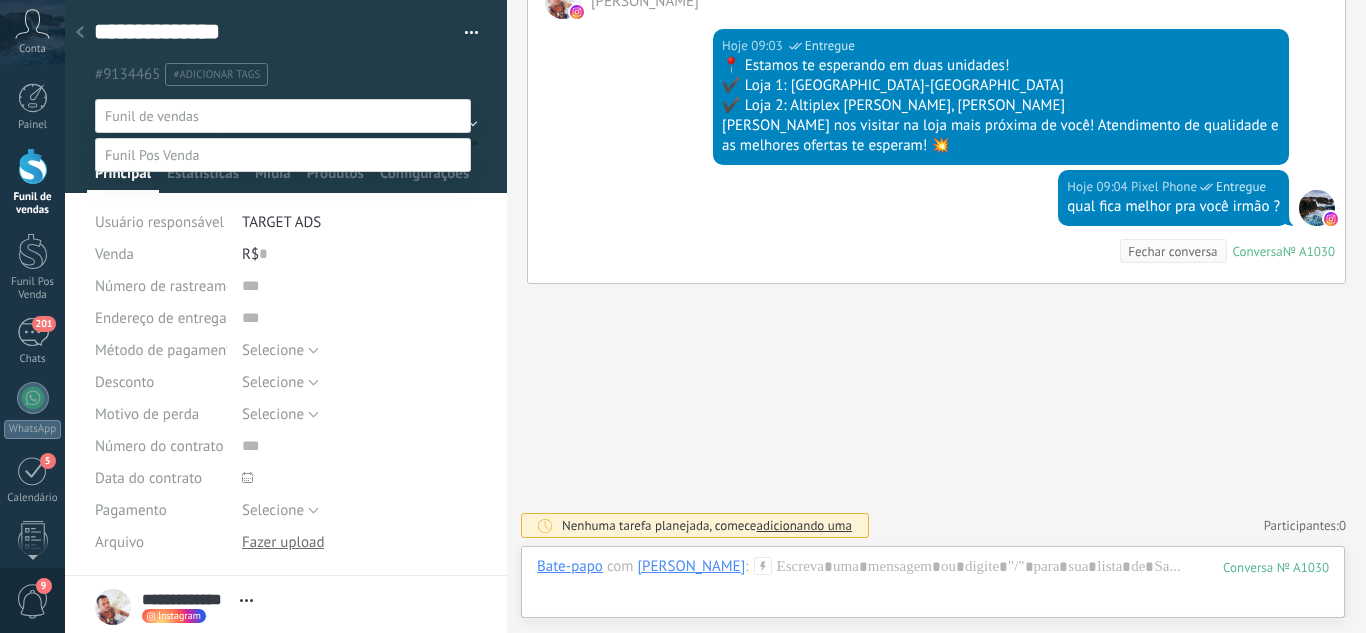 click on "Atendimento" at bounding box center [0, 0] 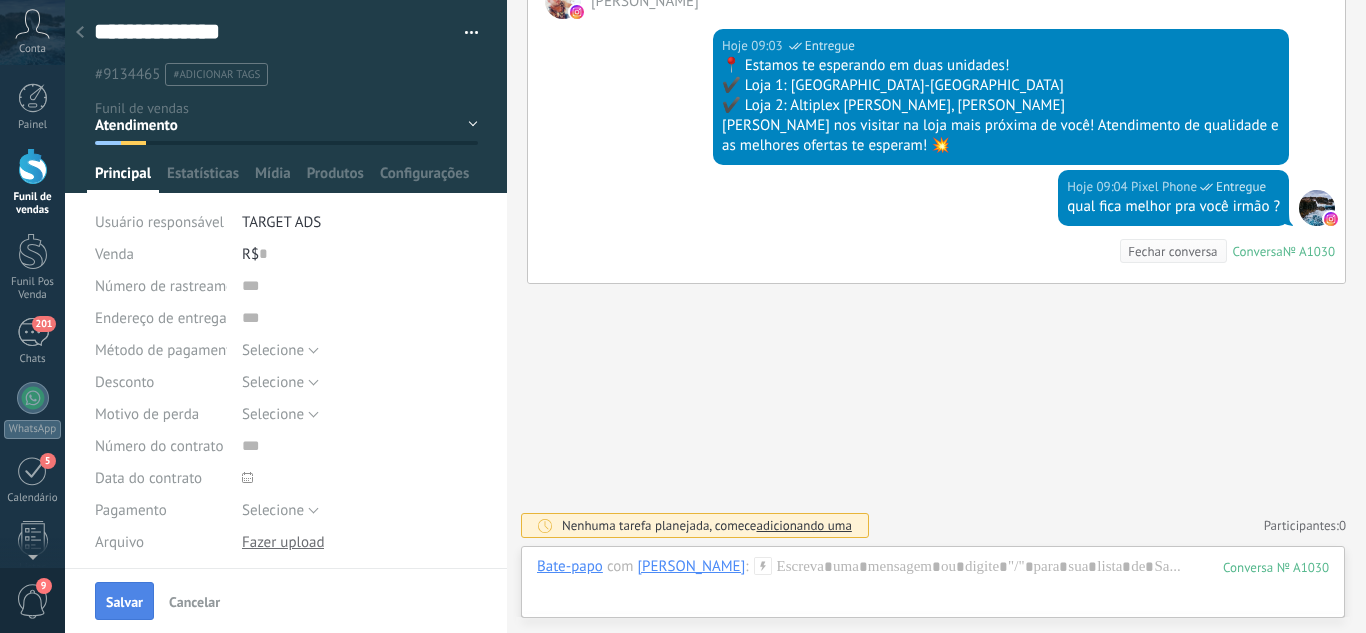 click on "Salvar" at bounding box center [124, 602] 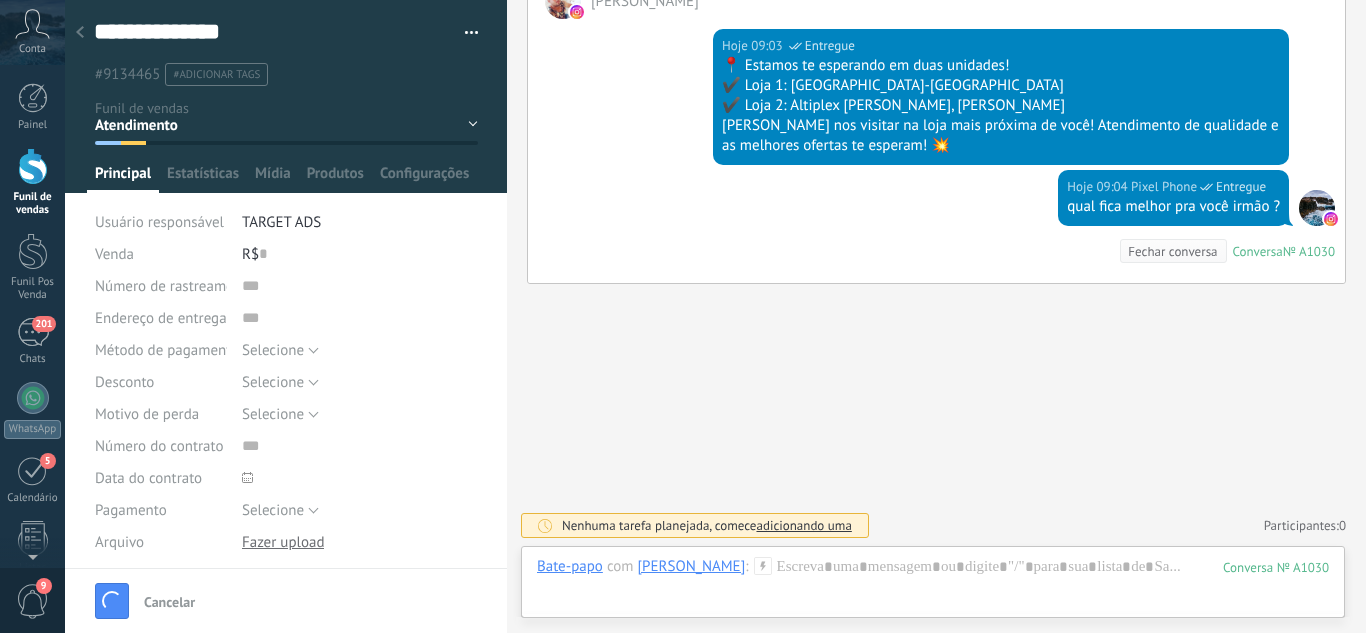 scroll, scrollTop: 913, scrollLeft: 0, axis: vertical 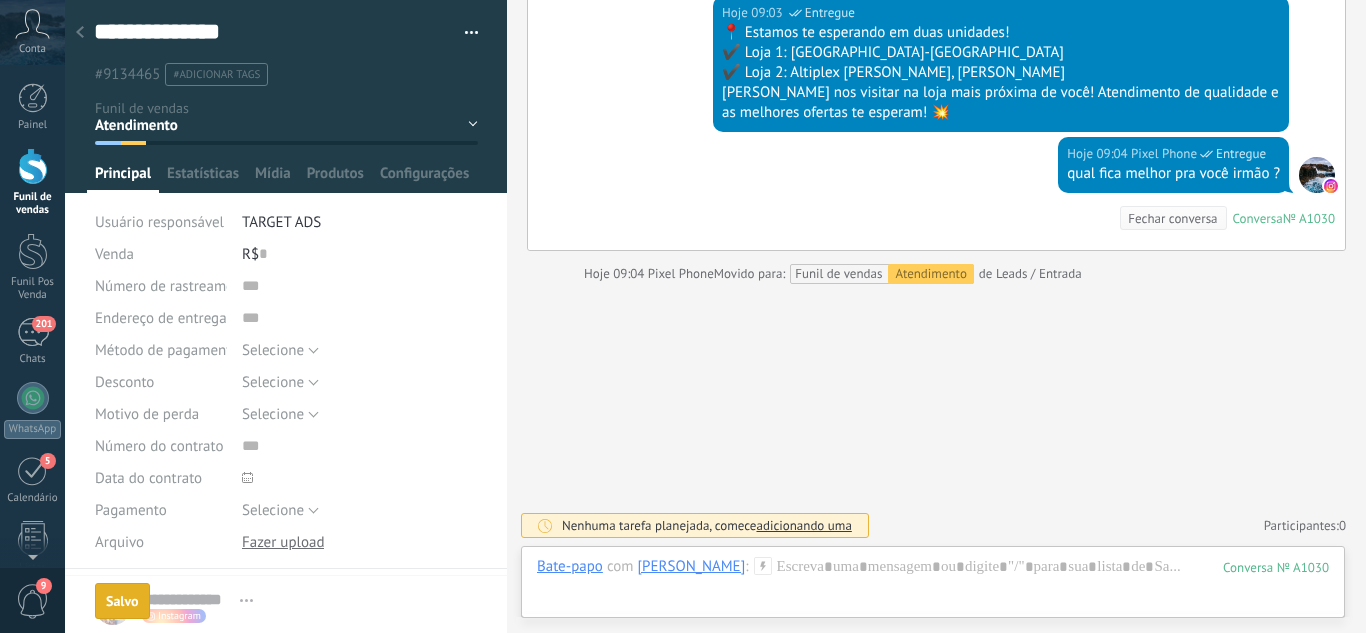 click at bounding box center (80, 33) 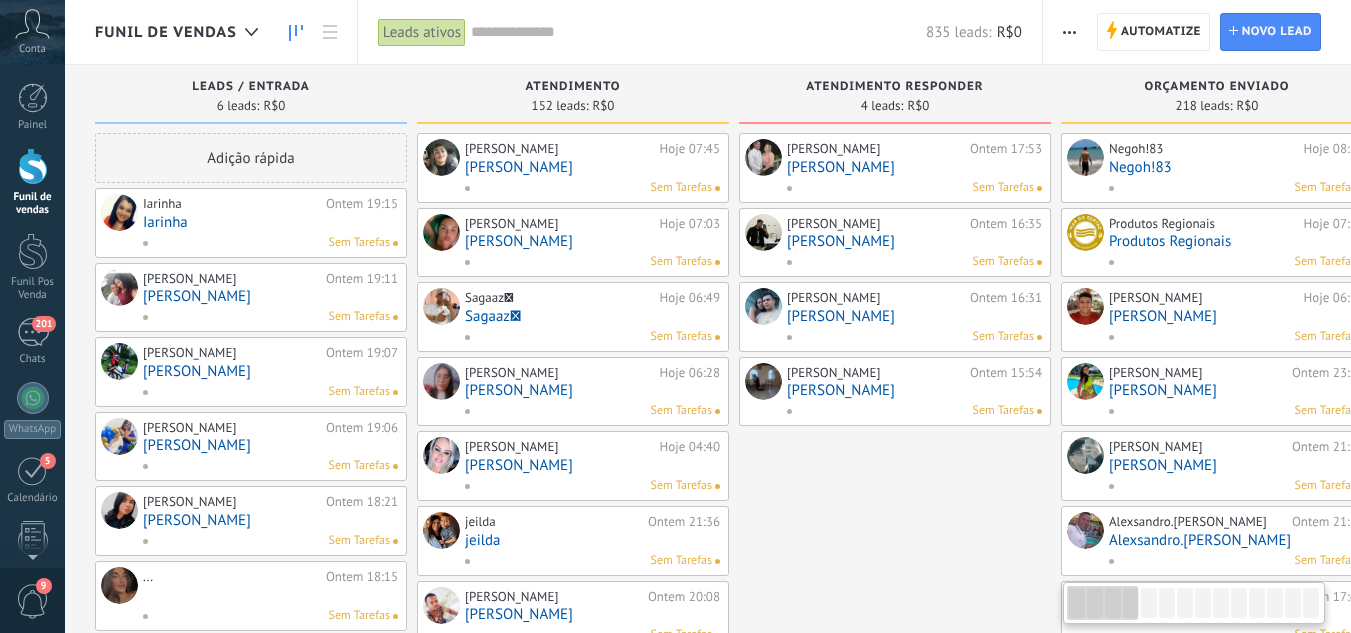 click on "Iarinha" at bounding box center [270, 222] 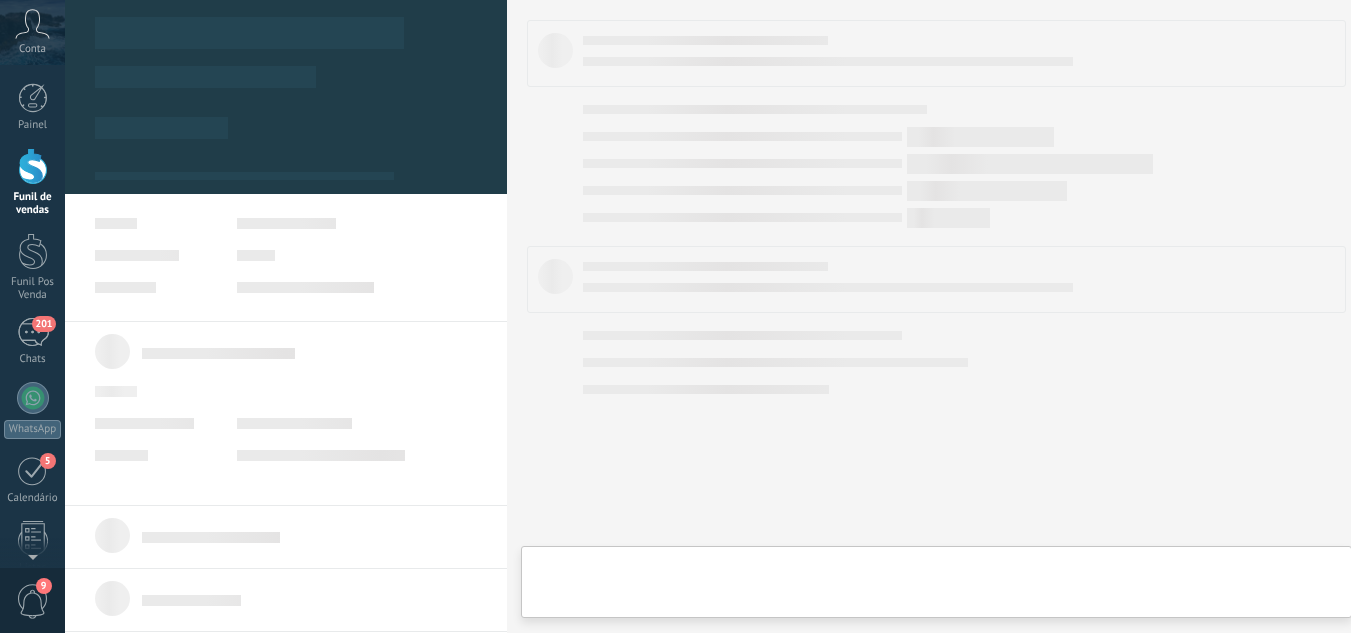 click at bounding box center (286, 347) 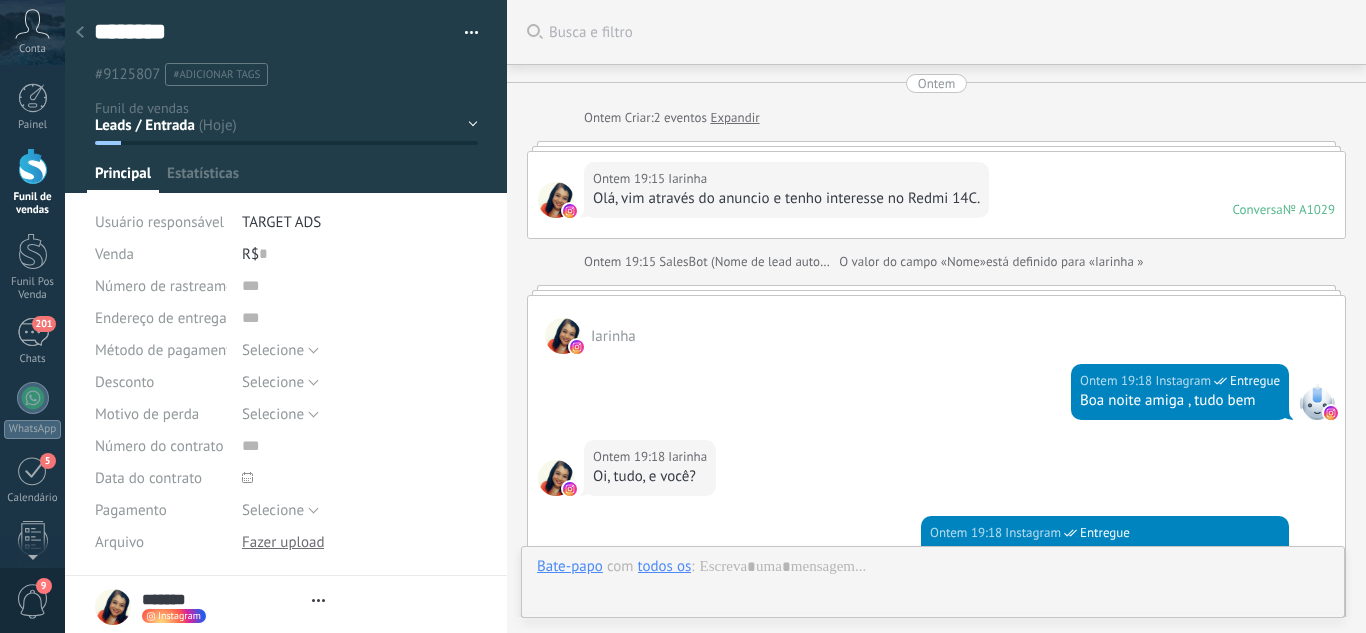 scroll, scrollTop: 883, scrollLeft: 0, axis: vertical 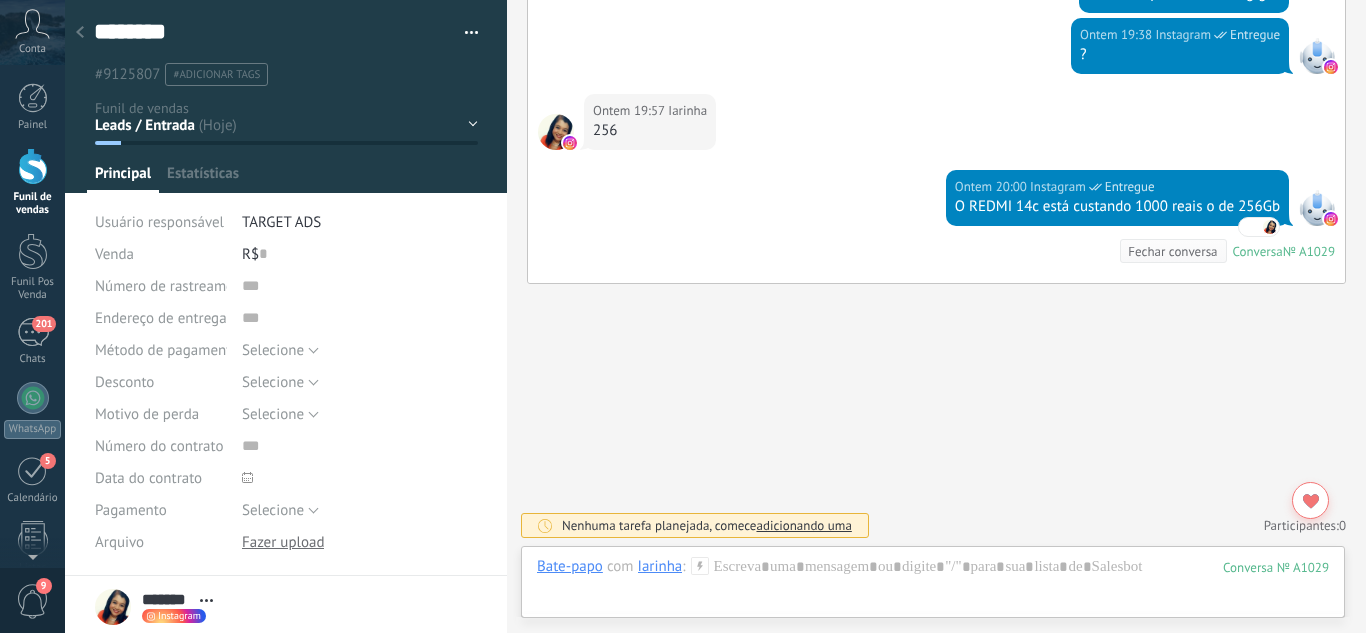 click on "Leads / Entrada
Atendimento
Atendimento Responder
Orçamento Enviado
Orçamento Responder
Negociação / Fechamento
-" at bounding box center [0, 0] 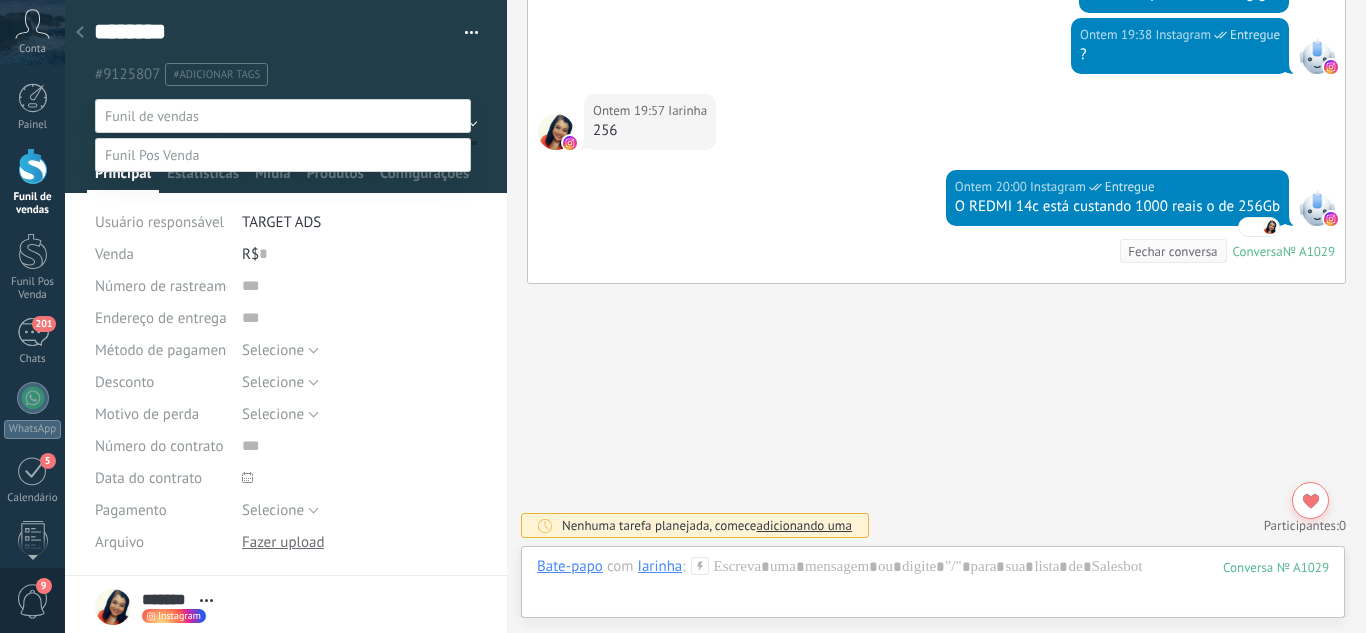 click at bounding box center (715, 316) 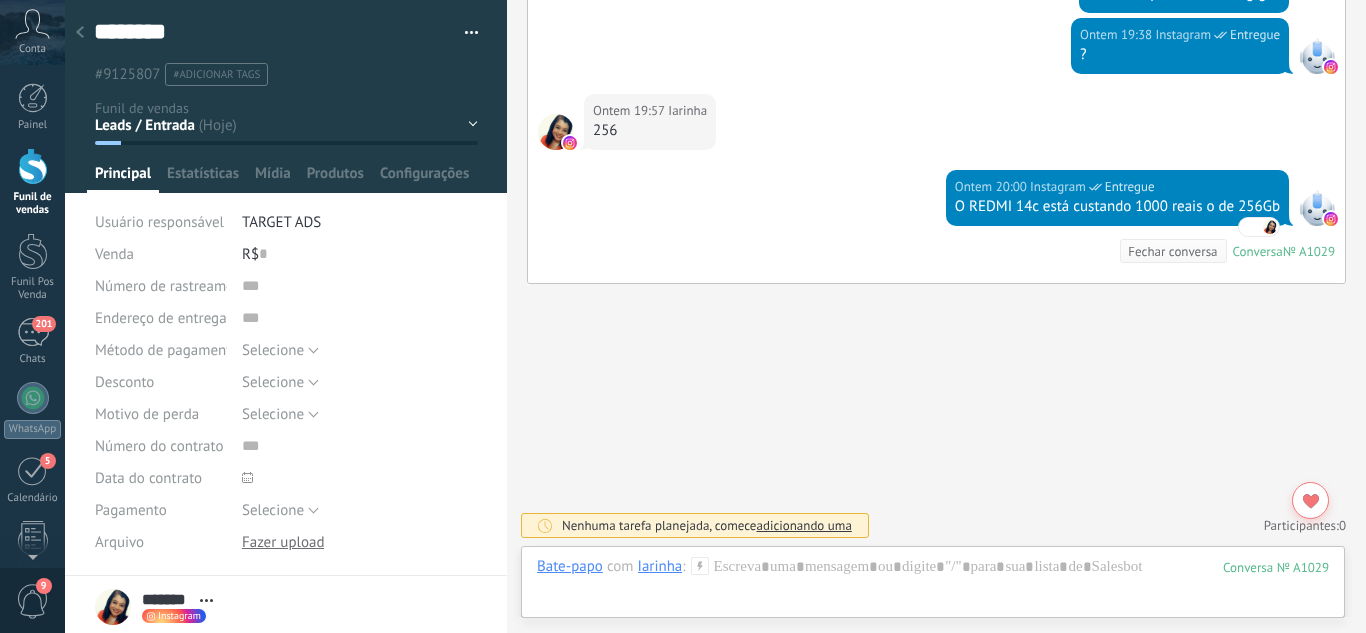 click on "Bate-papo E-mail Nota Tarefa Bate-papo   com   Iarinha : 1029 Enviar Cancelar Rastrear cliques em links ? Reduzir links longos e rastrear cliques: quando habilitado, os URLs enviados serão substituídos por links de rastreamento. Uma vez clicado, um evento será registrado no feed do lead. Selecione abaixo quais fontes usam esse  em Configurações Os modelos não podem ser editados 10h 52m A sessão de mensagens termina em: Atalhos – execute bots e modelos – selecione ação – mencione membro da equipe – selecione o destinatário – insira o valor do campo" at bounding box center (933, 582) 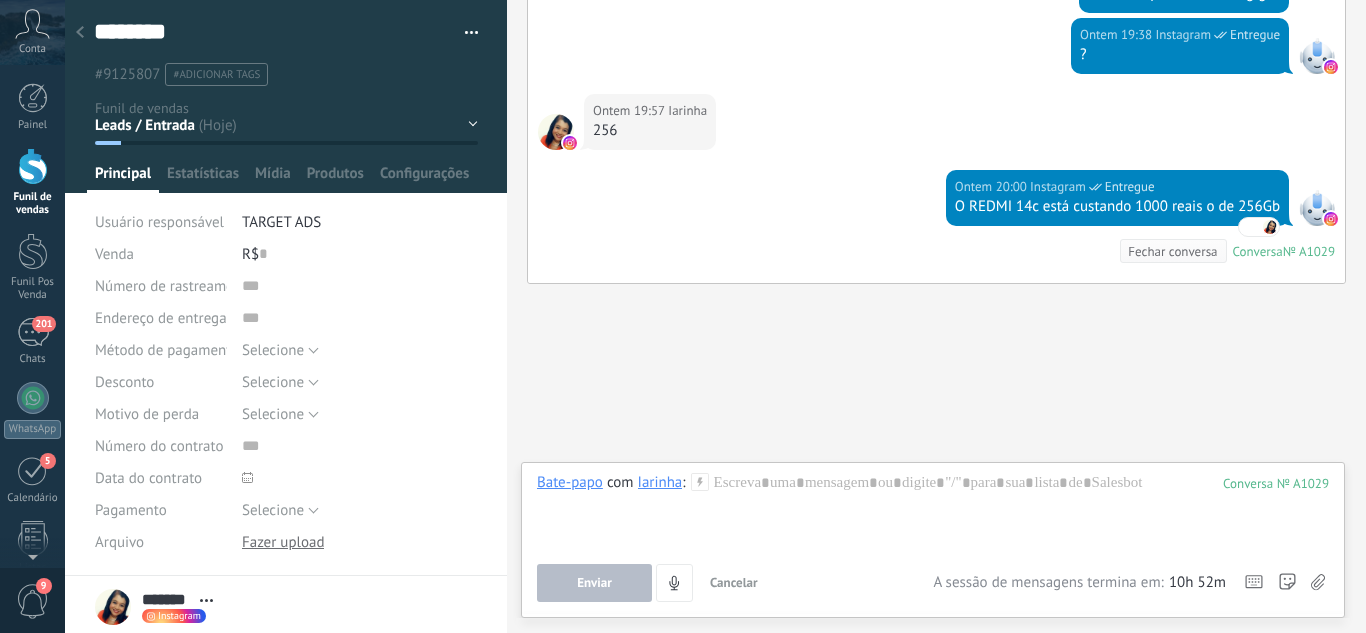 click 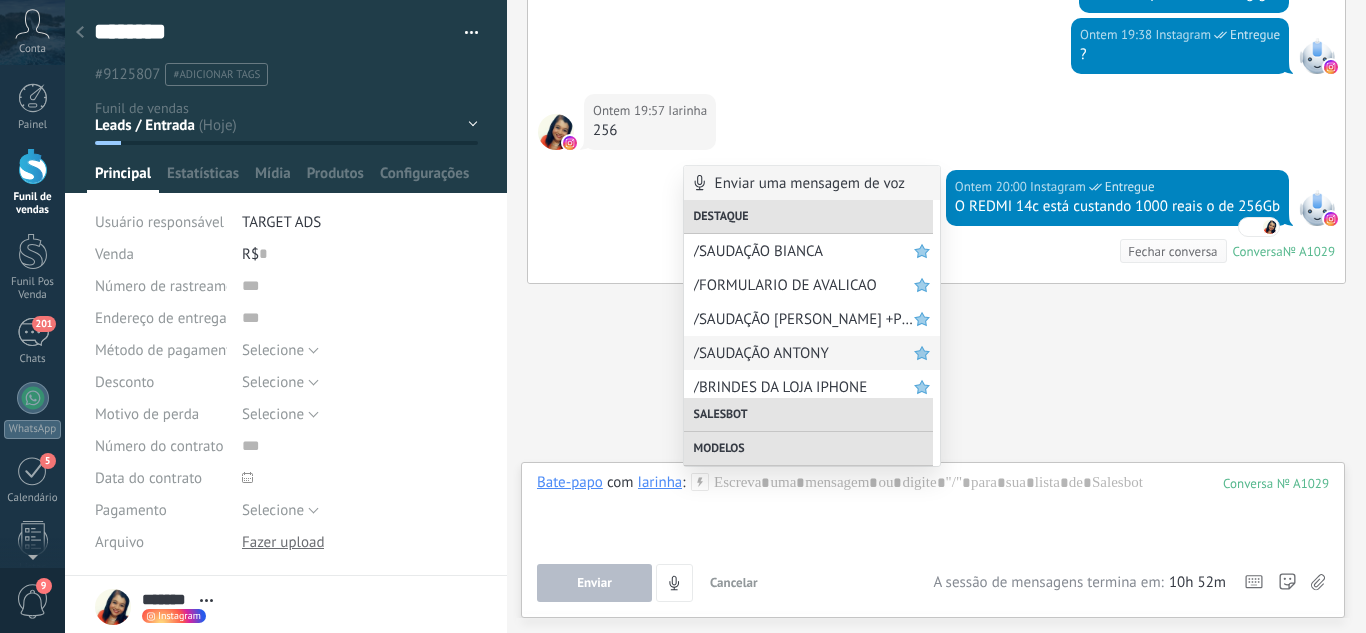 click on "/SAUDAÇÃO ANTONY" at bounding box center (804, 353) 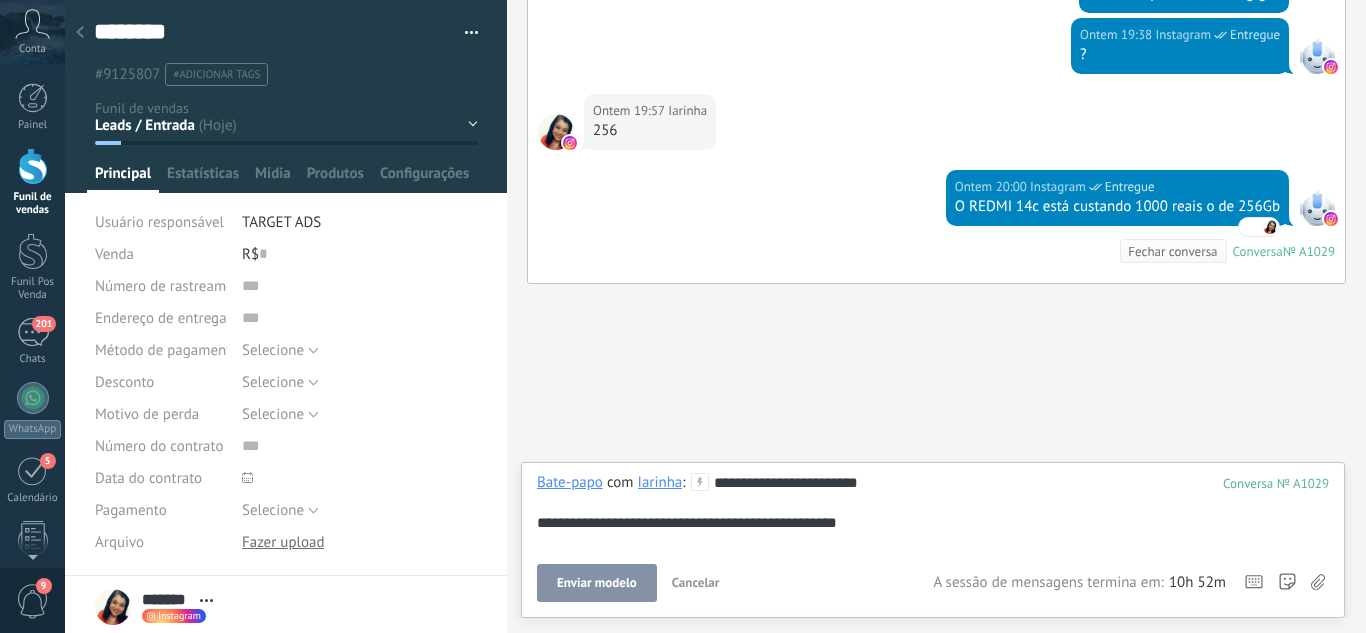 click on "Enviar modelo" at bounding box center (597, 583) 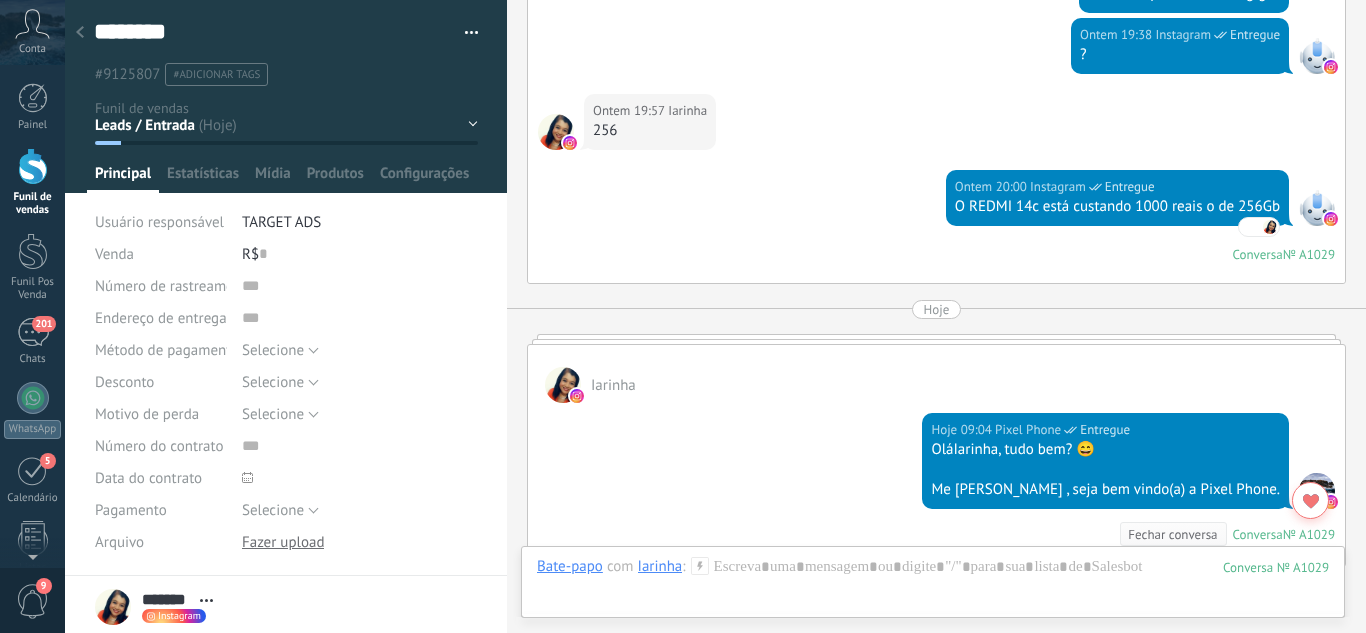click on "Leads / Entrada
Atendimento
Atendimento Responder
Orçamento Enviado
Orçamento Responder
Negociação / Fechamento
-" at bounding box center (0, 0) 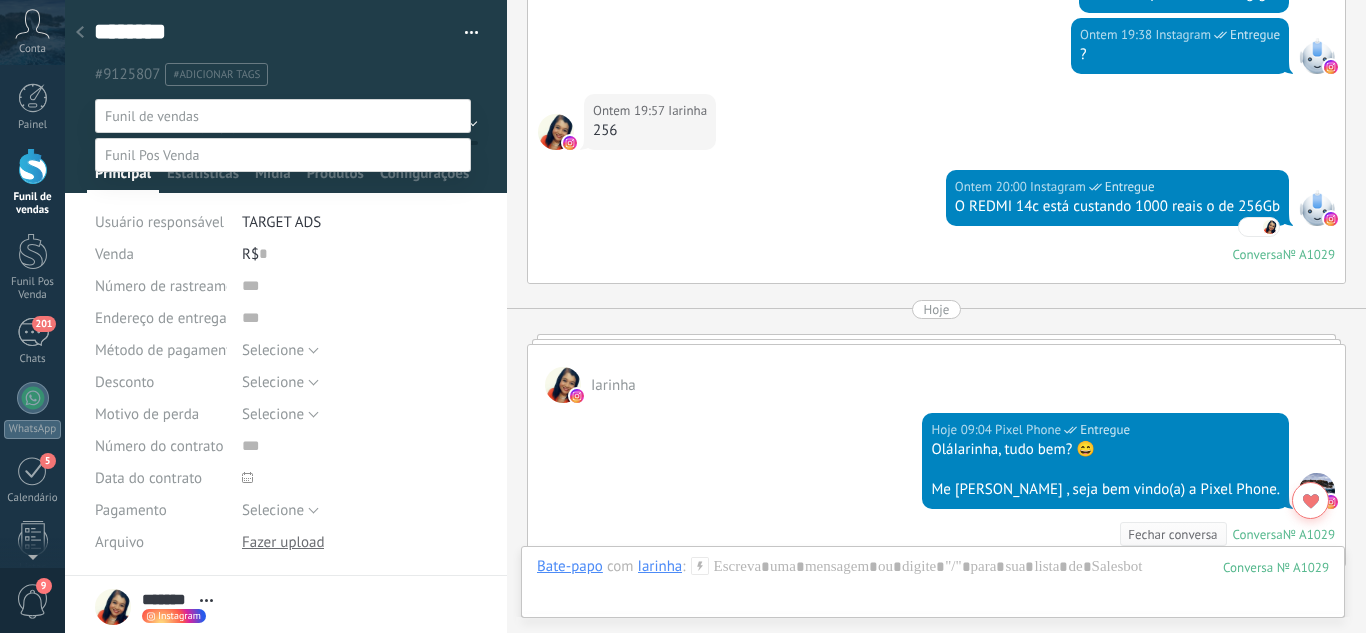 drag, startPoint x: 206, startPoint y: 235, endPoint x: 180, endPoint y: 416, distance: 182.85786 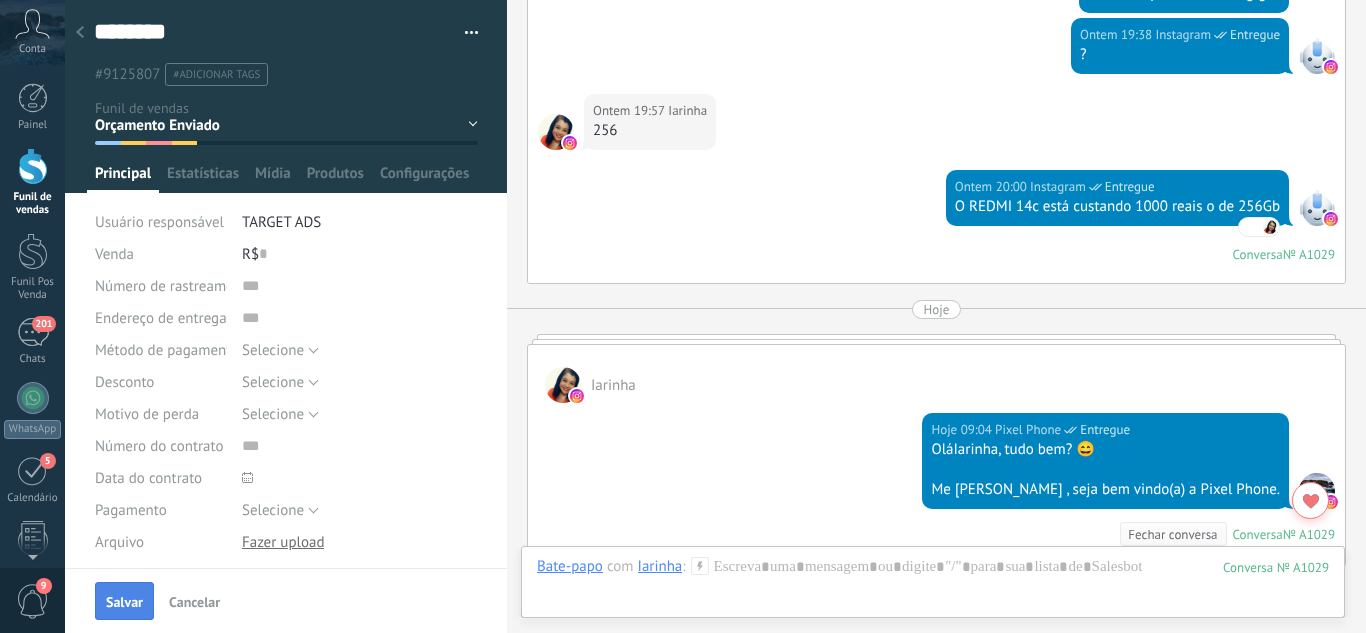 click on "Salvar" at bounding box center [124, 601] 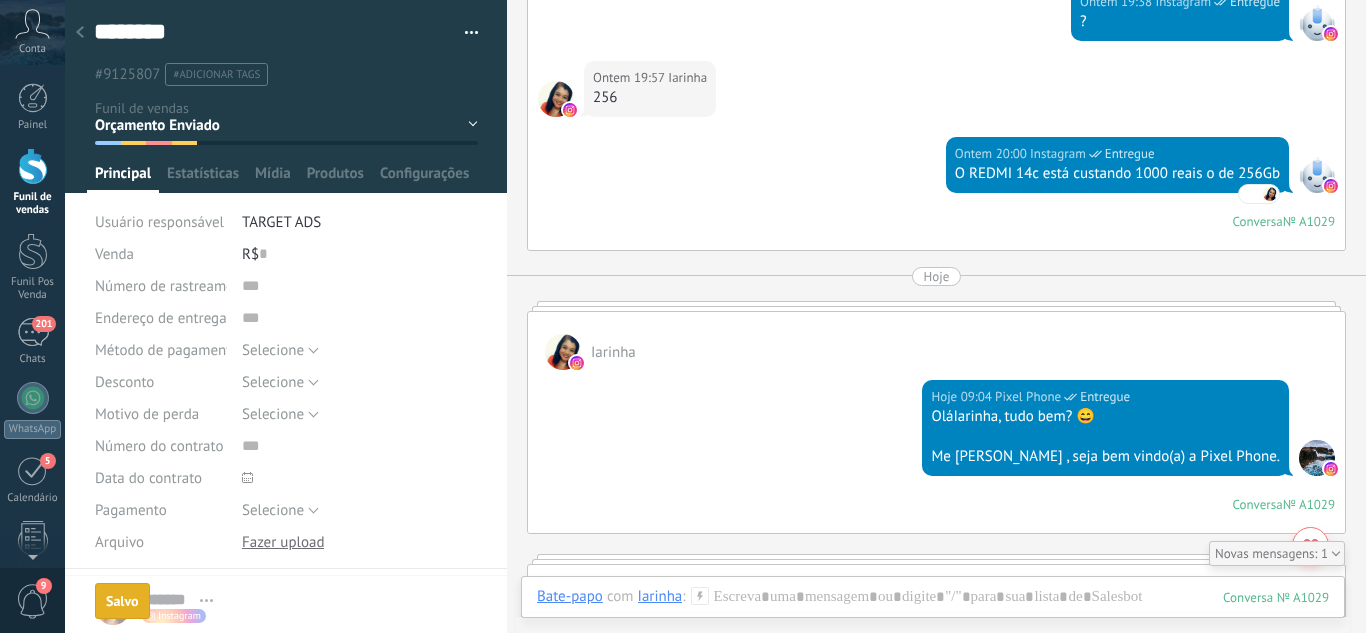 scroll, scrollTop: 920, scrollLeft: 0, axis: vertical 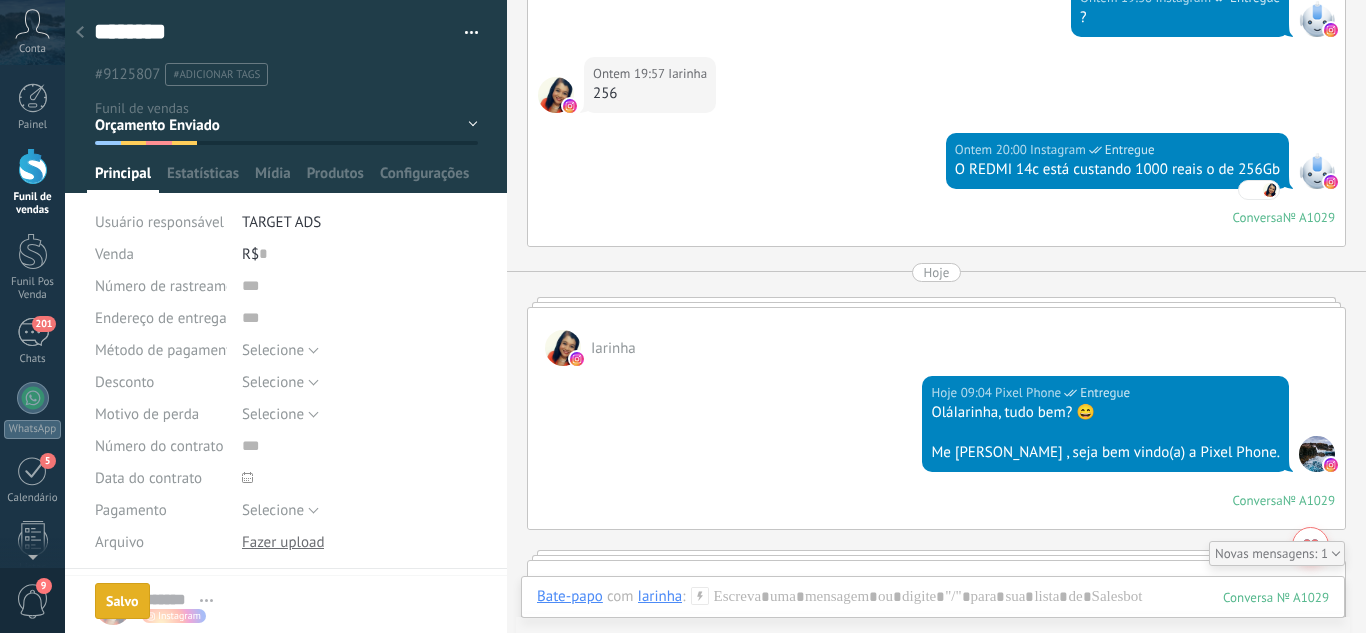 click at bounding box center (80, 33) 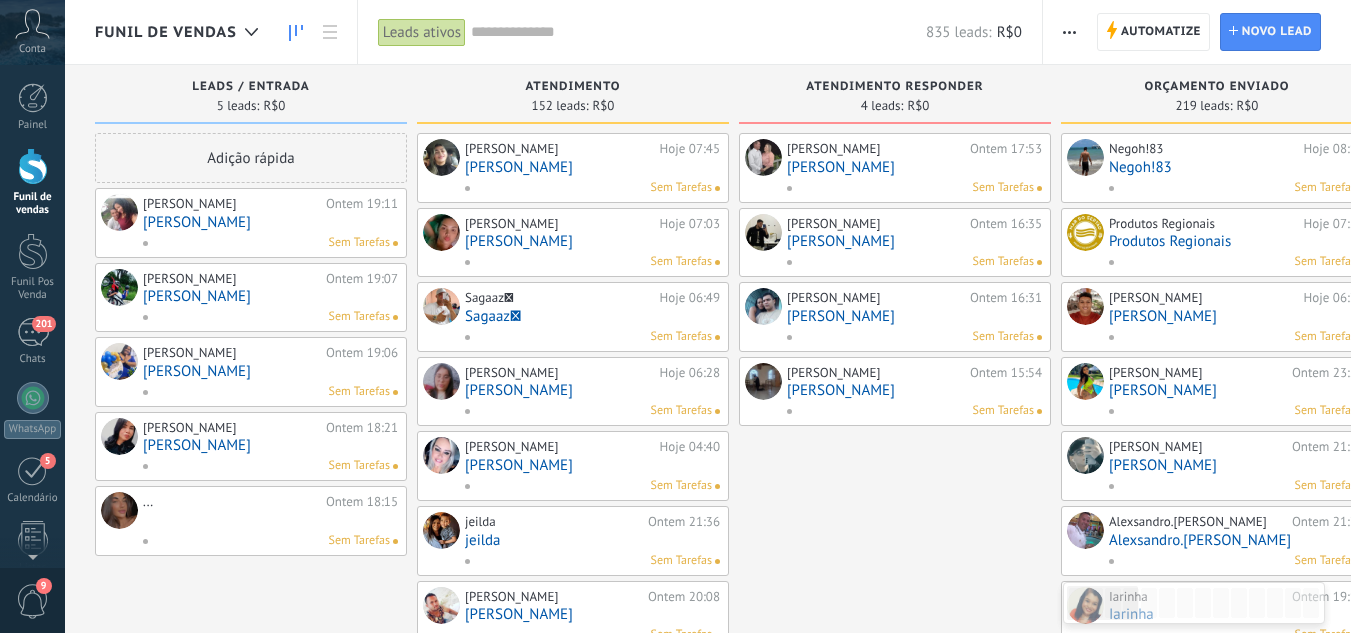click on "[PERSON_NAME]" at bounding box center [270, 222] 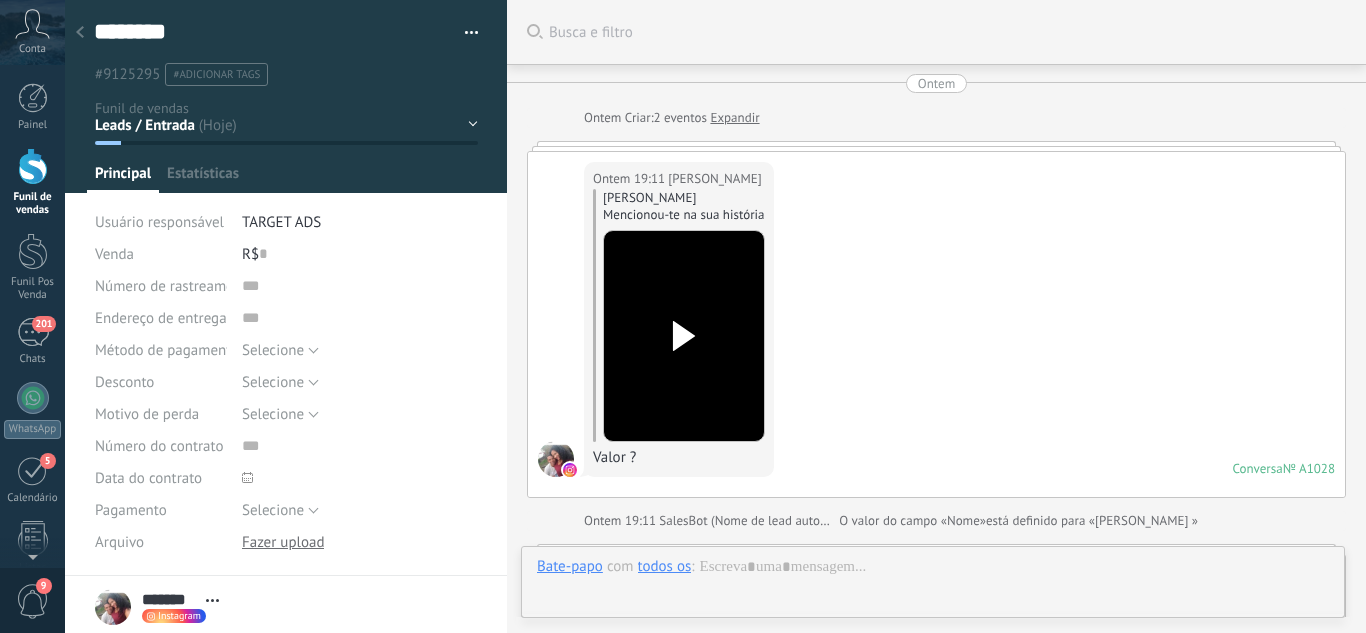 scroll, scrollTop: 747, scrollLeft: 0, axis: vertical 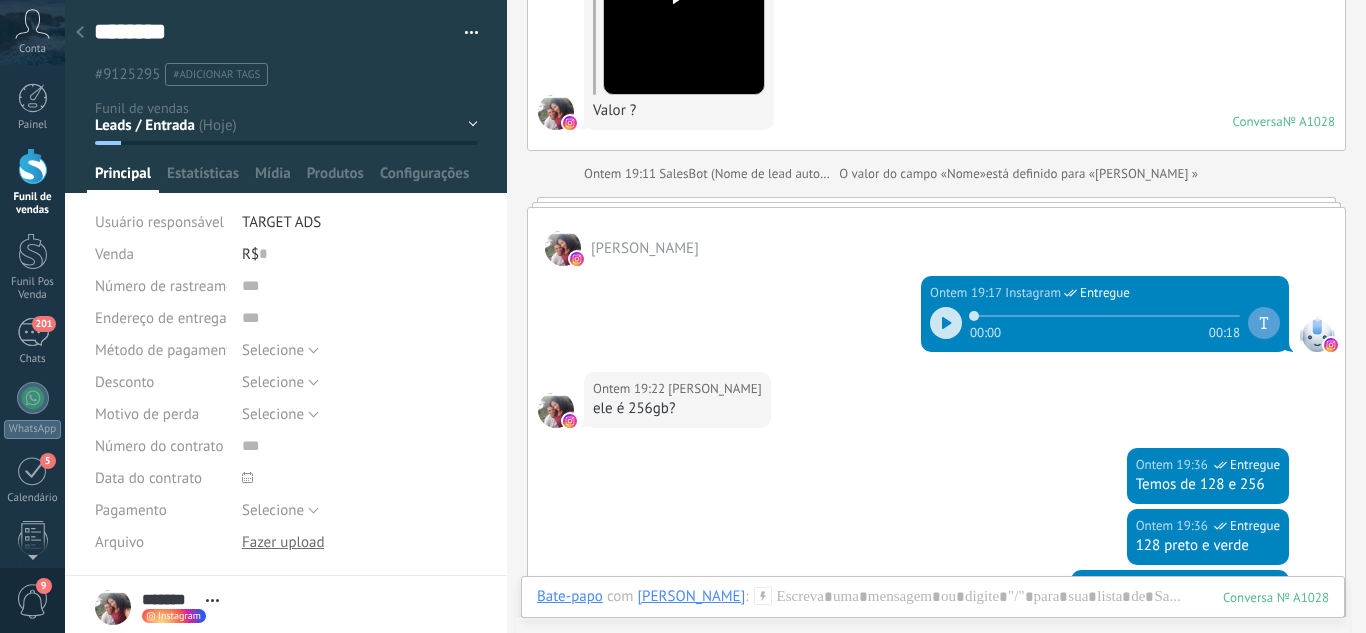 click at bounding box center [684, -11] 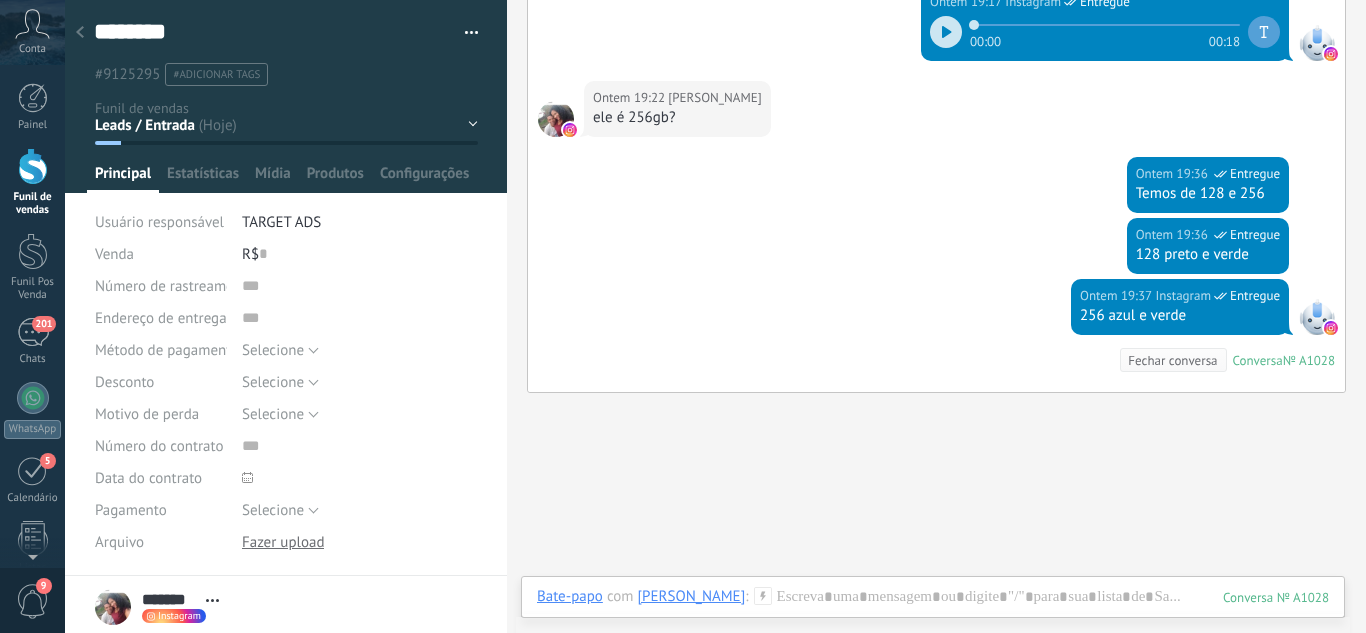 scroll, scrollTop: 747, scrollLeft: 0, axis: vertical 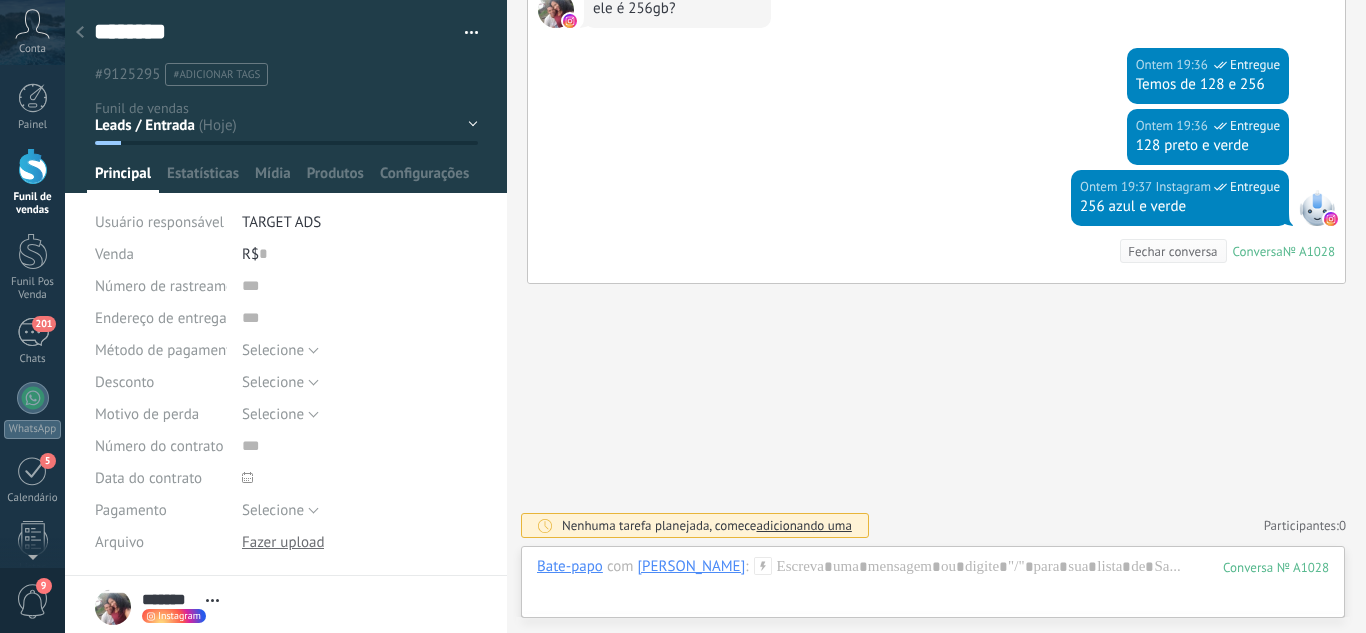 click 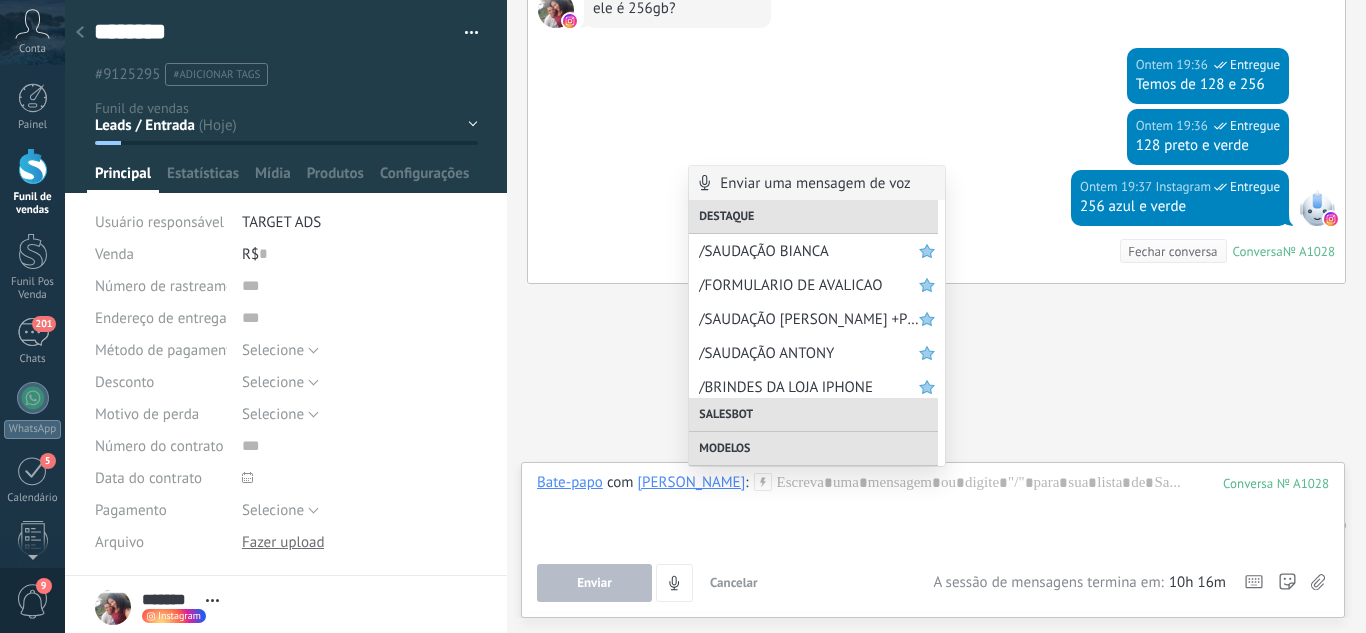 click on "/SAUDAÇÃO ANTONY" at bounding box center (809, 353) 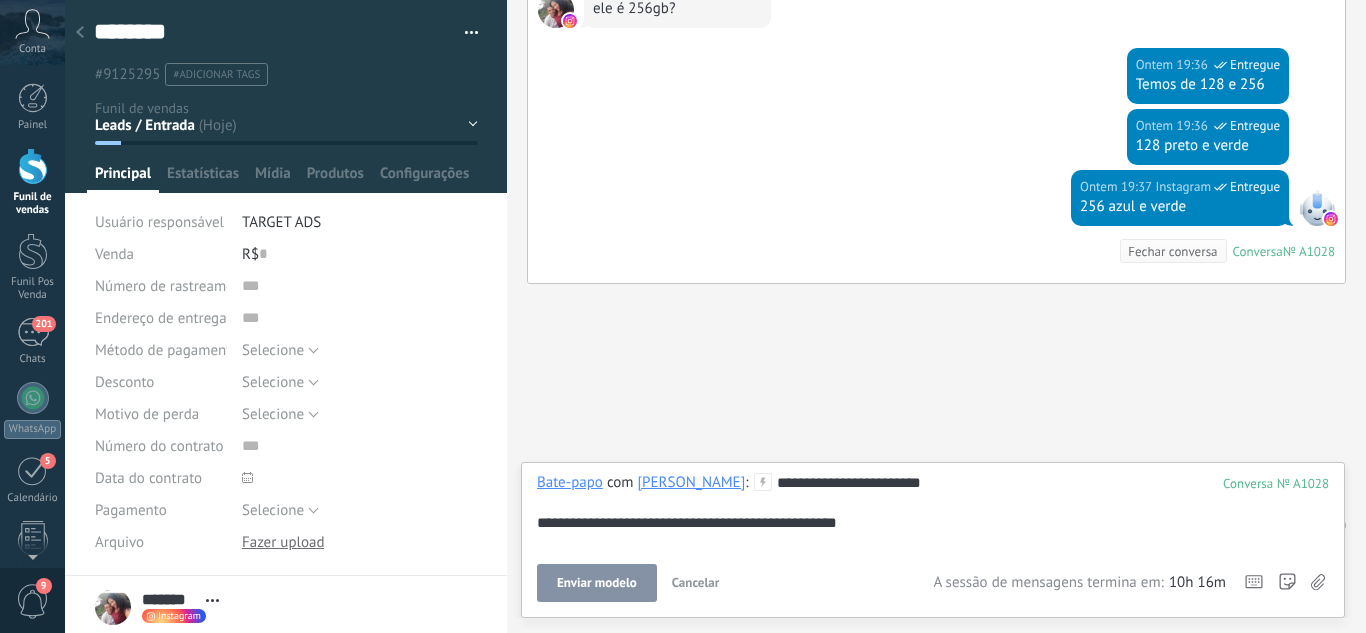 click on "Enviar modelo" at bounding box center [597, 583] 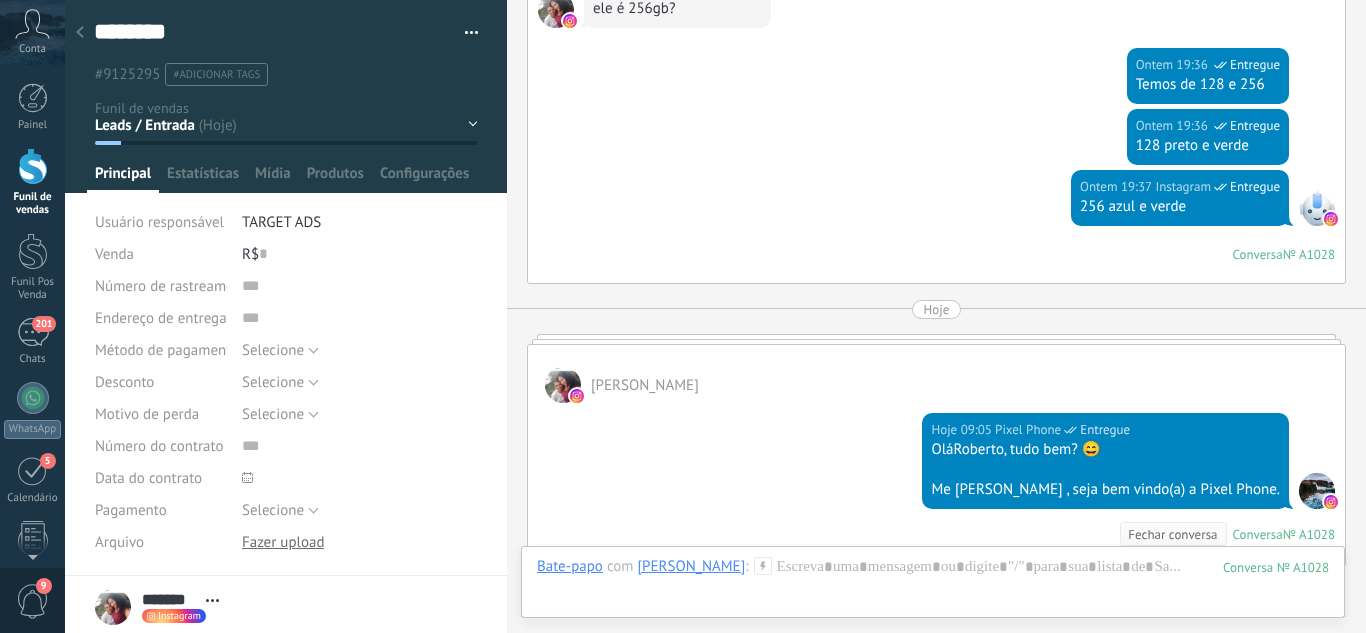 click on "Leads / Entrada
Atendimento
Atendimento Responder
Orçamento Enviado
Orçamento Responder
Negociação / Fechamento
-" at bounding box center [0, 0] 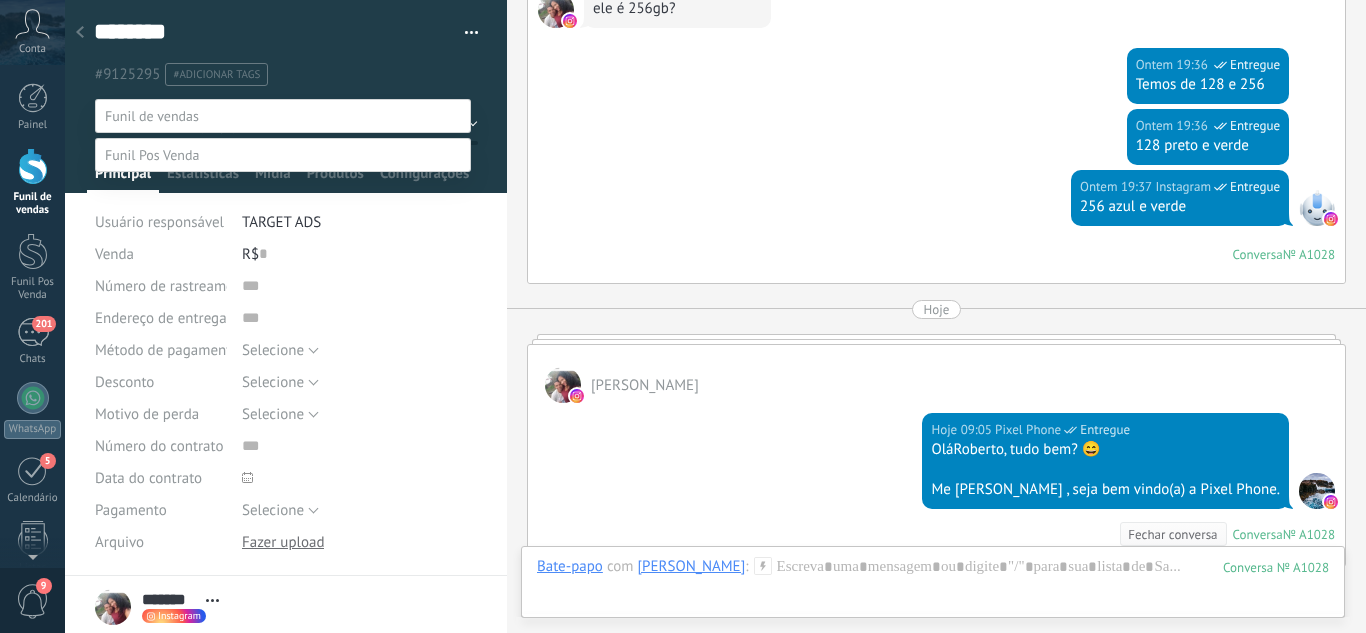 click on "Atendimento" at bounding box center [0, 0] 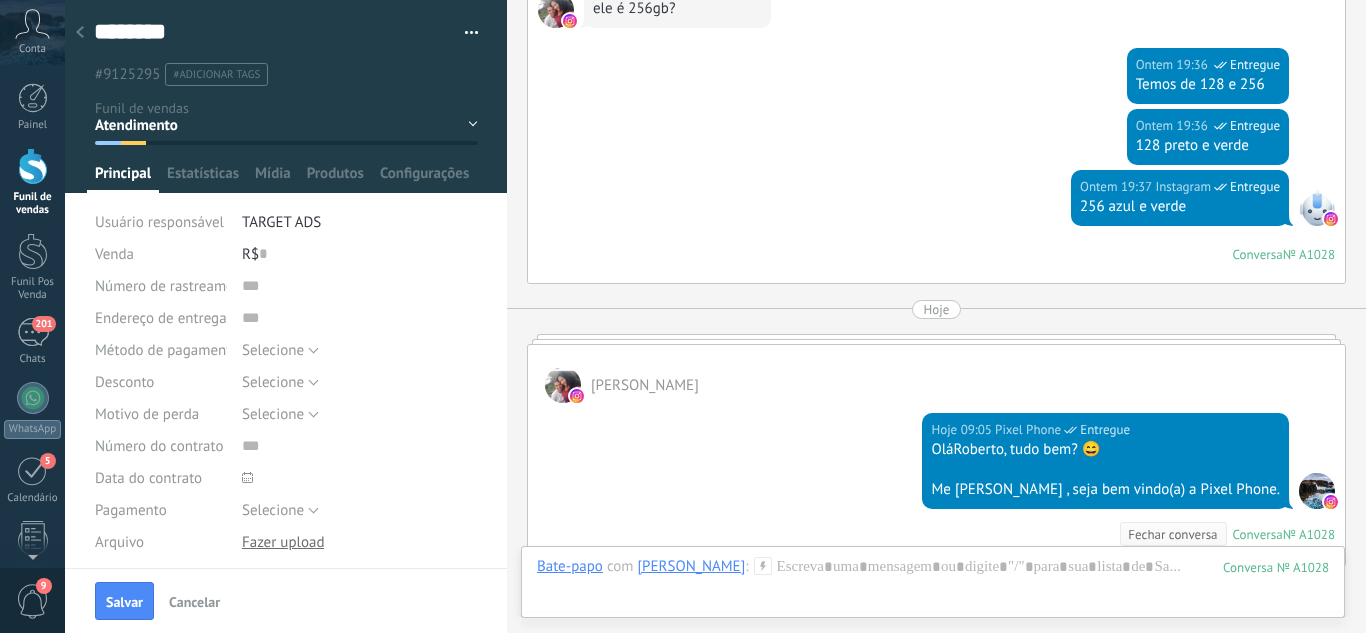 click on "Salvar
Cancelar" at bounding box center [286, 600] 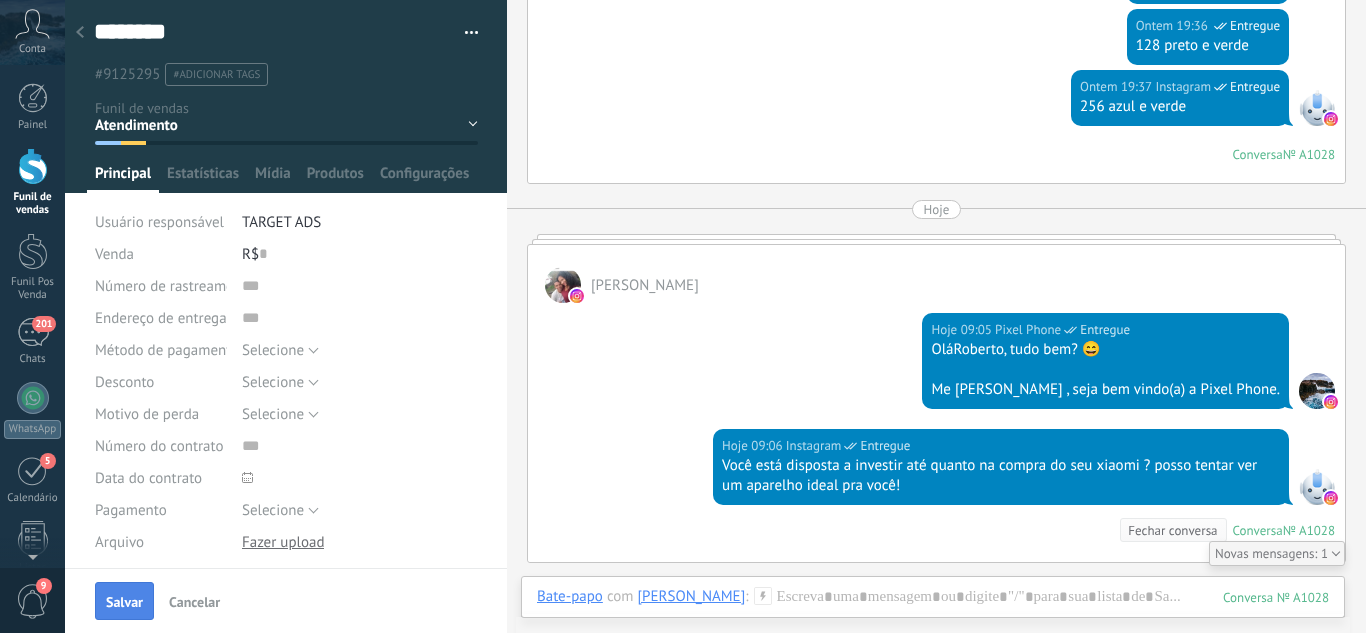 click on "Salvar" at bounding box center [124, 601] 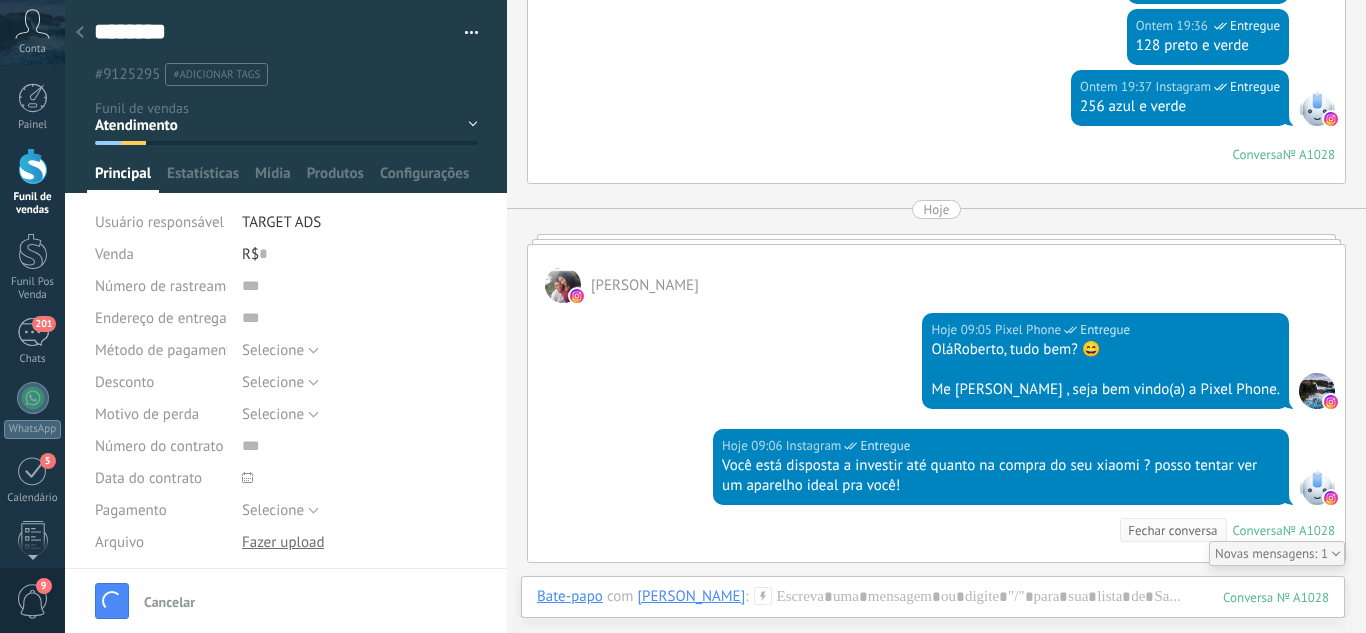 scroll, scrollTop: 880, scrollLeft: 0, axis: vertical 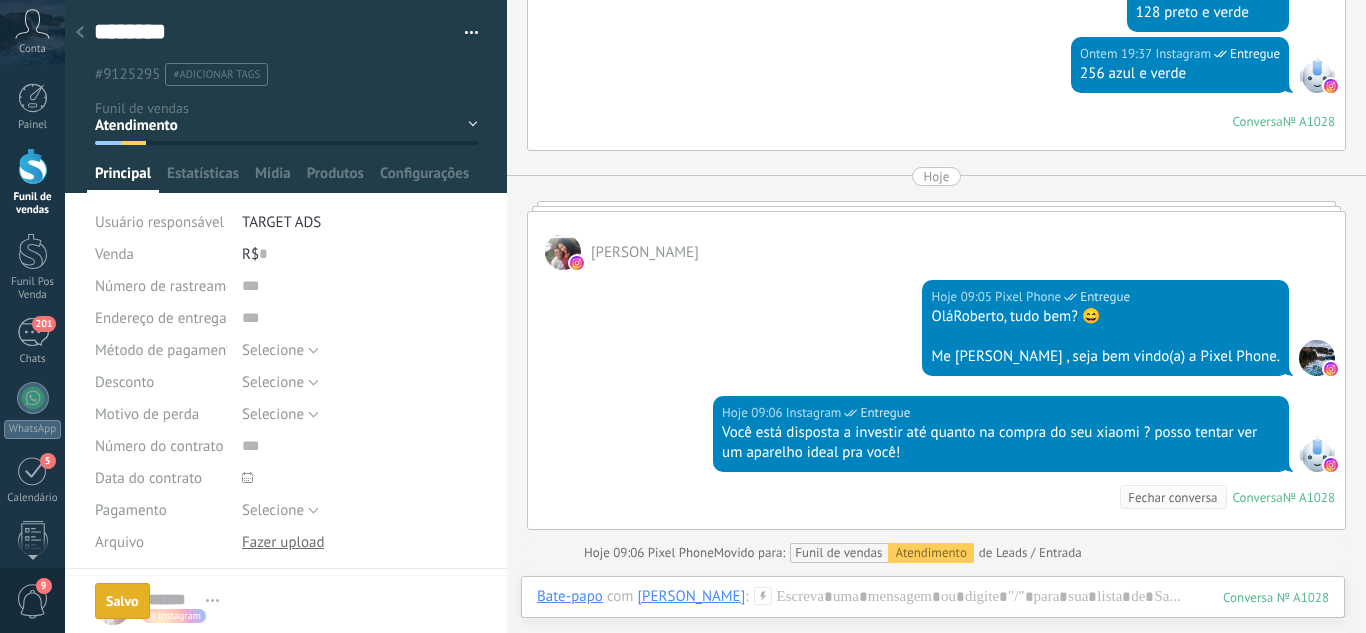 click at bounding box center (80, 33) 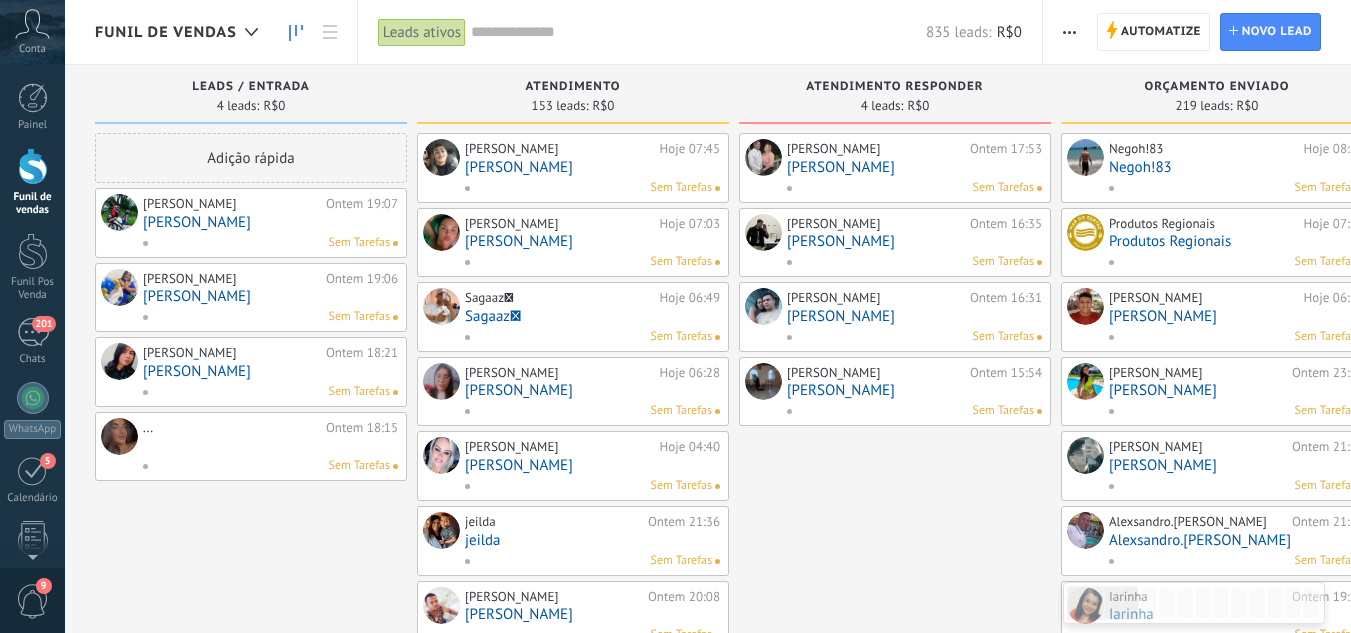 click on "[PERSON_NAME]" at bounding box center (270, 222) 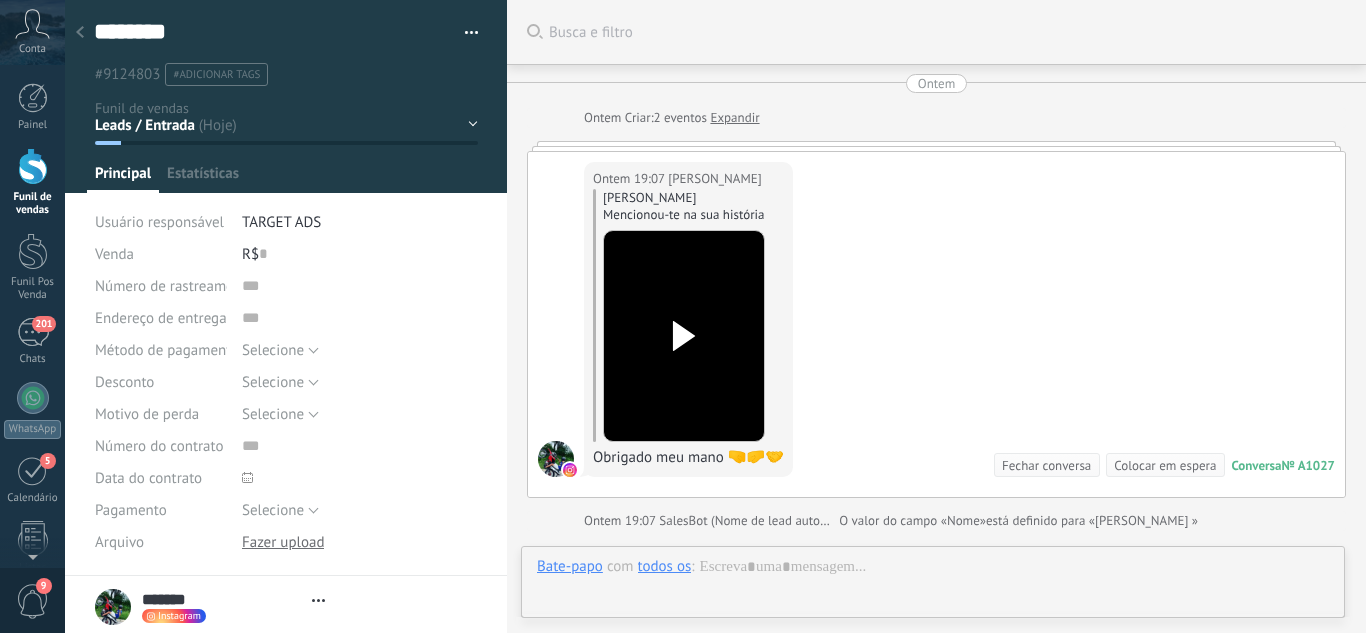 scroll, scrollTop: 247, scrollLeft: 0, axis: vertical 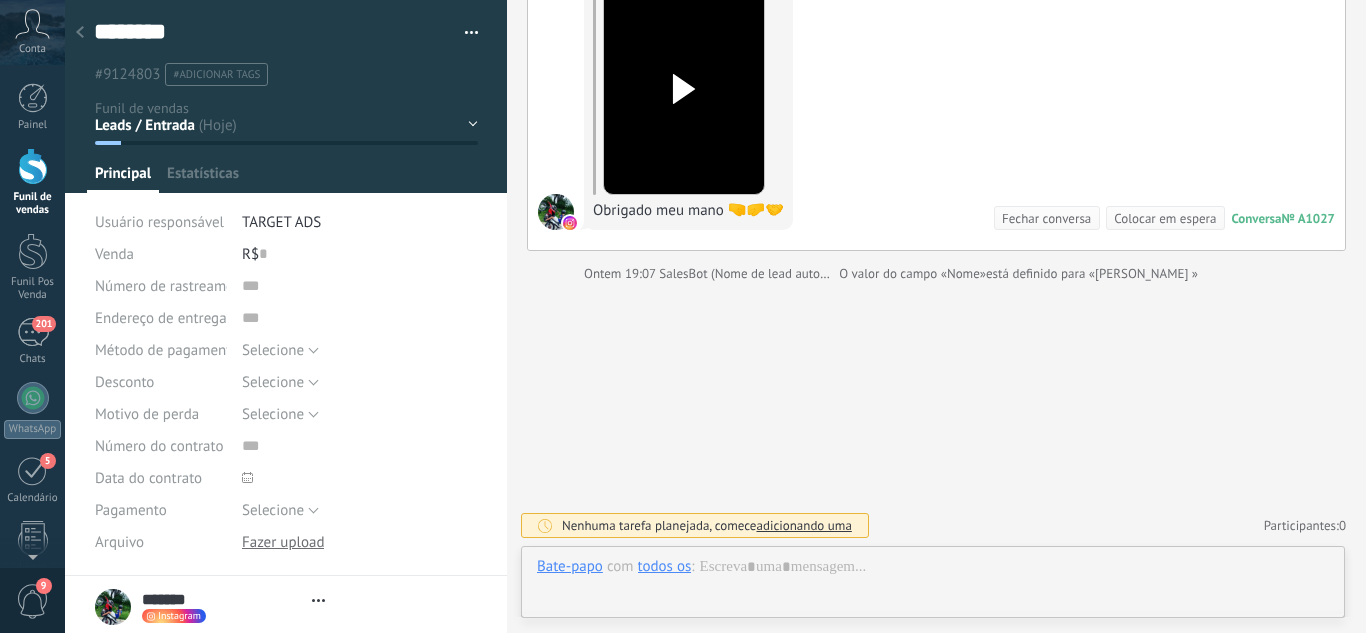 click on "Leads / Entrada
Atendimento
Atendimento Responder
Orçamento Enviado
Orçamento Responder
Negociação / Fechamento
-" at bounding box center (0, 0) 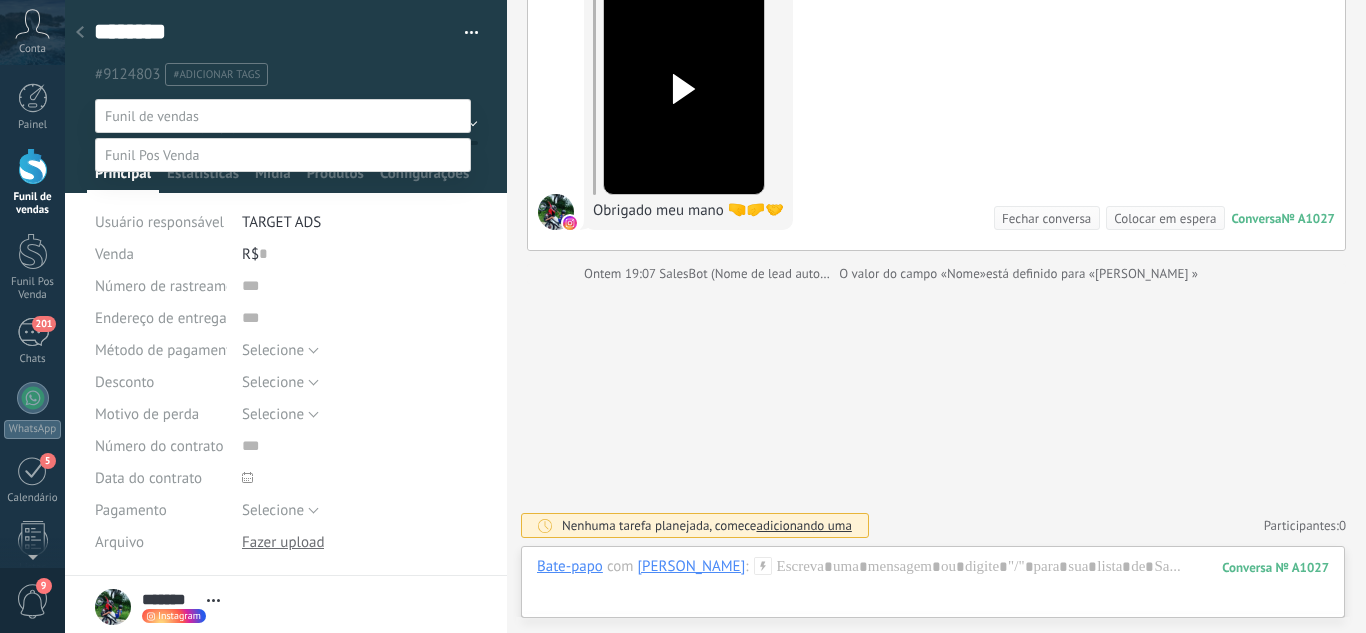 drag, startPoint x: 593, startPoint y: 320, endPoint x: 576, endPoint y: 264, distance: 58.5235 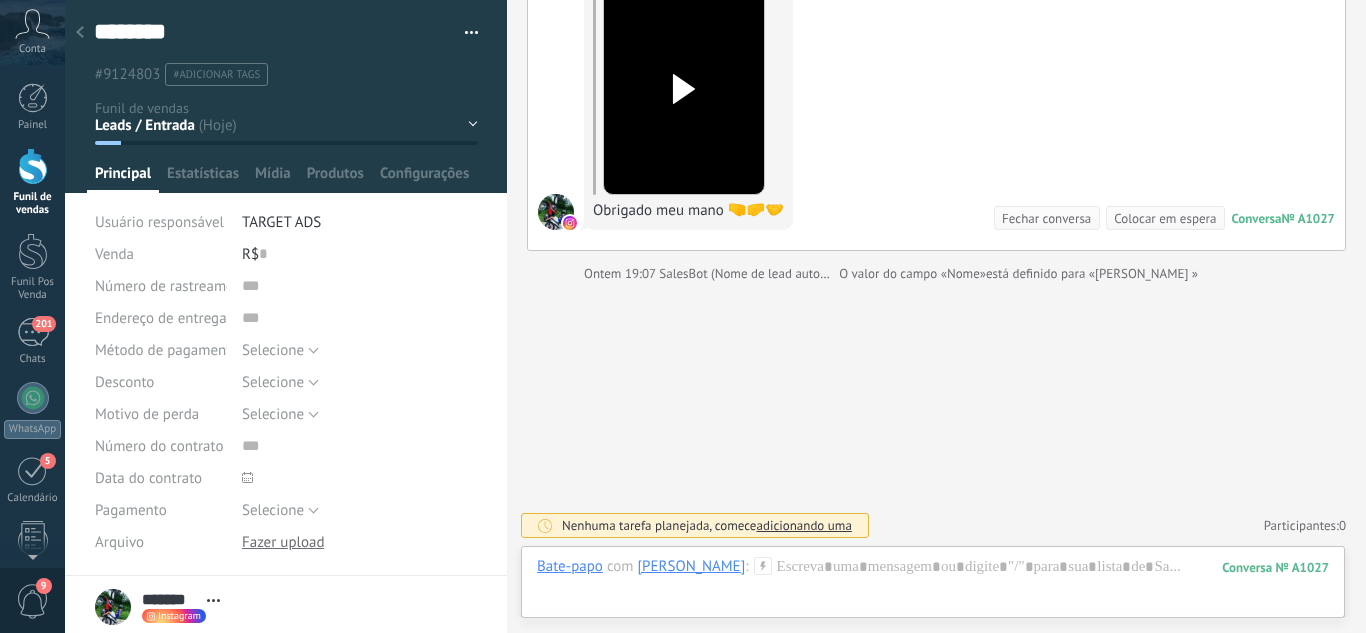 click at bounding box center (684, 89) 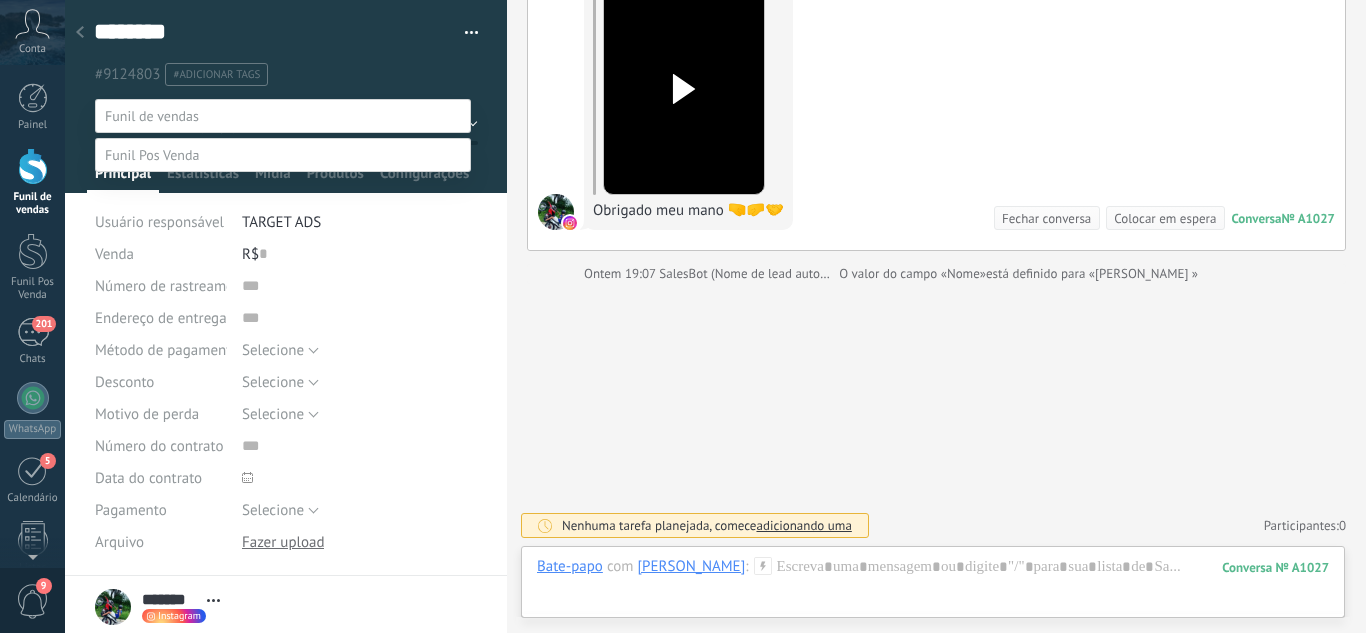click on "Fechamento (iPhones) Whats - Pós-venda" at bounding box center (0, 0) 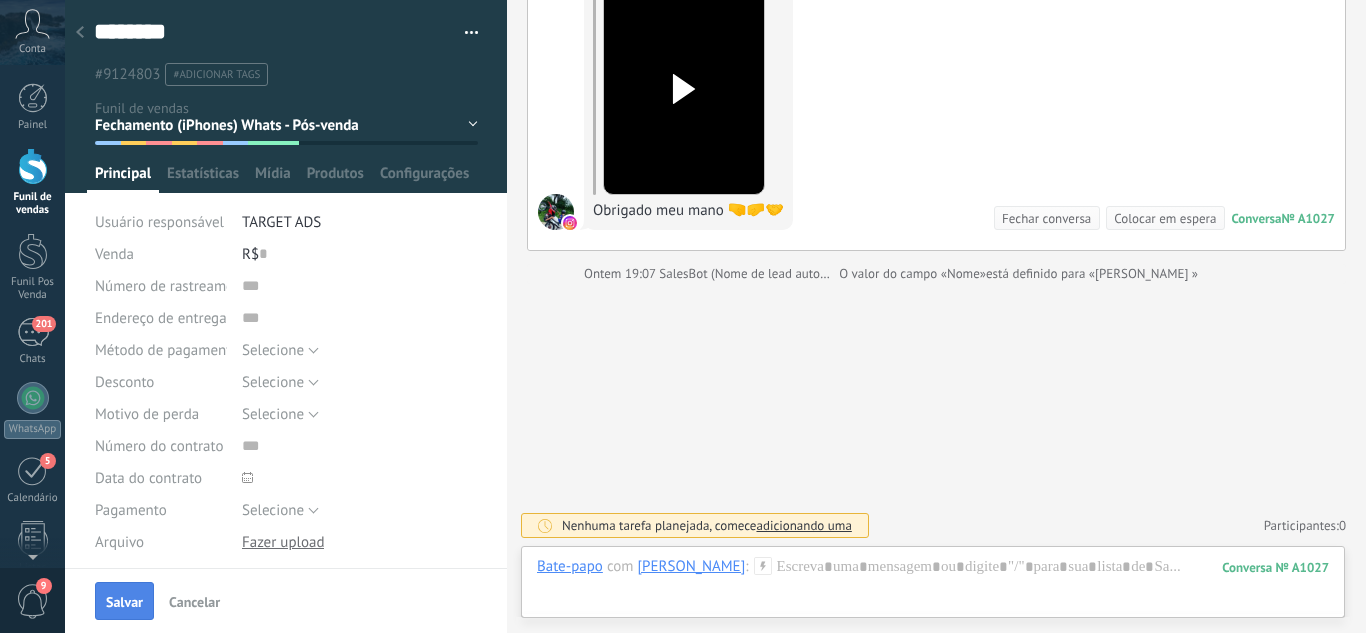 click on "Salvar" at bounding box center (124, 602) 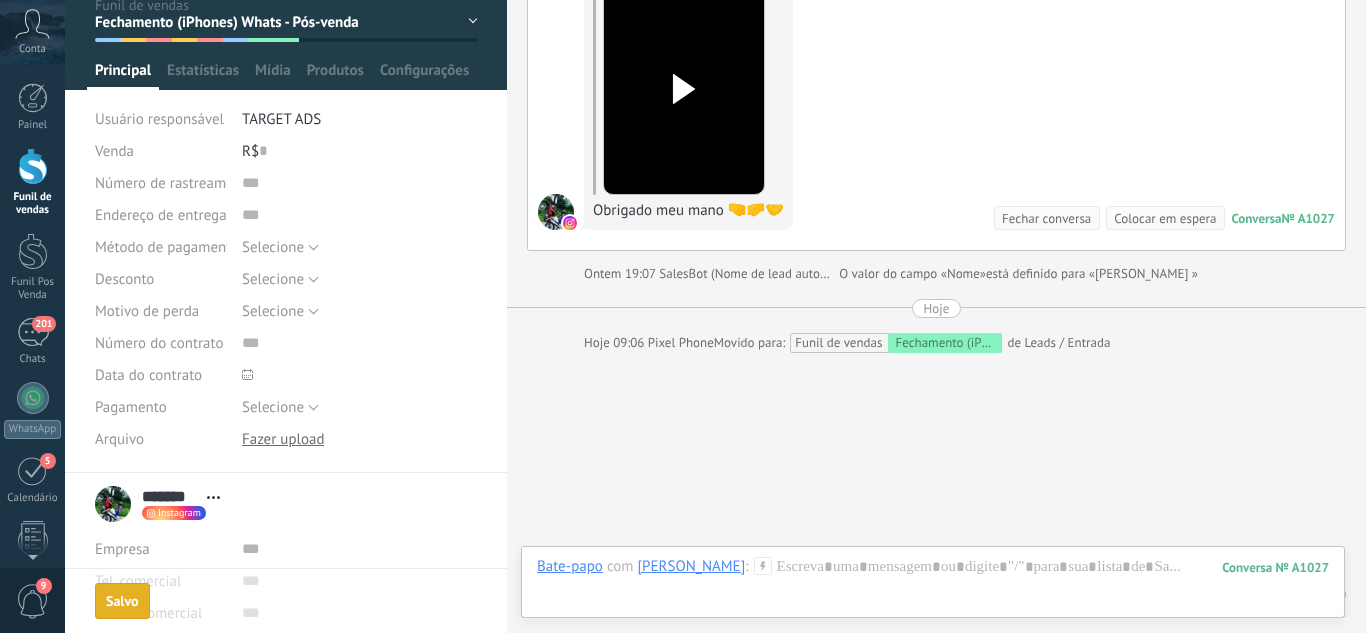 scroll, scrollTop: 200, scrollLeft: 0, axis: vertical 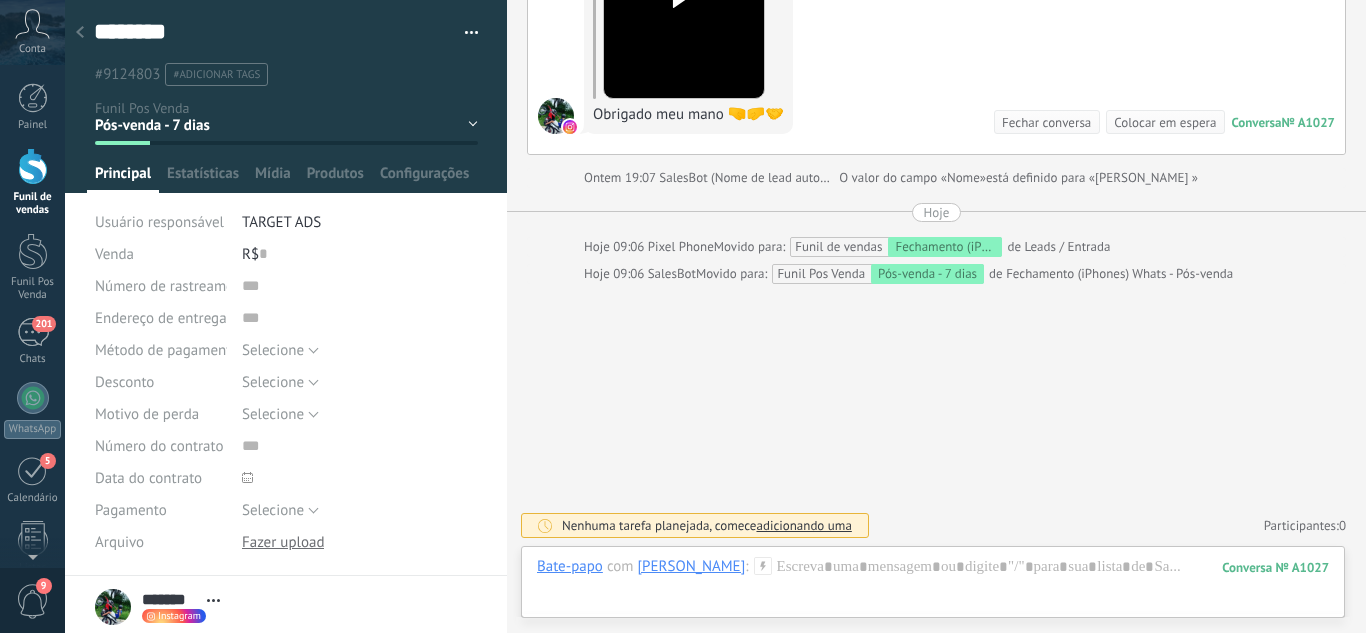 click at bounding box center (80, 33) 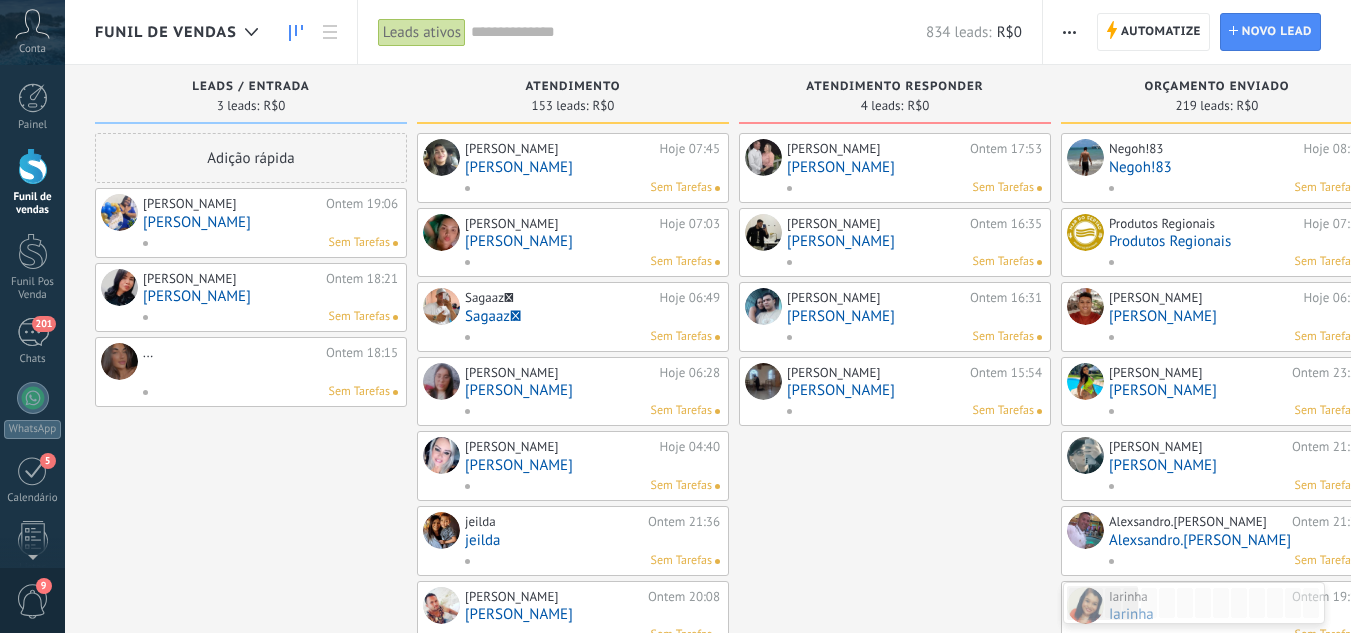 click on "[PERSON_NAME]" at bounding box center [270, 222] 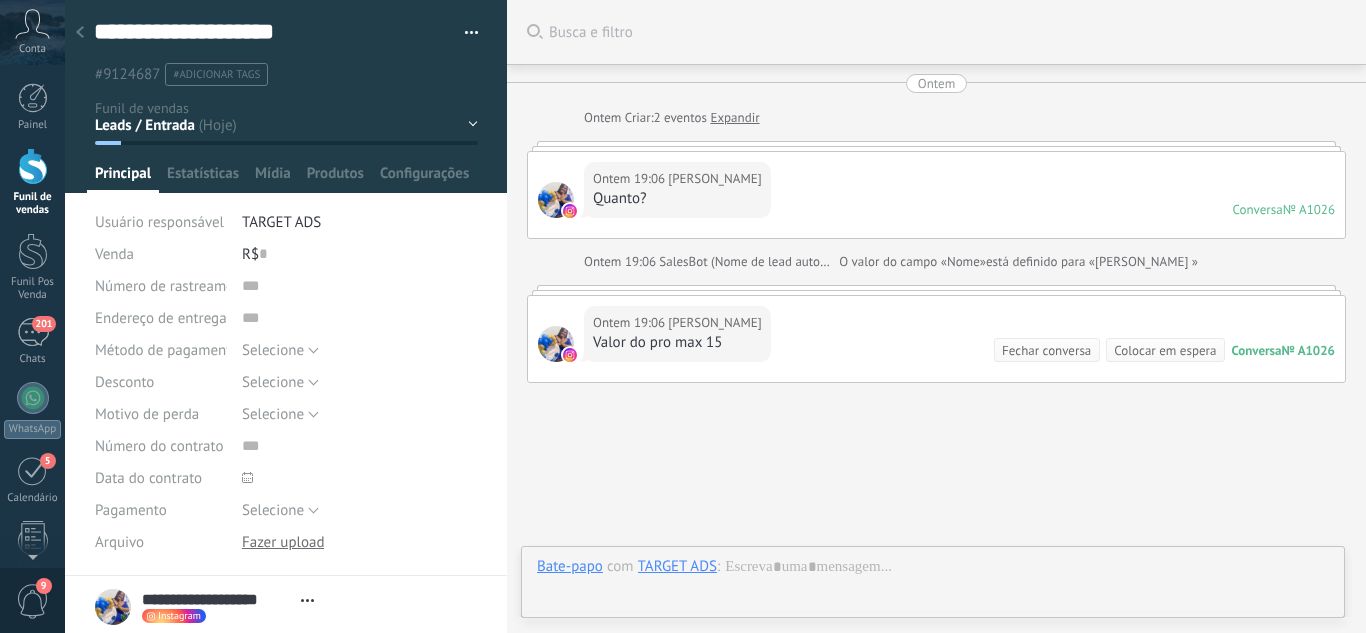 scroll, scrollTop: 30, scrollLeft: 0, axis: vertical 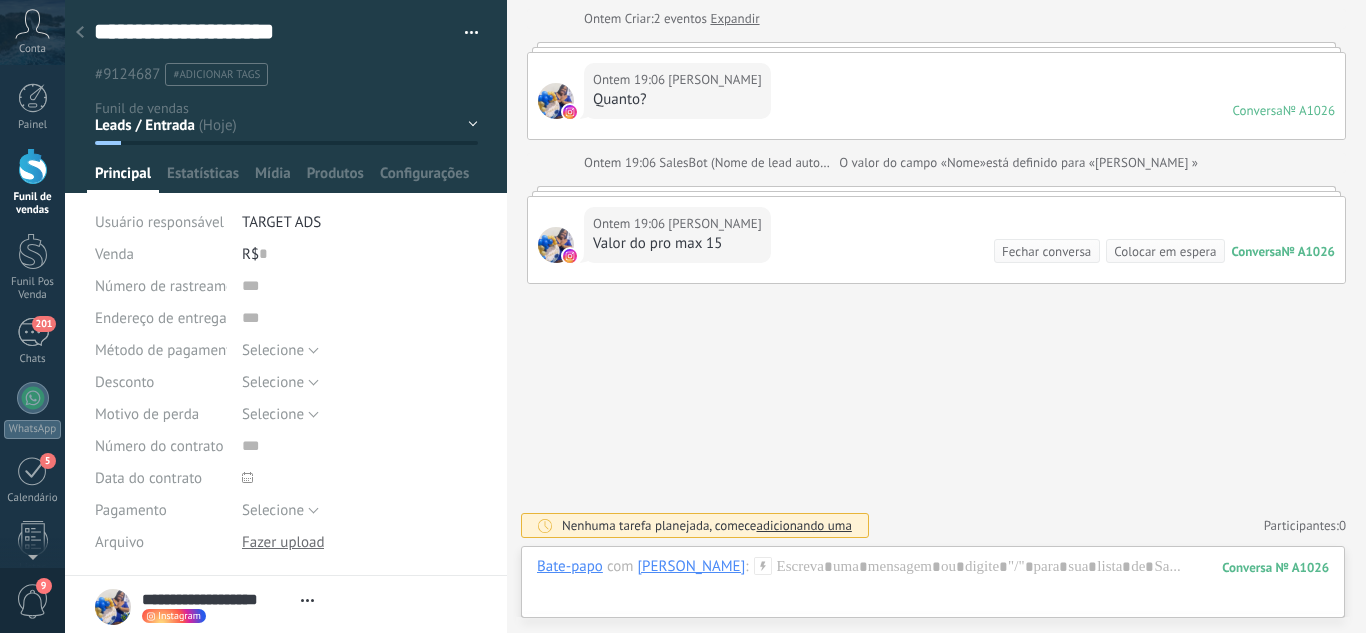 click 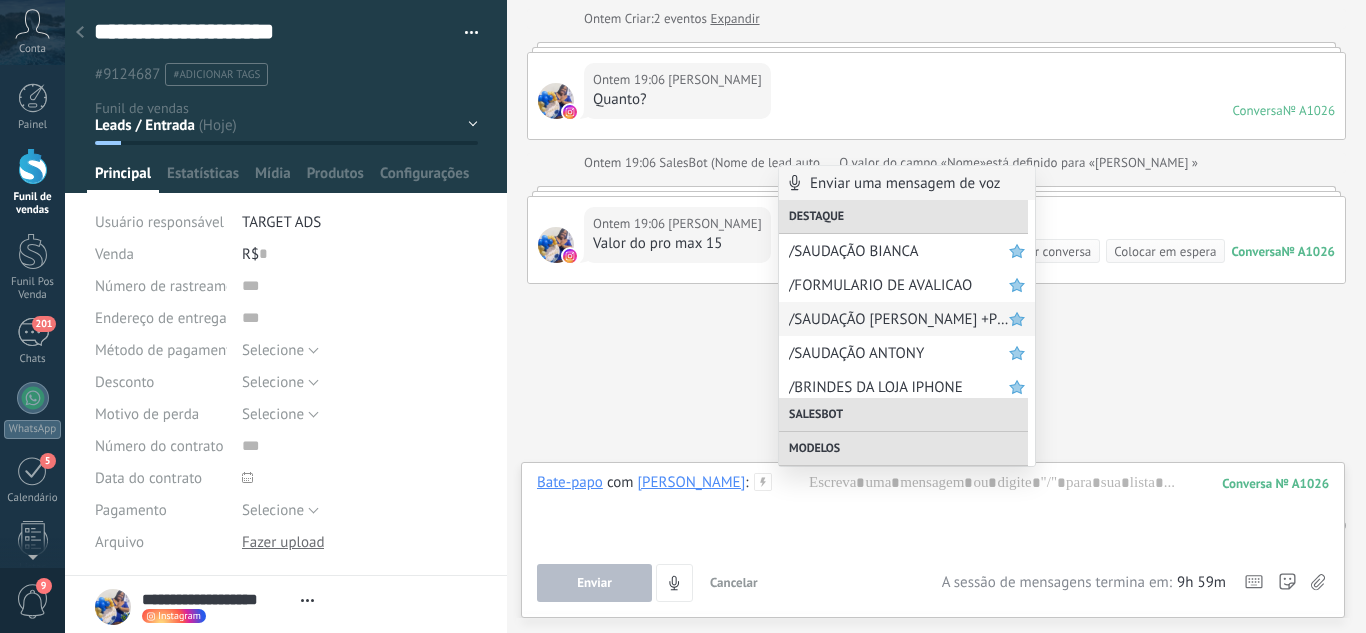 click on "/SAUDAÇÃO [PERSON_NAME] +PGT" at bounding box center [899, 319] 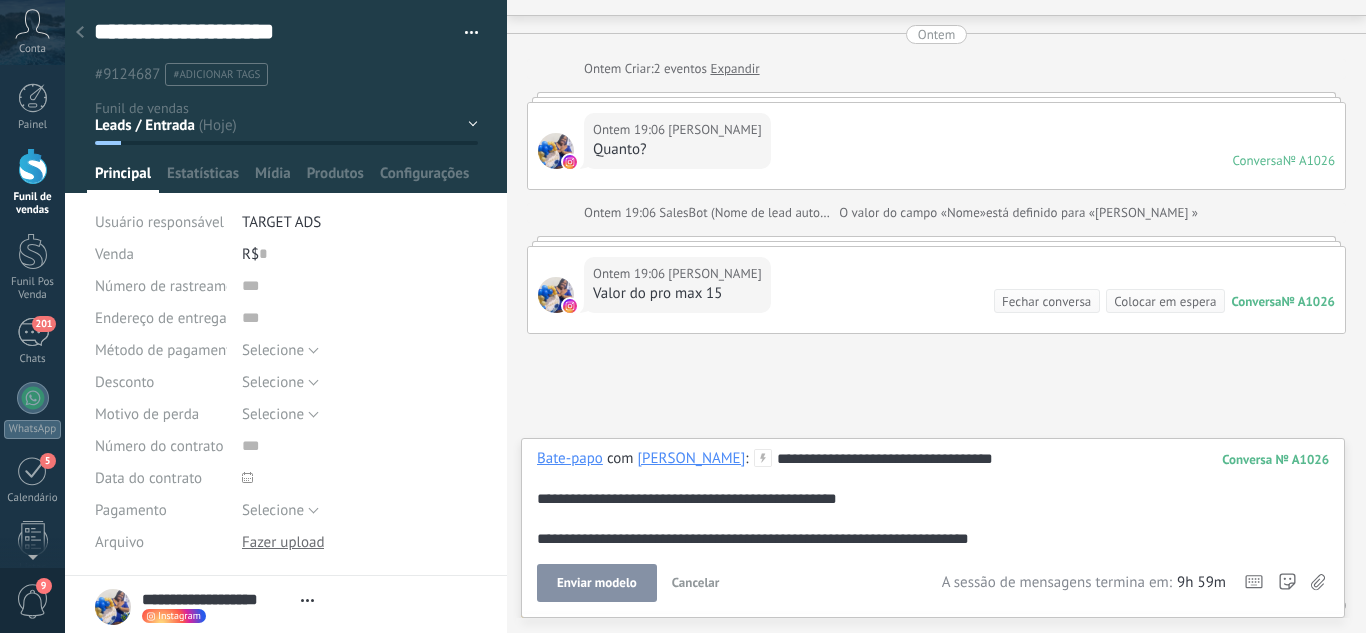 scroll, scrollTop: 0, scrollLeft: 0, axis: both 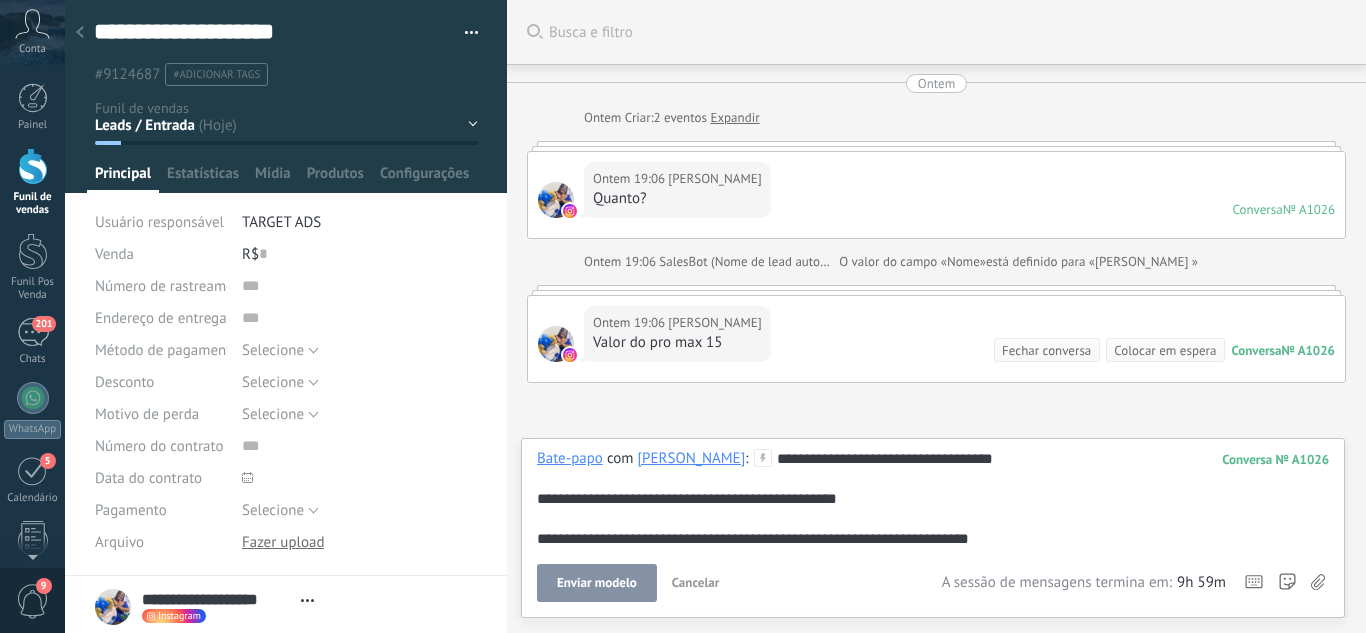 click on "Enviar modelo" at bounding box center (597, 583) 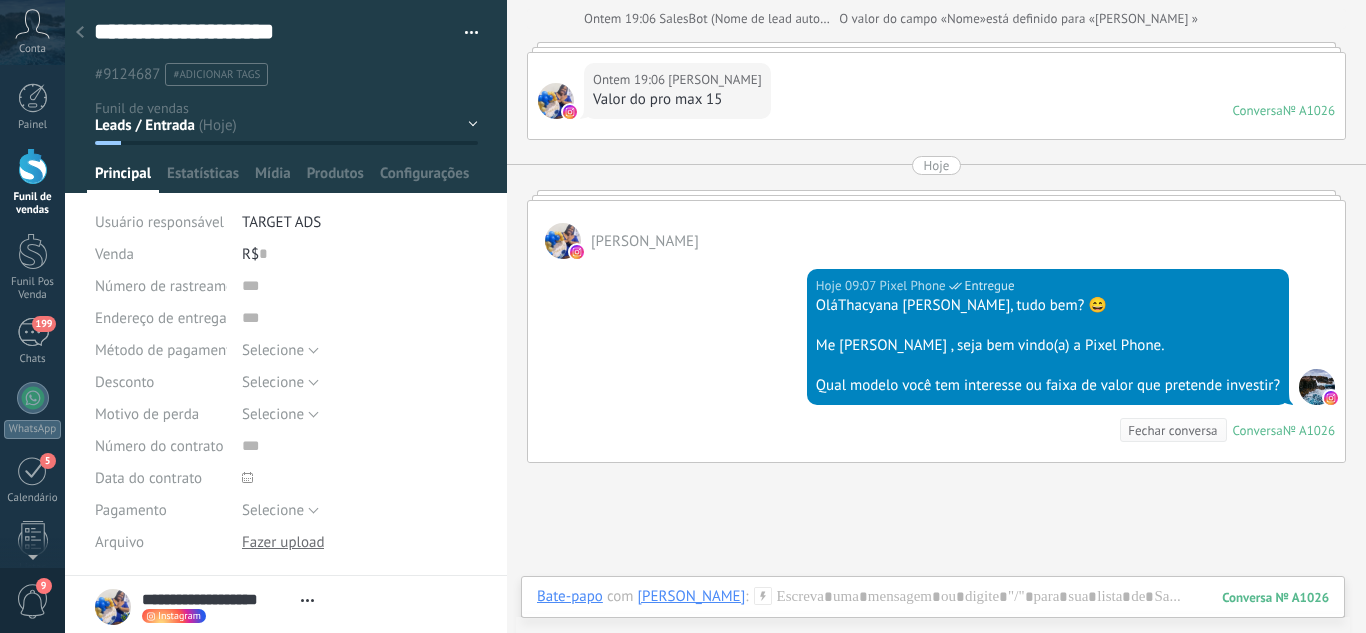 scroll, scrollTop: 199, scrollLeft: 0, axis: vertical 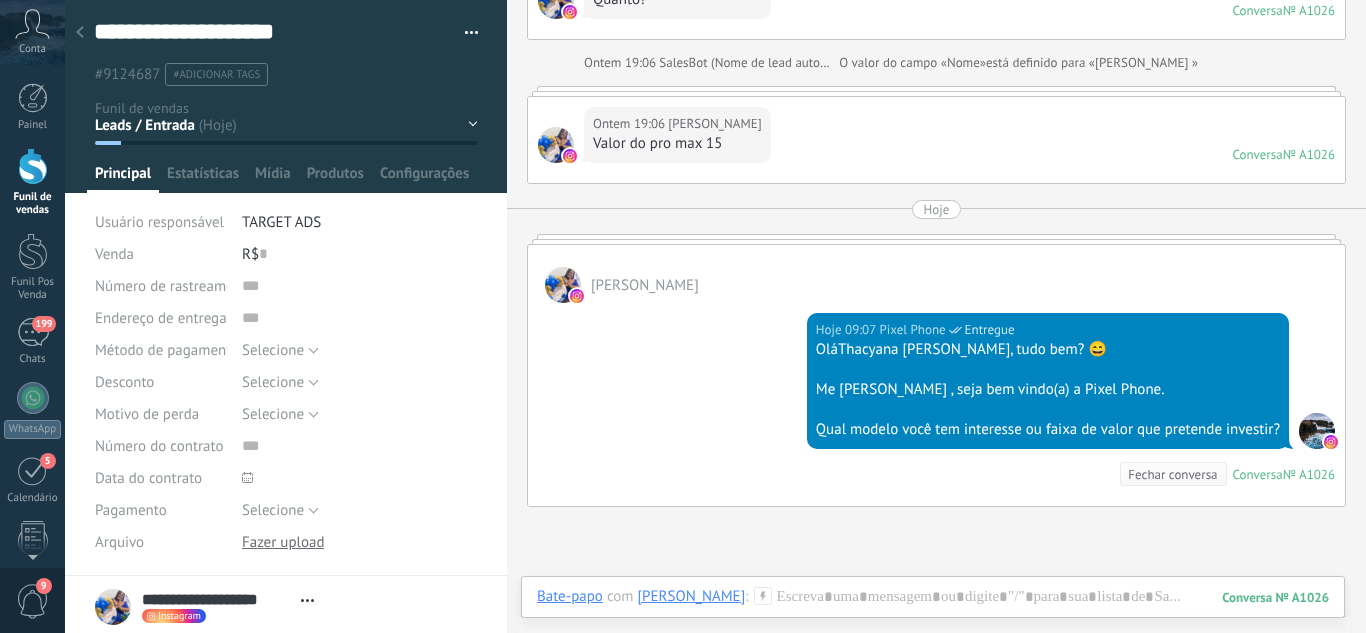 click on "Leads / Entrada
Atendimento
Atendimento Responder
Orçamento Enviado
Orçamento Responder
Negociação / Fechamento
-" at bounding box center (0, 0) 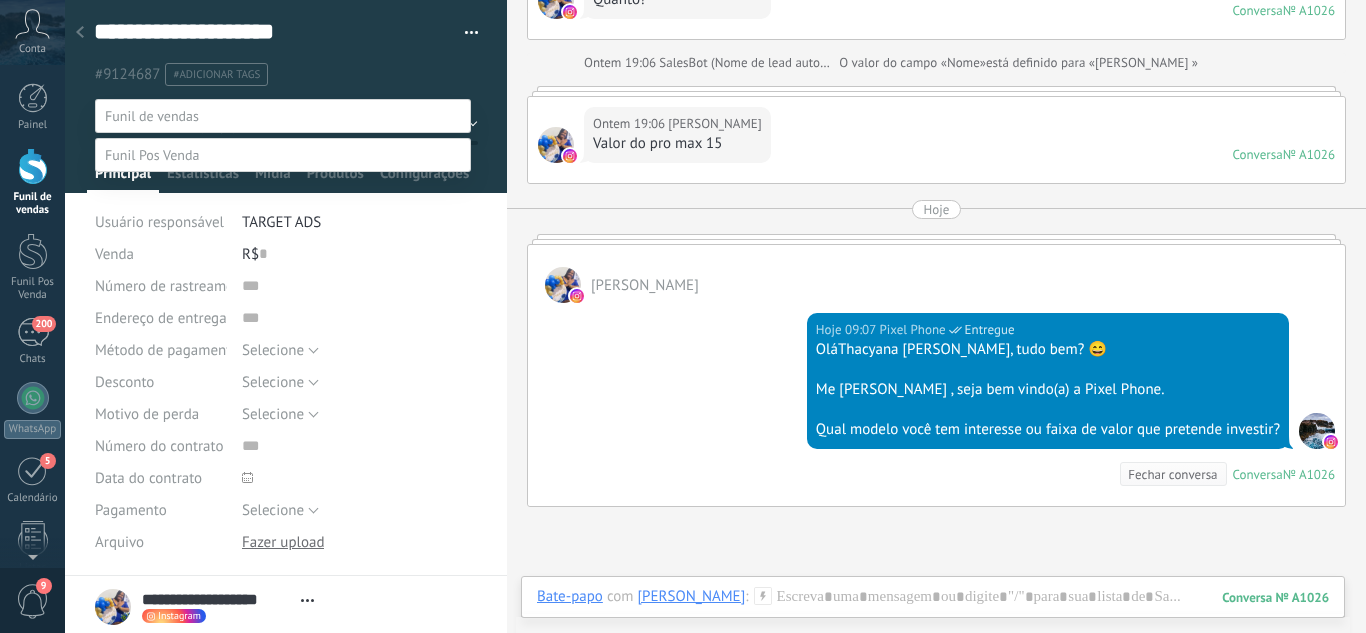 click at bounding box center (715, 316) 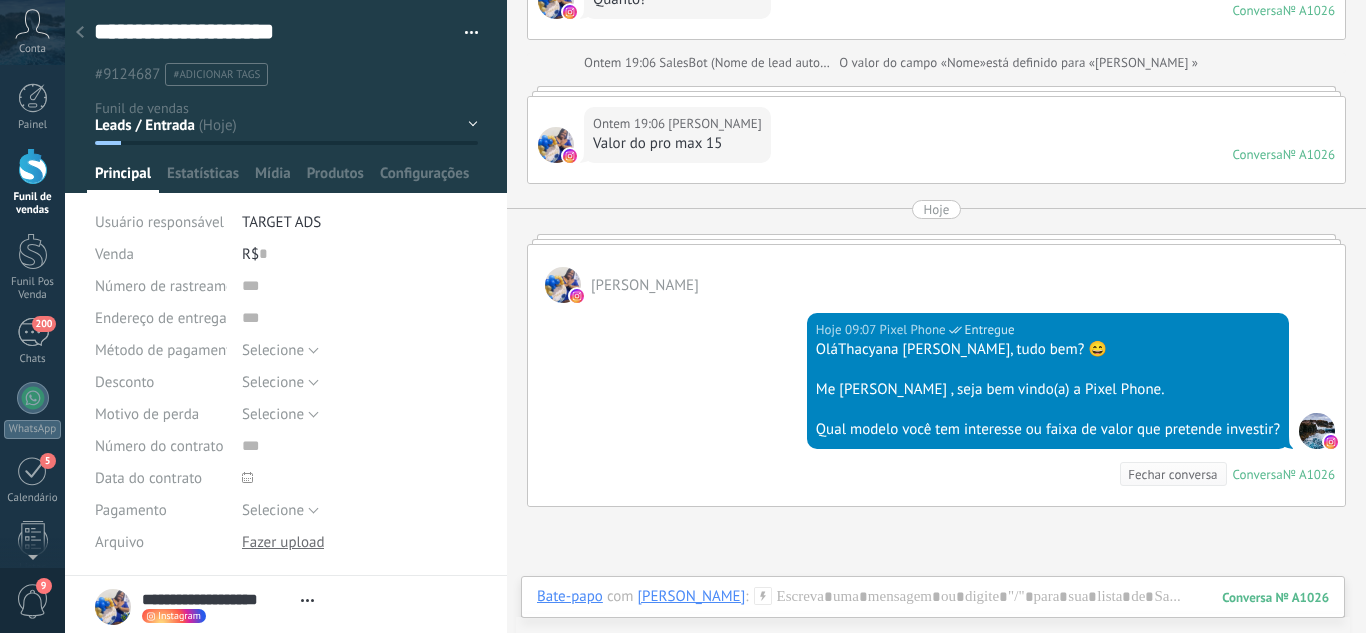 click on "Leads / Entrada
Atendimento
Atendimento Responder
Orçamento Enviado
Orçamento Responder
Negociação / Fechamento
-" at bounding box center (0, 0) 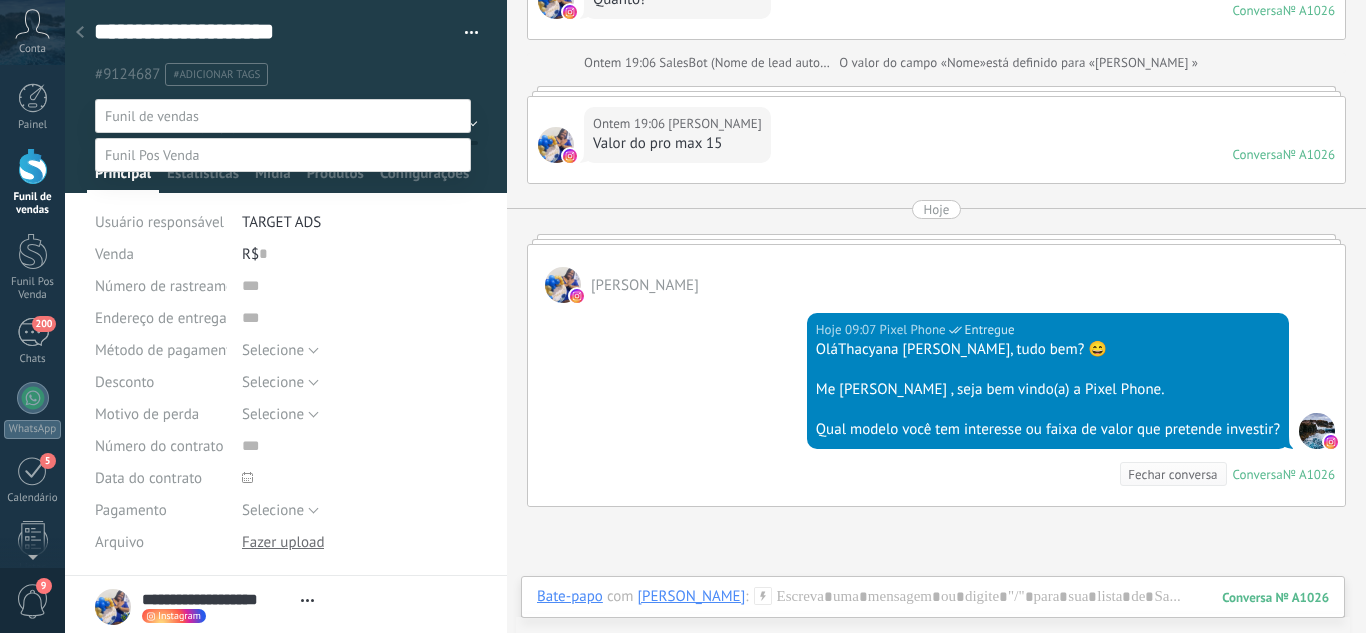 click on "Atendimento" at bounding box center [0, 0] 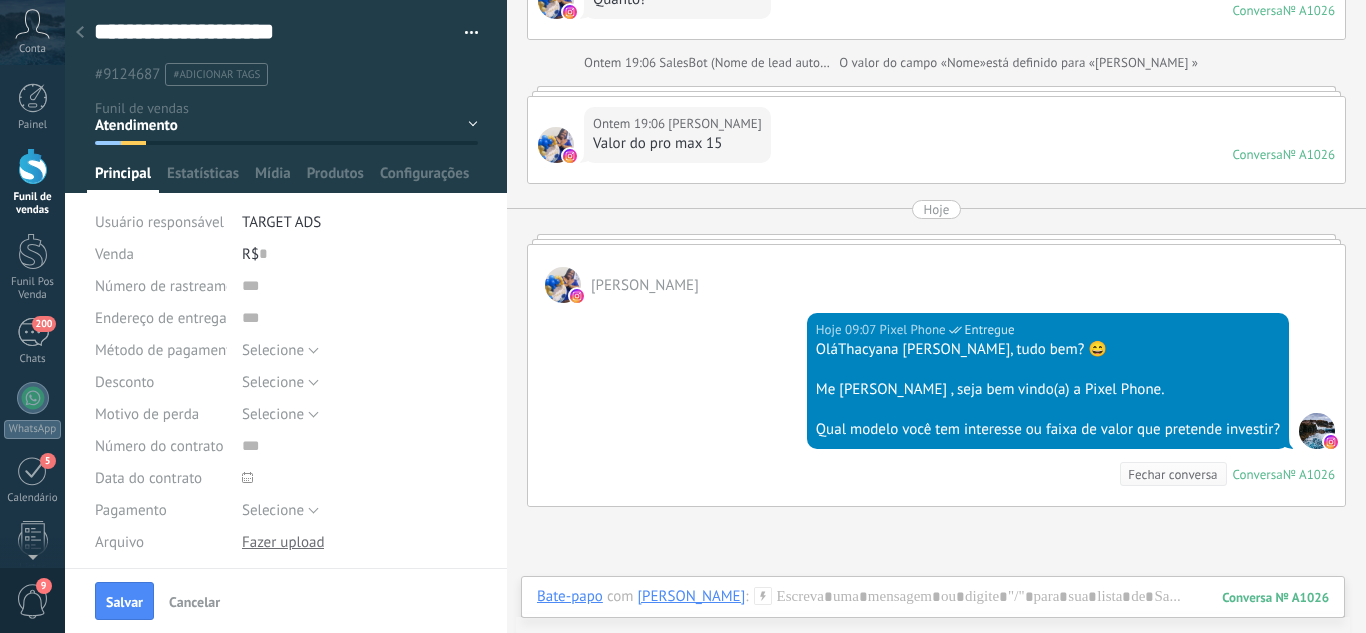 drag, startPoint x: 114, startPoint y: 584, endPoint x: 131, endPoint y: 545, distance: 42.544094 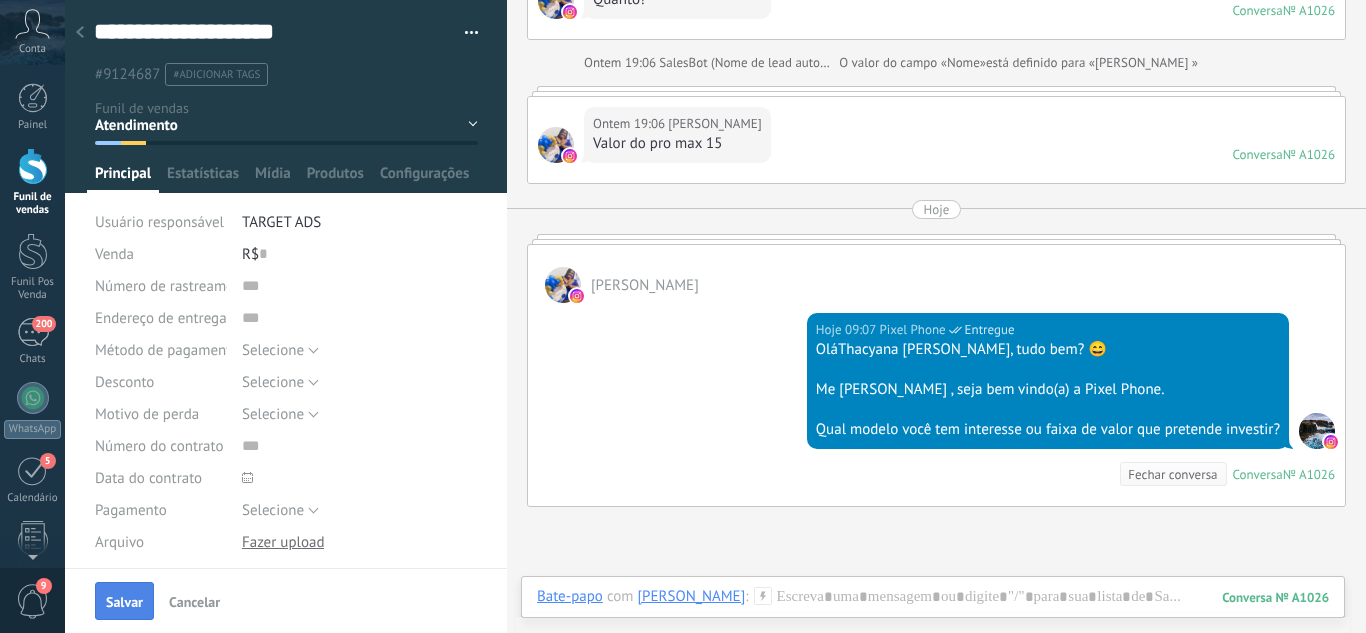 drag, startPoint x: 131, startPoint y: 596, endPoint x: 126, endPoint y: 585, distance: 12.083046 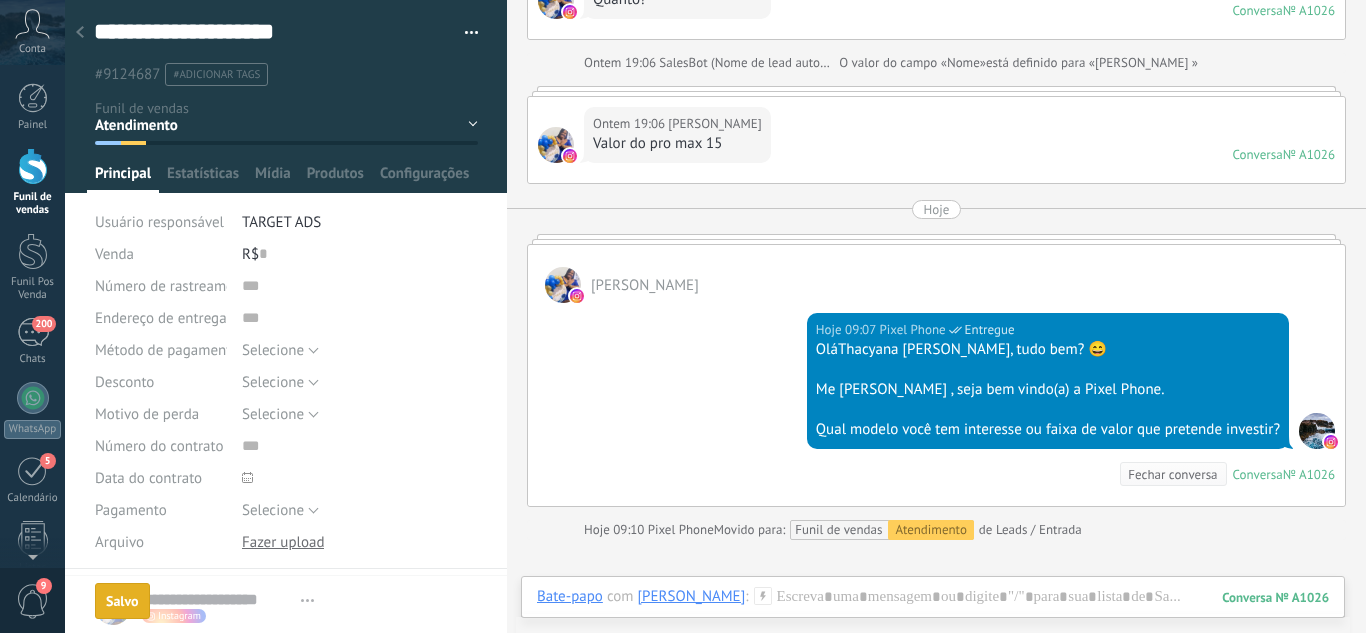 scroll, scrollTop: 232, scrollLeft: 0, axis: vertical 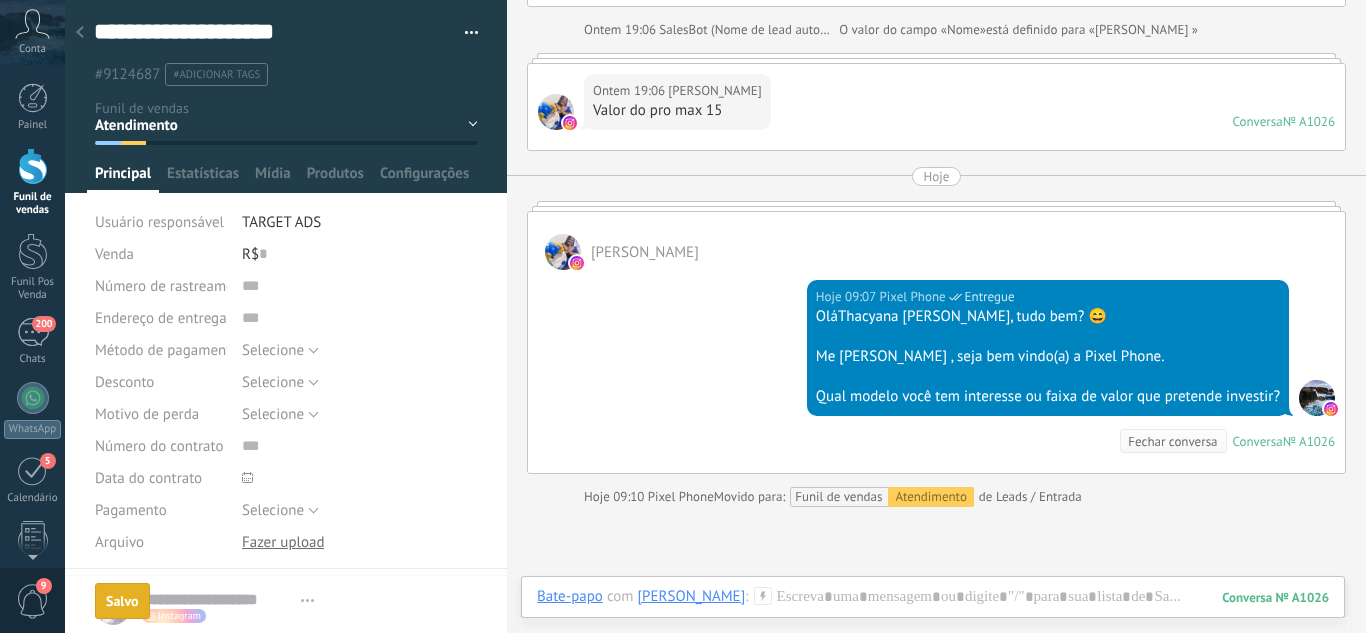 click 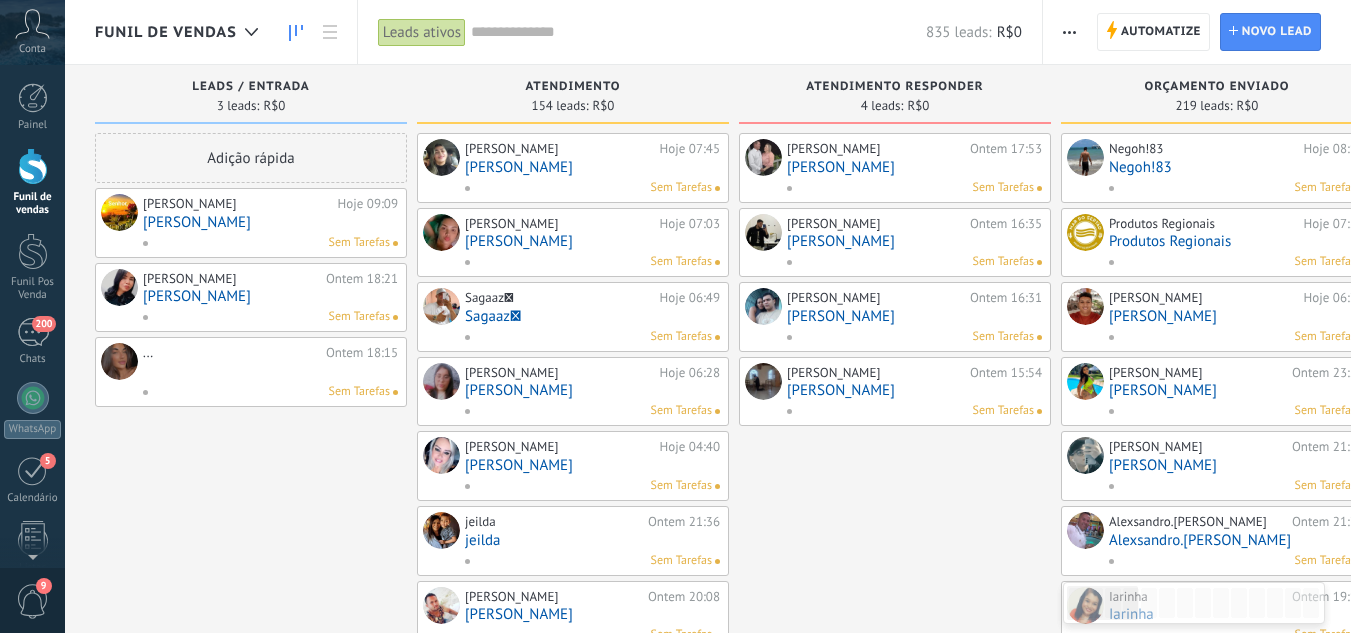 drag, startPoint x: 190, startPoint y: 222, endPoint x: 217, endPoint y: 209, distance: 29.966648 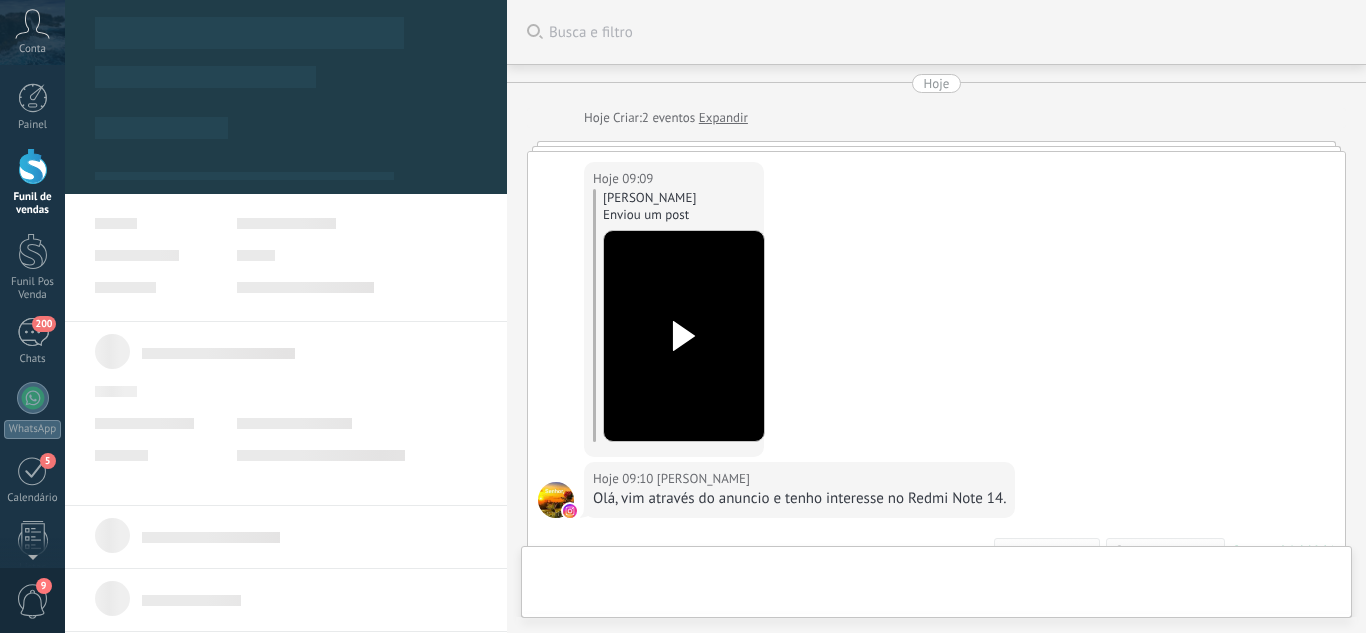type on "**********" 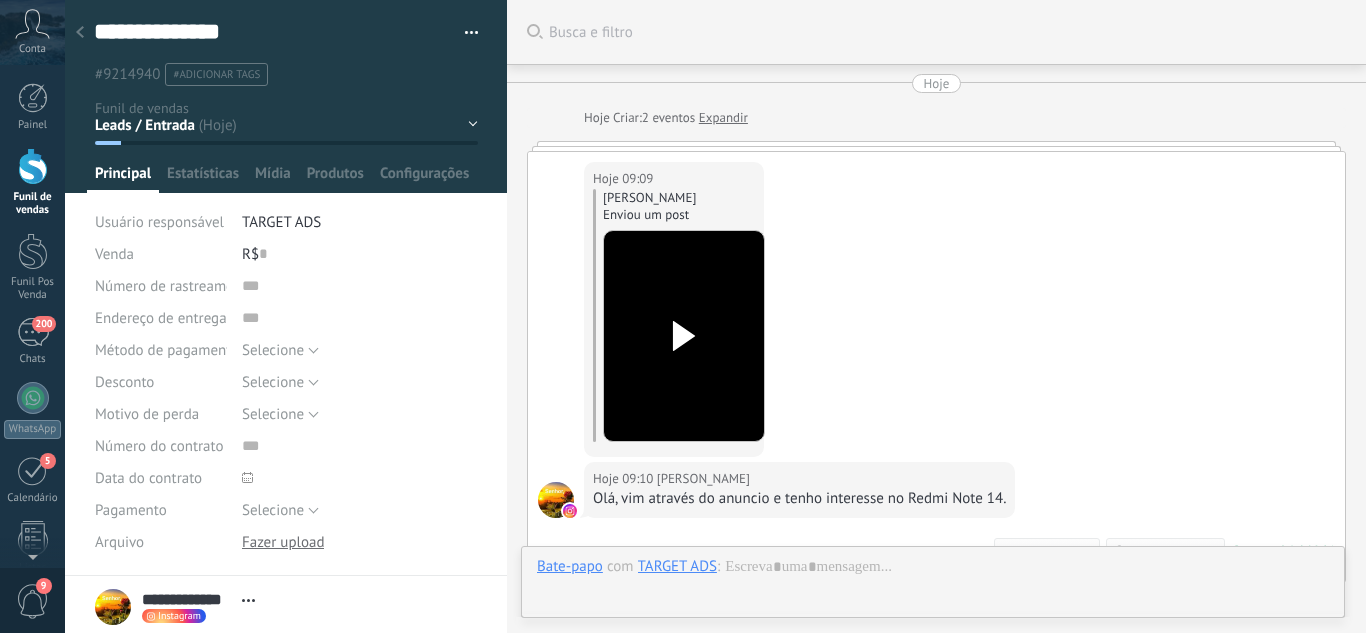 scroll, scrollTop: 332, scrollLeft: 0, axis: vertical 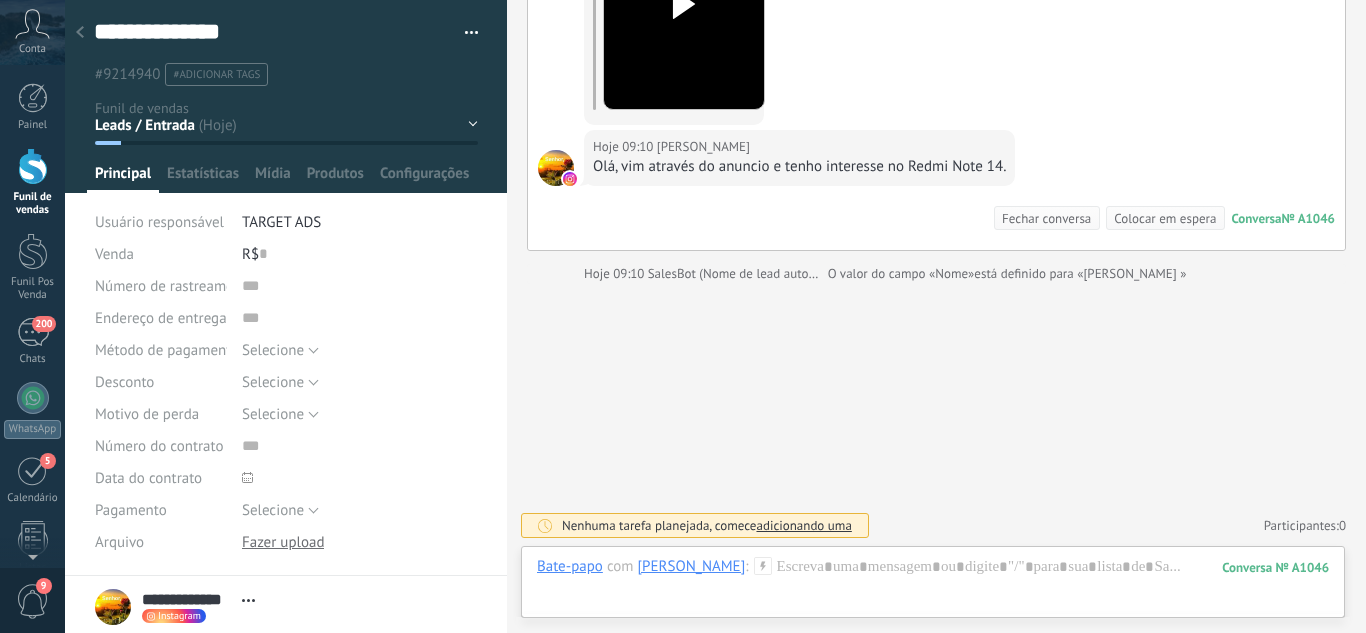 click 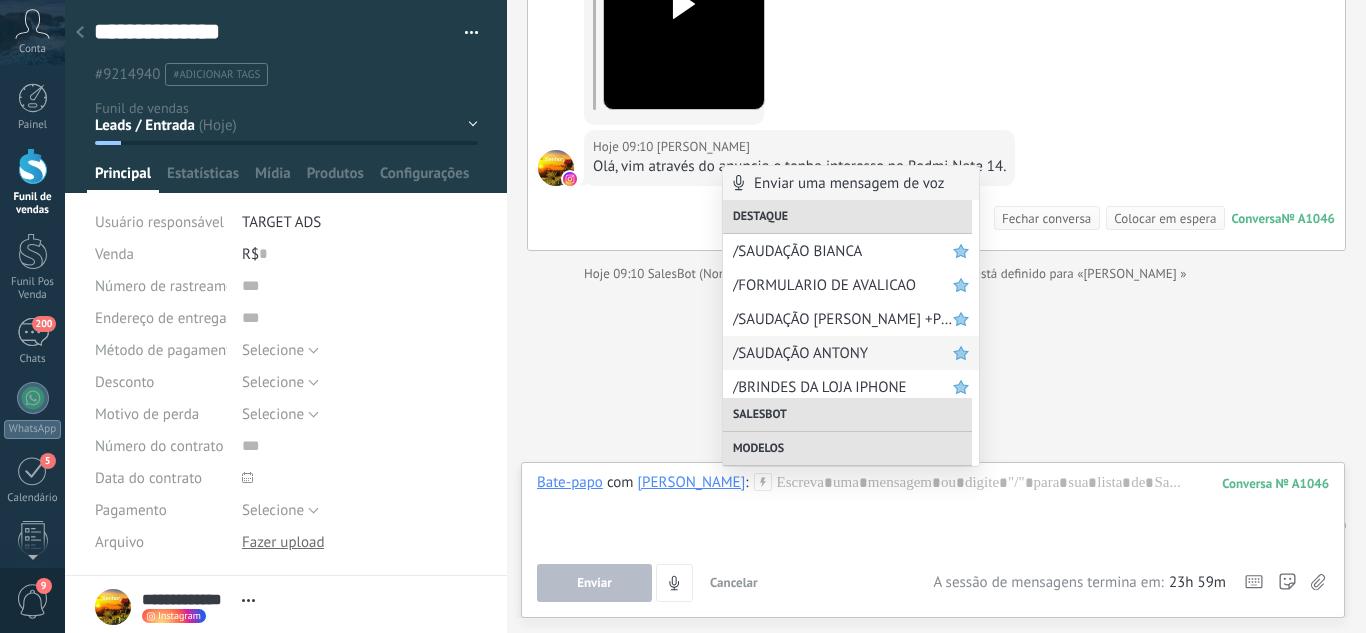 click on "/SAUDAÇÃO ANTONY" at bounding box center [843, 353] 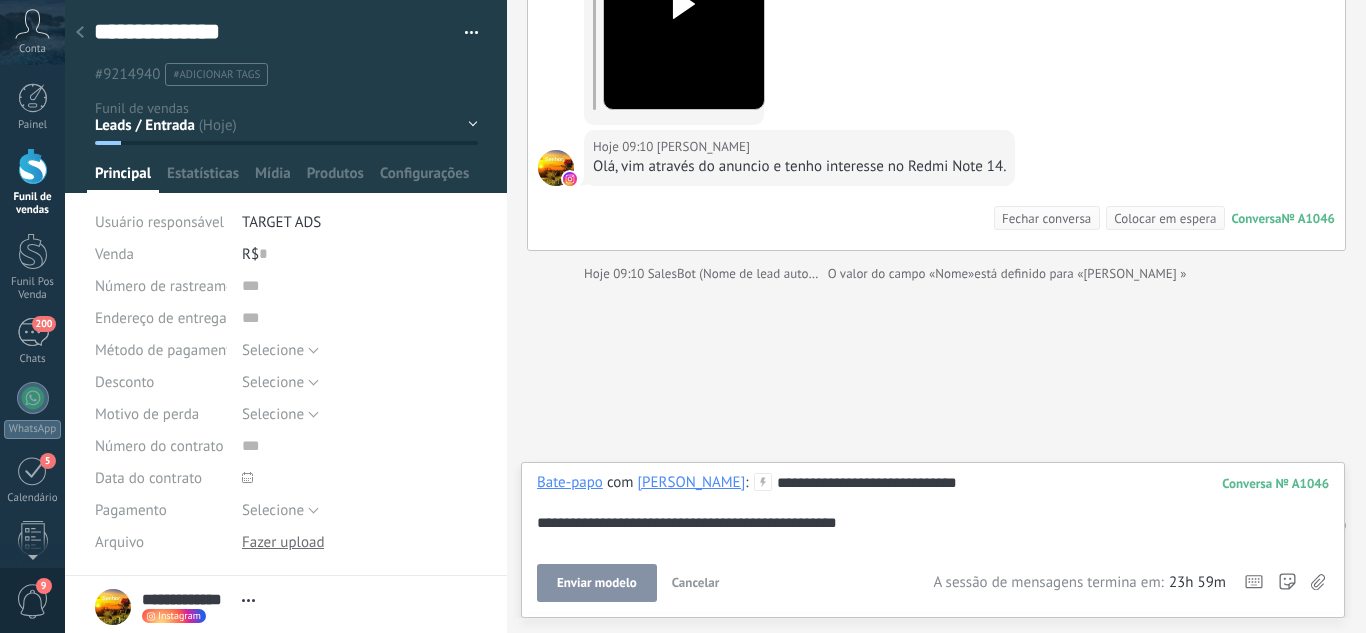 click on "Enviar modelo" at bounding box center (597, 583) 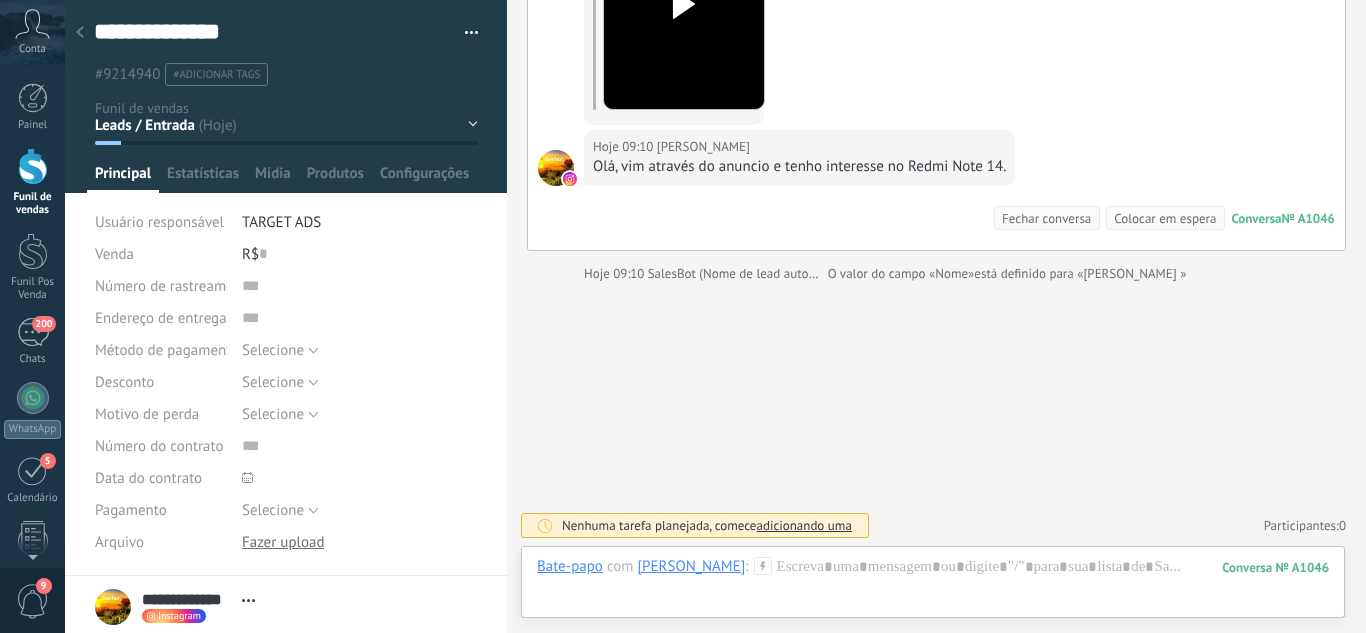 scroll, scrollTop: 275, scrollLeft: 0, axis: vertical 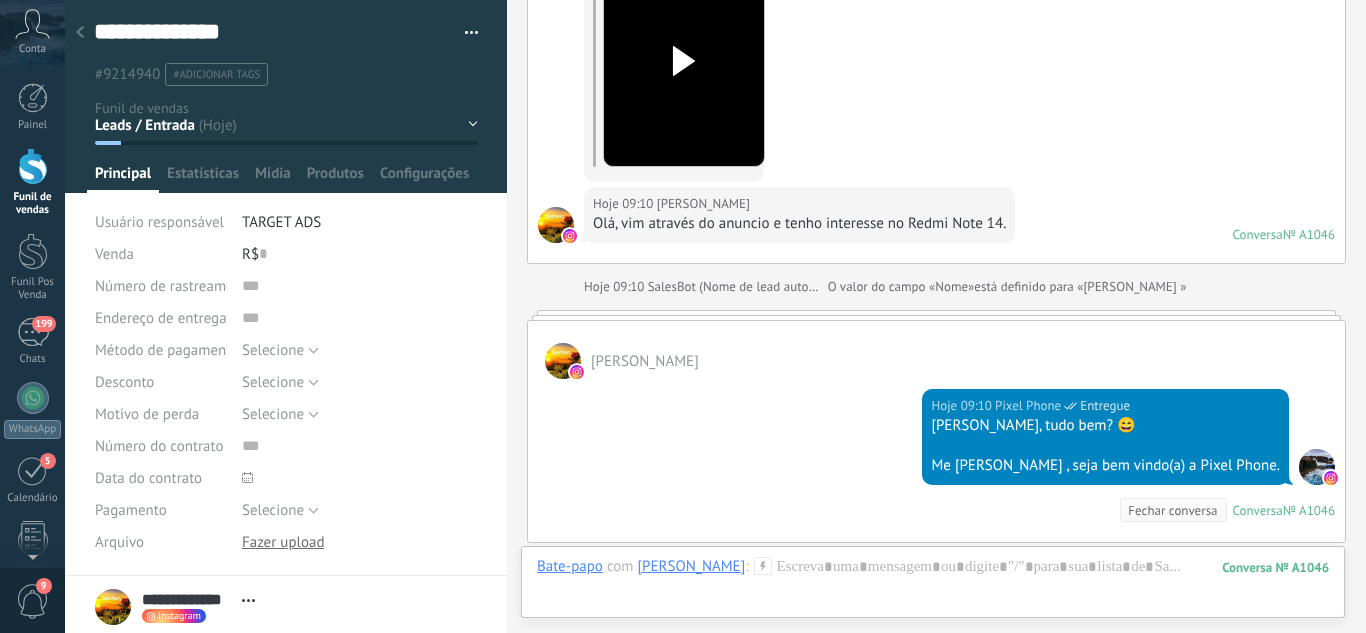 click on "Hoje 09:10 Pixel Phone  Entregue OláLaercio Alves, tudo bem? 😄   Me chamo Antony , seja bem vindo(a) a Pixel Phone. Conversa  № A1046 Conversa № A1046 Fechar conversa" at bounding box center (936, 460) 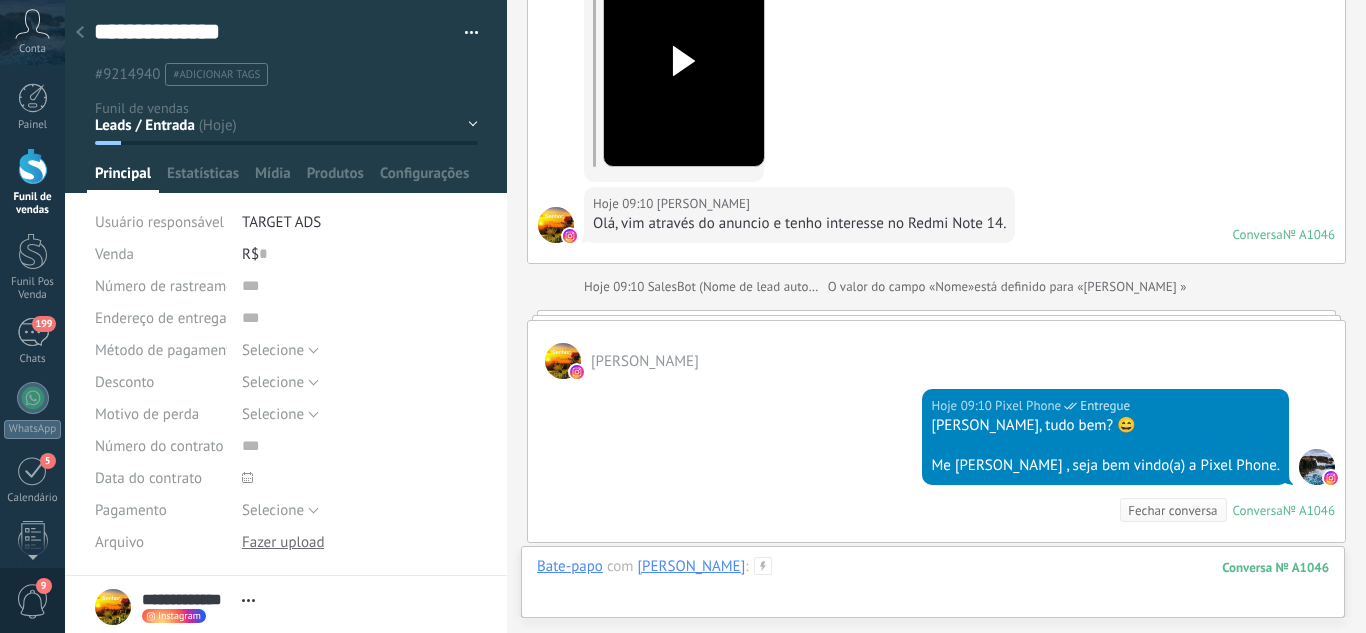 click at bounding box center [933, 587] 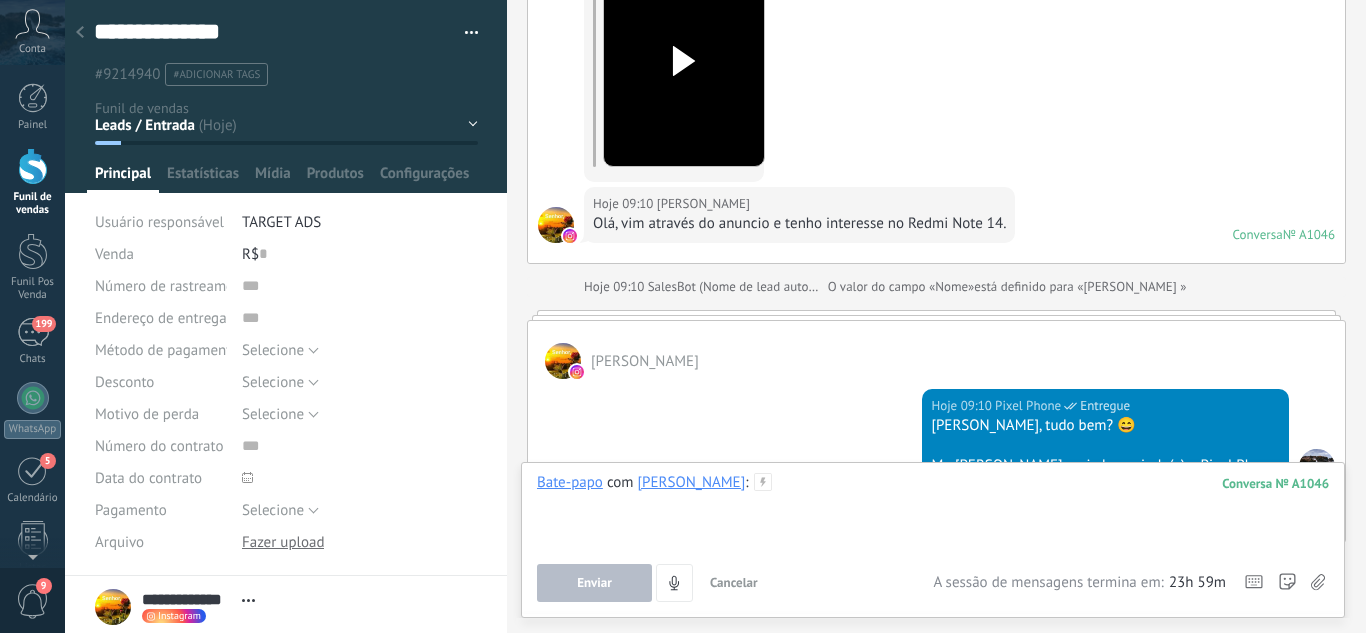 type 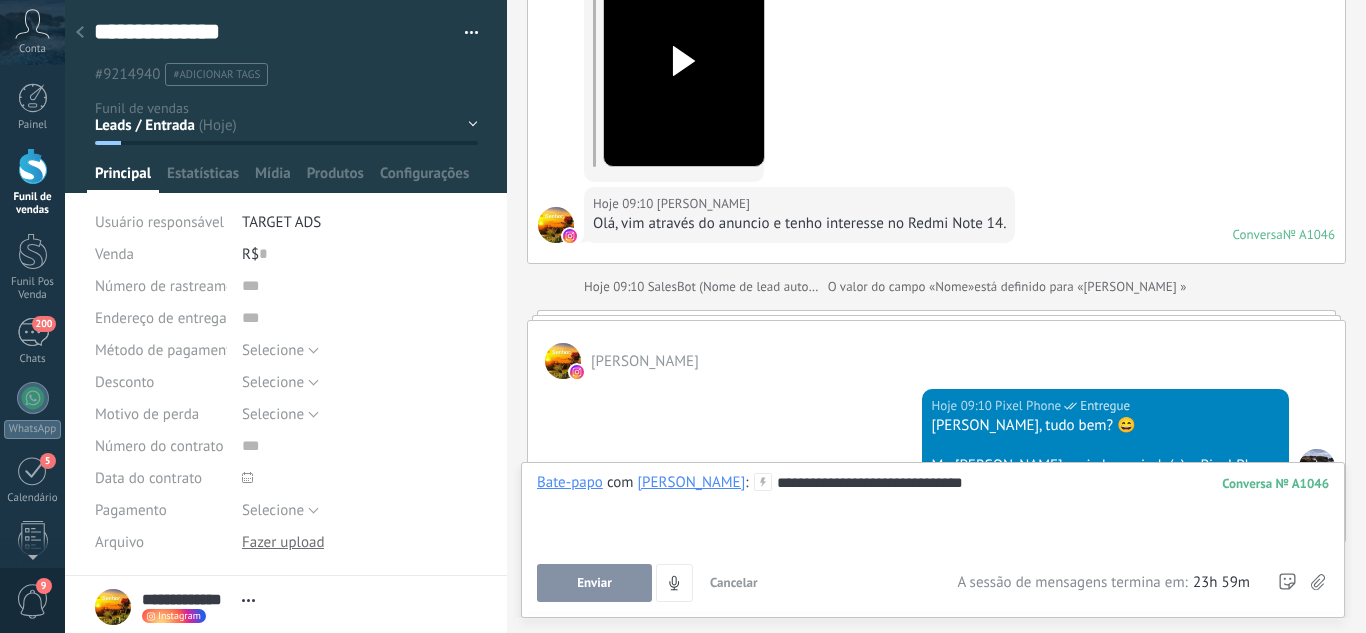 drag, startPoint x: 614, startPoint y: 574, endPoint x: 589, endPoint y: 602, distance: 37.536648 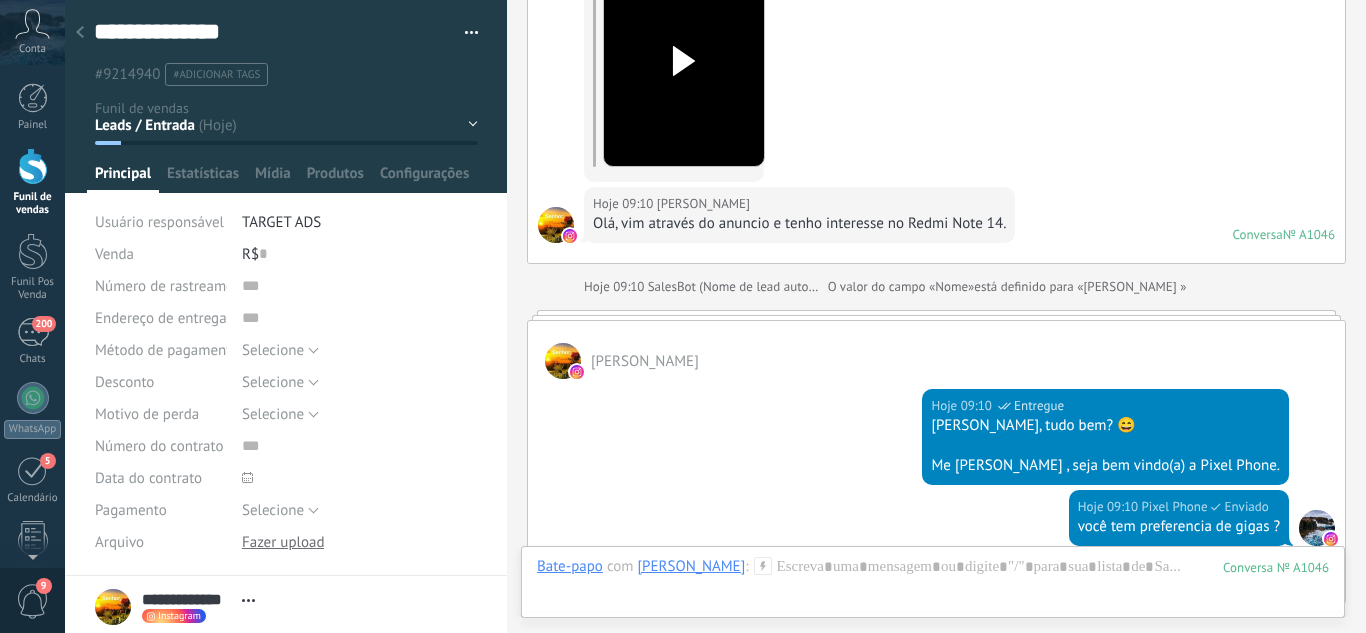 scroll, scrollTop: 595, scrollLeft: 0, axis: vertical 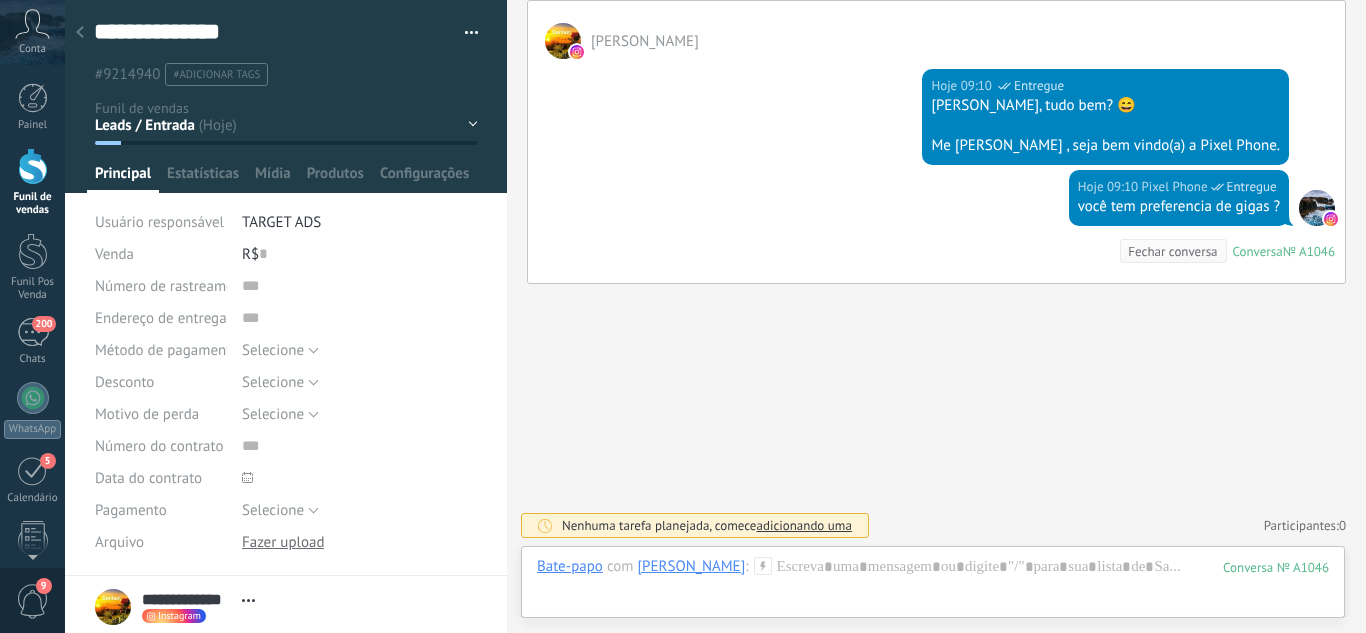 click at bounding box center (80, 33) 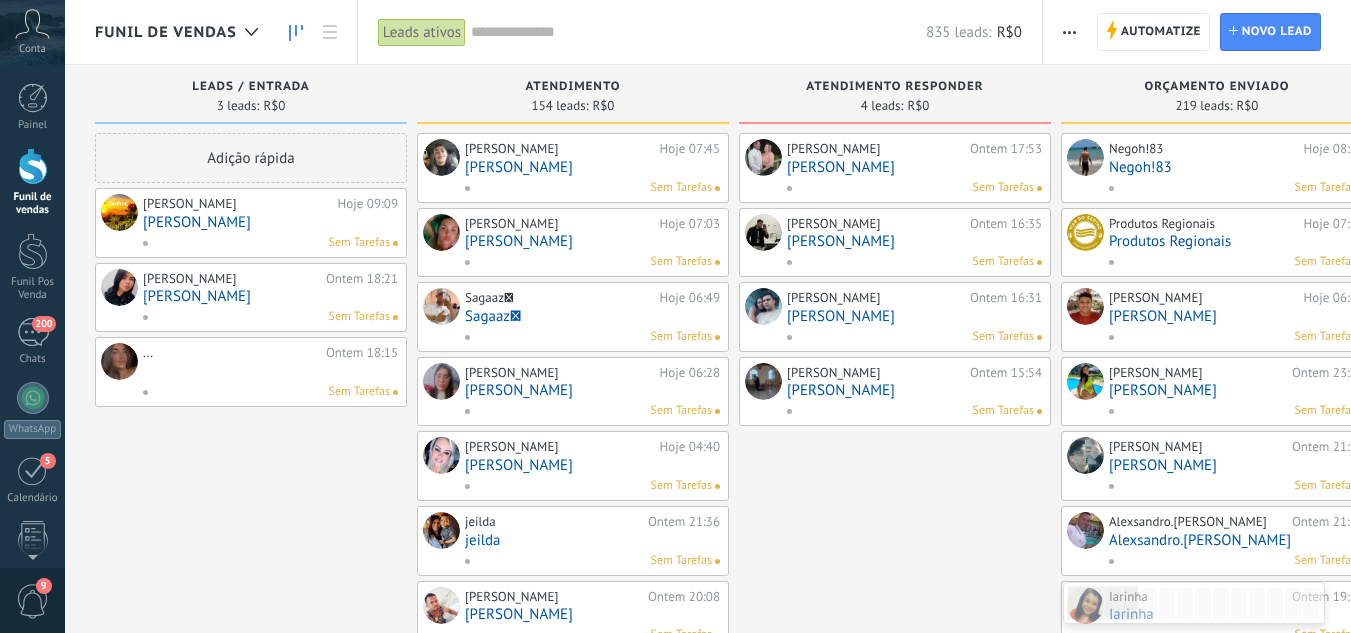 click on "[PERSON_NAME]" at bounding box center (914, 167) 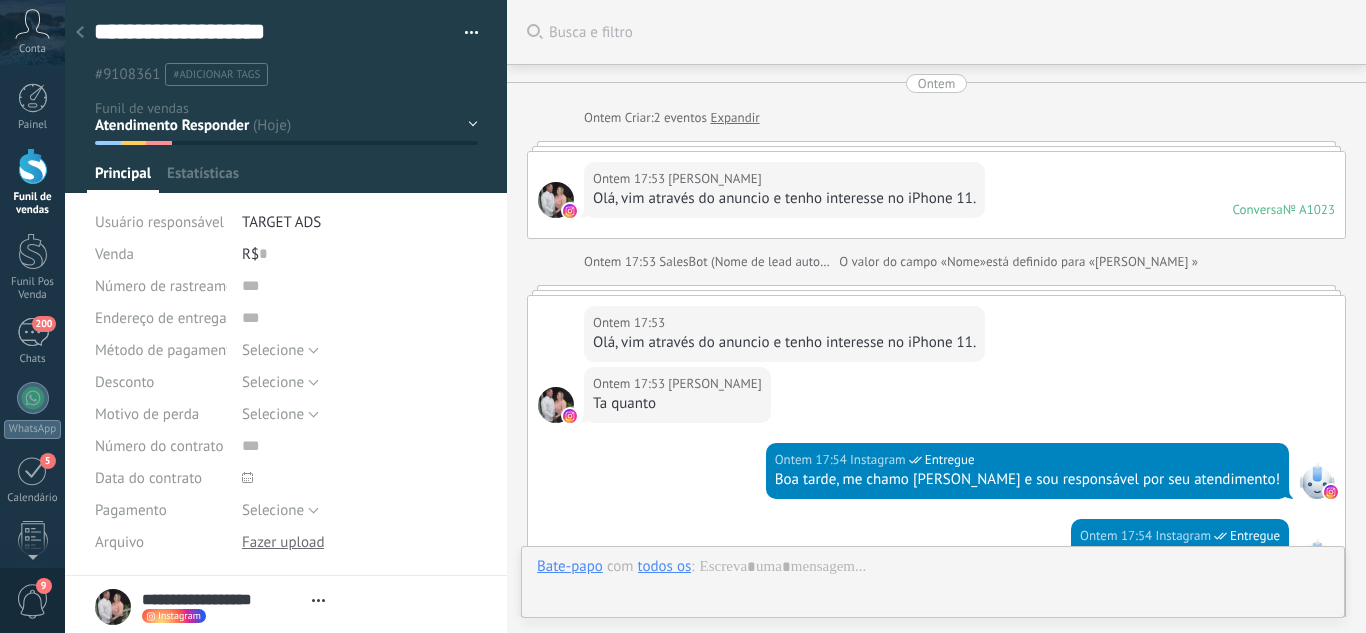 scroll, scrollTop: 660, scrollLeft: 0, axis: vertical 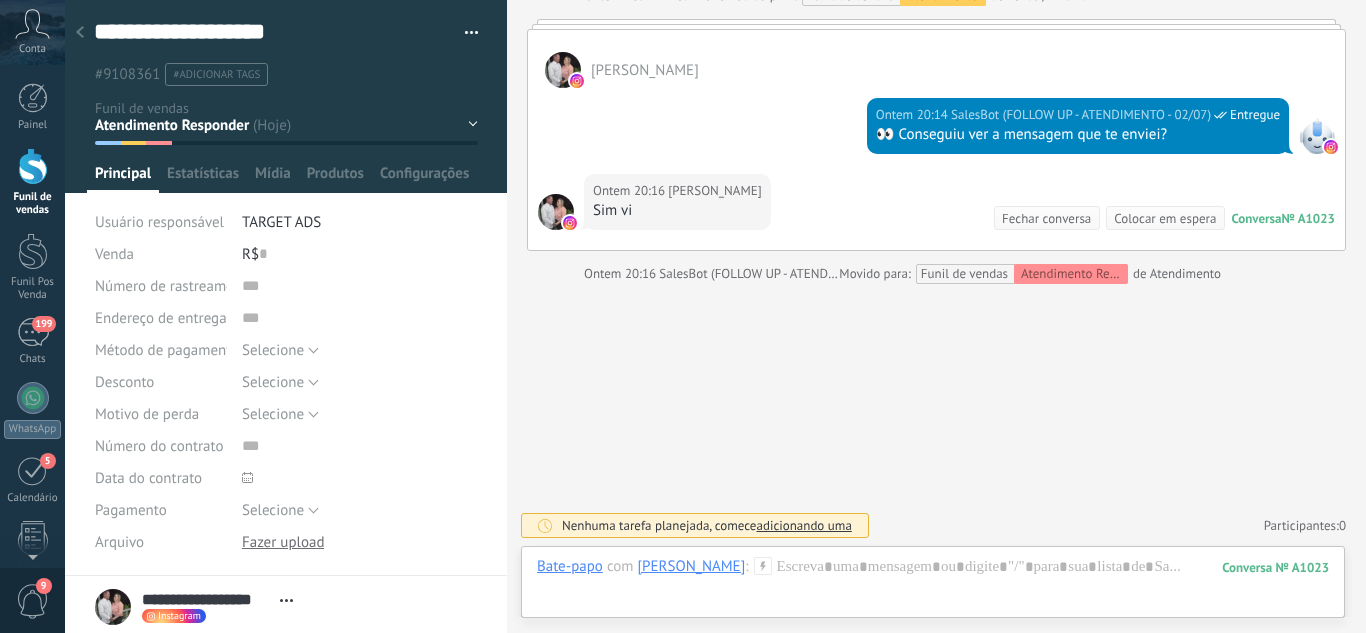 click on "Leads / Entrada
Atendimento
Atendimento Responder
Orçamento Enviado
Orçamento Responder
Negociação / Fechamento
-" at bounding box center [0, 0] 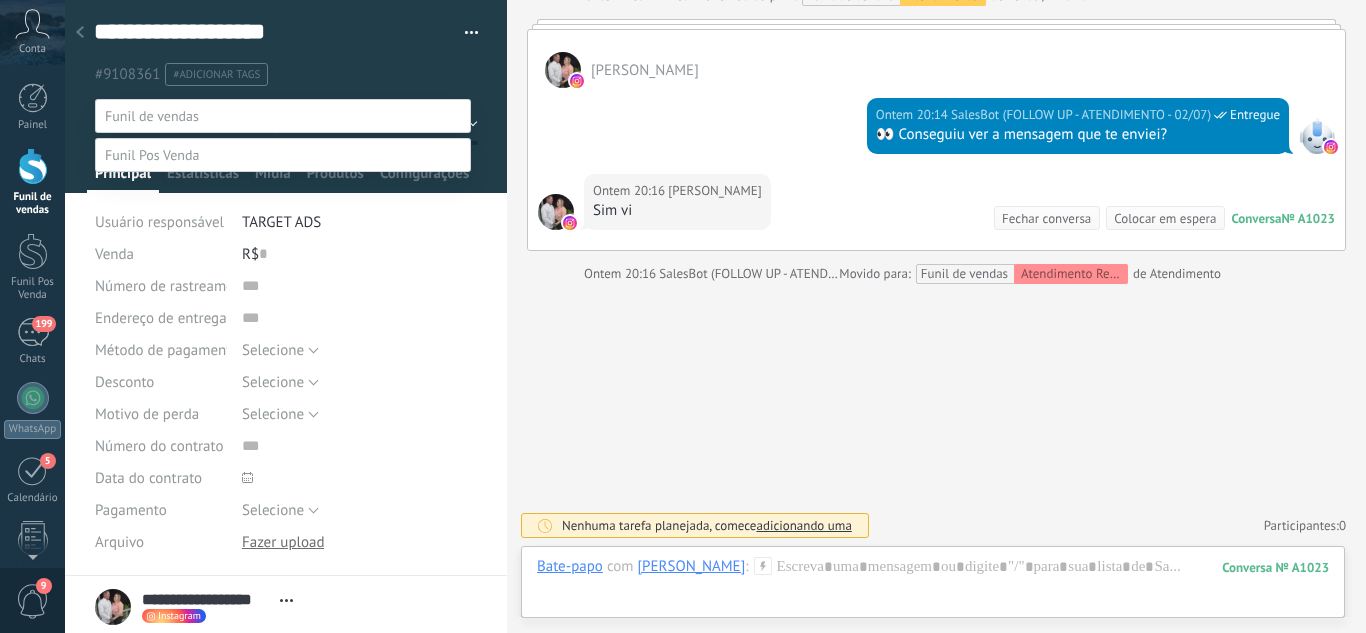 click on "Perdido / Desqualificado" at bounding box center [0, 0] 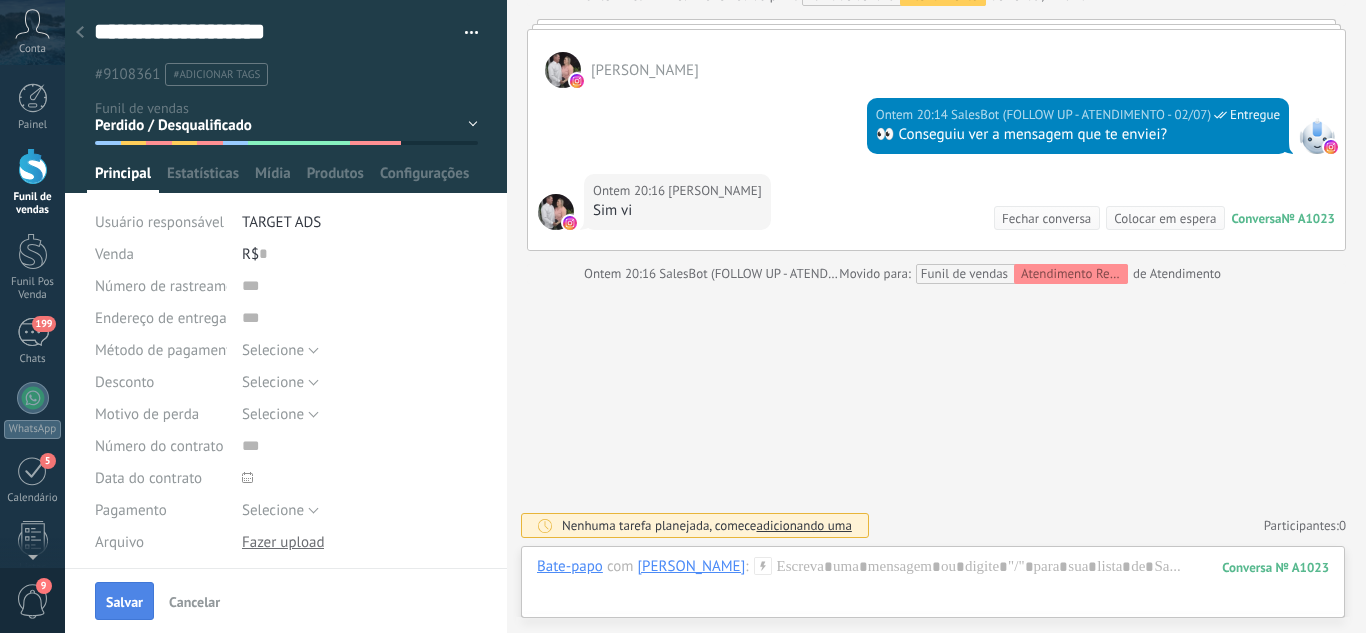 click on "Salvar" at bounding box center [124, 602] 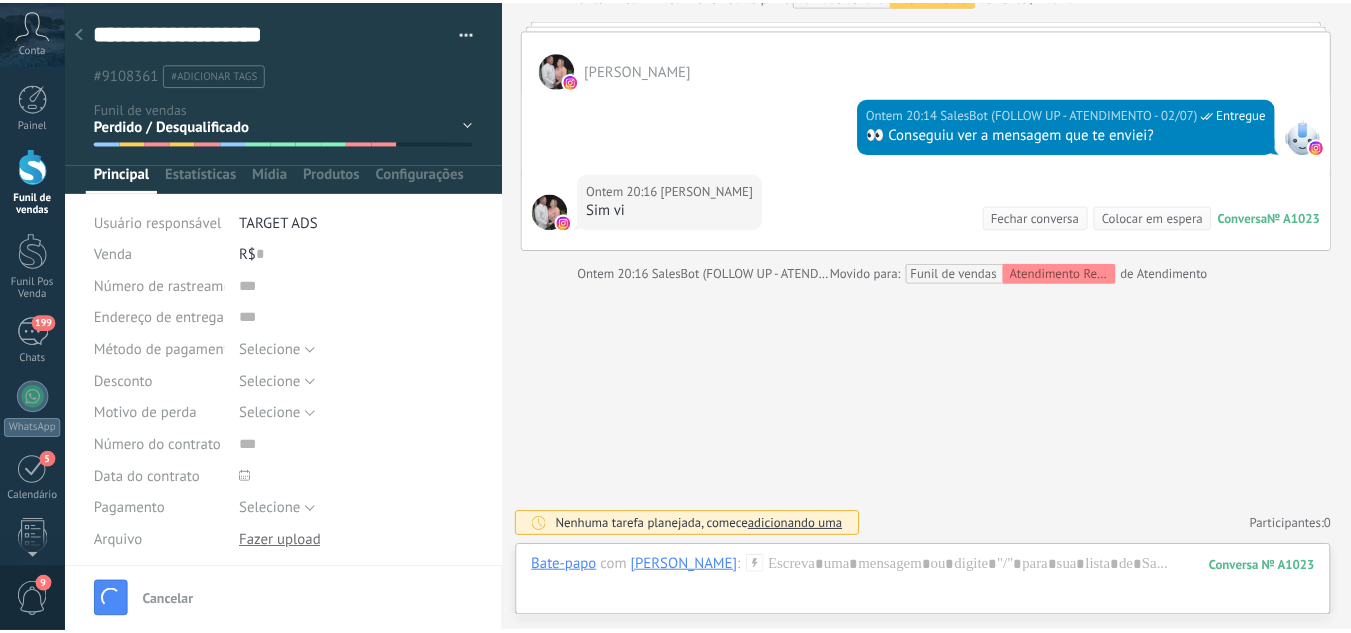 scroll, scrollTop: 729, scrollLeft: 0, axis: vertical 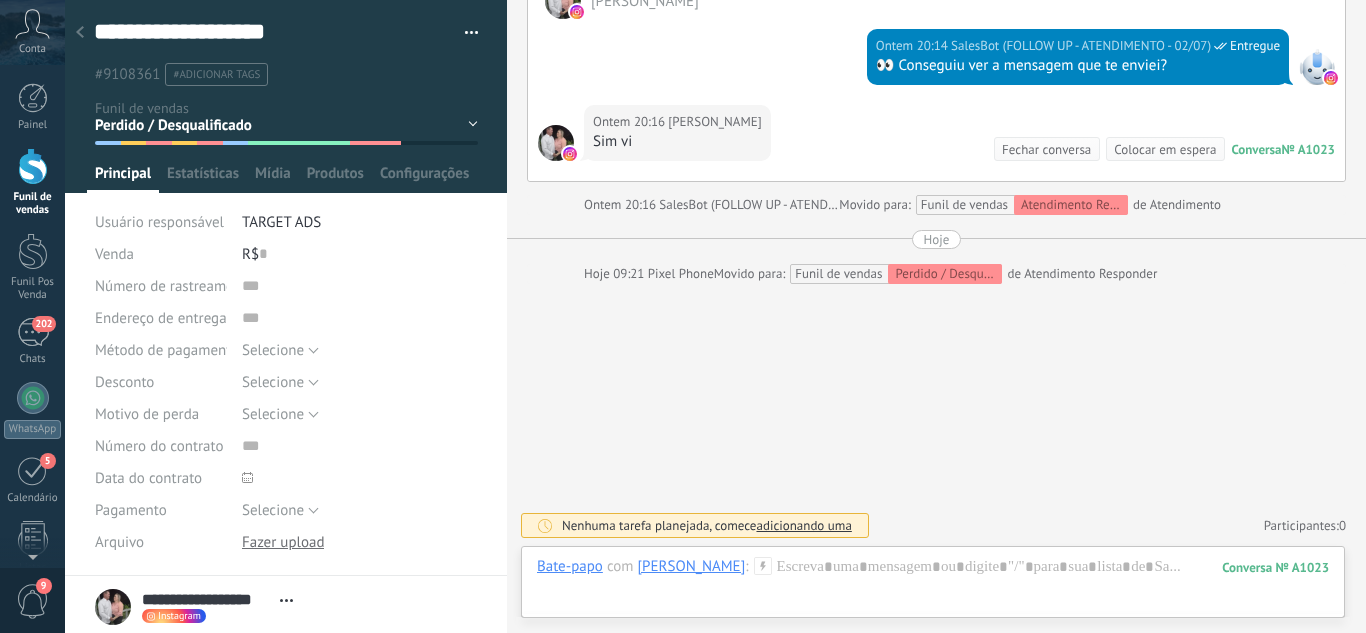 click 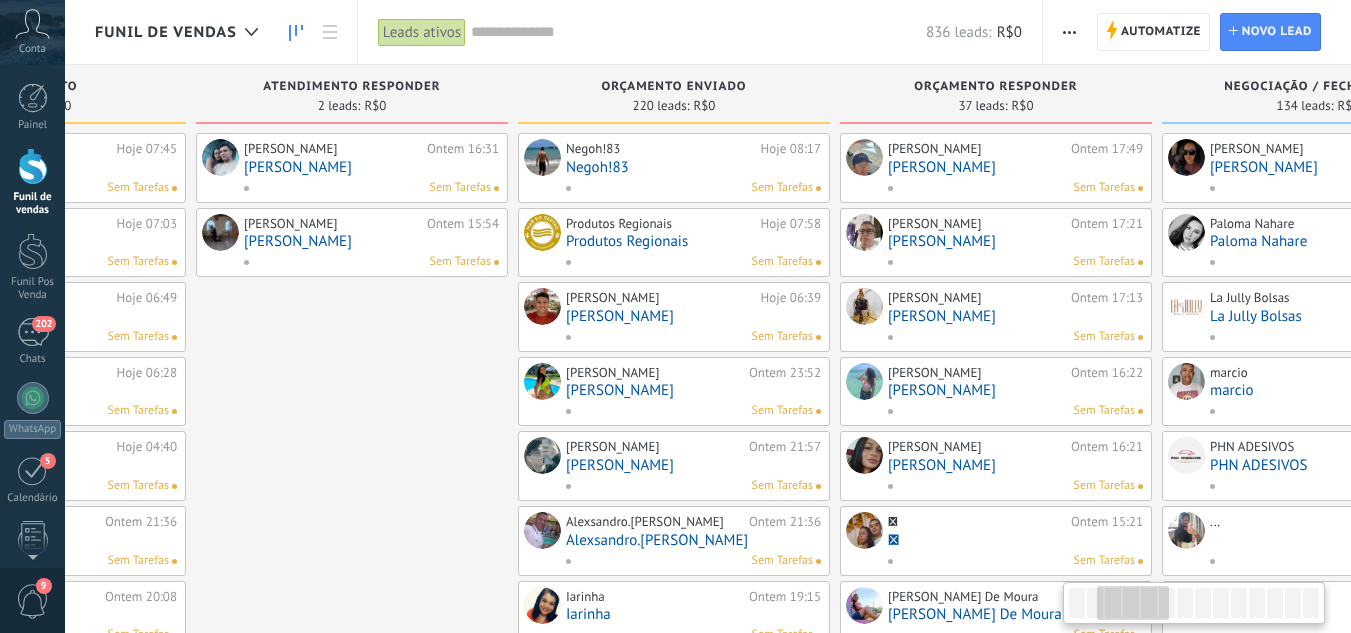 drag, startPoint x: 872, startPoint y: 517, endPoint x: 330, endPoint y: 451, distance: 546.00366 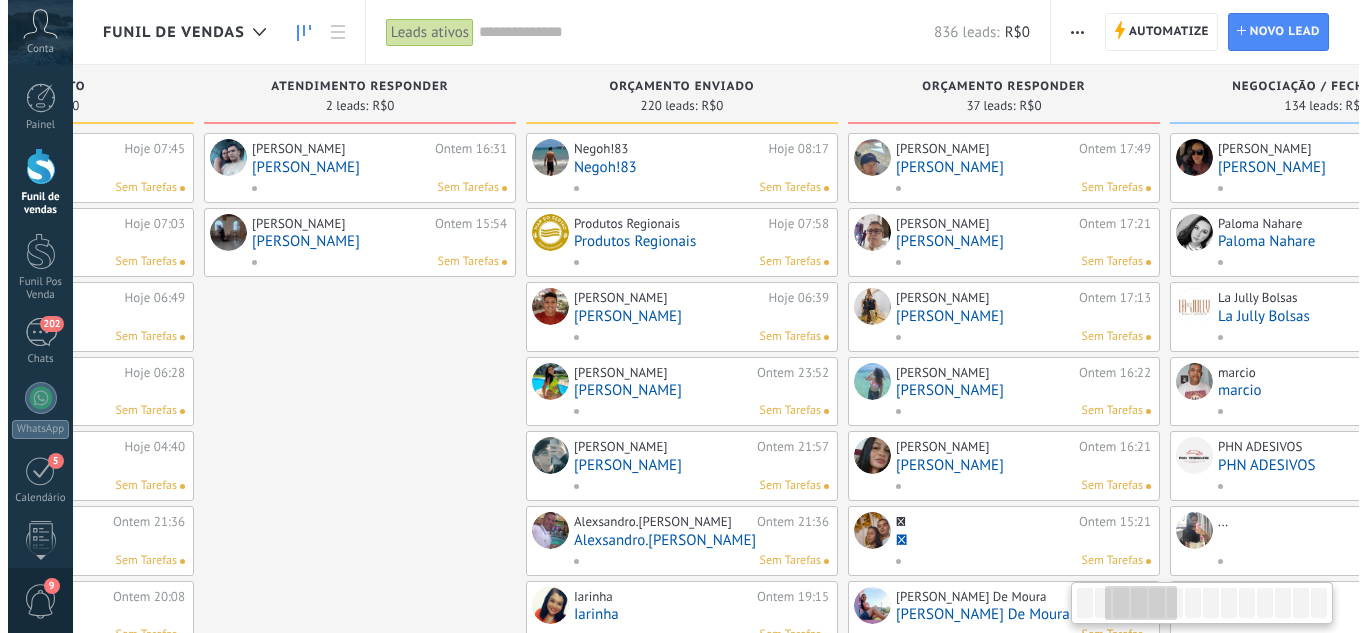 scroll, scrollTop: 0, scrollLeft: 606, axis: horizontal 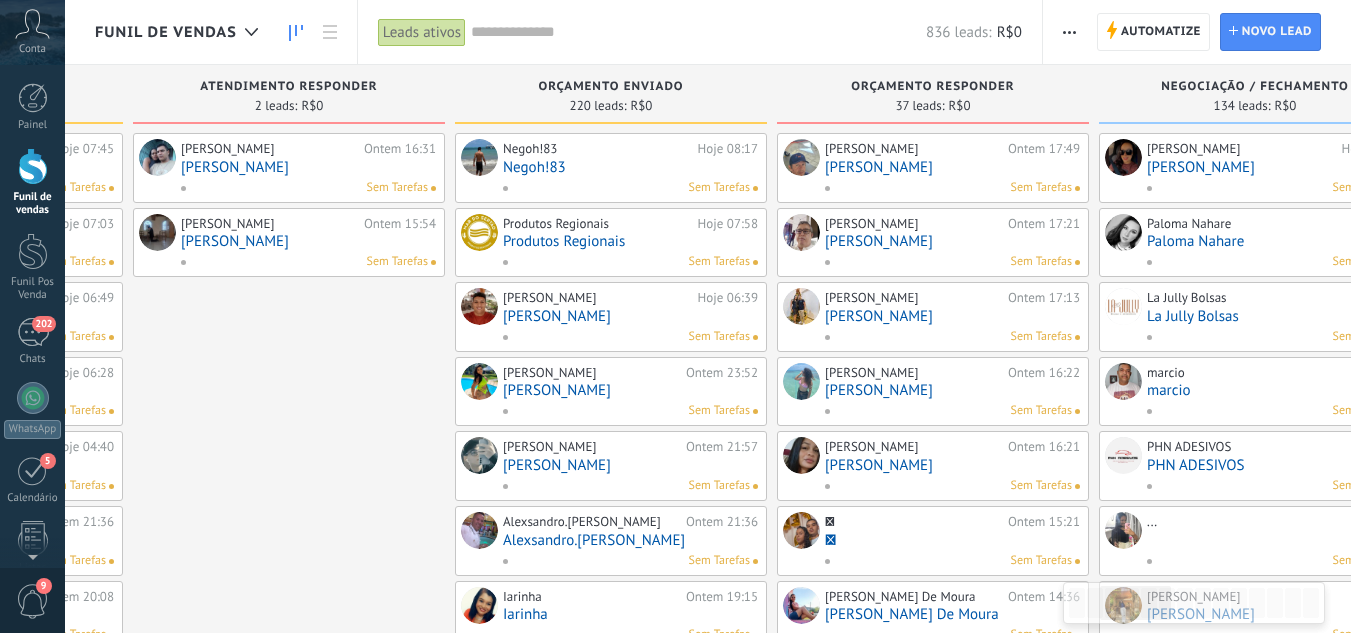 click on "[PERSON_NAME]" at bounding box center [952, 167] 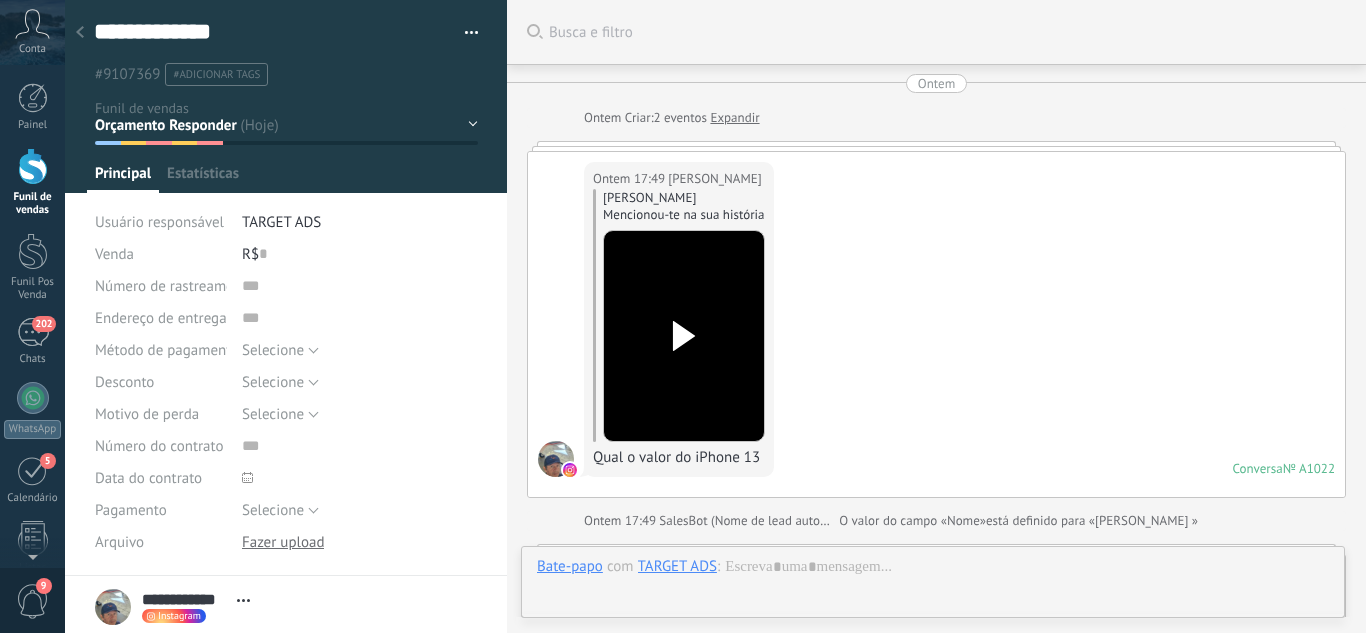 scroll, scrollTop: 30, scrollLeft: 0, axis: vertical 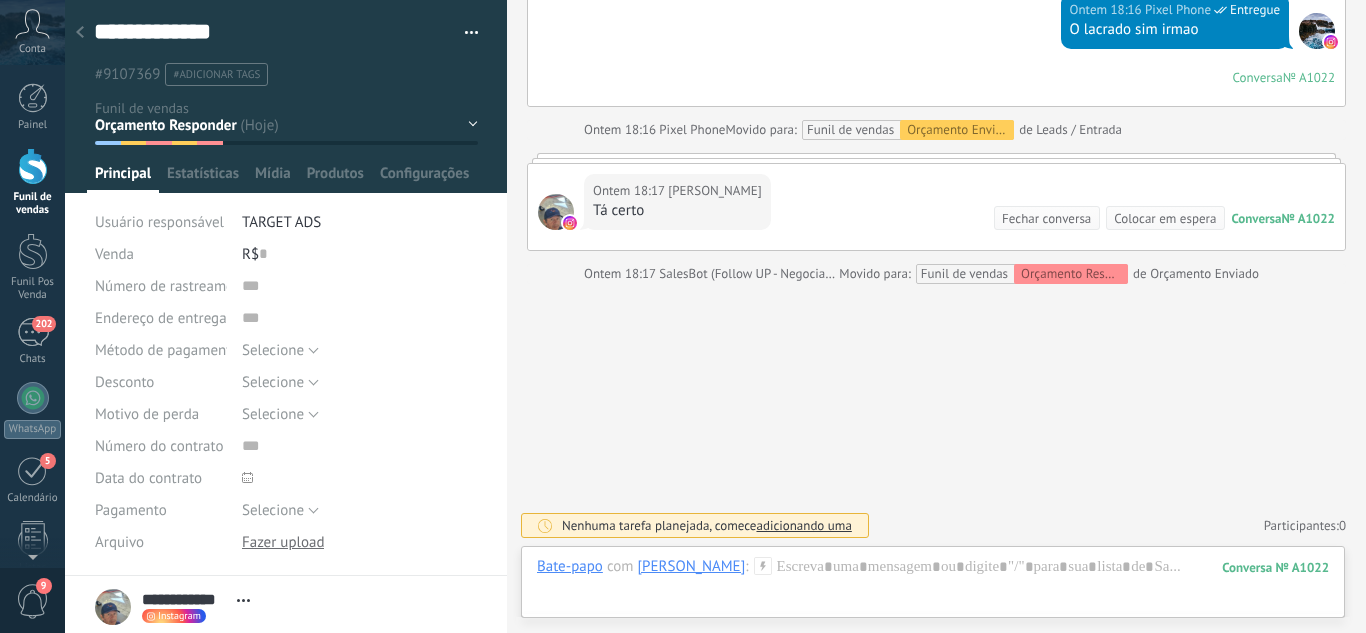 drag, startPoint x: 56, startPoint y: 48, endPoint x: 74, endPoint y: 48, distance: 18 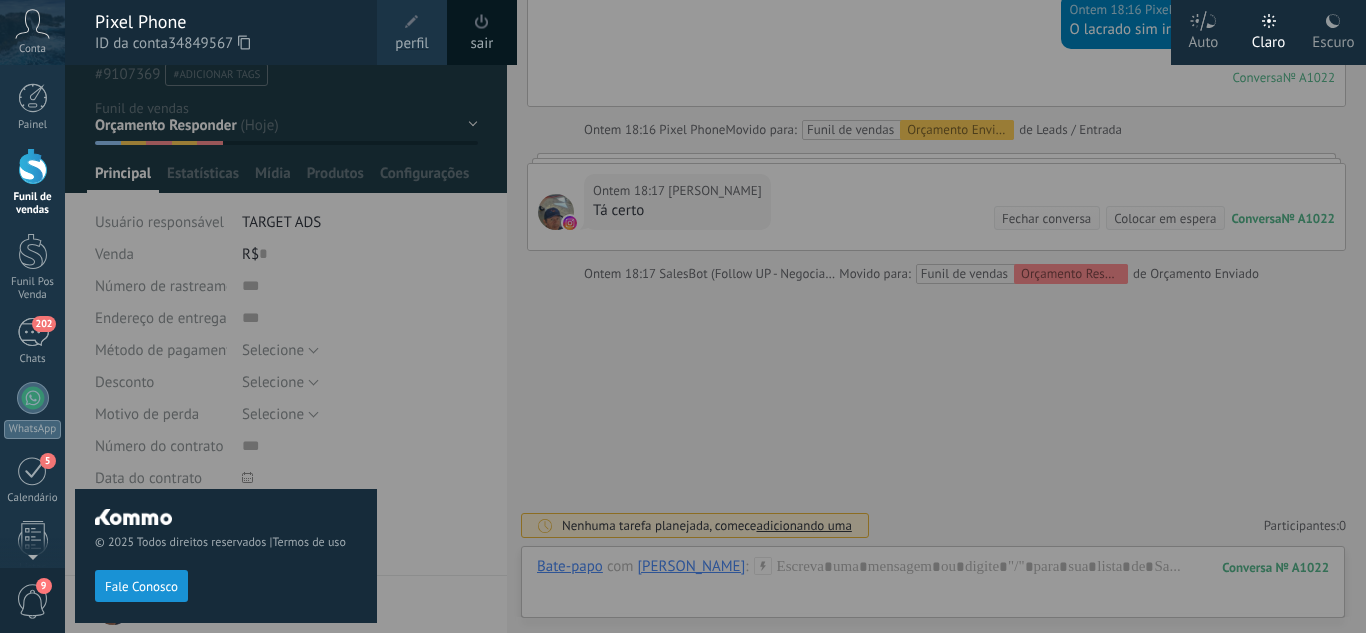 click on "Pixel Phone
ID da conta
34849567" at bounding box center [221, 32] 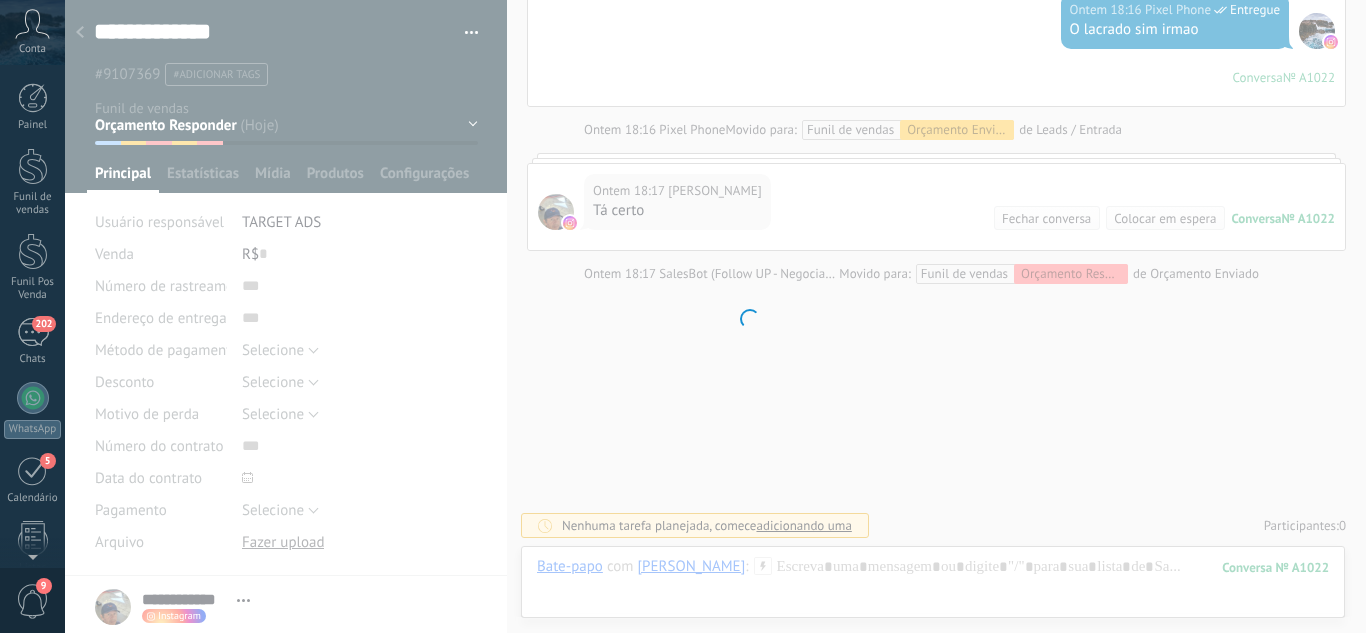 scroll, scrollTop: 297, scrollLeft: 0, axis: vertical 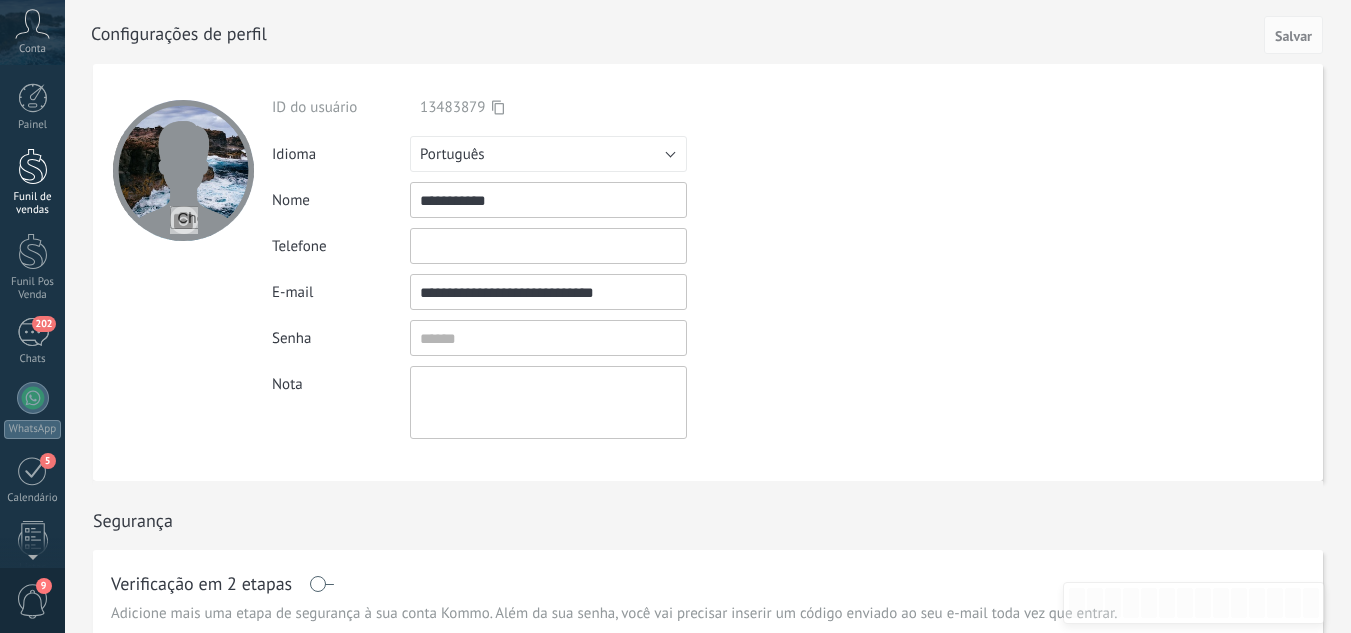 click at bounding box center (33, 166) 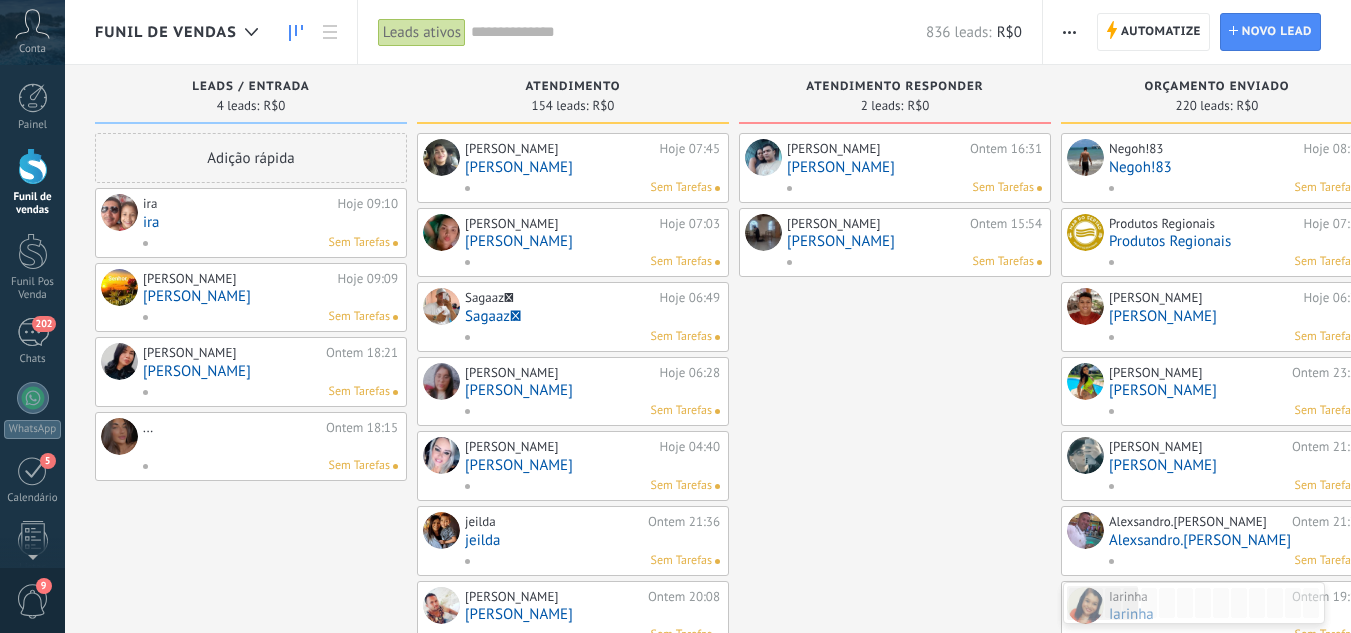 click on "[PERSON_NAME]" at bounding box center (914, 241) 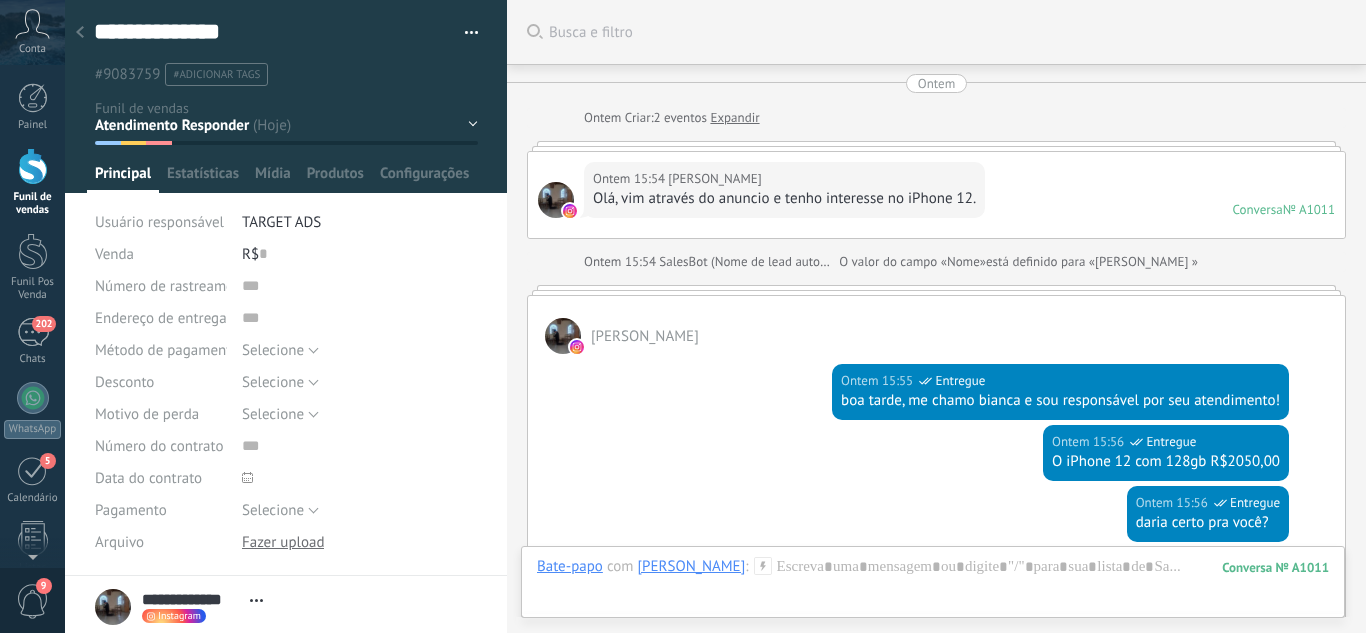 scroll, scrollTop: 30, scrollLeft: 0, axis: vertical 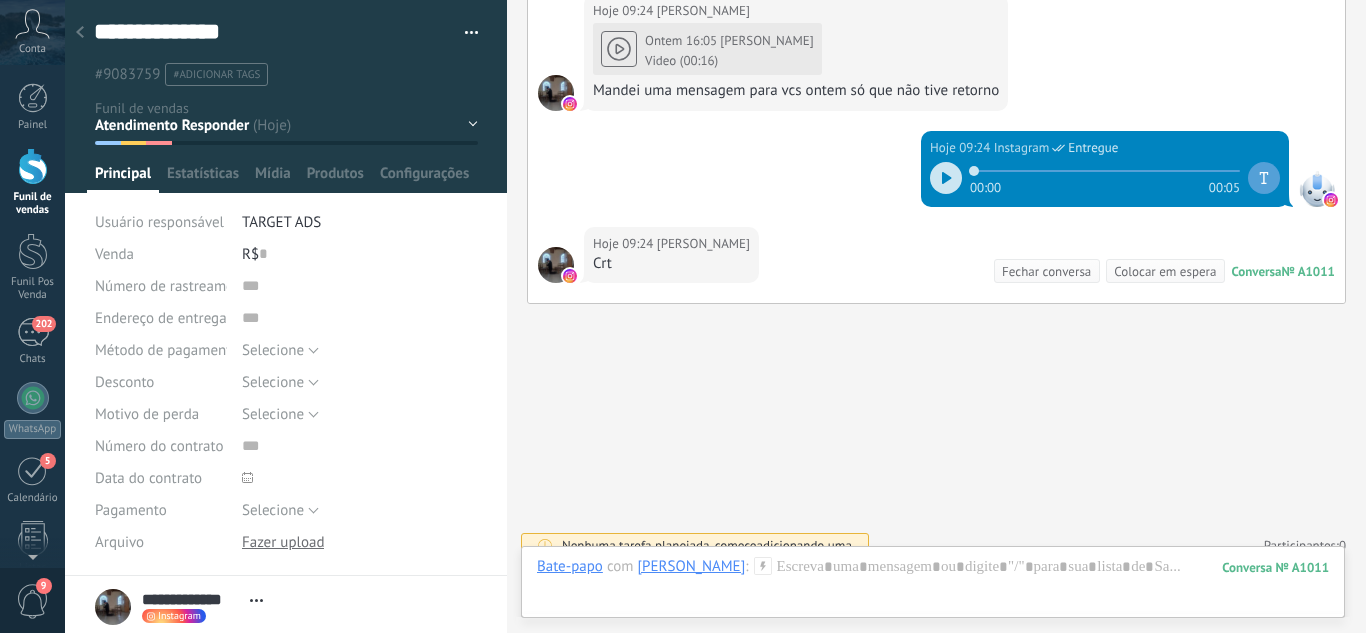 click on "Leads / Entrada
Atendimento
Atendimento Responder
Orçamento Enviado
Orçamento Responder
Negociação / Fechamento
-" at bounding box center (0, 0) 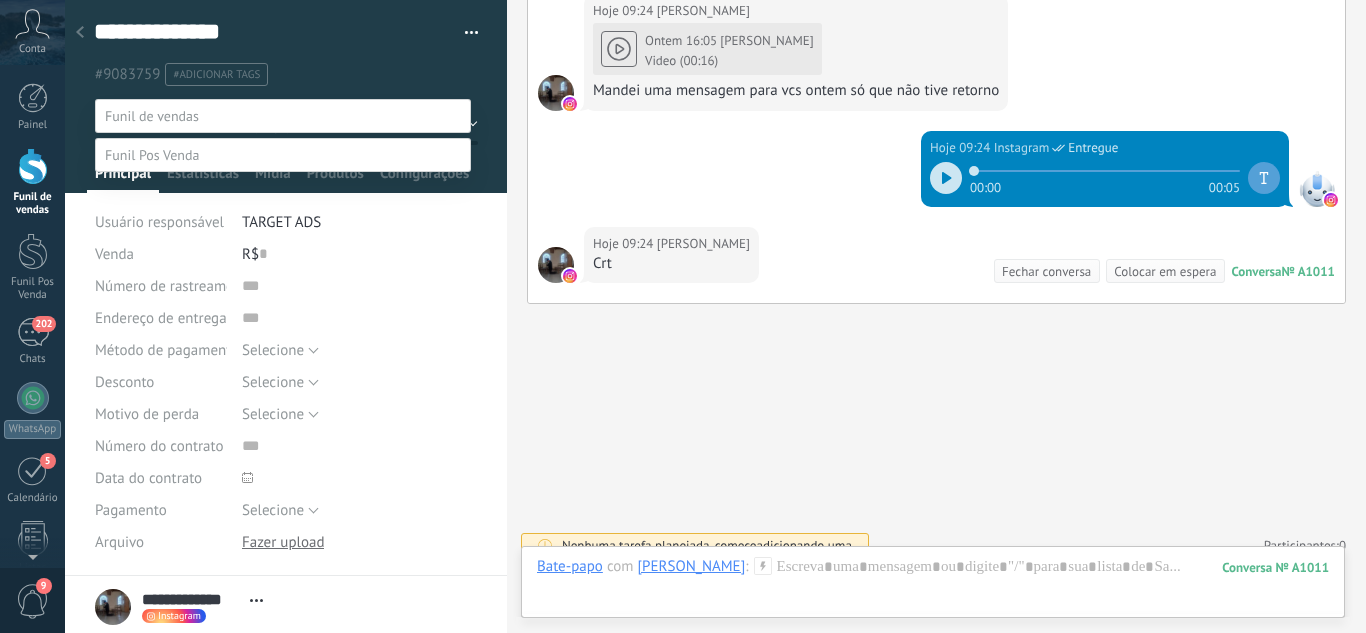 click at bounding box center (715, 316) 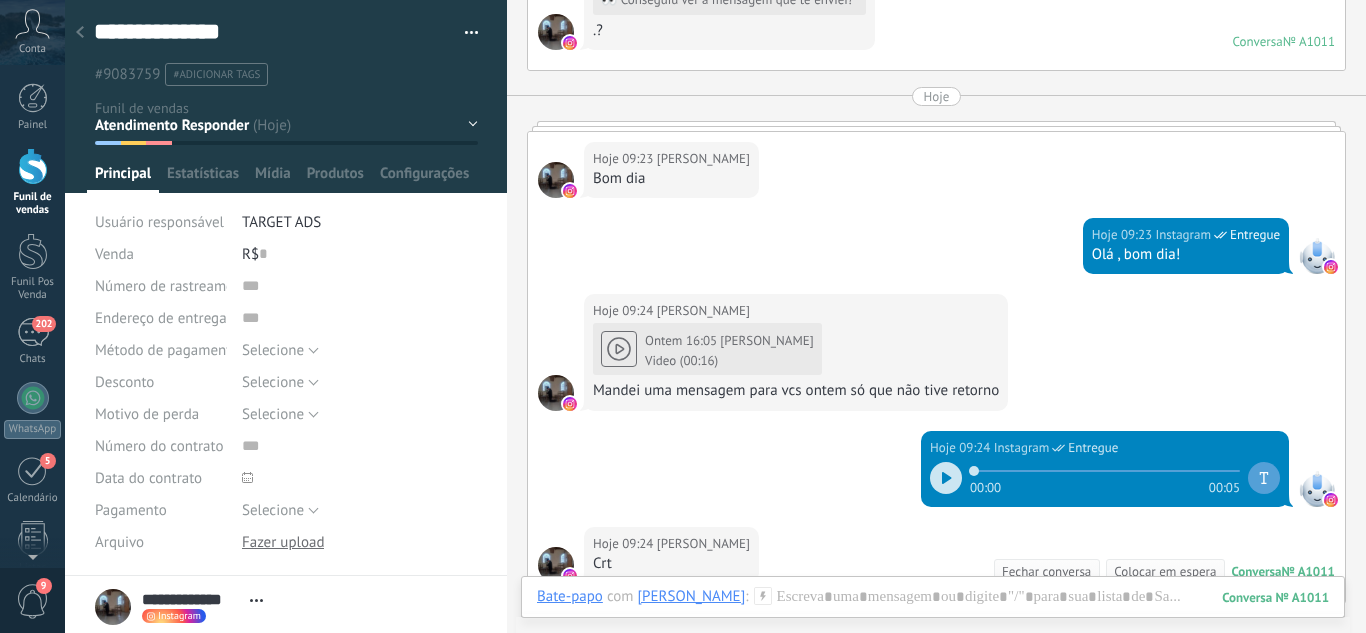 scroll, scrollTop: 3044, scrollLeft: 0, axis: vertical 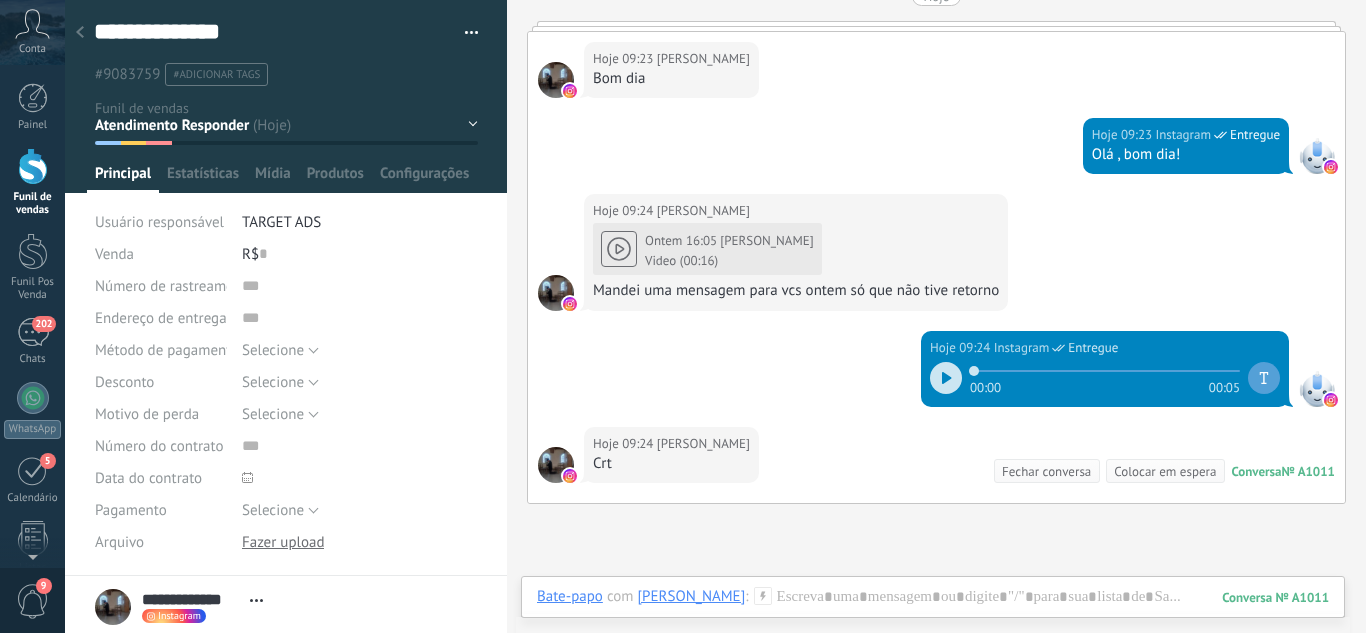 click on "Leads / Entrada
Atendimento
Atendimento Responder
Orçamento Enviado
Orçamento Responder
Negociação / Fechamento
-" at bounding box center (0, 0) 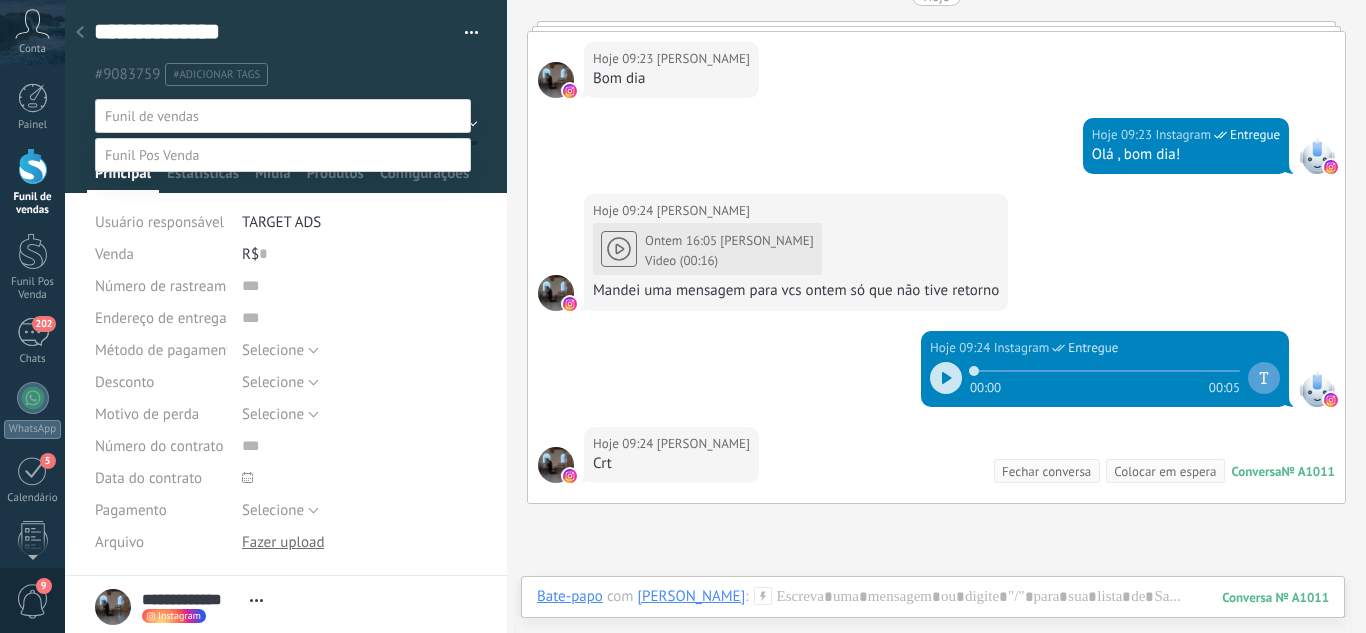 click on "Perdido / Desqualificado" at bounding box center (0, 0) 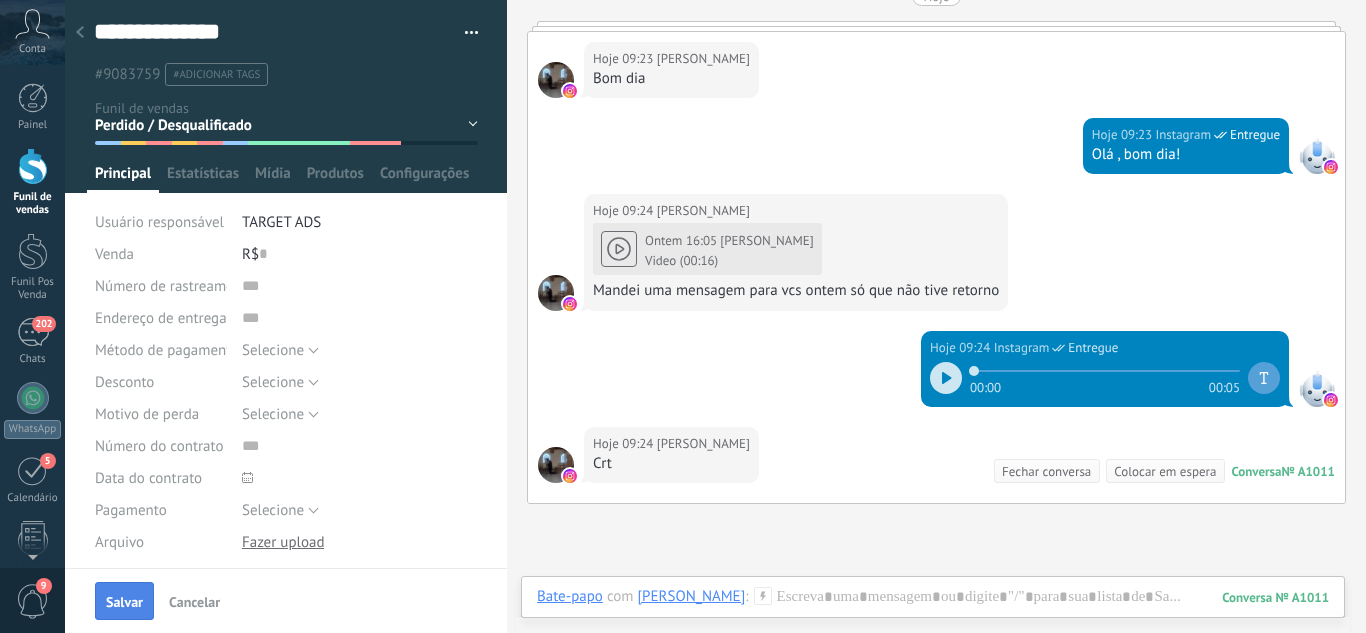 click on "Salvar" at bounding box center [124, 601] 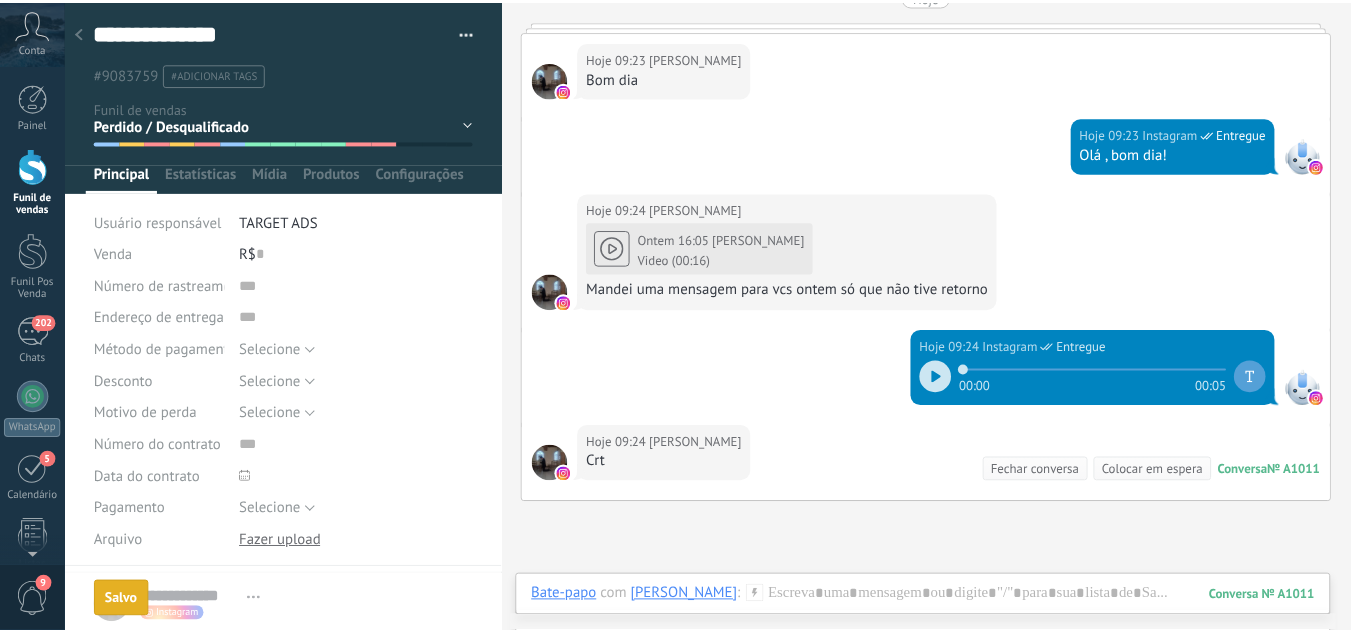 scroll, scrollTop: 3077, scrollLeft: 0, axis: vertical 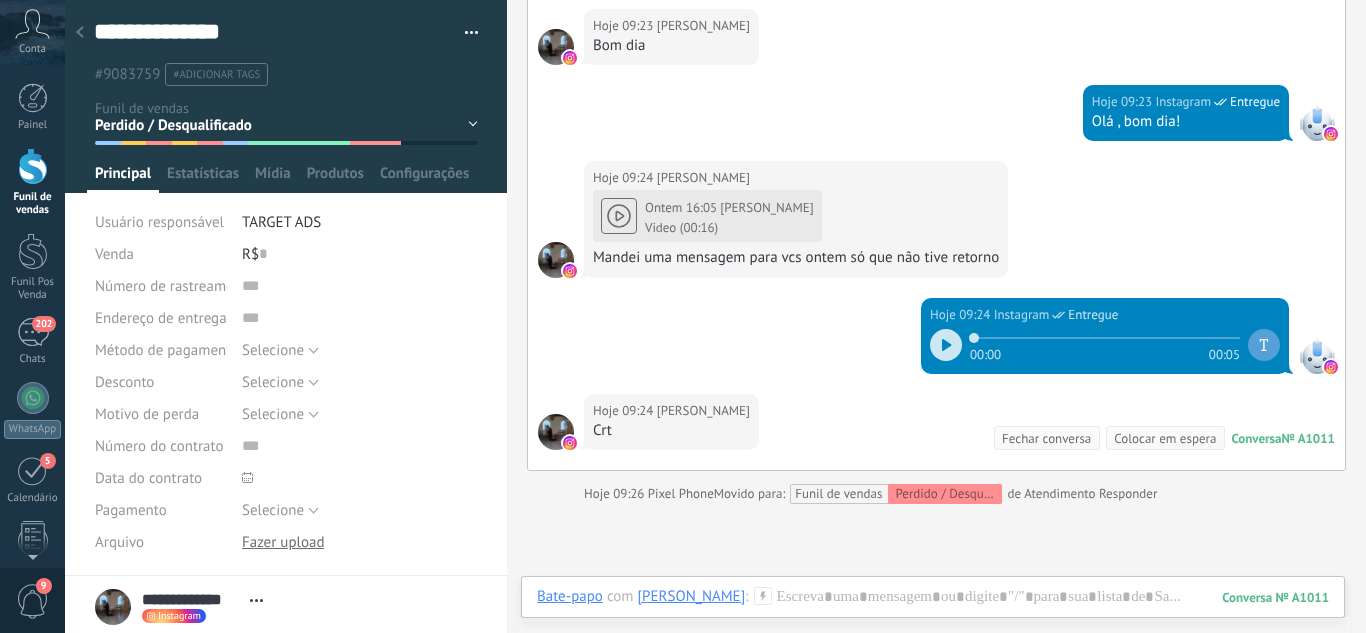 click at bounding box center [80, 33] 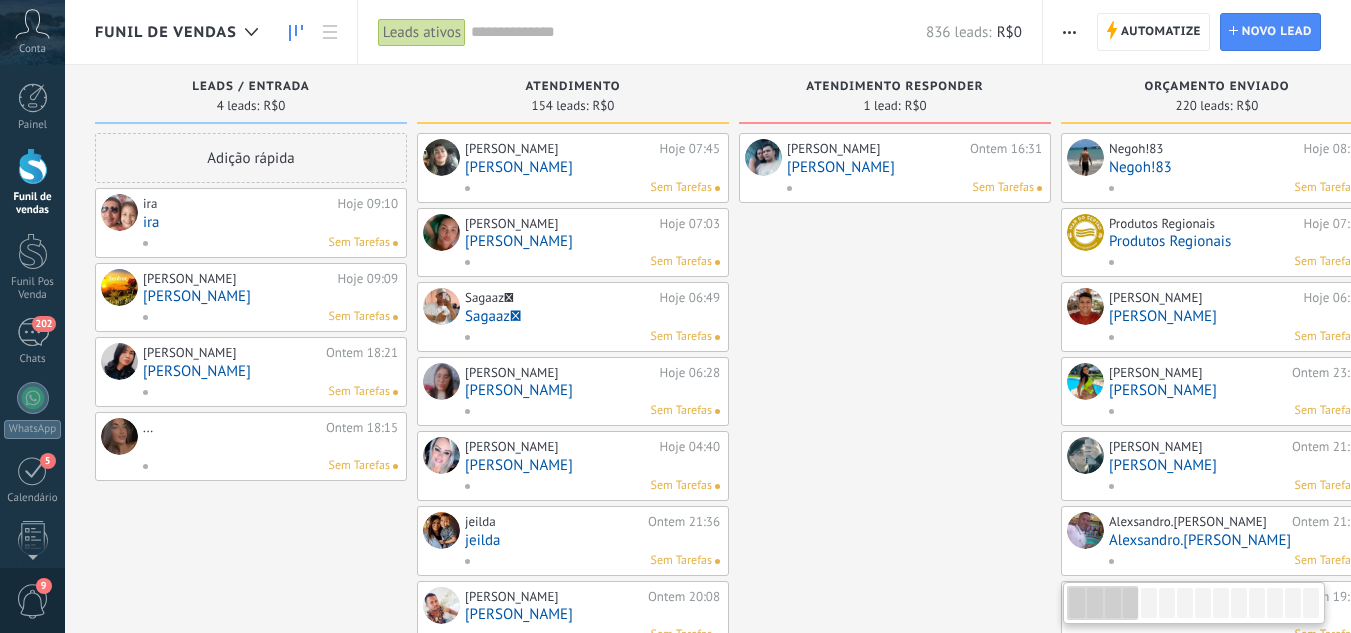 drag, startPoint x: 943, startPoint y: 409, endPoint x: 858, endPoint y: 322, distance: 121.630585 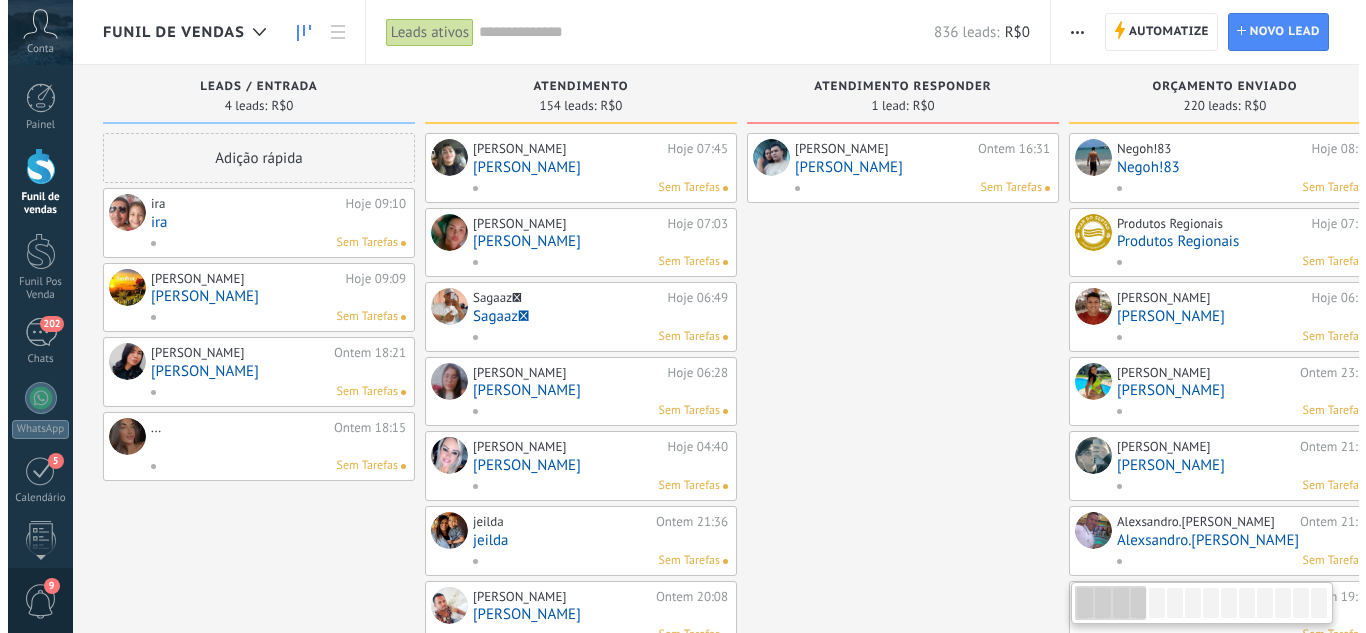 scroll, scrollTop: 0, scrollLeft: 44, axis: horizontal 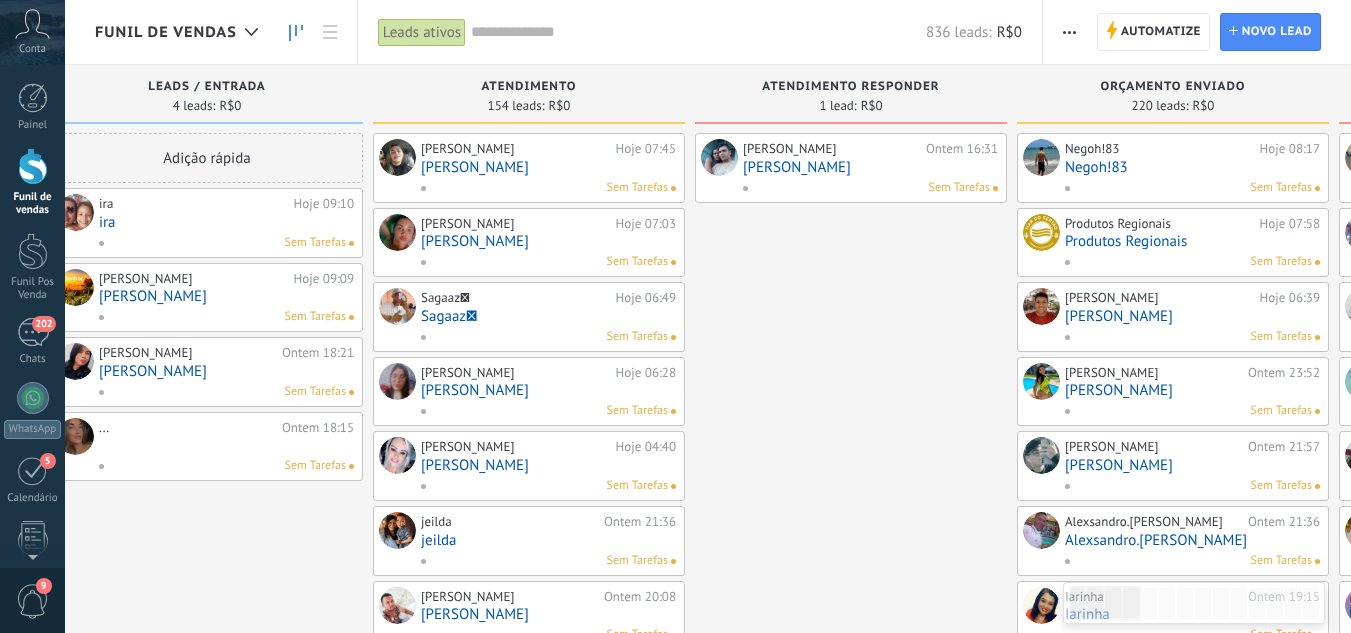 click on "[PERSON_NAME]" at bounding box center [870, 167] 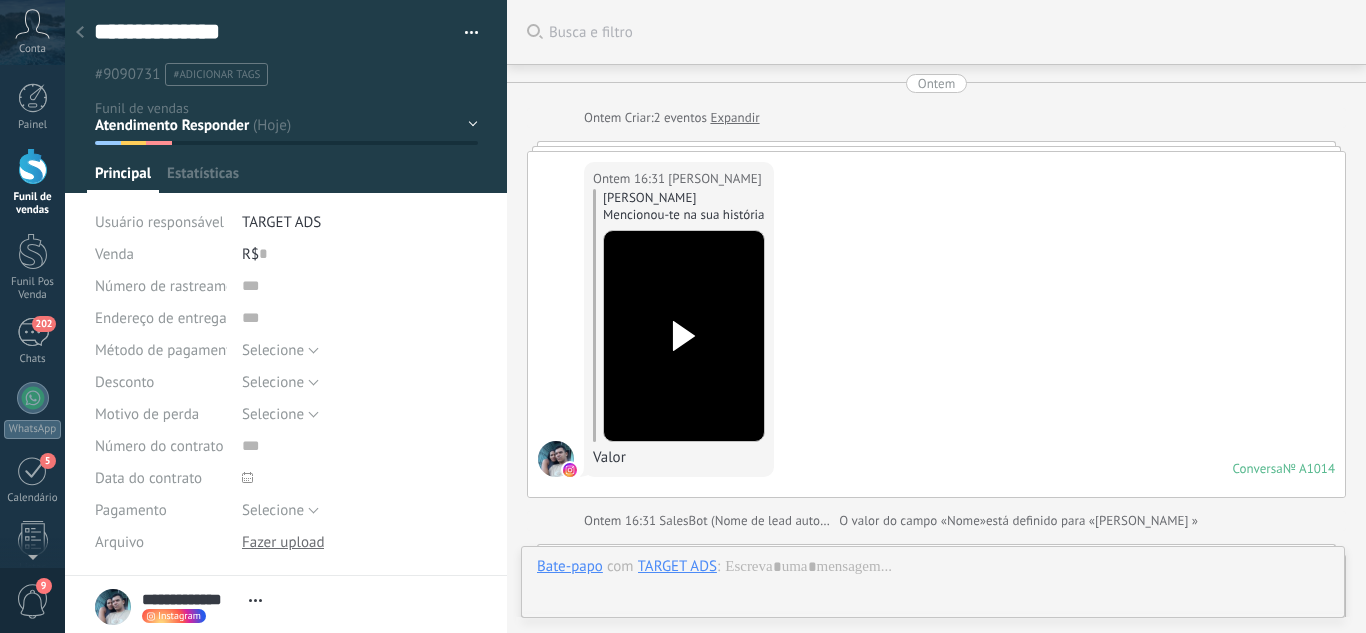 scroll, scrollTop: 1997, scrollLeft: 0, axis: vertical 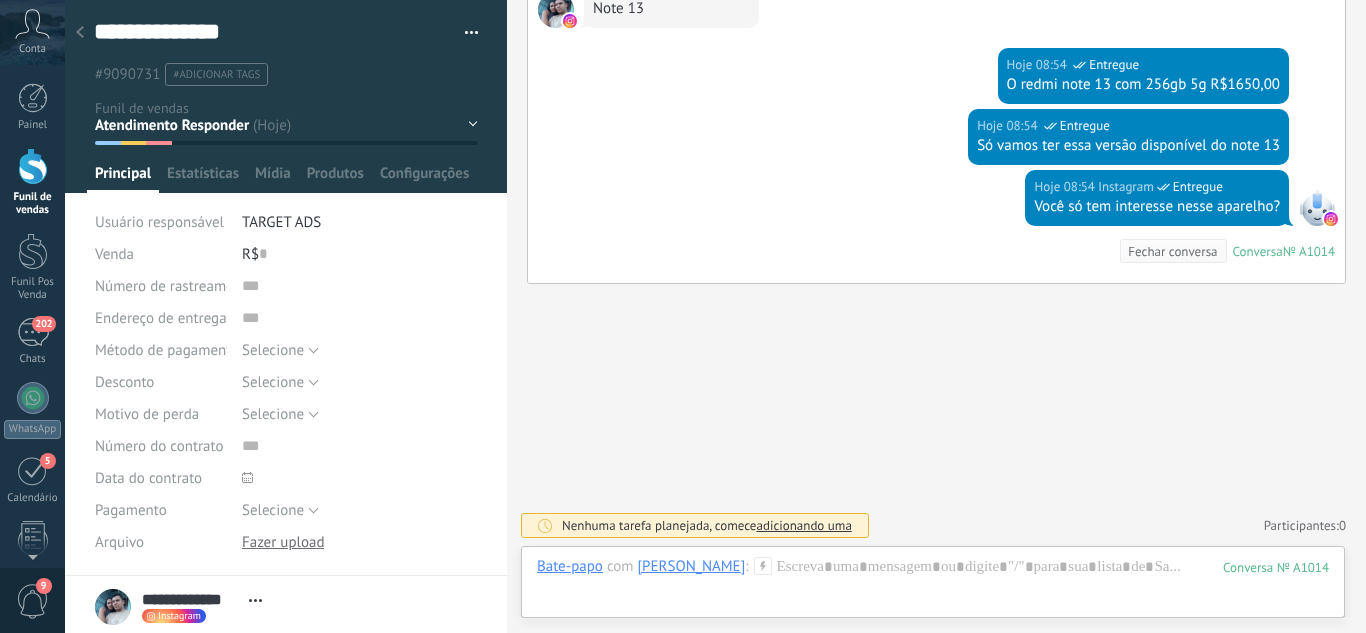 click at bounding box center [286, 96] 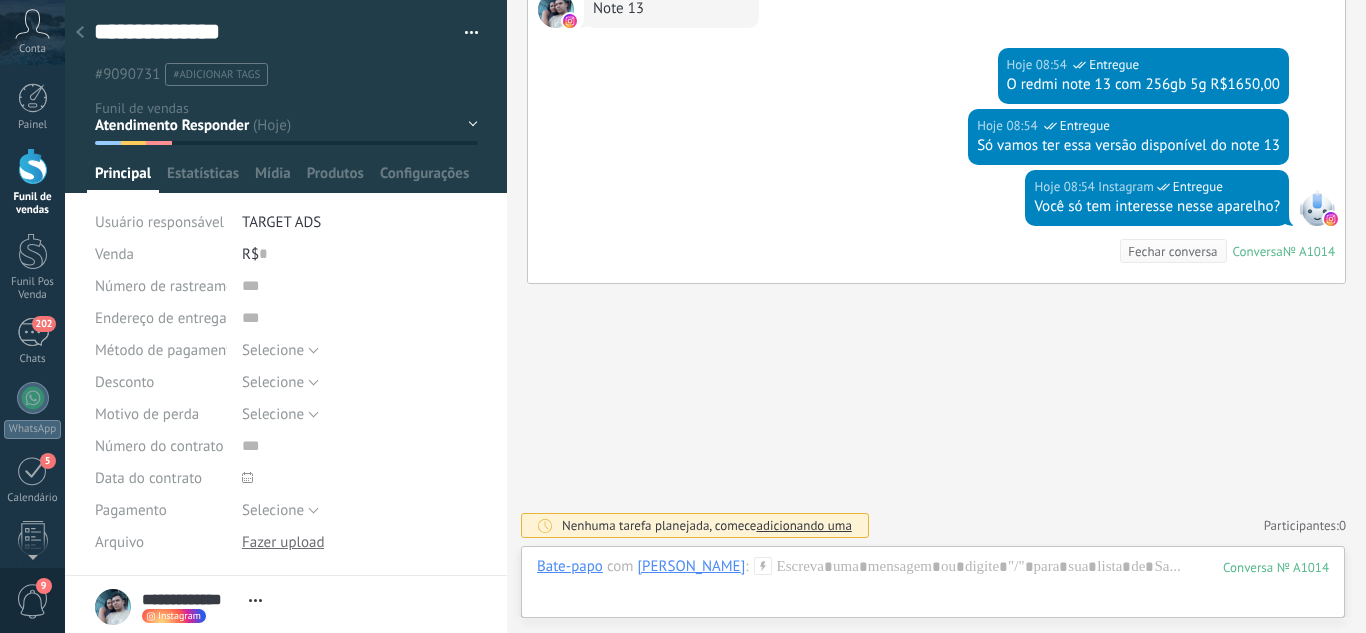 click on "Leads / Entrada
Atendimento
Atendimento Responder
Orçamento Enviado
Orçamento Responder
Negociação / Fechamento
-" at bounding box center (0, 0) 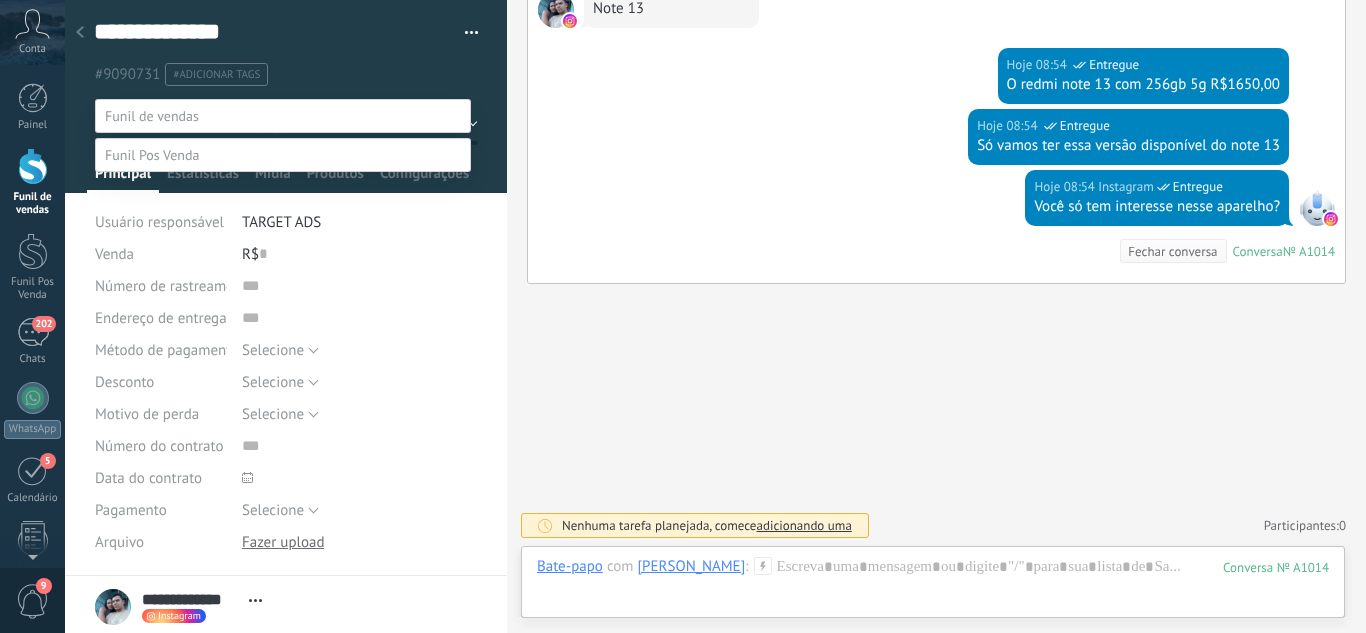 click on "Orçamento Enviado" at bounding box center [0, 0] 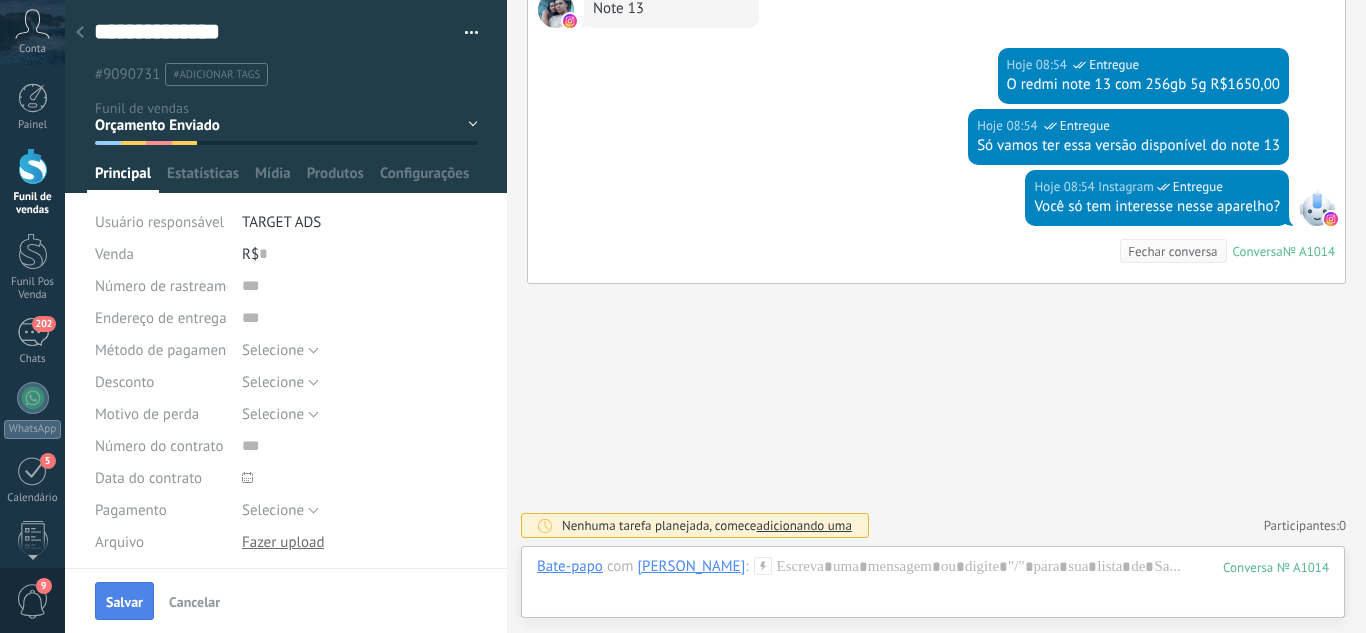 click on "Salvar" at bounding box center (124, 601) 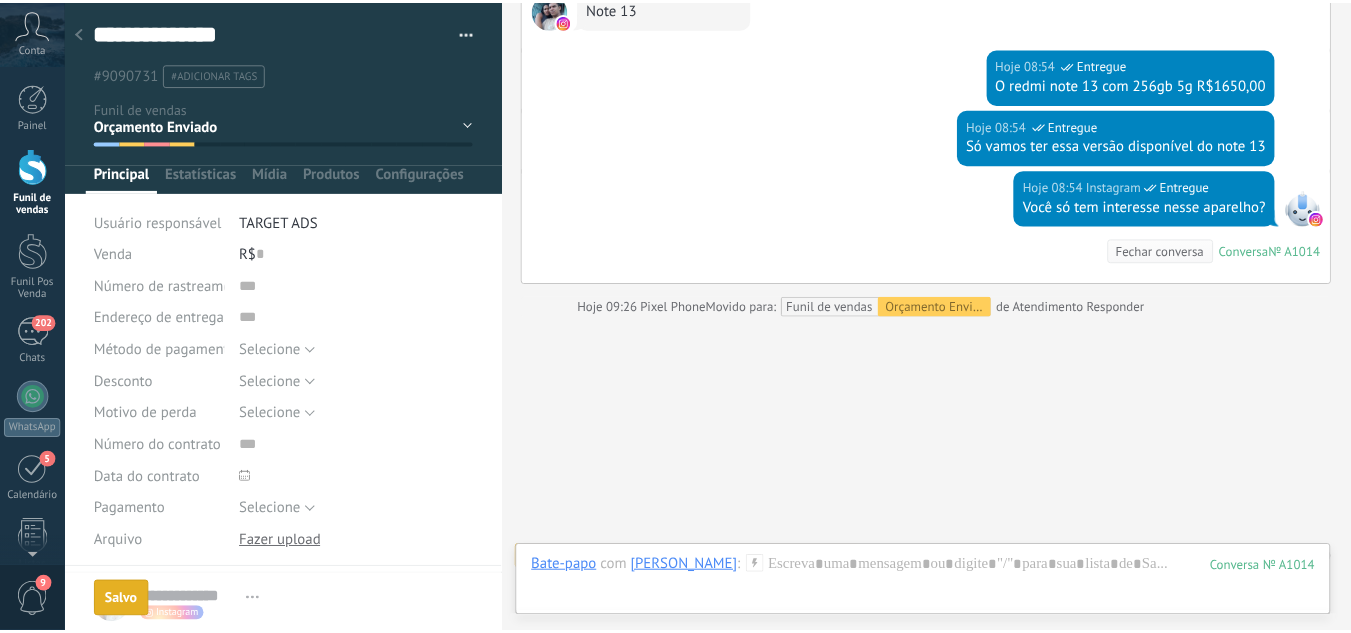 scroll, scrollTop: 2030, scrollLeft: 0, axis: vertical 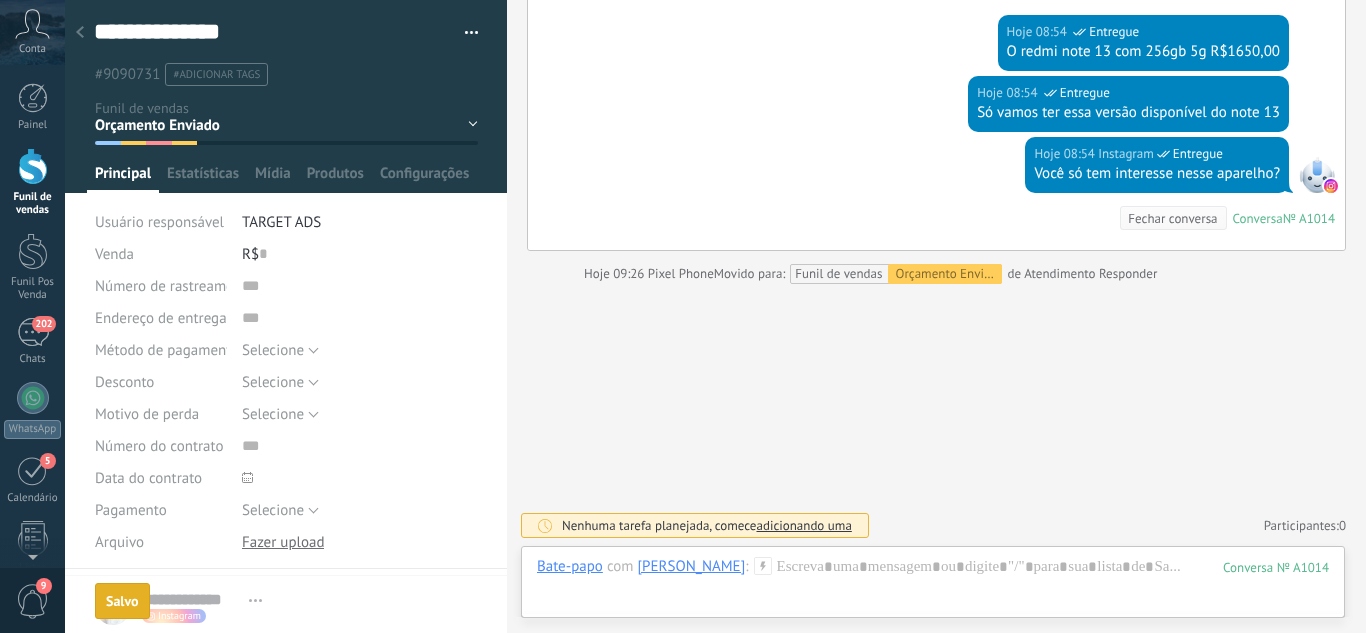click at bounding box center (80, 33) 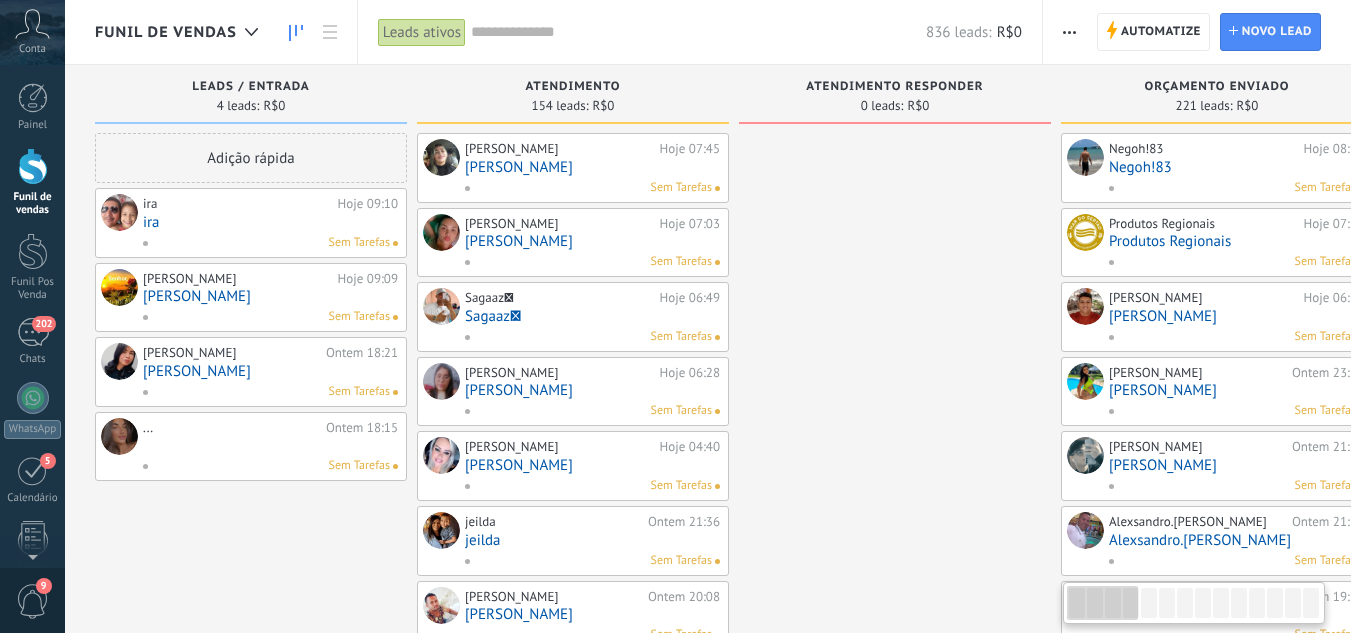 click at bounding box center (895, 892) 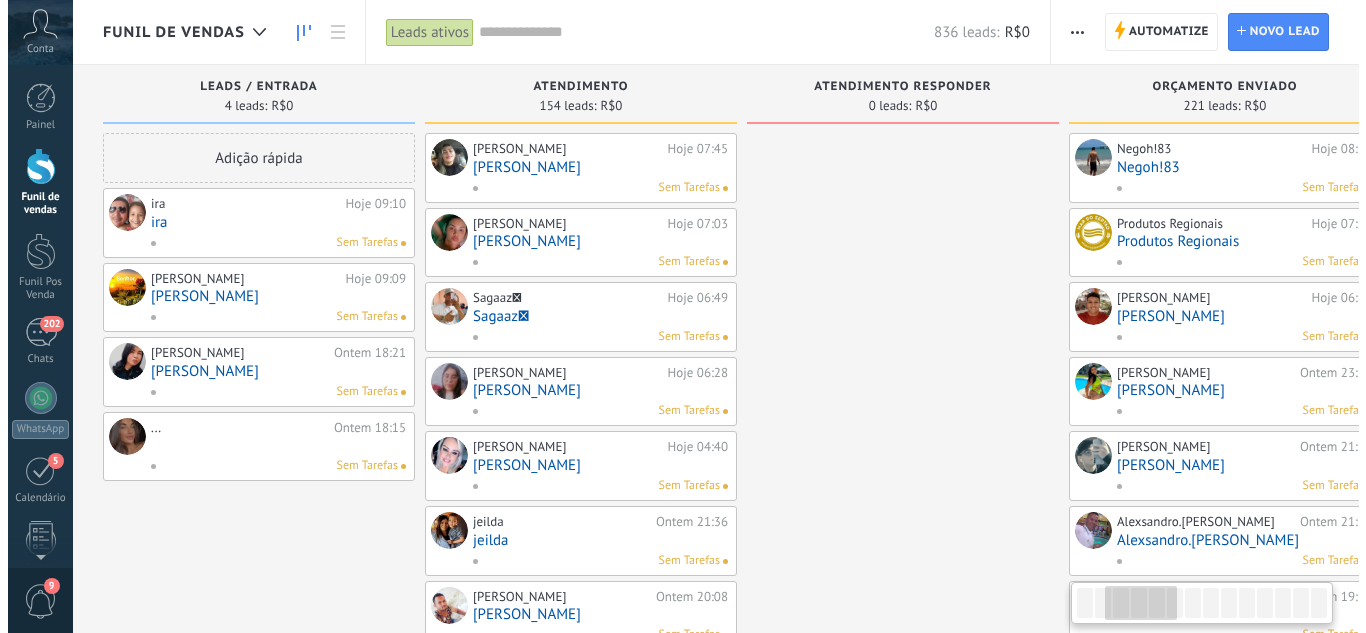 scroll, scrollTop: 0, scrollLeft: 548, axis: horizontal 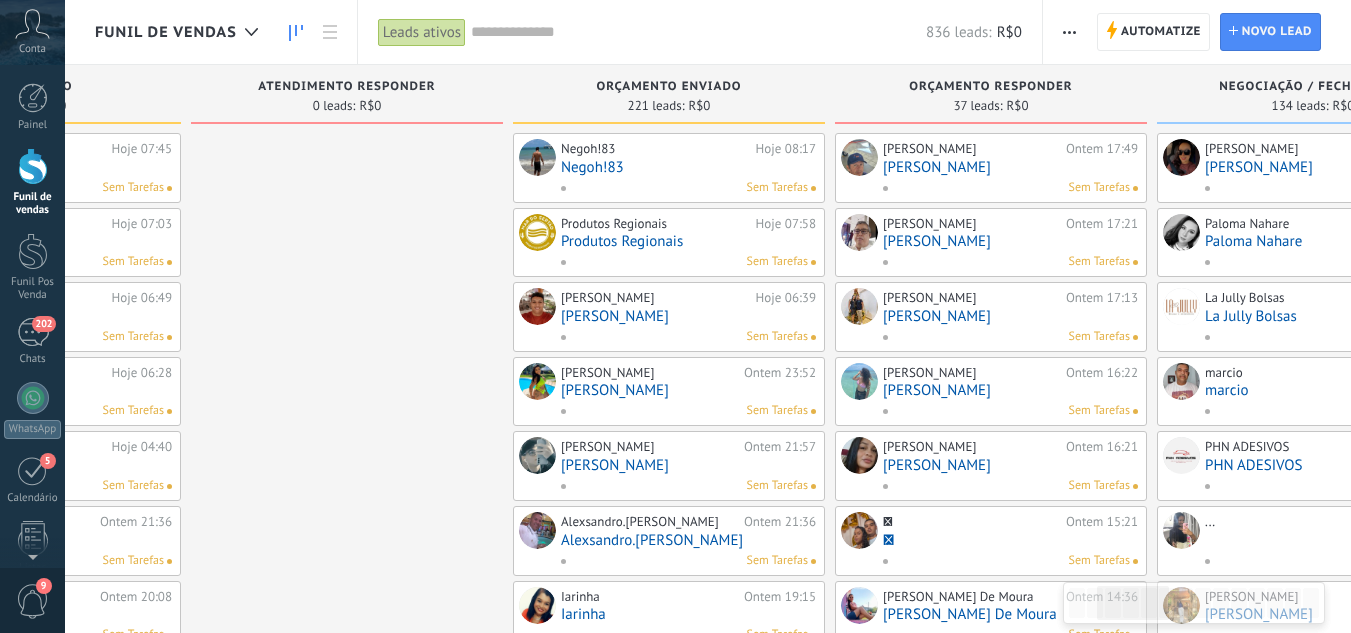 click on "[PERSON_NAME]" at bounding box center (1010, 167) 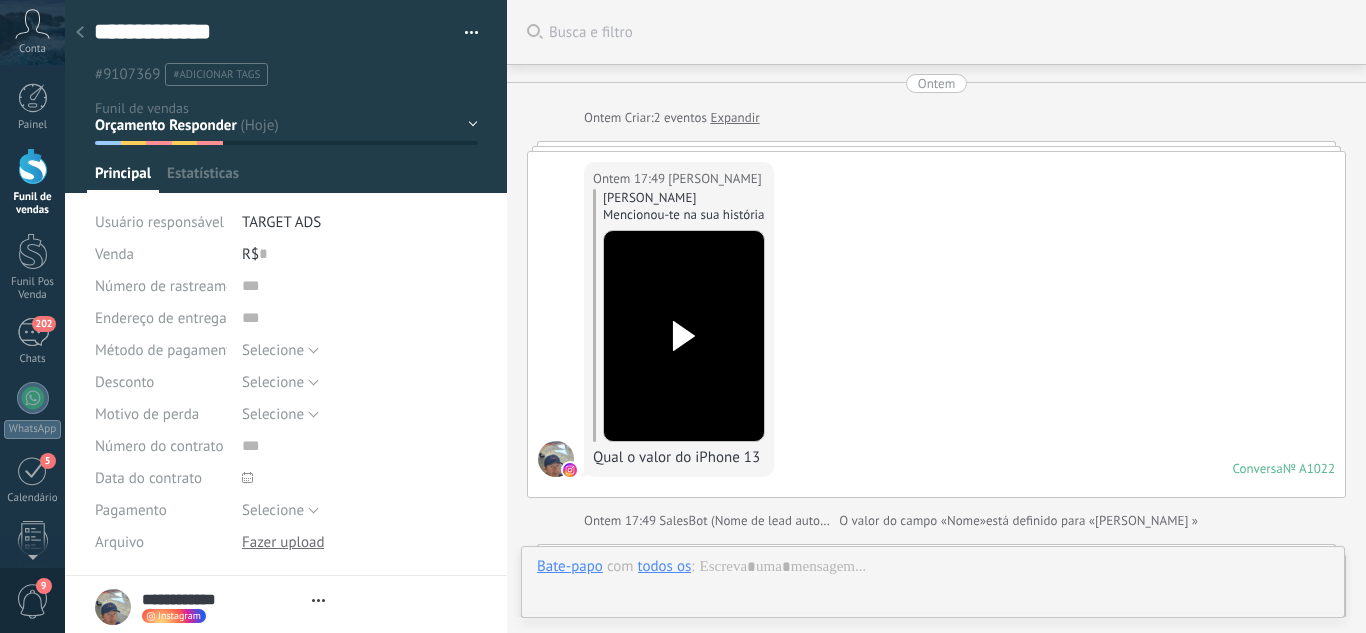 type on "**********" 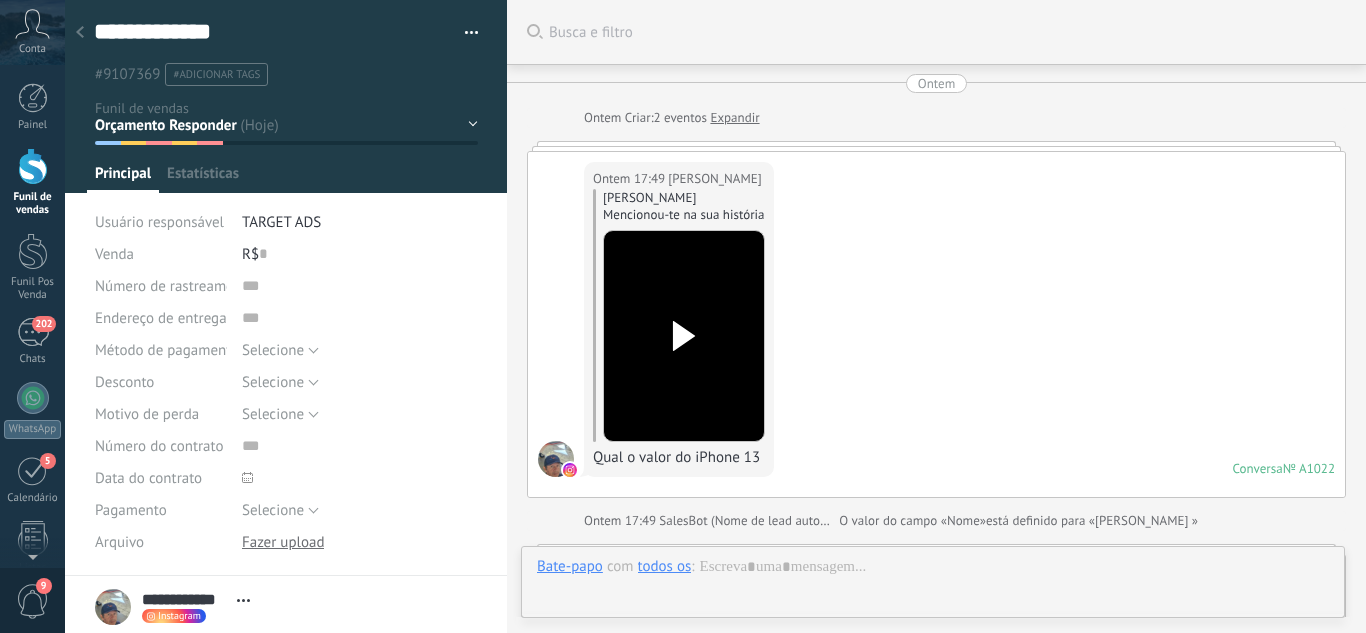 scroll, scrollTop: 30, scrollLeft: 0, axis: vertical 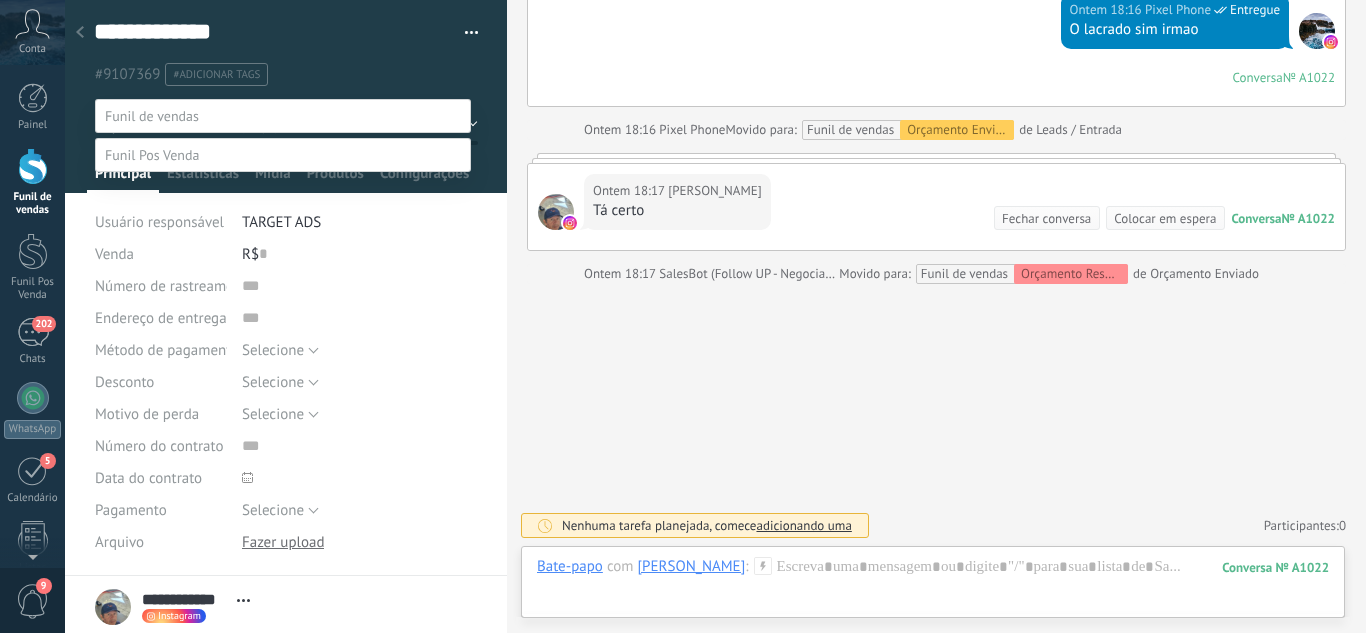 click at bounding box center [715, 316] 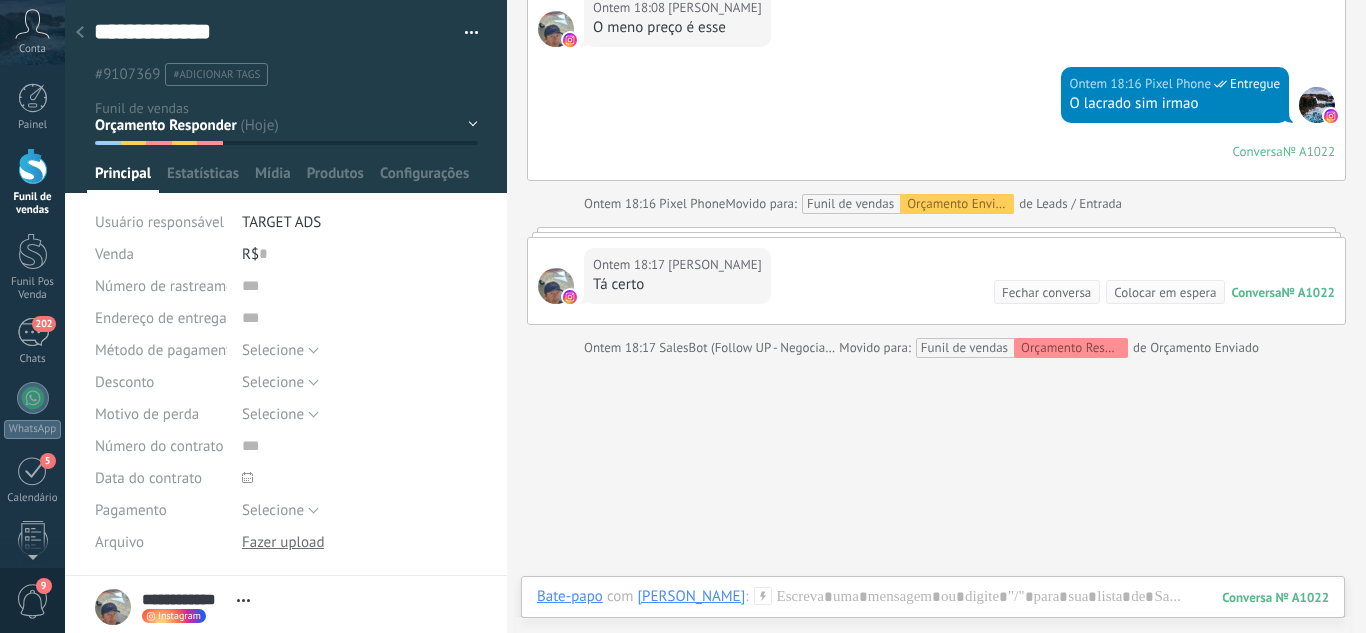 scroll, scrollTop: 1269, scrollLeft: 0, axis: vertical 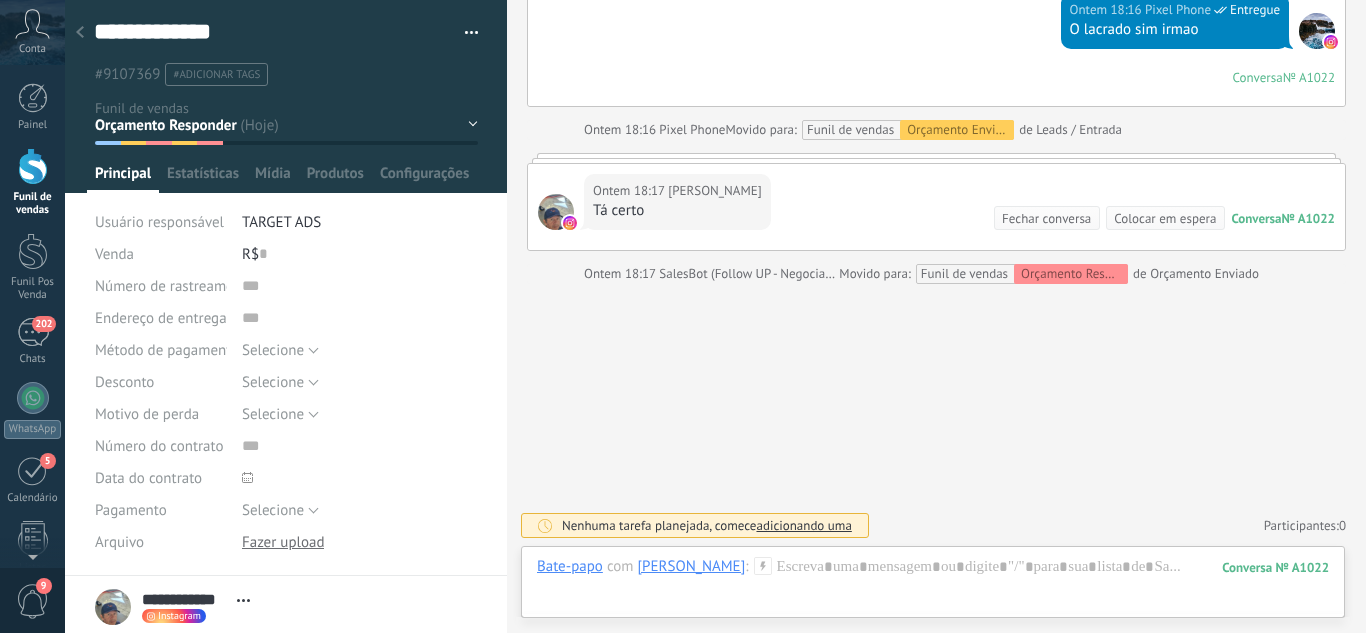 click on "Leads / Entrada
Atendimento
Atendimento Responder
Orçamento Enviado
Orçamento Responder
Negociação / Fechamento
-" at bounding box center (0, 0) 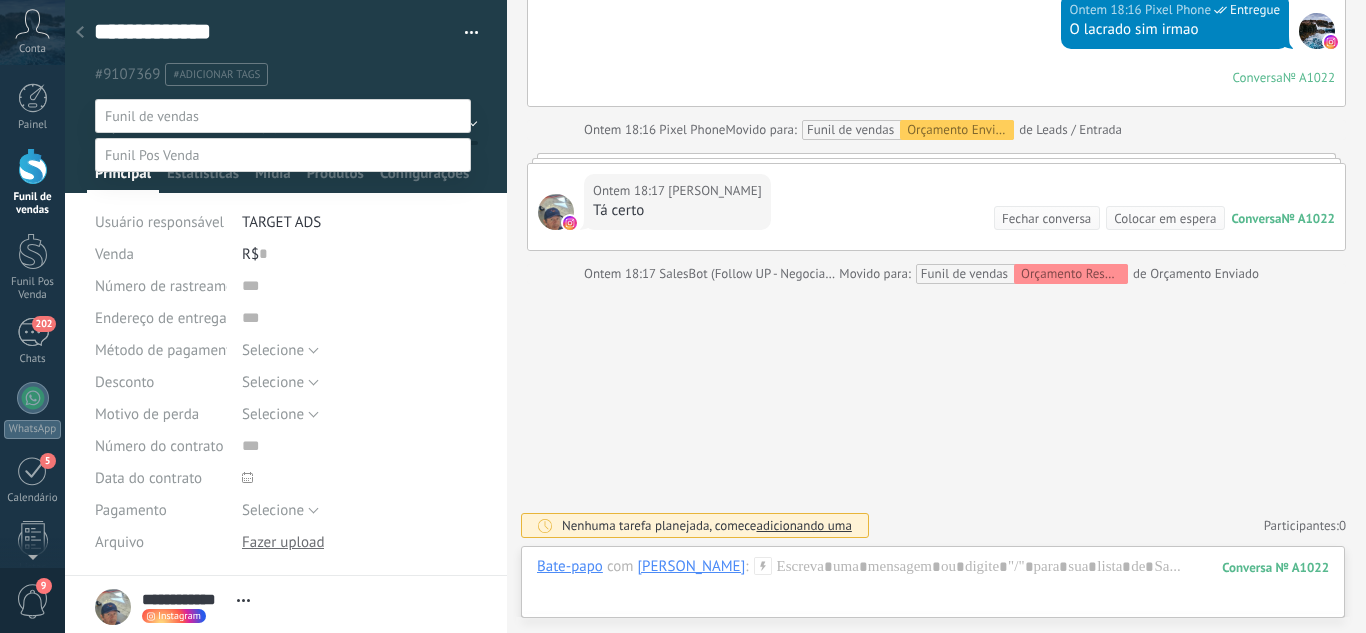 click on "Perdido / Desqualificado" at bounding box center [0, 0] 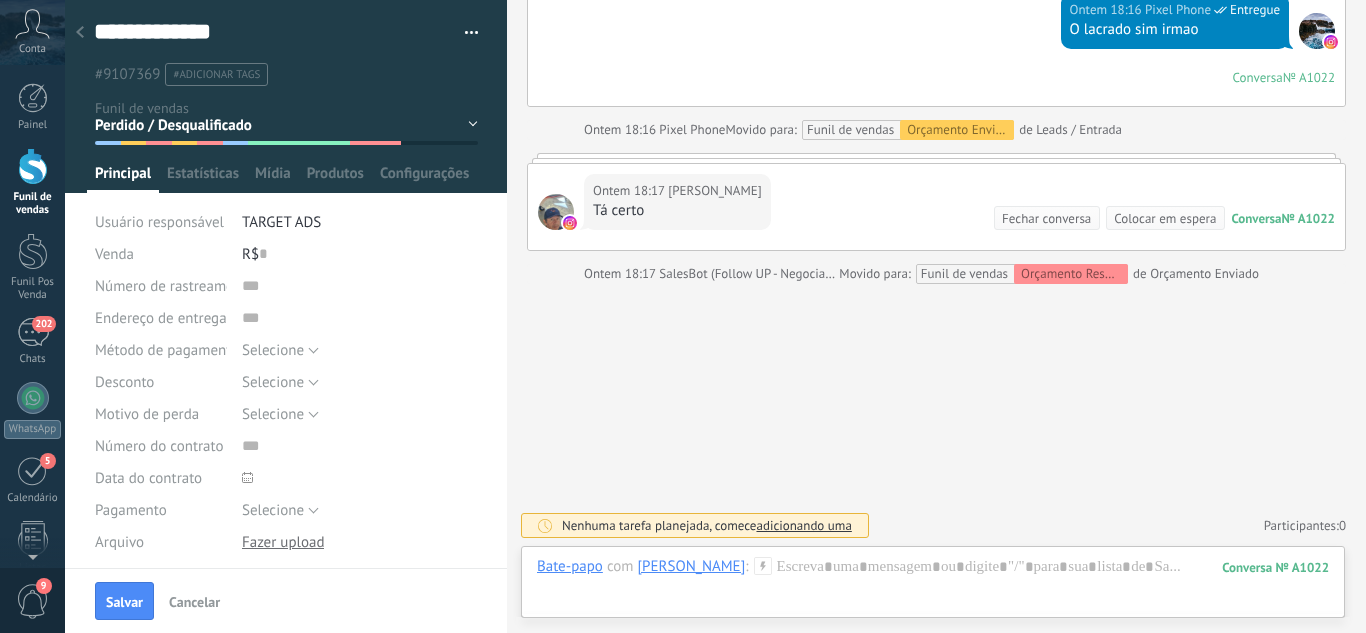 drag, startPoint x: 115, startPoint y: 589, endPoint x: 170, endPoint y: 518, distance: 89.81091 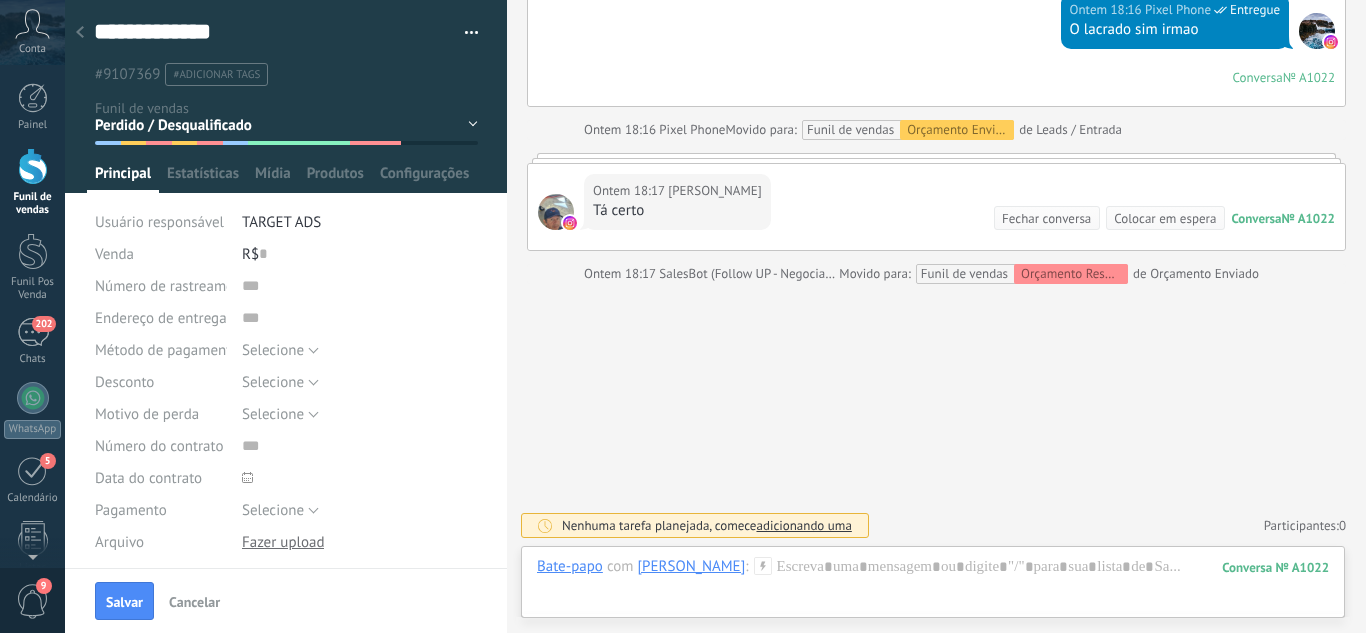 click on "Salvar" at bounding box center [124, 601] 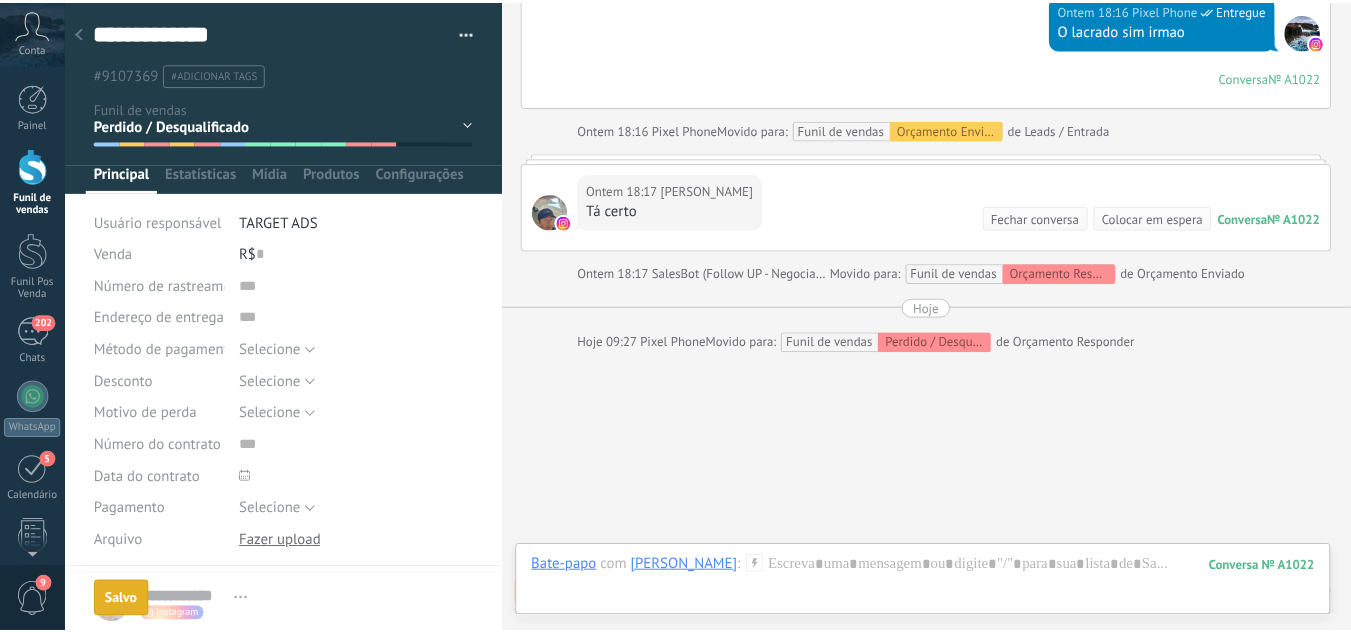 scroll, scrollTop: 1338, scrollLeft: 0, axis: vertical 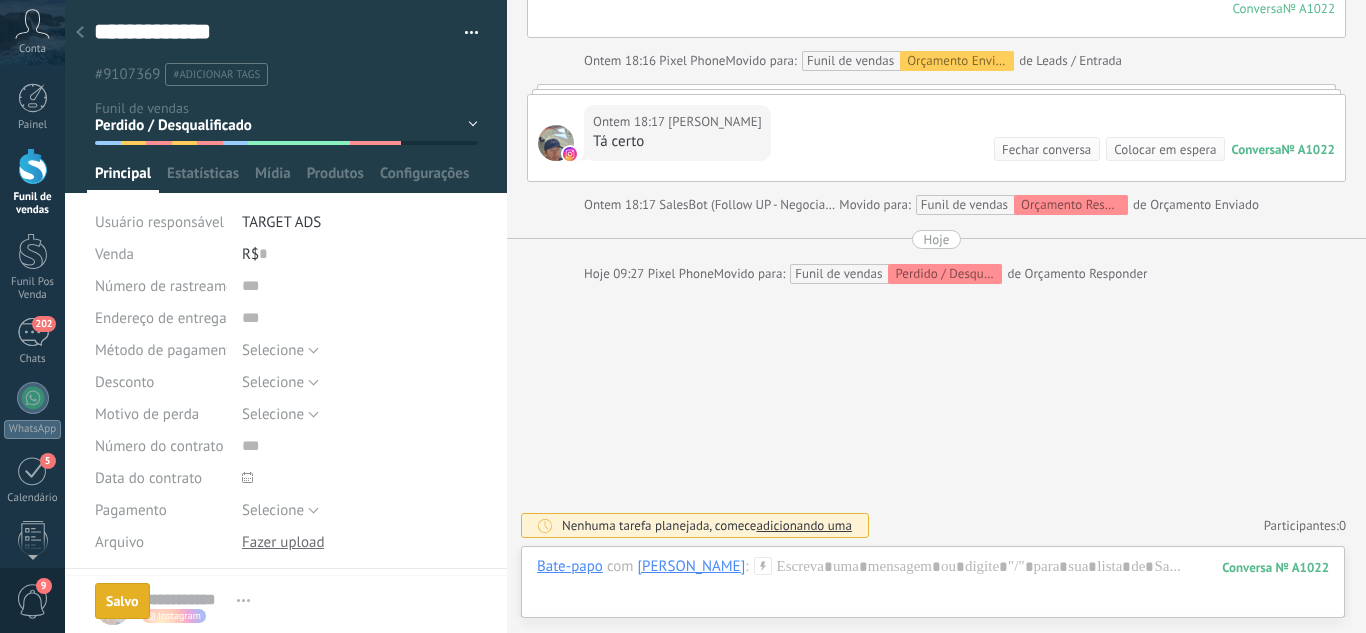 click 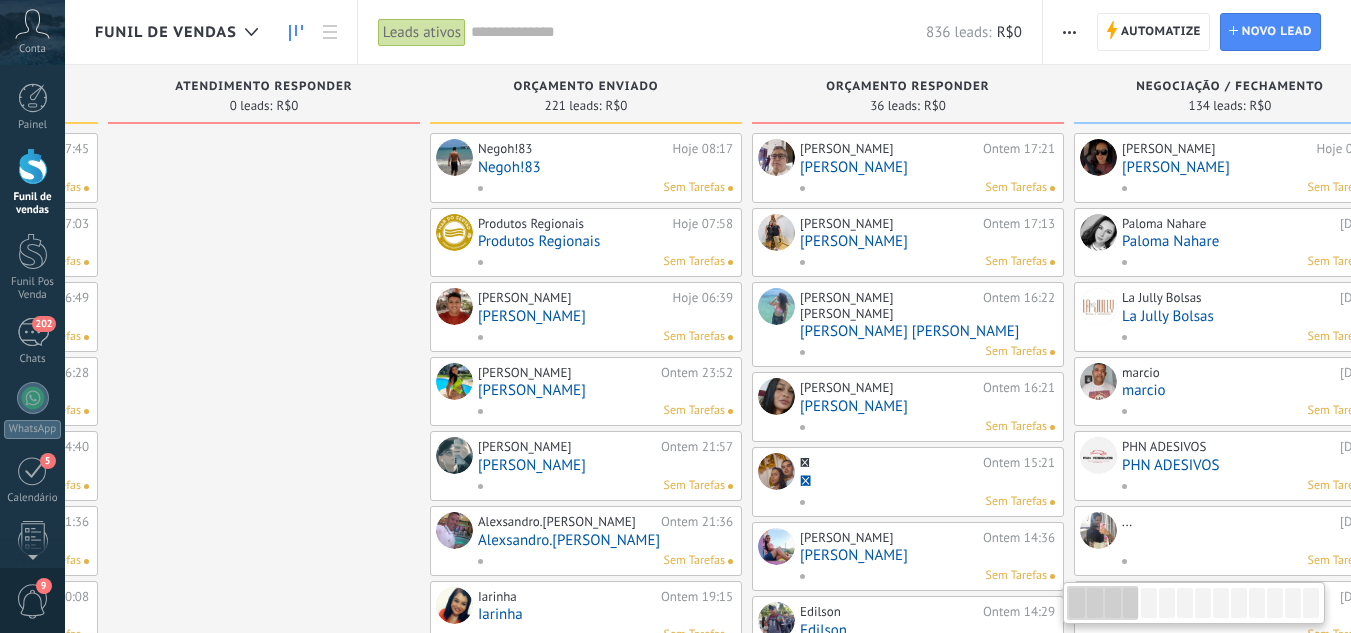 drag, startPoint x: 880, startPoint y: 348, endPoint x: 620, endPoint y: 380, distance: 261.96182 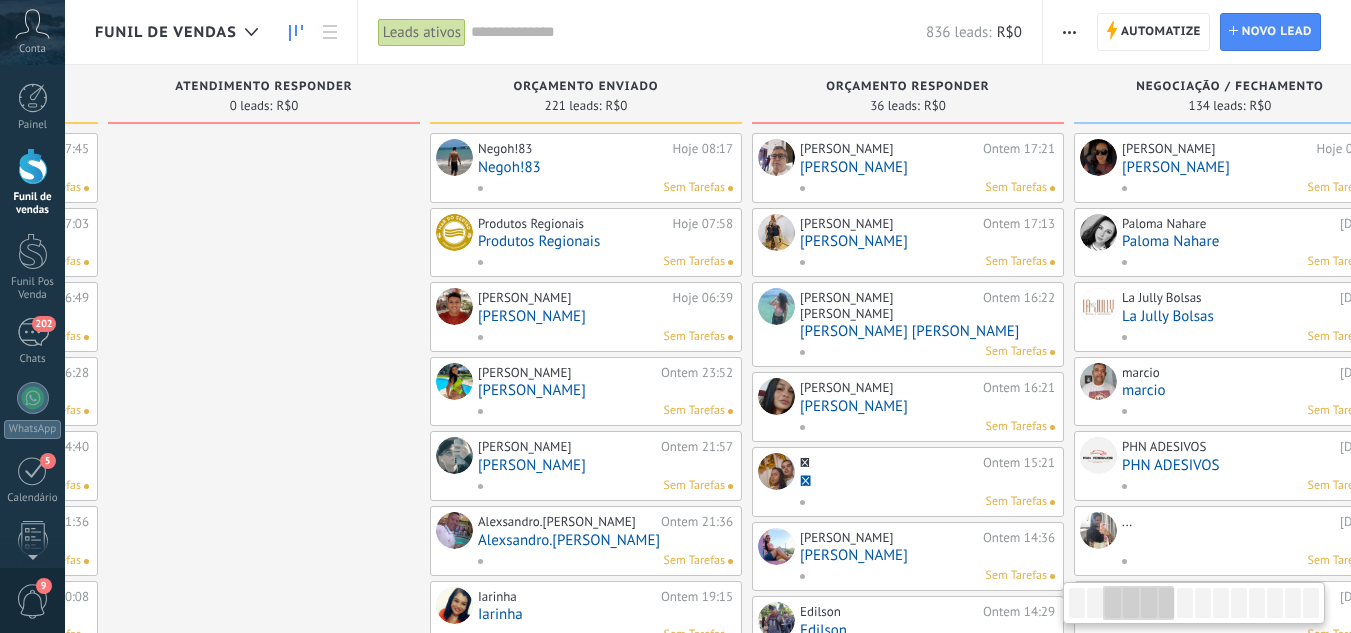 scroll, scrollTop: 0, scrollLeft: 628, axis: horizontal 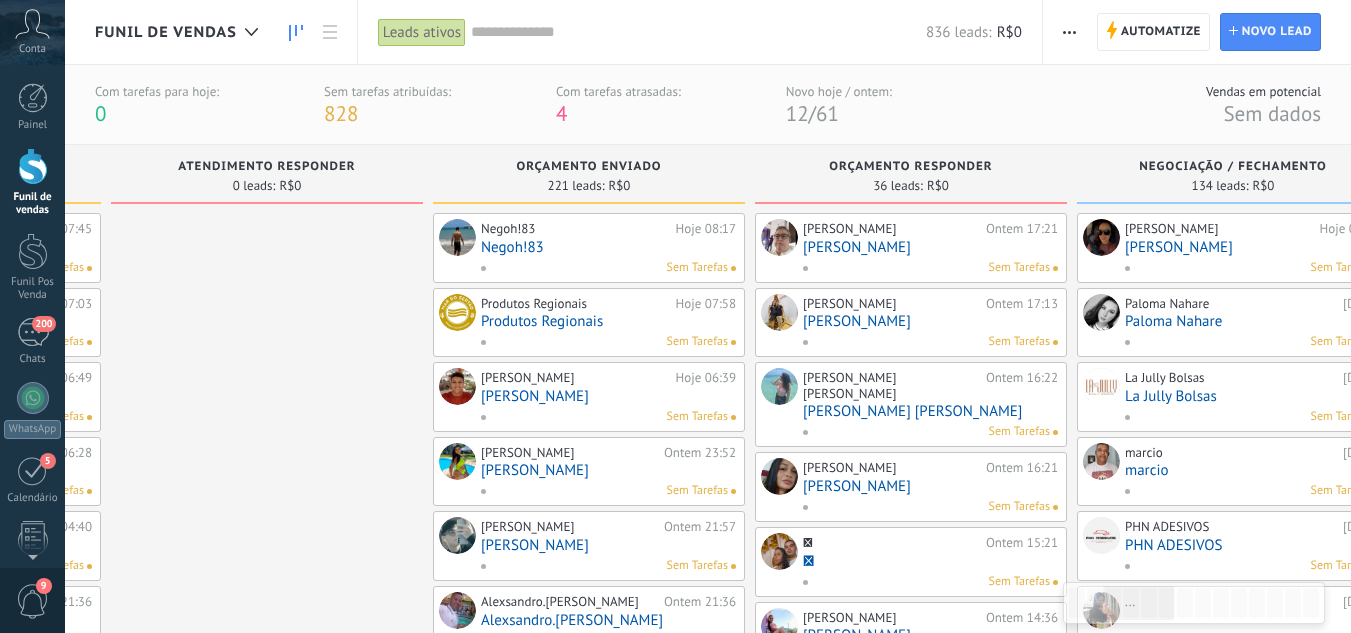 click on "[PERSON_NAME]" at bounding box center [930, 247] 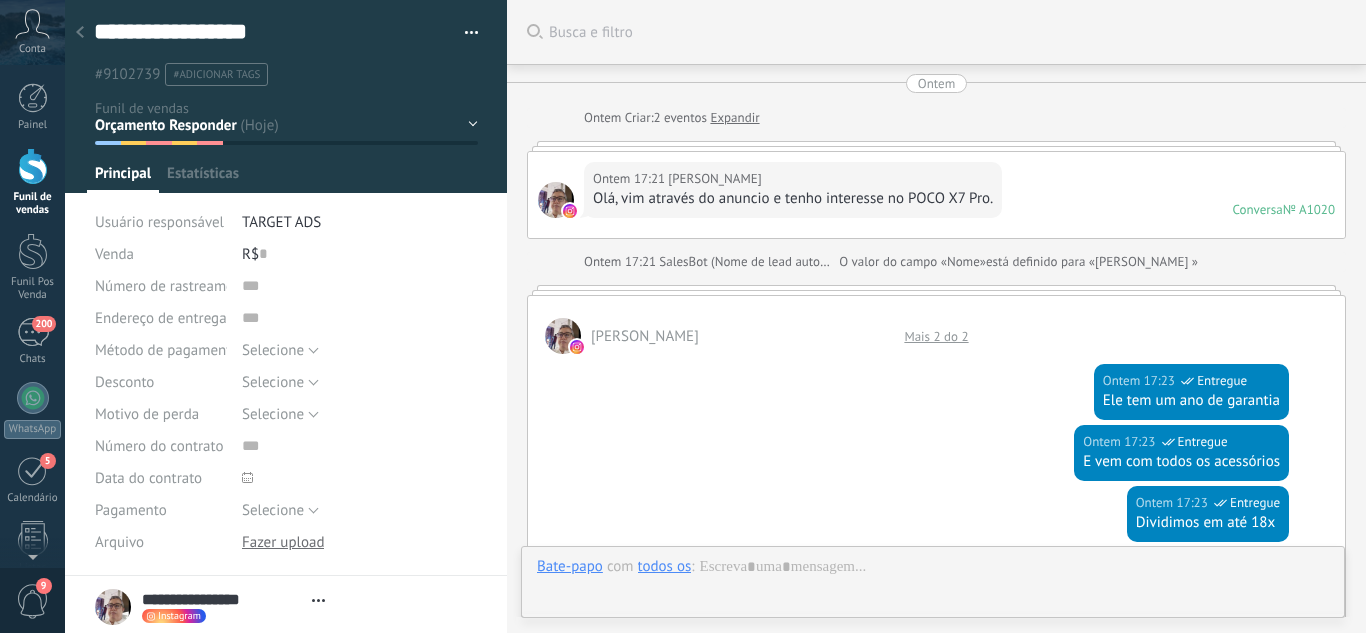 type on "**********" 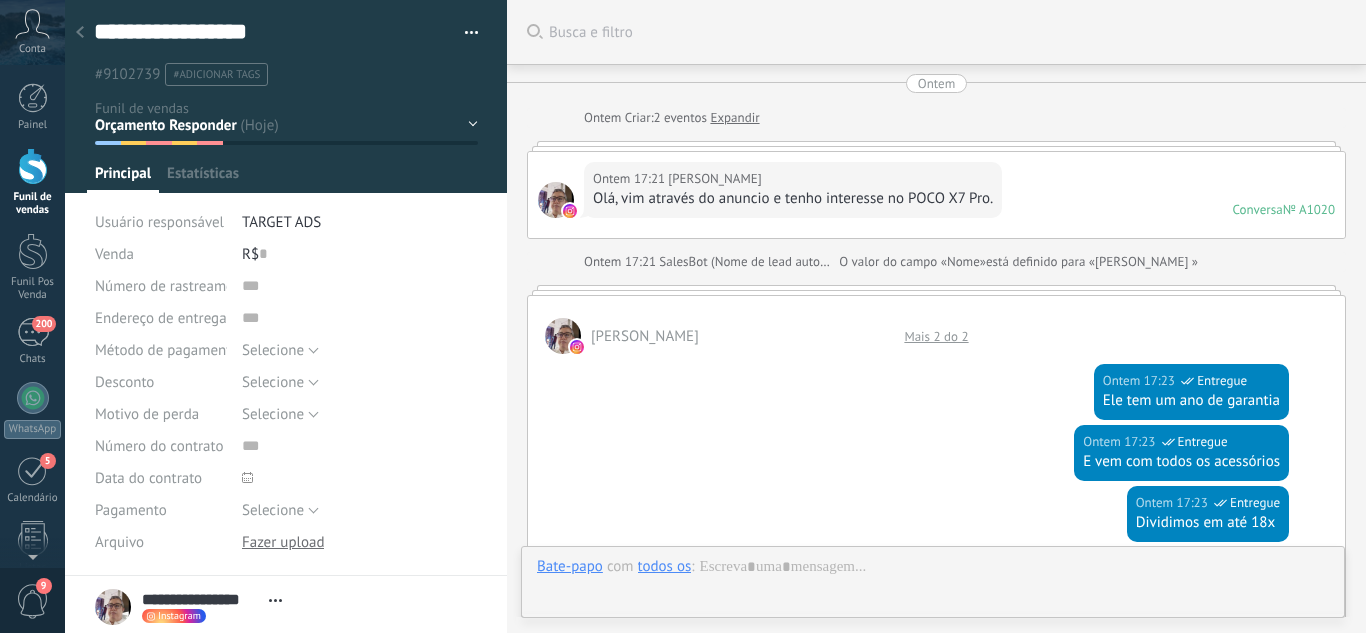 scroll, scrollTop: 30, scrollLeft: 0, axis: vertical 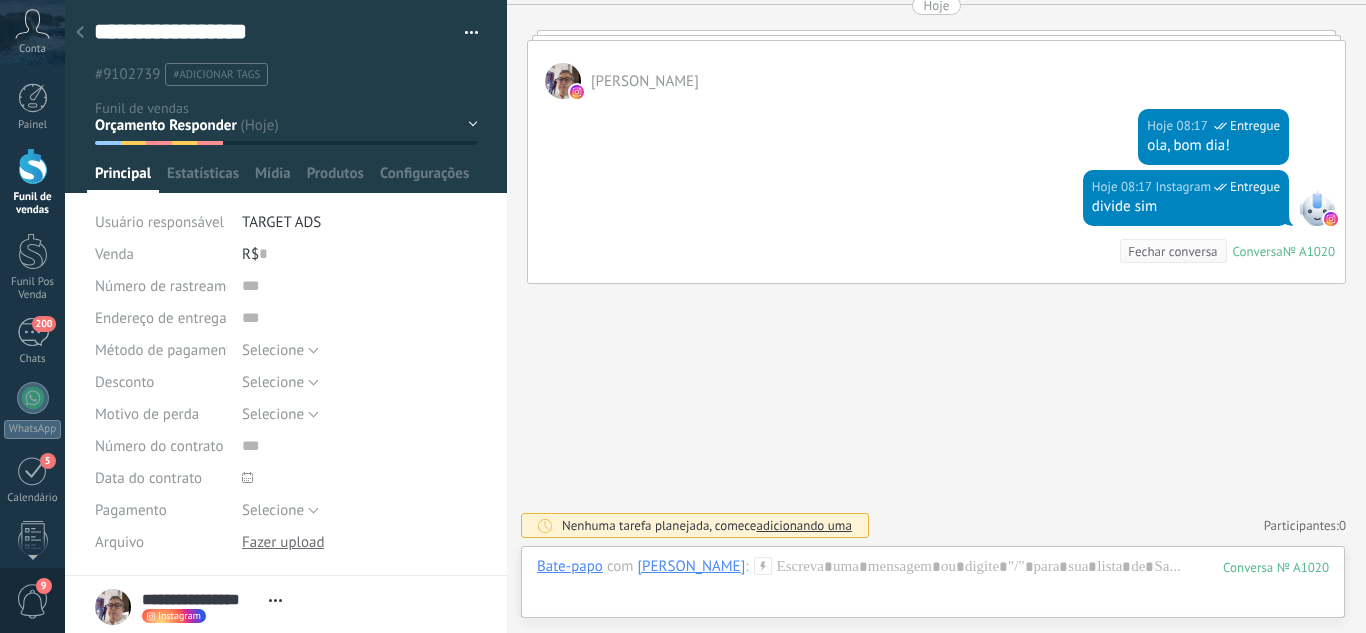 click on "Leads / Entrada
Atendimento
Atendimento Responder
Orçamento Enviado
Orçamento Responder
Negociação / Fechamento
-" at bounding box center [0, 0] 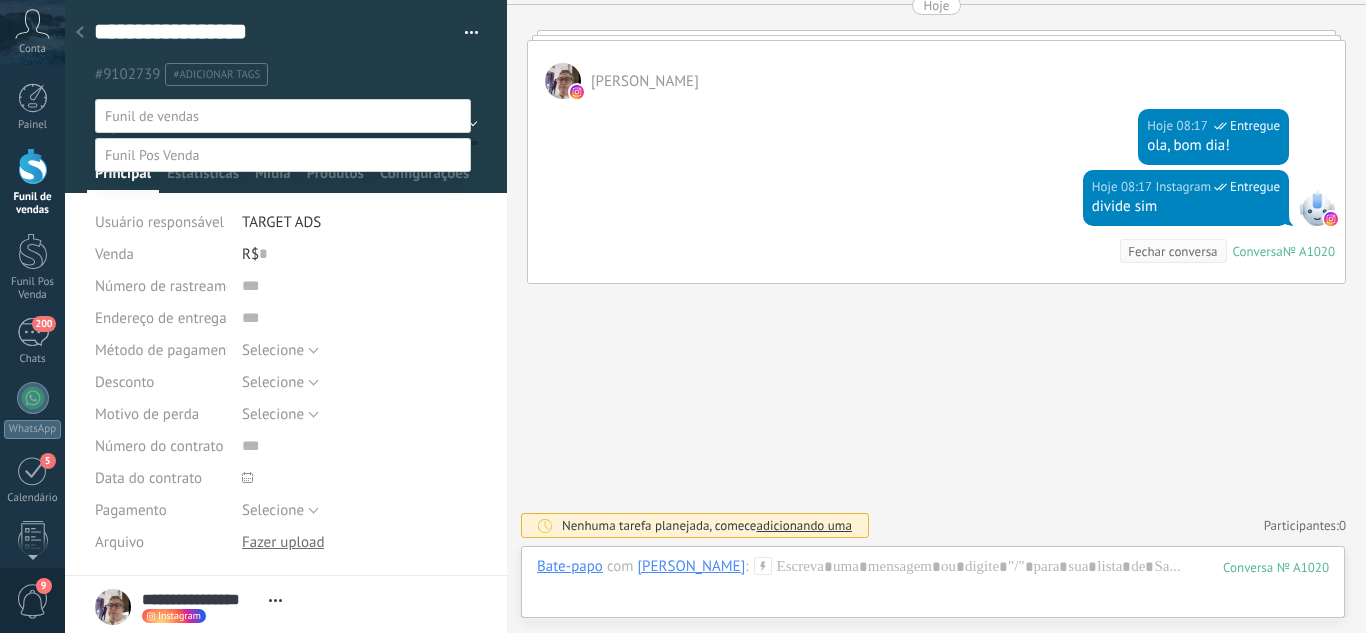 click at bounding box center [715, 316] 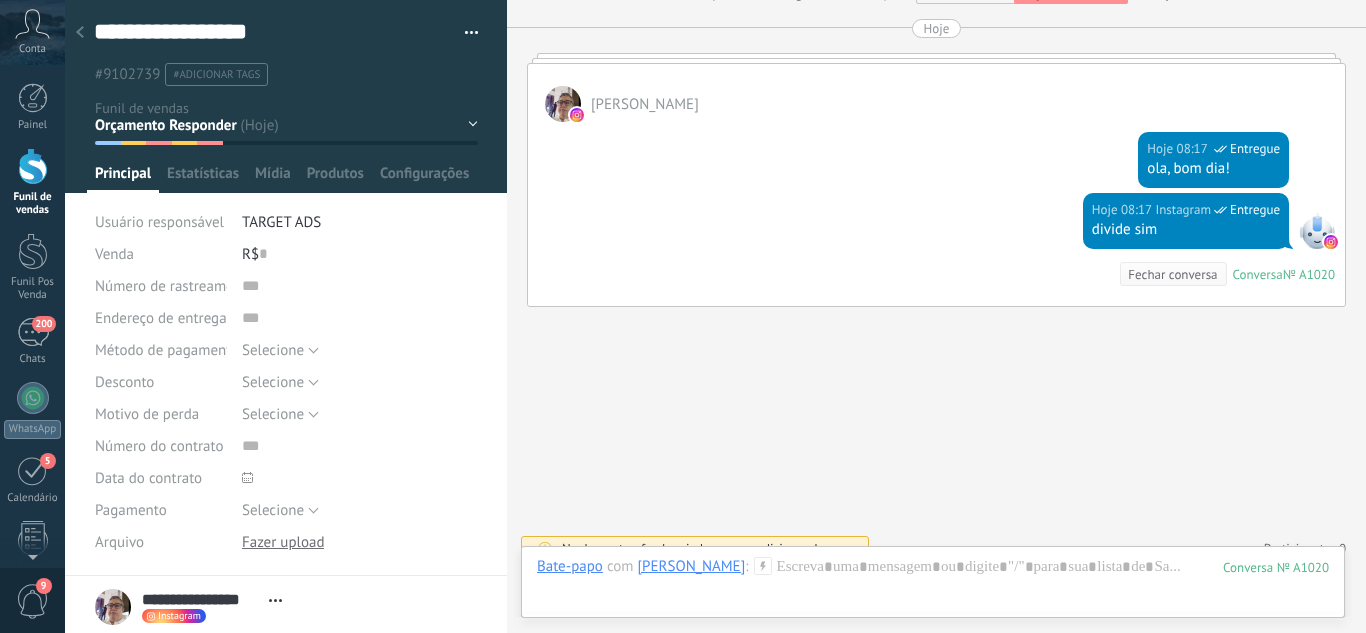 scroll, scrollTop: 1527, scrollLeft: 0, axis: vertical 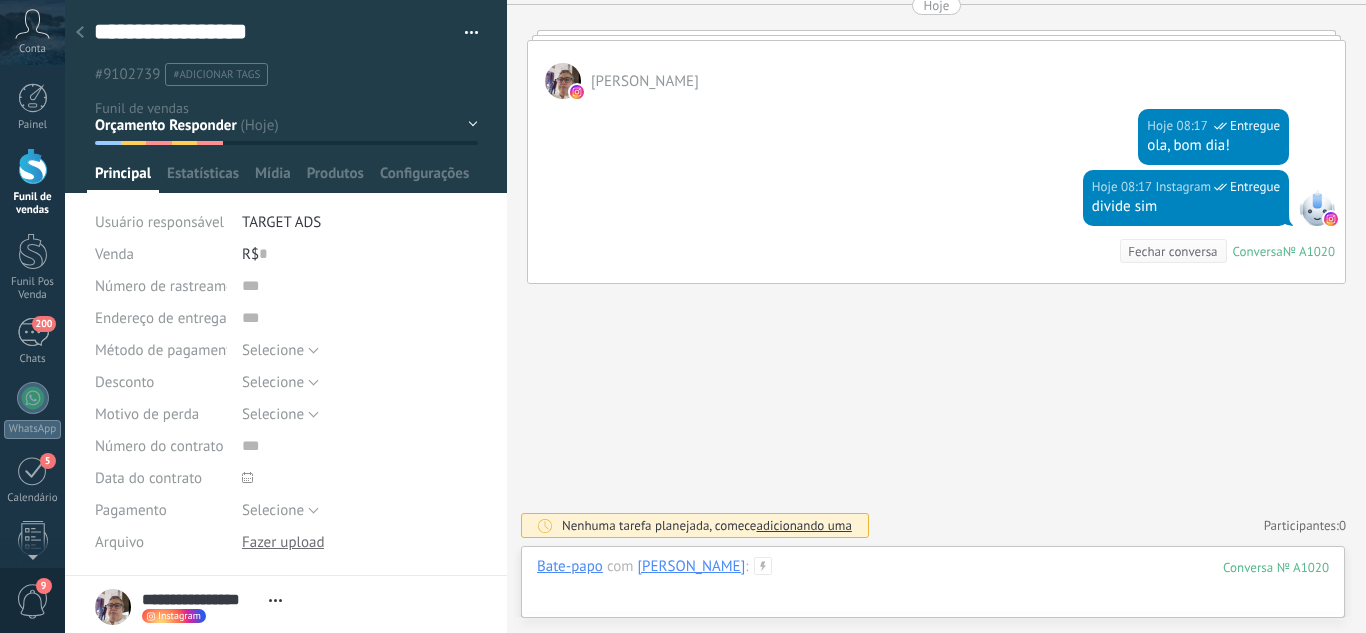 click at bounding box center (933, 587) 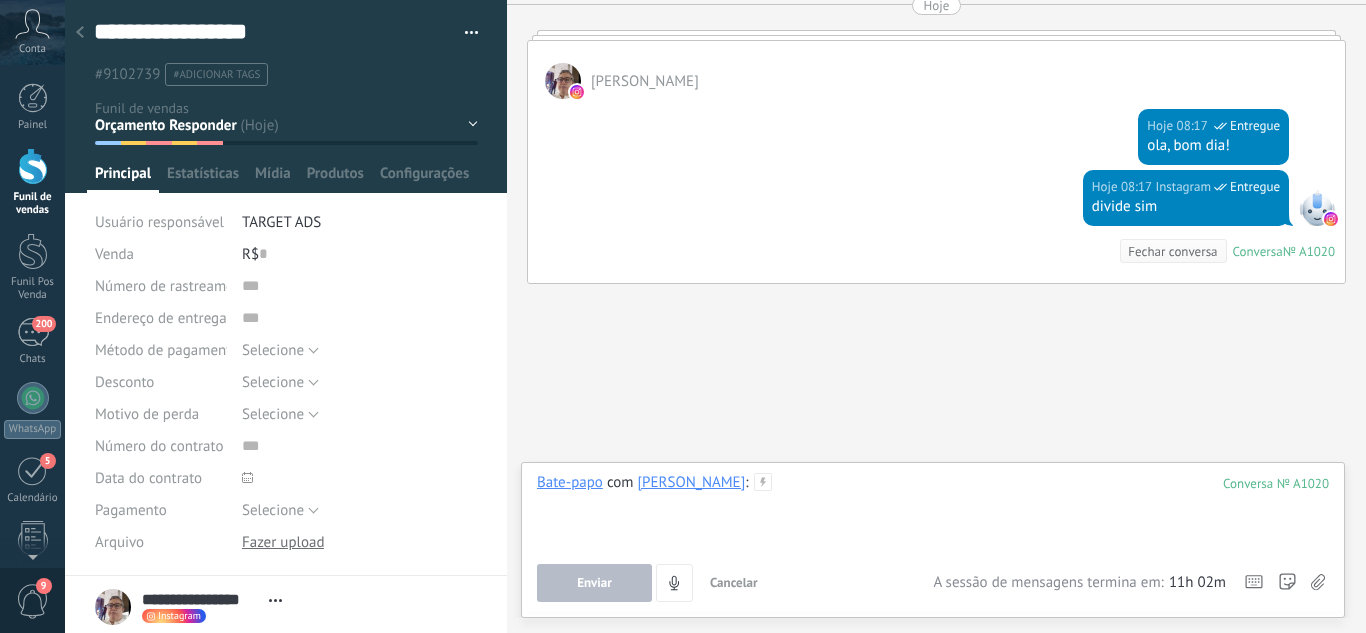 type 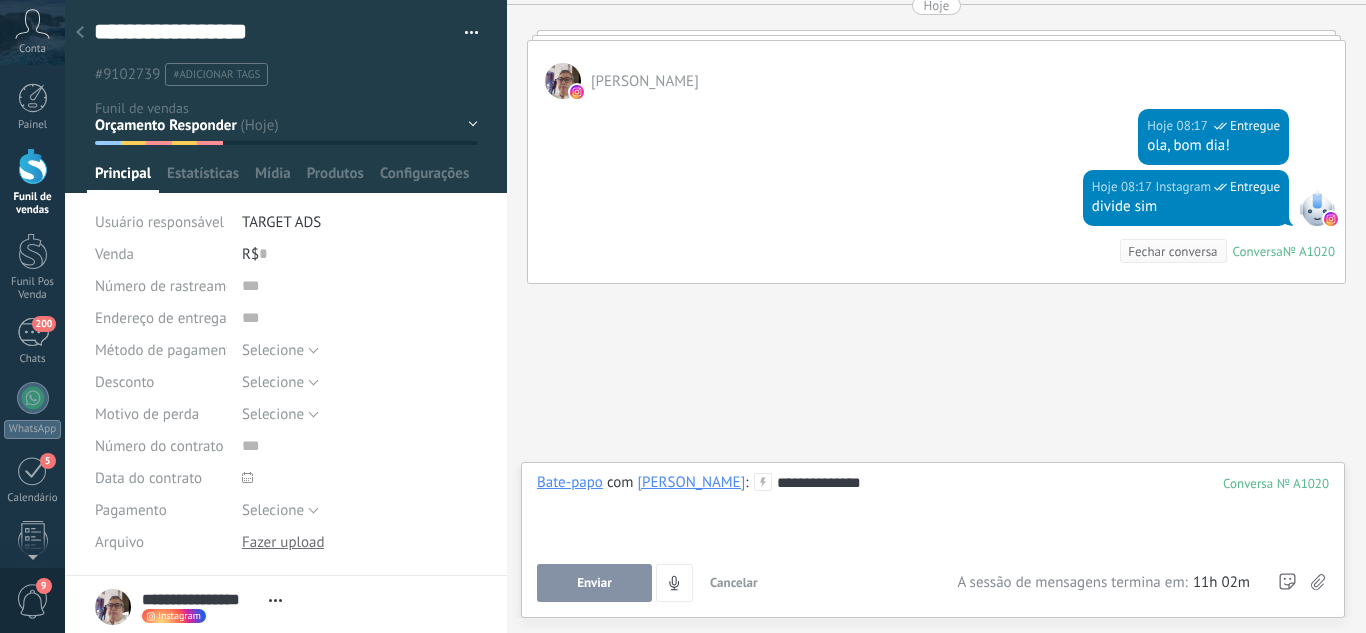 click on "Enviar" at bounding box center (594, 583) 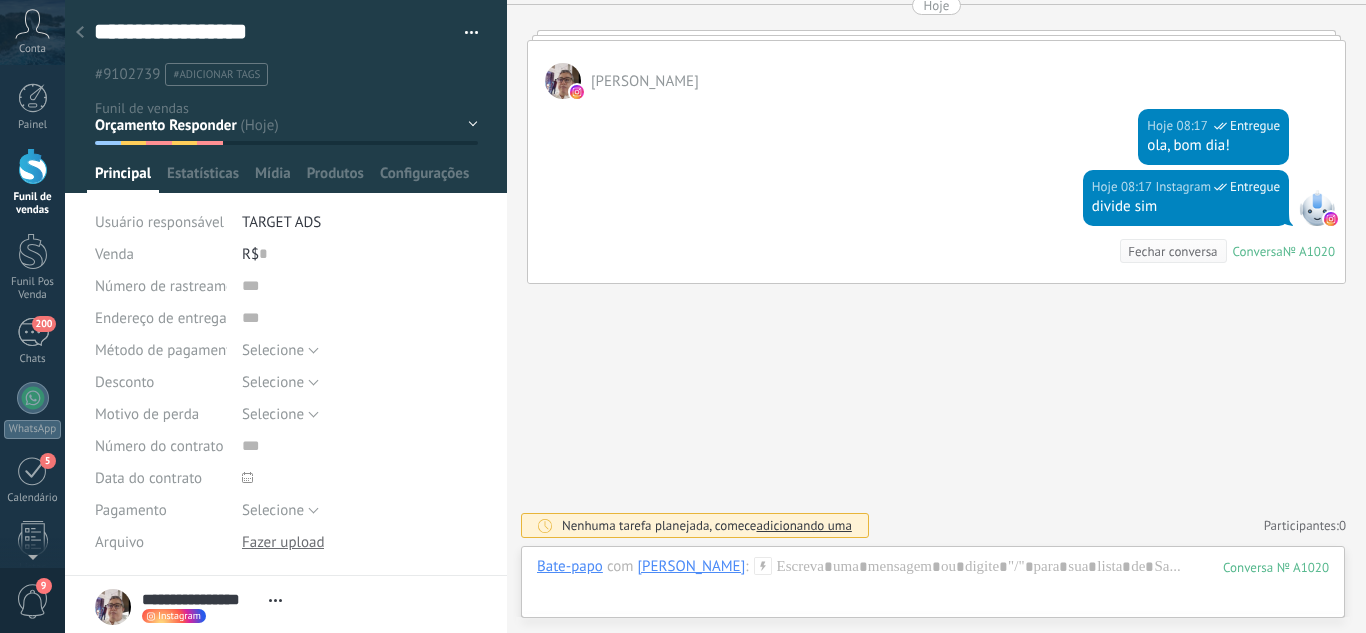 click on "Leads / Entrada
Atendimento
Atendimento Responder
Orçamento Enviado
Orçamento Responder
Negociação / Fechamento
-" at bounding box center (0, 0) 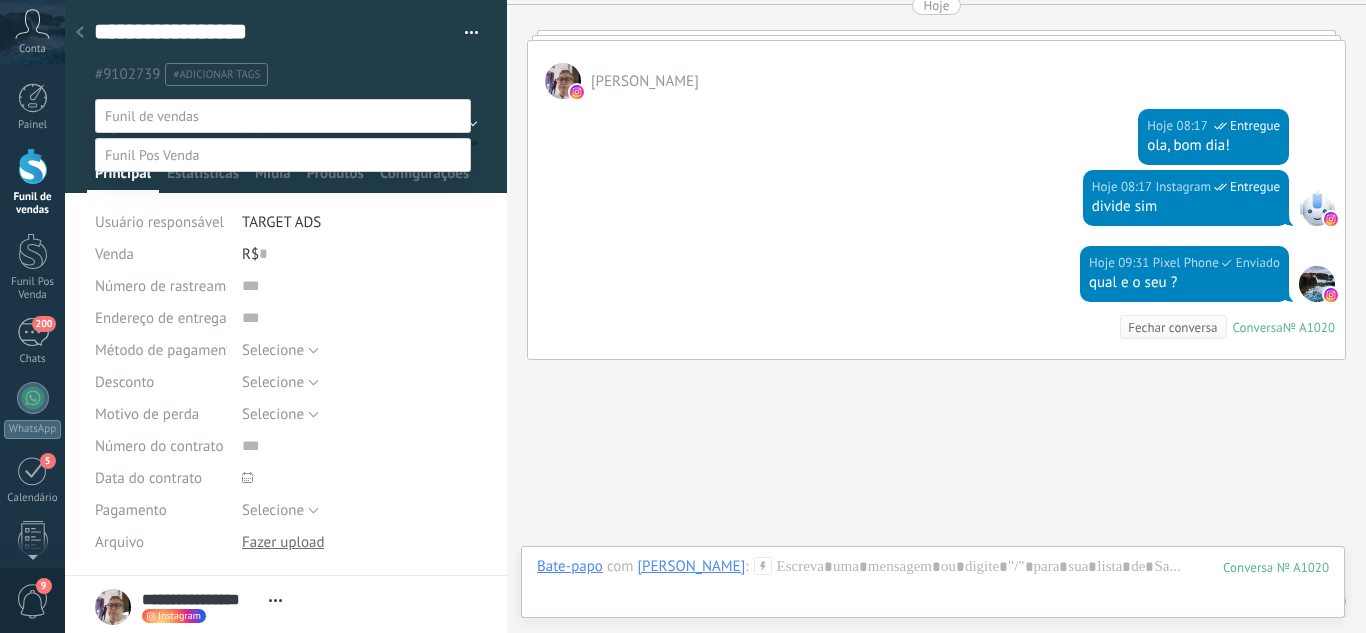 scroll, scrollTop: 1603, scrollLeft: 0, axis: vertical 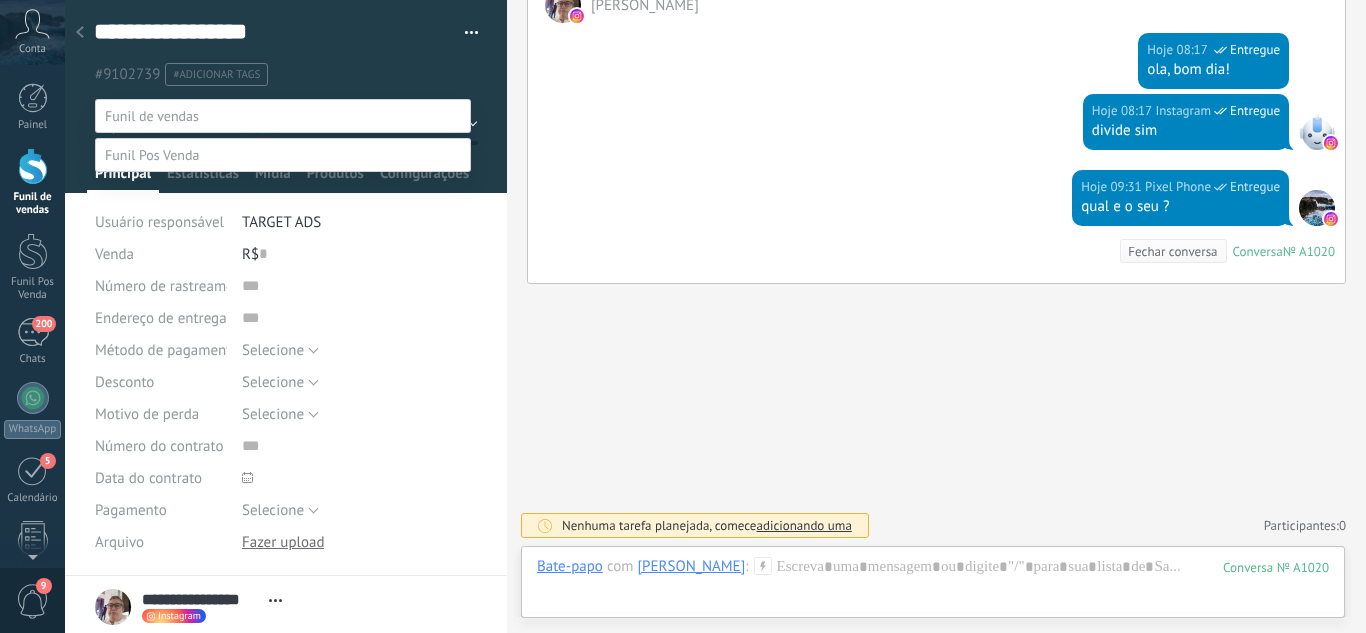 click on "Negociação / Fechamento" at bounding box center (0, 0) 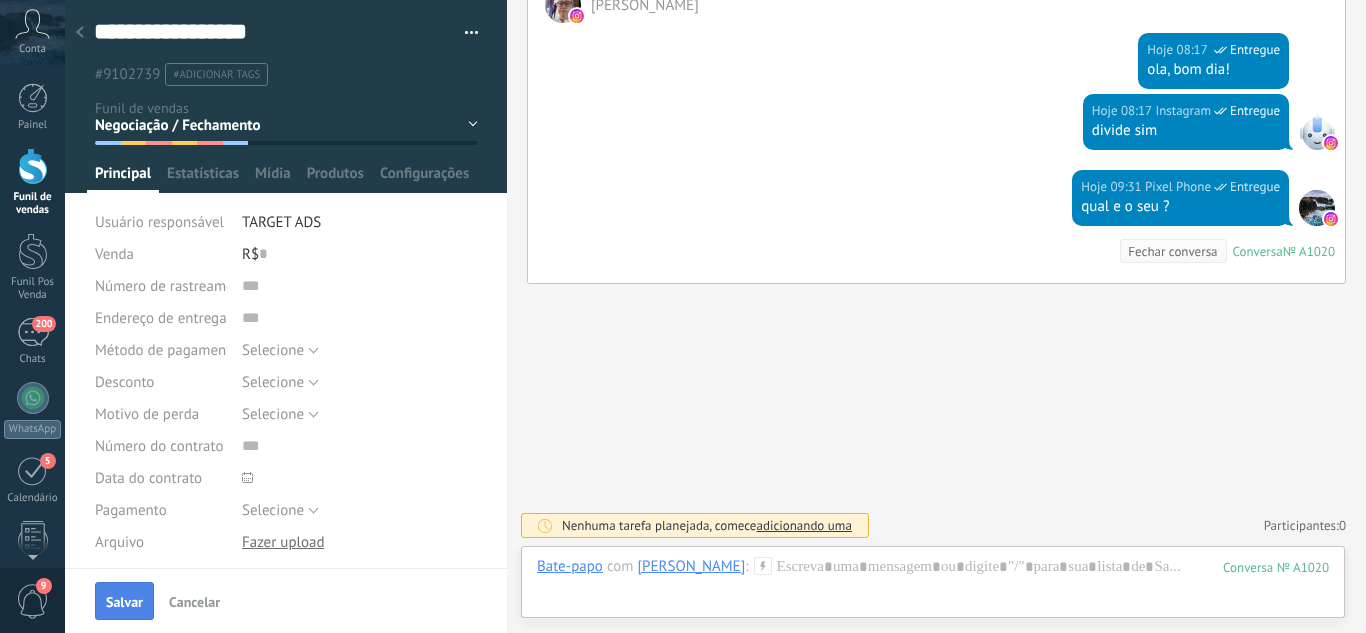 click on "Salvar" at bounding box center [124, 602] 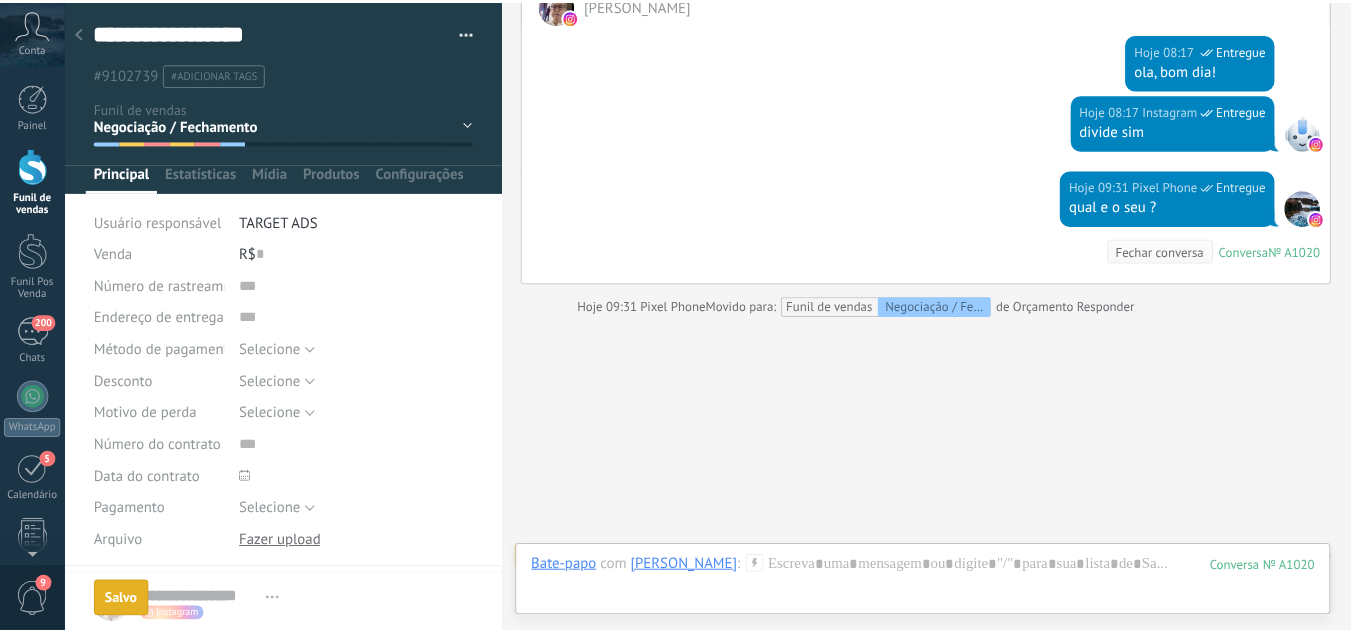 scroll, scrollTop: 1636, scrollLeft: 0, axis: vertical 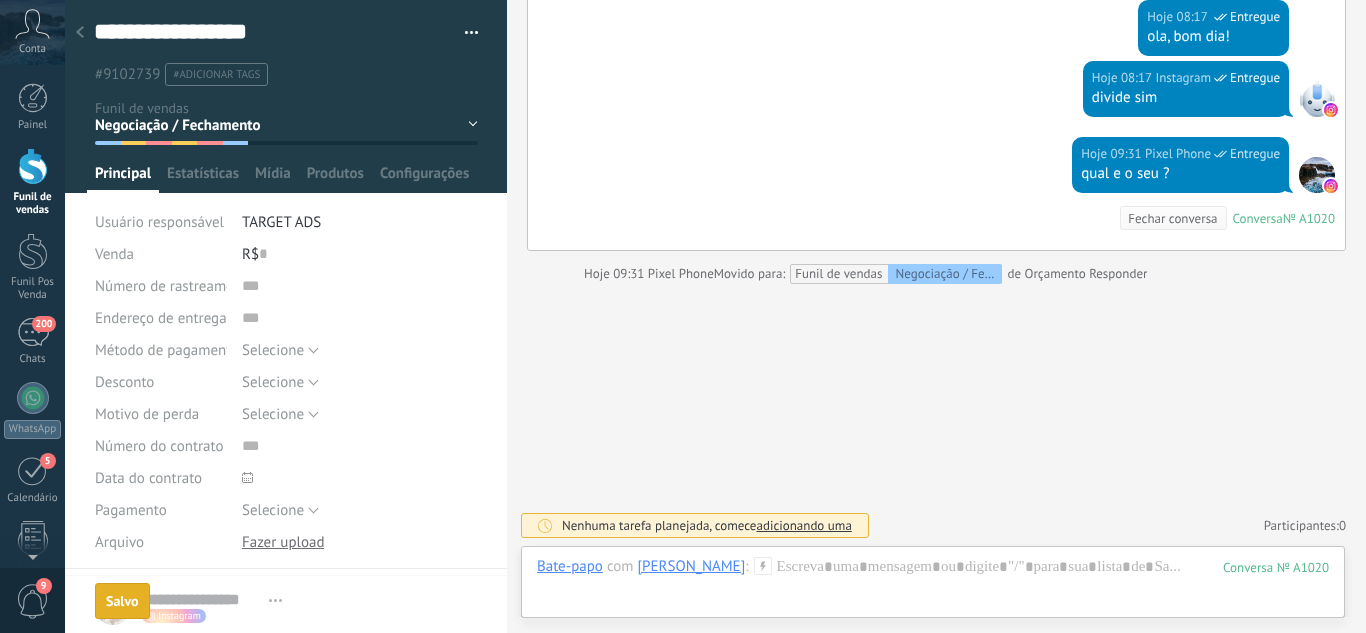 click at bounding box center (80, 33) 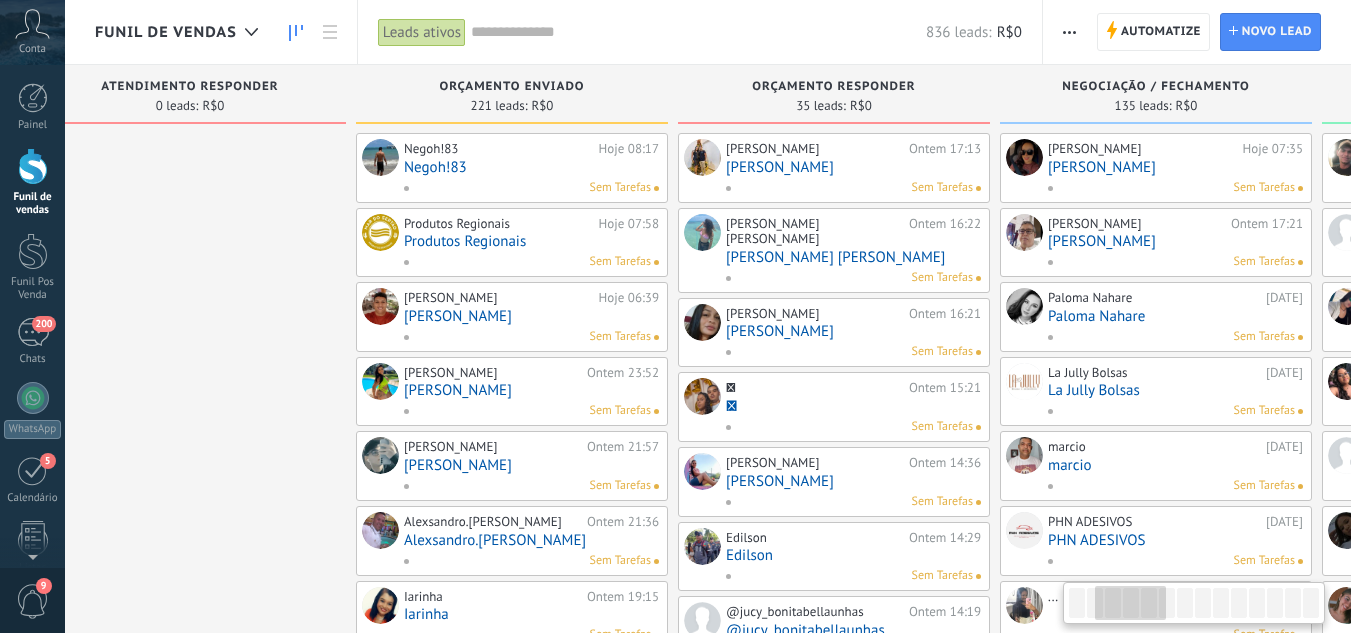 drag, startPoint x: 907, startPoint y: 369, endPoint x: 300, endPoint y: 350, distance: 607.2973 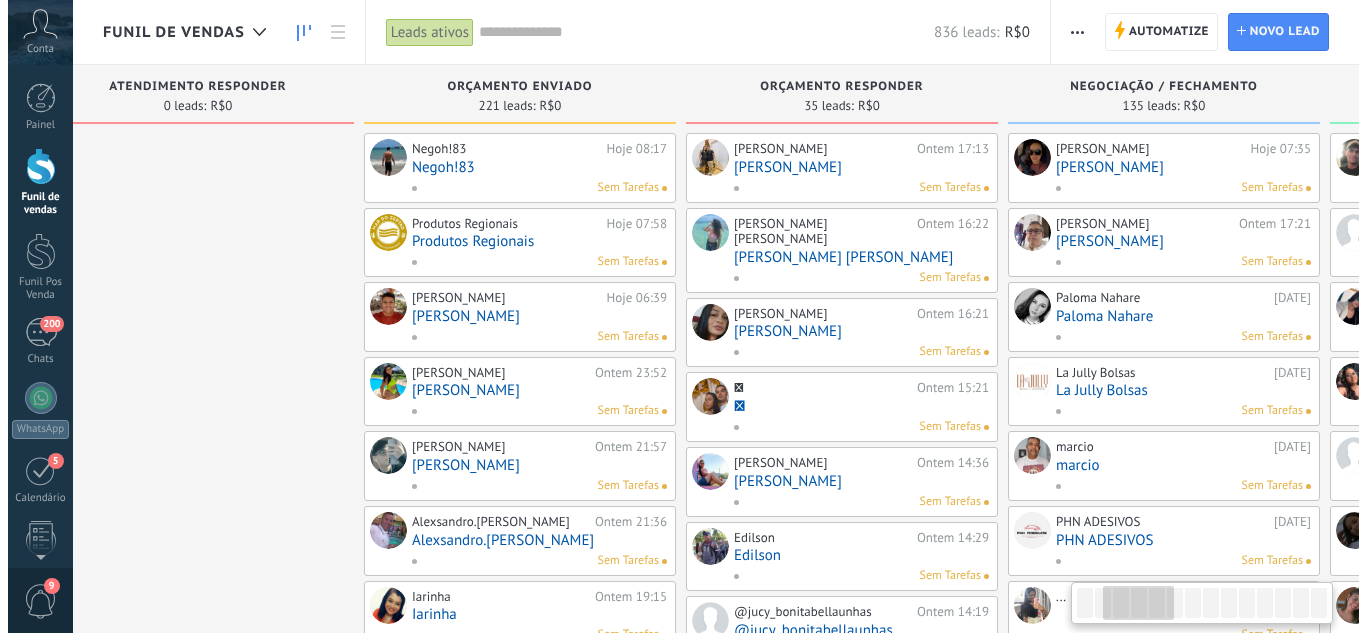 scroll, scrollTop: 0, scrollLeft: 725, axis: horizontal 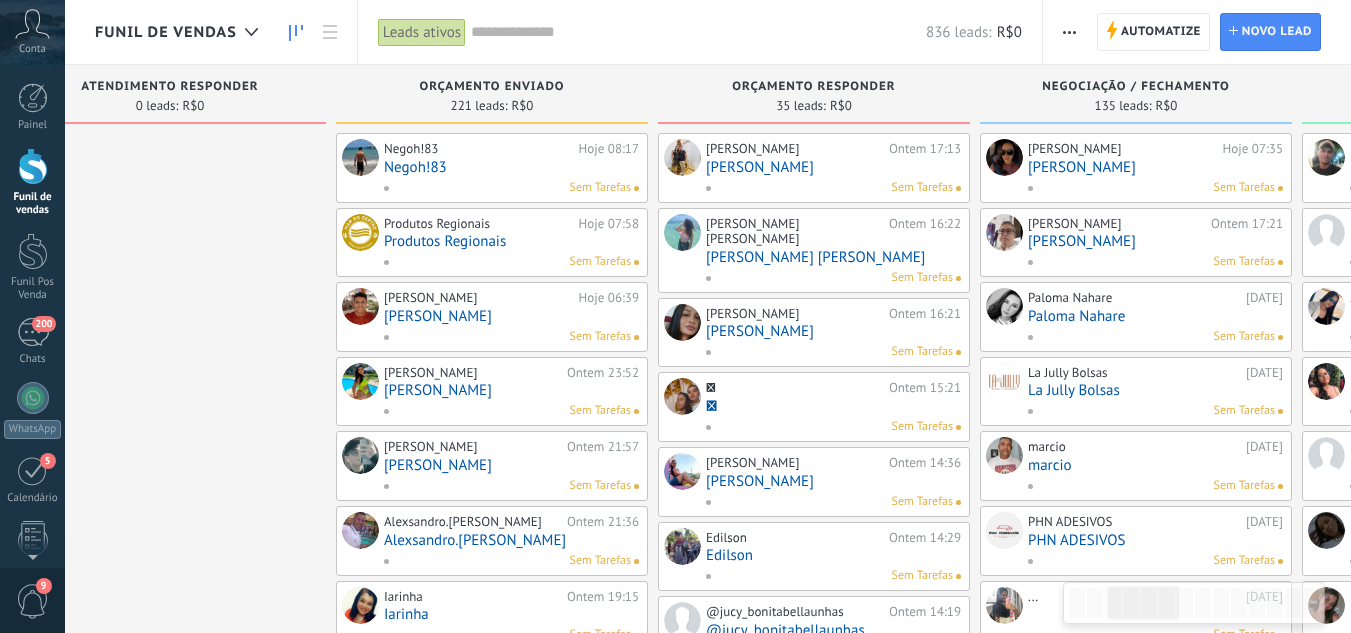 click on "[PERSON_NAME]" at bounding box center (833, 167) 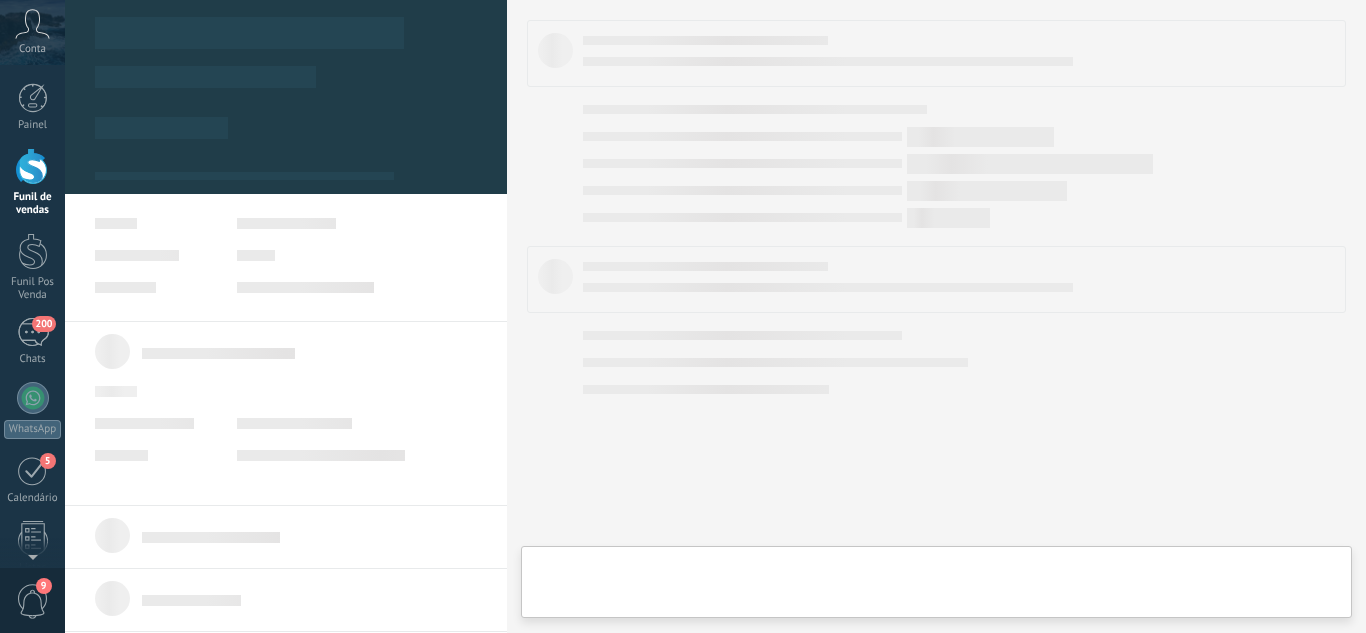 type on "**********" 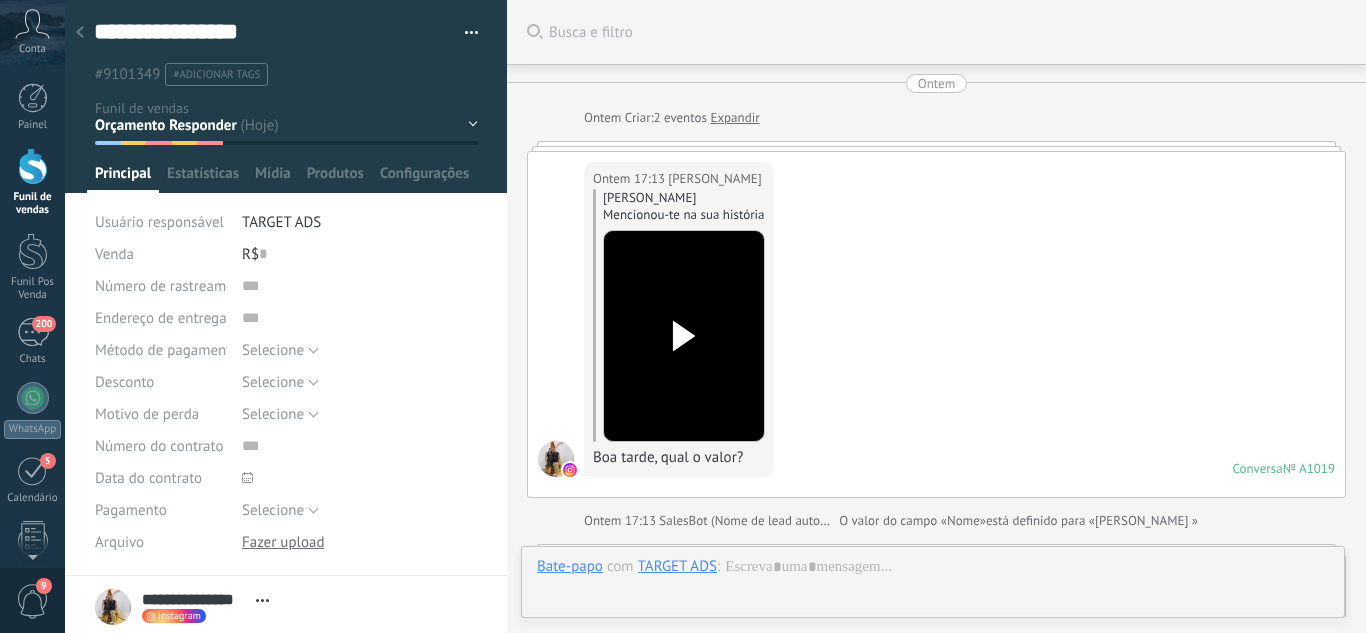 scroll, scrollTop: 30, scrollLeft: 0, axis: vertical 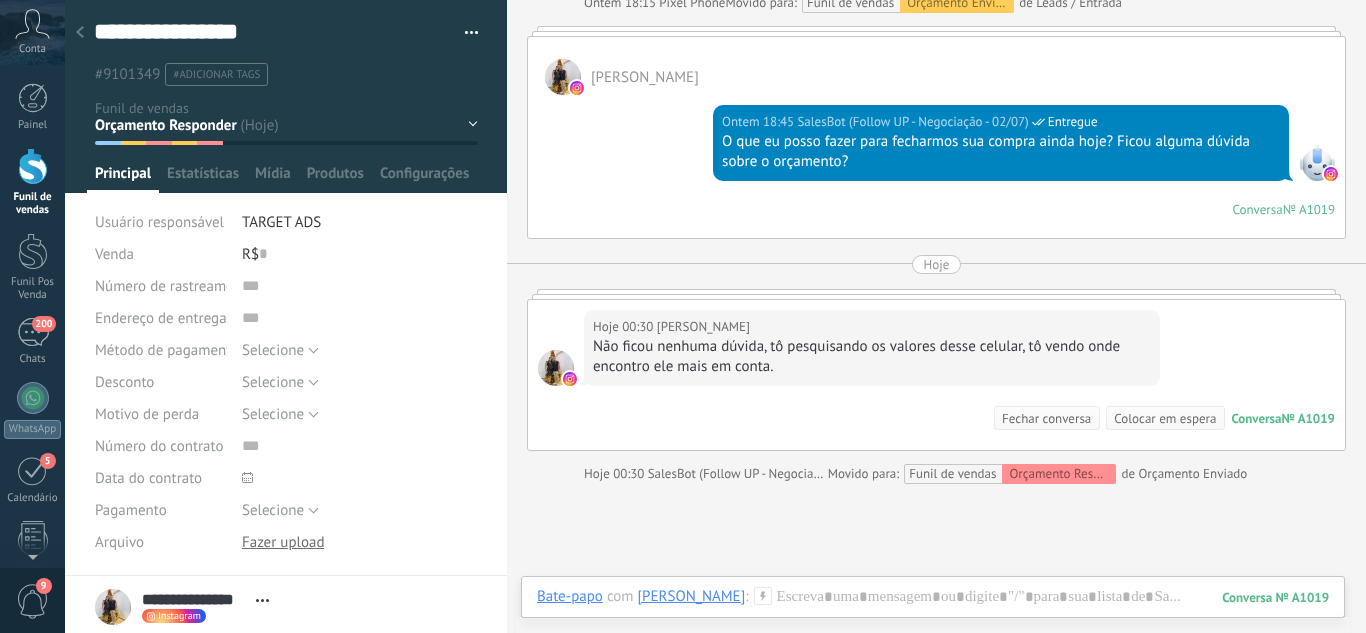 click 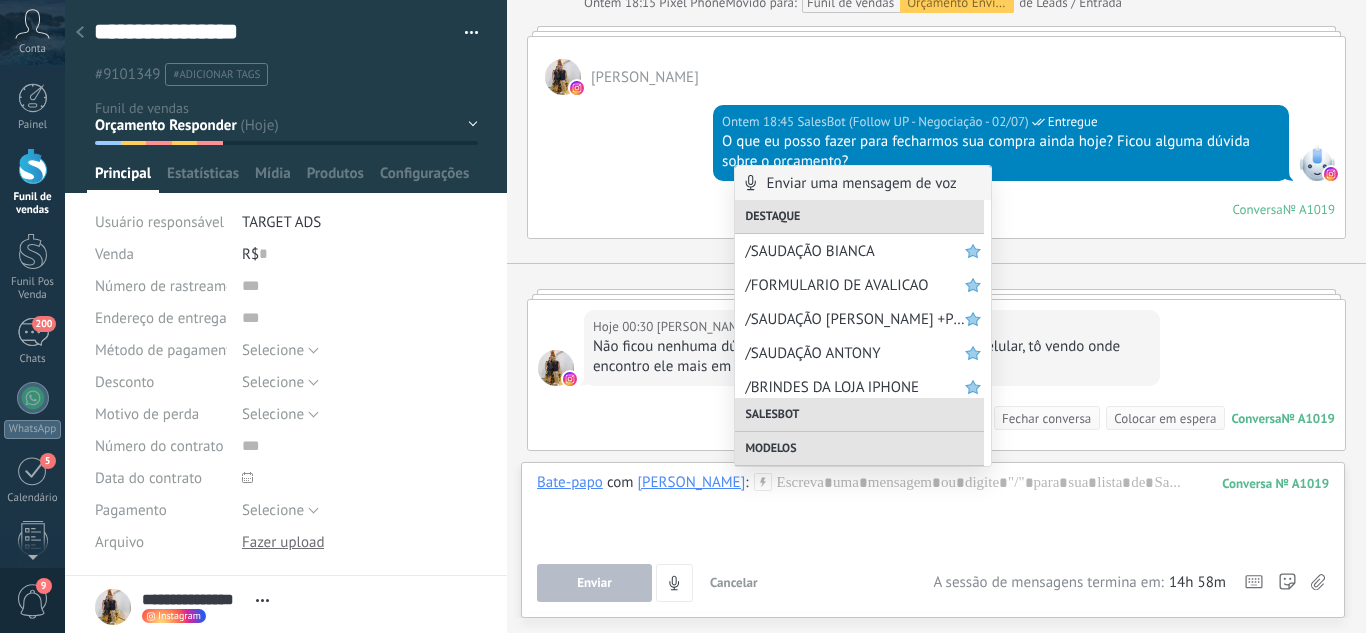 click on "Bate-papo   com   robert opereira : 1019 Enviar Cancelar Rastrear cliques em links ? Reduzir links longos e rastrear cliques: quando habilitado, os URLs enviados serão substituídos por links de rastreamento. Uma vez clicado, um evento será registrado no feed do lead. Selecione abaixo quais fontes usam esse  em Configurações Os modelos não podem ser editados 14h 58m A sessão de mensagens termina em: Atalhos – execute bots e modelos – selecione ação – mencione membro da equipe – selecione o destinatário – insira o valor do campo" at bounding box center (933, 537) 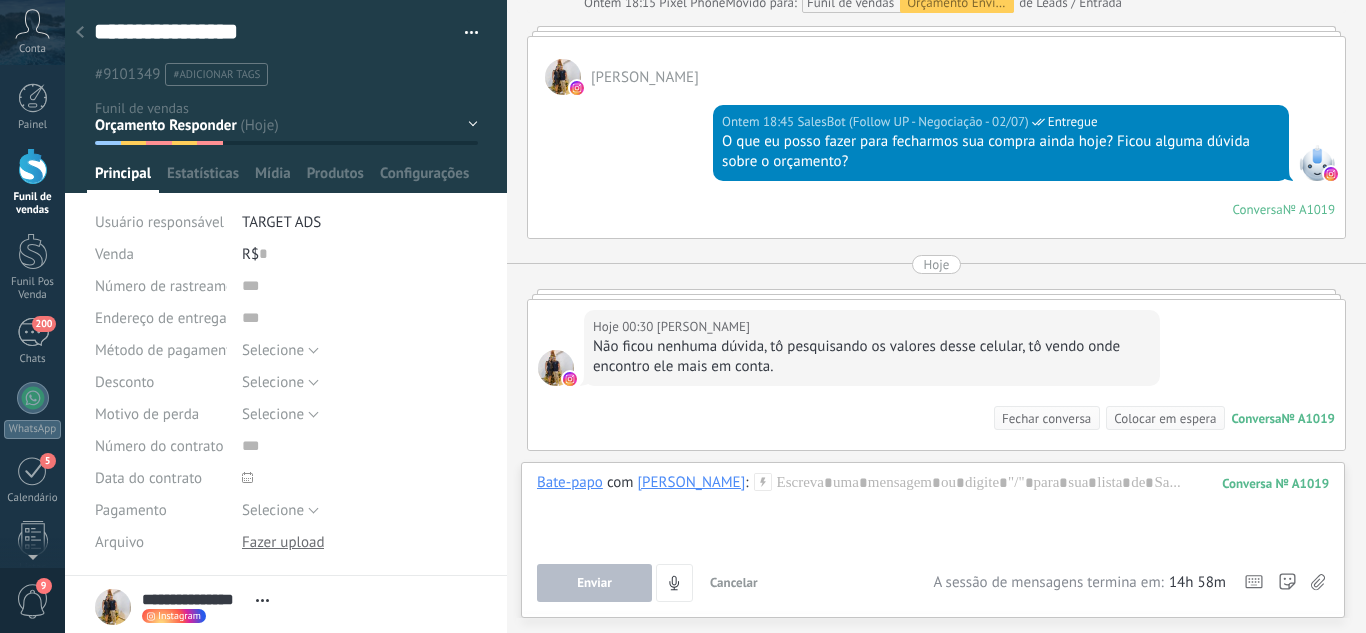 click on "Bate-papo   com   robert opereira : 1019 Enviar Cancelar Rastrear cliques em links ? Reduzir links longos e rastrear cliques: quando habilitado, os URLs enviados serão substituídos por links de rastreamento. Uma vez clicado, um evento será registrado no feed do lead. Selecione abaixo quais fontes usam esse  em Configurações Os modelos não podem ser editados 14h 58m A sessão de mensagens termina em: Atalhos – execute bots e modelos – selecione ação – mencione membro da equipe – selecione o destinatário – insira o valor do campo" at bounding box center [933, 537] 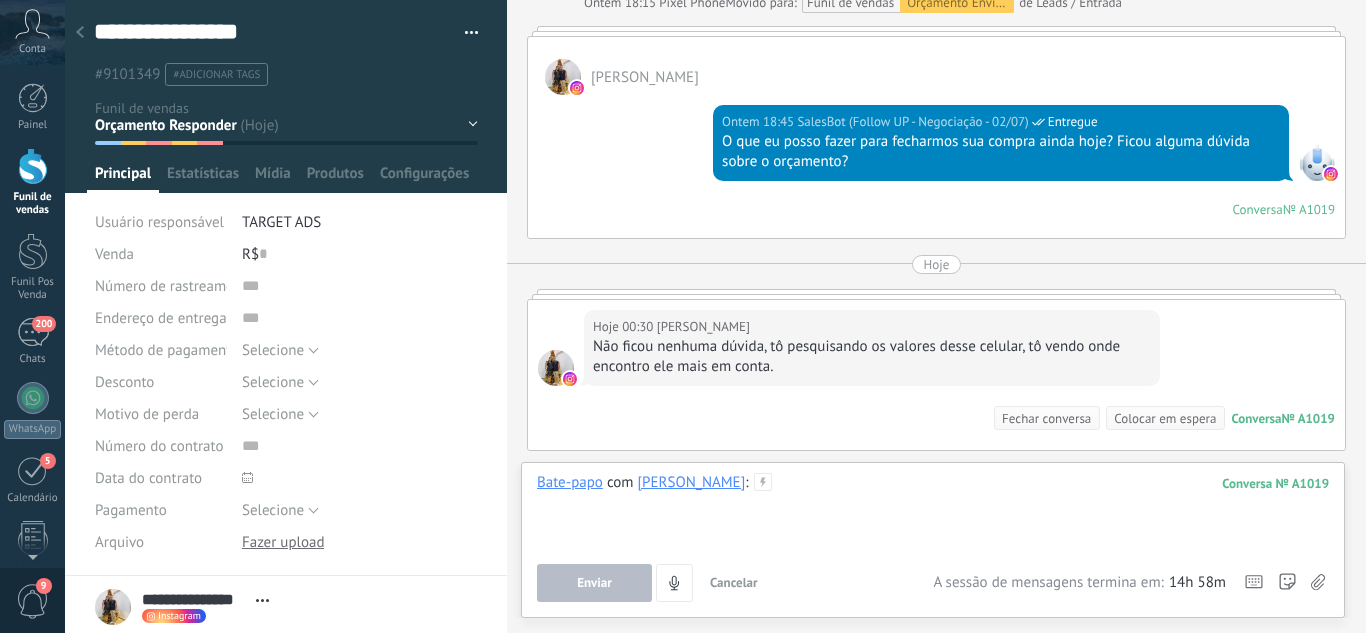 click at bounding box center (933, 511) 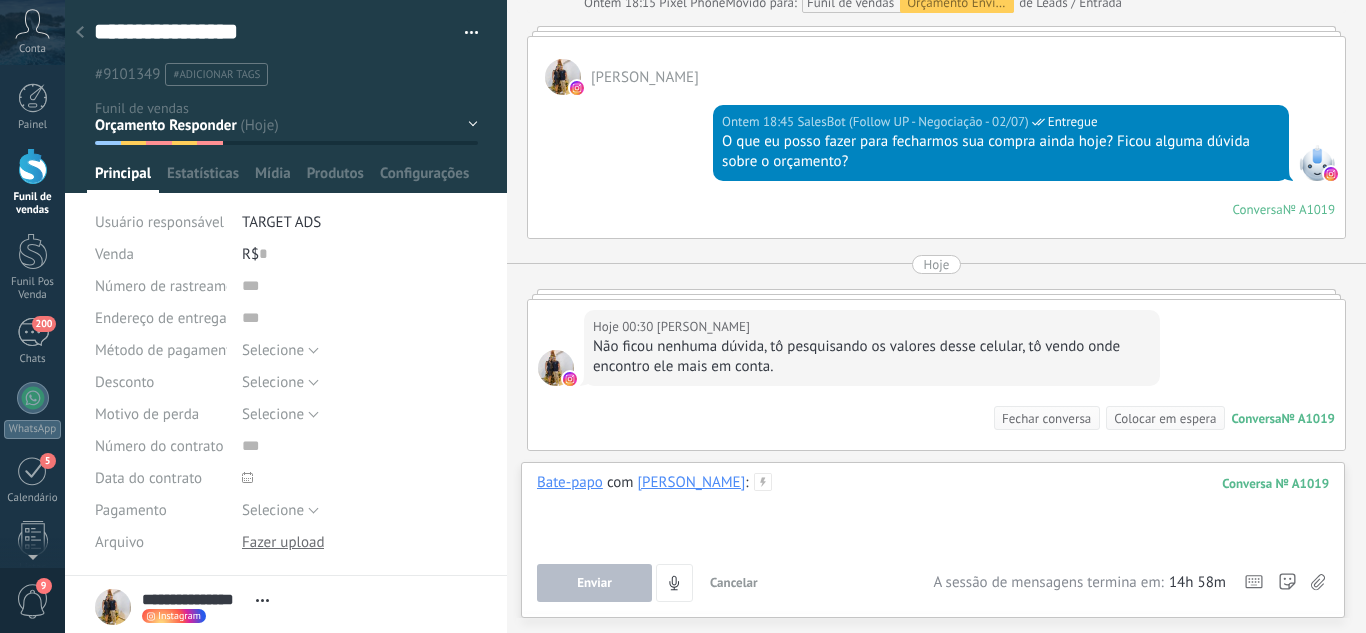 type 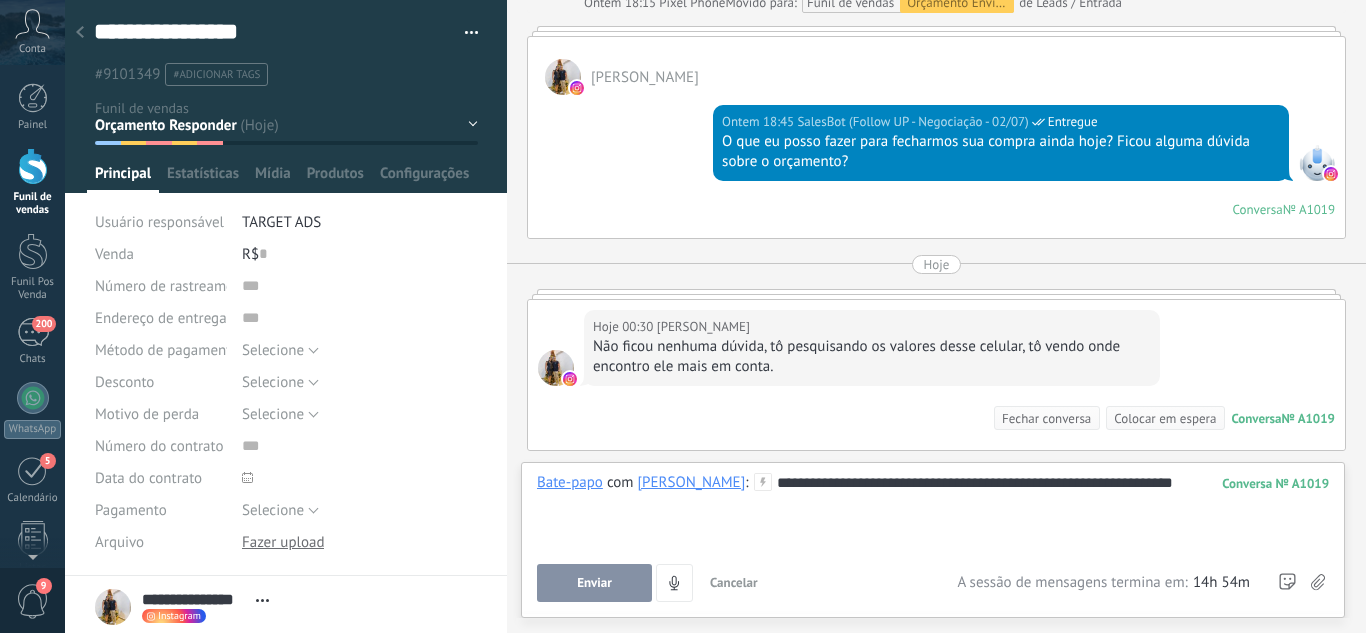 click on "Enviar" at bounding box center [594, 583] 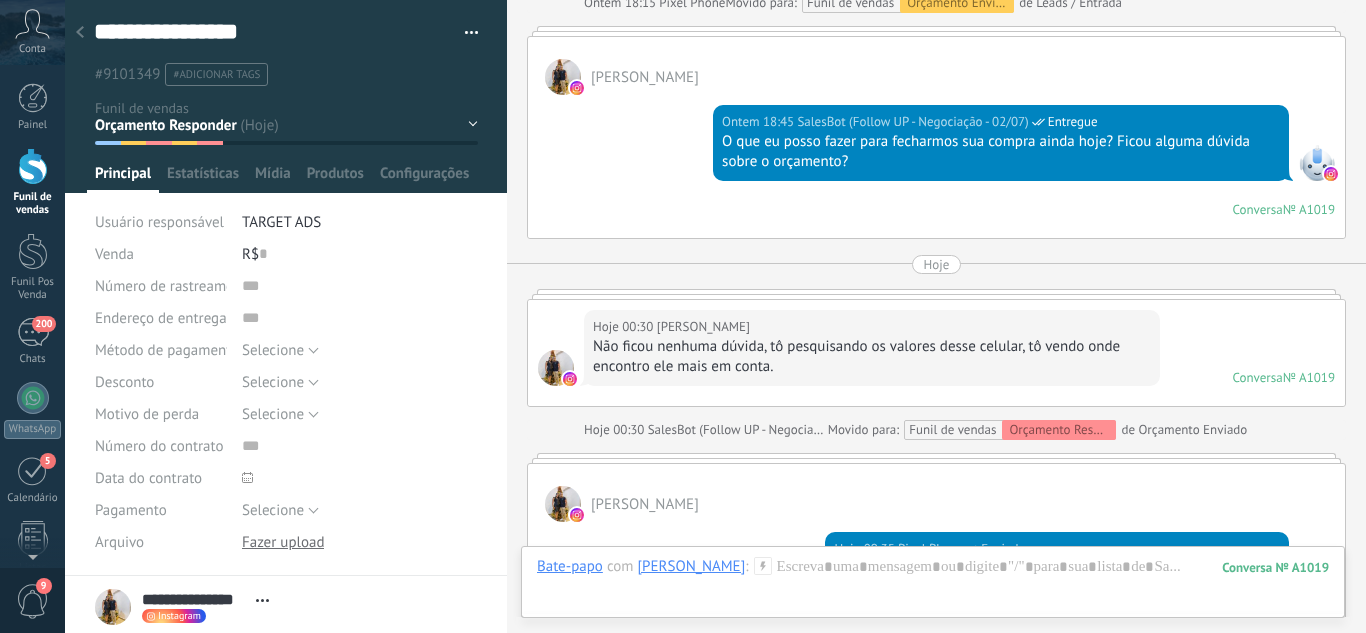 scroll, scrollTop: 1159, scrollLeft: 0, axis: vertical 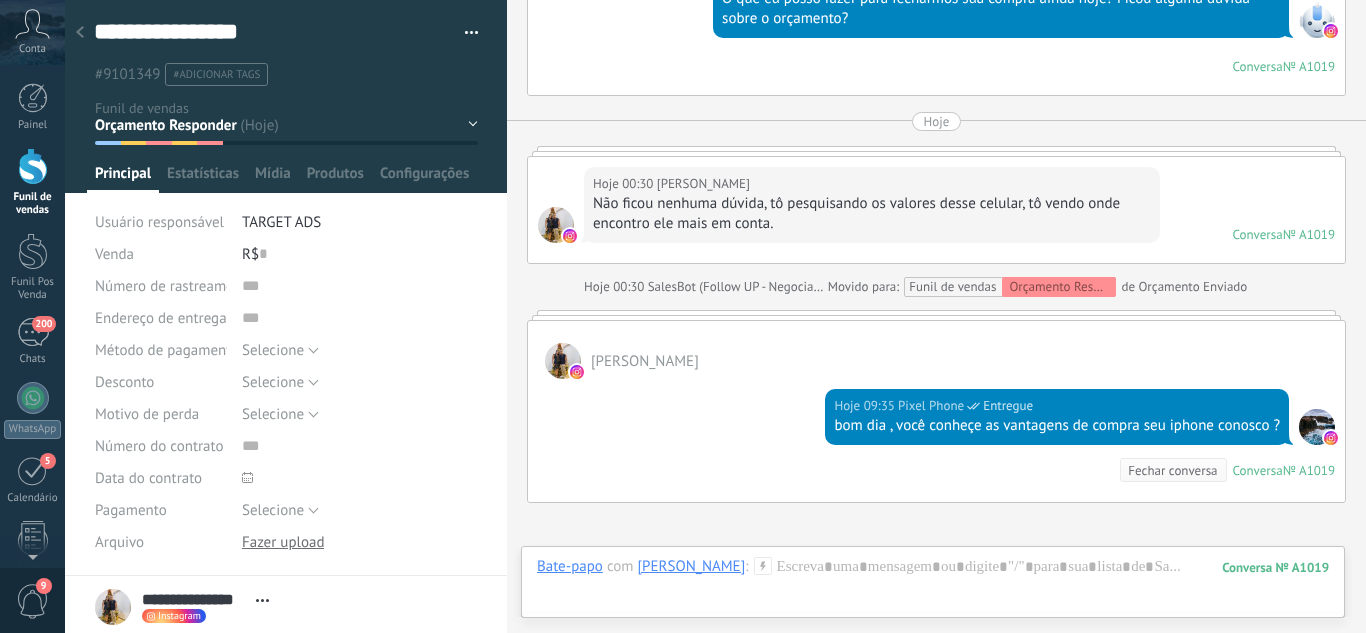 drag, startPoint x: 390, startPoint y: 121, endPoint x: 301, endPoint y: 161, distance: 97.575615 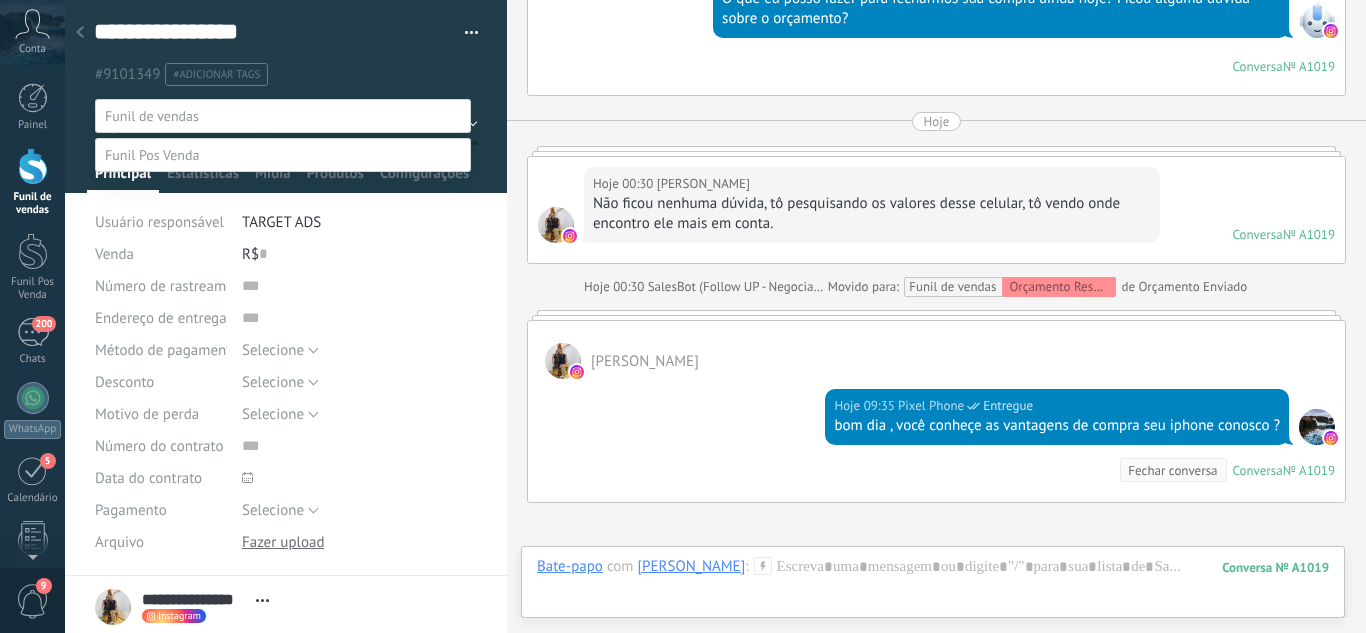 click on "Orçamento Enviado" at bounding box center (0, 0) 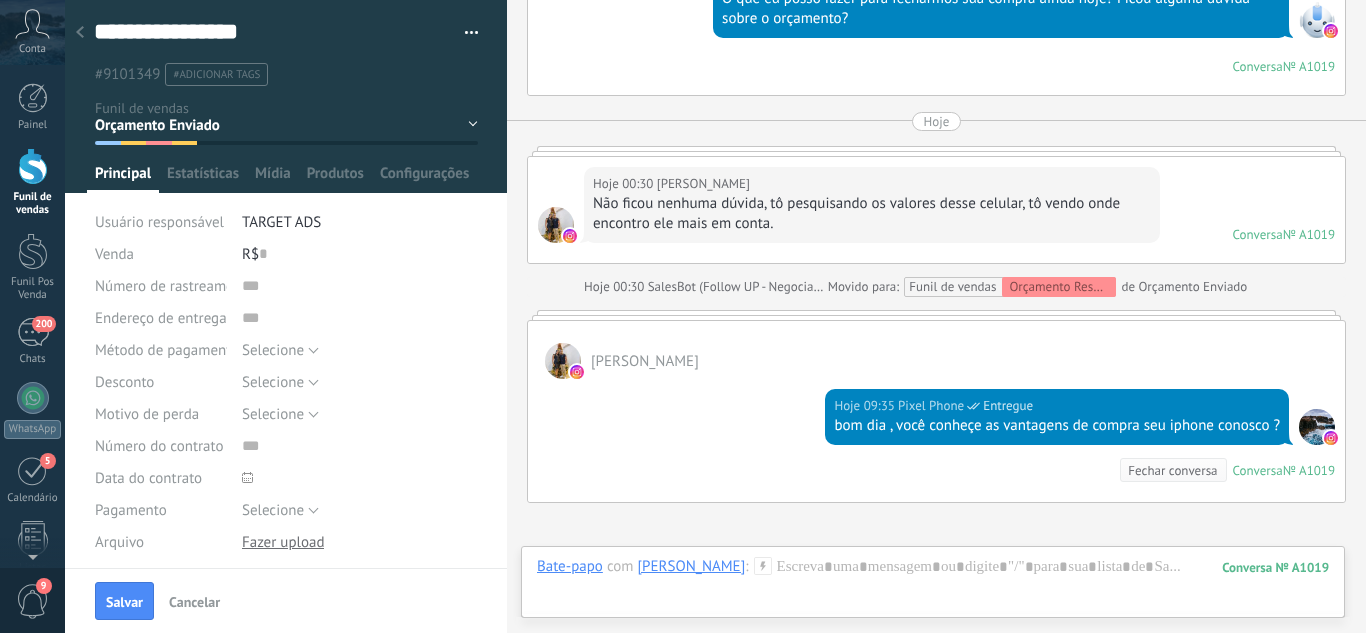 drag, startPoint x: 110, startPoint y: 598, endPoint x: 139, endPoint y: 383, distance: 216.94699 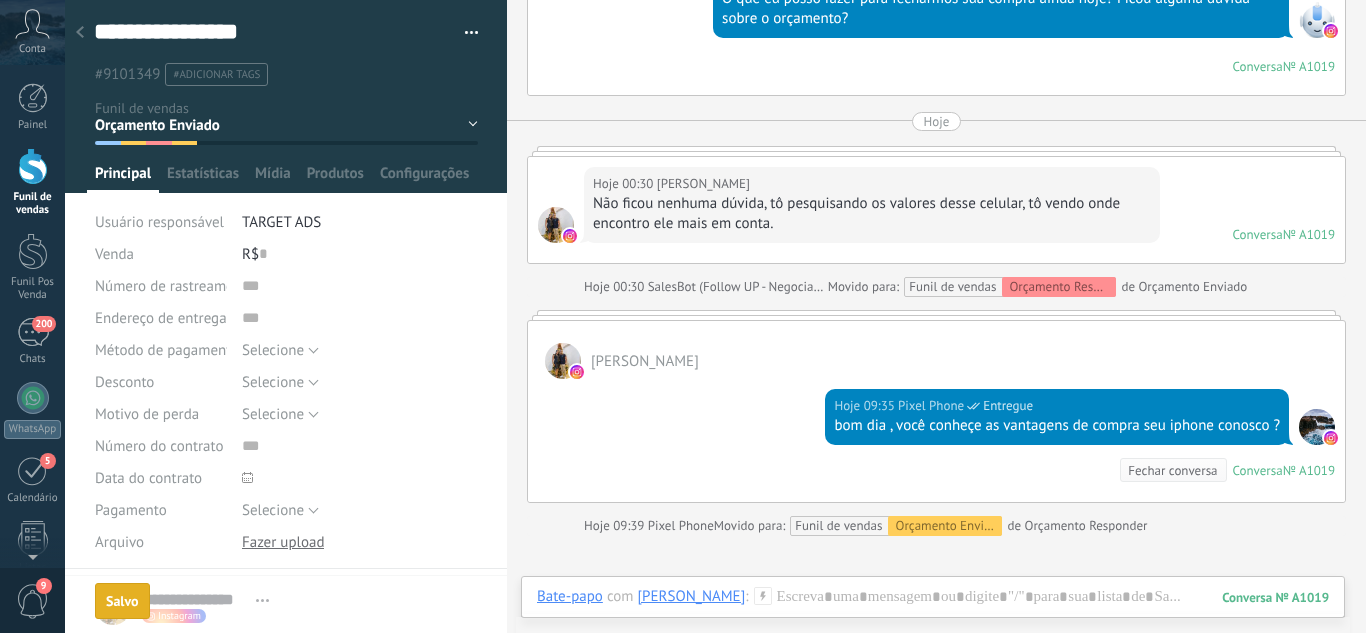 scroll, scrollTop: 1192, scrollLeft: 0, axis: vertical 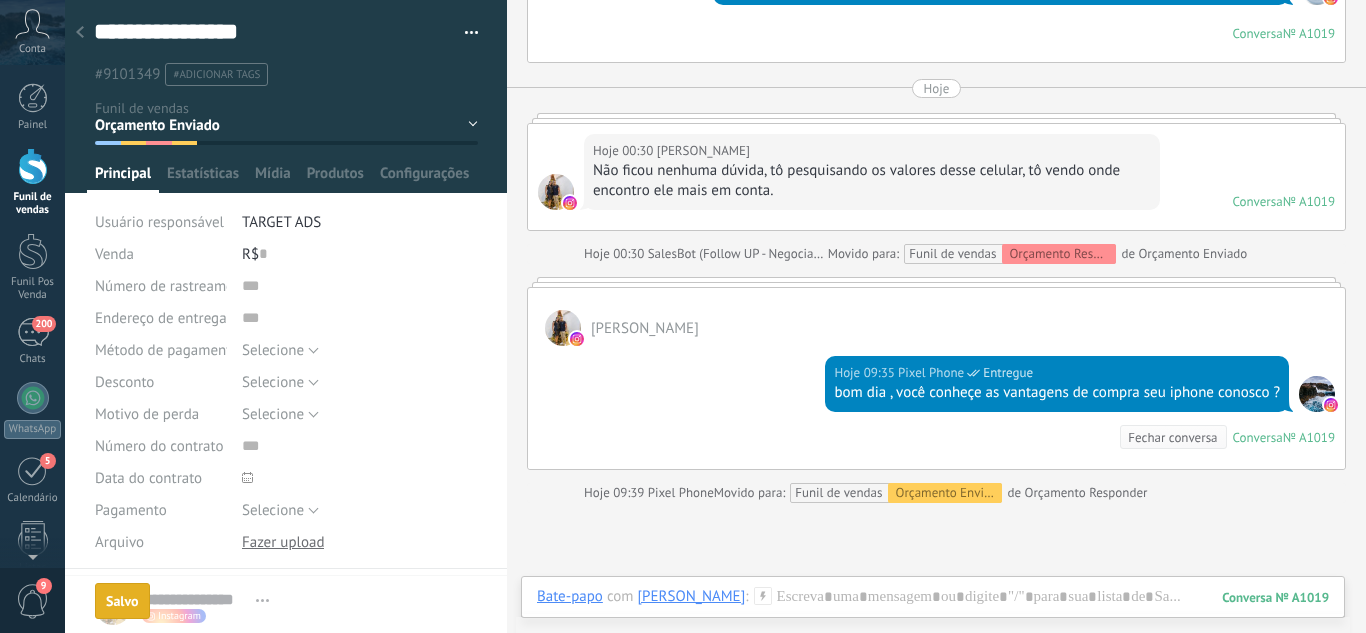 click at bounding box center (80, 33) 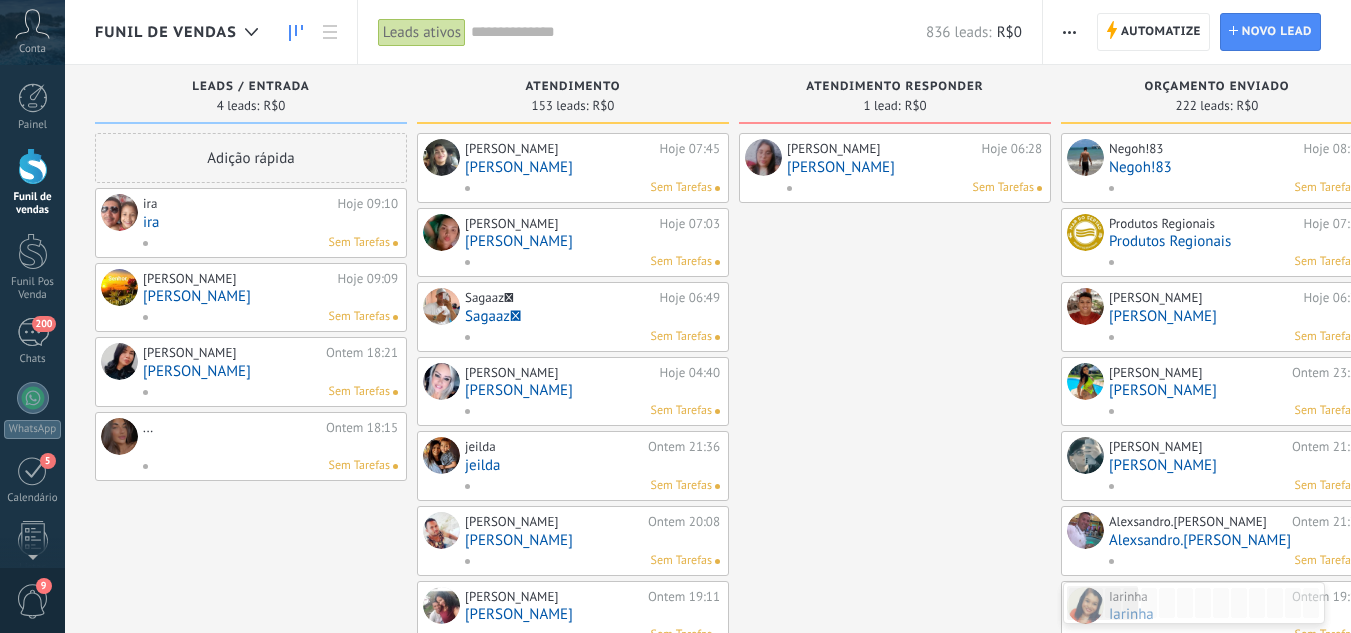 click on "[PERSON_NAME]" at bounding box center [914, 167] 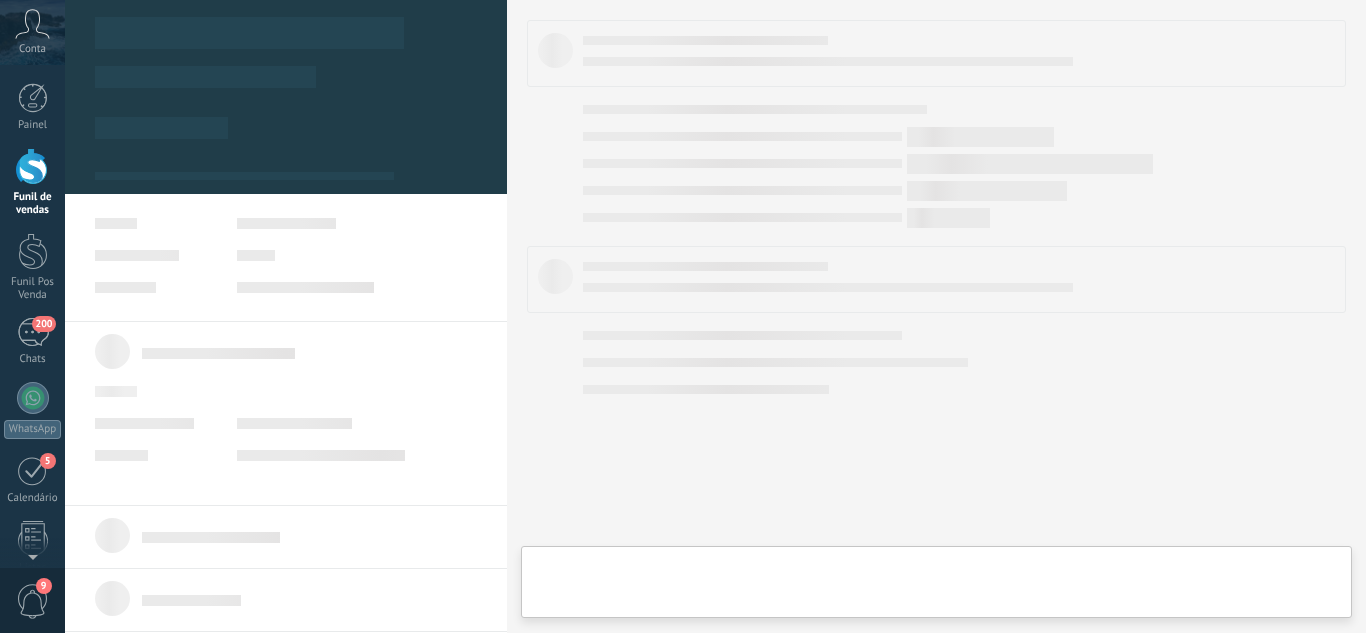 type on "**********" 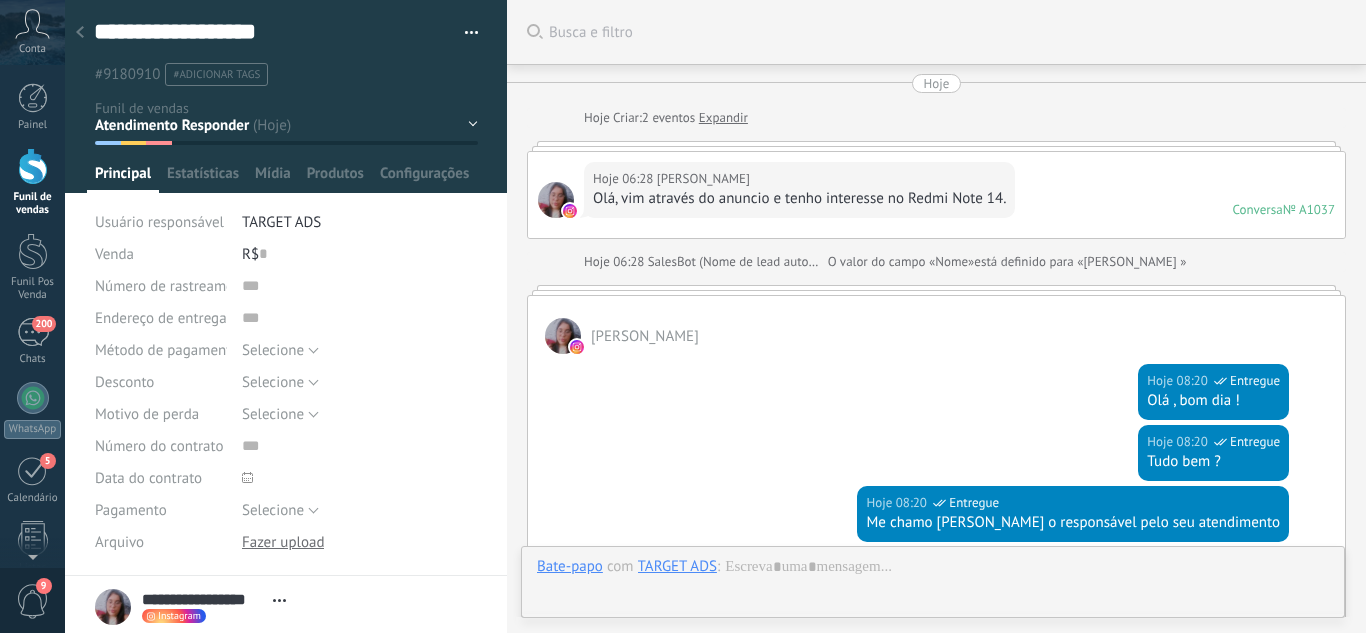 scroll, scrollTop: 30, scrollLeft: 0, axis: vertical 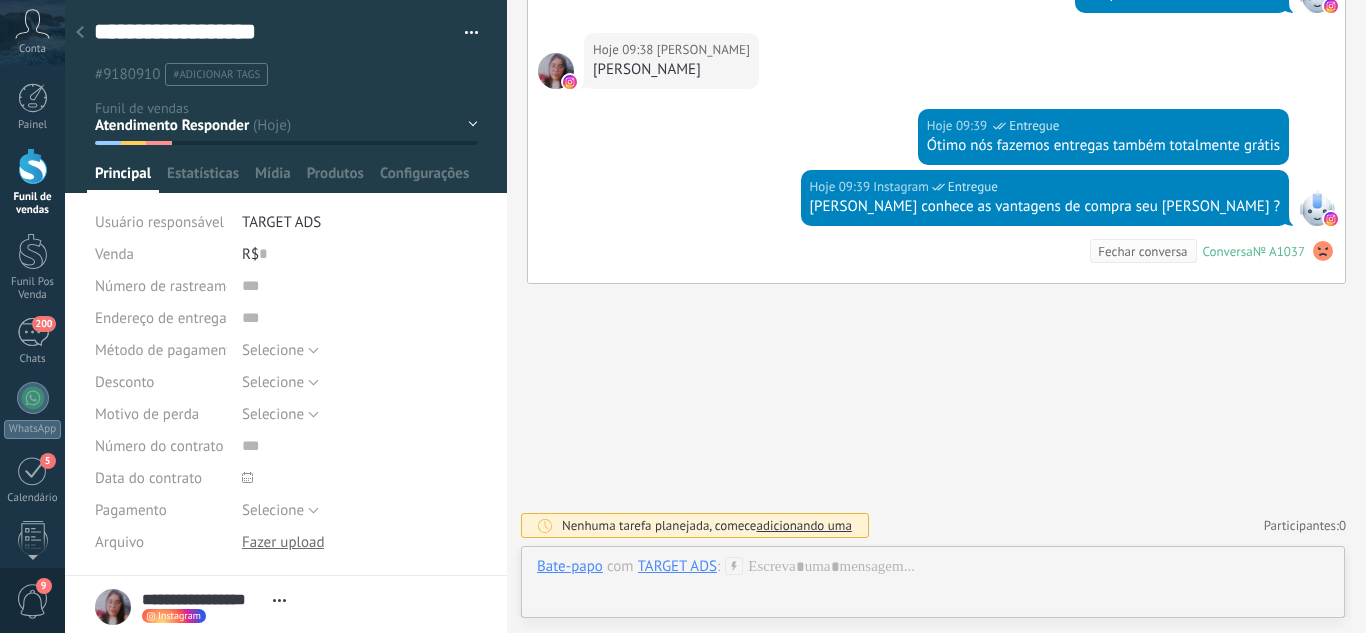 click on "Leads / Entrada
Atendimento
Atendimento Responder
Orçamento Enviado
Orçamento Responder
Negociação / Fechamento
-" at bounding box center [0, 0] 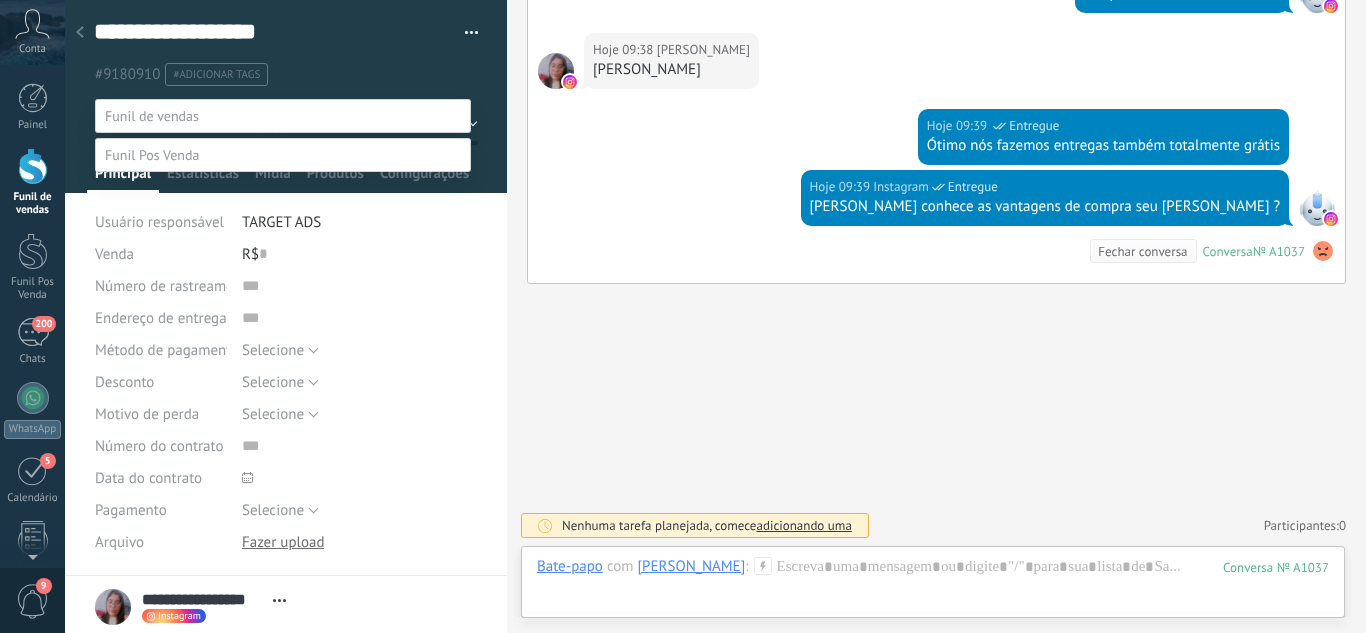 click on "Negociação / Fechamento" at bounding box center [0, 0] 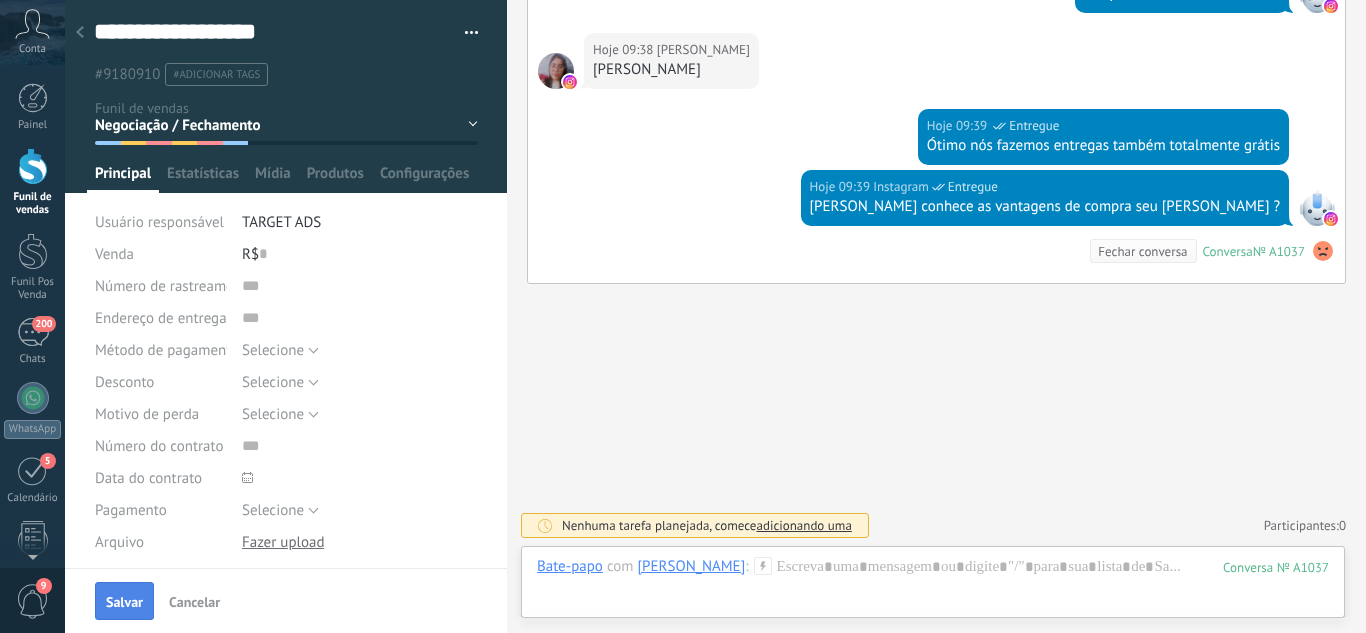 click on "Salvar" at bounding box center [124, 602] 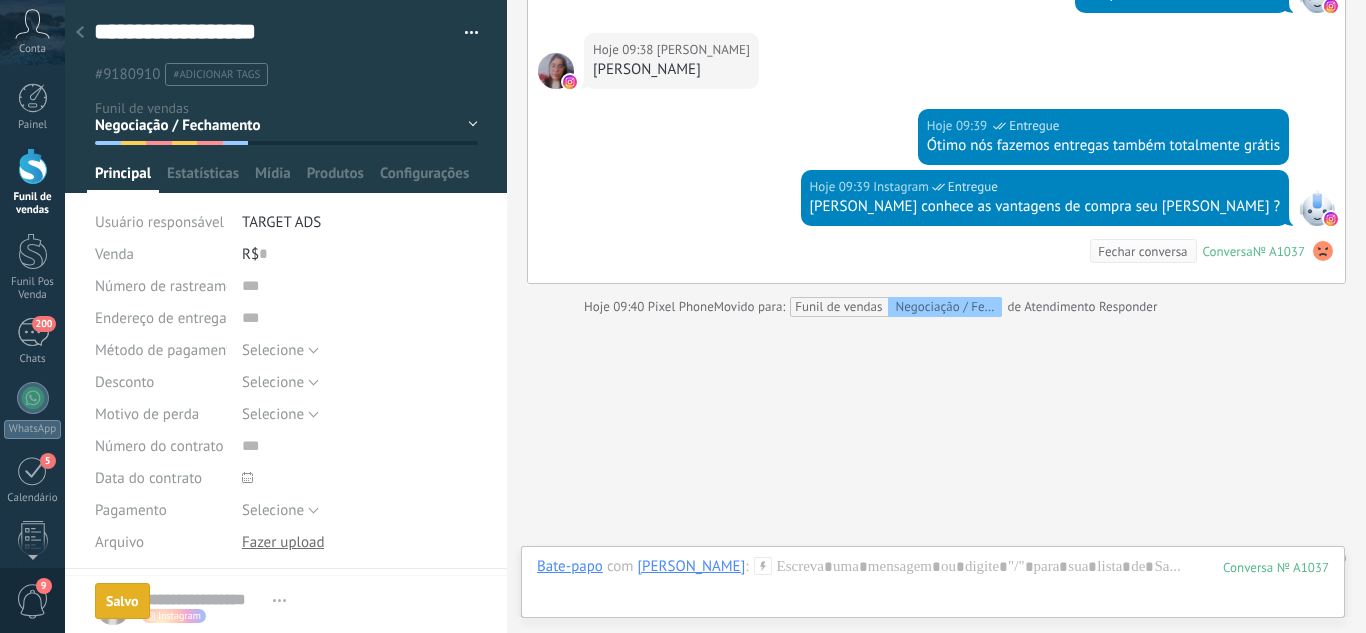 scroll, scrollTop: 1419, scrollLeft: 0, axis: vertical 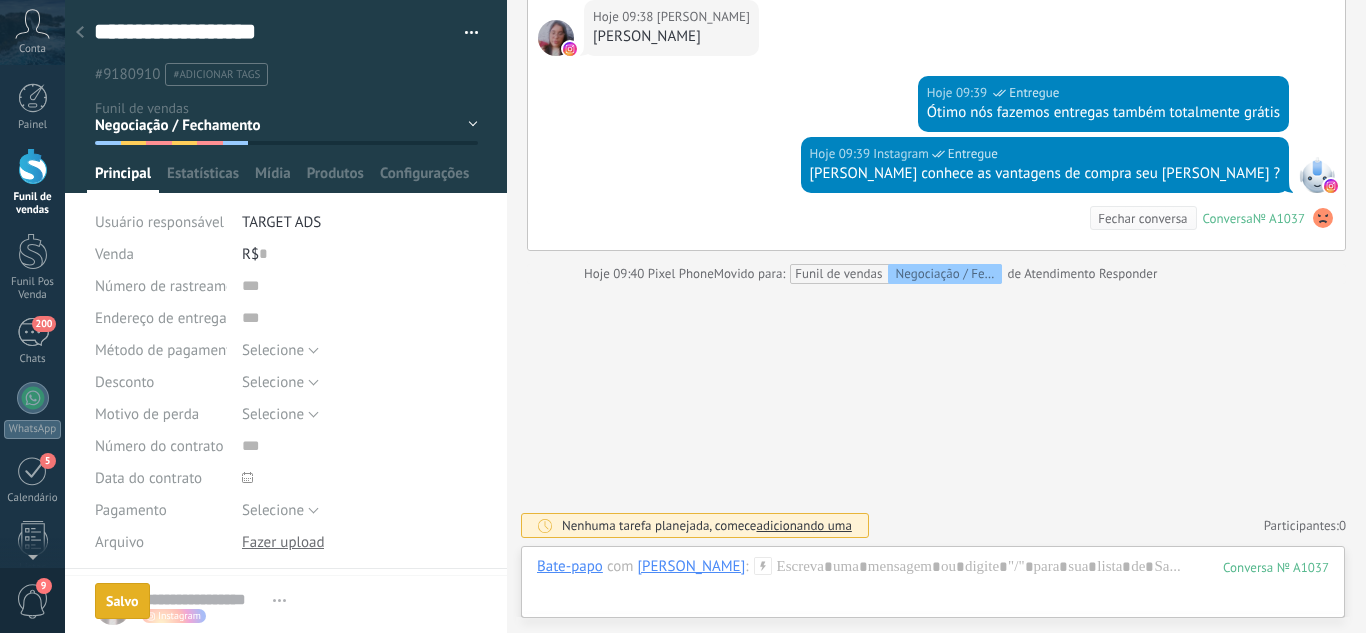 click 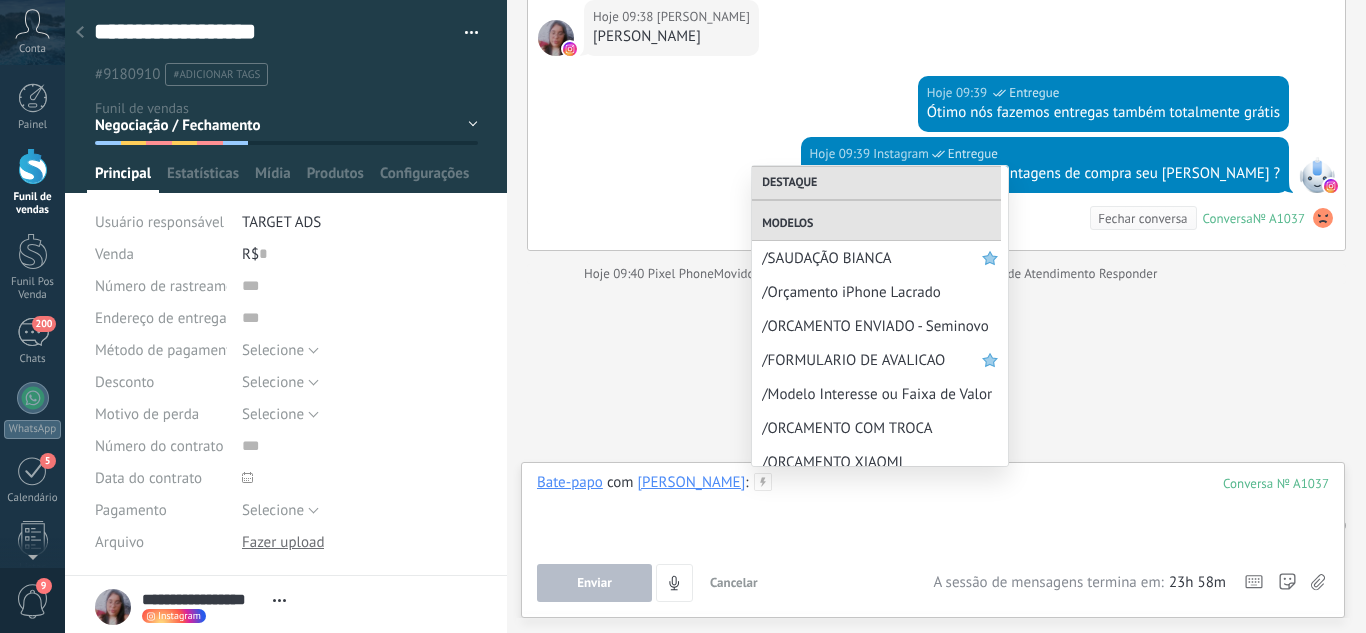 scroll, scrollTop: 788, scrollLeft: 0, axis: vertical 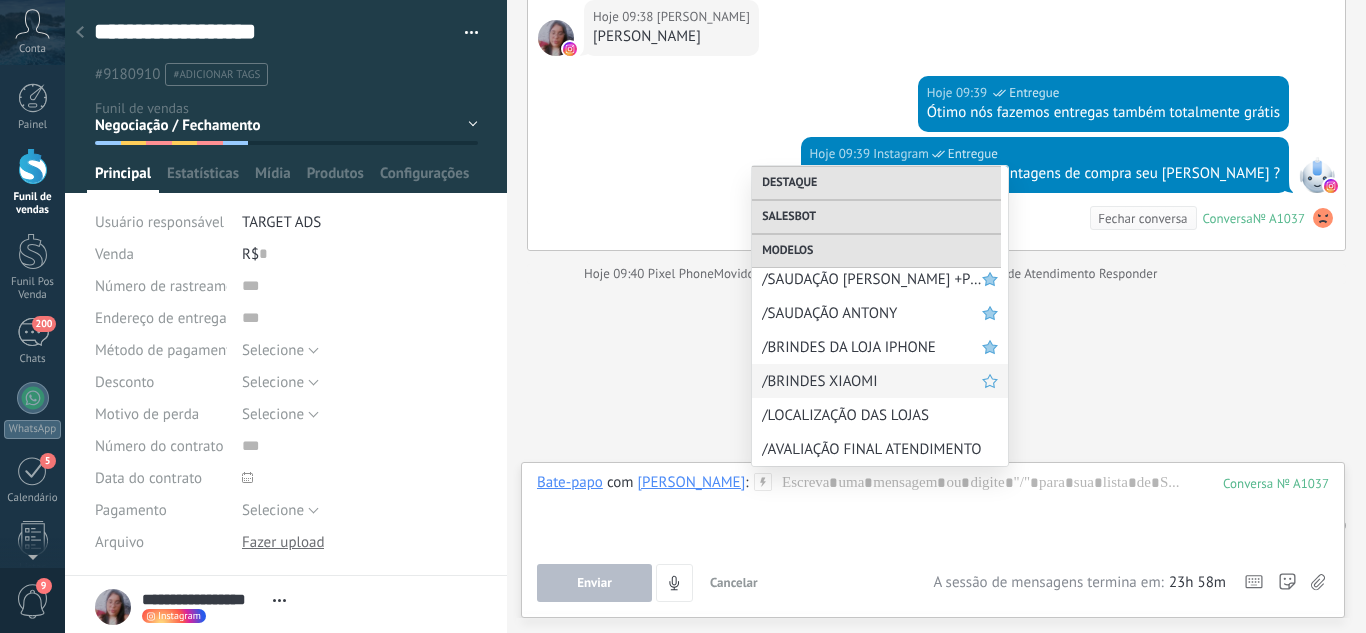 click on "/BRINDES XIAOMI" at bounding box center (872, 381) 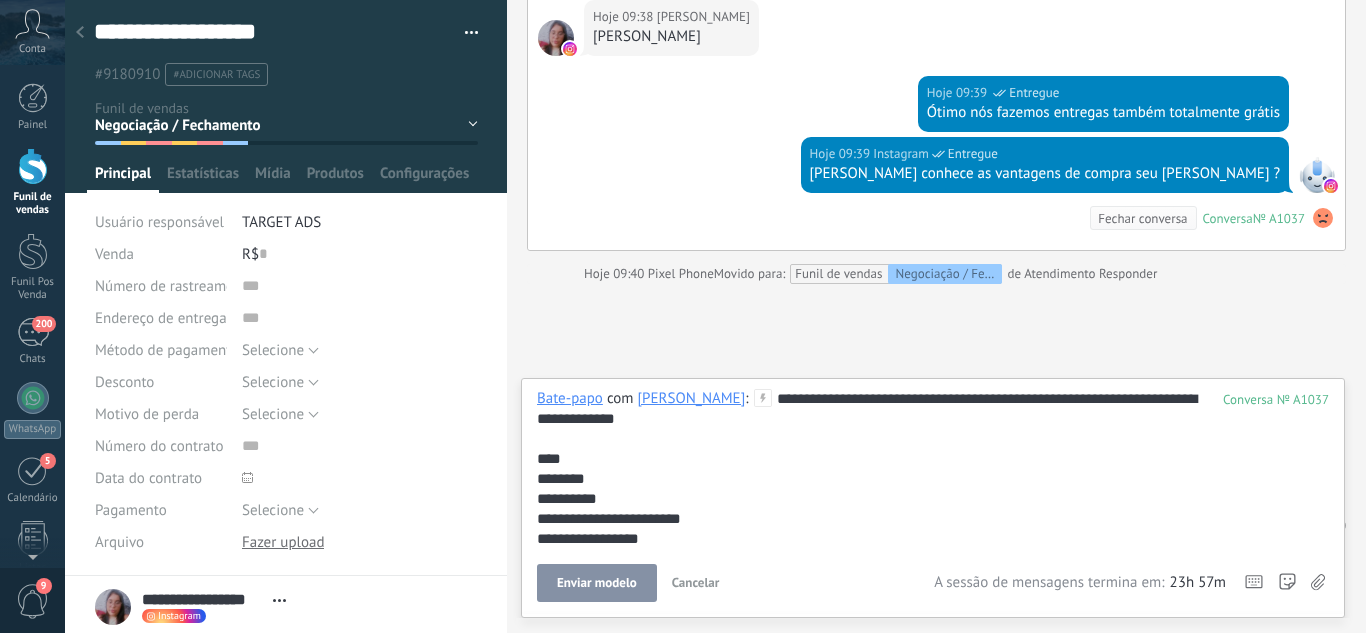 click on "Enviar modelo" at bounding box center [597, 583] 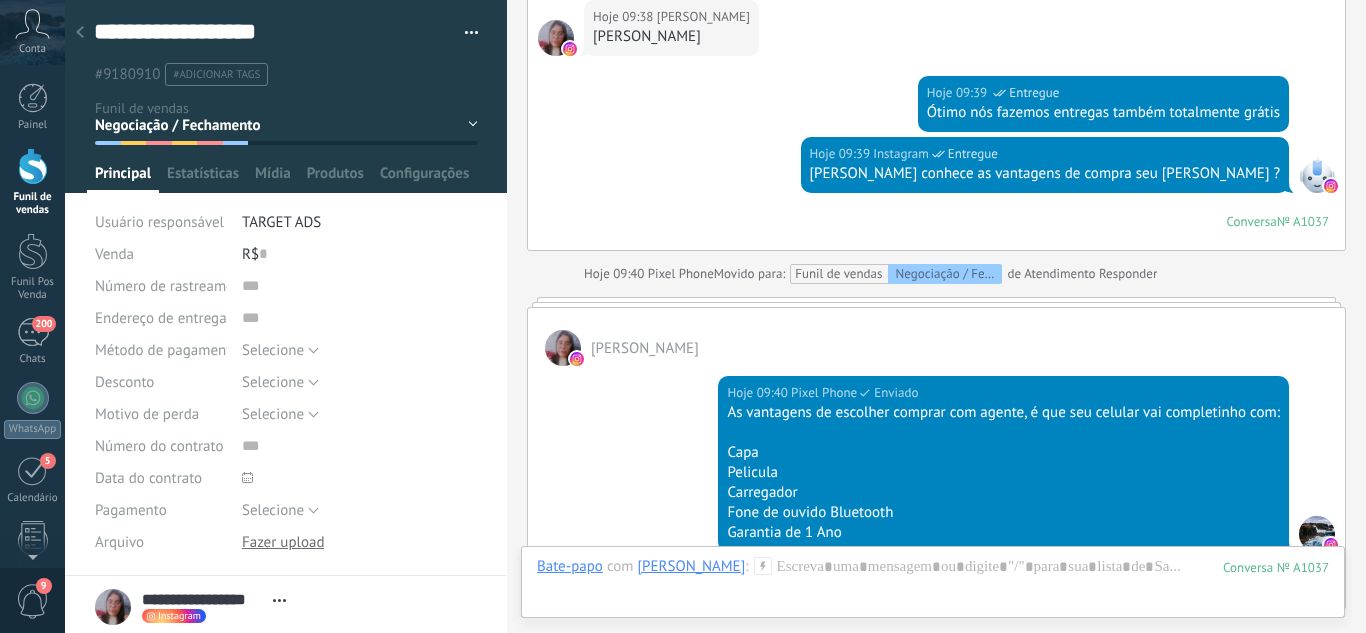 scroll, scrollTop: 1406, scrollLeft: 0, axis: vertical 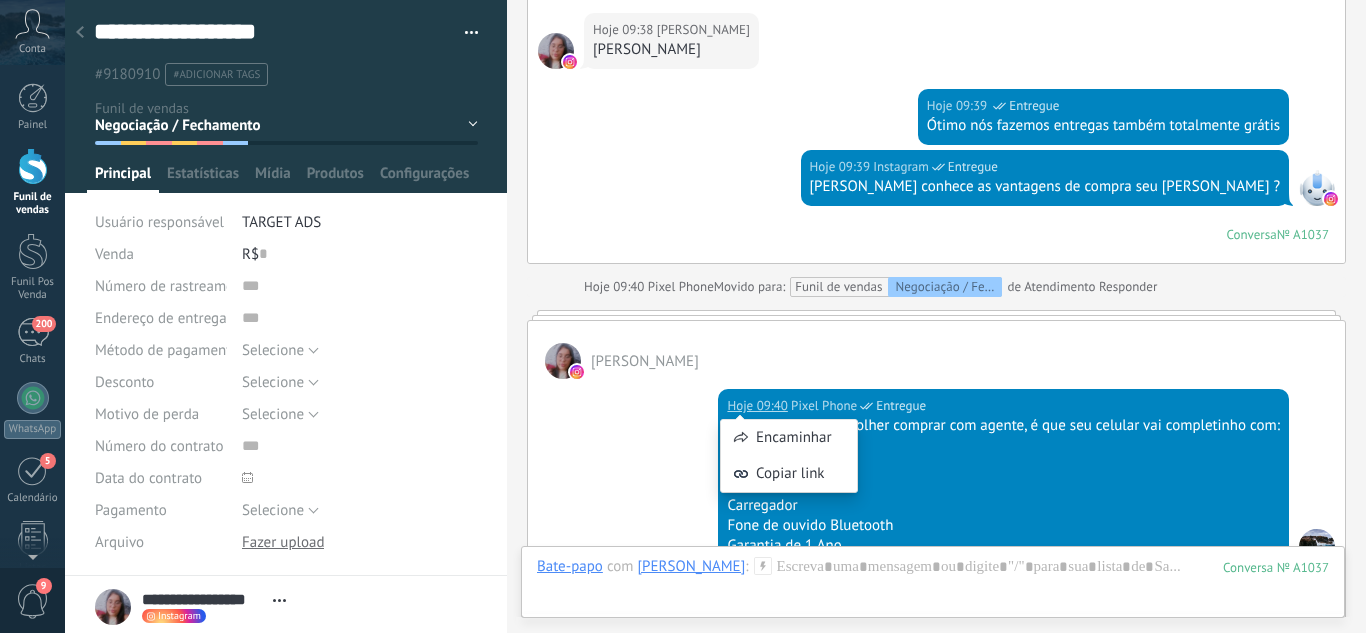 click on "Hoje 09:40 Pixel Phone  Entregue As vantagens de escolher comprar com agente, é que seu celular vai completinho com:   Capa Pelicula Carregador Fone de ouvido Bluetooth Garantia de 1 Ano Conversa  № A1037 Conversa № A1037 Fechar conversa" at bounding box center [936, 500] 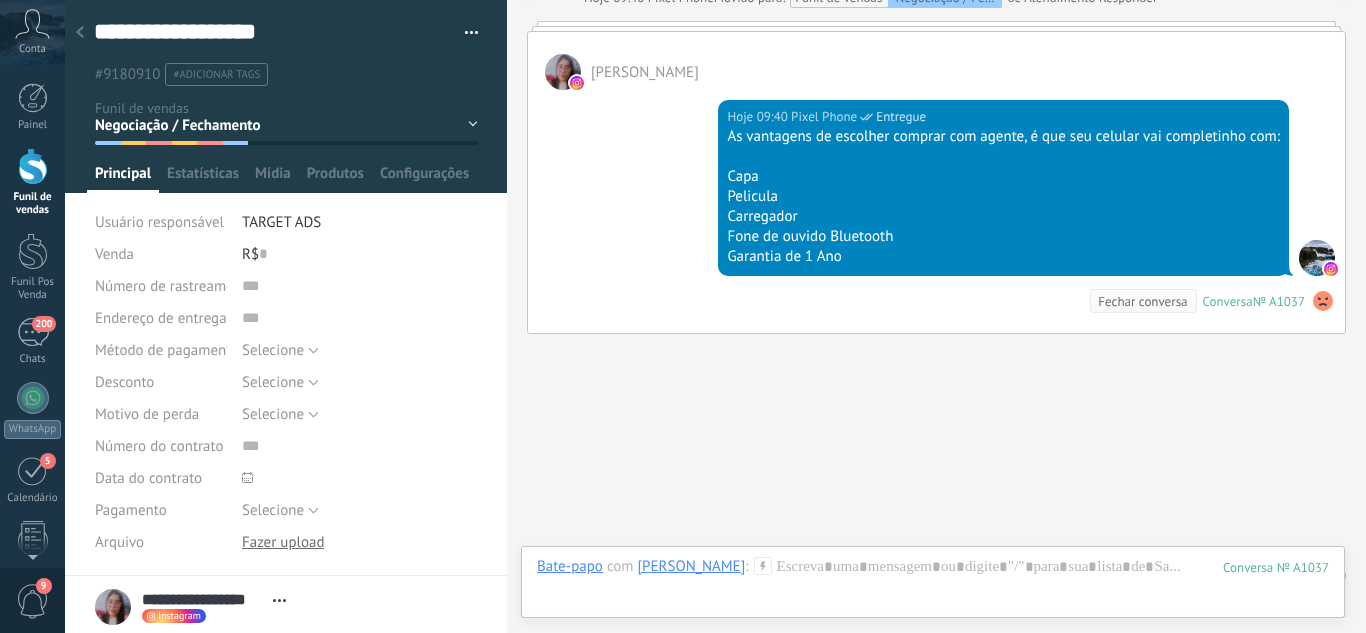 scroll, scrollTop: 1745, scrollLeft: 0, axis: vertical 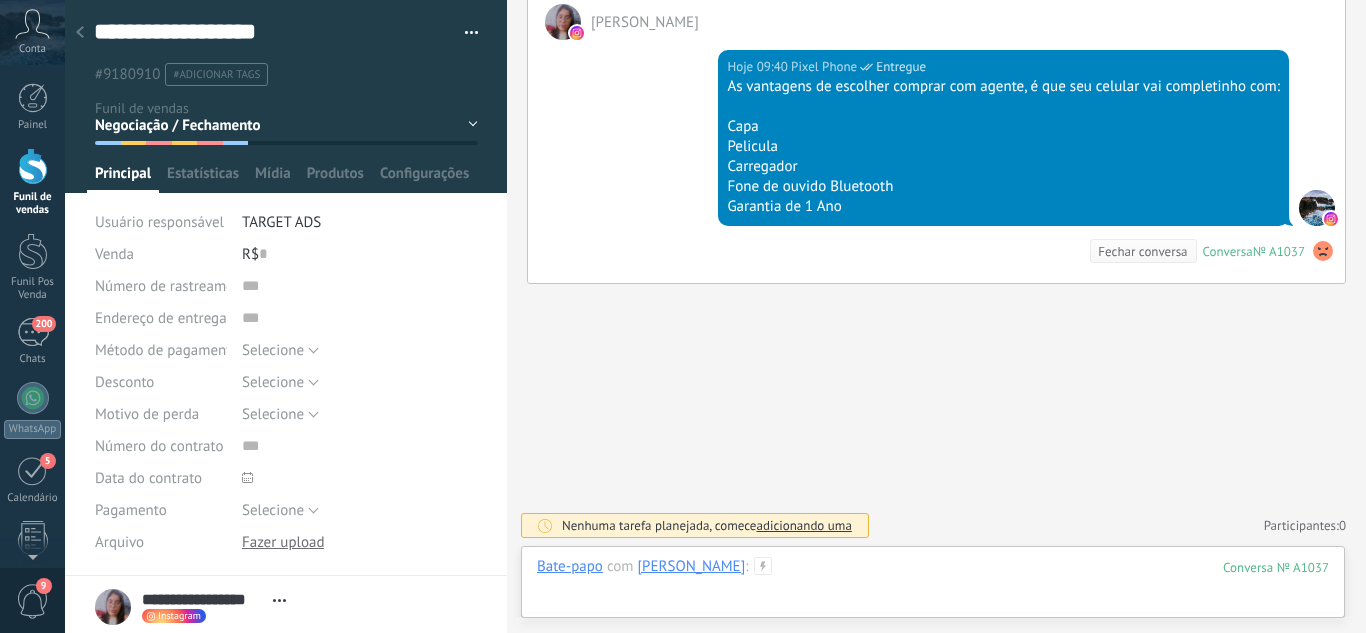 click at bounding box center [933, 587] 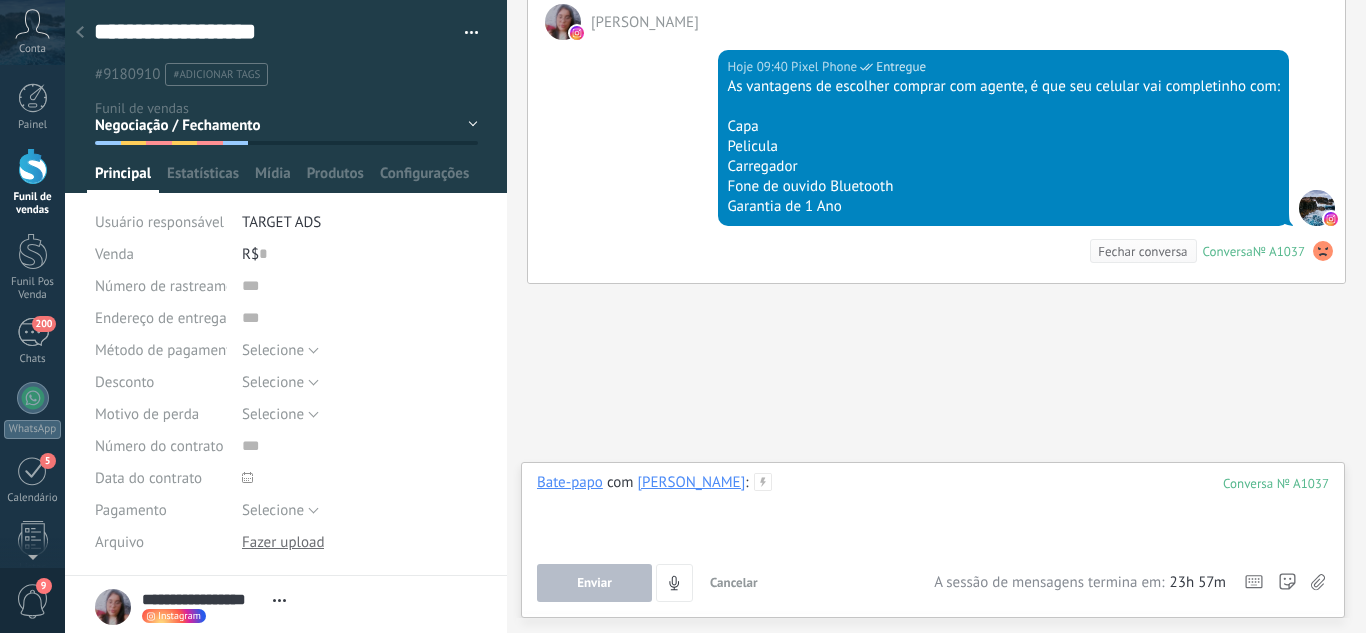 type 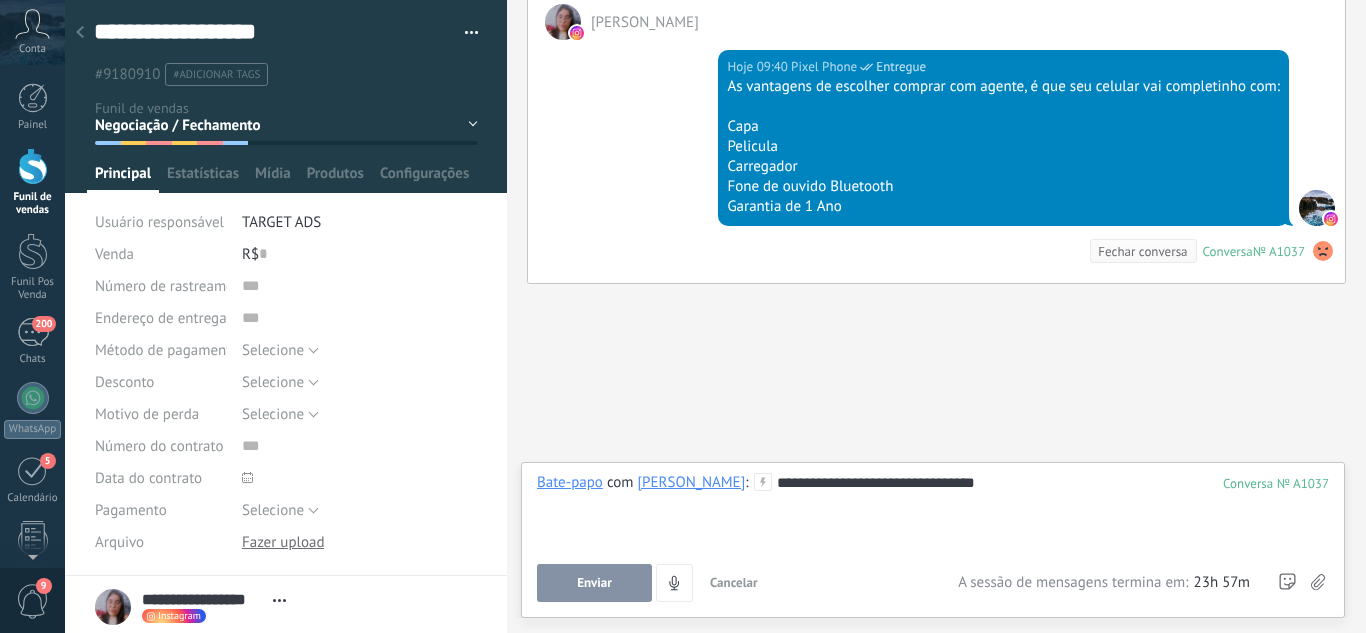 drag, startPoint x: 569, startPoint y: 561, endPoint x: 570, endPoint y: 572, distance: 11.045361 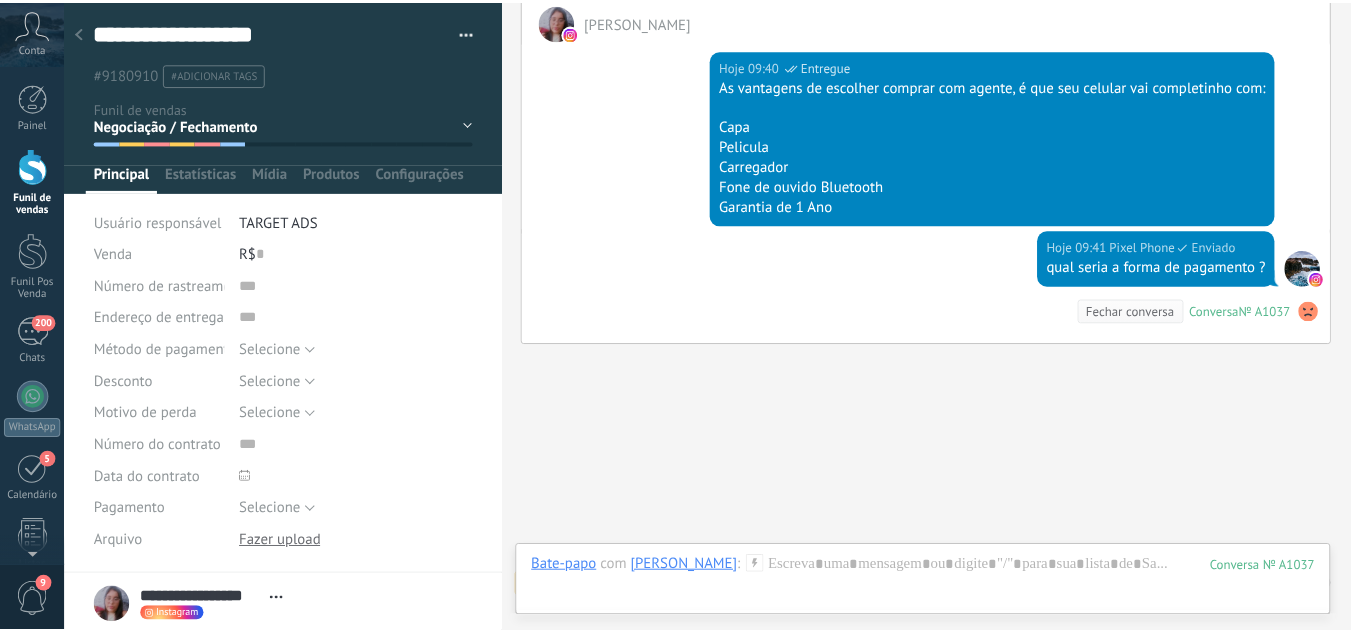 scroll, scrollTop: 1806, scrollLeft: 0, axis: vertical 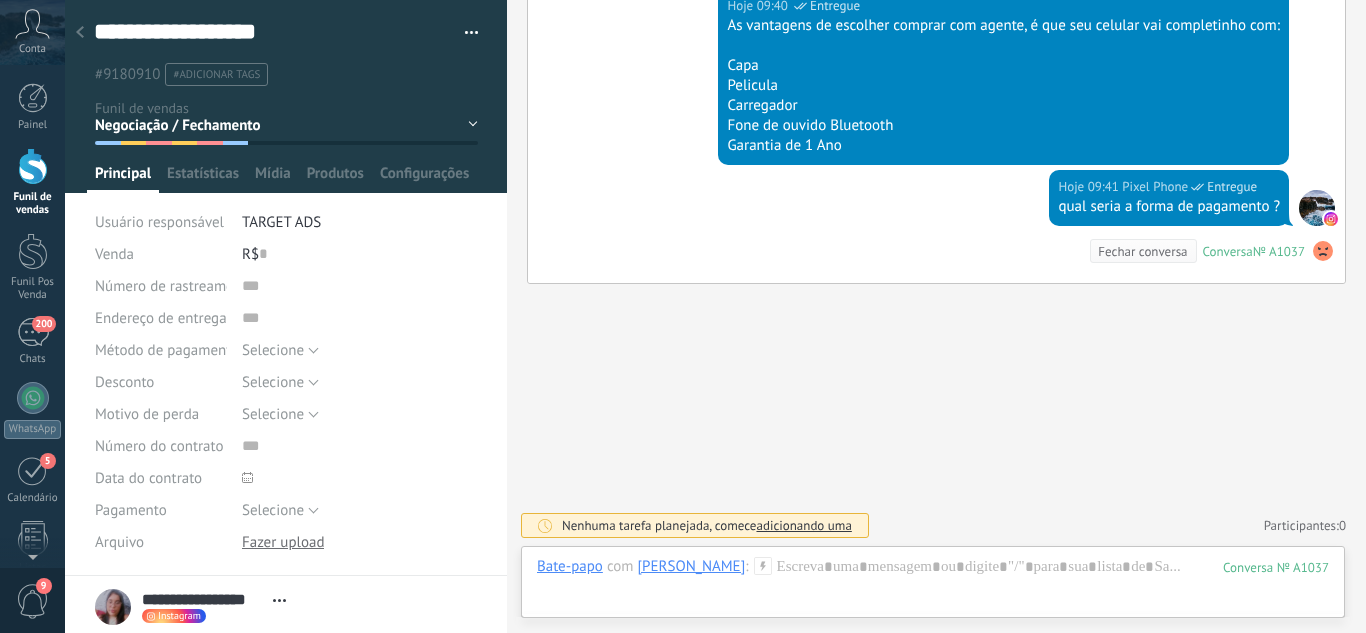 click at bounding box center (80, 33) 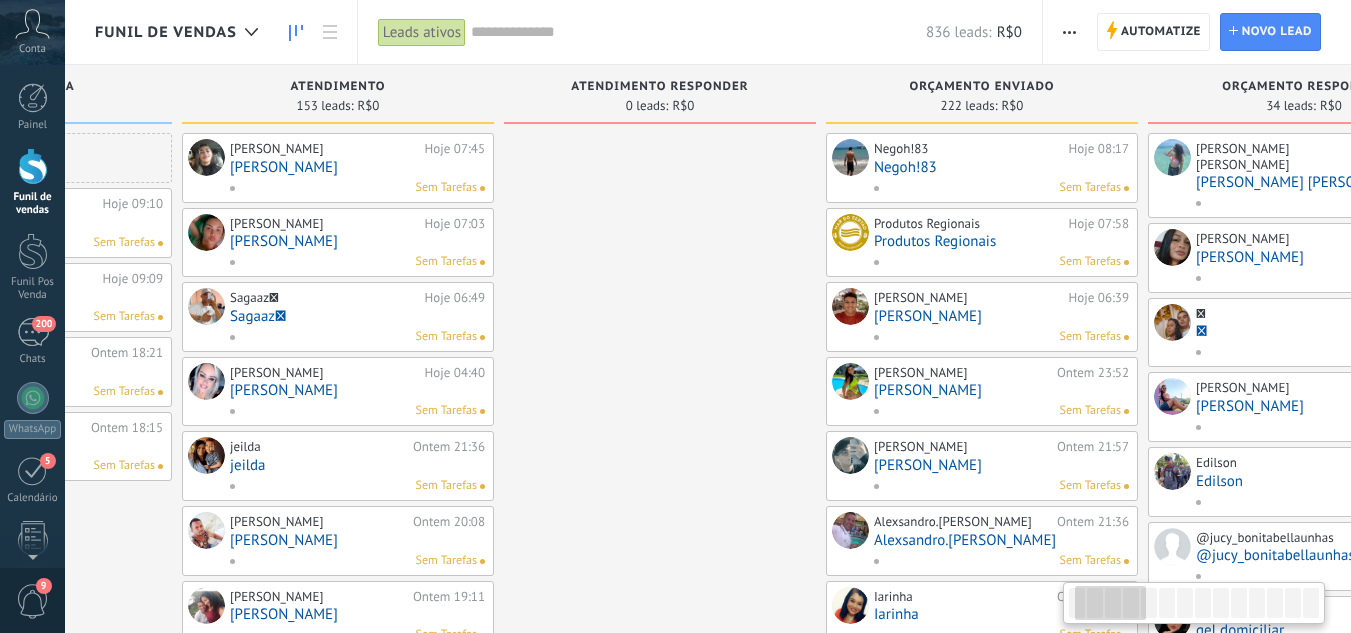 drag, startPoint x: 726, startPoint y: 368, endPoint x: 509, endPoint y: 336, distance: 219.34676 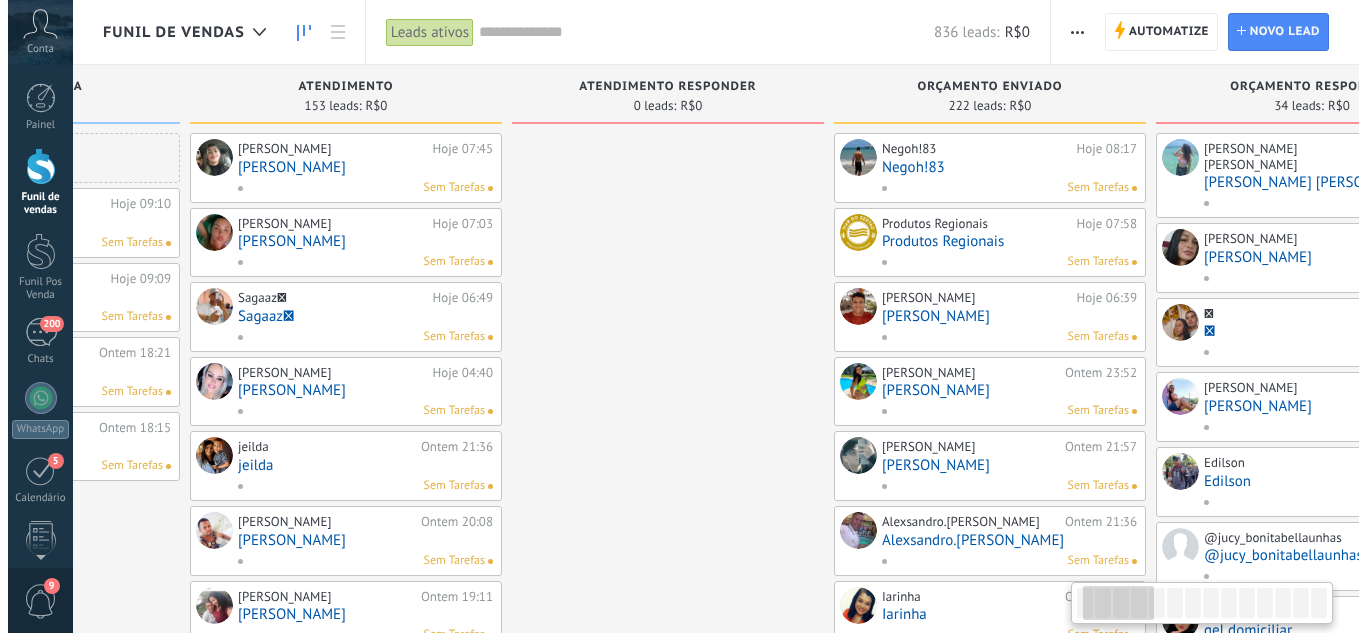 scroll, scrollTop: 0, scrollLeft: 365, axis: horizontal 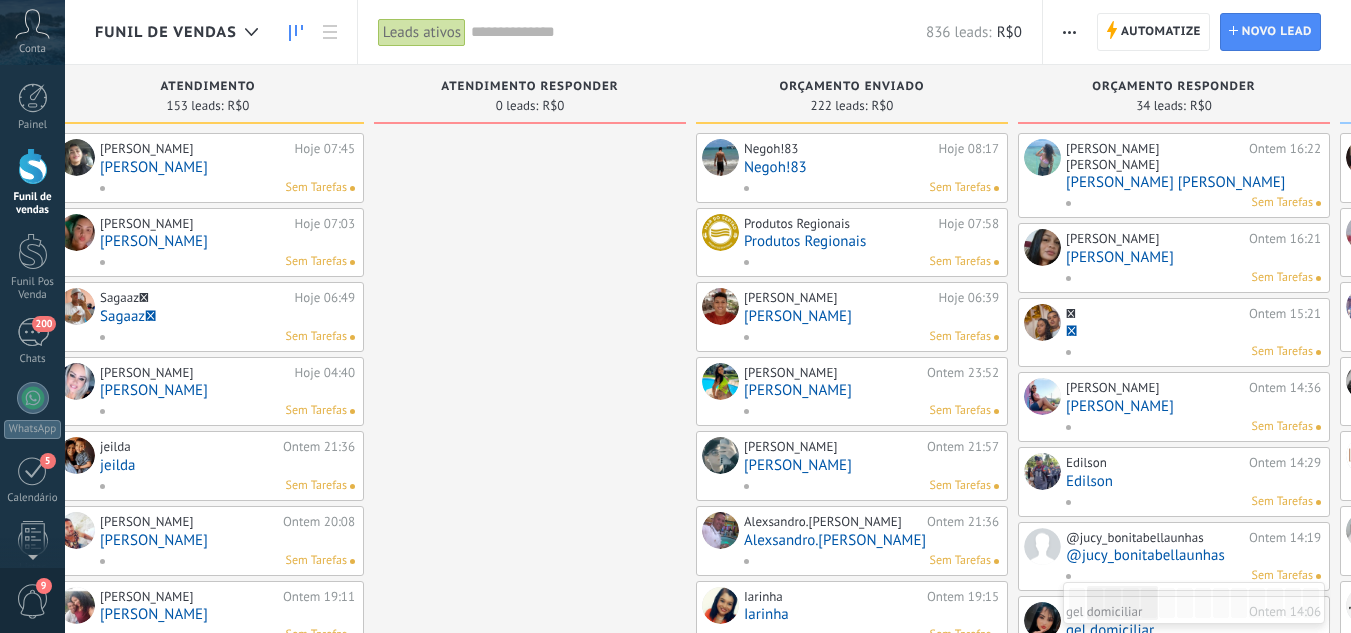 click on "[PERSON_NAME] [PERSON_NAME]" at bounding box center (1193, 182) 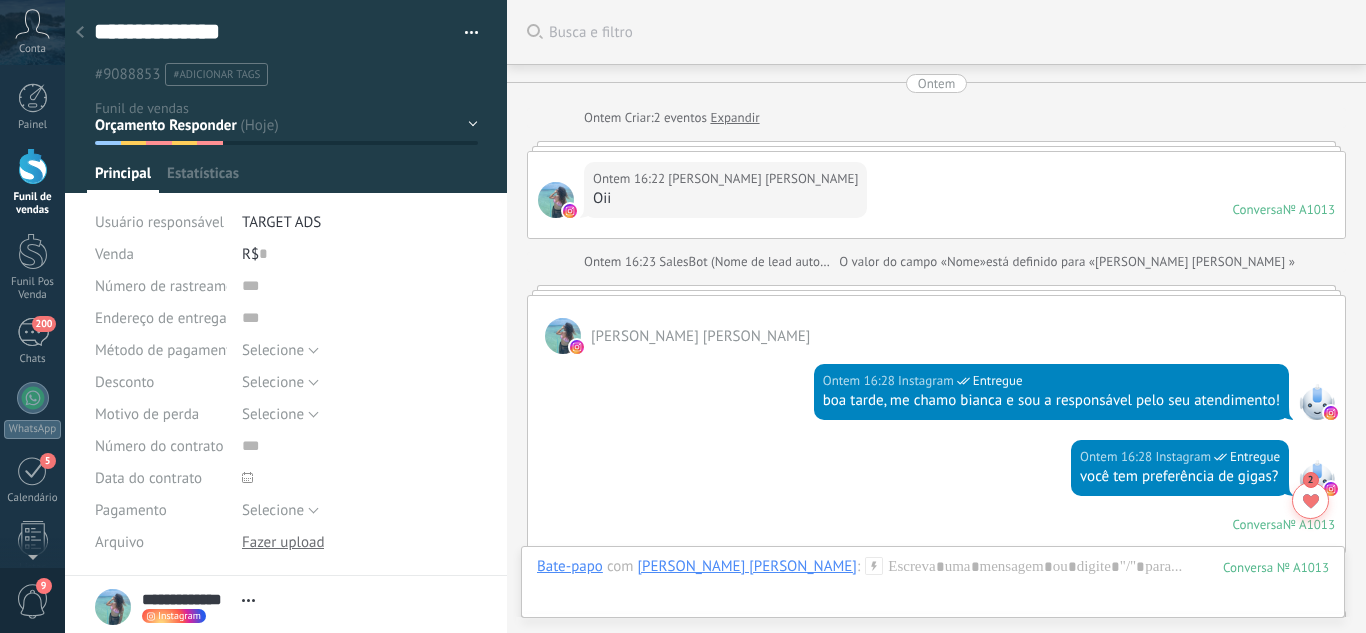 scroll, scrollTop: 1902, scrollLeft: 0, axis: vertical 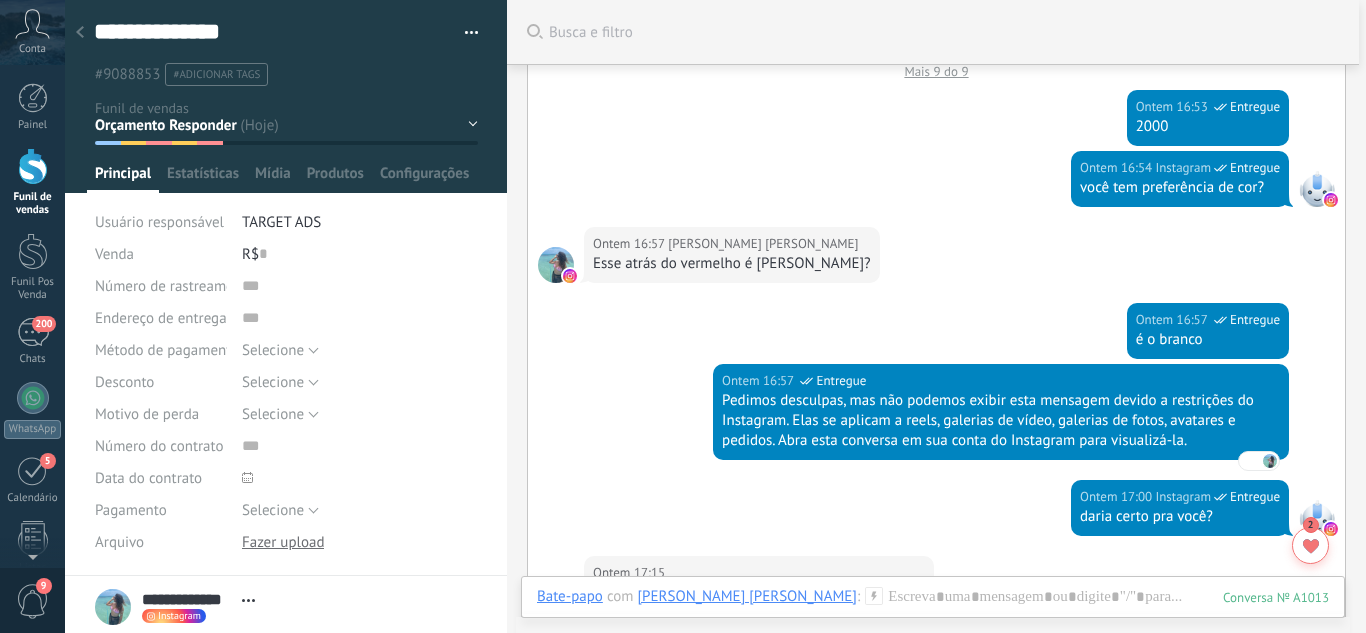 drag, startPoint x: 819, startPoint y: 342, endPoint x: 711, endPoint y: 348, distance: 108.16654 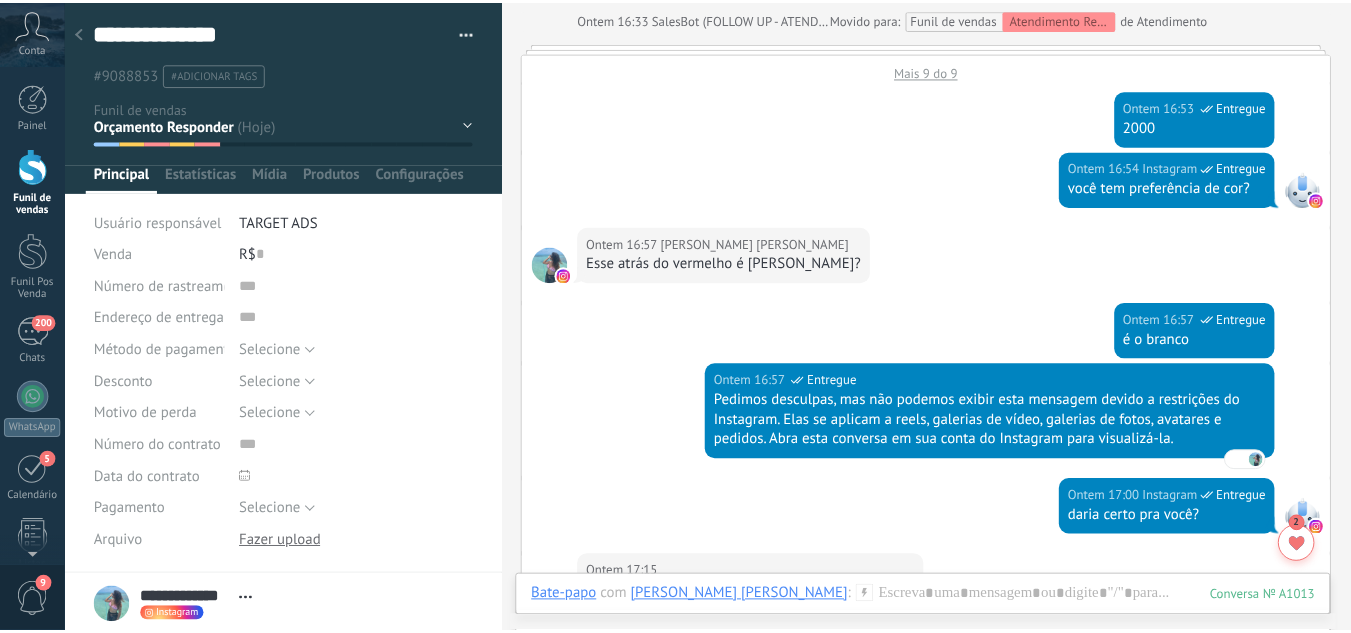 scroll, scrollTop: 802, scrollLeft: 0, axis: vertical 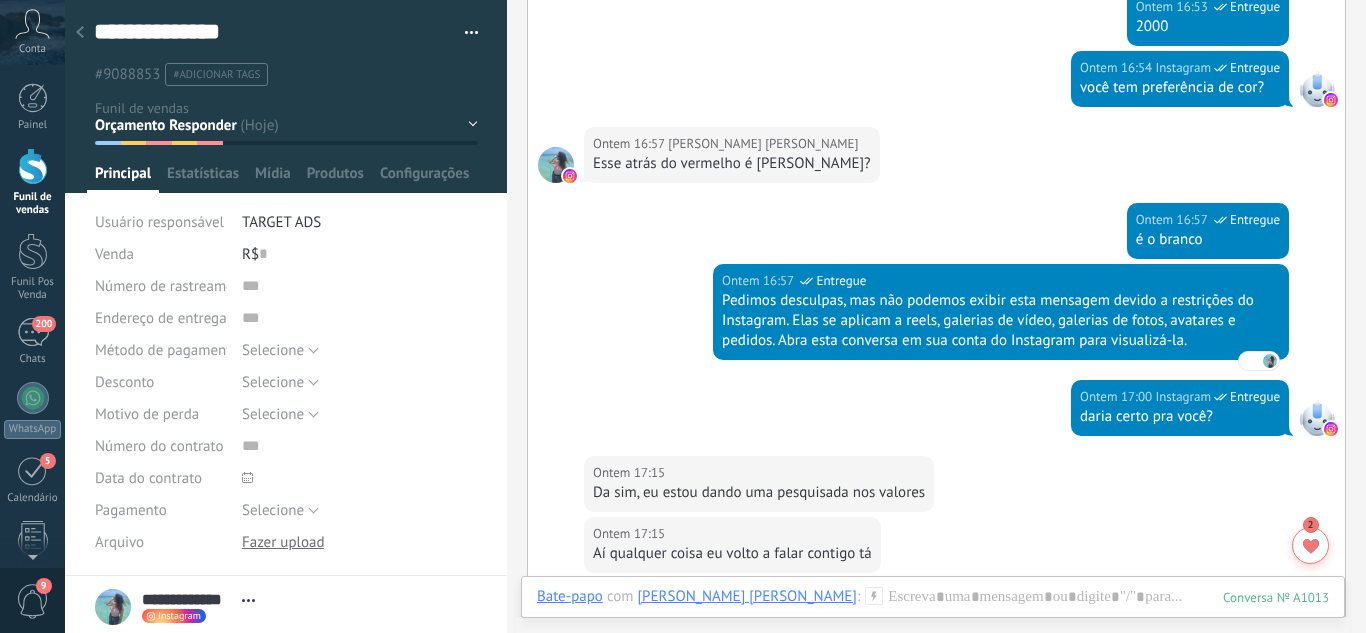 click on "Leads / Entrada
Atendimento
Atendimento Responder
Orçamento Enviado
Orçamento Responder
Negociação / Fechamento
-" at bounding box center [0, 0] 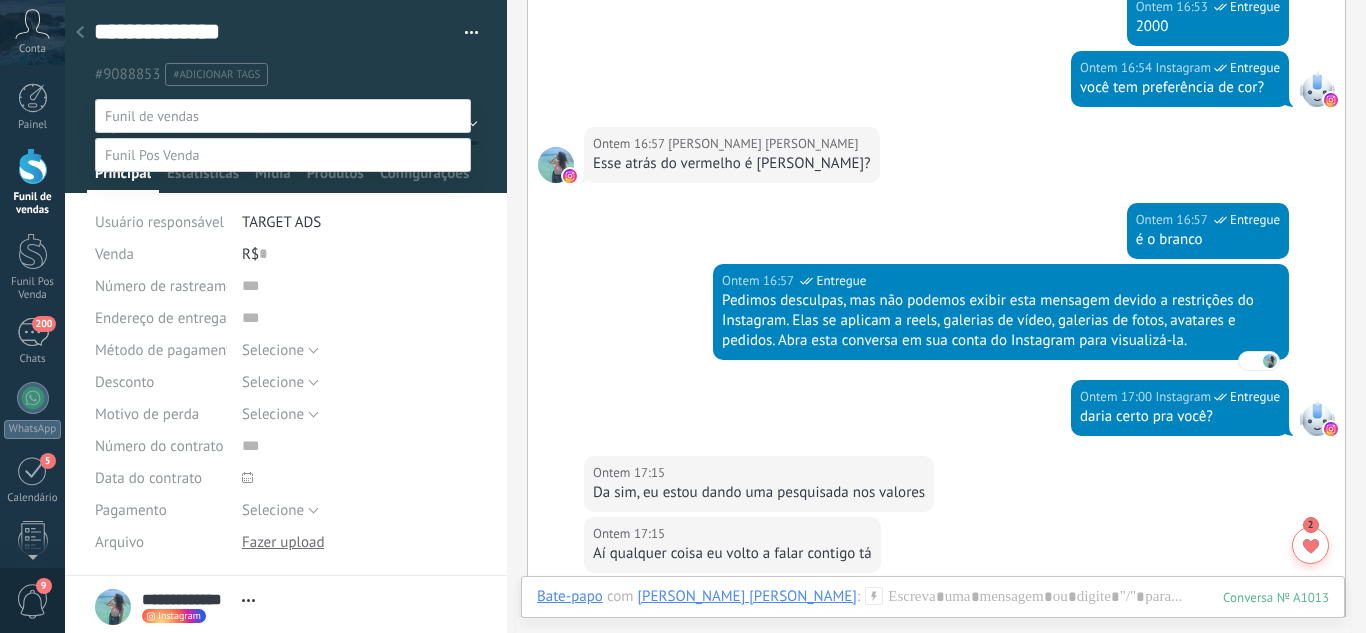 click on "Perdido / Desqualificado" at bounding box center (0, 0) 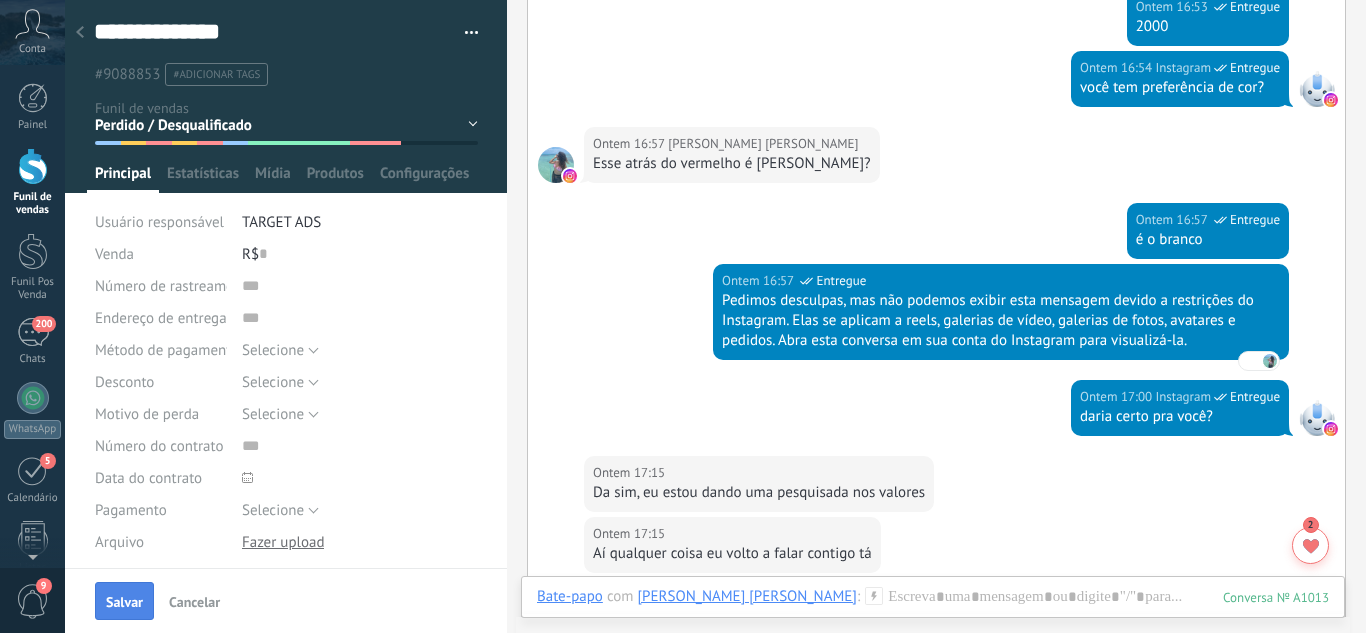 click on "Salvar" at bounding box center [124, 602] 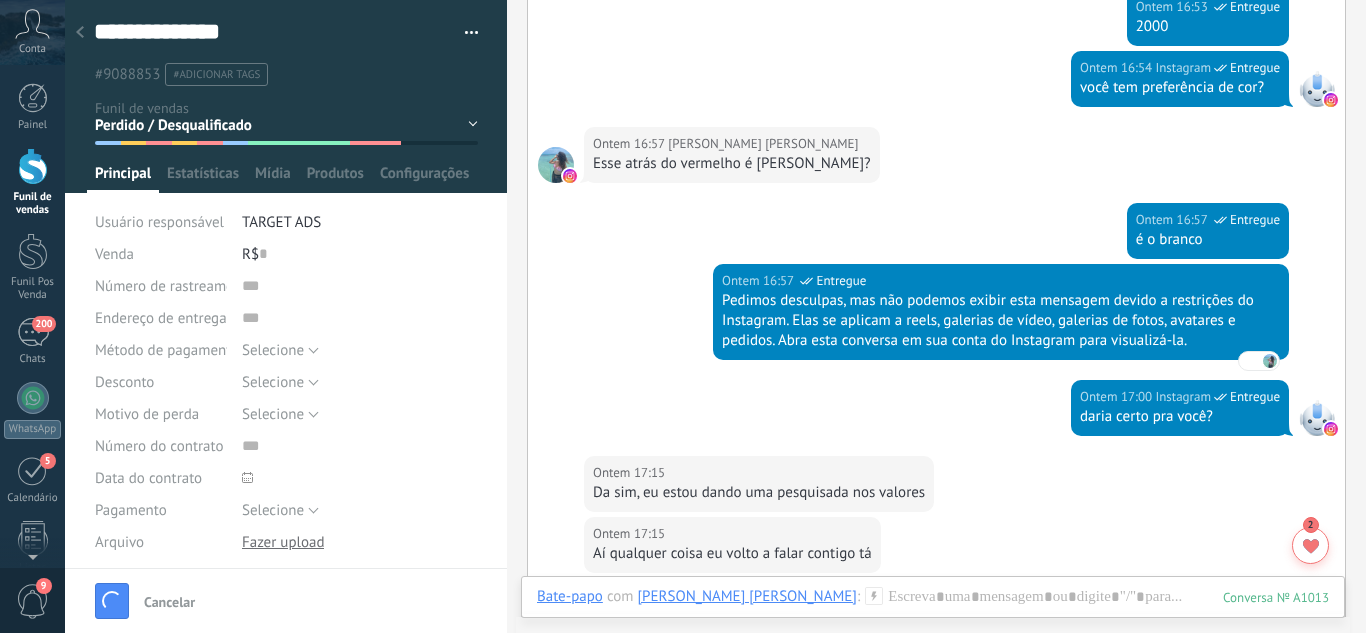 click at bounding box center [80, 33] 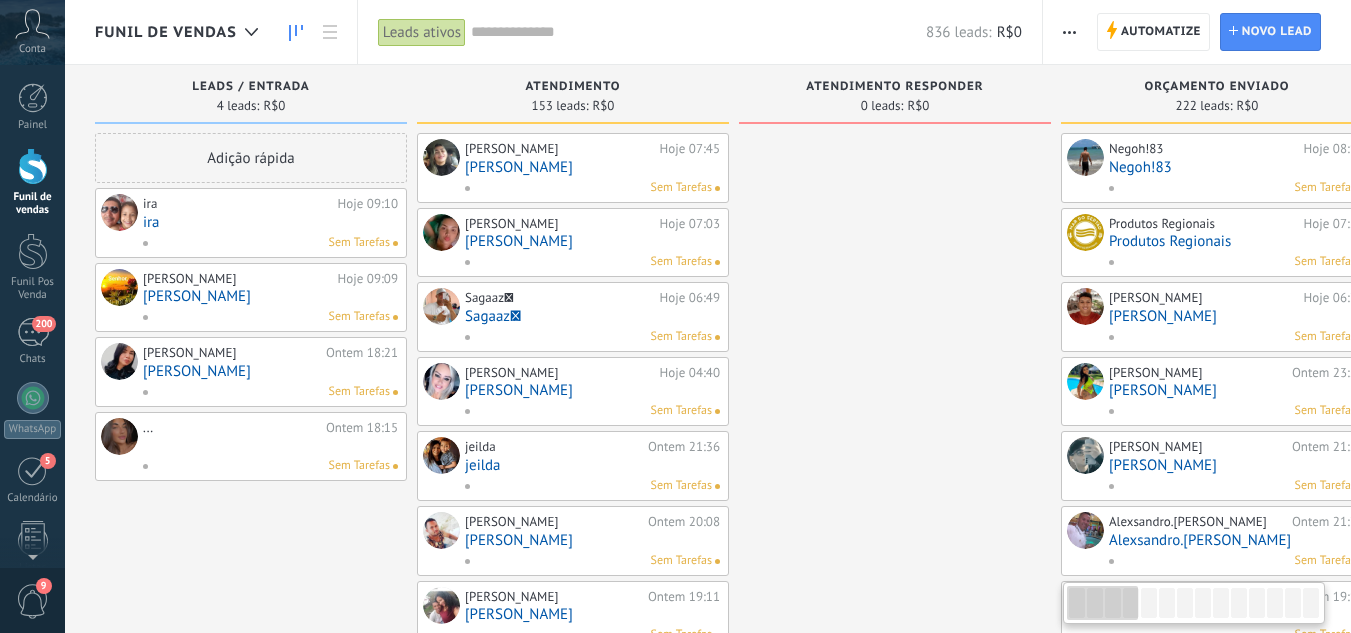 click at bounding box center [895, 900] 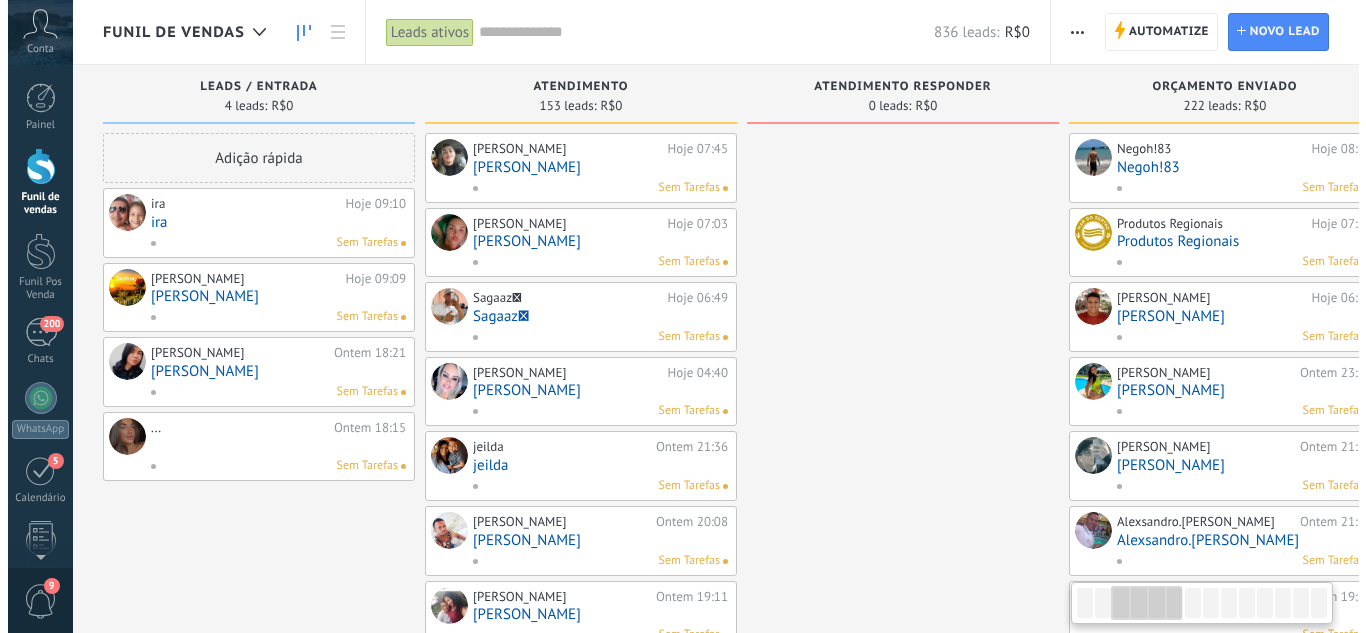 scroll, scrollTop: 0, scrollLeft: 639, axis: horizontal 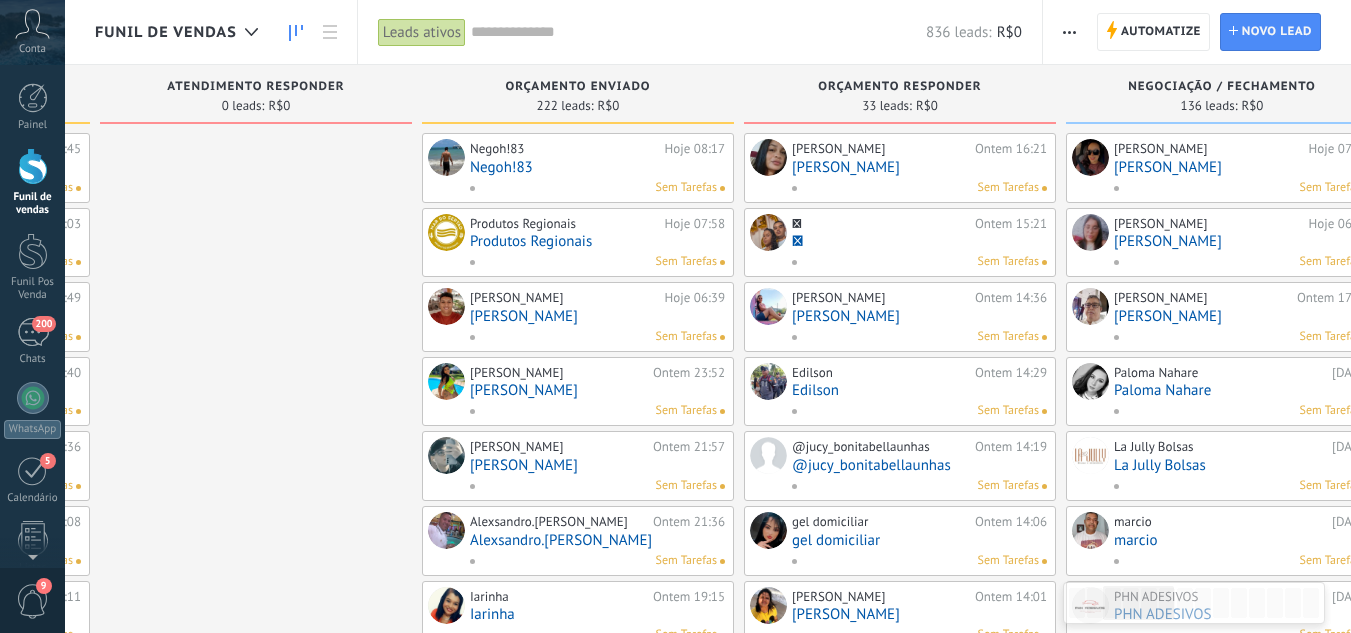 click on "[PERSON_NAME]" at bounding box center (919, 167) 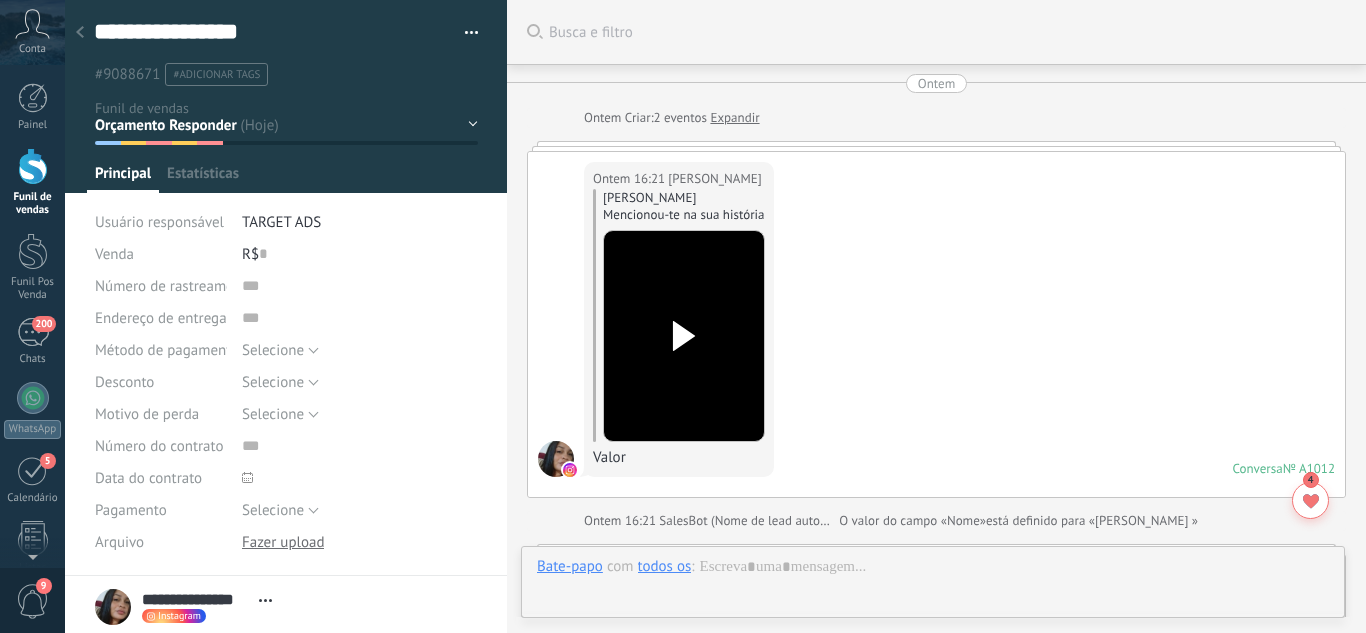 scroll, scrollTop: 30, scrollLeft: 0, axis: vertical 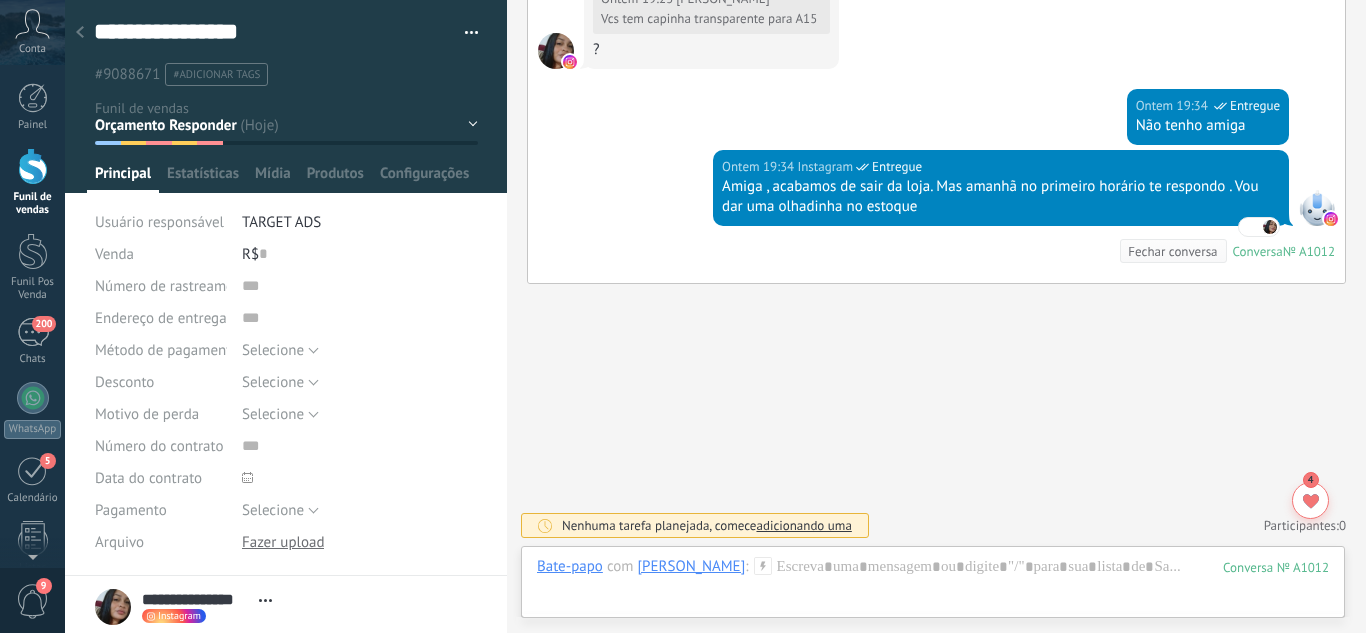 click on "Leads / Entrada
Atendimento
Atendimento Responder
Orçamento Enviado
Orçamento Responder
Negociação / Fechamento
-" at bounding box center [0, 0] 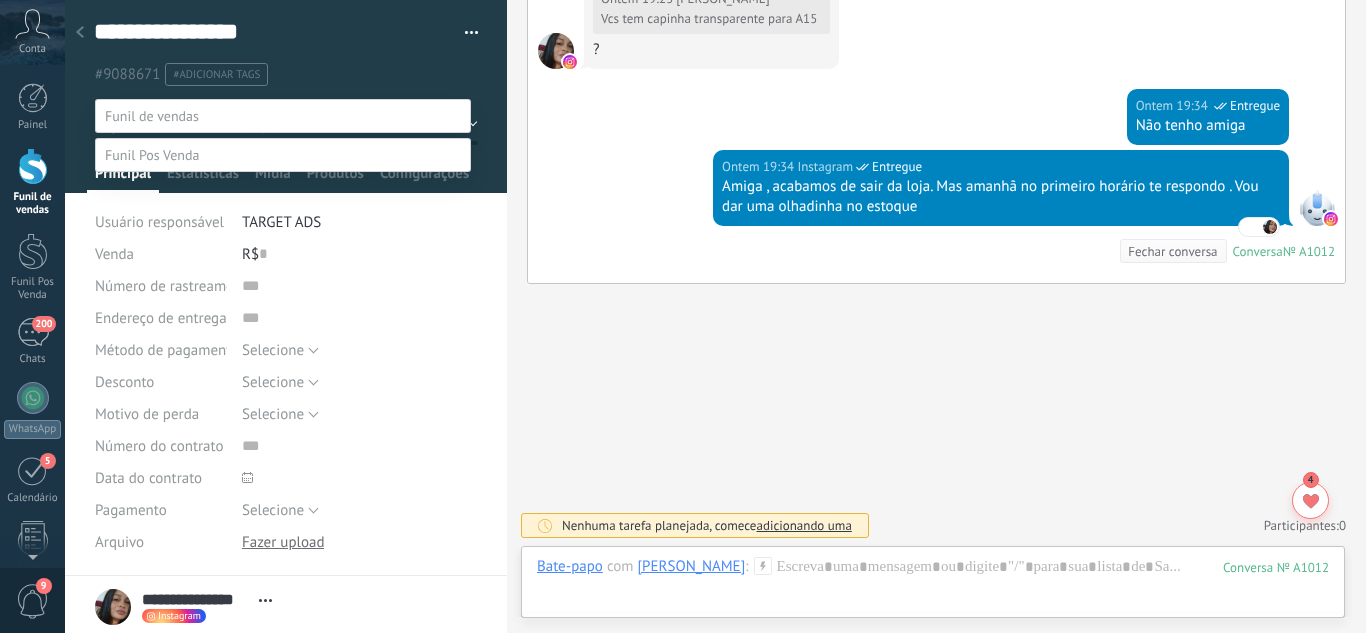 click at bounding box center [715, 316] 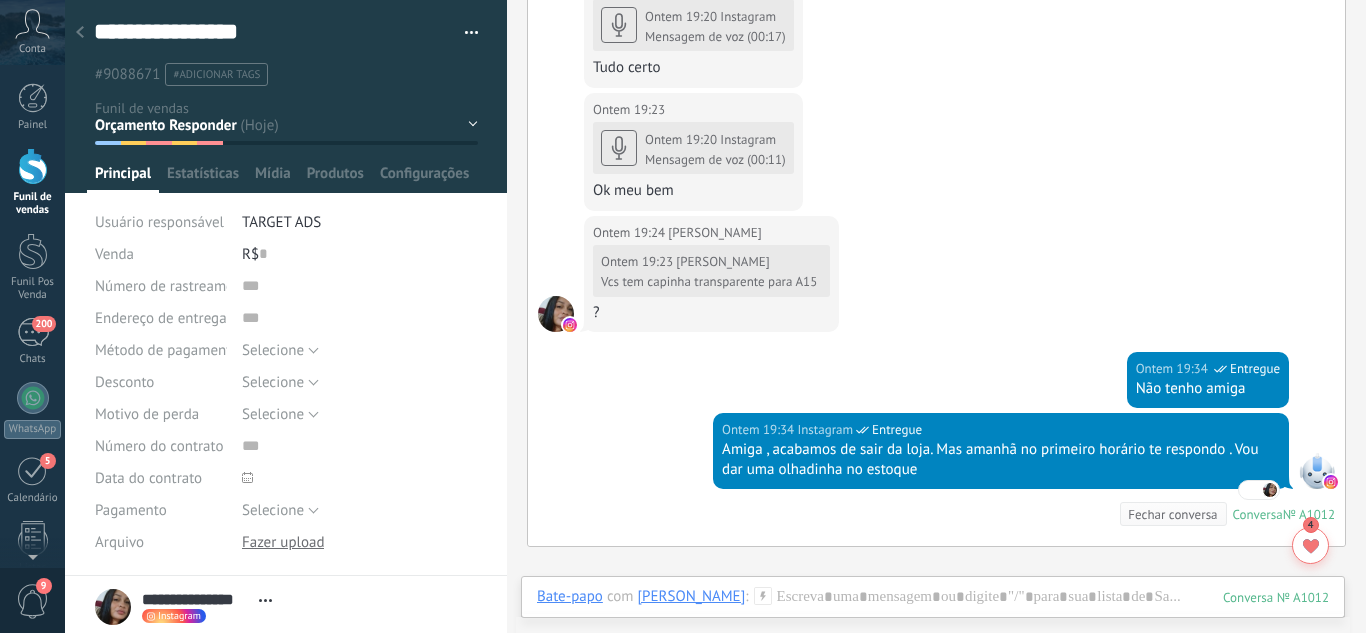 scroll, scrollTop: 3096, scrollLeft: 0, axis: vertical 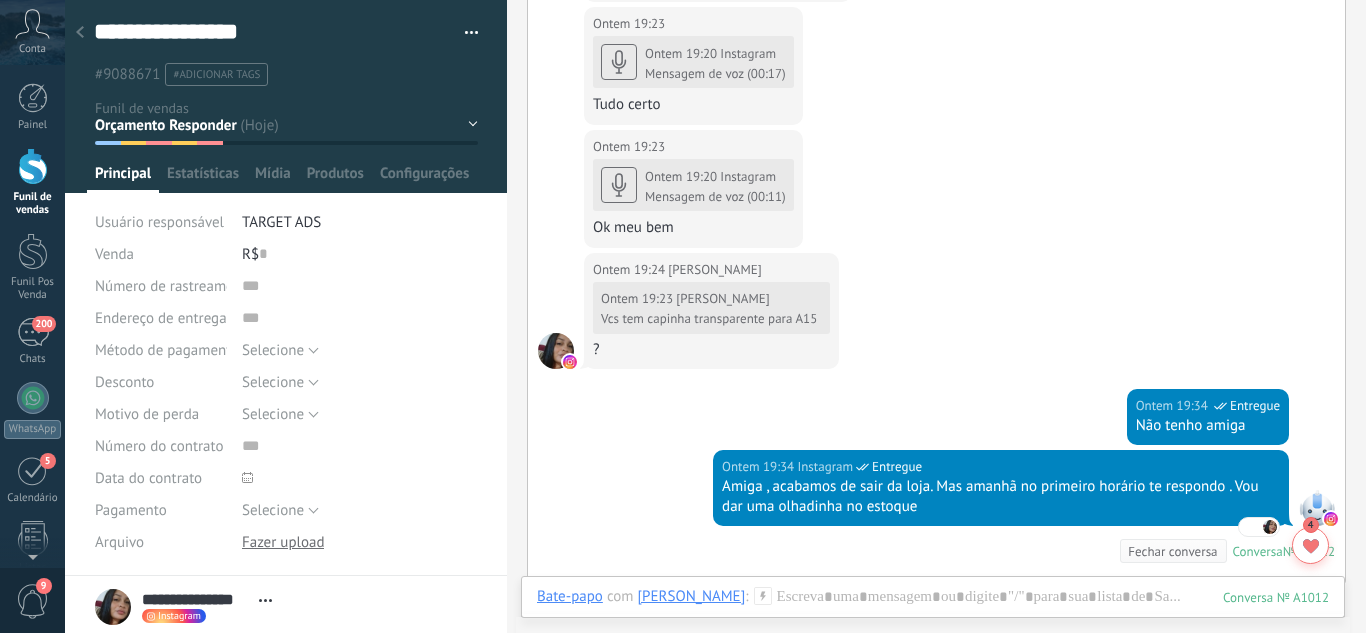 click on "Mensagem de voz (00:11)" at bounding box center (715, 197) 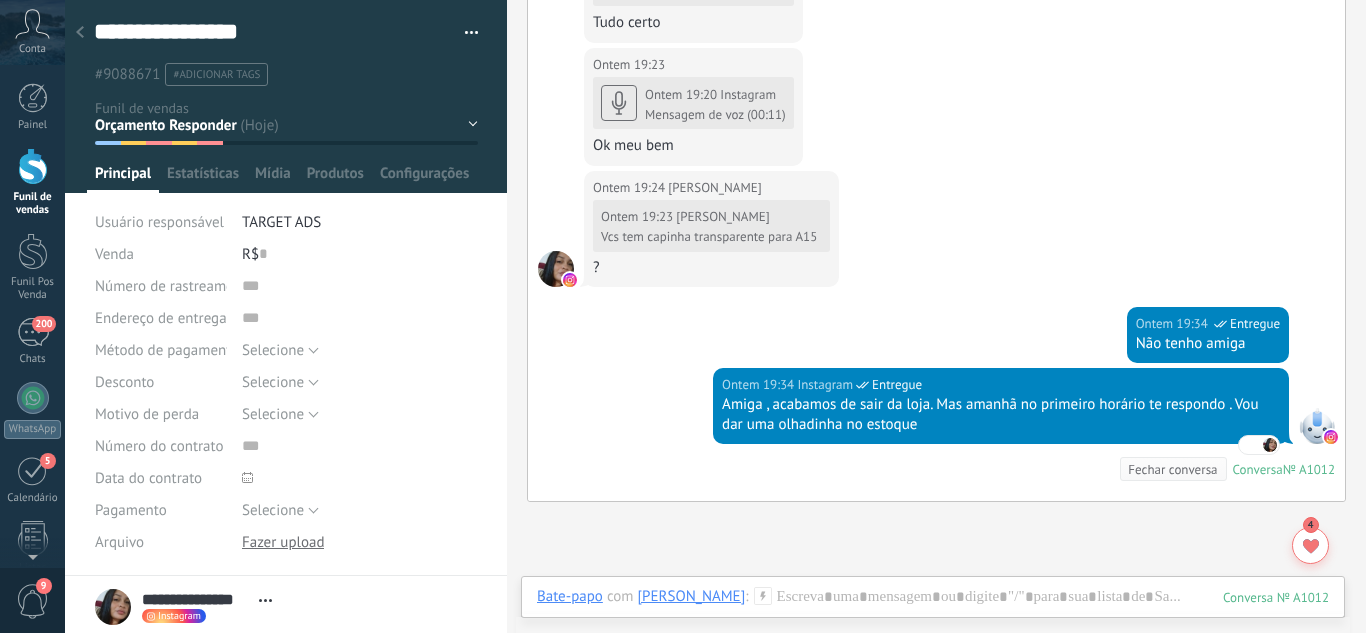 scroll, scrollTop: 3078, scrollLeft: 0, axis: vertical 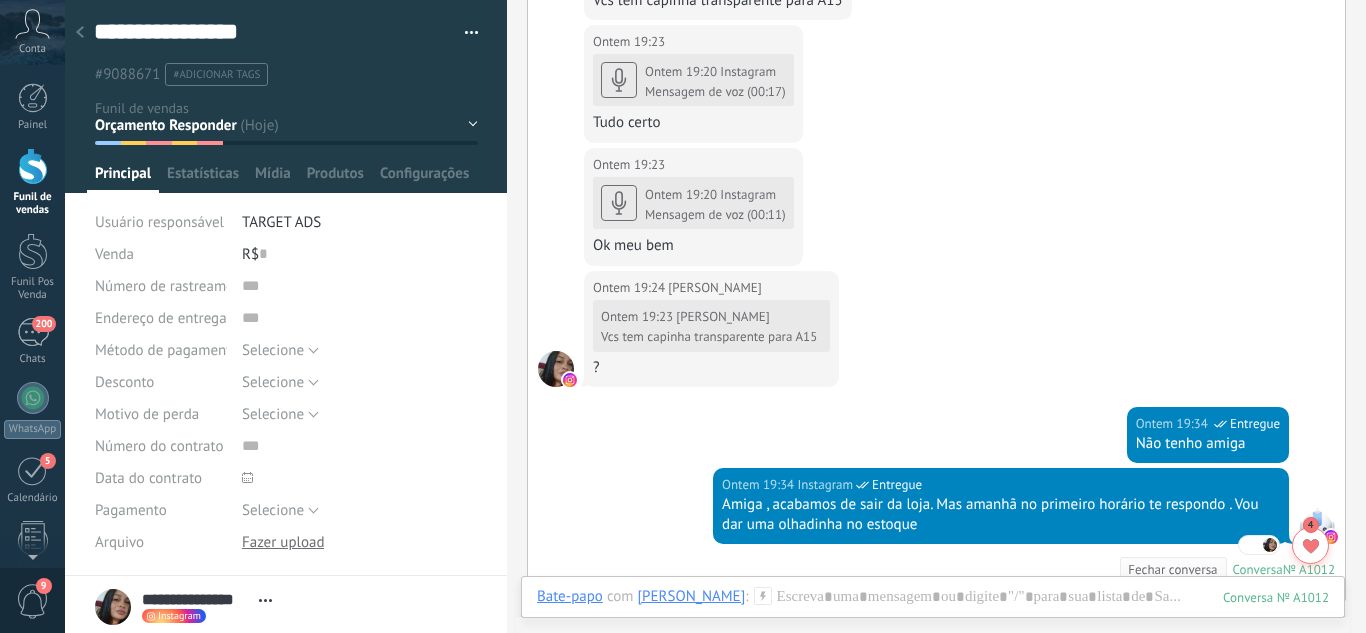 click at bounding box center (286, 96) 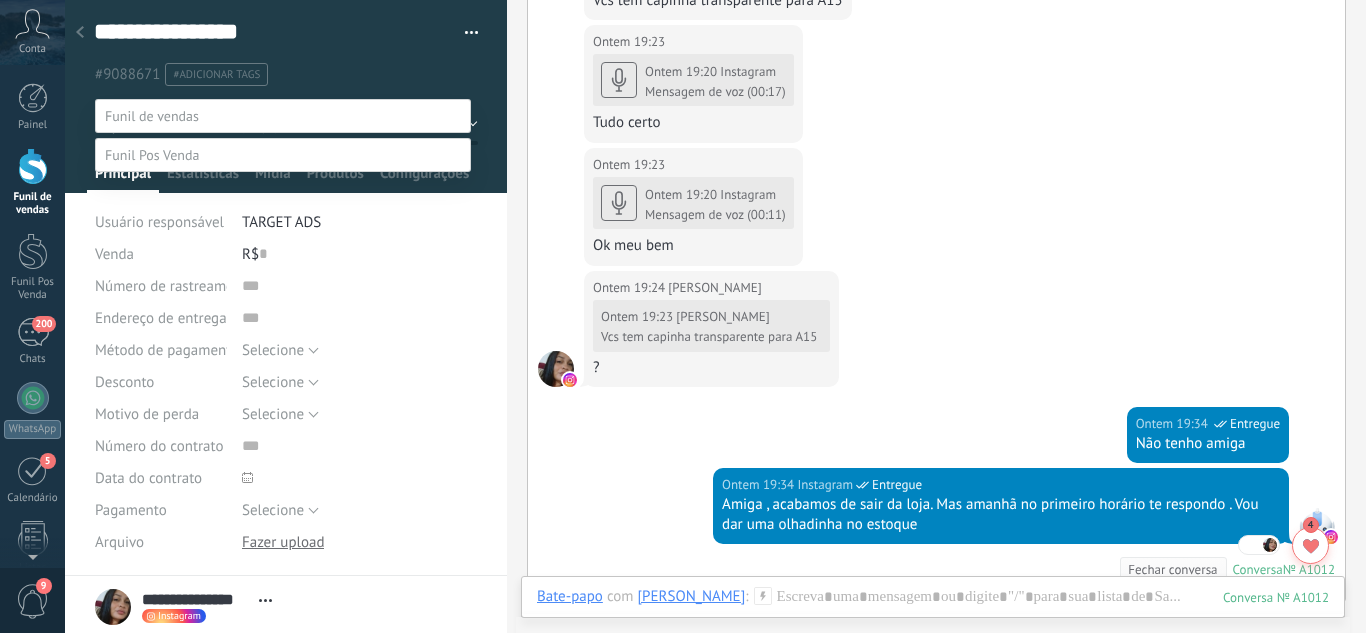 click on "Perdido / Desqualificado" at bounding box center [0, 0] 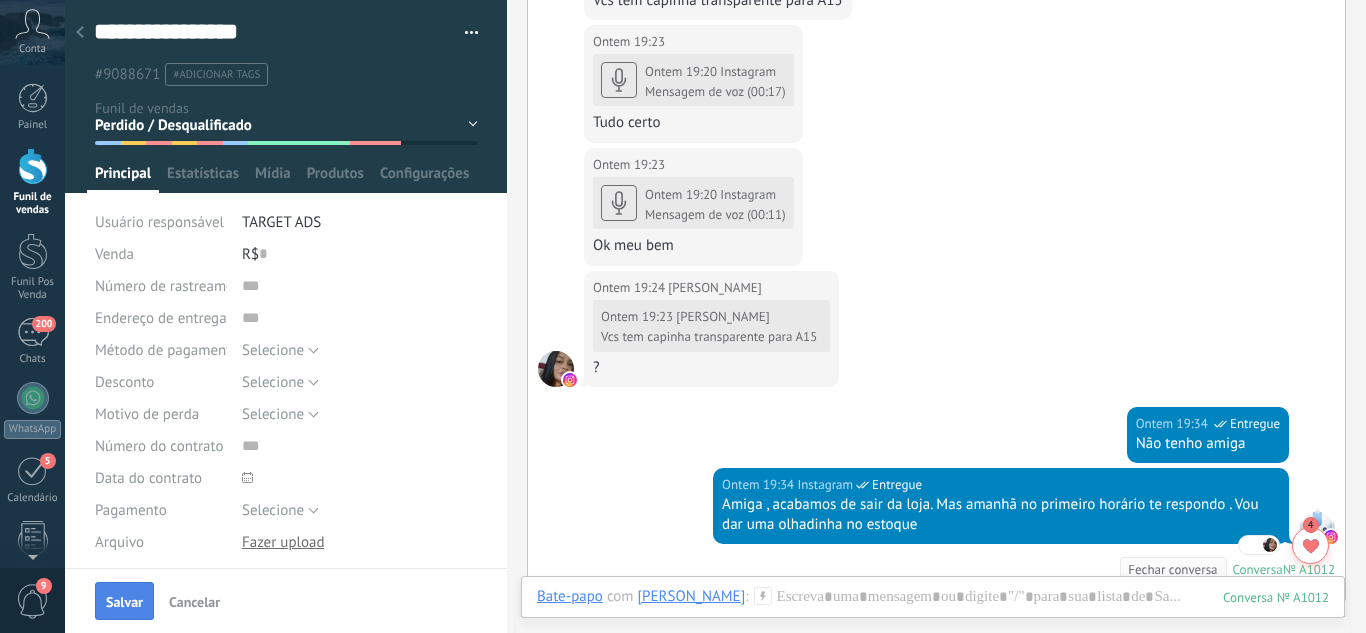click on "Salvar" at bounding box center (124, 601) 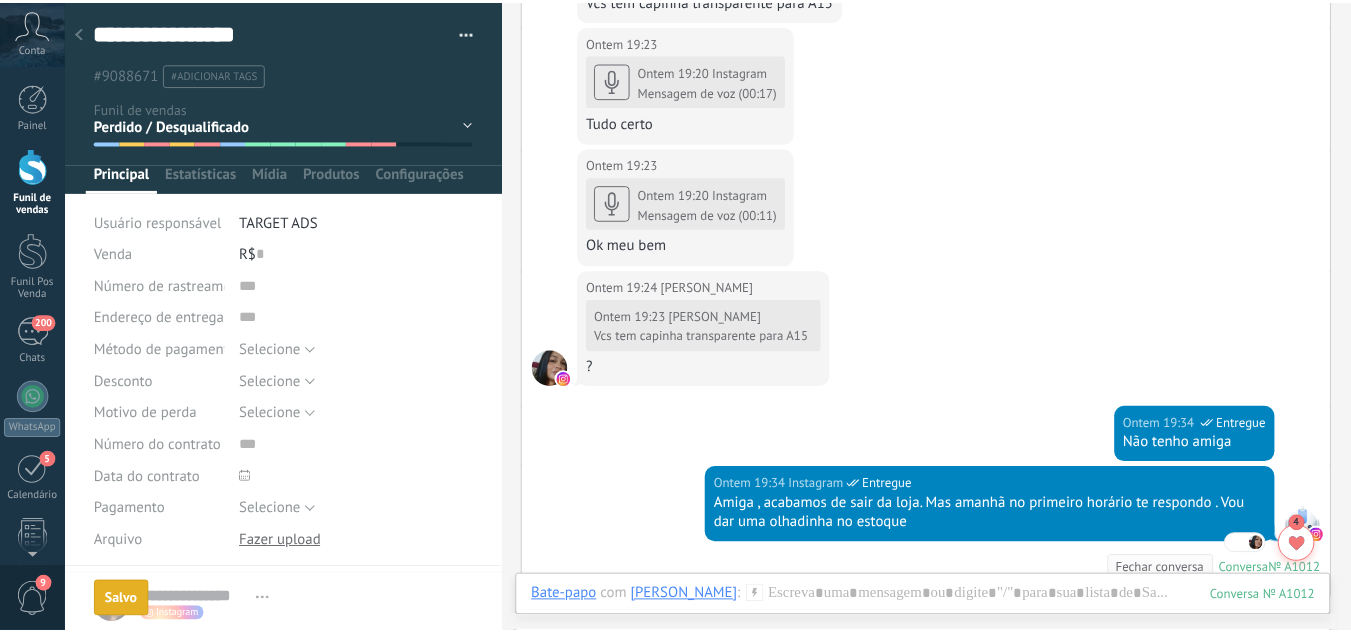 scroll, scrollTop: 3148, scrollLeft: 0, axis: vertical 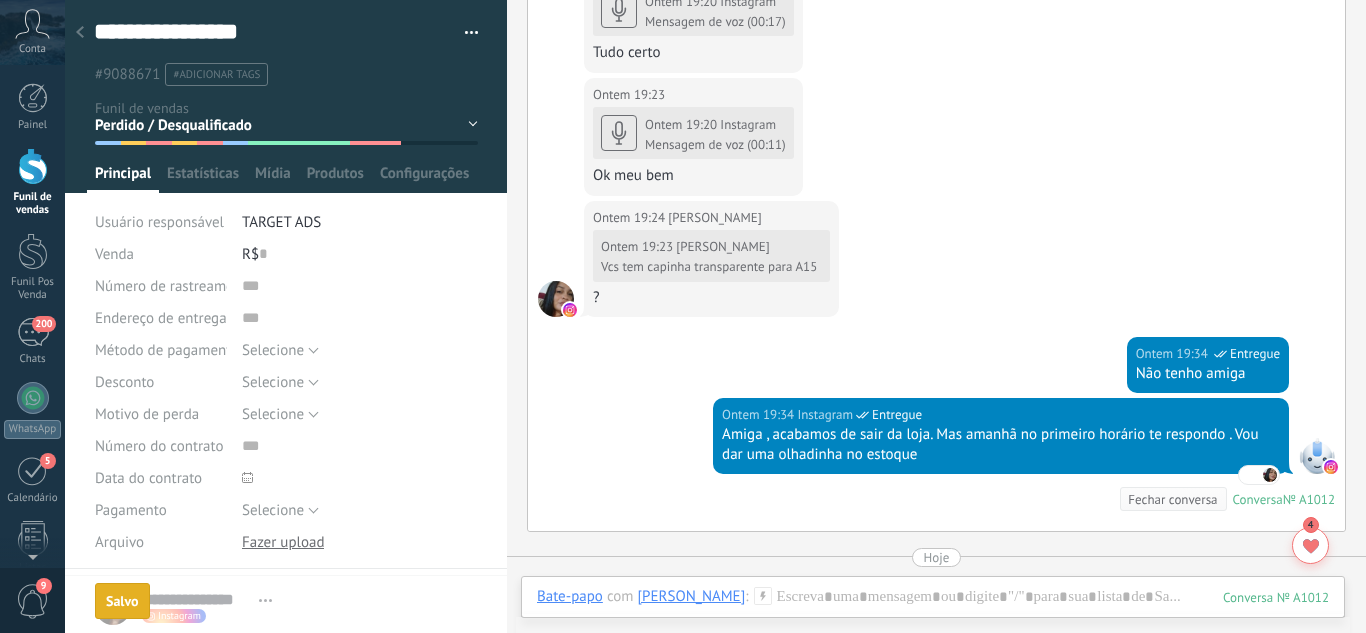 click at bounding box center [80, 33] 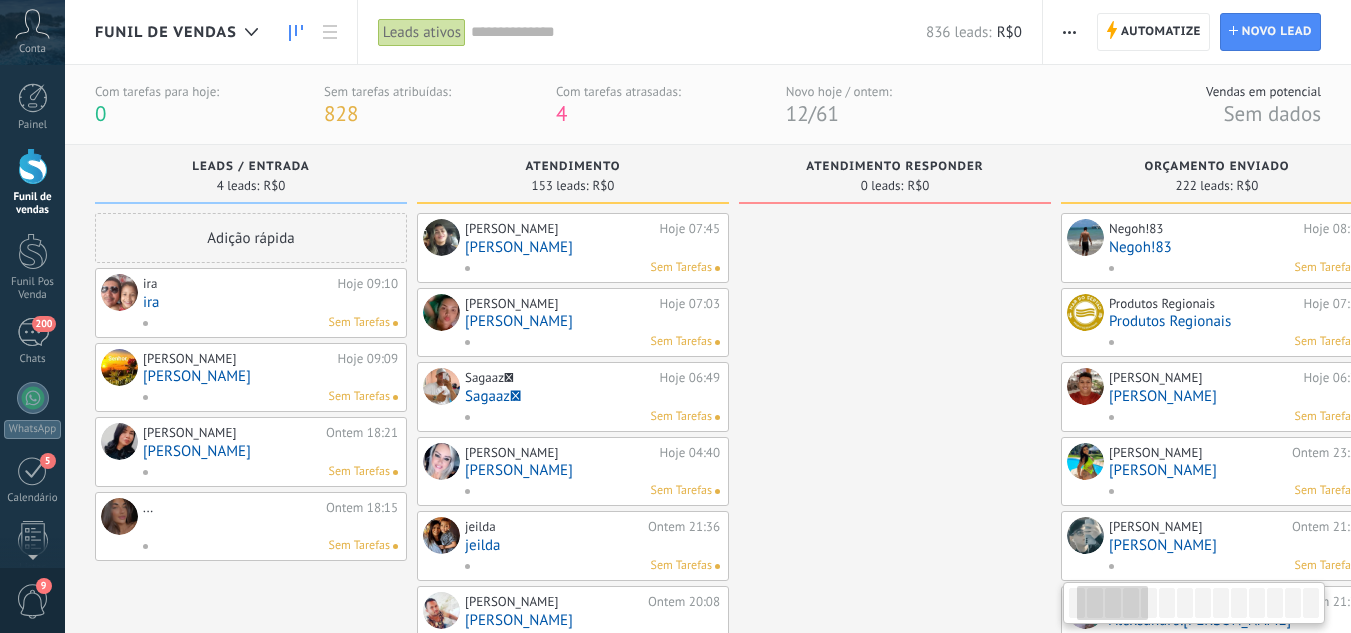 drag, startPoint x: 749, startPoint y: 283, endPoint x: 505, endPoint y: 259, distance: 245.17749 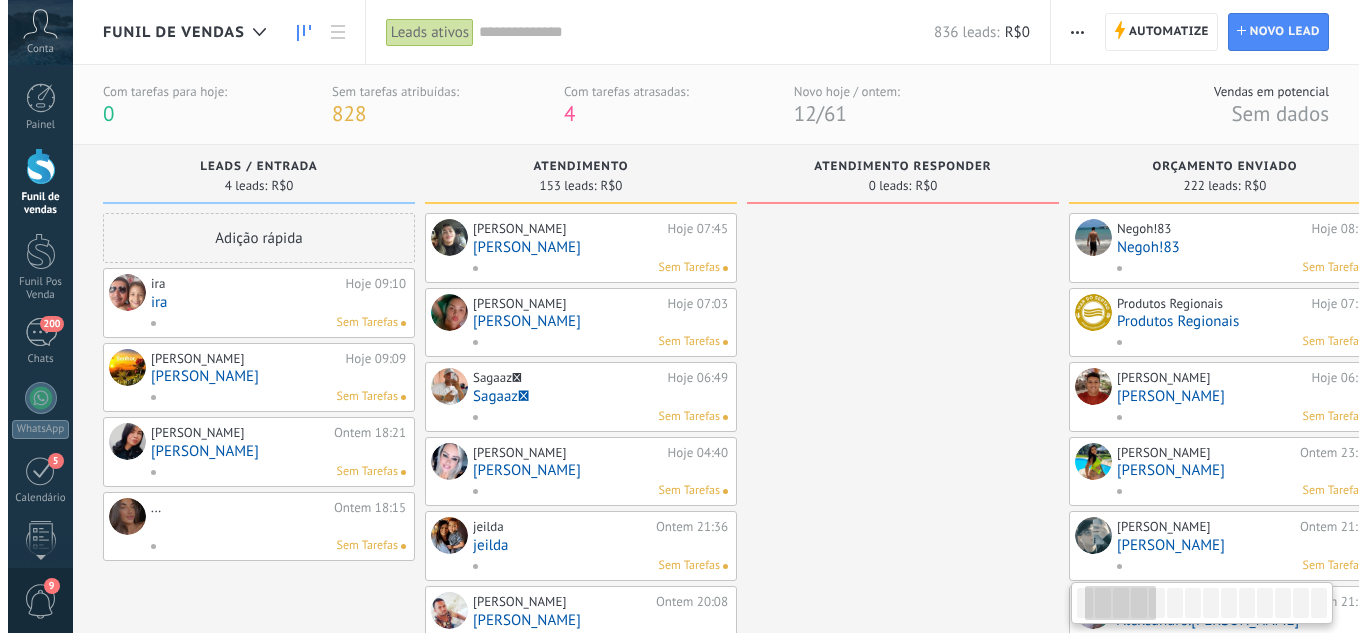 scroll, scrollTop: 0, scrollLeft: 351, axis: horizontal 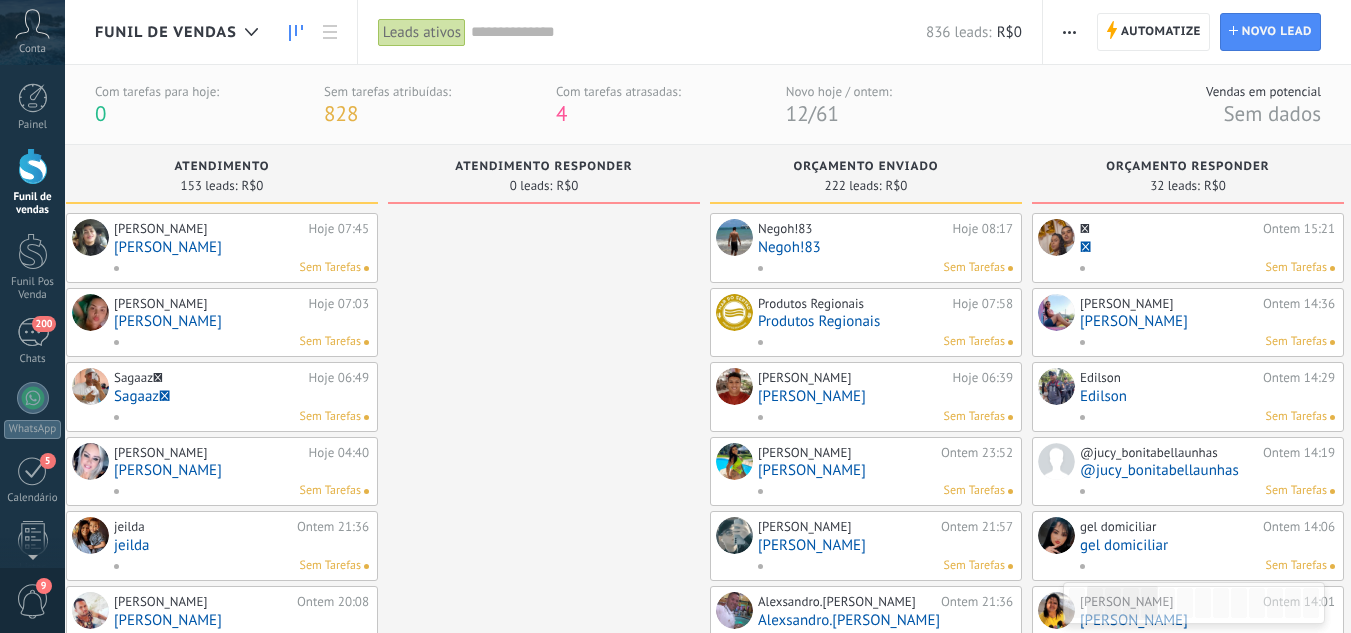 click on "" at bounding box center (1207, 247) 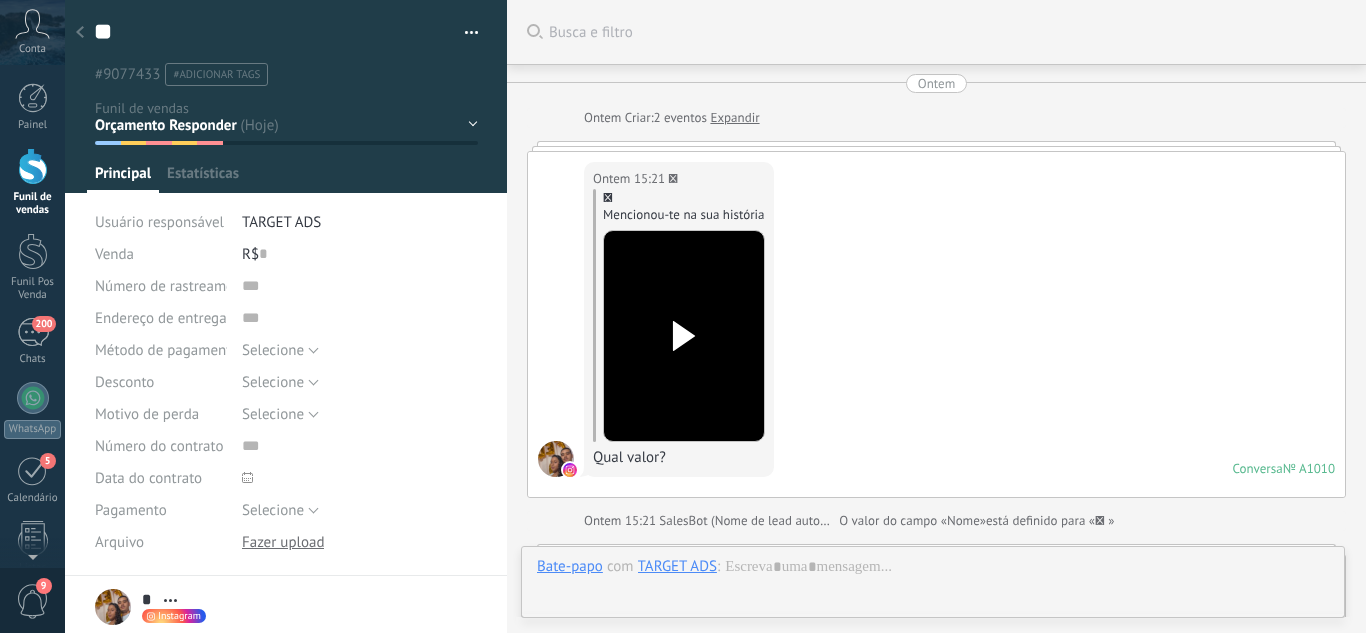 scroll, scrollTop: 30, scrollLeft: 0, axis: vertical 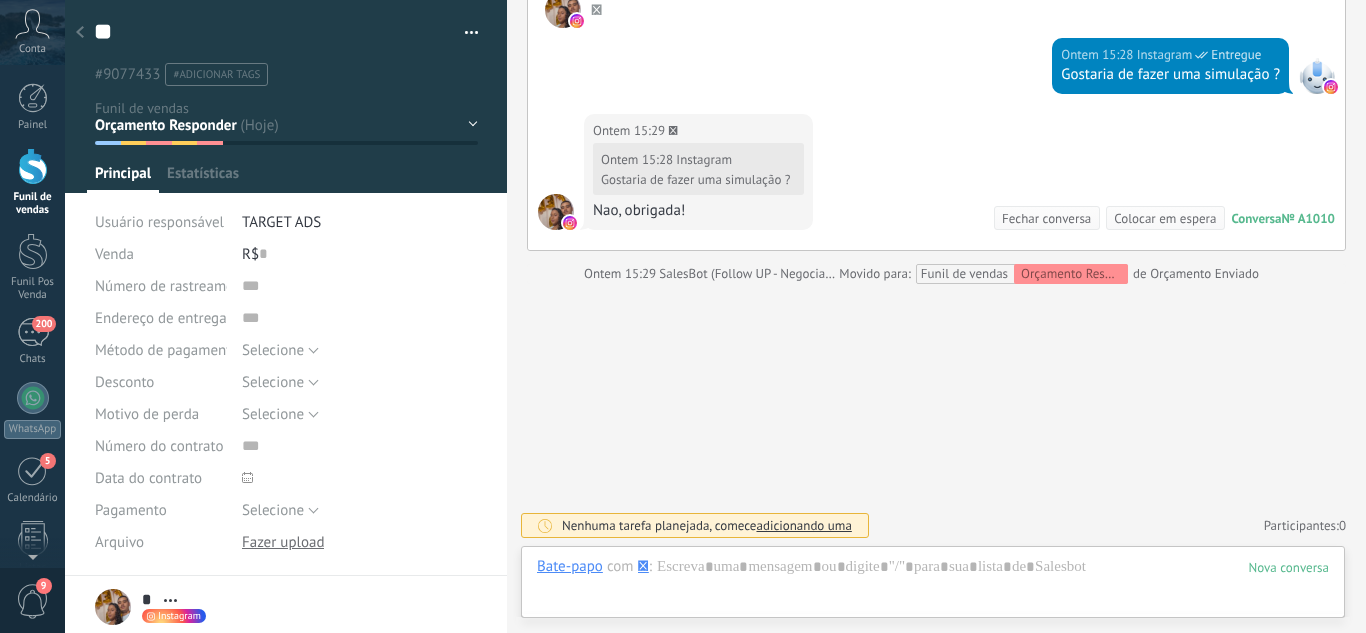 click on "Leads / Entrada
Atendimento
Atendimento Responder
Orçamento Enviado
Orçamento Responder
Negociação / Fechamento
-" at bounding box center [0, 0] 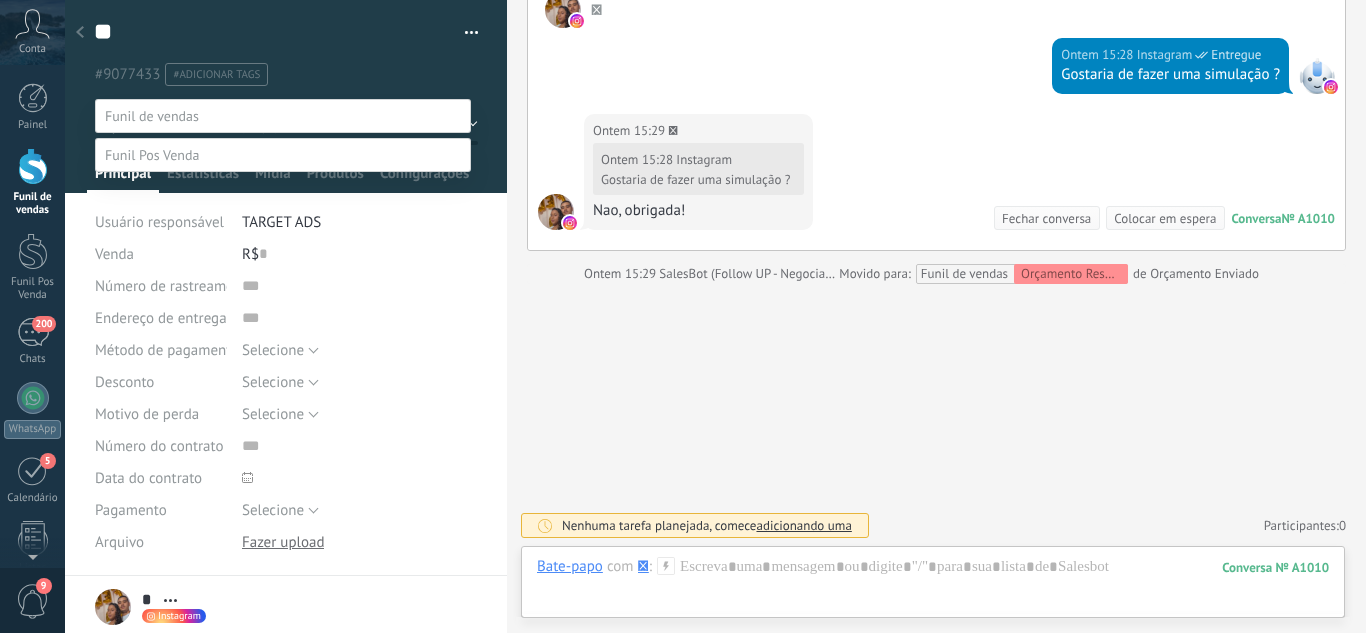 click on "Perdido / Desqualificado" at bounding box center (0, 0) 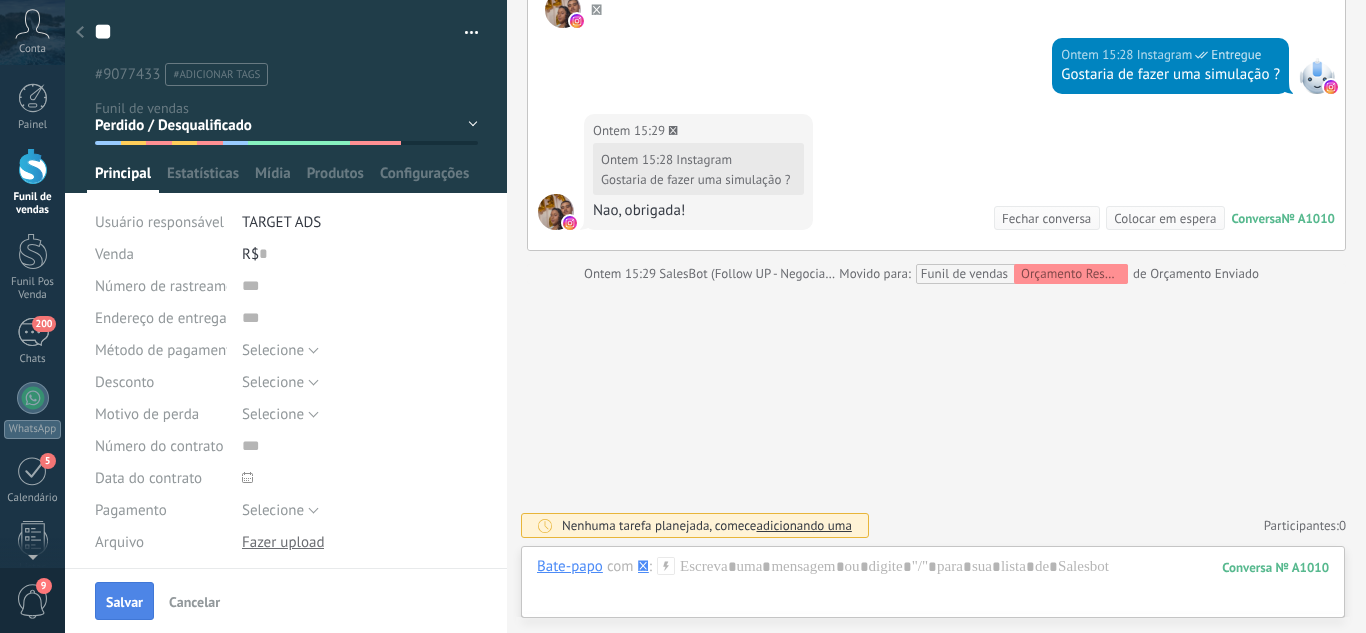 click on "Salvar" at bounding box center [124, 601] 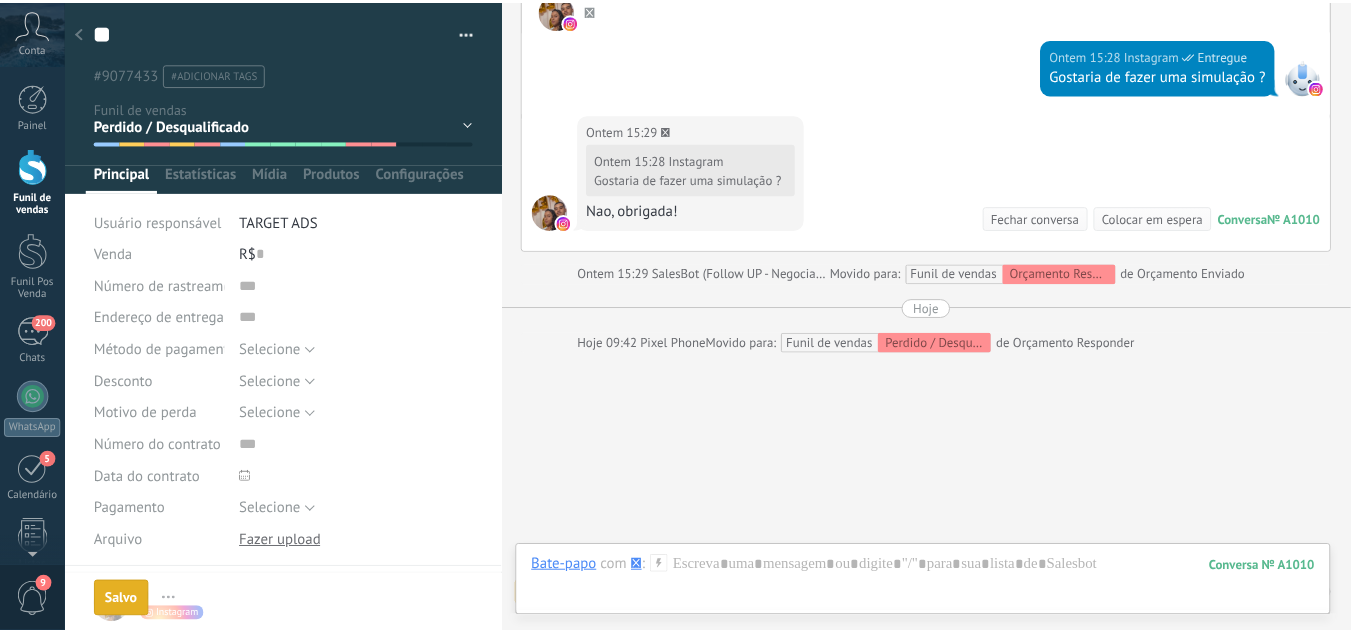 scroll, scrollTop: 1487, scrollLeft: 0, axis: vertical 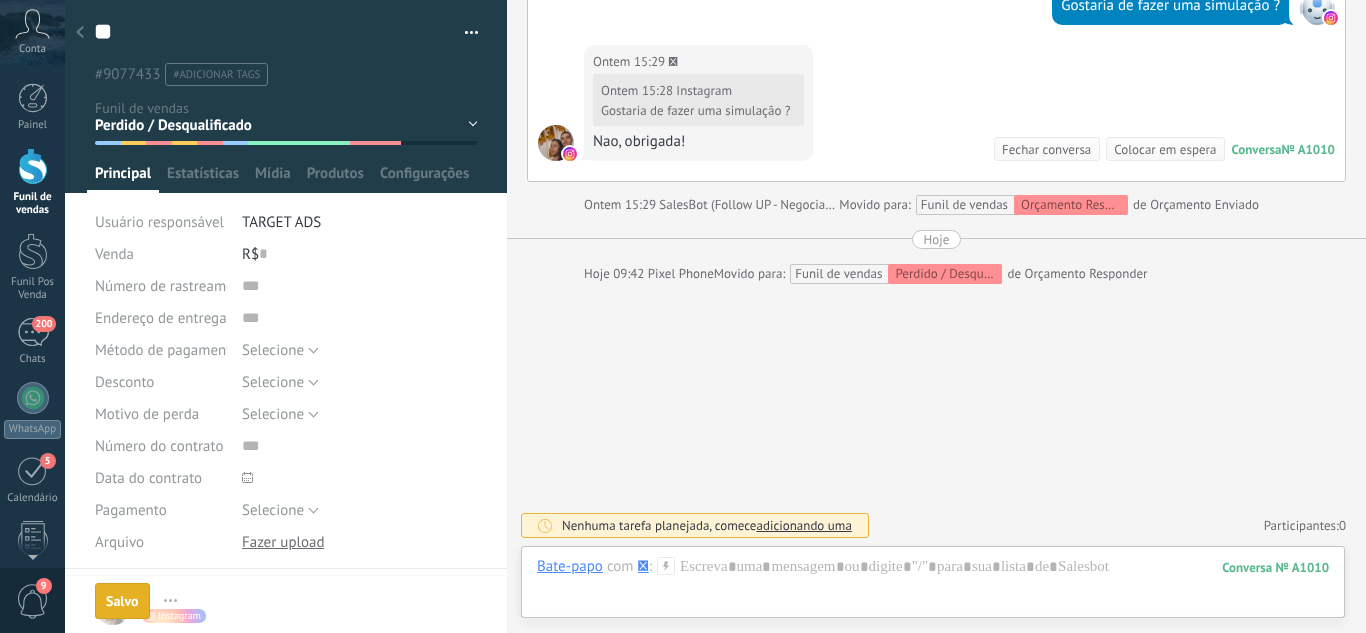 click 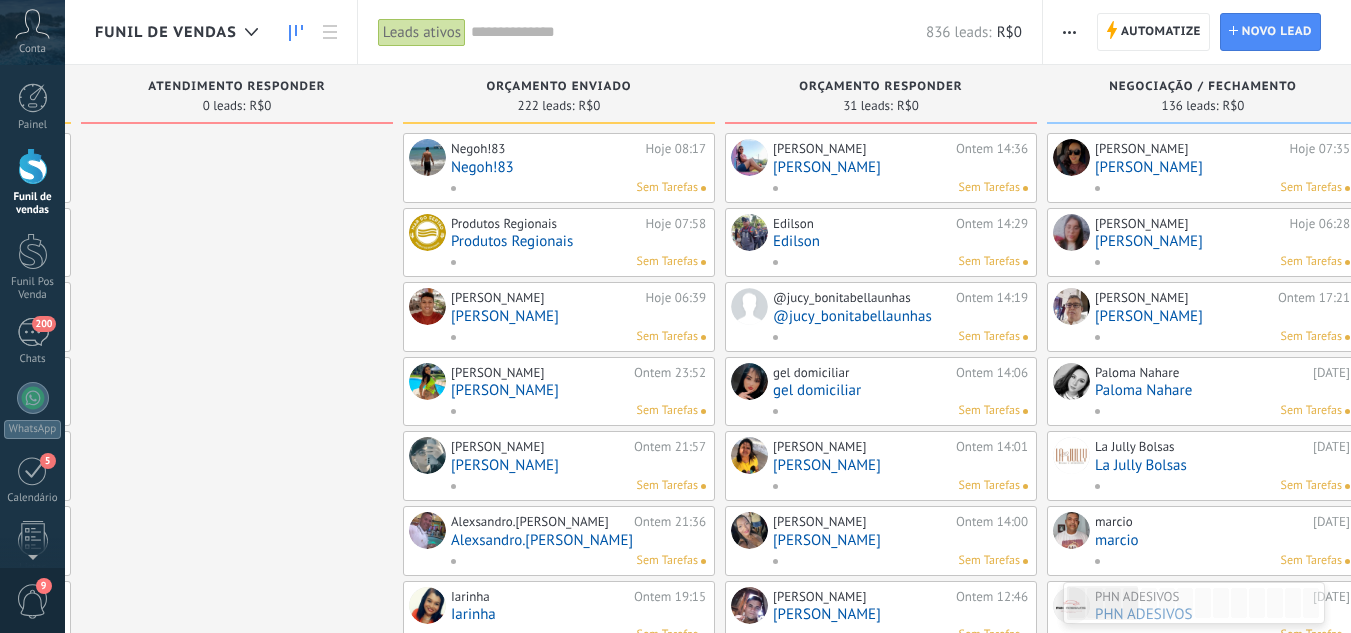 drag, startPoint x: 768, startPoint y: 303, endPoint x: 249, endPoint y: 394, distance: 526.9175 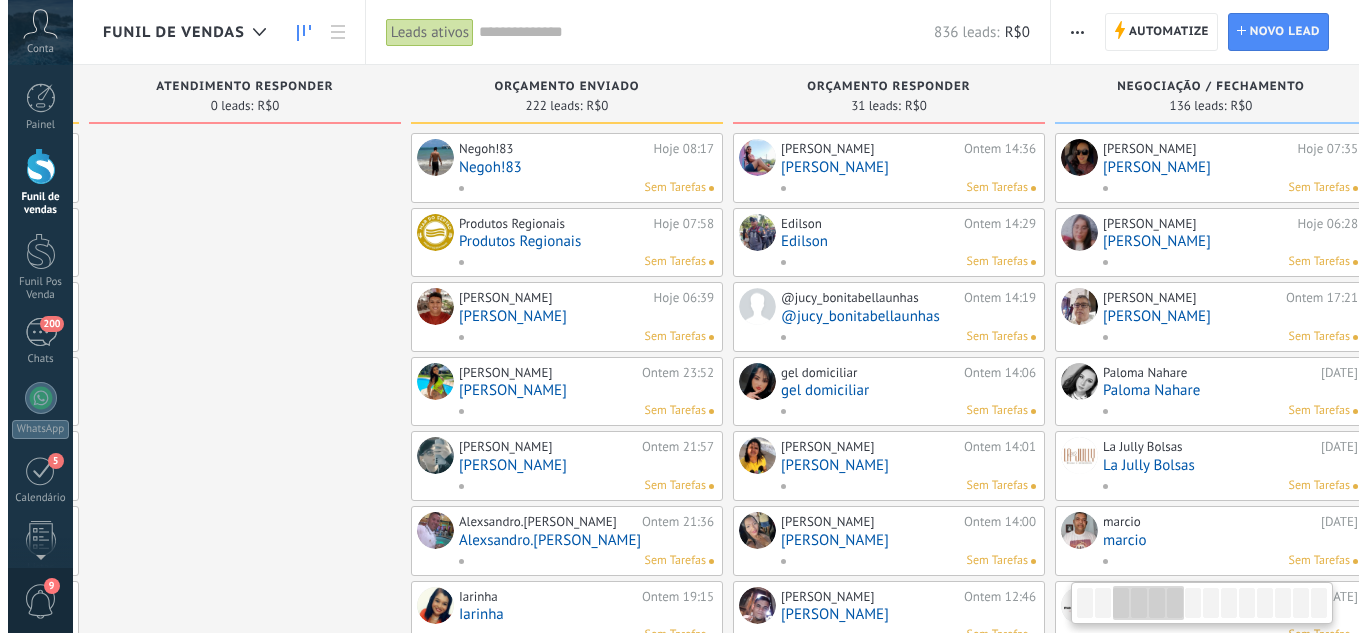 scroll, scrollTop: 0, scrollLeft: 690, axis: horizontal 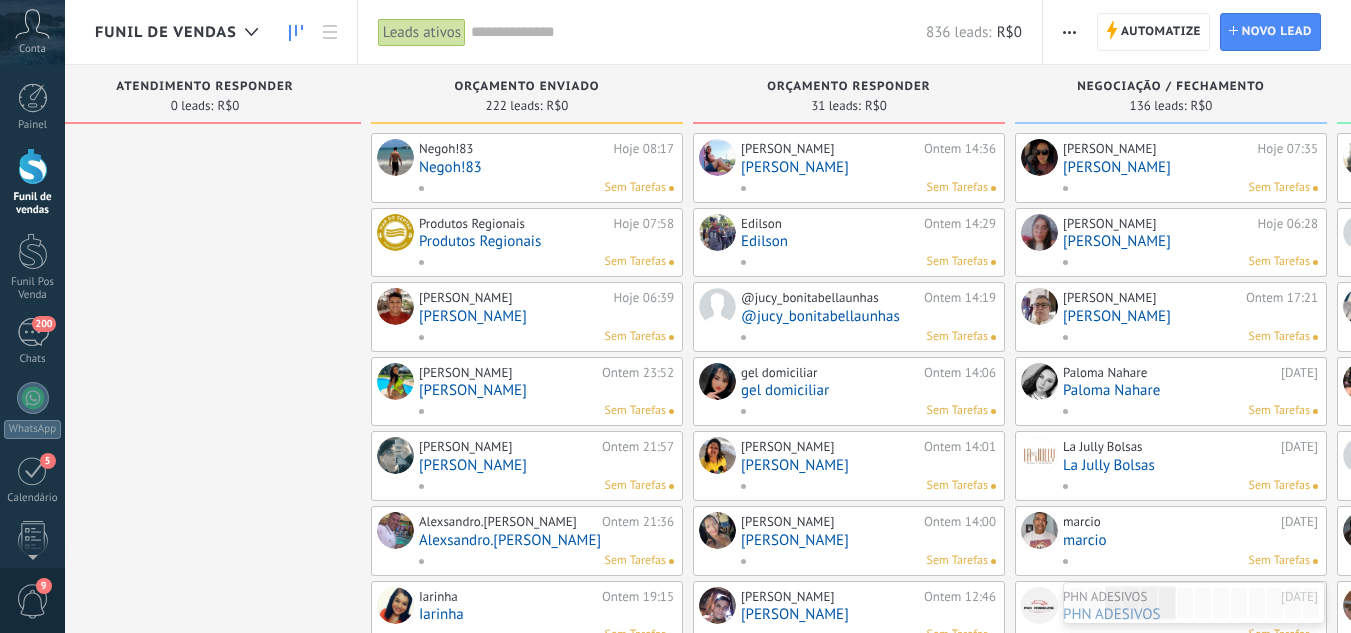 click on "[PERSON_NAME]" at bounding box center (868, 167) 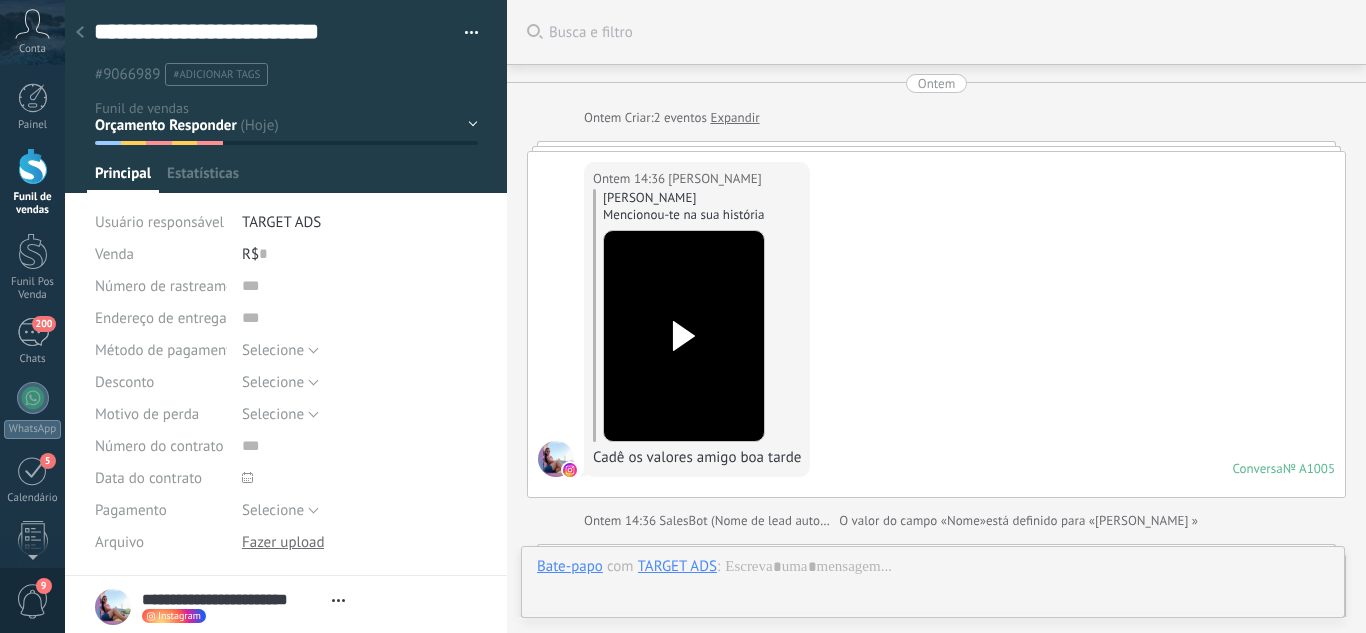 scroll, scrollTop: 30, scrollLeft: 0, axis: vertical 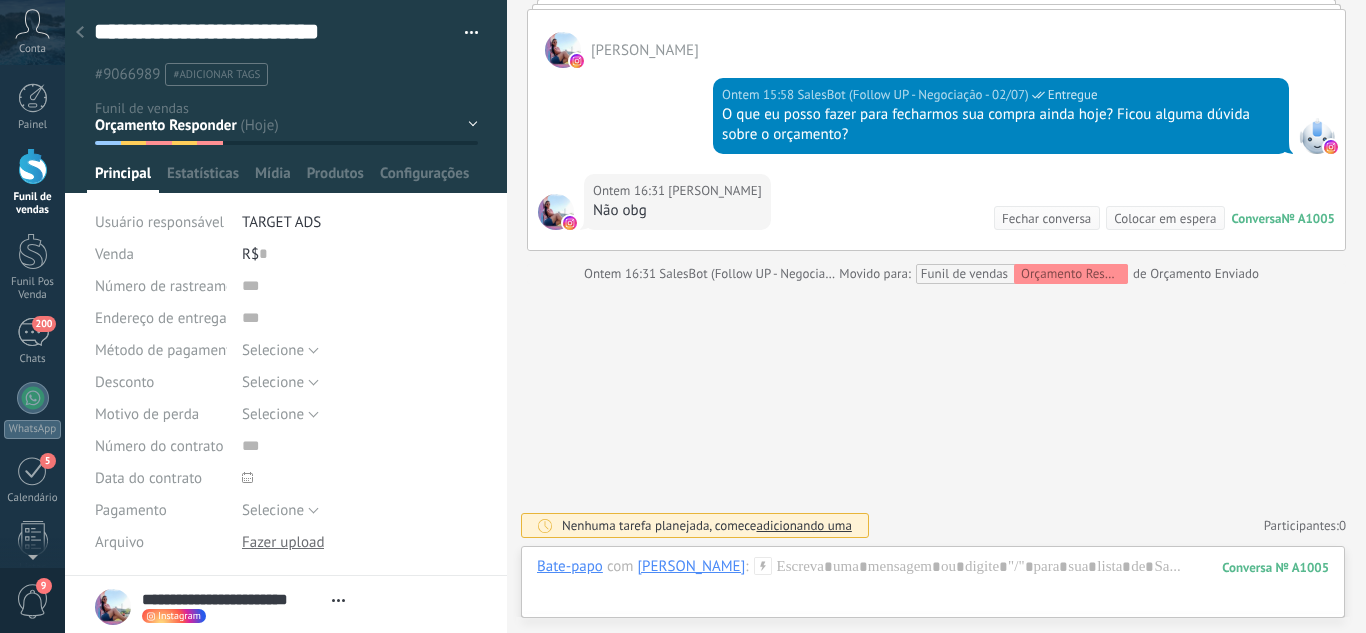 drag, startPoint x: 441, startPoint y: 125, endPoint x: 398, endPoint y: 133, distance: 43.737854 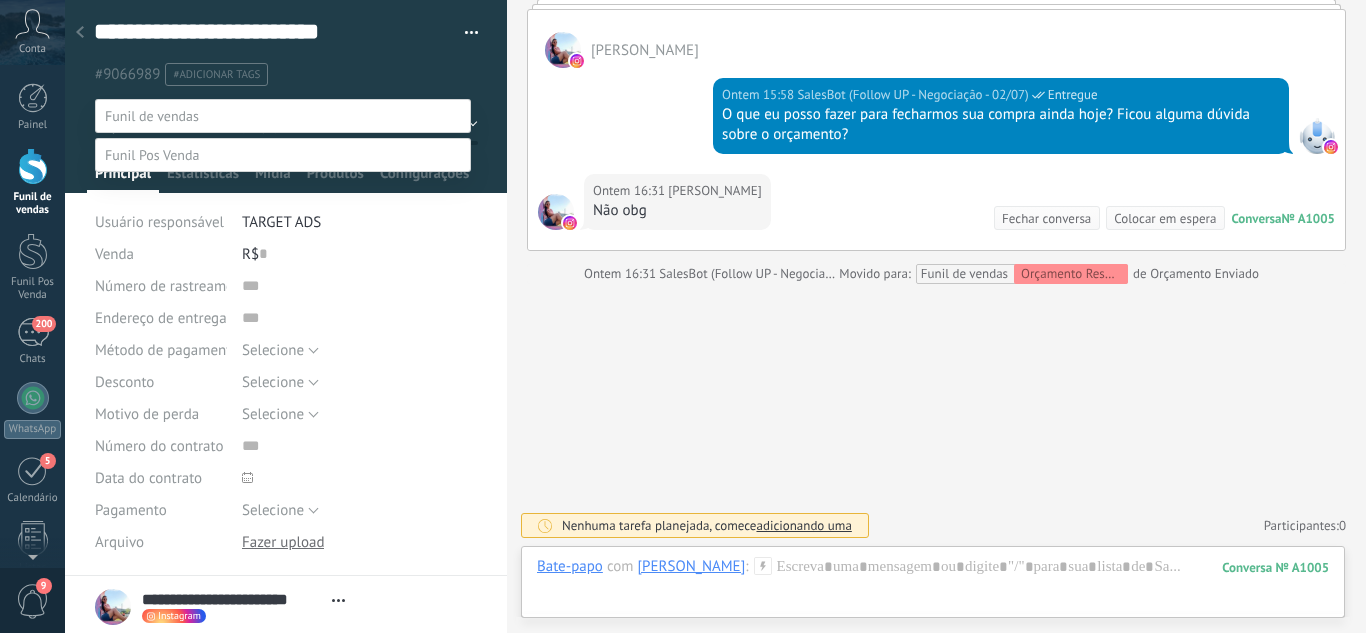 click on "Perdido / Desqualificado" at bounding box center (0, 0) 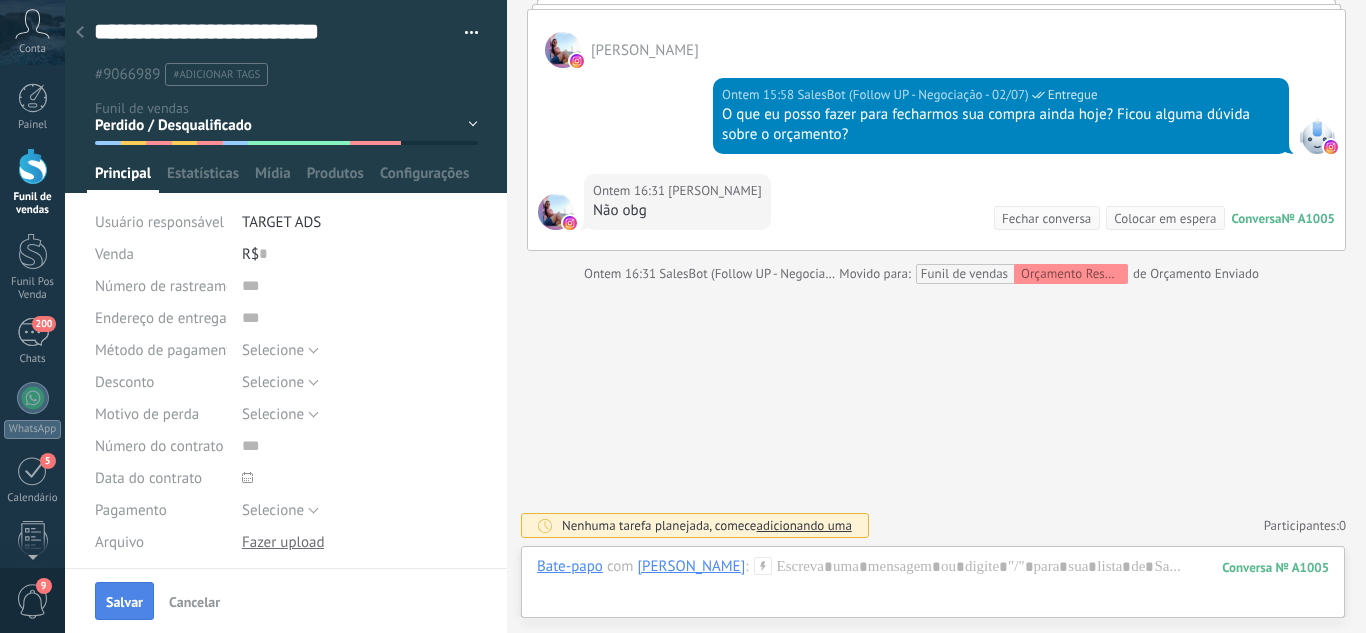 click on "Salvar" at bounding box center (124, 602) 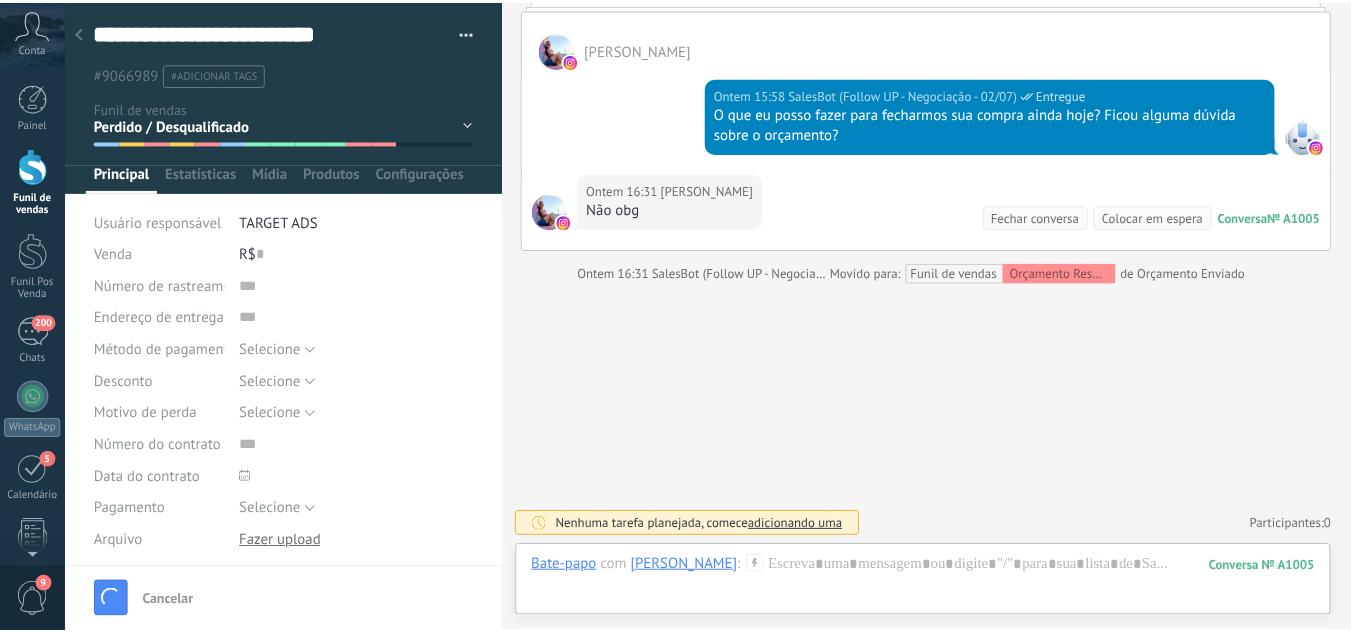 scroll, scrollTop: 1189, scrollLeft: 0, axis: vertical 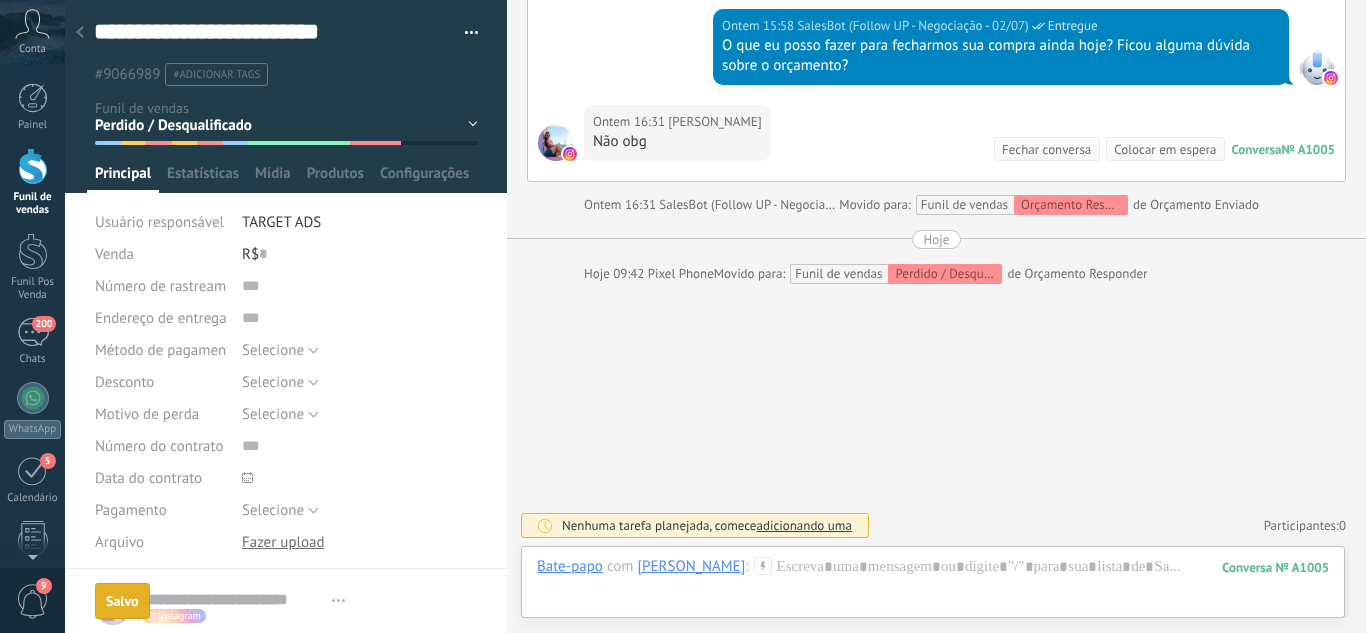 click 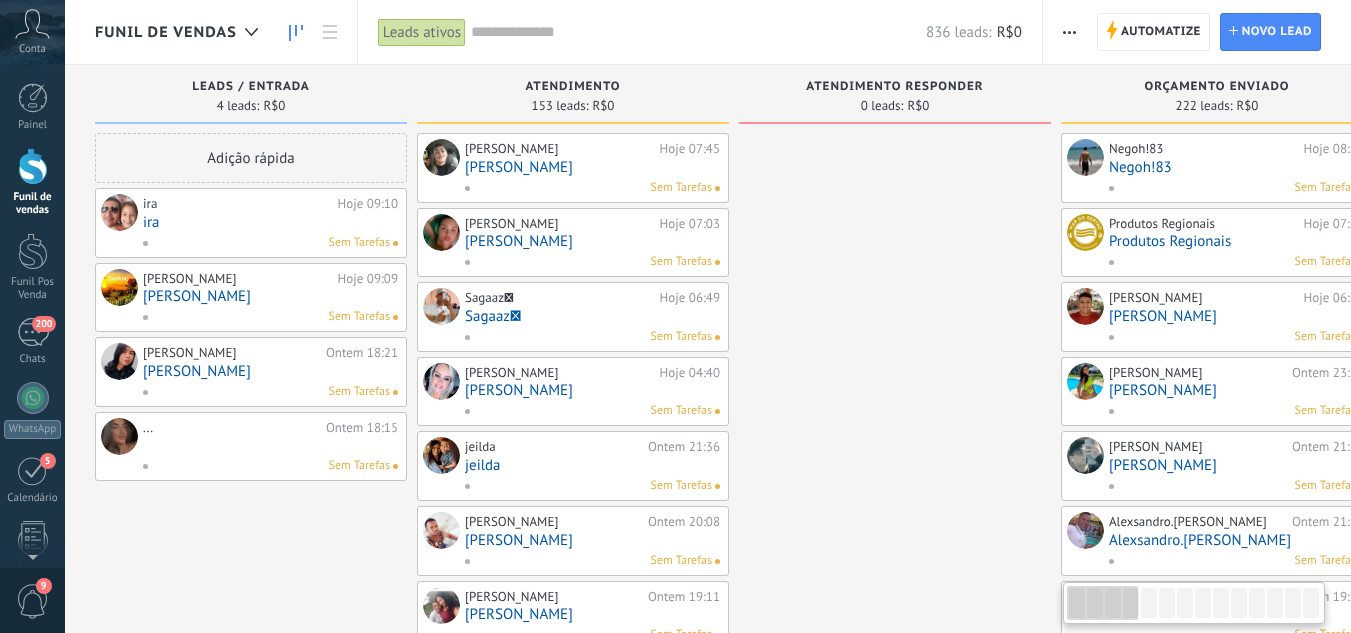 drag, startPoint x: 835, startPoint y: 215, endPoint x: 869, endPoint y: 163, distance: 62.1289 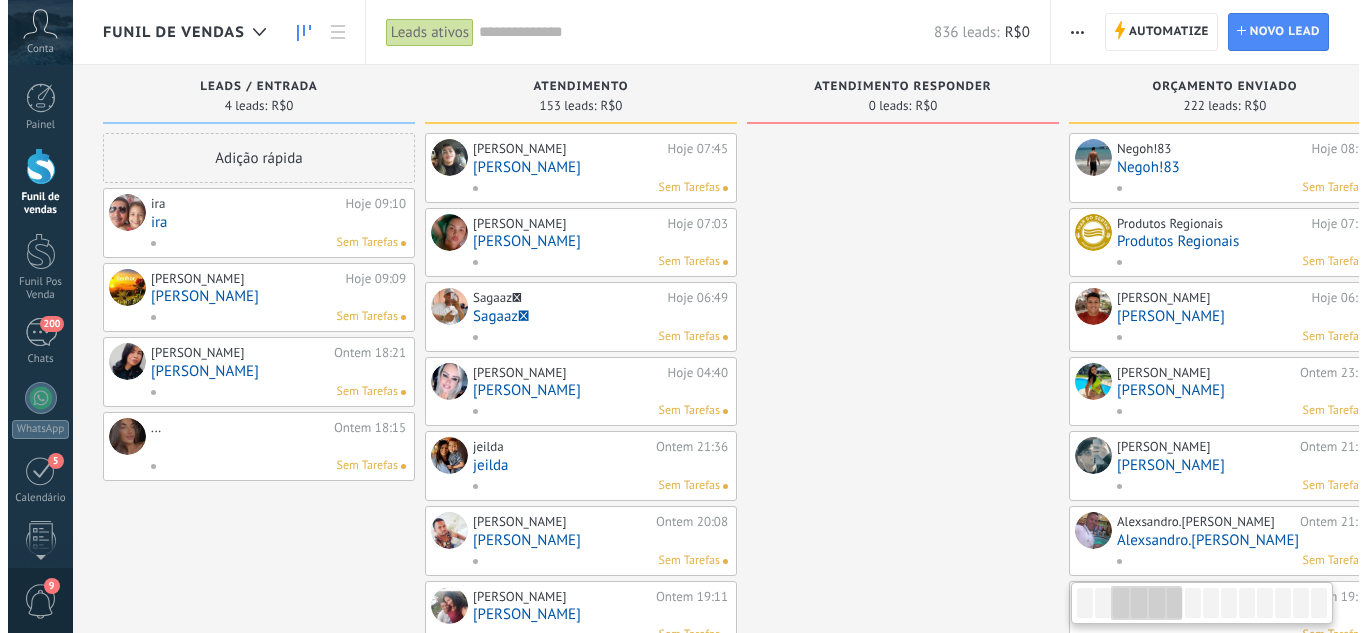 scroll, scrollTop: 0, scrollLeft: 651, axis: horizontal 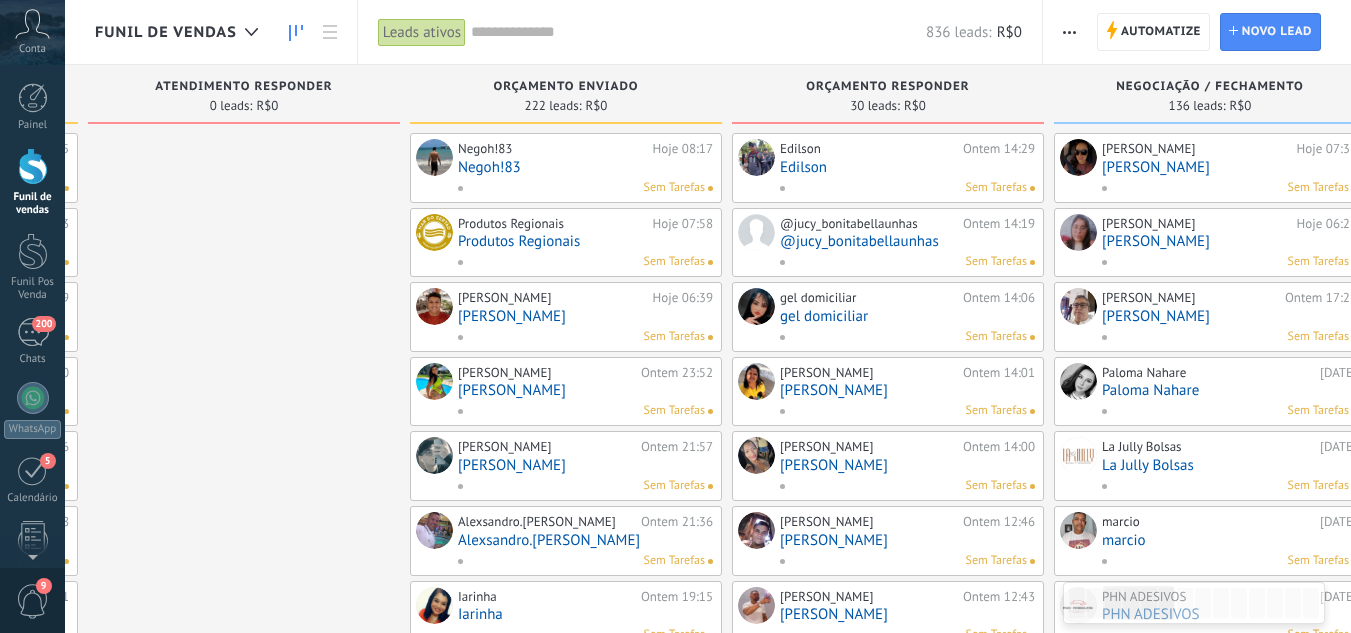 click on "Edilson" at bounding box center [907, 167] 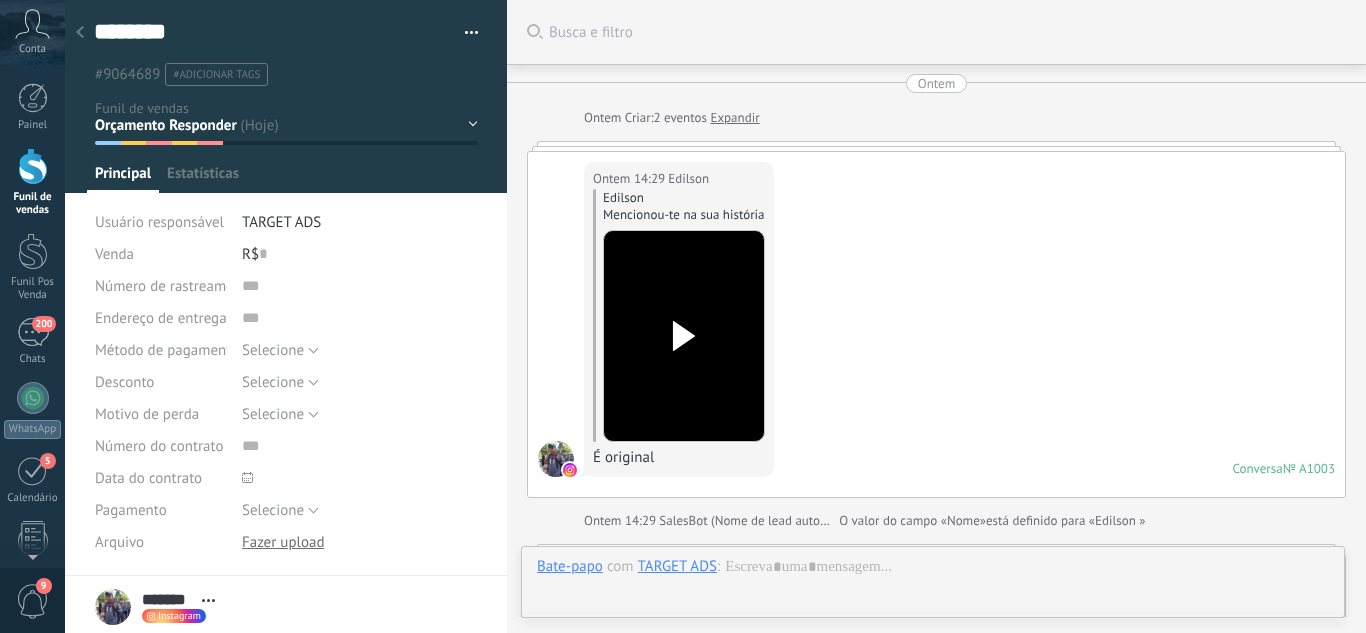 scroll, scrollTop: 956, scrollLeft: 0, axis: vertical 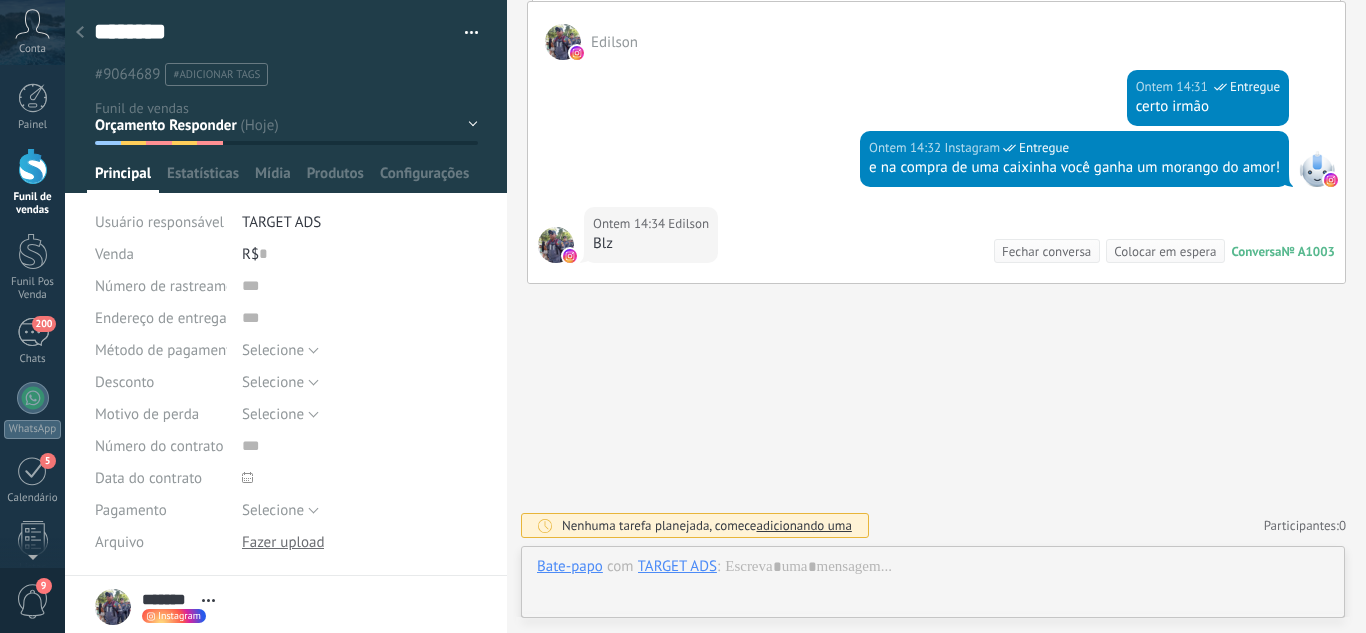 click on "Leads / Entrada
Atendimento
Atendimento Responder
Orçamento Enviado
Orçamento Responder
Negociação / Fechamento
-" at bounding box center [0, 0] 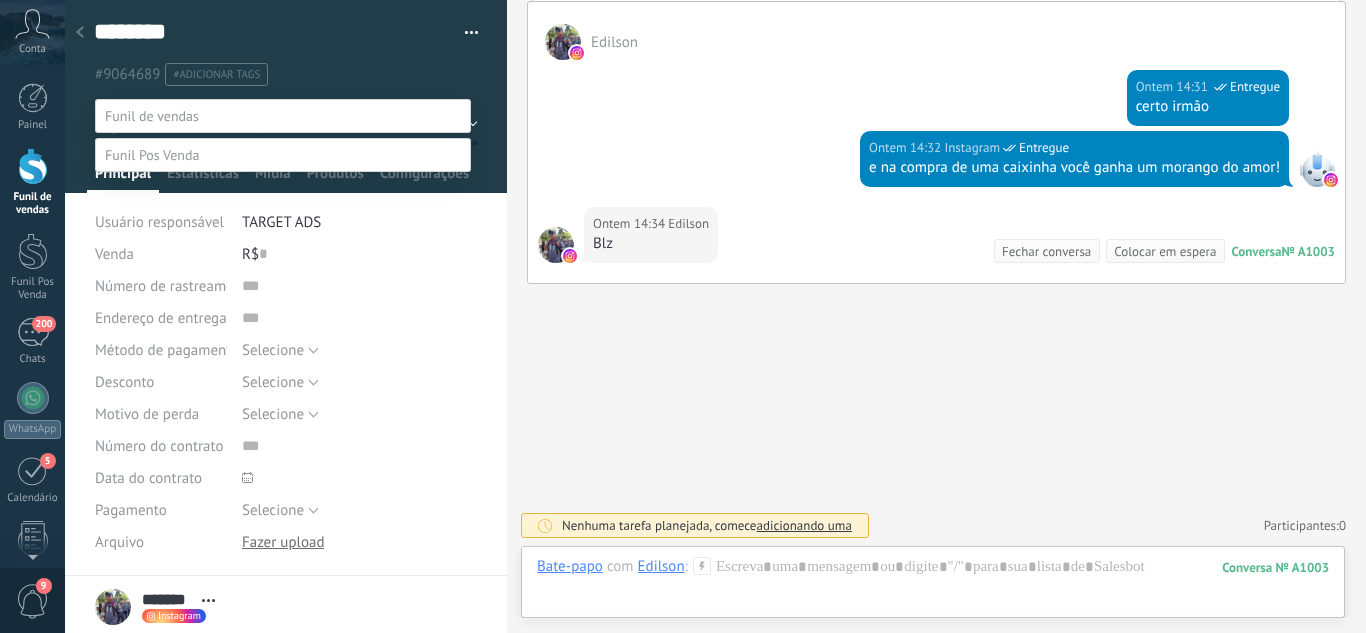 click on "Perdido / Desqualificado" at bounding box center [0, 0] 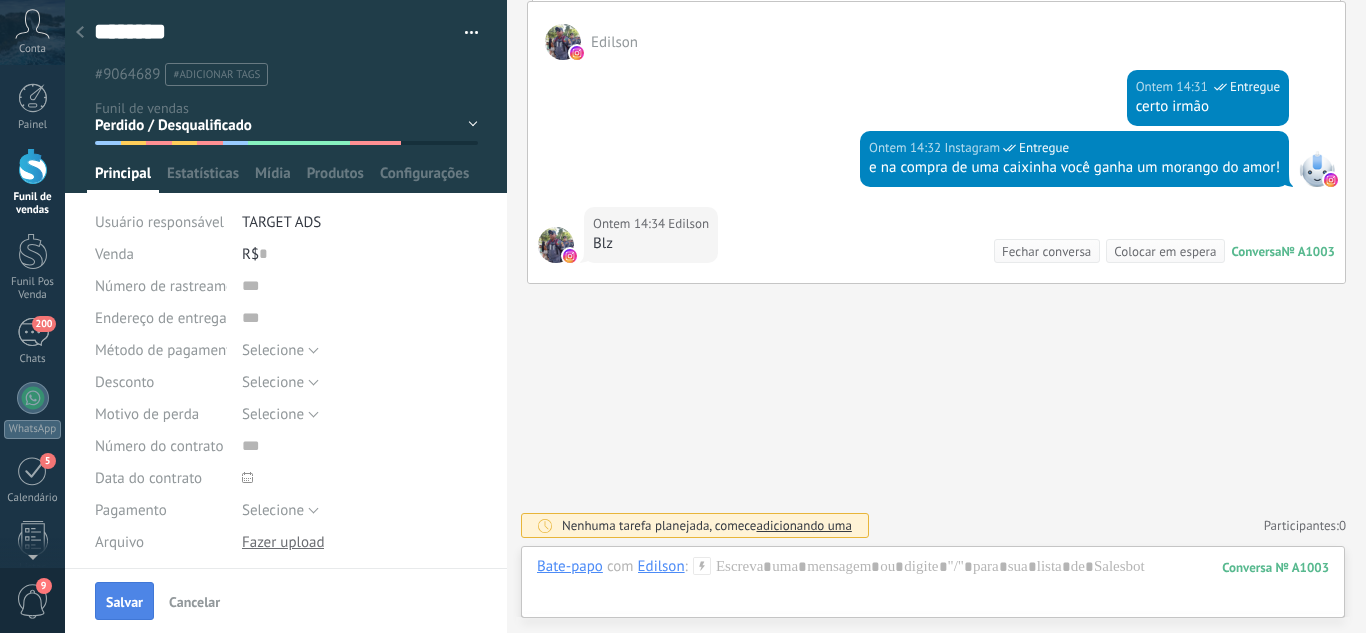 click on "Salvar" at bounding box center [124, 602] 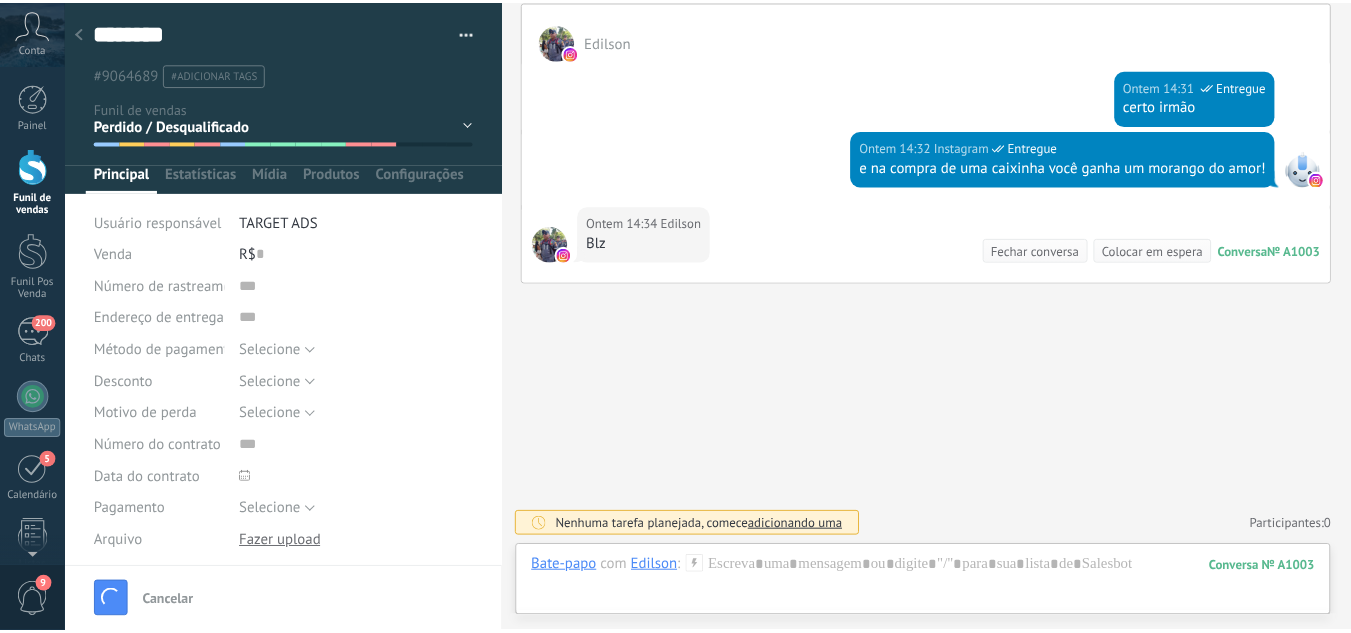 scroll, scrollTop: 1026, scrollLeft: 0, axis: vertical 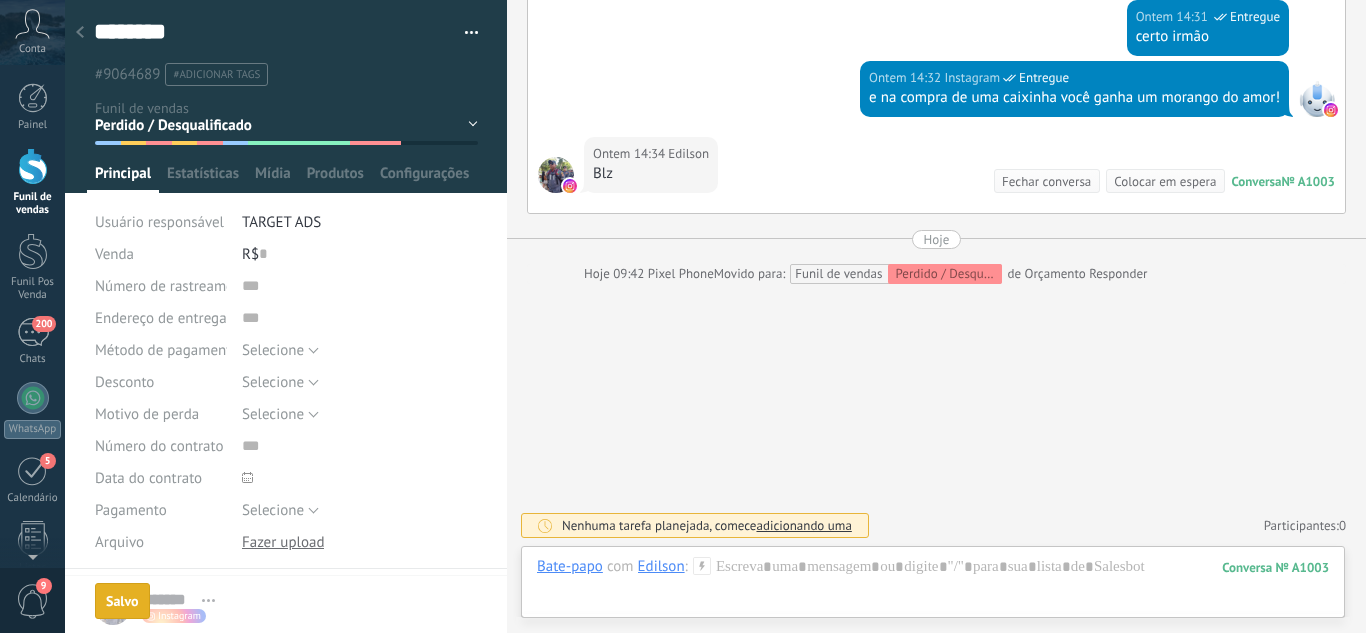 click at bounding box center [80, 33] 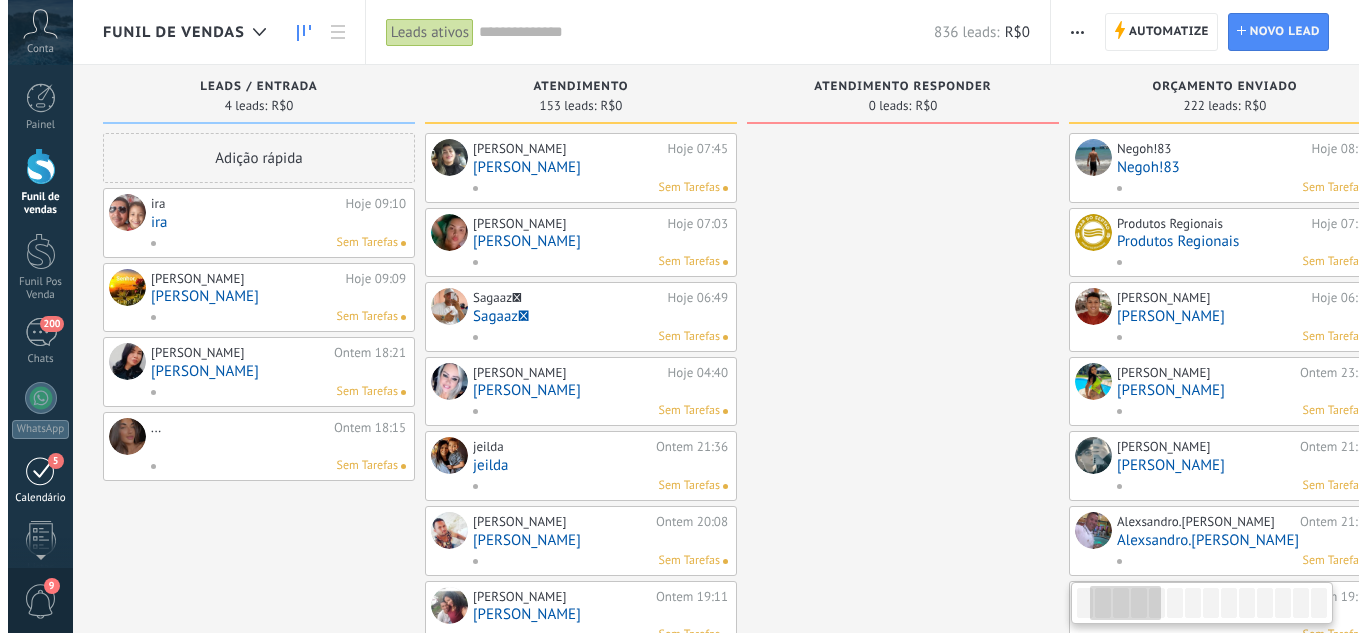 scroll, scrollTop: 0, scrollLeft: 583, axis: horizontal 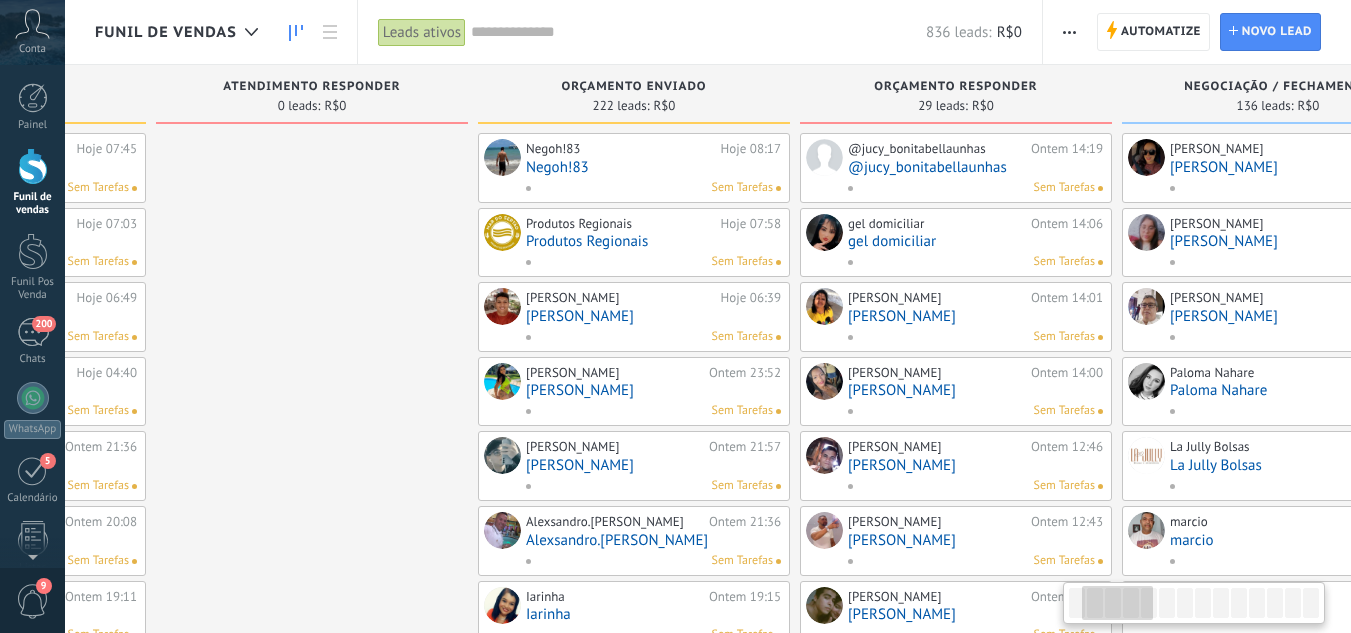 drag, startPoint x: 817, startPoint y: 375, endPoint x: 345, endPoint y: 376, distance: 472.00107 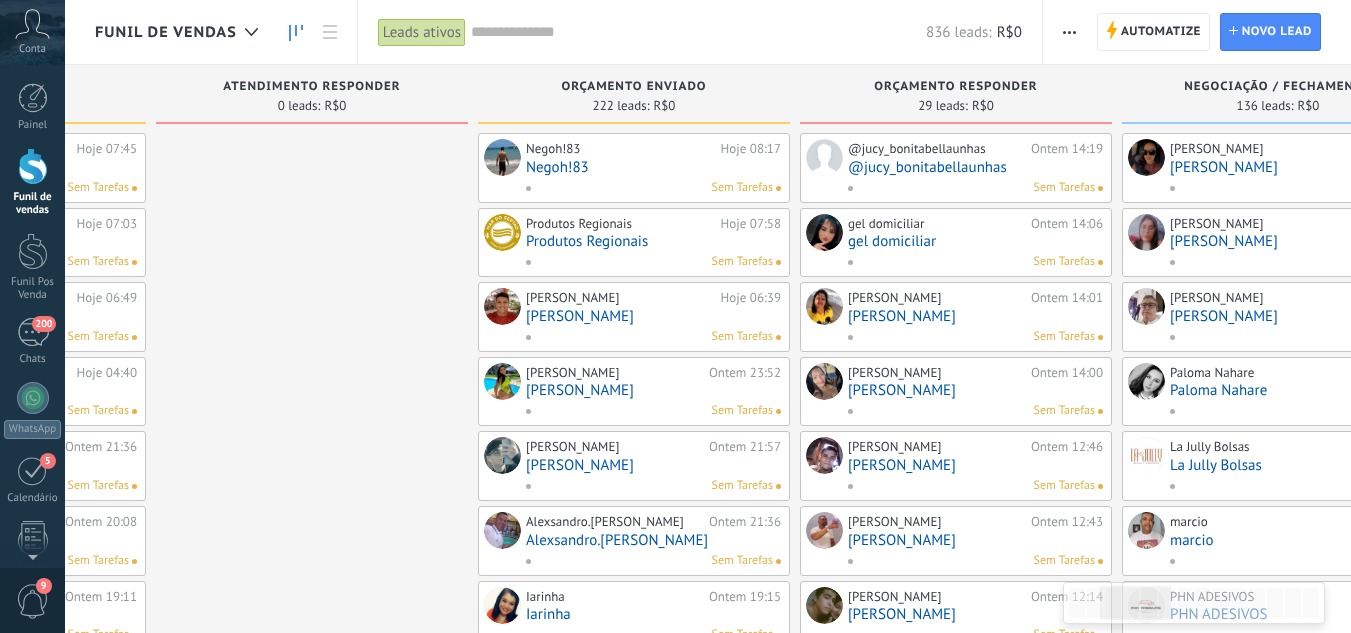 click on "@jucy_bonitabellaunhas" at bounding box center [975, 167] 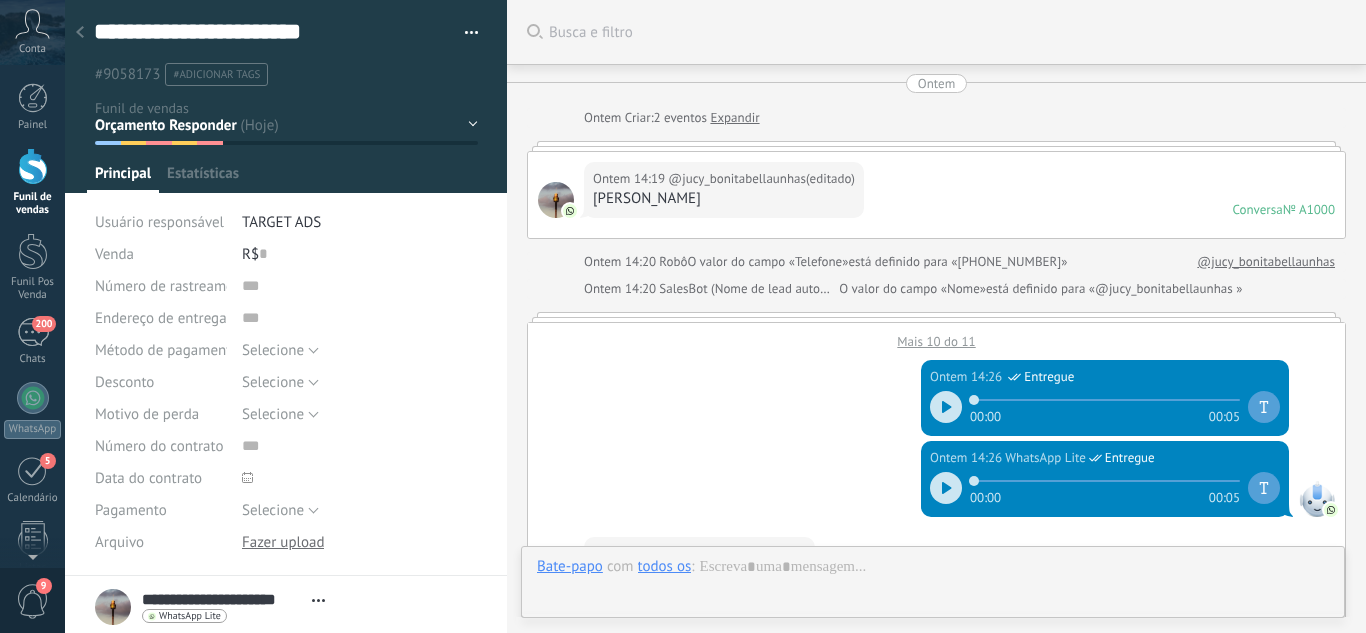 scroll, scrollTop: 30, scrollLeft: 0, axis: vertical 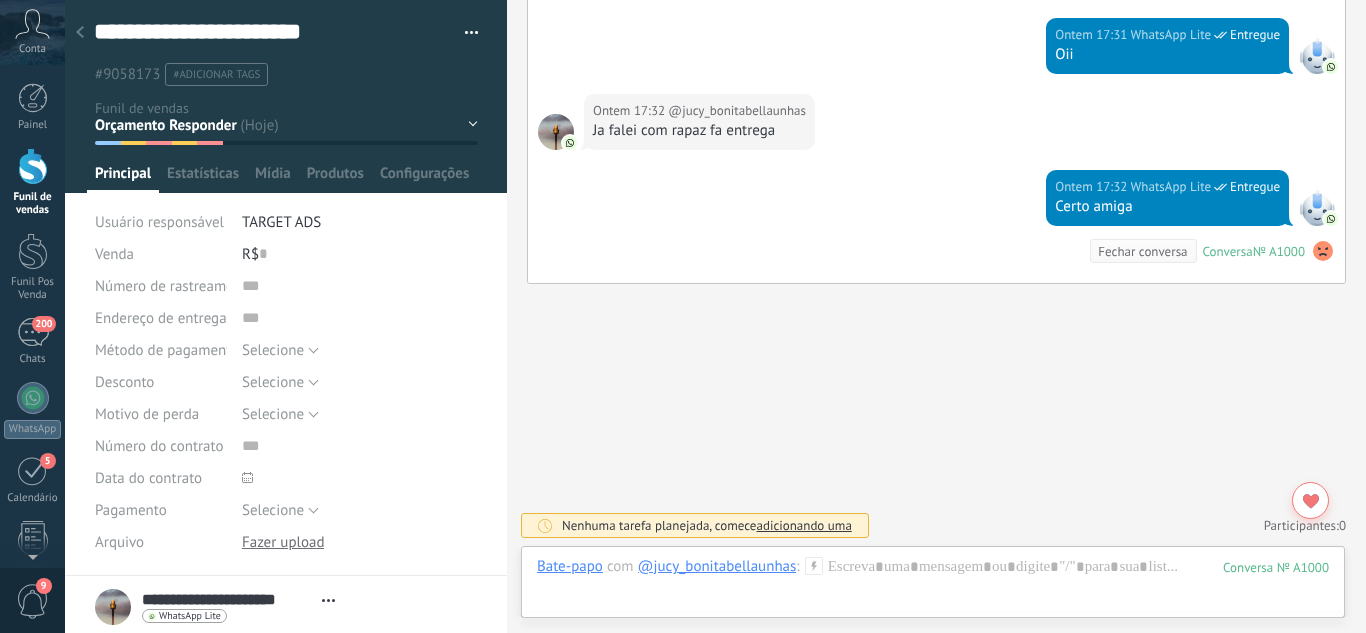 click on "Leads / Entrada
Atendimento
Atendimento Responder
Orçamento Enviado
Orçamento Responder
Negociação / Fechamento
-" at bounding box center [0, 0] 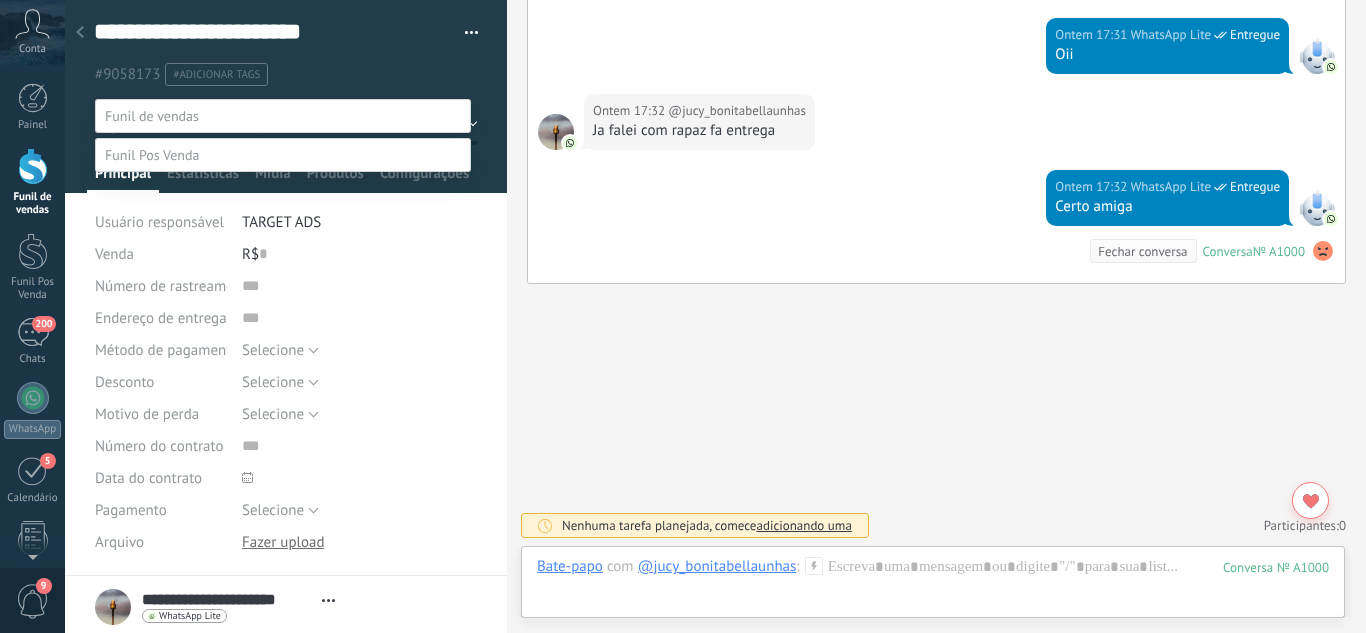 click on "Perdido / Desqualificado" at bounding box center [0, 0] 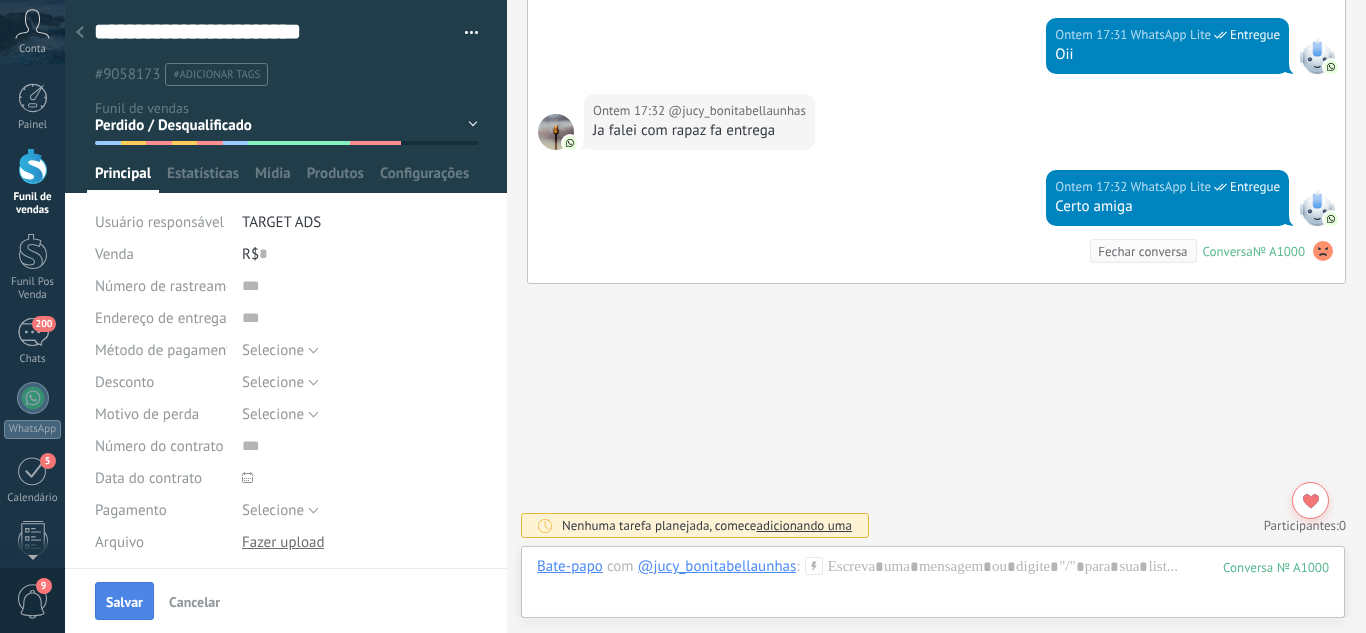 click on "Salvar" at bounding box center [124, 602] 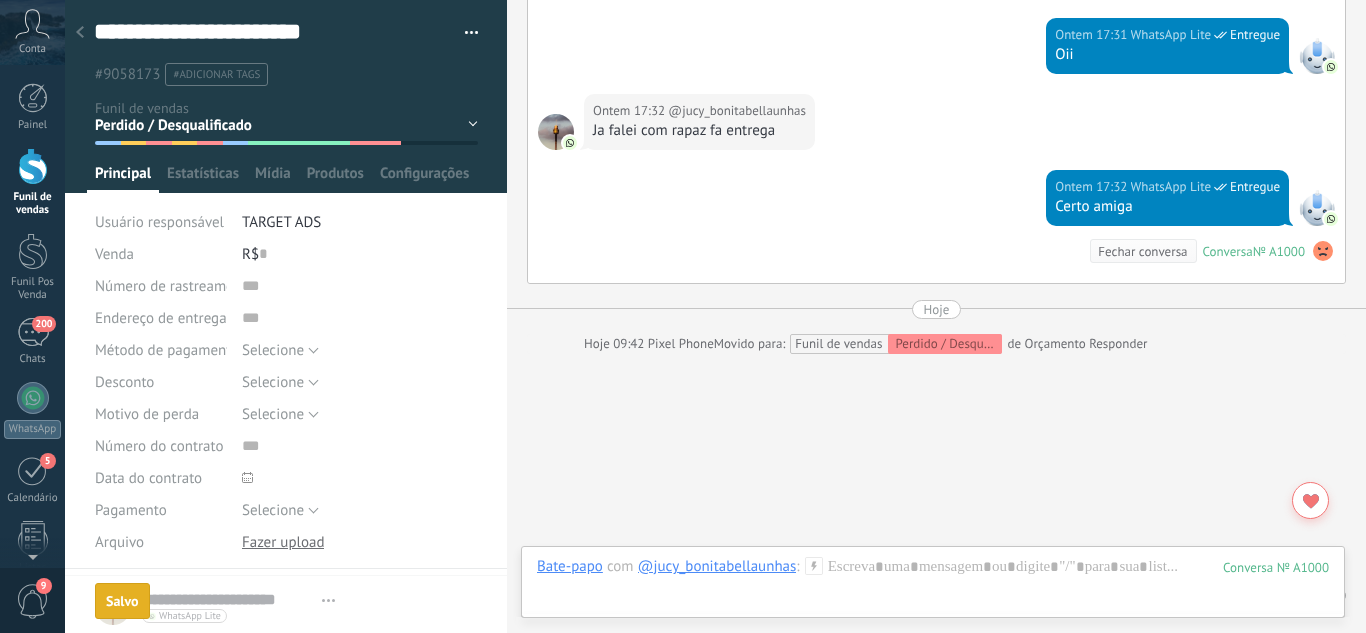 scroll, scrollTop: 2079, scrollLeft: 0, axis: vertical 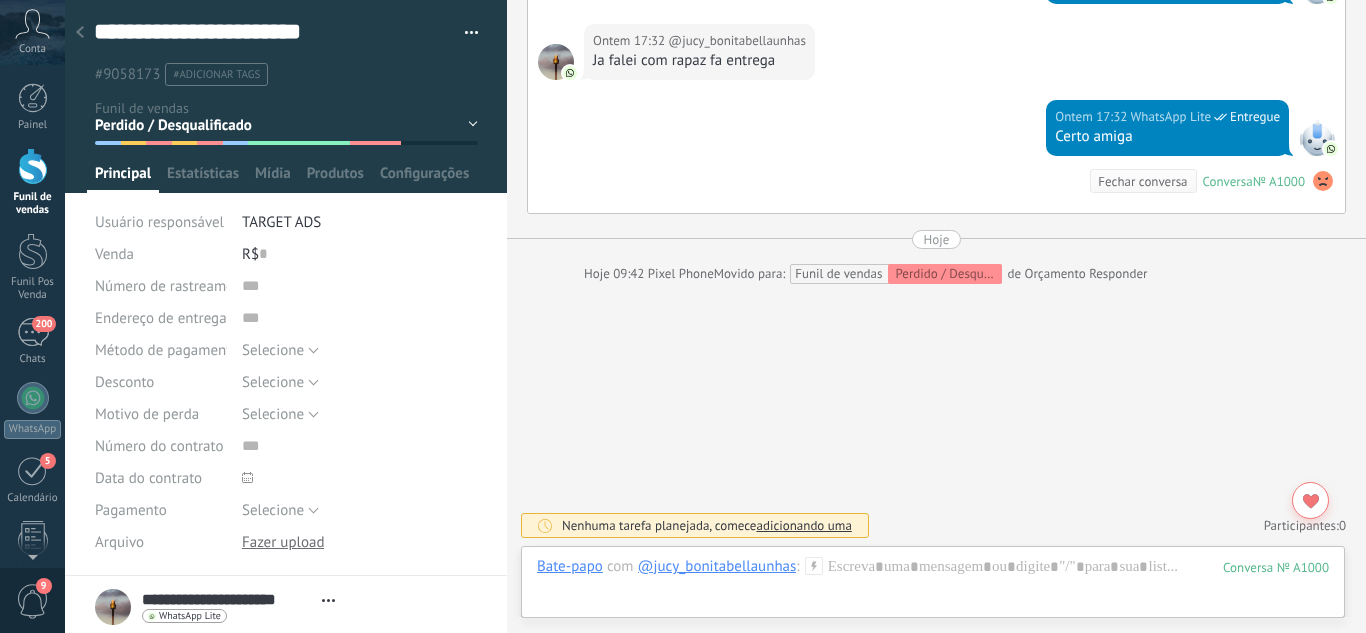 click on "Leads / Entrada
Atendimento
Atendimento Responder
Orçamento Enviado
Orçamento Responder
Negociação / Fechamento
-" at bounding box center [0, 0] 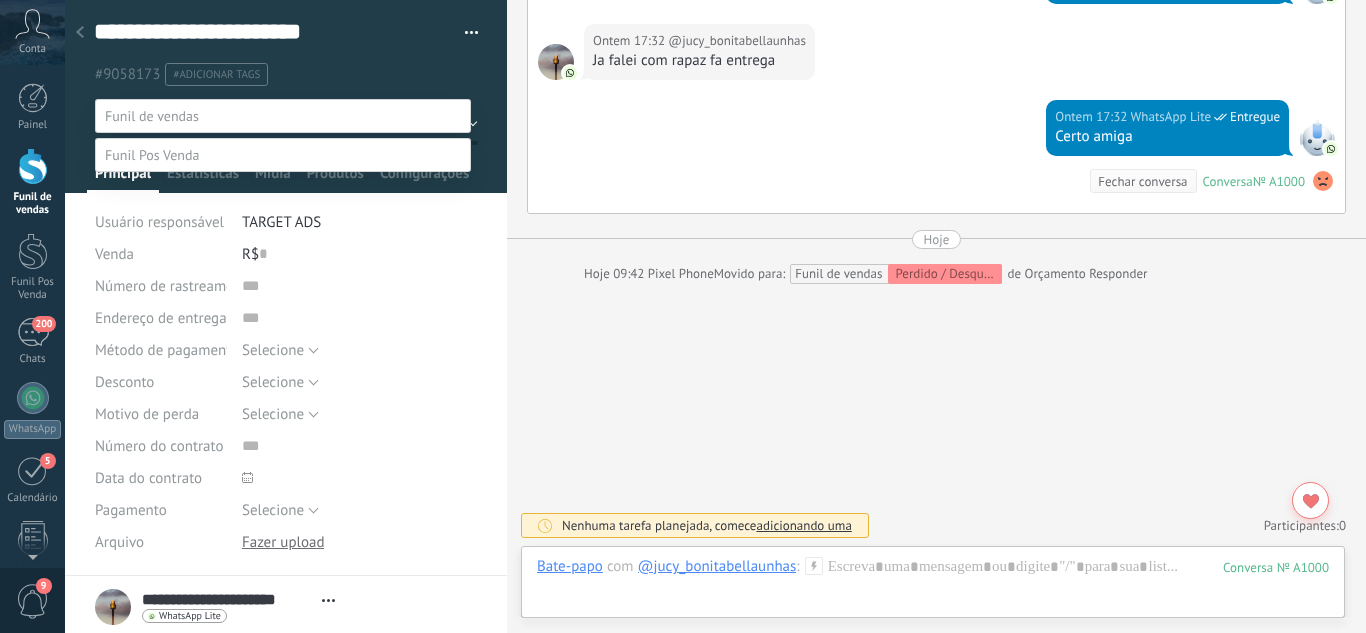 drag, startPoint x: 157, startPoint y: 375, endPoint x: 130, endPoint y: 438, distance: 68.54196 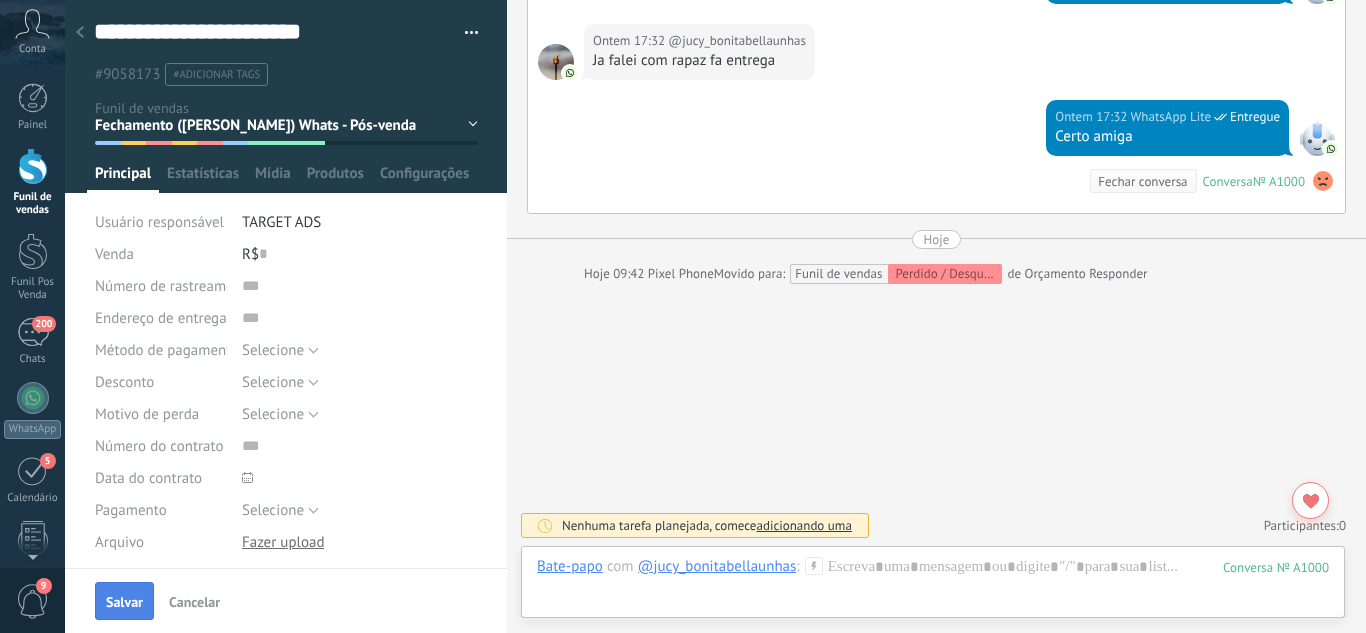 click on "Salvar" at bounding box center (124, 602) 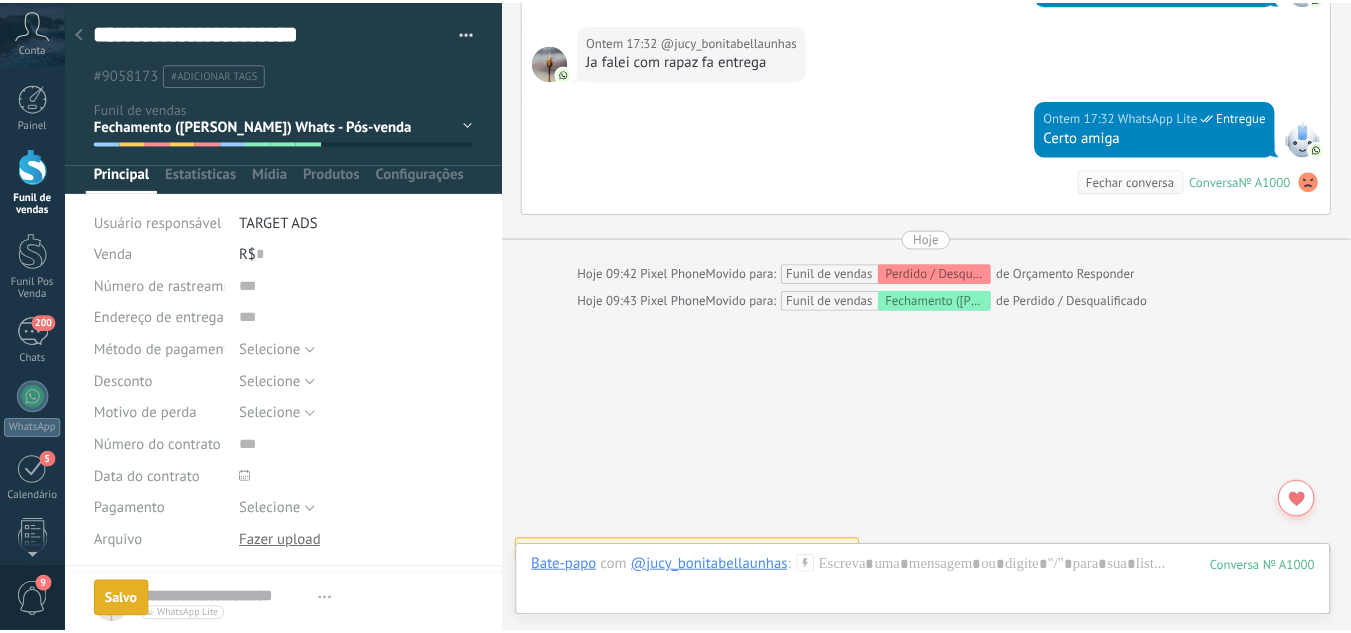 scroll, scrollTop: 2106, scrollLeft: 0, axis: vertical 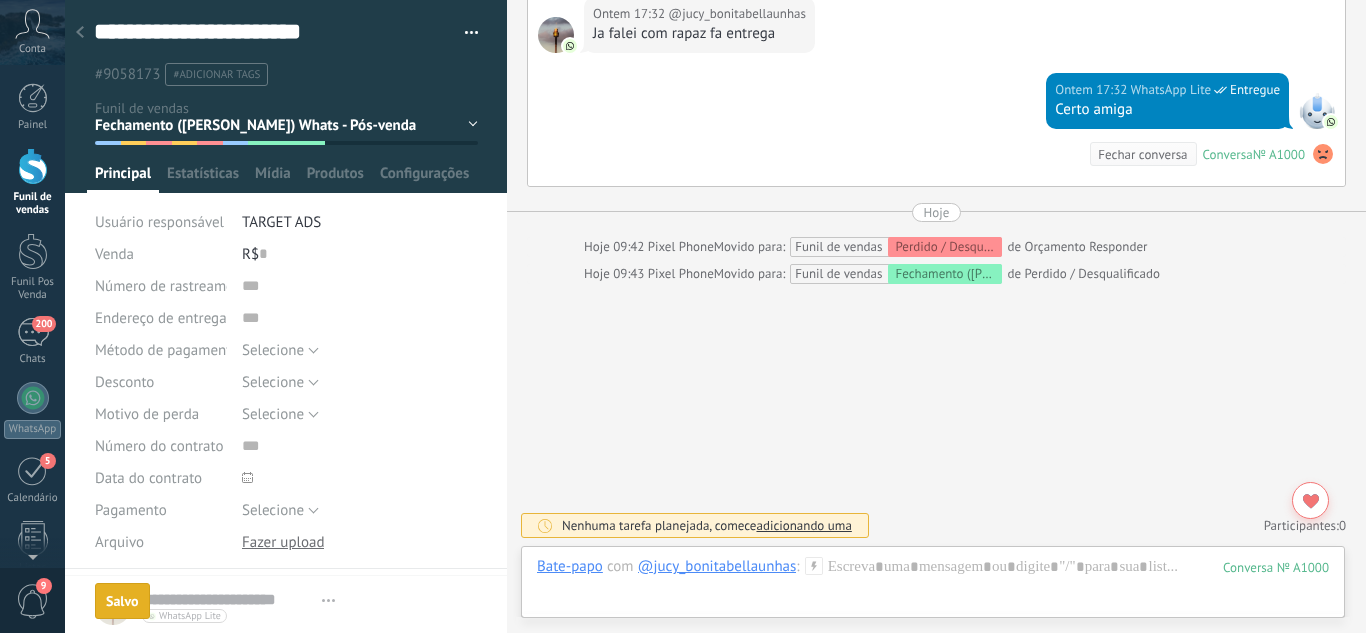 click at bounding box center [80, 33] 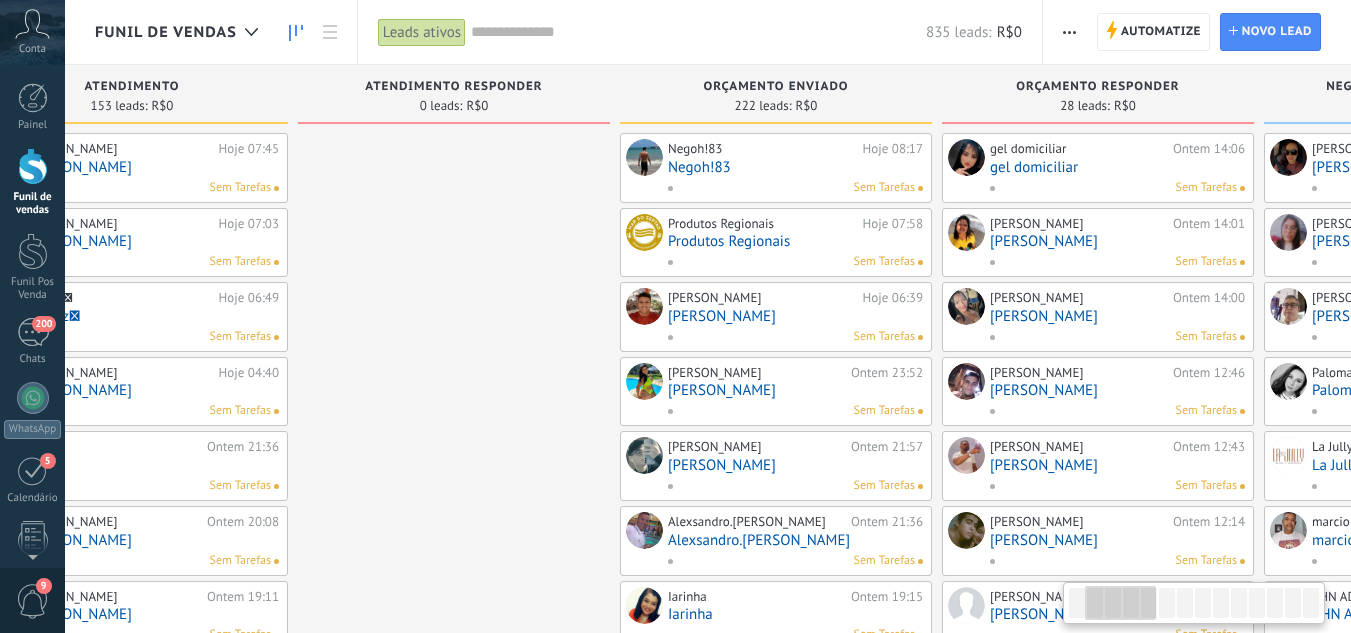 drag, startPoint x: 868, startPoint y: 295, endPoint x: 576, endPoint y: 272, distance: 292.90442 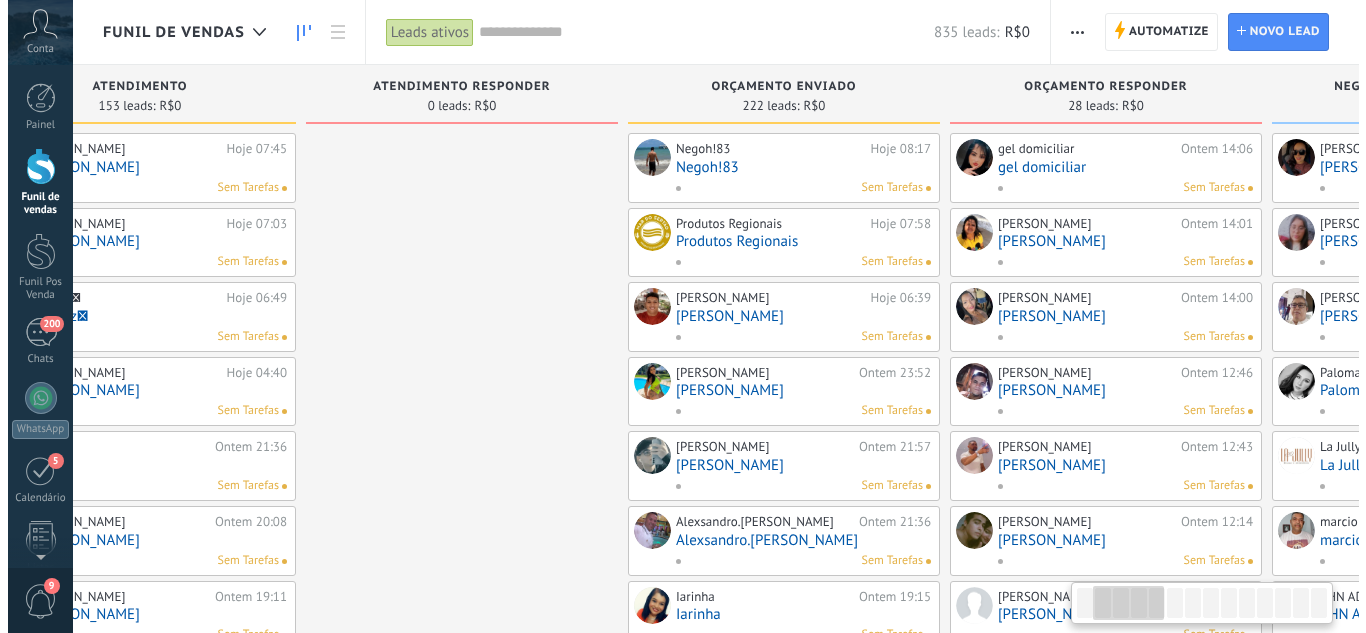 scroll, scrollTop: 0, scrollLeft: 447, axis: horizontal 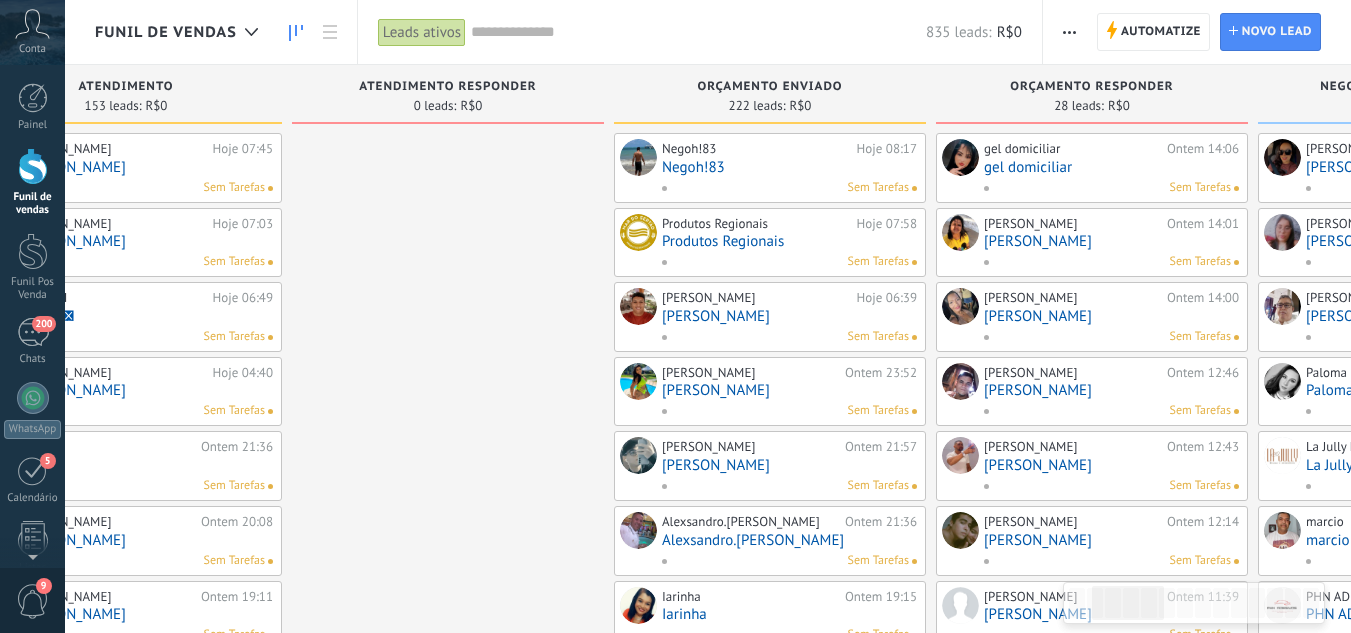 click on "gel domiciliar" at bounding box center (1111, 167) 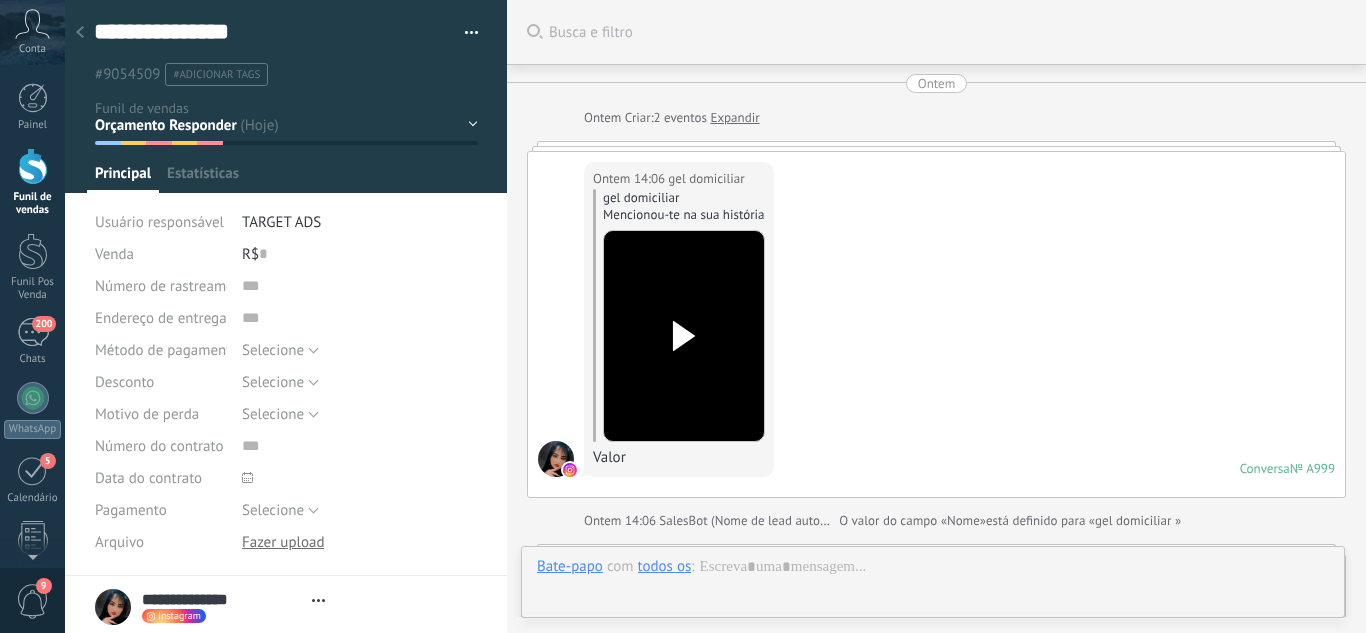 scroll, scrollTop: 1550, scrollLeft: 0, axis: vertical 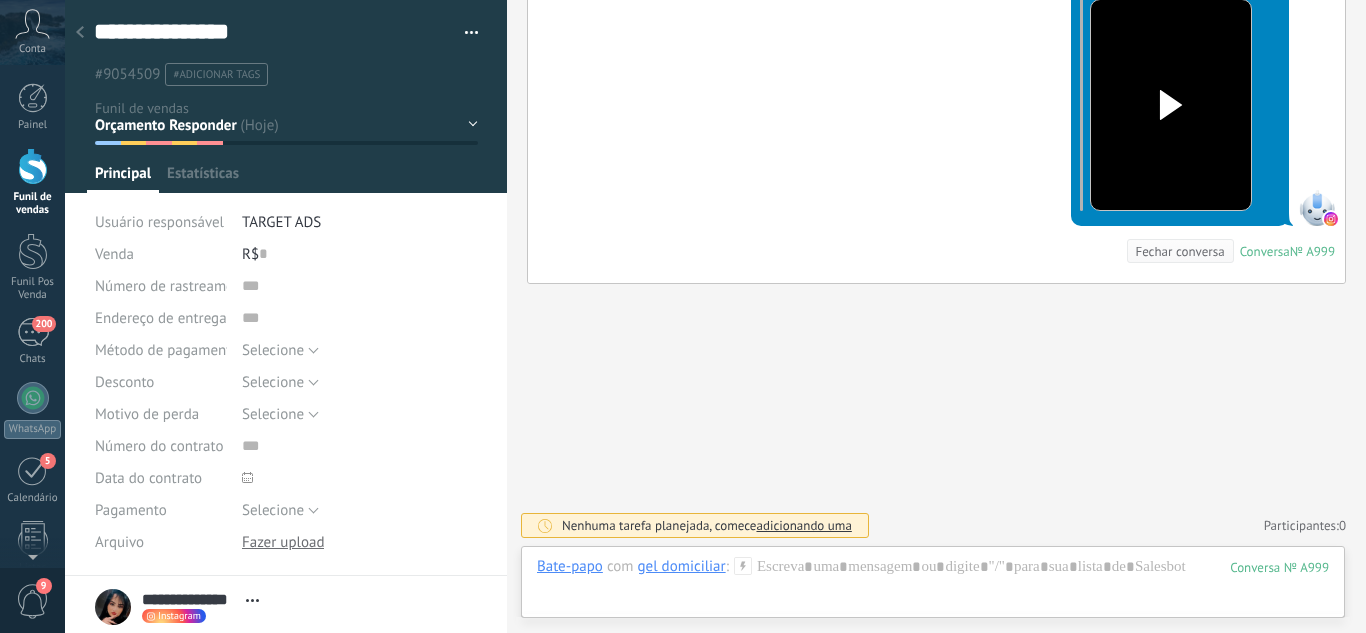 click on "Leads / Entrada
Atendimento
Atendimento Responder
Orçamento Enviado
Orçamento Responder
Negociação / Fechamento
-" at bounding box center (0, 0) 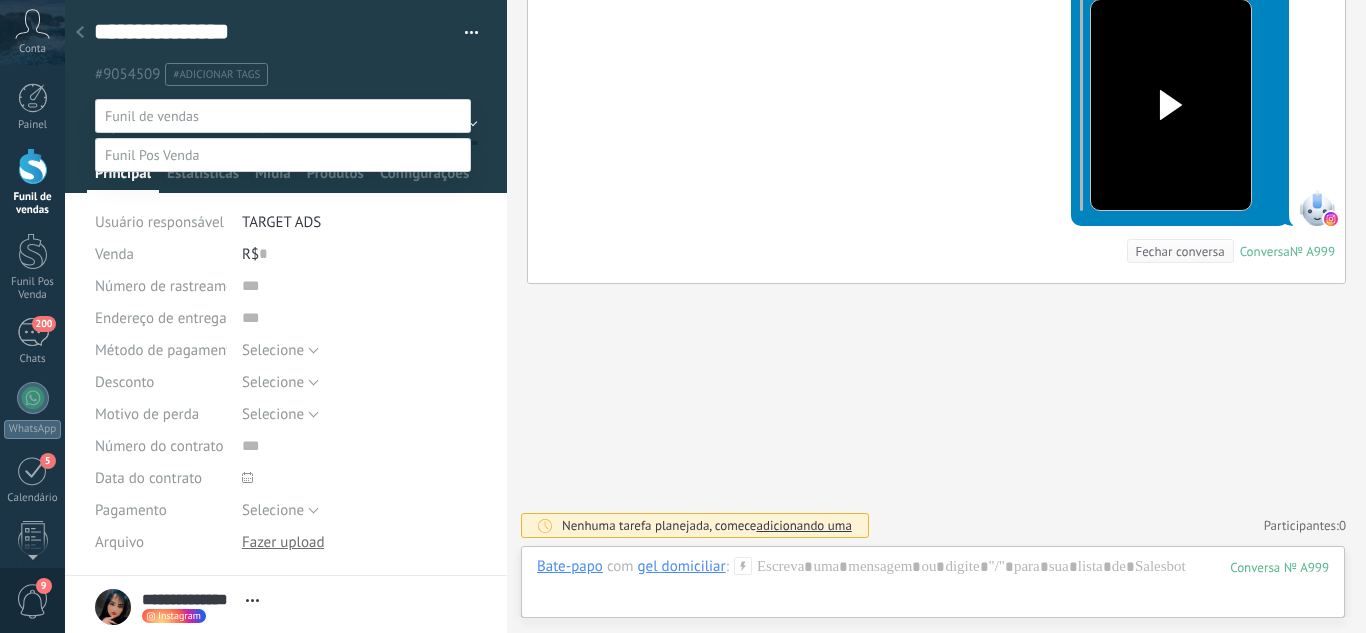 click on "Fechamento ([PERSON_NAME]) Whats - Pós-venda" at bounding box center [0, 0] 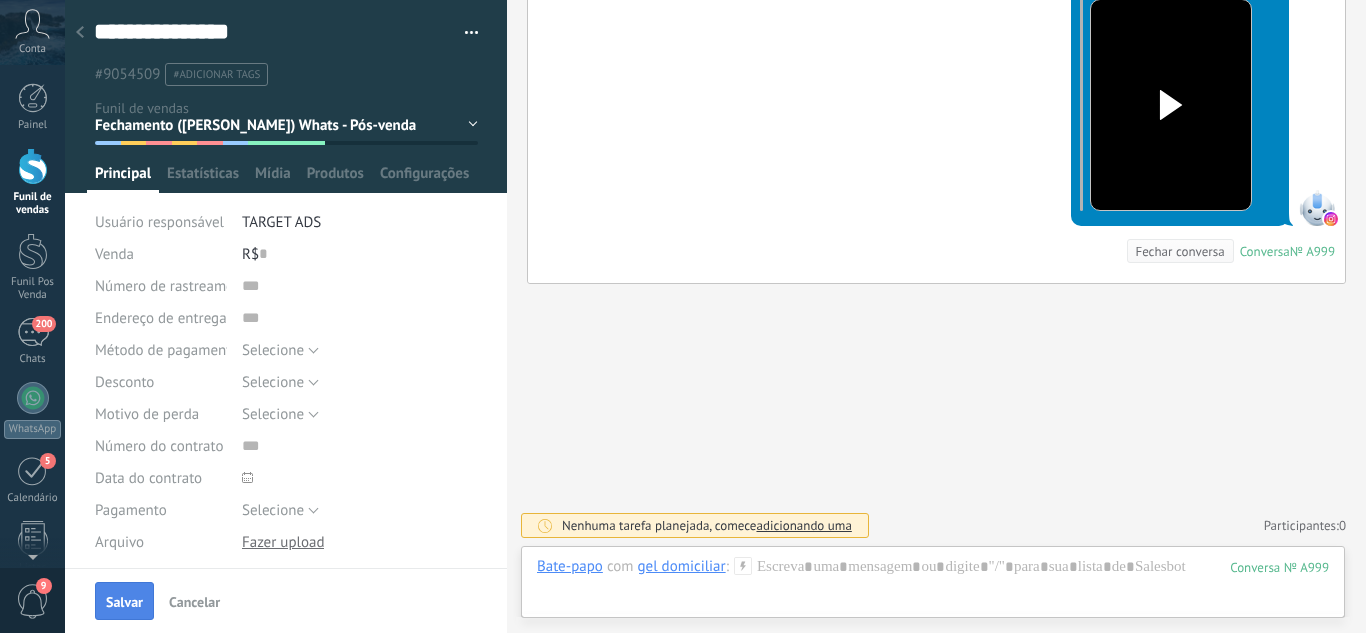 click on "Salvar" at bounding box center [124, 602] 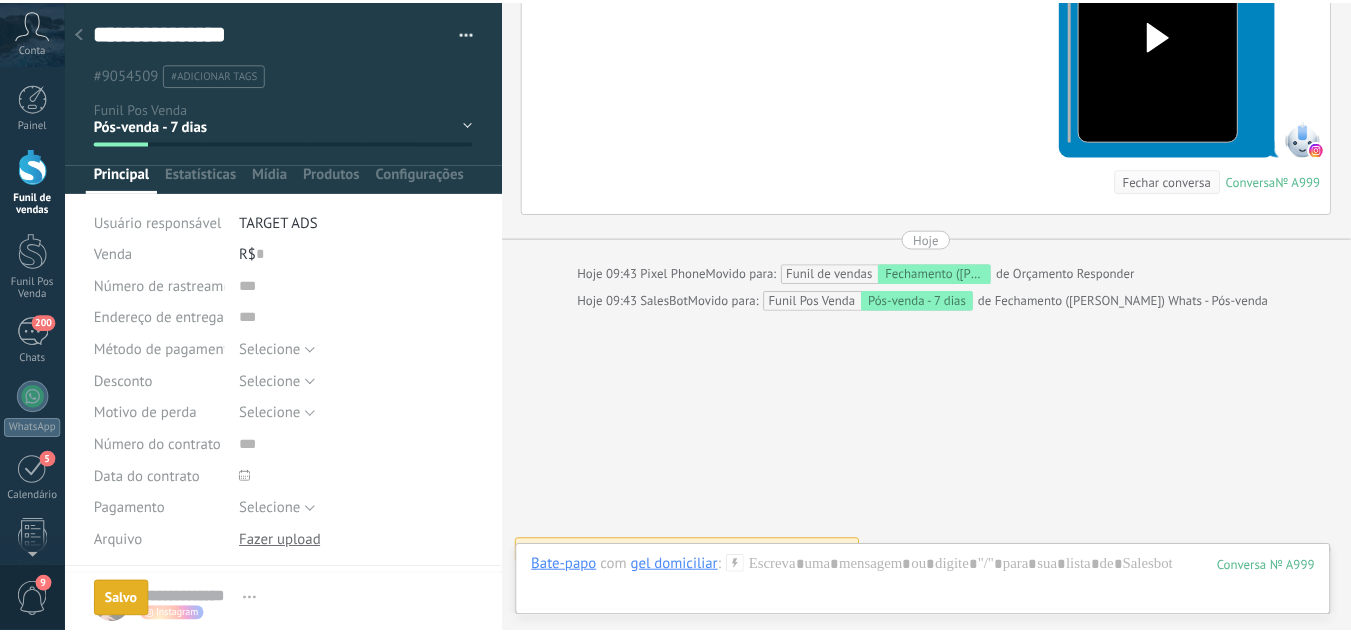 scroll, scrollTop: 1647, scrollLeft: 0, axis: vertical 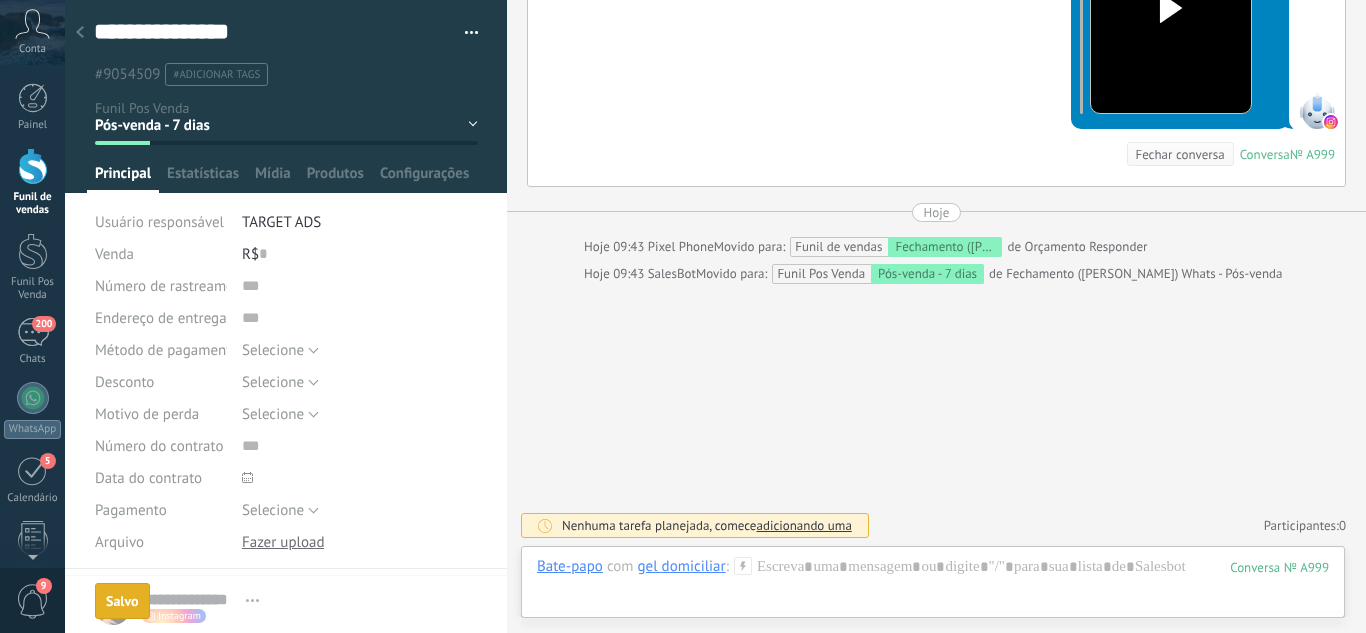 click at bounding box center [80, 33] 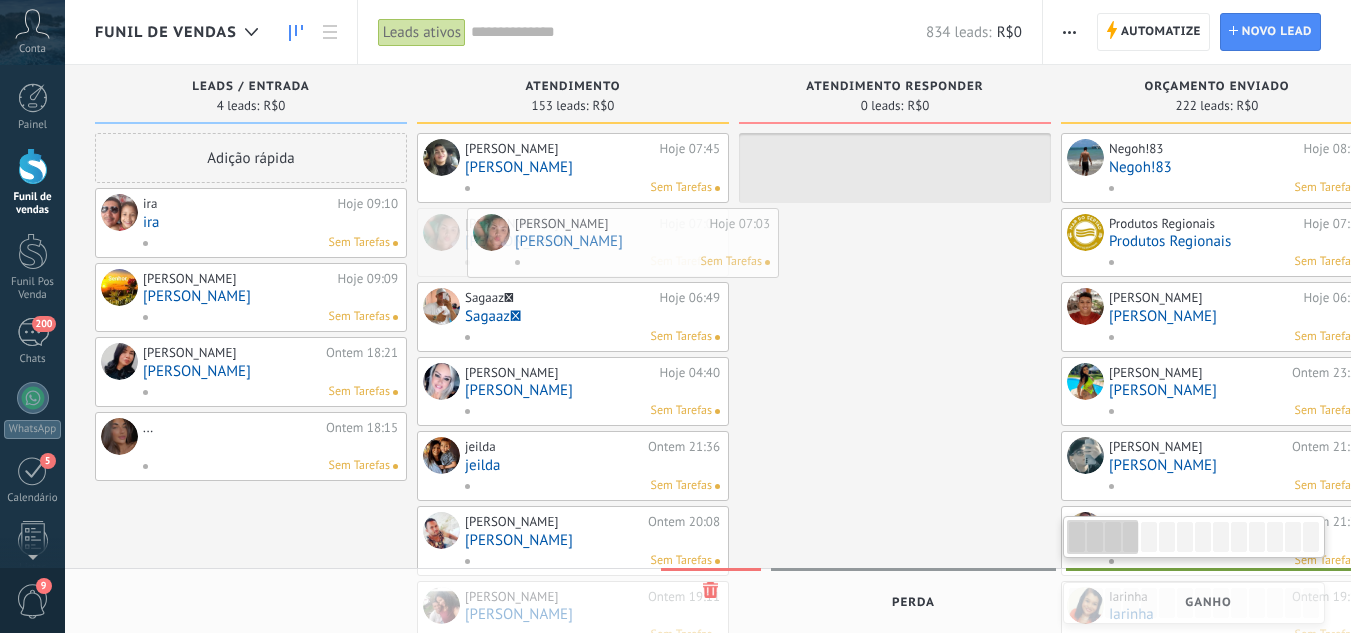 drag, startPoint x: 710, startPoint y: 265, endPoint x: 760, endPoint y: 265, distance: 50 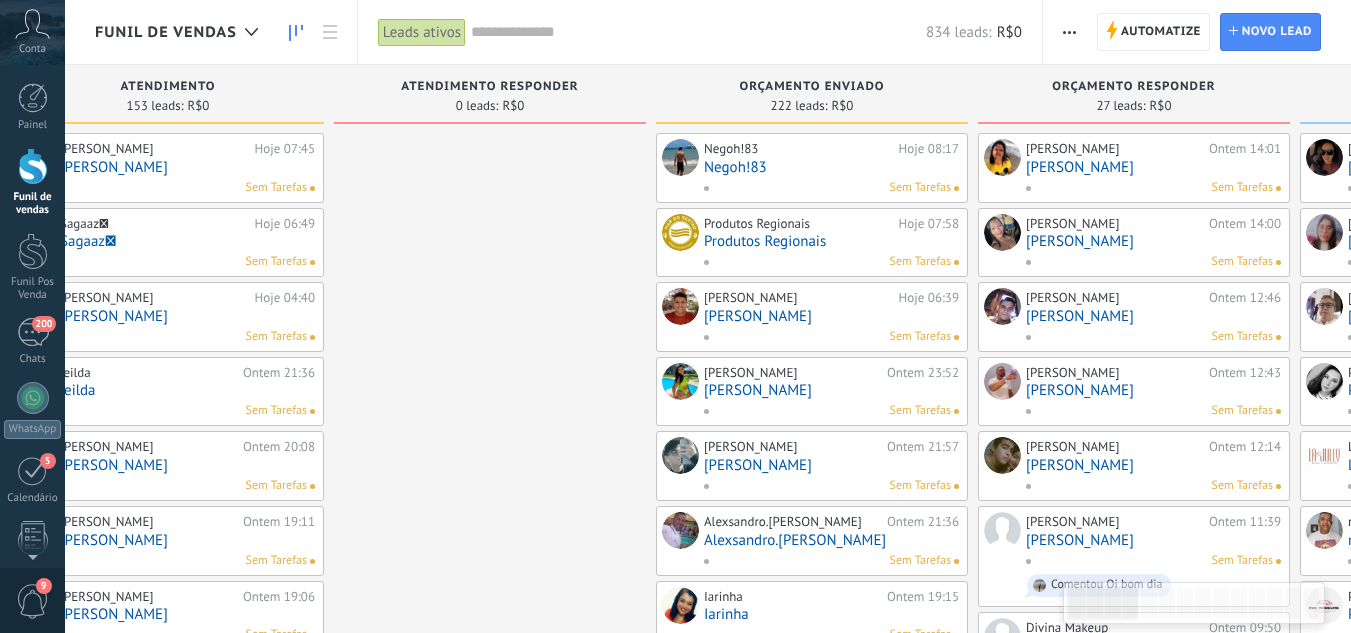 drag, startPoint x: 800, startPoint y: 203, endPoint x: 406, endPoint y: 273, distance: 400.16995 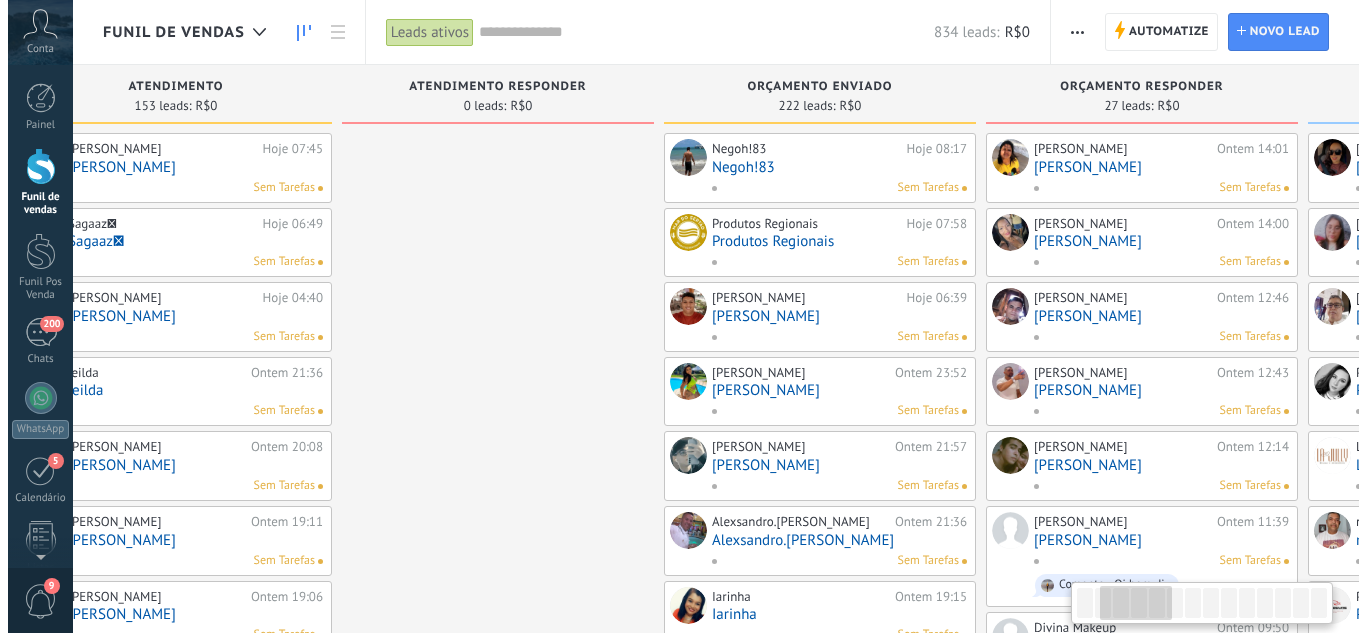 scroll, scrollTop: 0, scrollLeft: 437, axis: horizontal 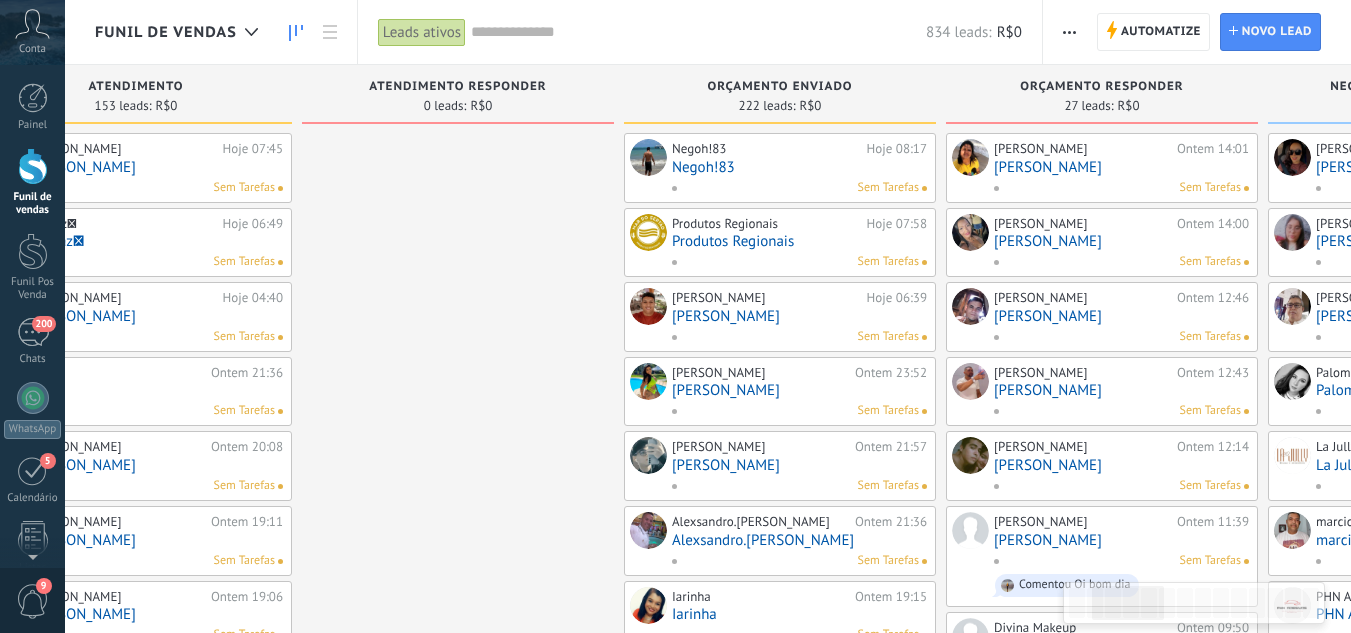 click on "[PERSON_NAME]" at bounding box center (1121, 167) 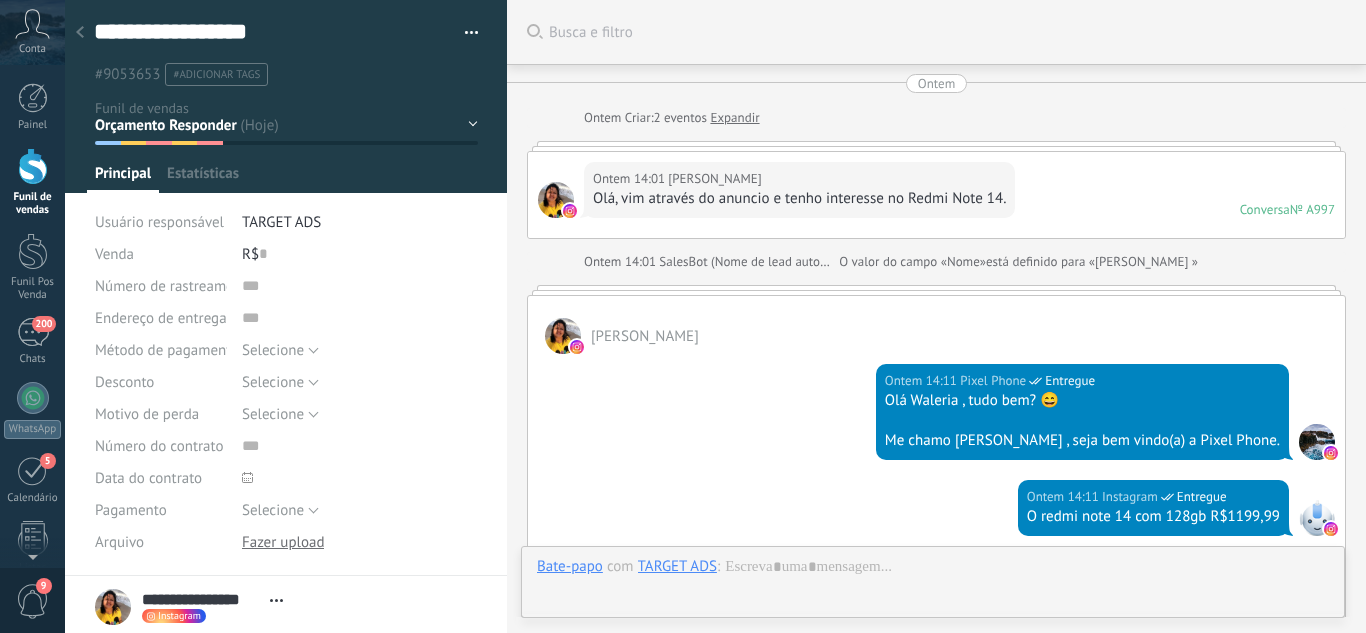 scroll, scrollTop: 1119, scrollLeft: 0, axis: vertical 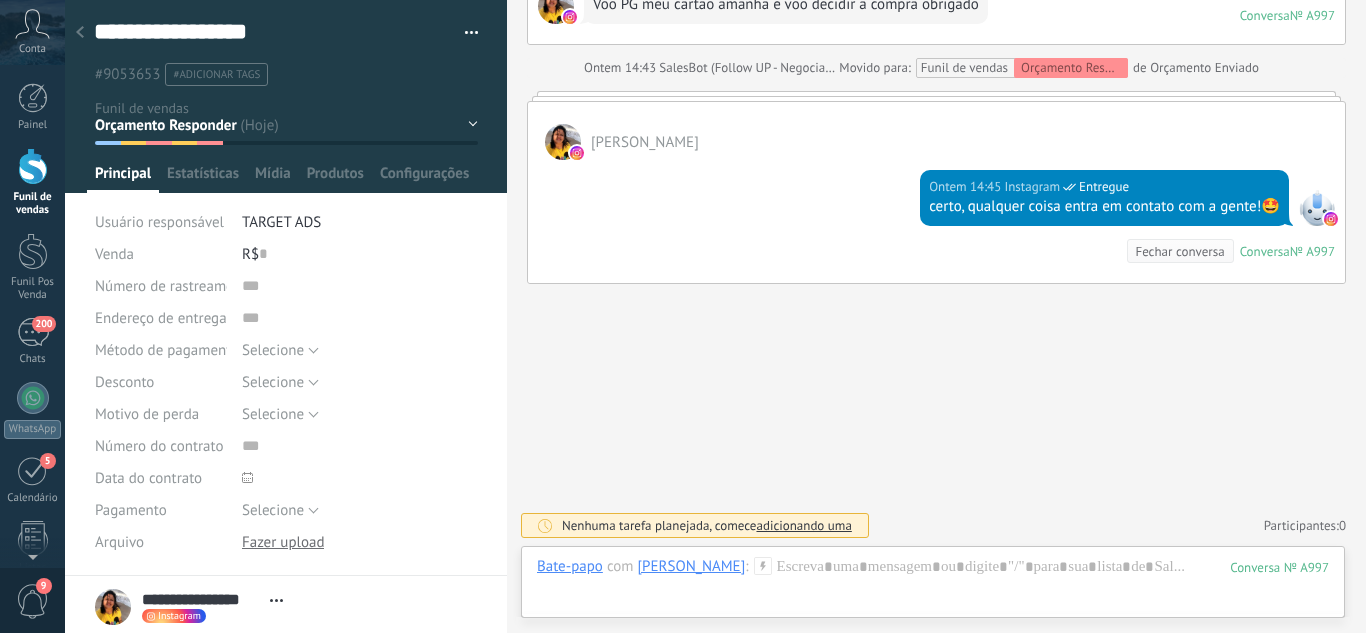 click on "Leads / Entrada
Atendimento
Atendimento Responder
Orçamento Enviado
Orçamento Responder
Negociação / Fechamento
-" at bounding box center (0, 0) 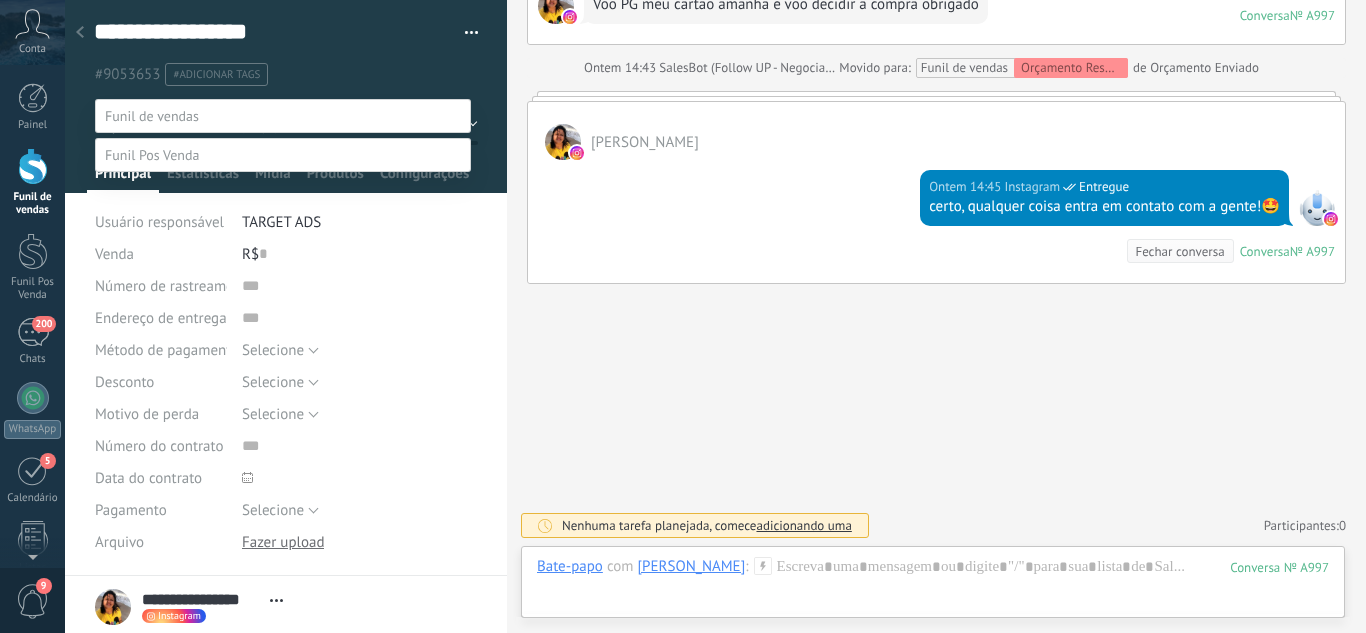click on "Perdido / Desqualificado" at bounding box center [0, 0] 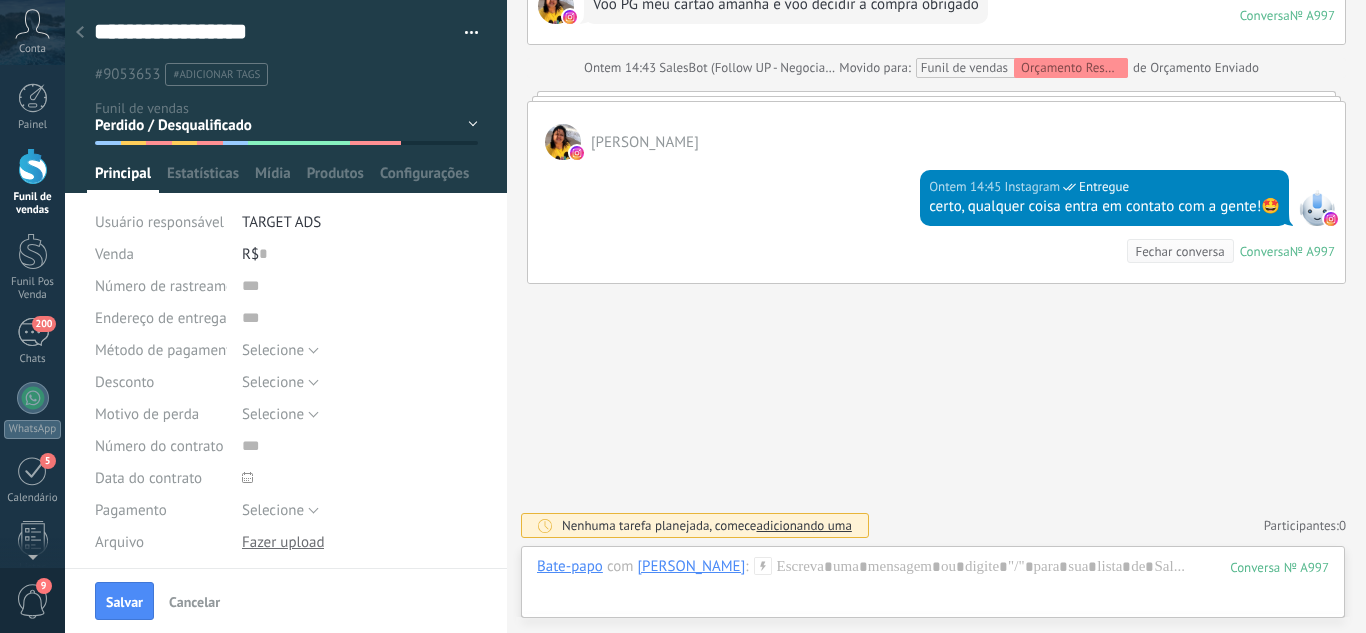 drag, startPoint x: 128, startPoint y: 589, endPoint x: 131, endPoint y: 518, distance: 71.063354 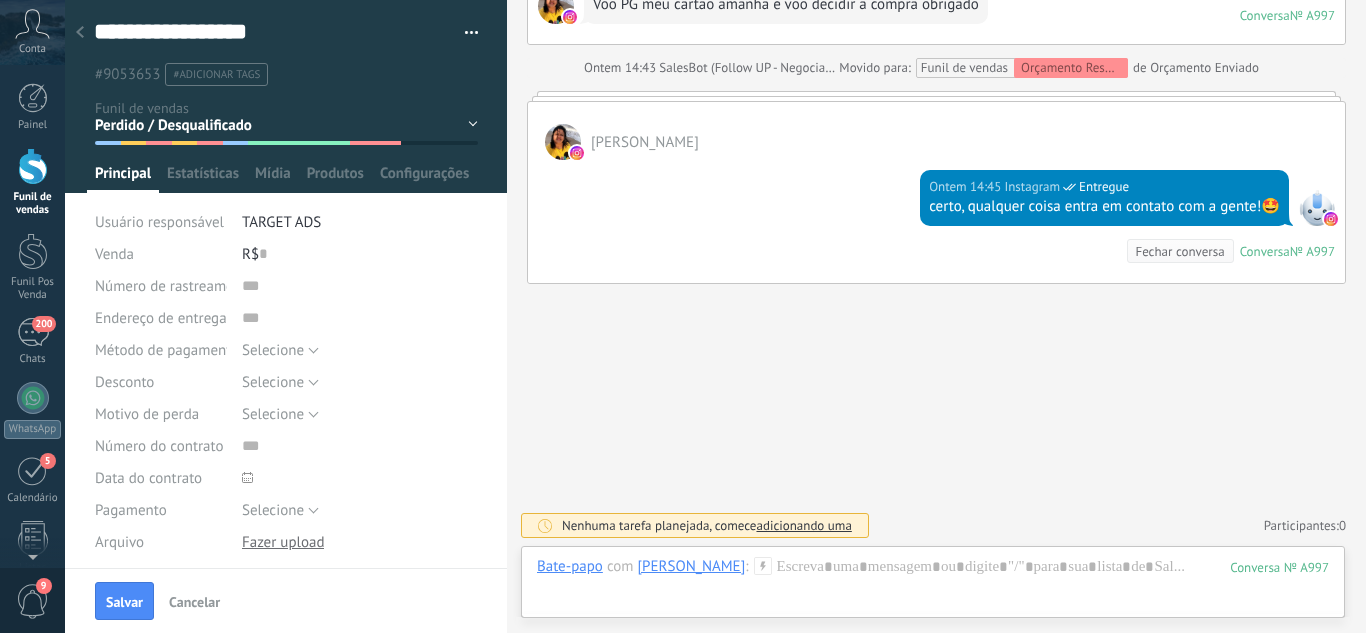 scroll, scrollTop: 919, scrollLeft: 0, axis: vertical 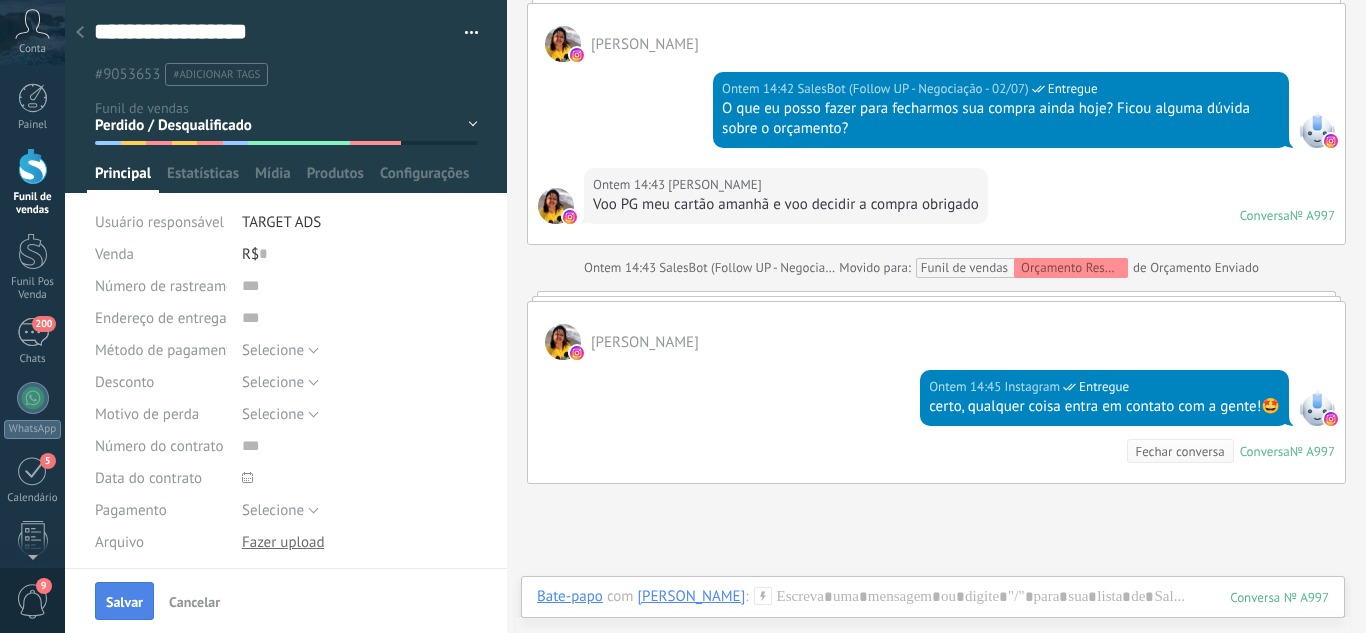 click on "Salvar" at bounding box center [124, 602] 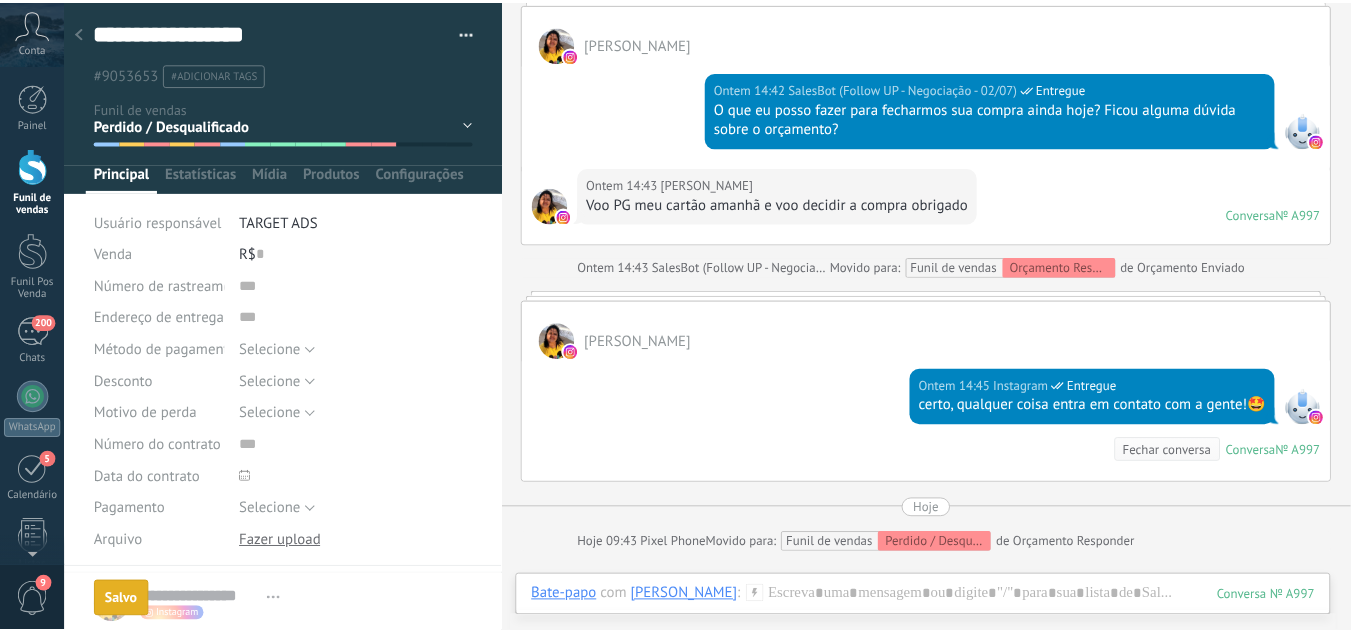 scroll, scrollTop: 989, scrollLeft: 0, axis: vertical 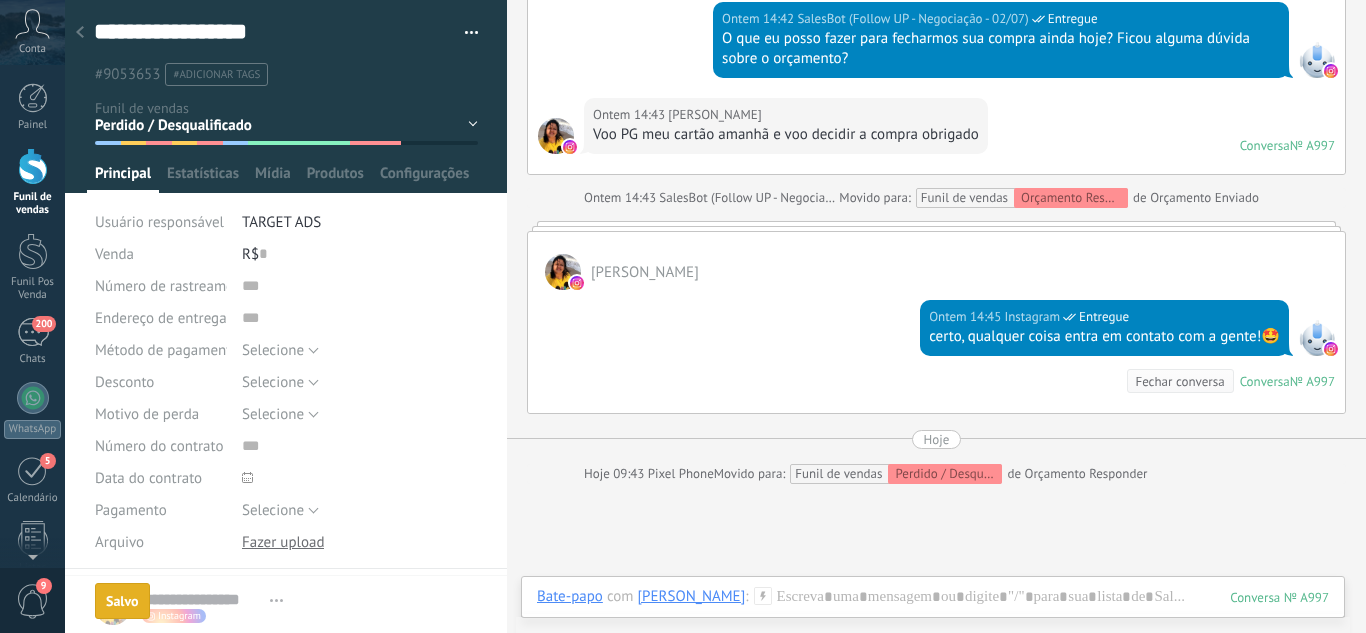 click at bounding box center [80, 33] 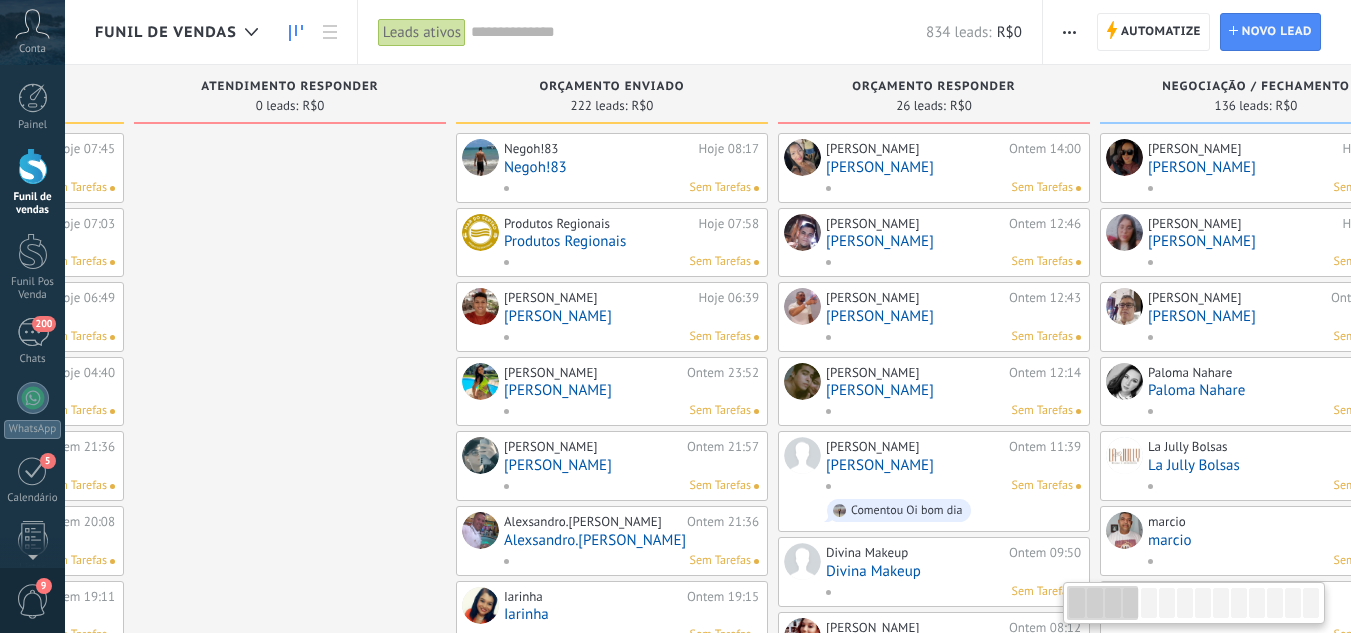 drag, startPoint x: 940, startPoint y: 324, endPoint x: 345, endPoint y: 310, distance: 595.1647 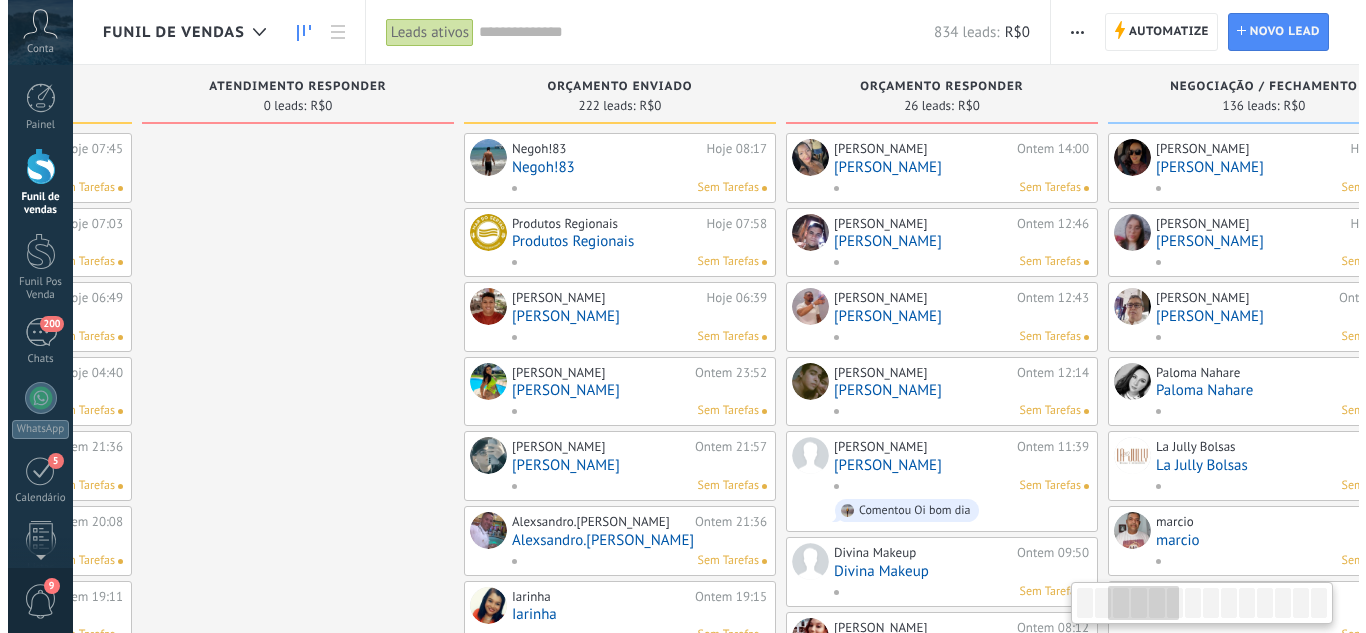 scroll, scrollTop: 0, scrollLeft: 611, axis: horizontal 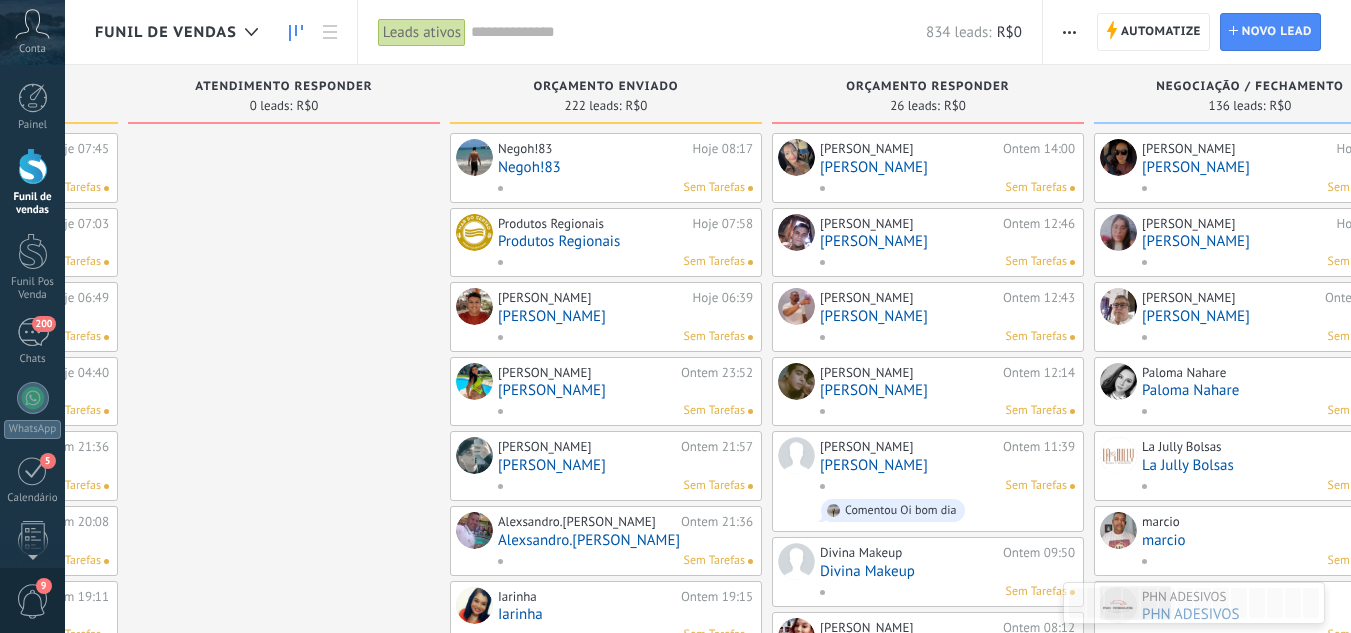 click on "[PERSON_NAME]" at bounding box center (947, 167) 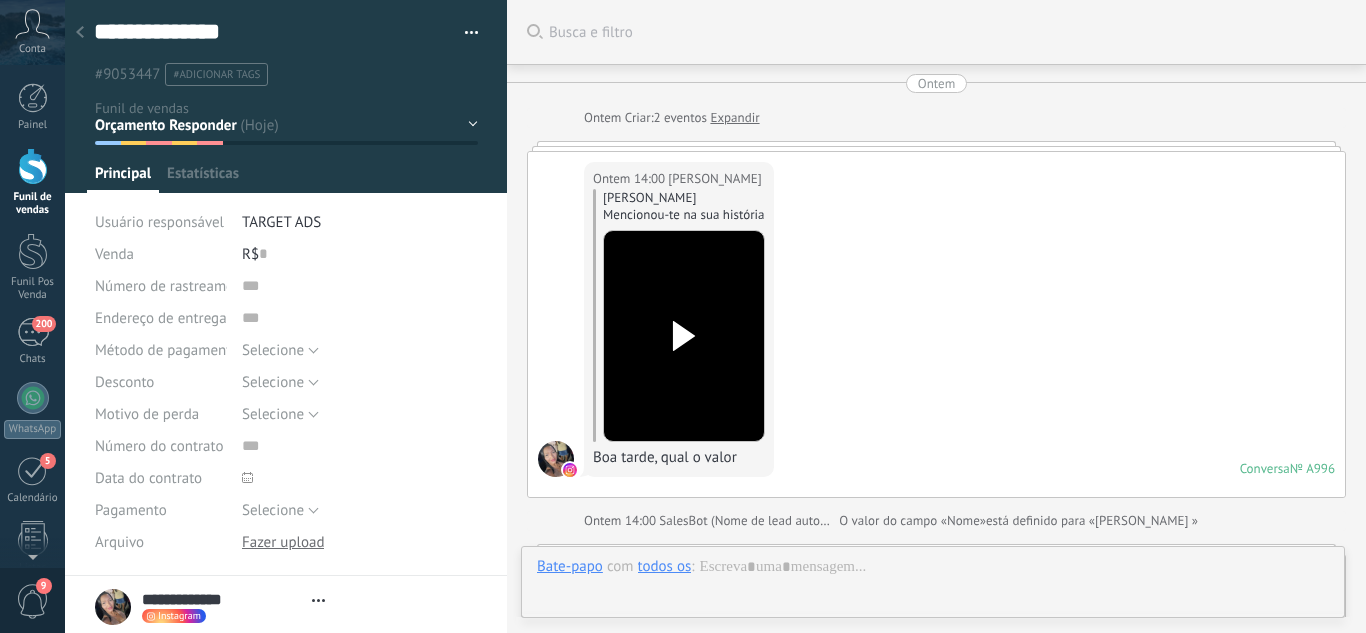 type on "**********" 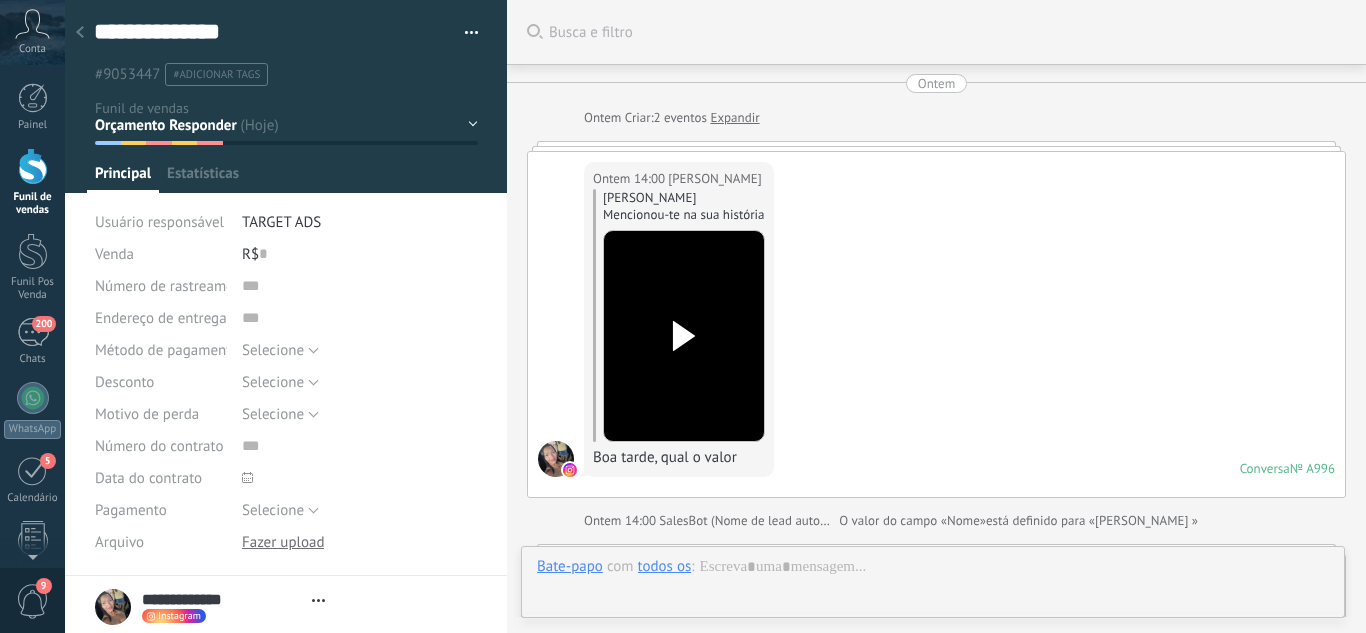 scroll, scrollTop: 1660, scrollLeft: 0, axis: vertical 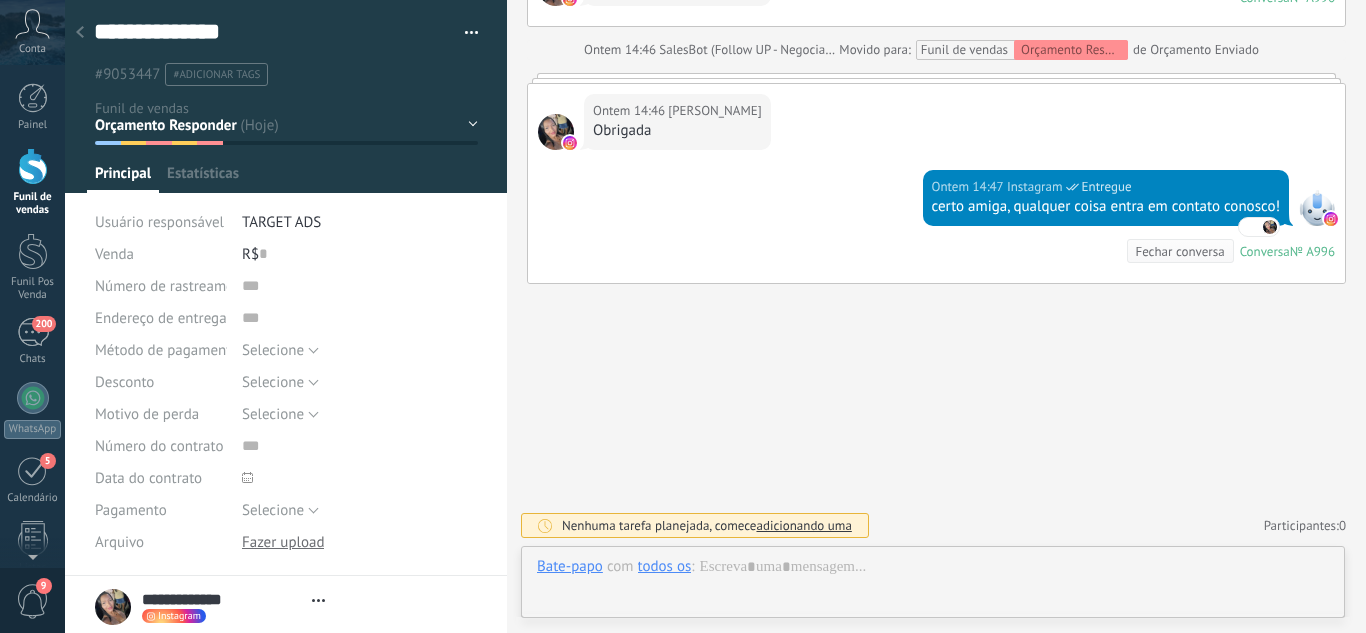 click on "Leads / Entrada
Atendimento
Atendimento Responder
Orçamento Enviado
Orçamento Responder
Negociação / Fechamento
-" at bounding box center (0, 0) 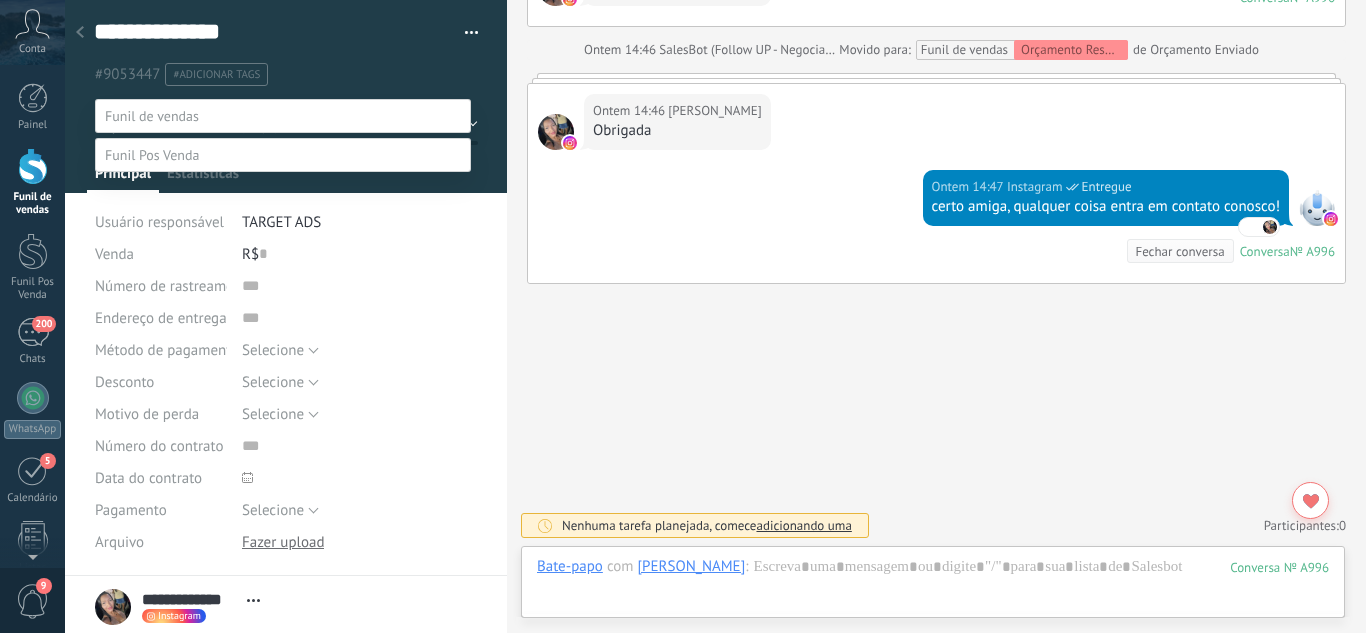 click at bounding box center [283, 116] 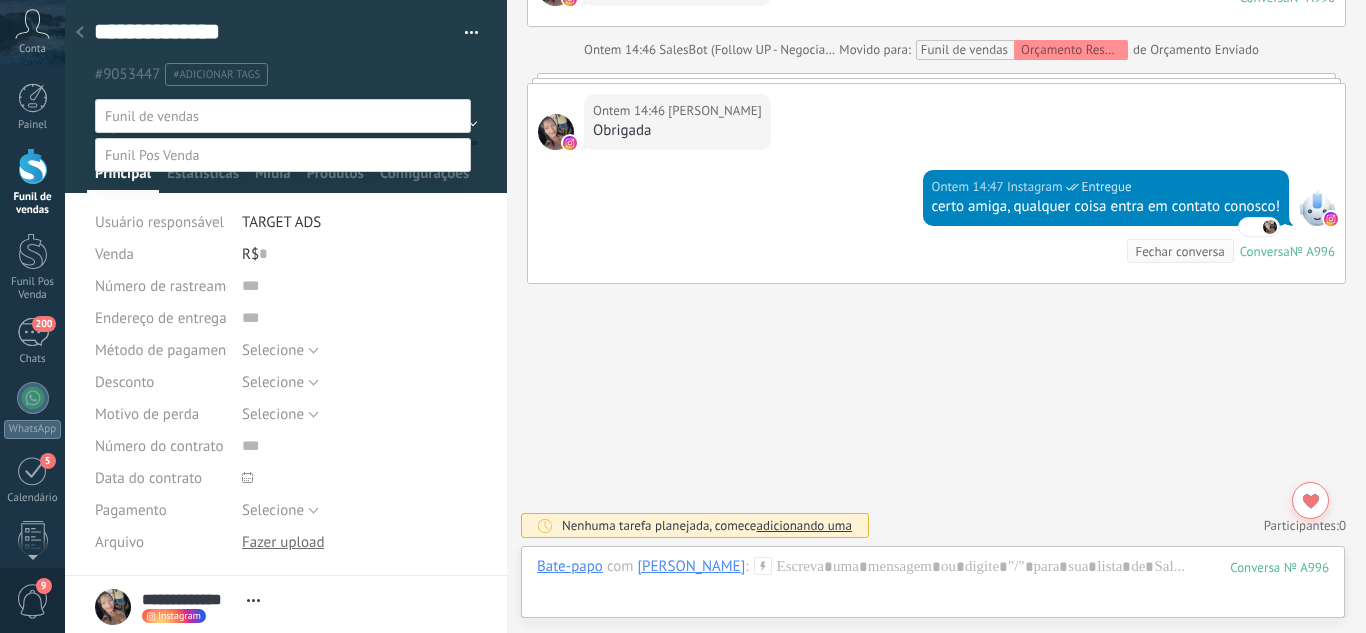 scroll, scrollTop: 30, scrollLeft: 0, axis: vertical 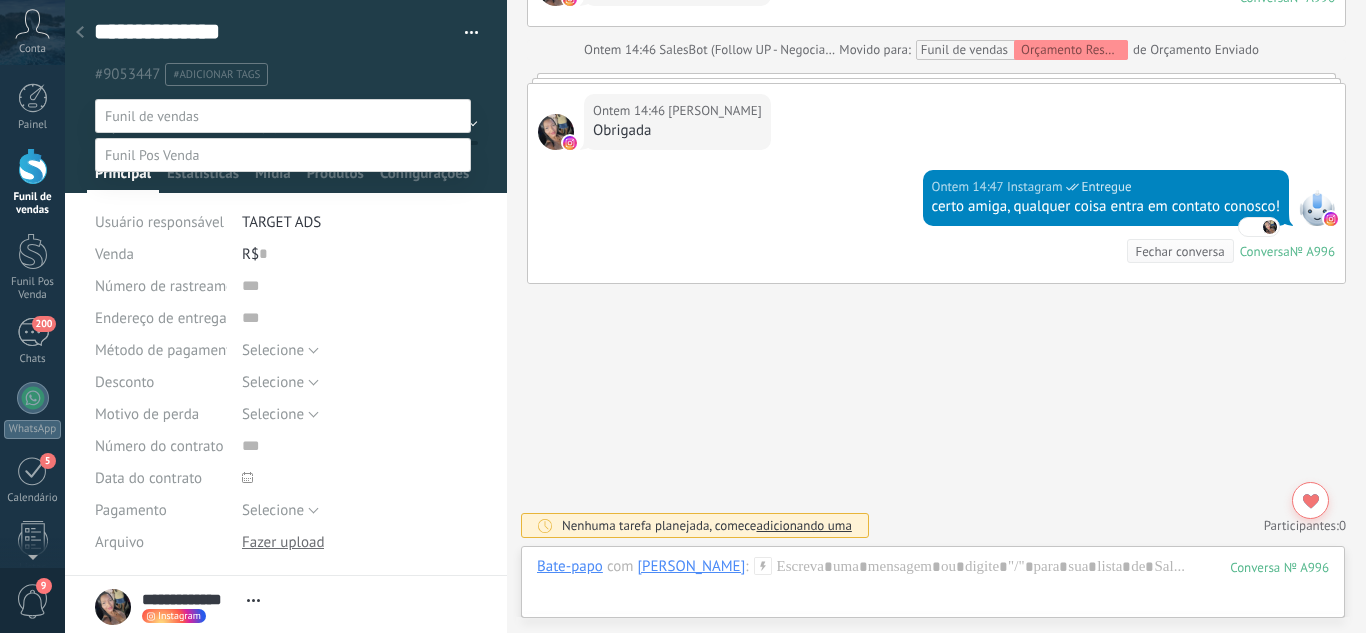 click on "Perdido / Desqualificado" at bounding box center (0, 0) 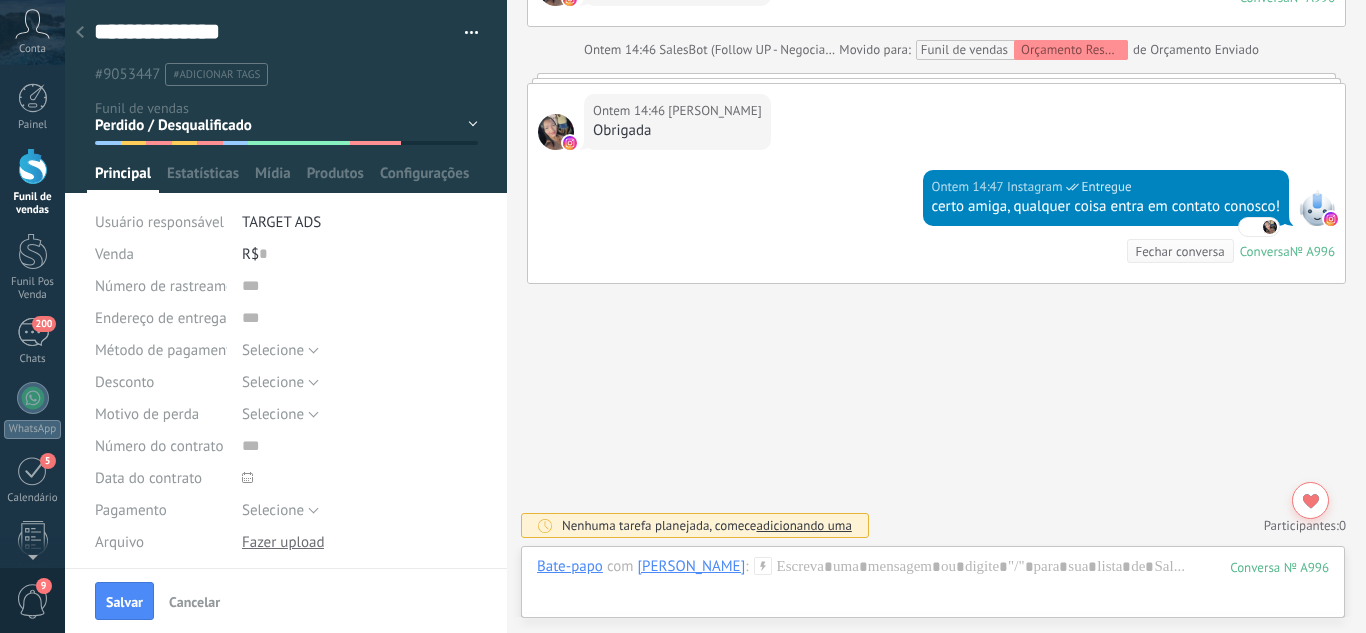 click on "Salvar" at bounding box center (124, 602) 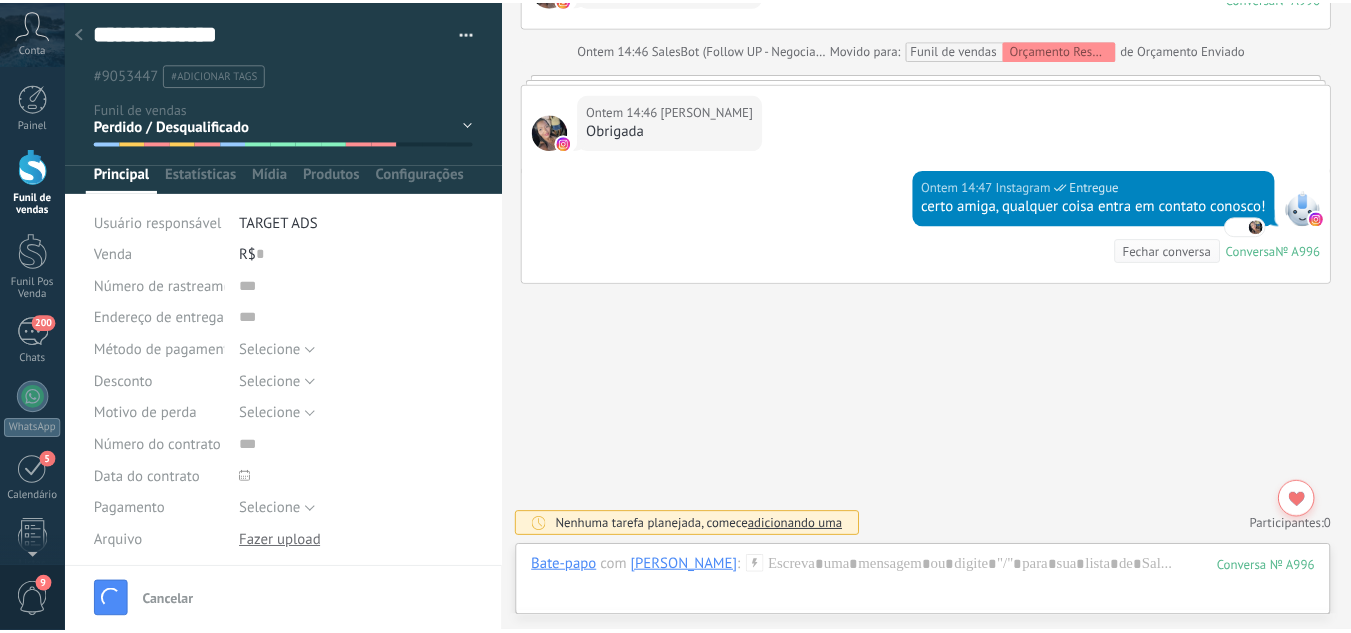 scroll, scrollTop: 1730, scrollLeft: 0, axis: vertical 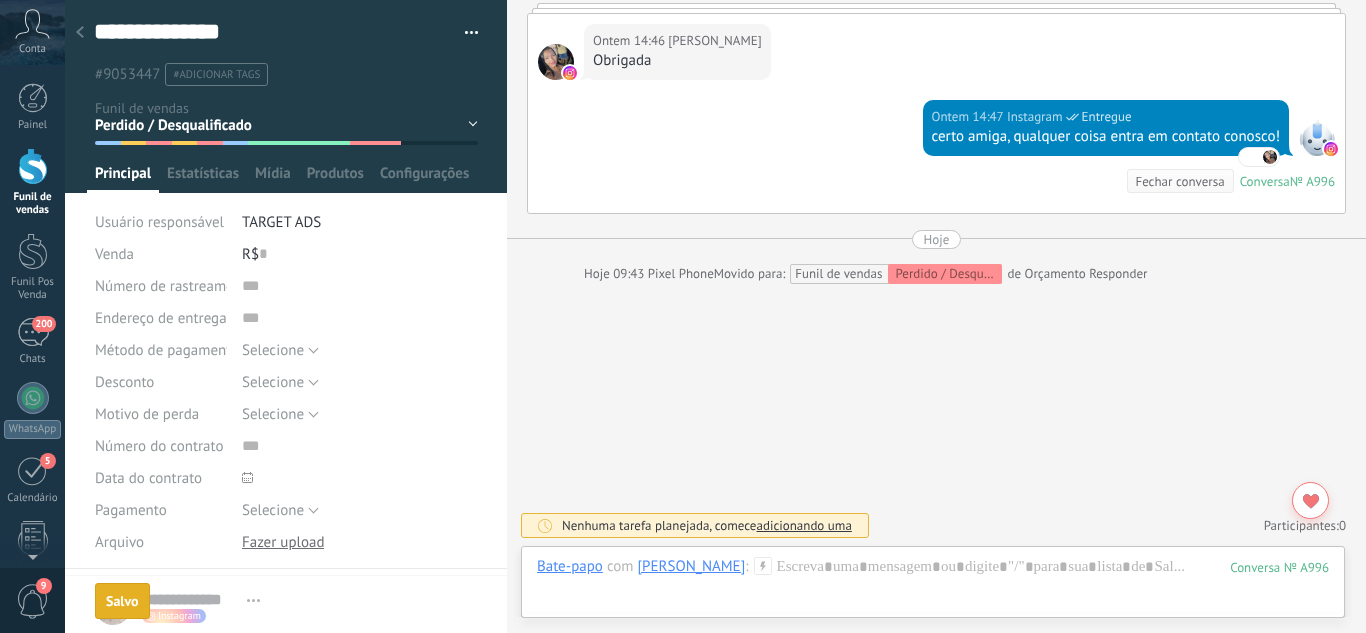 click at bounding box center [80, 33] 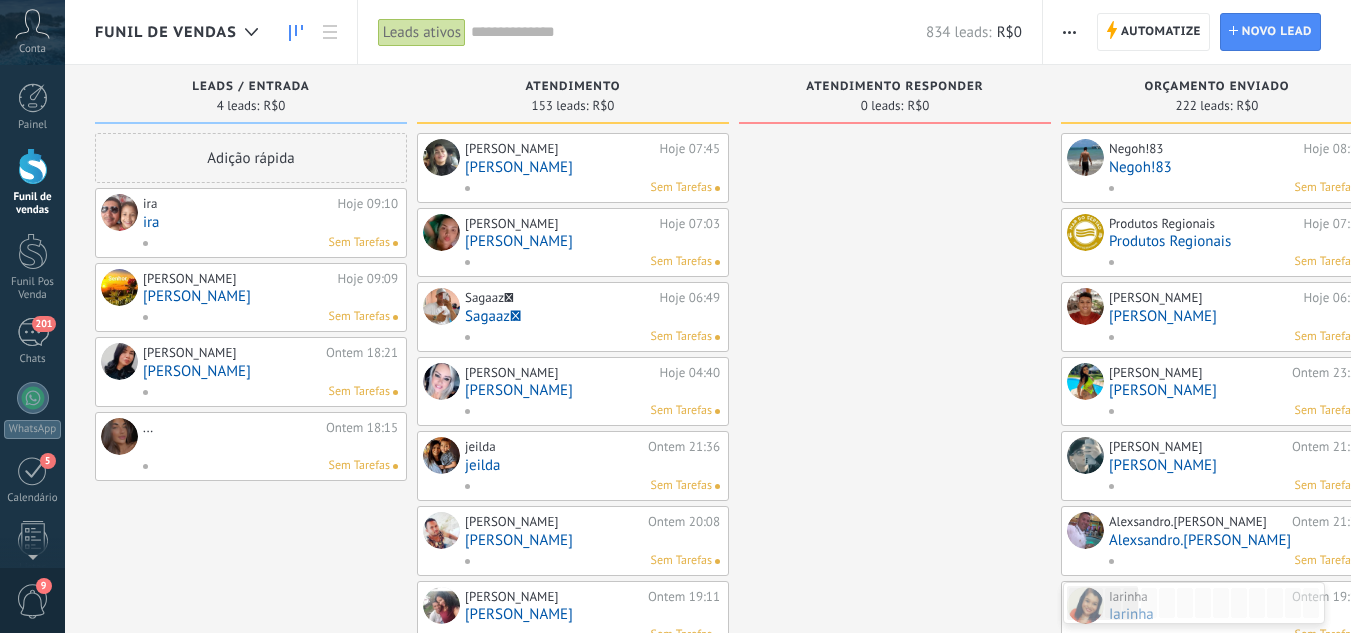 scroll, scrollTop: 0, scrollLeft: 0, axis: both 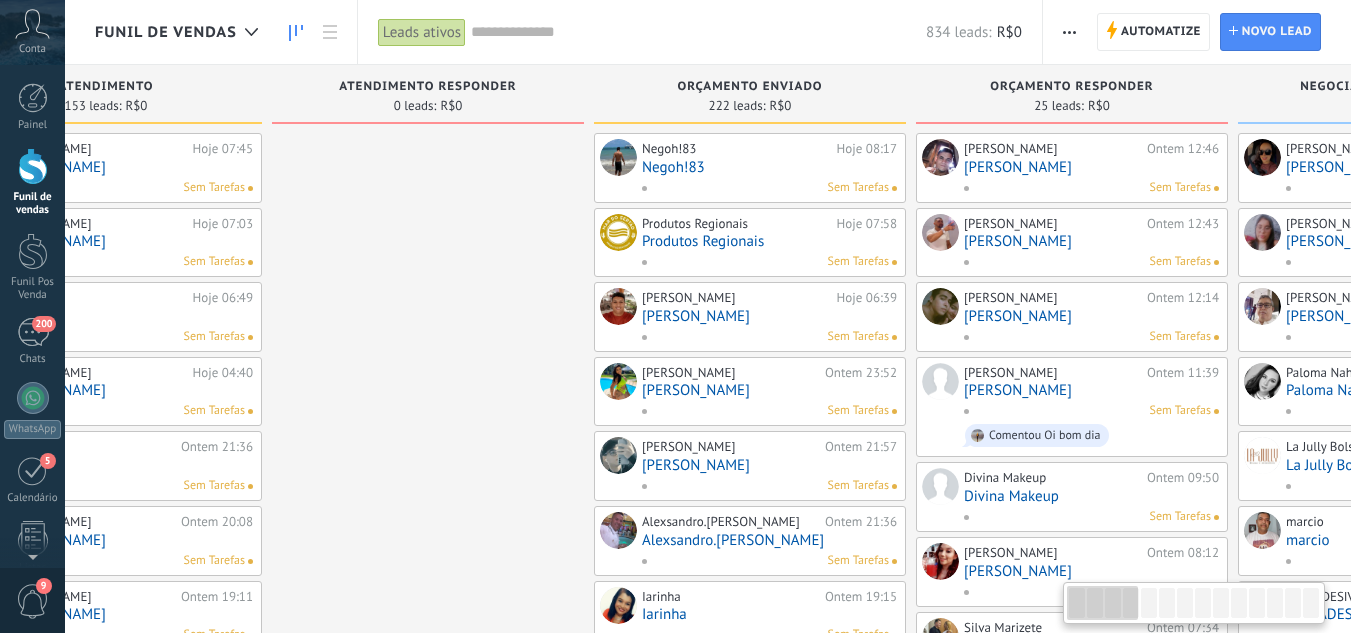 drag, startPoint x: 916, startPoint y: 221, endPoint x: 325, endPoint y: 194, distance: 591.61646 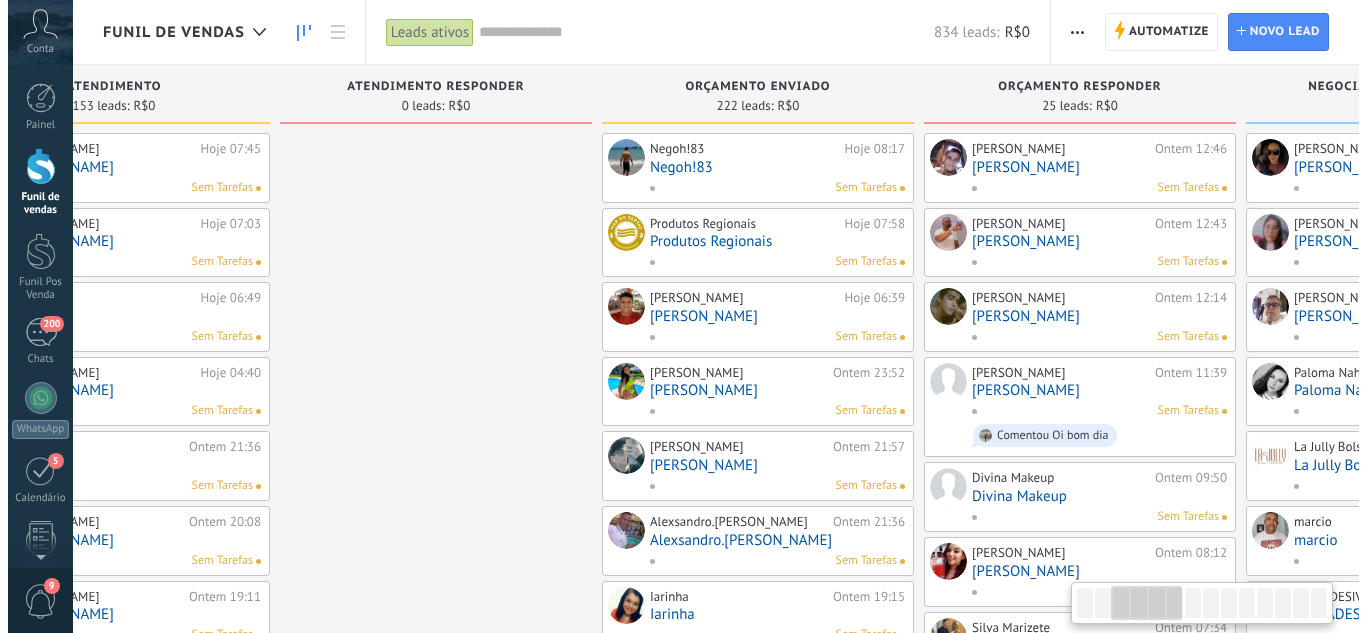 scroll, scrollTop: 0, scrollLeft: 634, axis: horizontal 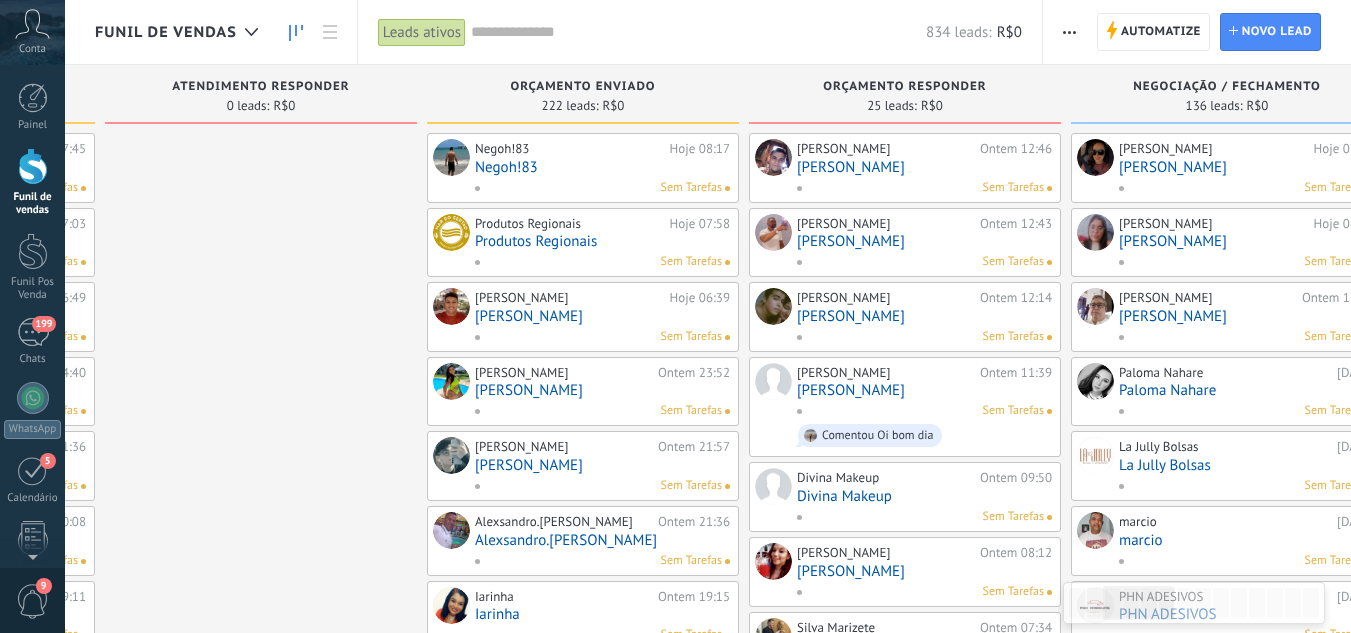click on "Sem Tarefas" at bounding box center [920, 188] 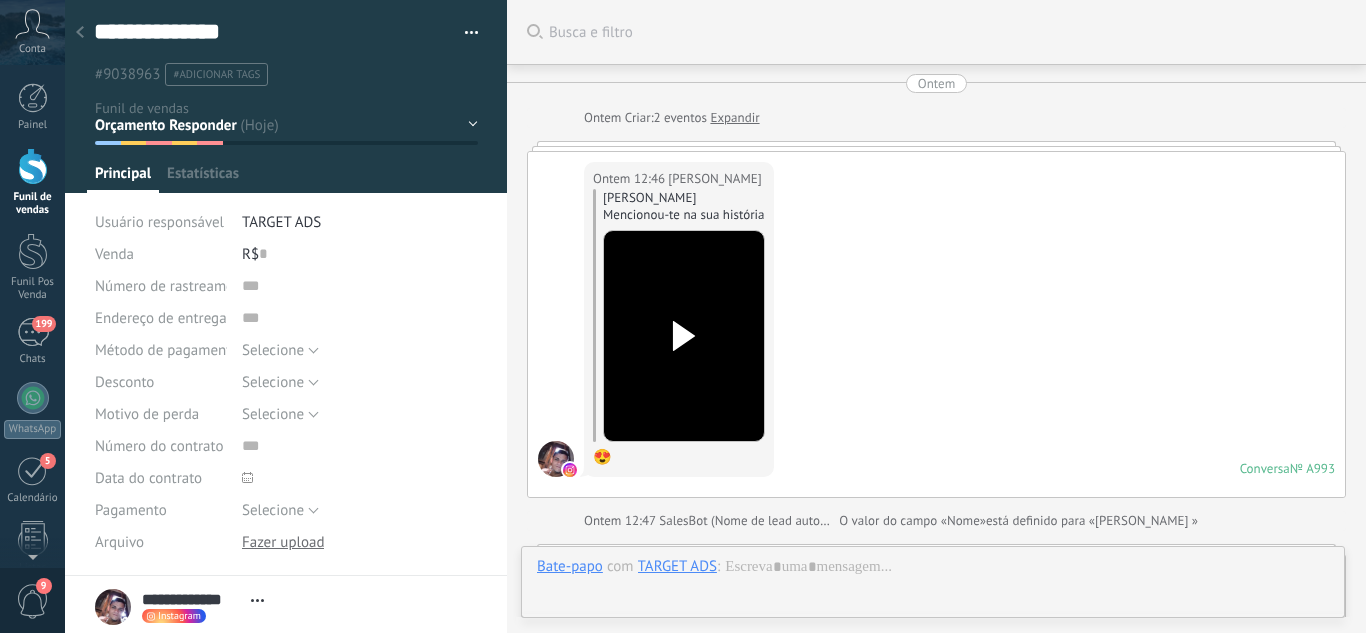 scroll, scrollTop: 30, scrollLeft: 0, axis: vertical 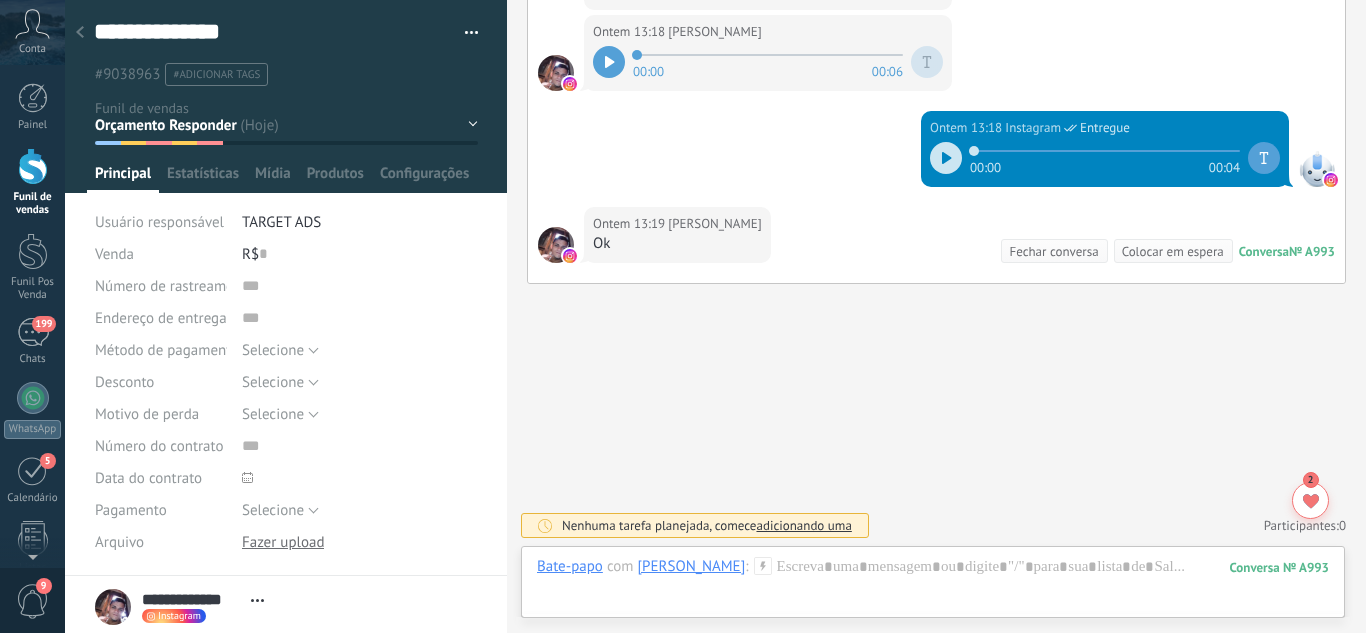 drag, startPoint x: 460, startPoint y: 130, endPoint x: 403, endPoint y: 120, distance: 57.870544 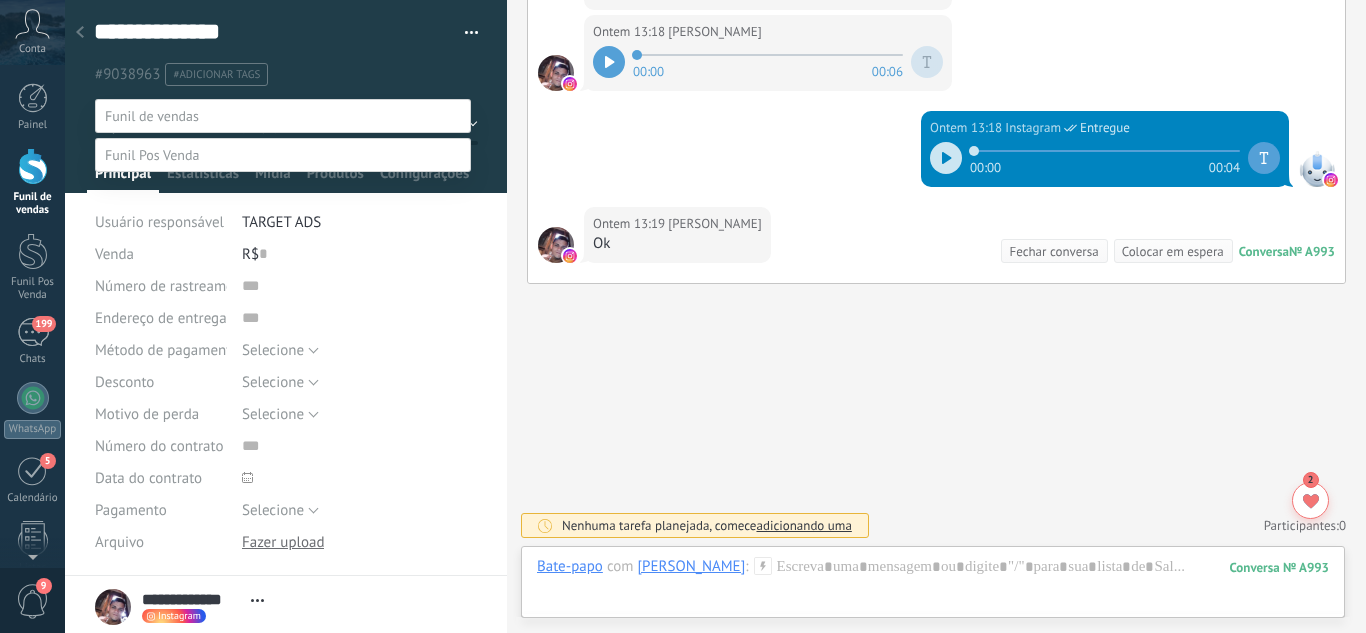 click on "Perdido / Desqualificado" at bounding box center (0, 0) 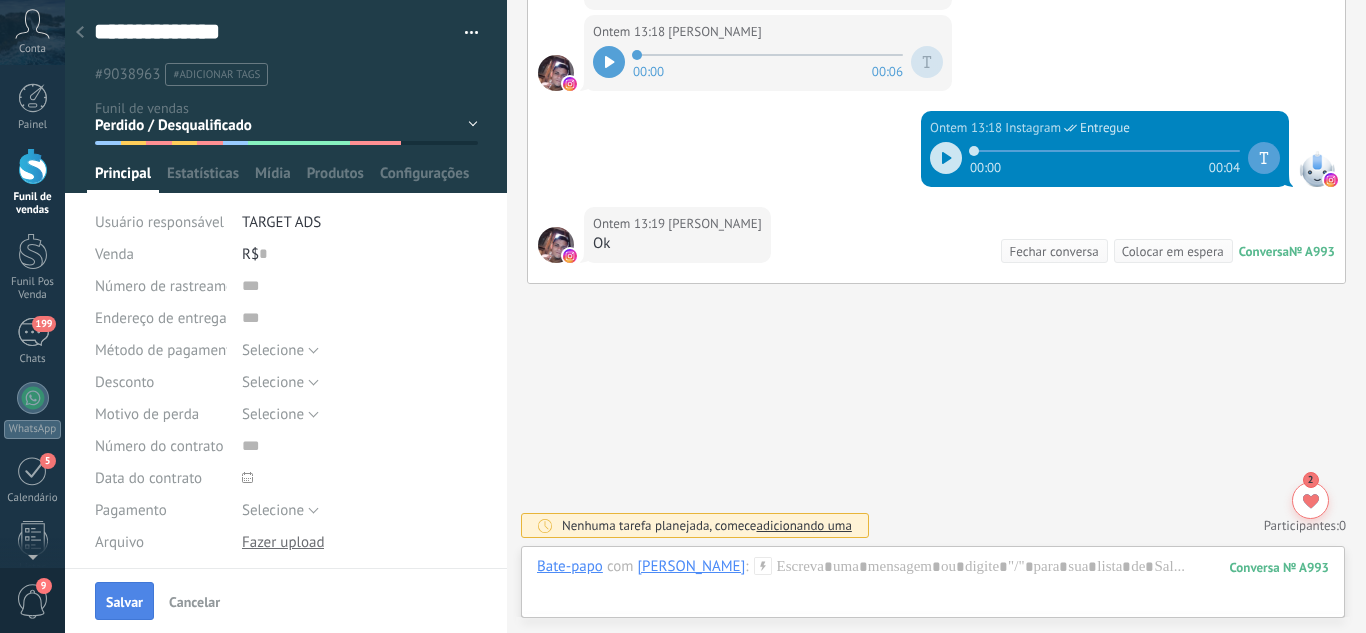 click on "Salvar" at bounding box center (124, 602) 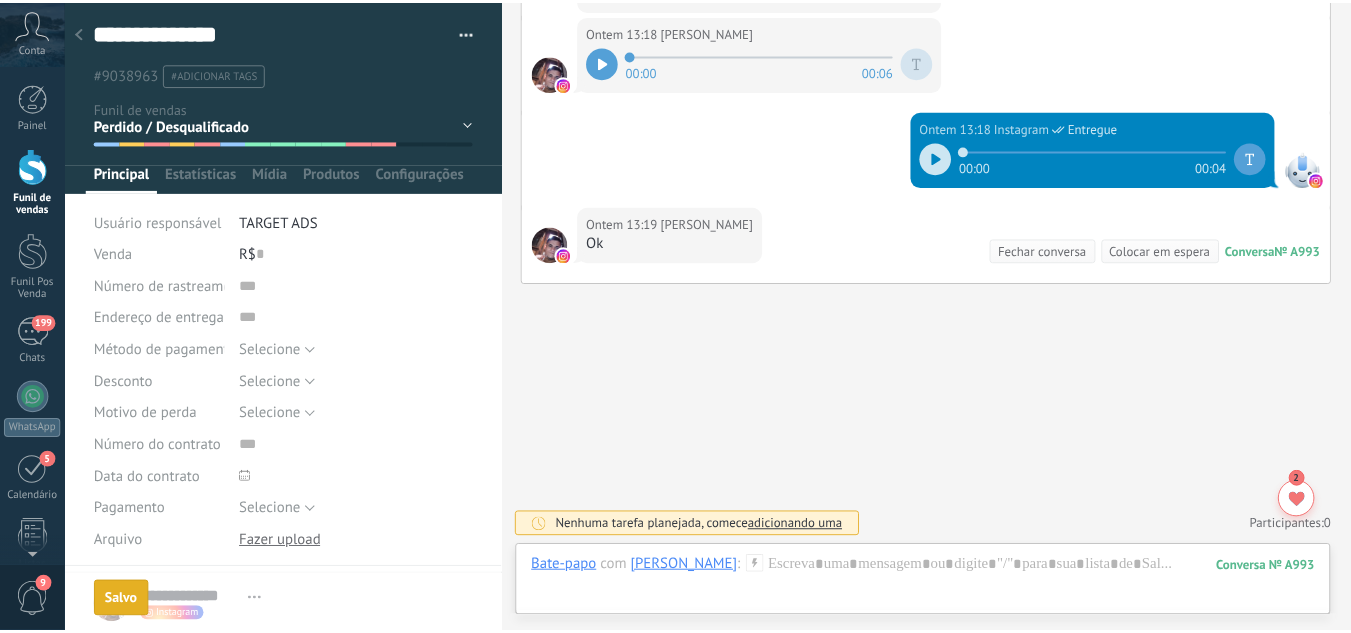 scroll, scrollTop: 2521, scrollLeft: 0, axis: vertical 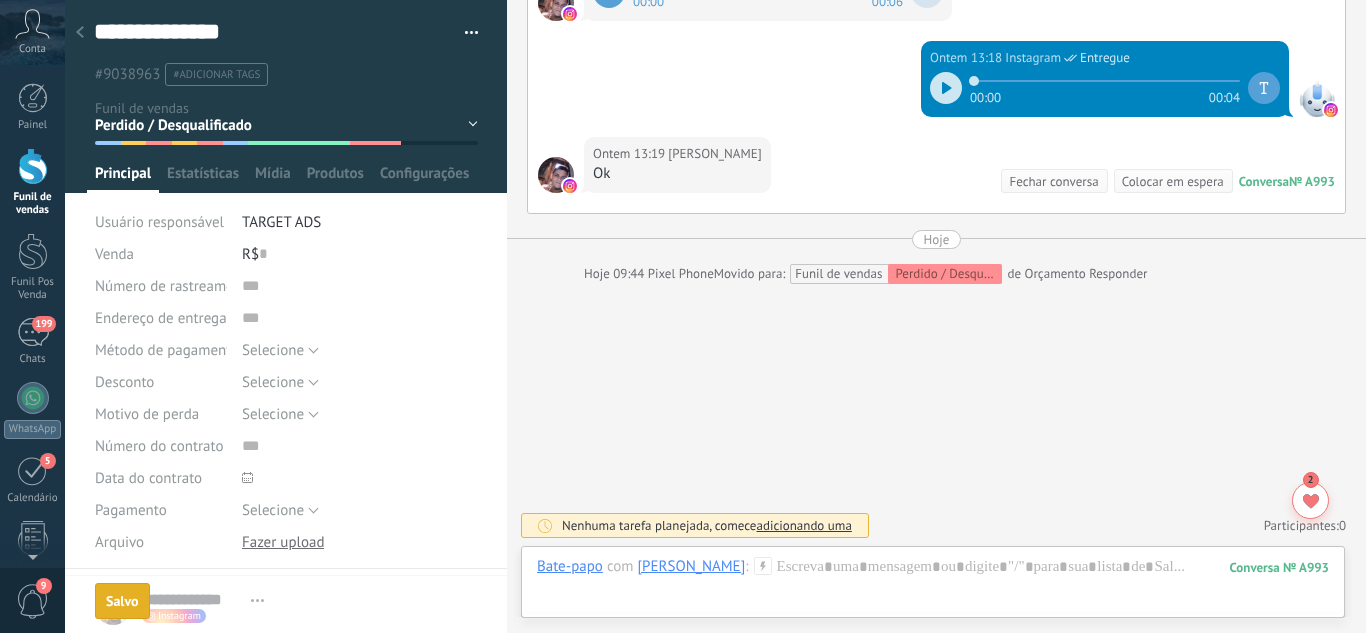 click at bounding box center (80, 33) 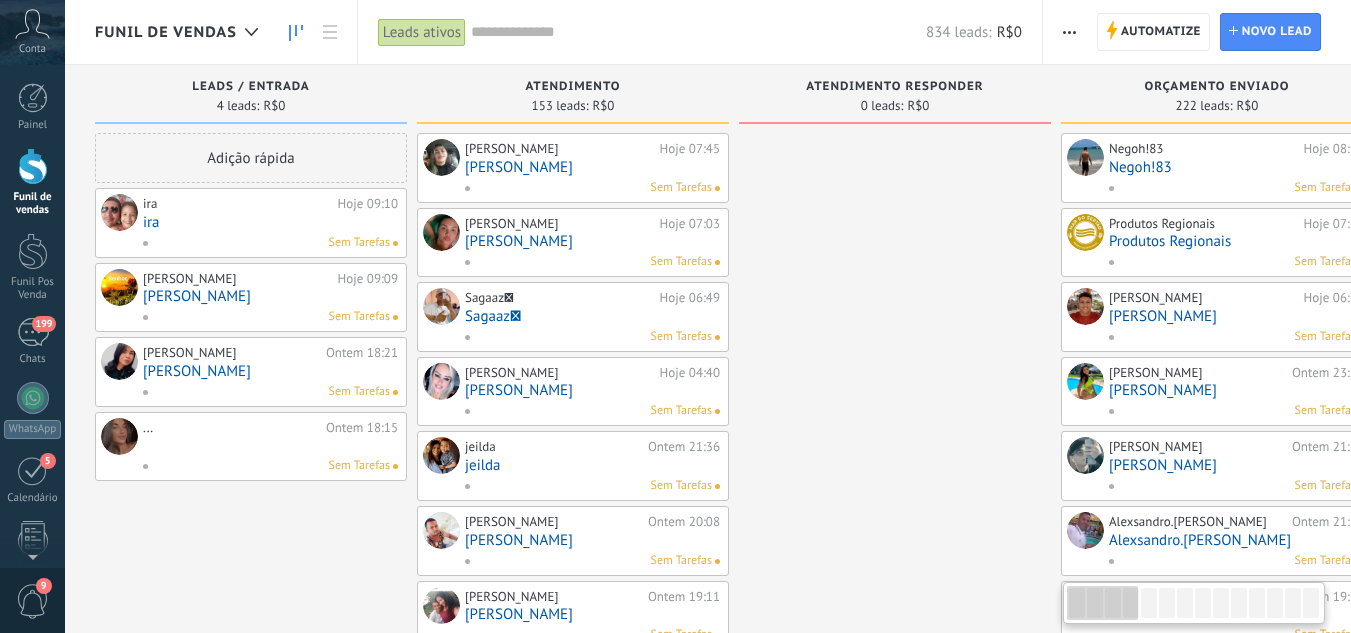 click at bounding box center (895, 892) 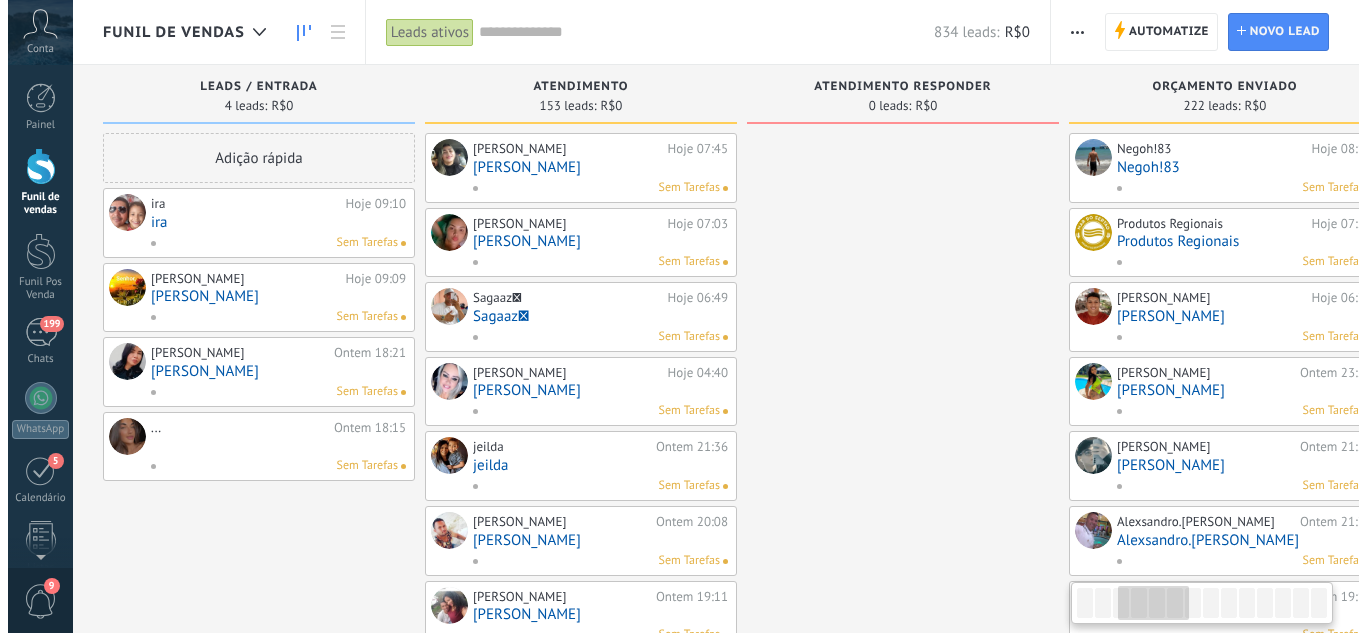 scroll, scrollTop: 0, scrollLeft: 784, axis: horizontal 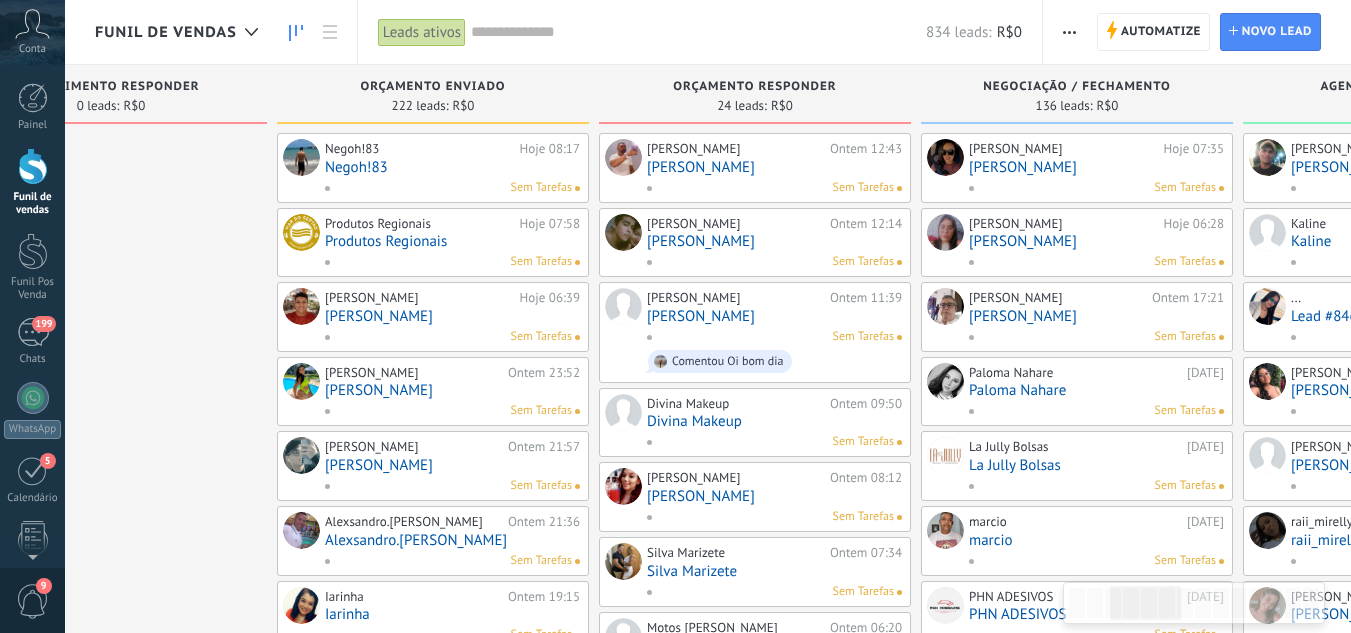 click on "[PERSON_NAME]" at bounding box center (774, 167) 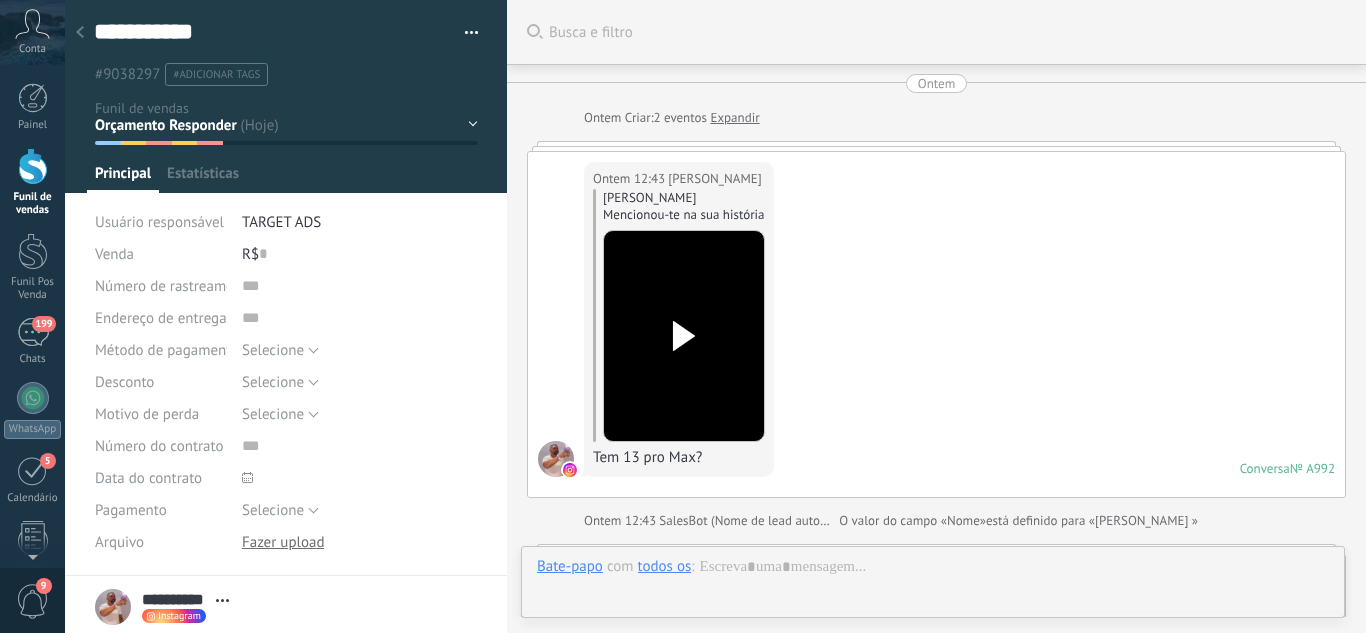scroll, scrollTop: 30, scrollLeft: 0, axis: vertical 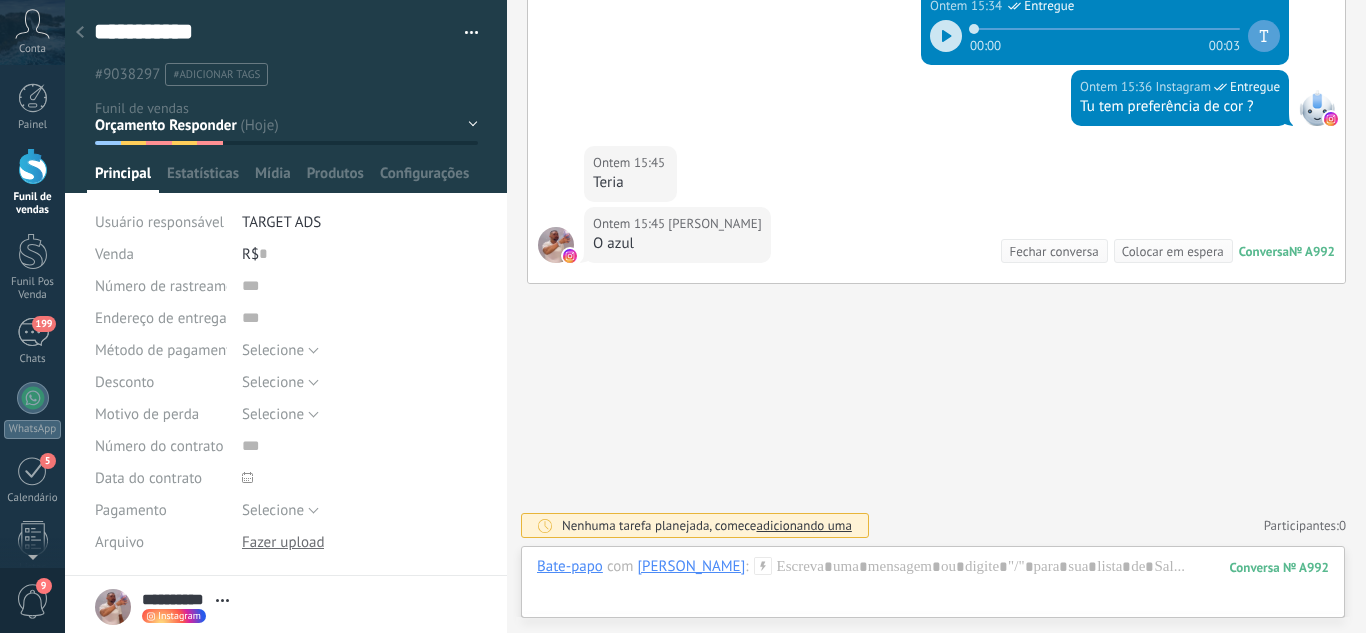 click on "Leads / Entrada
Atendimento
Atendimento Responder
Orçamento Enviado
Orçamento Responder
Negociação / Fechamento
-" at bounding box center [0, 0] 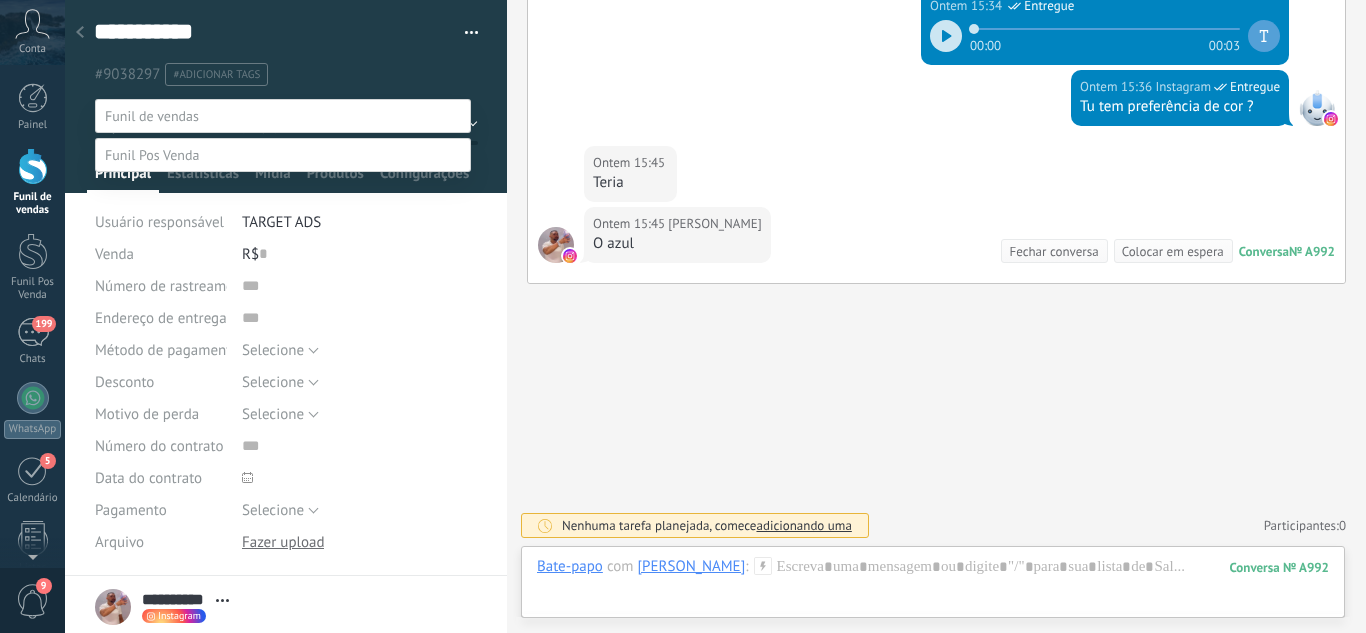 drag, startPoint x: 934, startPoint y: 404, endPoint x: 899, endPoint y: 402, distance: 35.057095 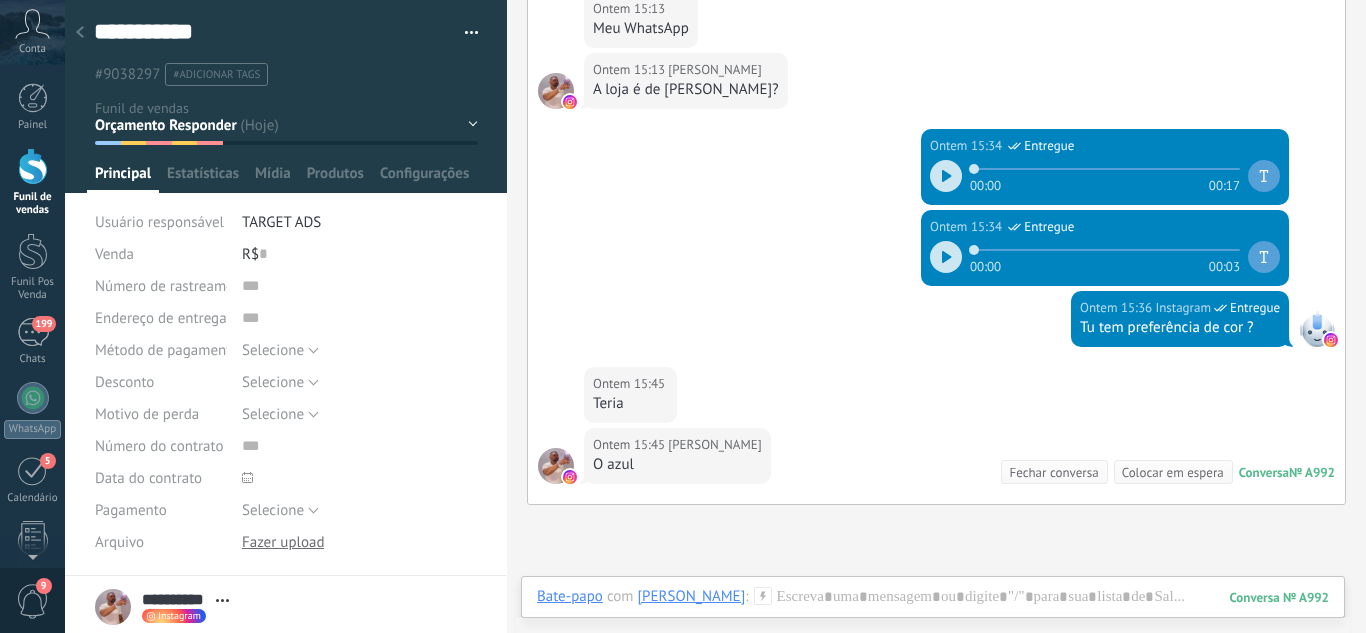 scroll, scrollTop: 2597, scrollLeft: 0, axis: vertical 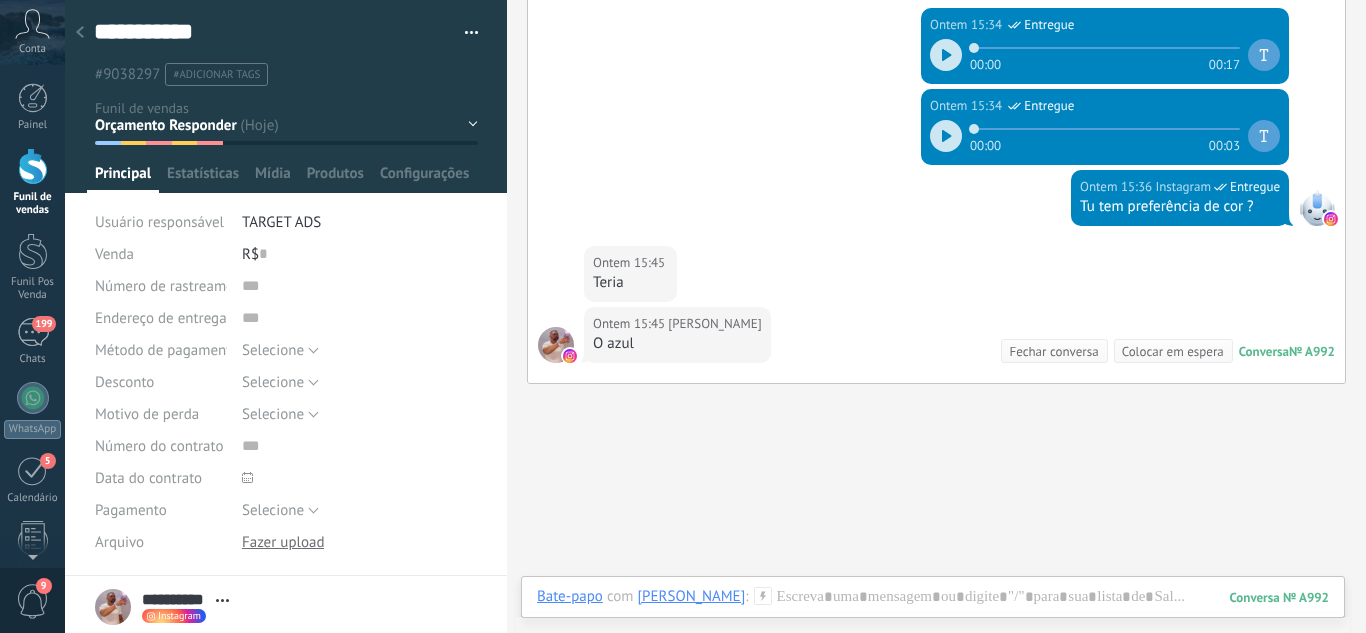 click at bounding box center [1264, 136] 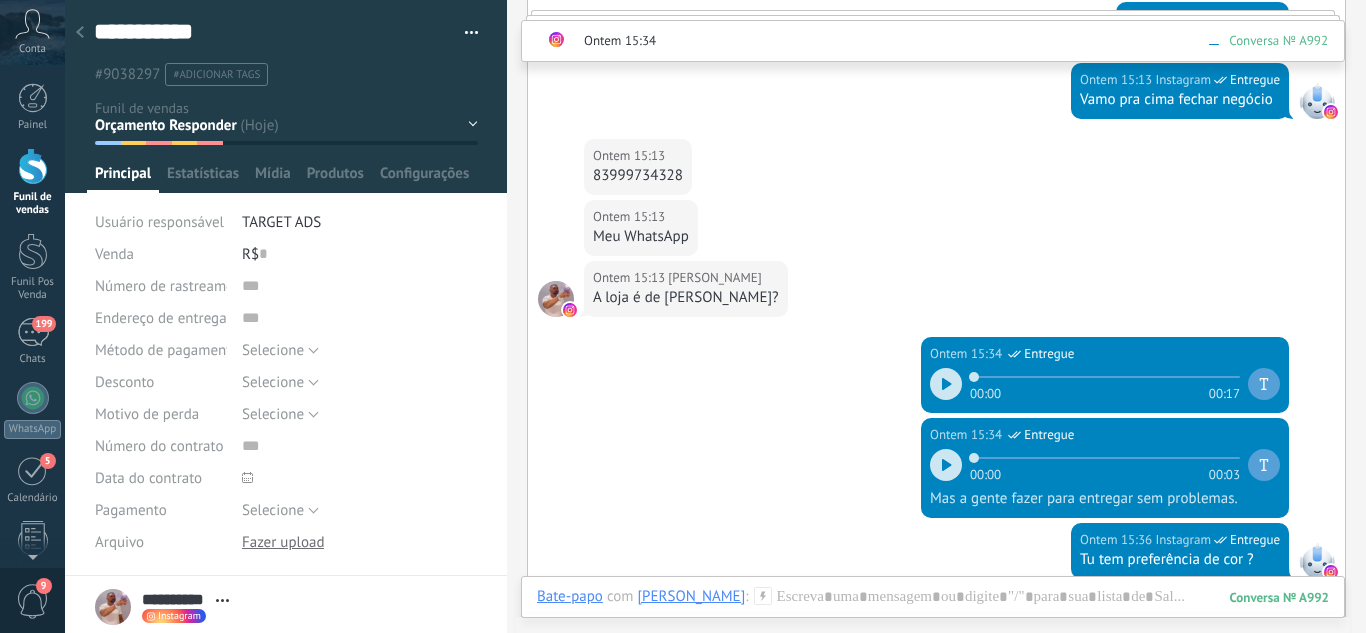 scroll, scrollTop: 2297, scrollLeft: 0, axis: vertical 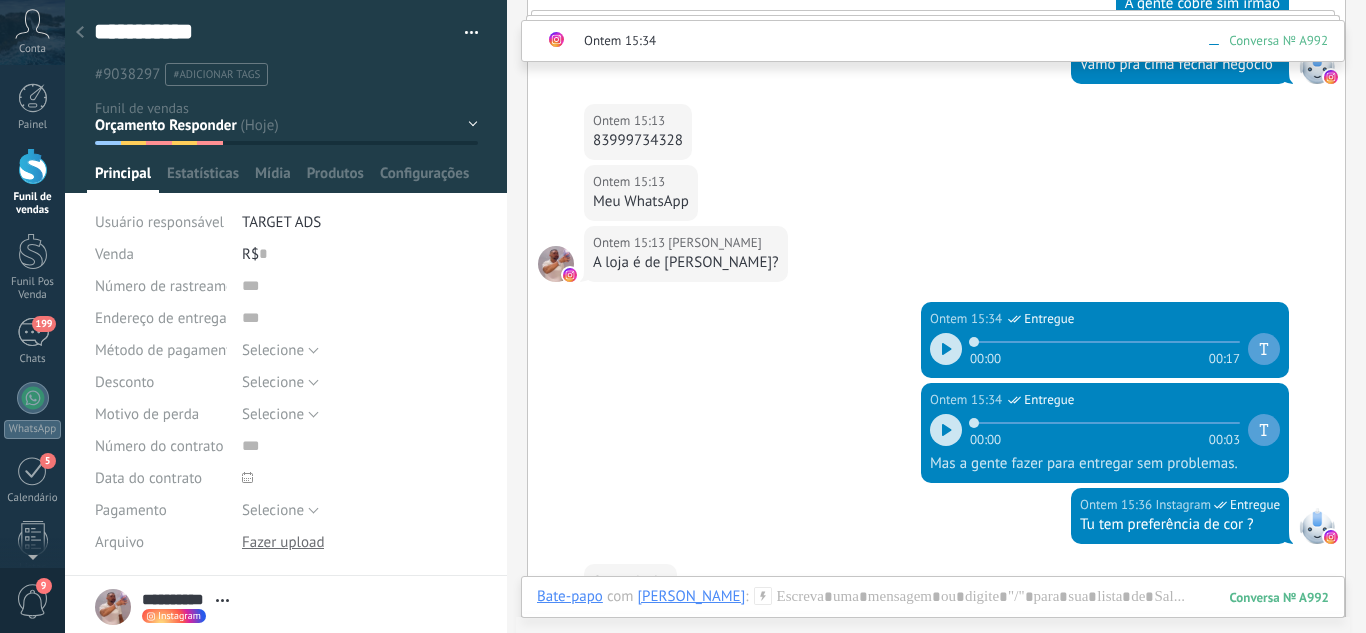 click on "Leads / Entrada
Atendimento
Atendimento Responder
Orçamento Enviado
Orçamento Responder
Negociação / Fechamento
-" at bounding box center (0, 0) 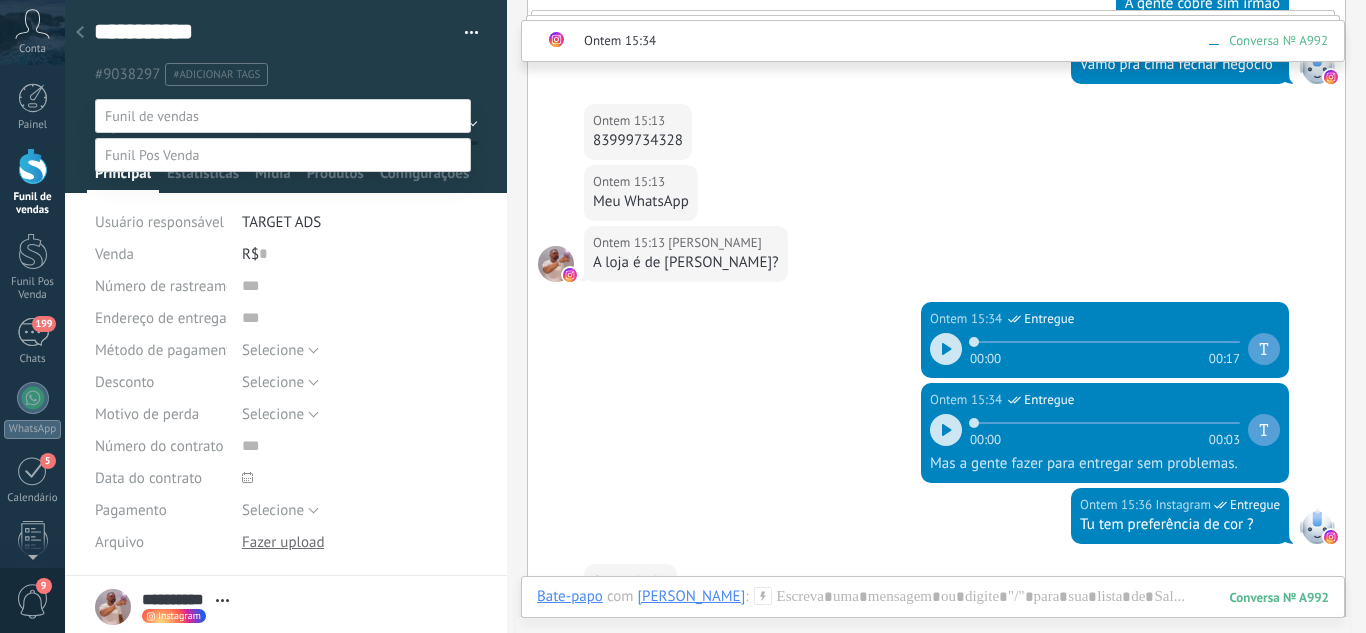click on "Negociação / Fechamento" at bounding box center (0, 0) 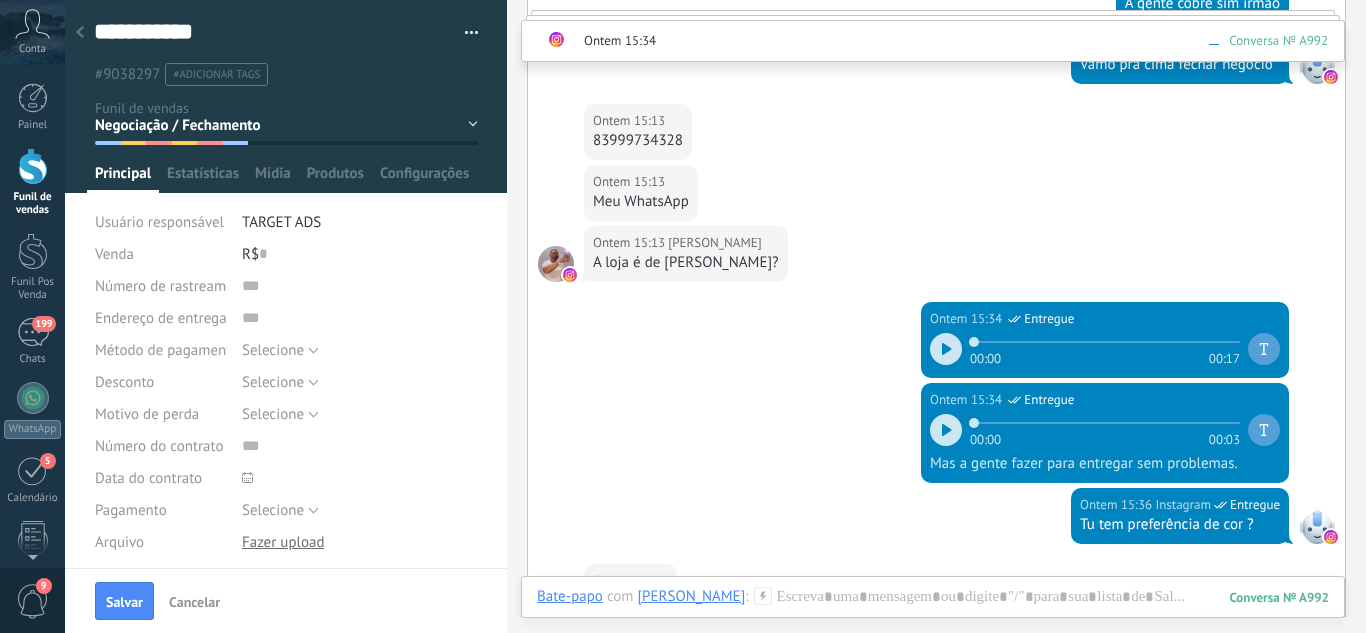 drag, startPoint x: 123, startPoint y: 592, endPoint x: 143, endPoint y: 567, distance: 32.01562 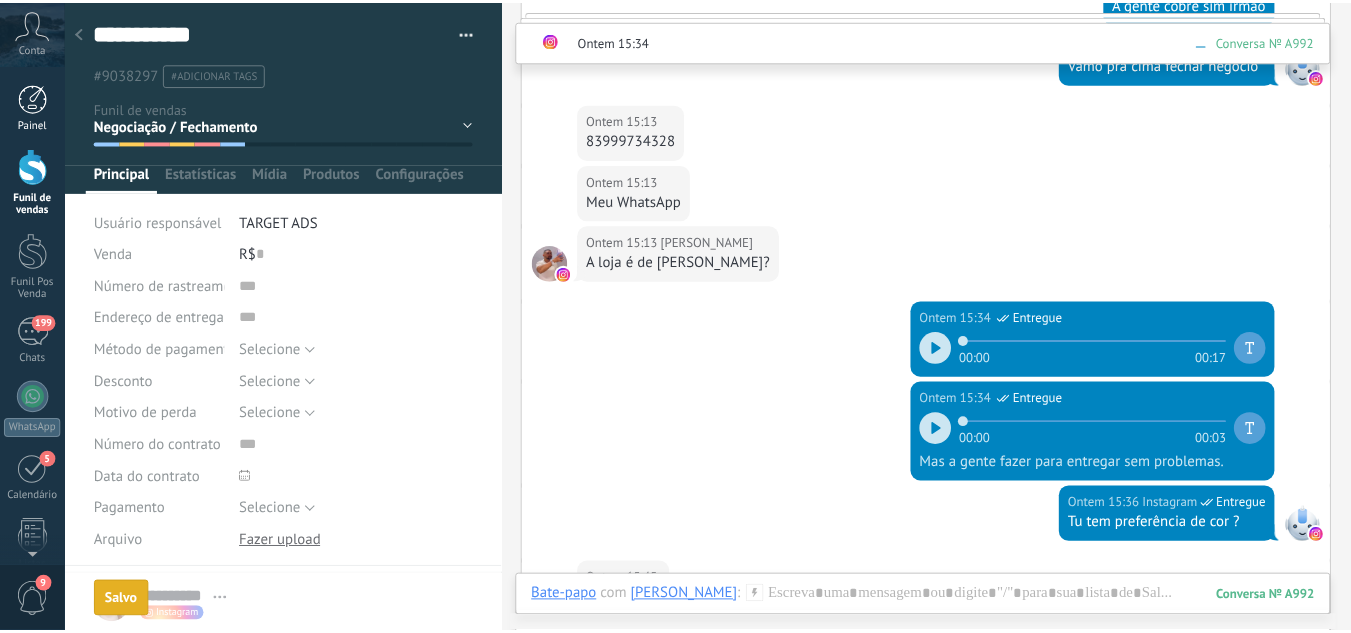 scroll, scrollTop: 2367, scrollLeft: 0, axis: vertical 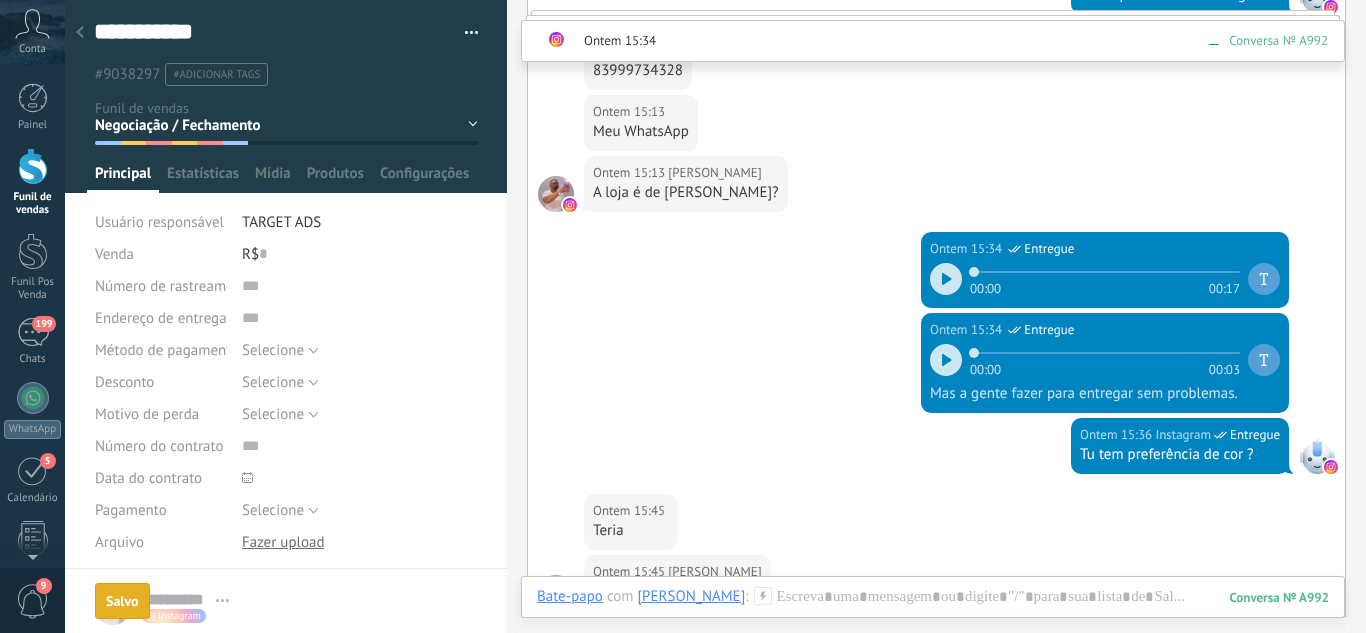 click 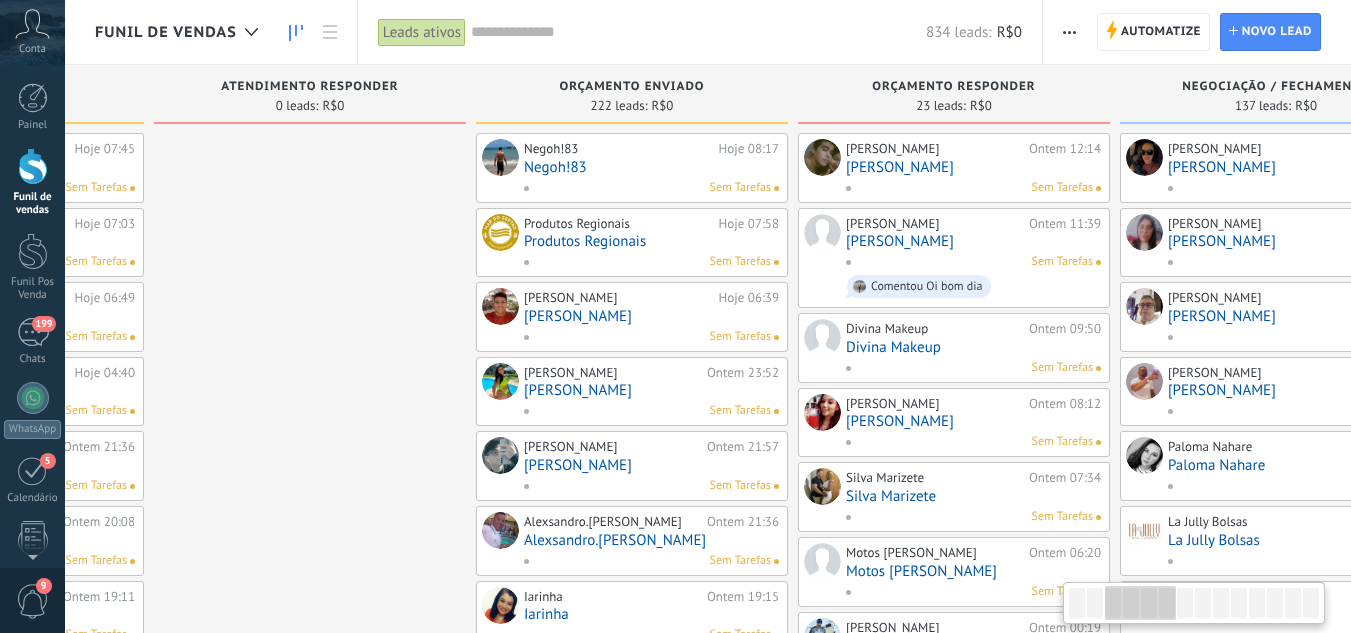 drag, startPoint x: 709, startPoint y: 189, endPoint x: 288, endPoint y: 190, distance: 421.0012 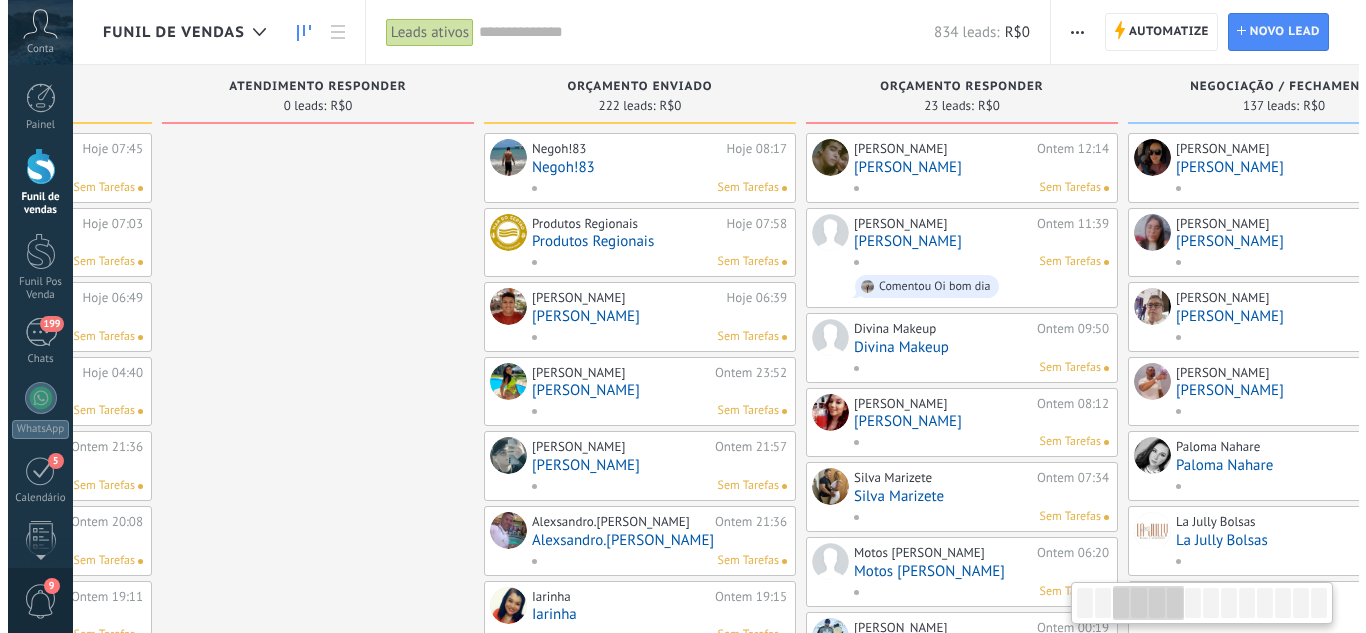 scroll, scrollTop: 0, scrollLeft: 699, axis: horizontal 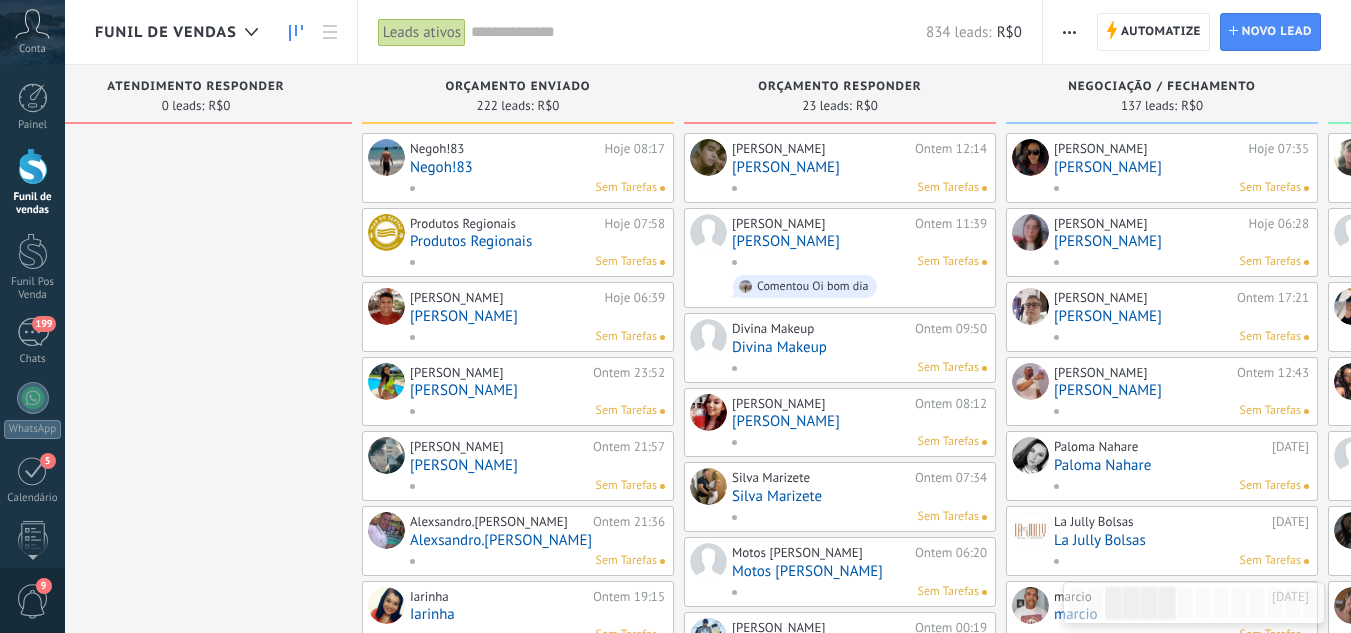 click on "[PERSON_NAME]" at bounding box center [859, 241] 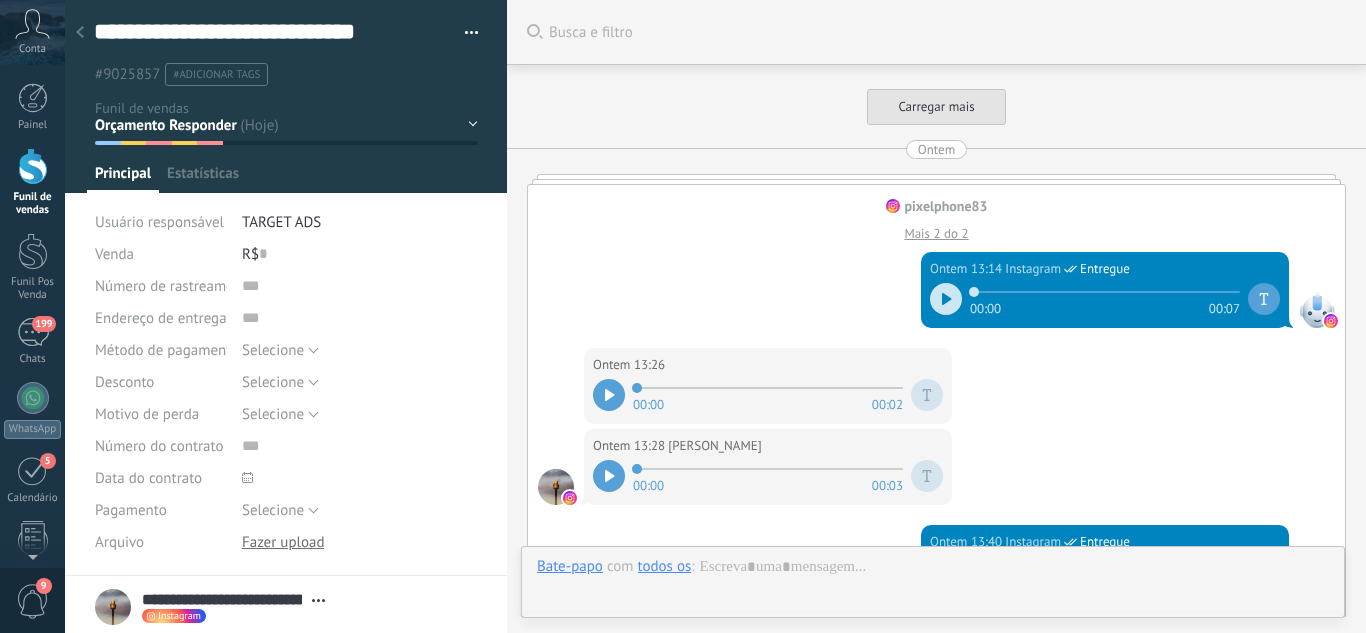 scroll, scrollTop: 3087, scrollLeft: 0, axis: vertical 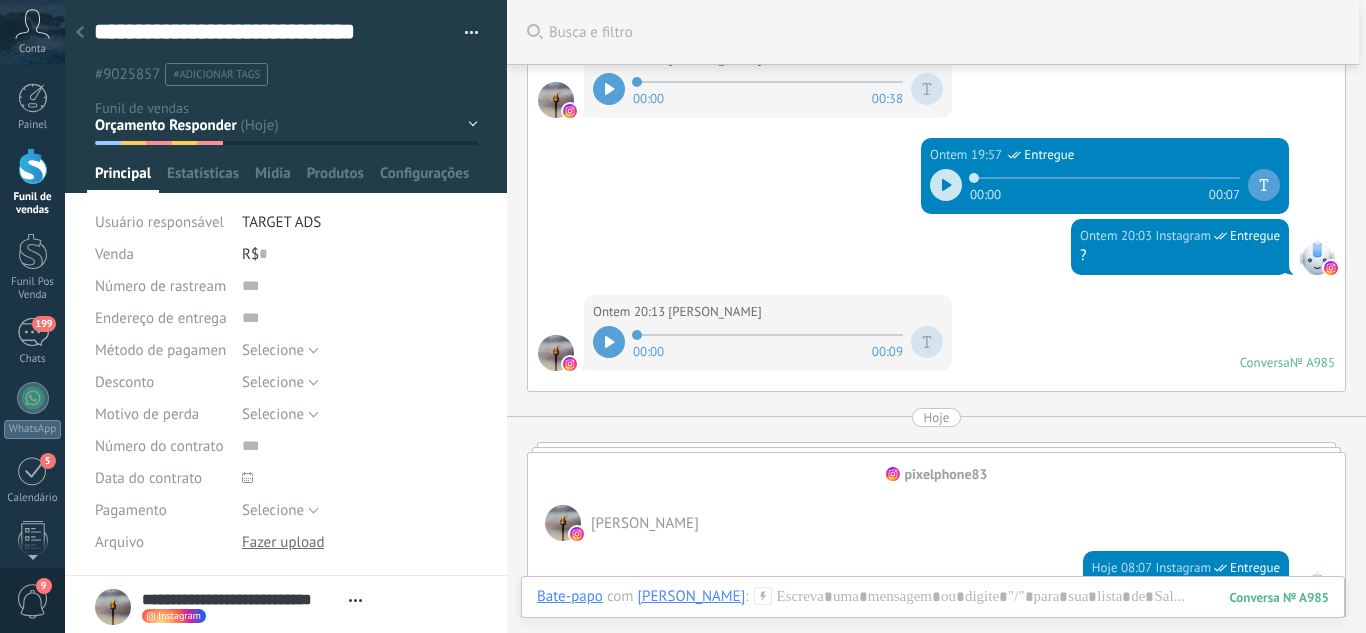 click at bounding box center (927, 342) 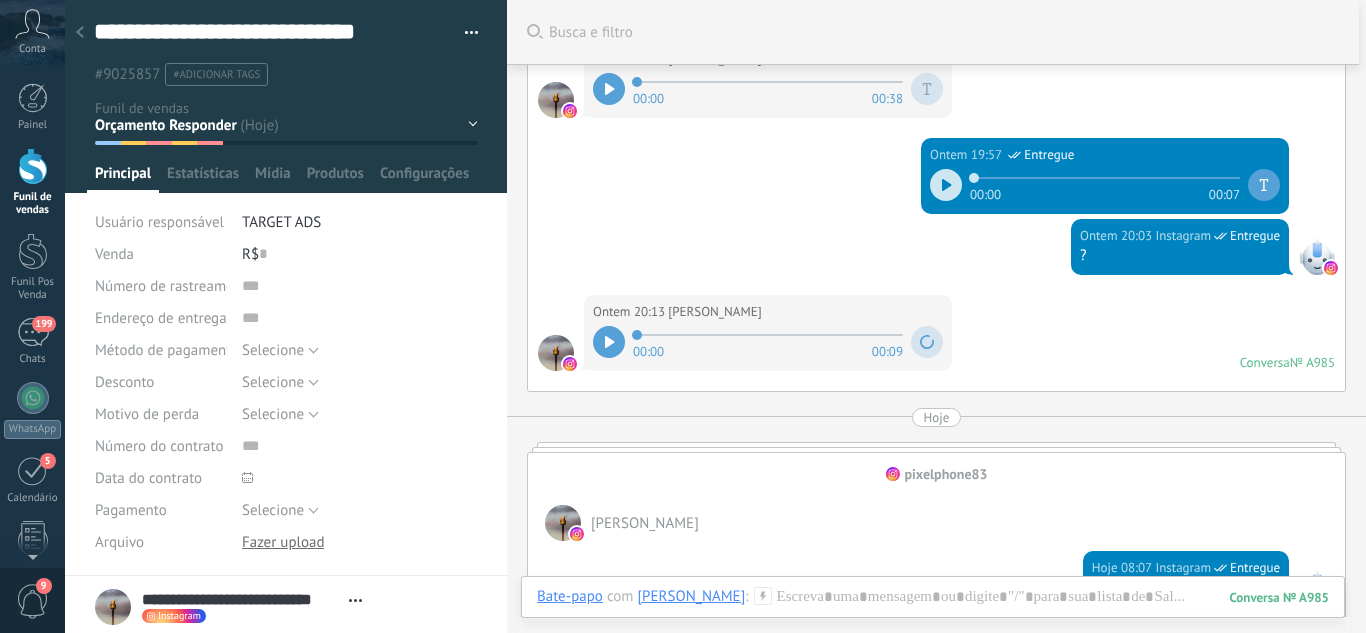 click on "Leads / Entrada
Atendimento
Atendimento Responder
Orçamento Enviado
Orçamento Responder
Negociação / Fechamento
-" at bounding box center [0, 0] 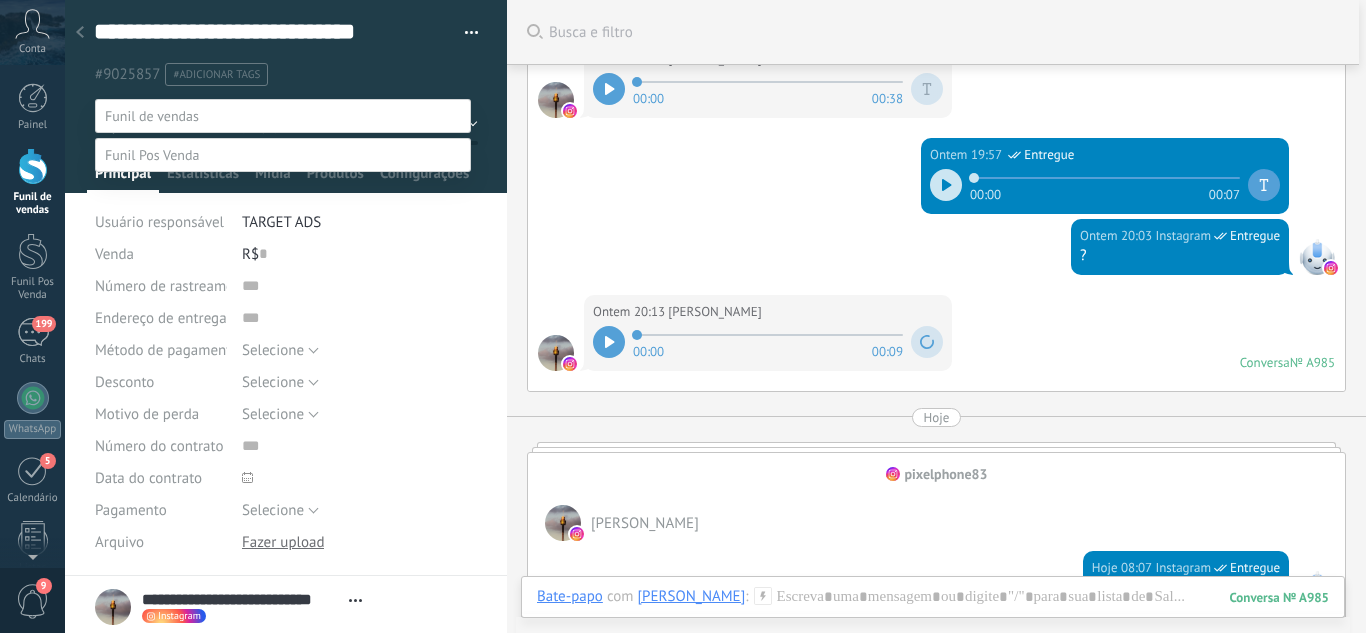 click on "Perdido / Desqualificado" at bounding box center (0, 0) 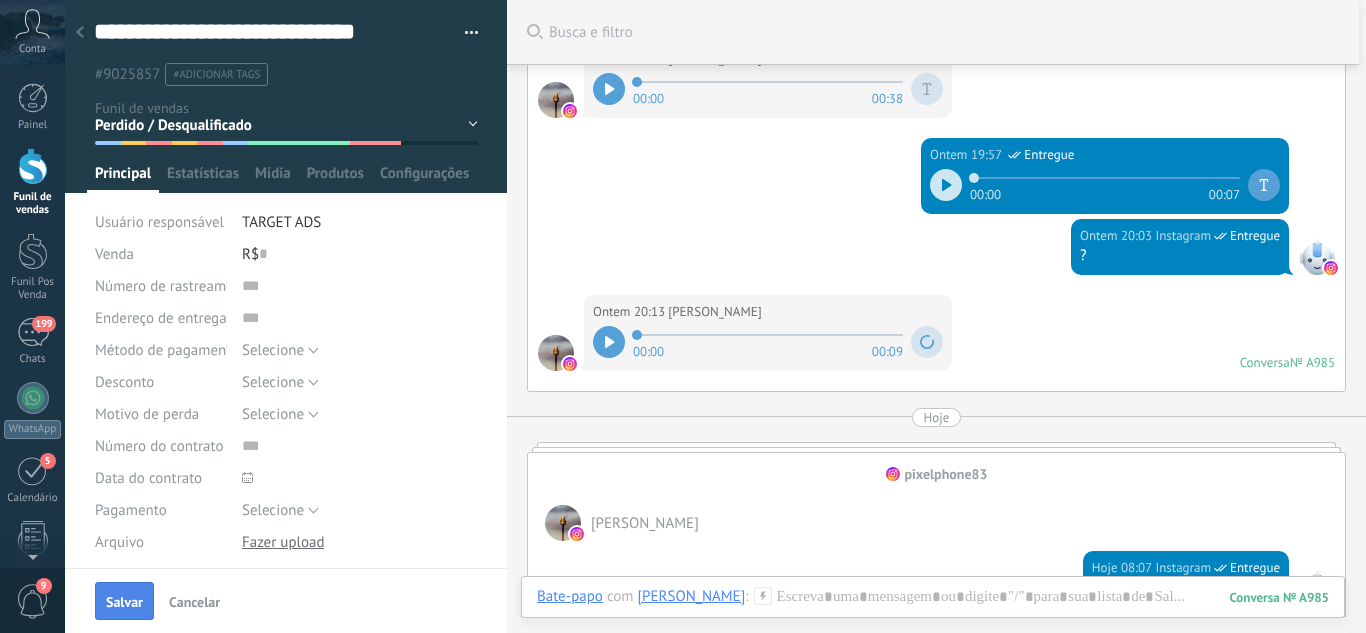 click on "Salvar" at bounding box center (124, 601) 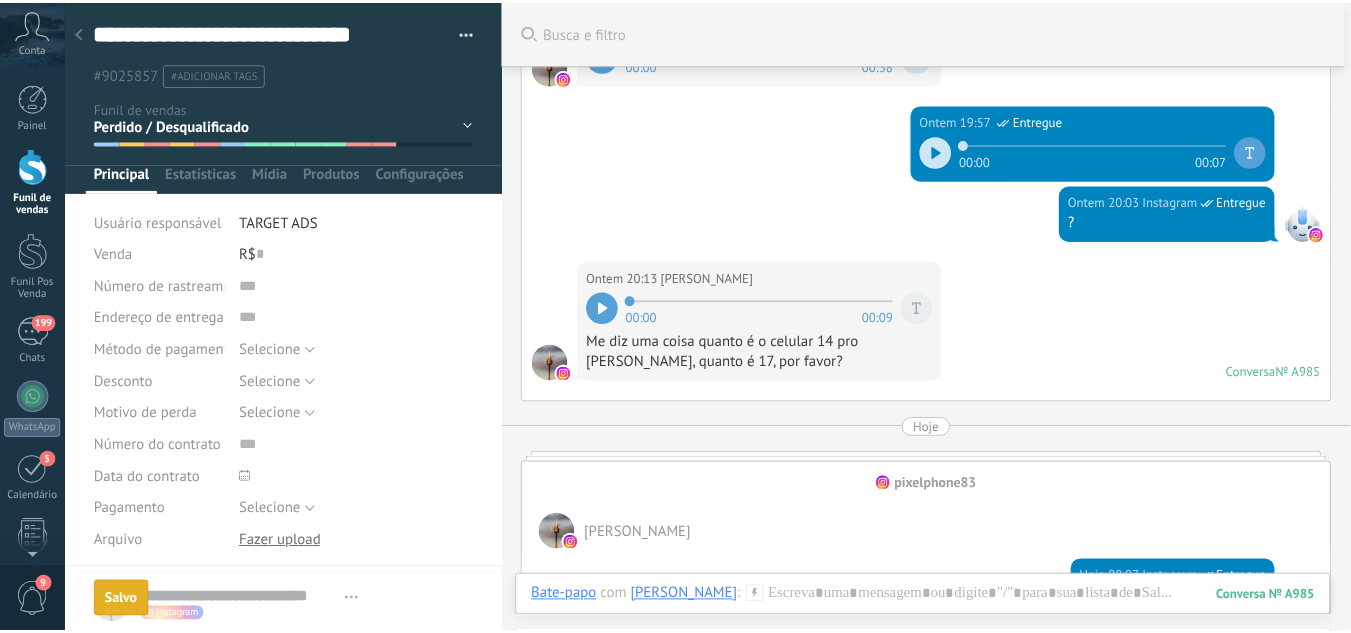 scroll, scrollTop: 2224, scrollLeft: 0, axis: vertical 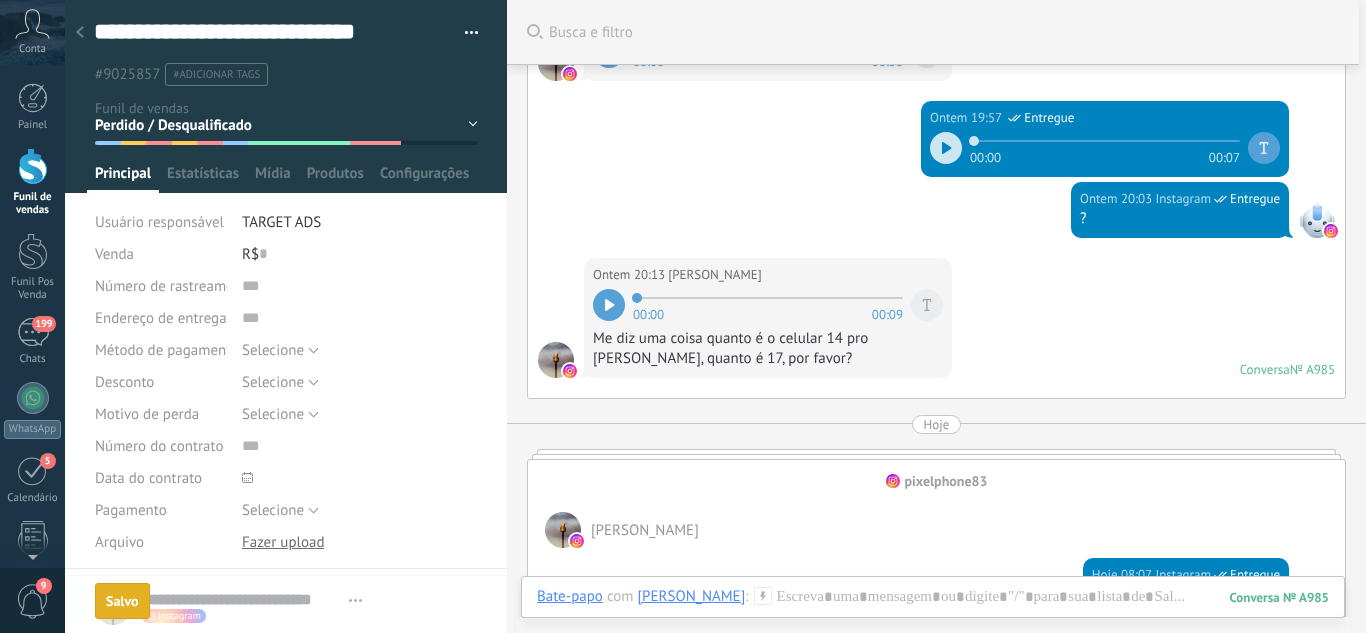 click 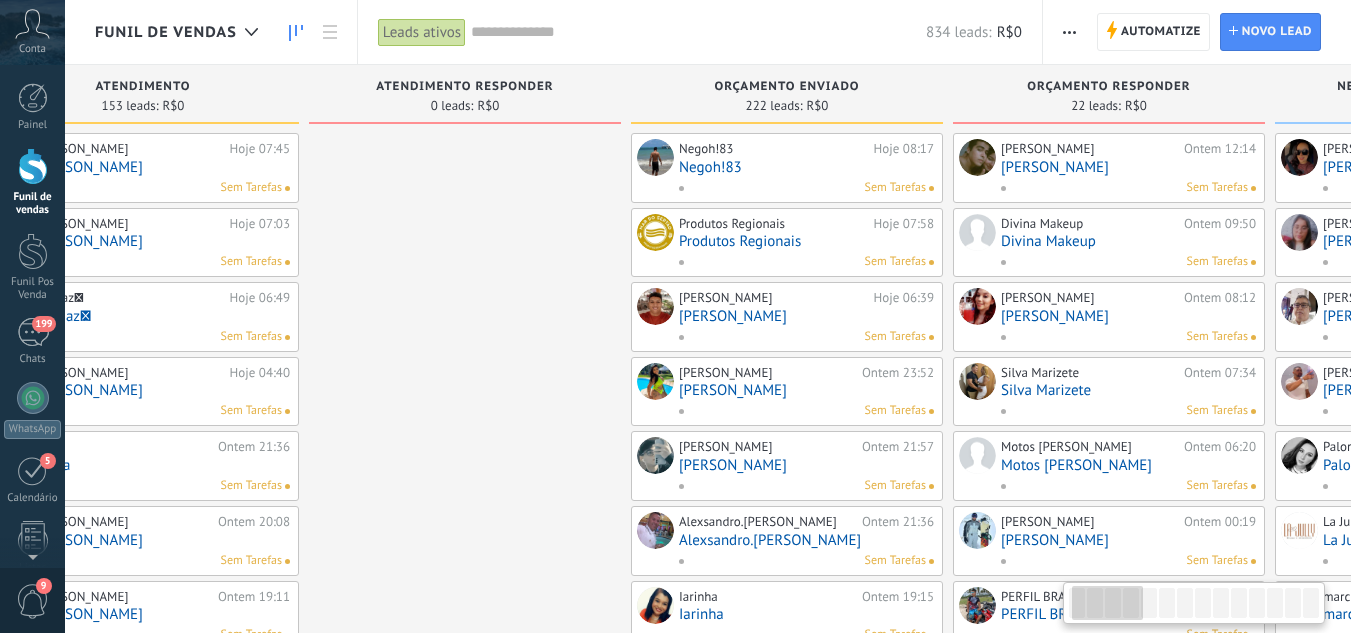 drag, startPoint x: 841, startPoint y: 154, endPoint x: 351, endPoint y: 260, distance: 501.33423 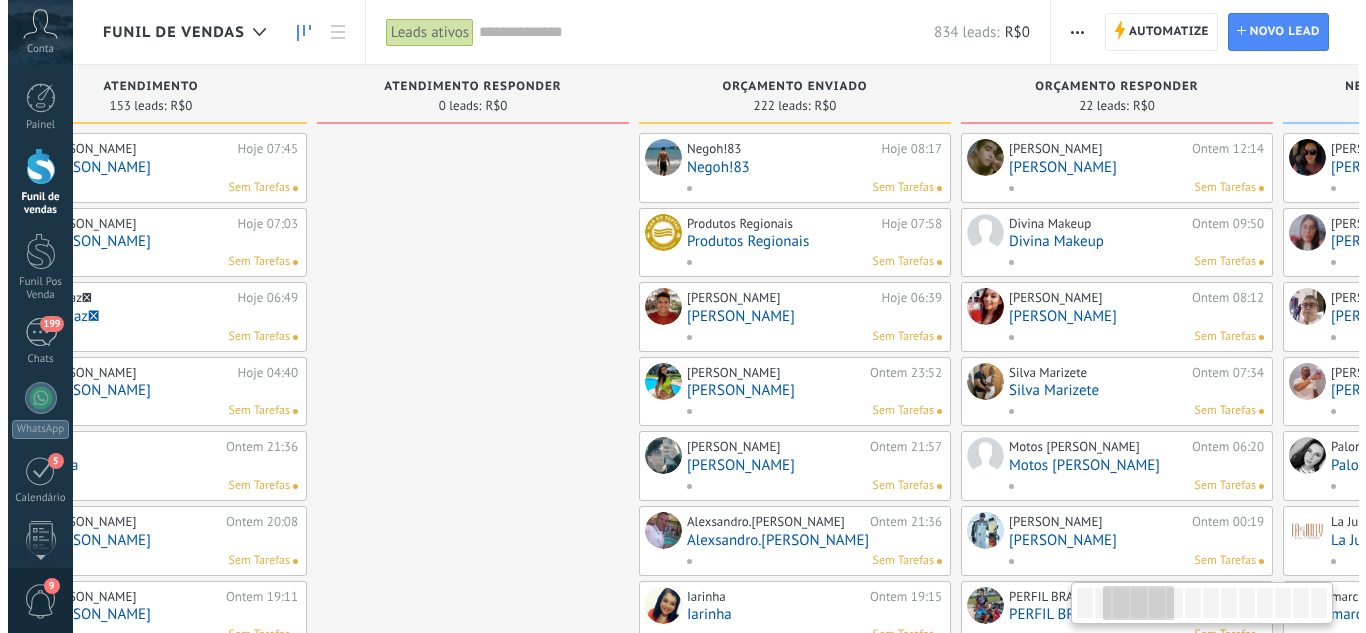 scroll, scrollTop: 0, scrollLeft: 483, axis: horizontal 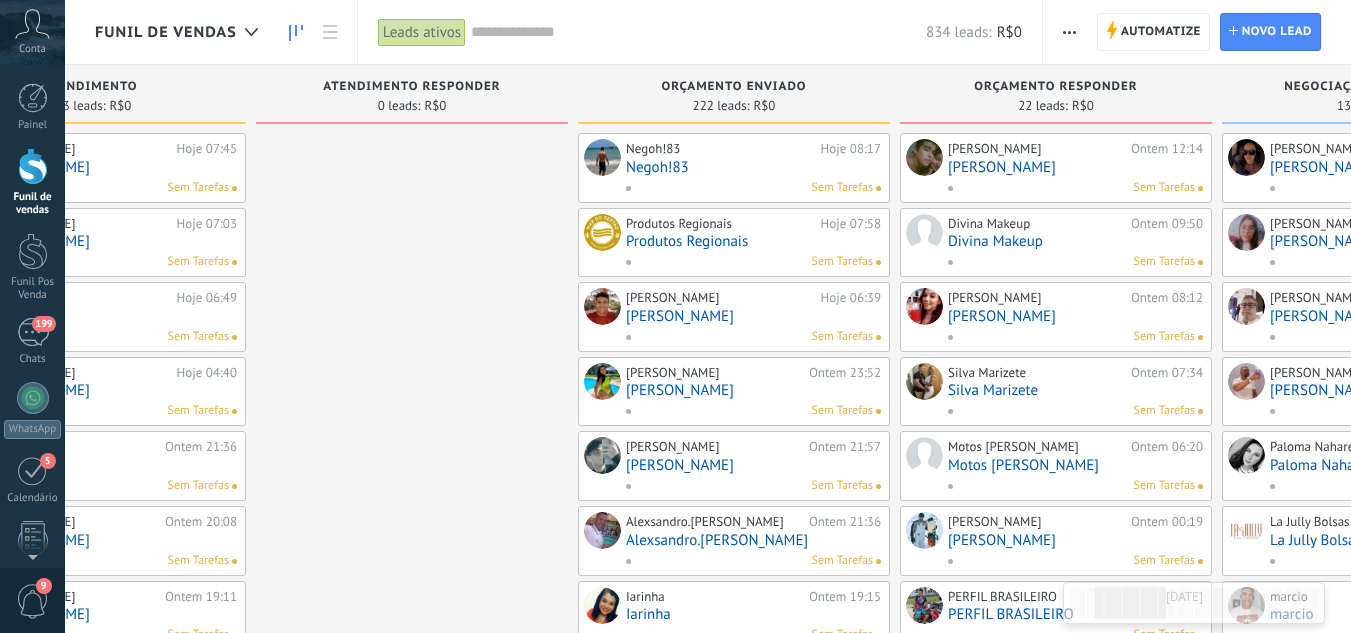 click on "[PERSON_NAME]" at bounding box center [1075, 167] 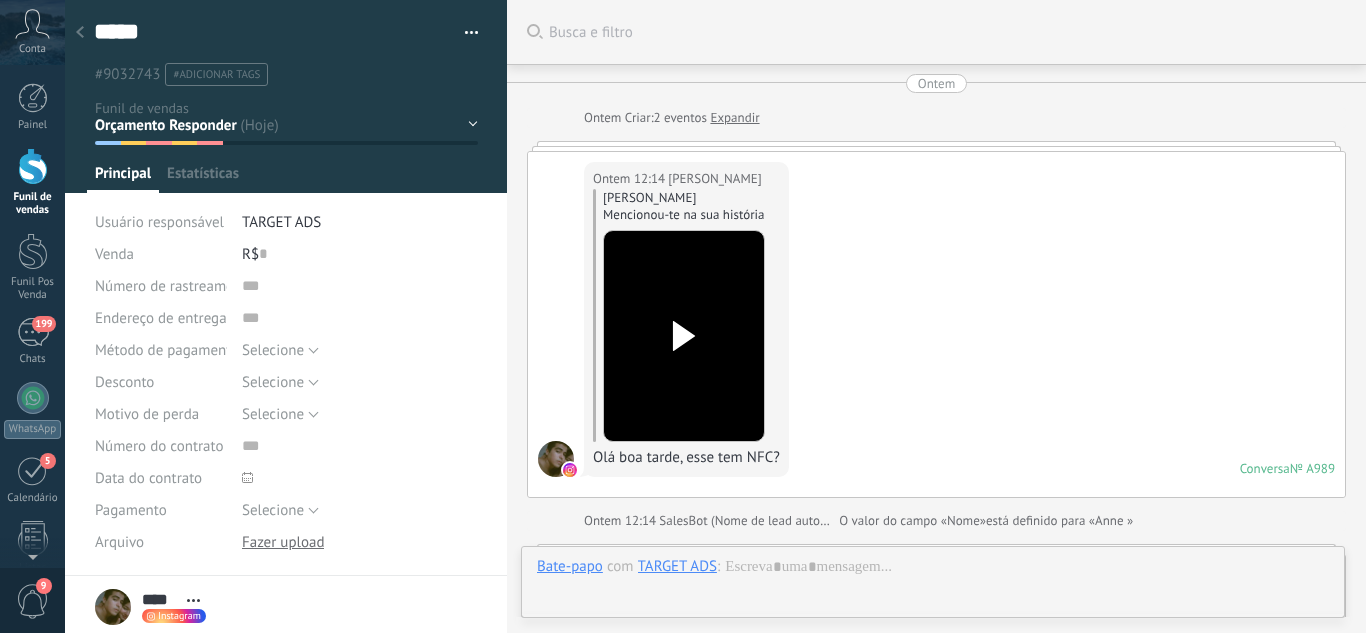scroll, scrollTop: 30, scrollLeft: 0, axis: vertical 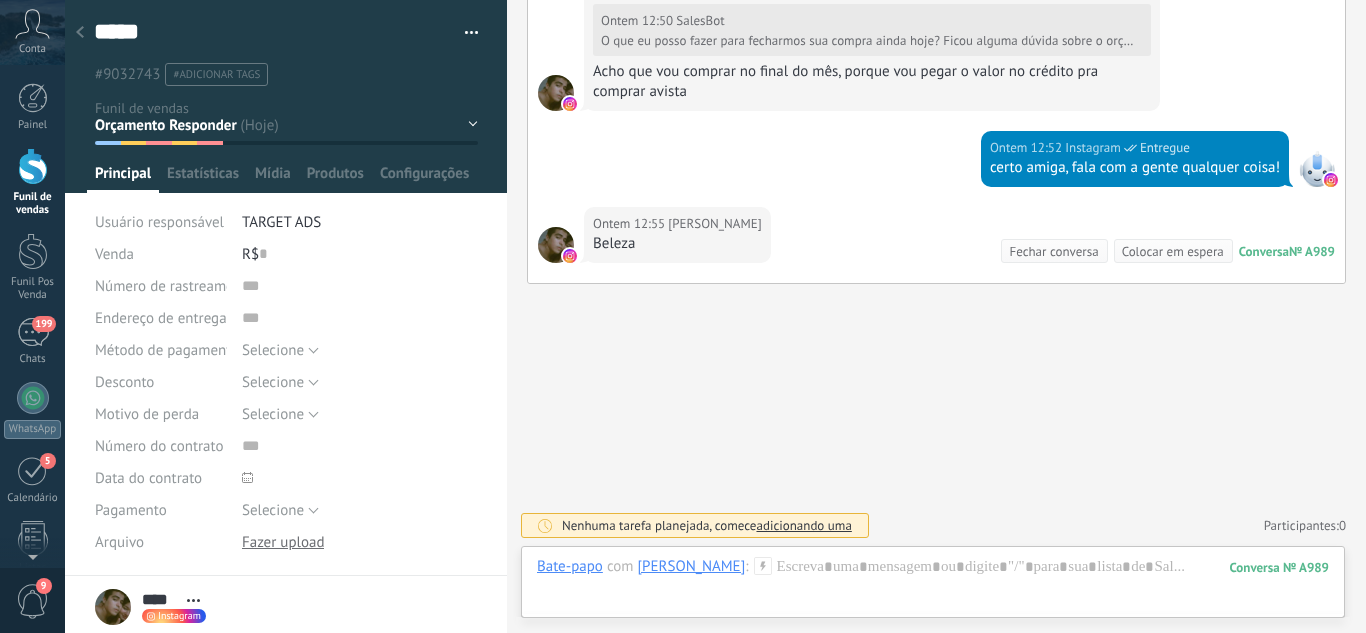 click on "Leads / Entrada
Atendimento
Atendimento Responder
Orçamento Enviado
Orçamento Responder
Negociação / Fechamento
-" at bounding box center (0, 0) 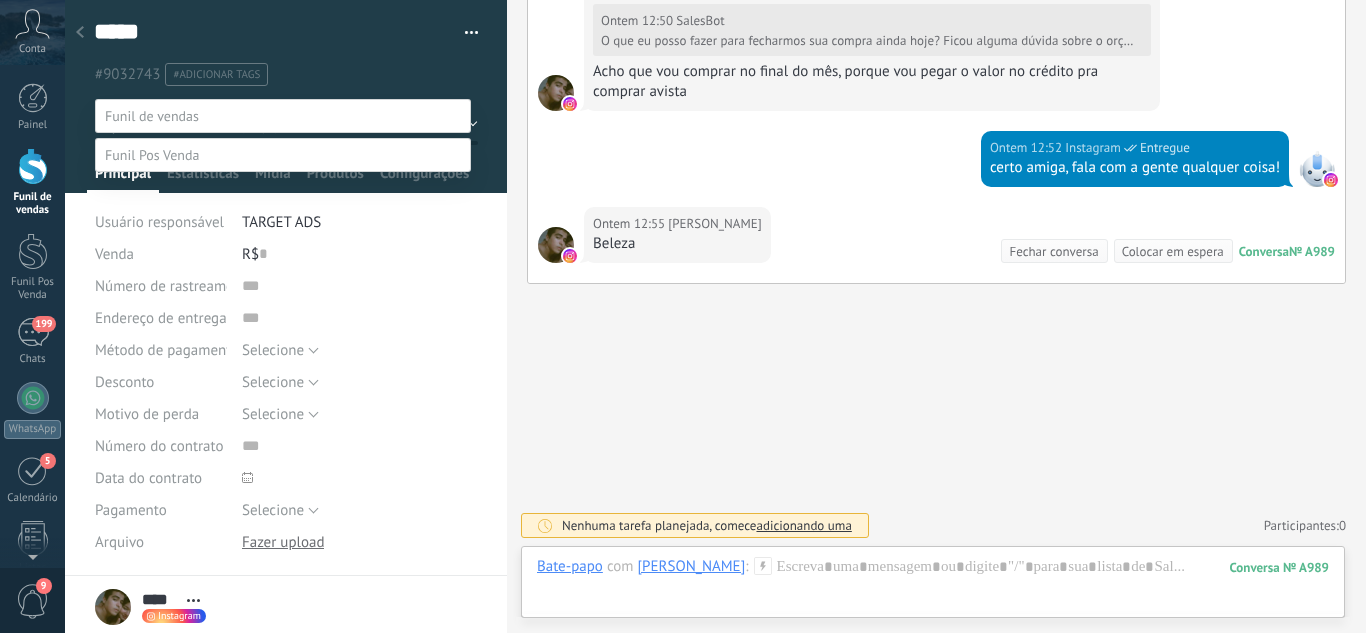 click on "Perdido / Desqualificado" at bounding box center [0, 0] 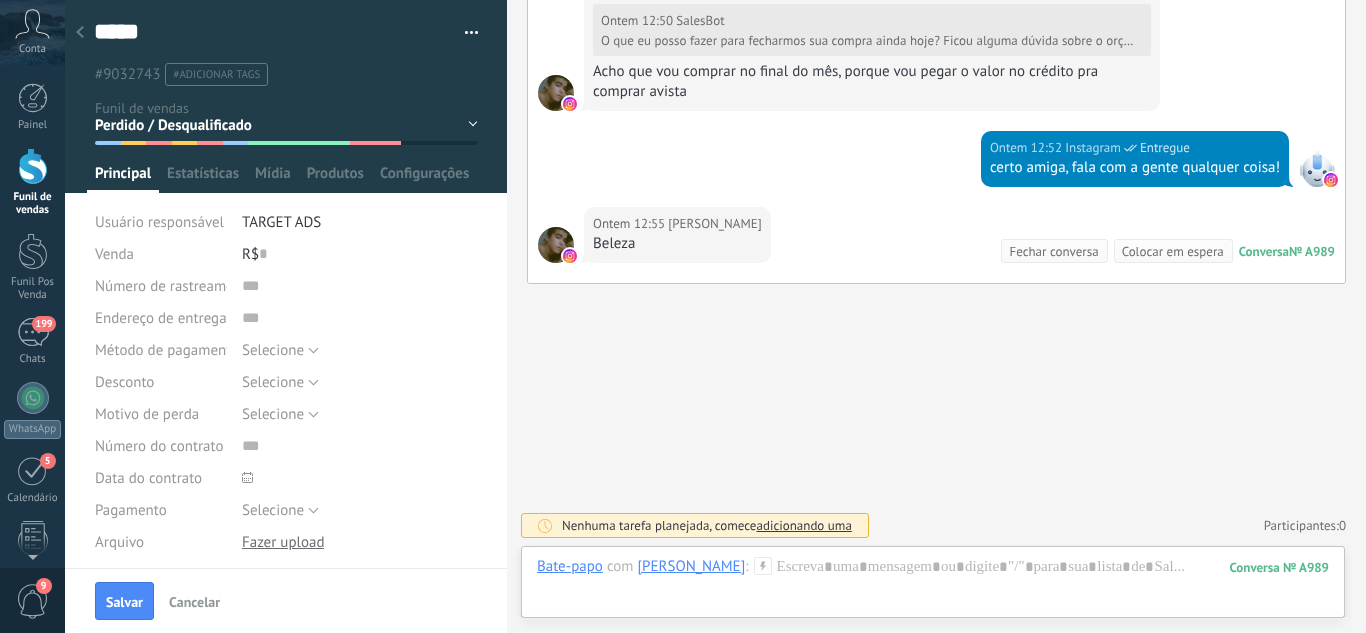 click on "Salvar" at bounding box center [124, 601] 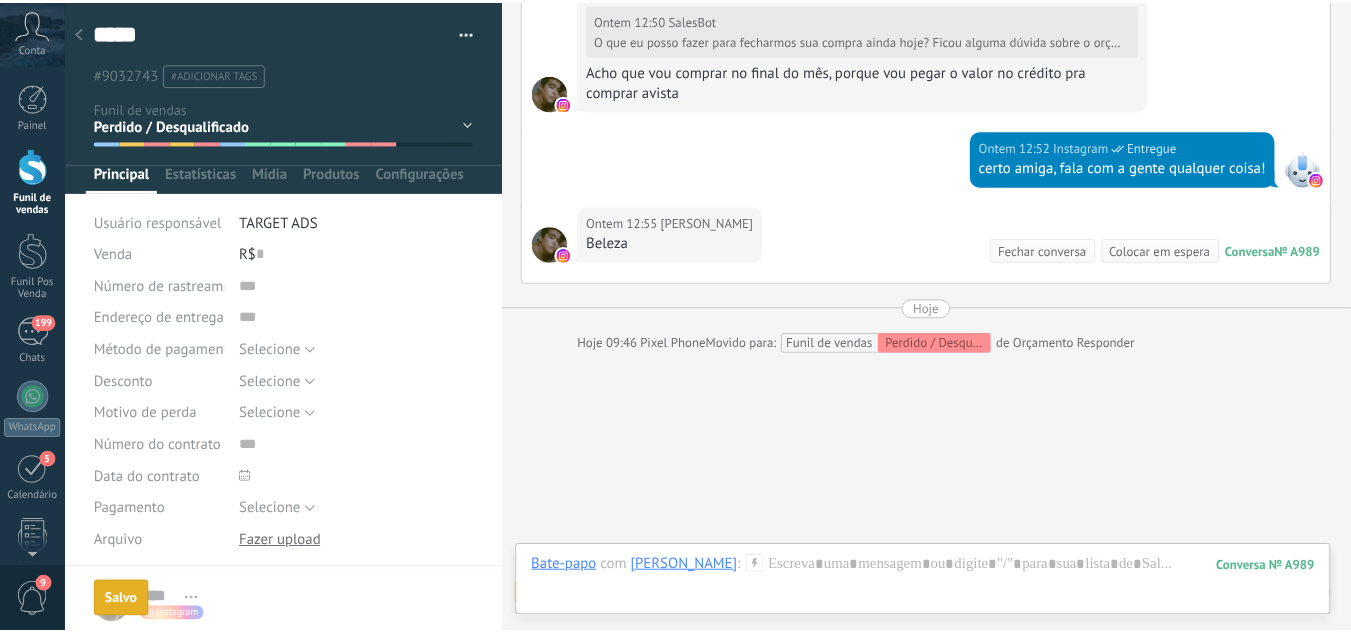 scroll, scrollTop: 1647, scrollLeft: 0, axis: vertical 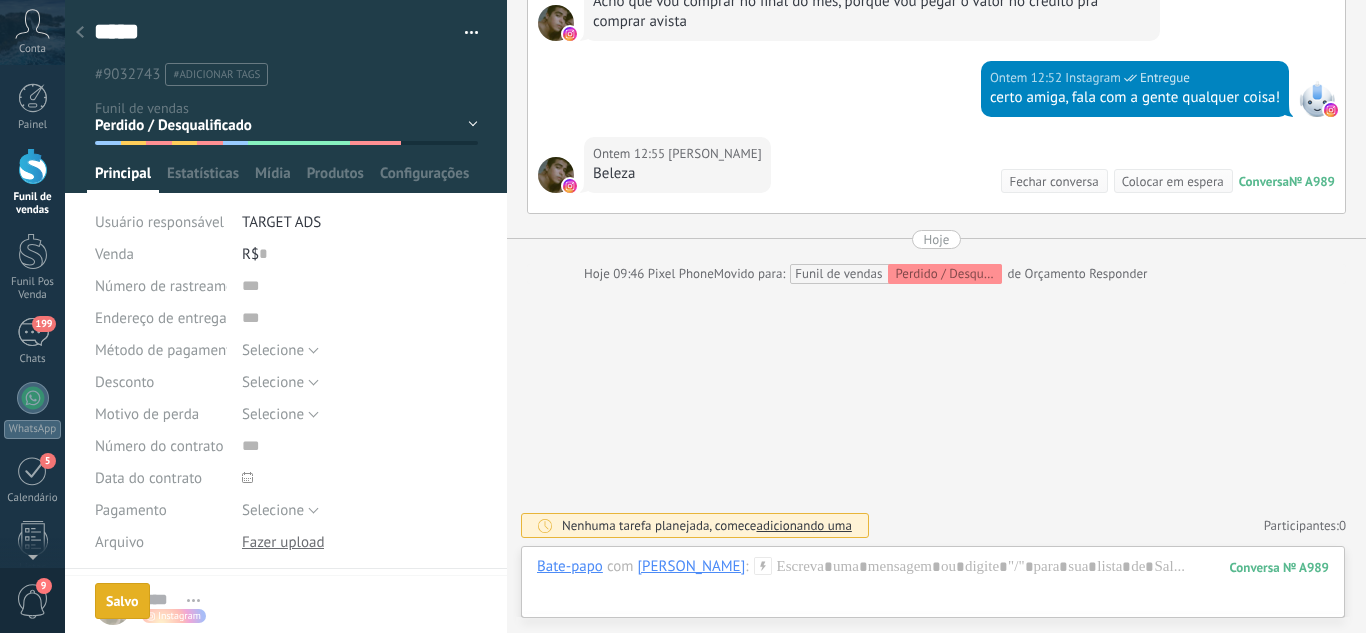 click at bounding box center (80, 33) 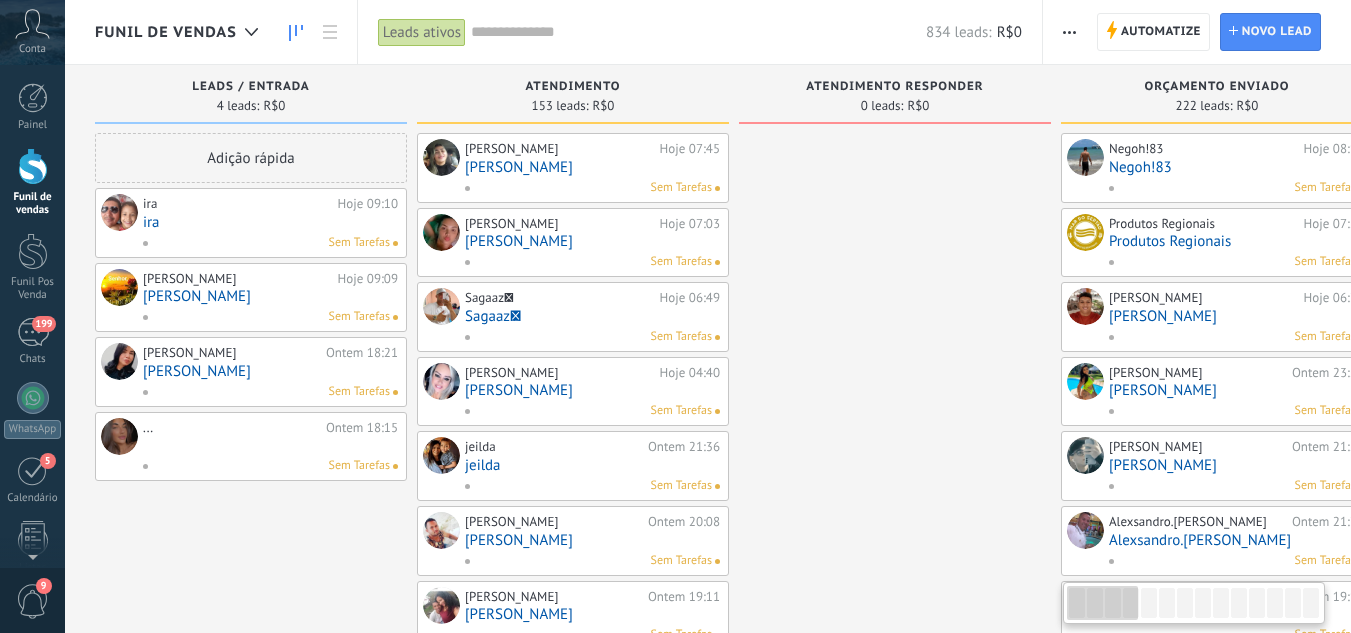 drag, startPoint x: 860, startPoint y: 201, endPoint x: 956, endPoint y: 223, distance: 98.48858 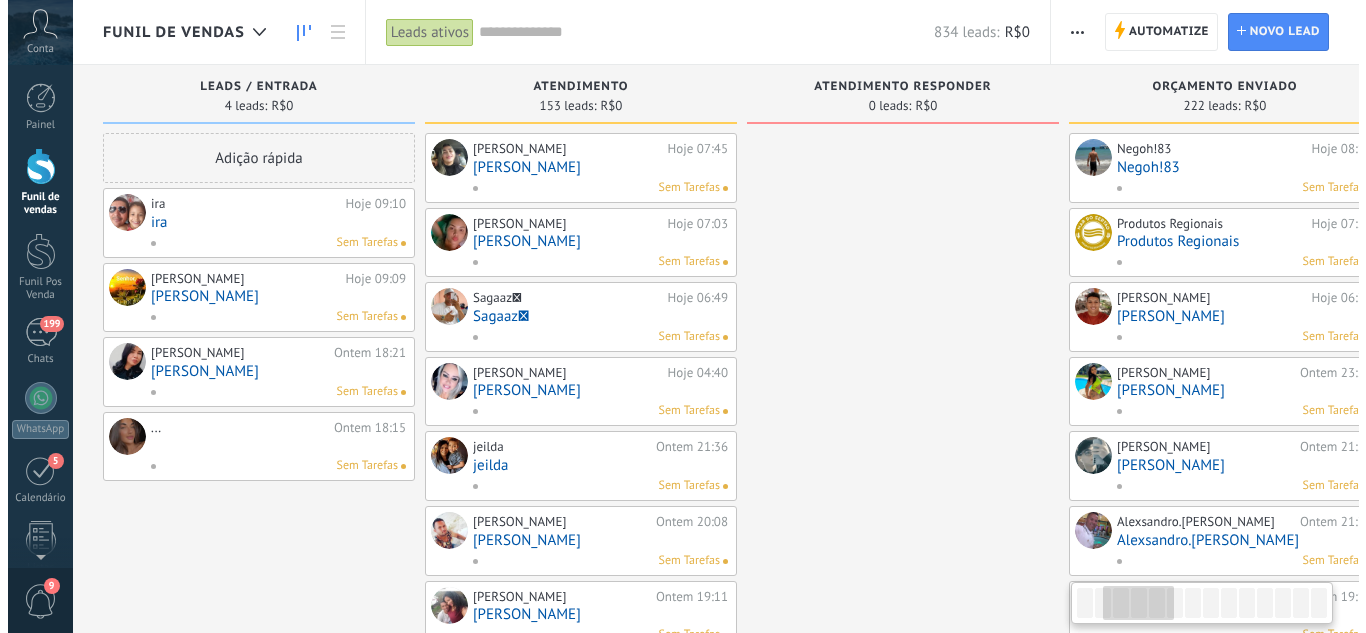 scroll, scrollTop: 0, scrollLeft: 486, axis: horizontal 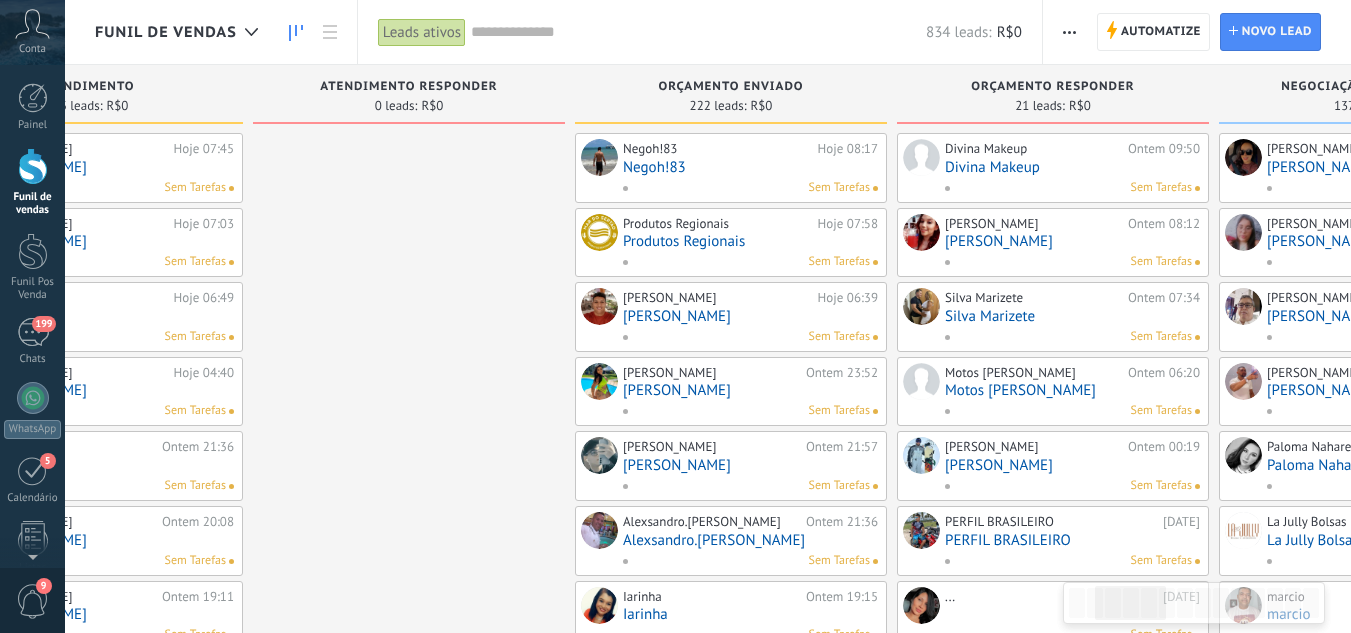click on "Divina Makeup" at bounding box center (1072, 167) 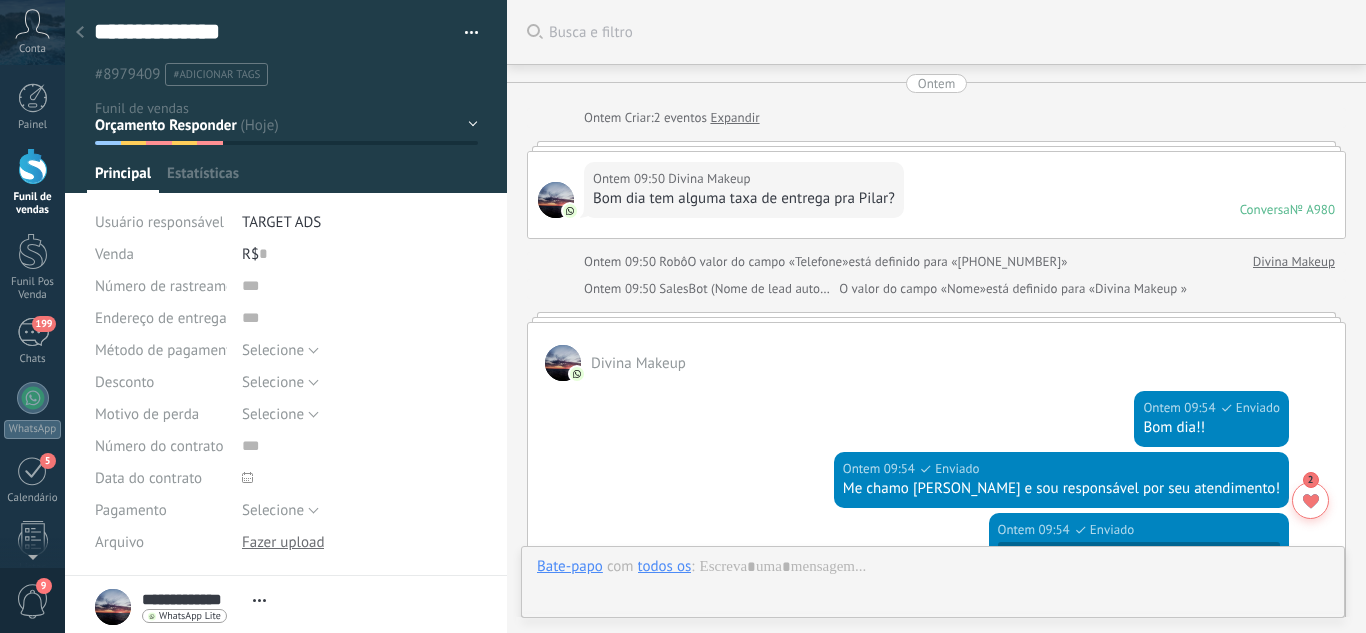 scroll, scrollTop: 3168, scrollLeft: 0, axis: vertical 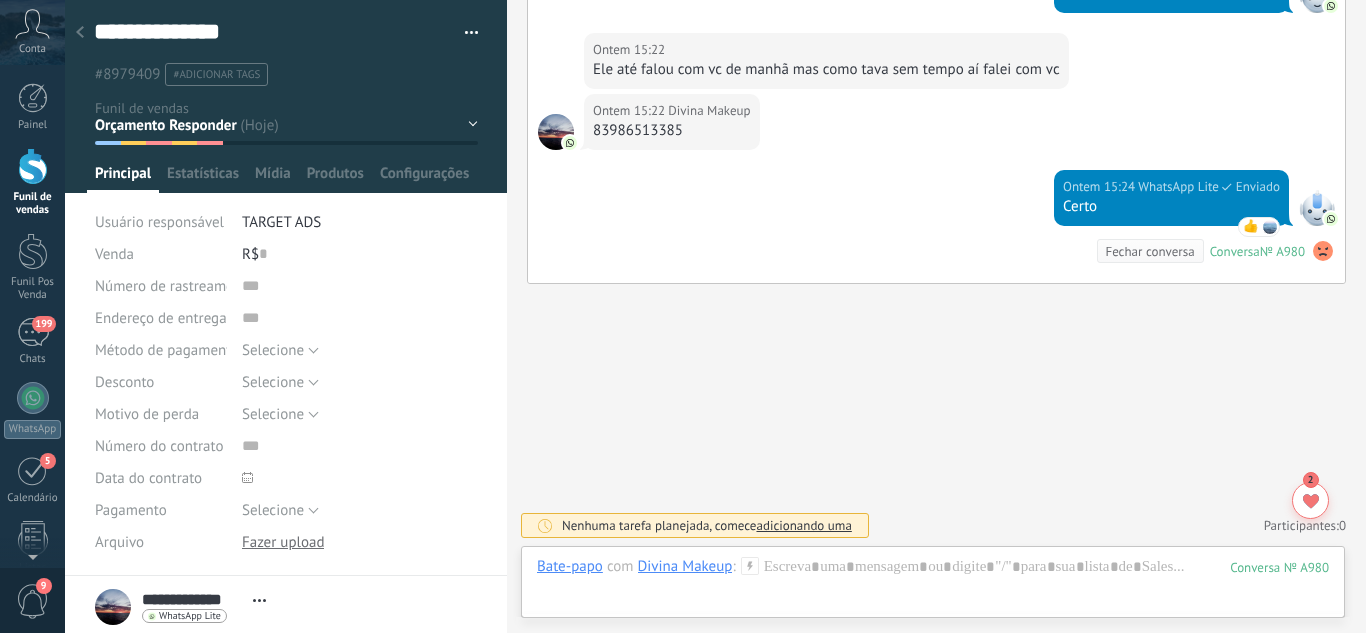 click on "Leads / Entrada
Atendimento
Atendimento Responder
Orçamento Enviado
Orçamento Responder
Negociação / Fechamento
-" at bounding box center [0, 0] 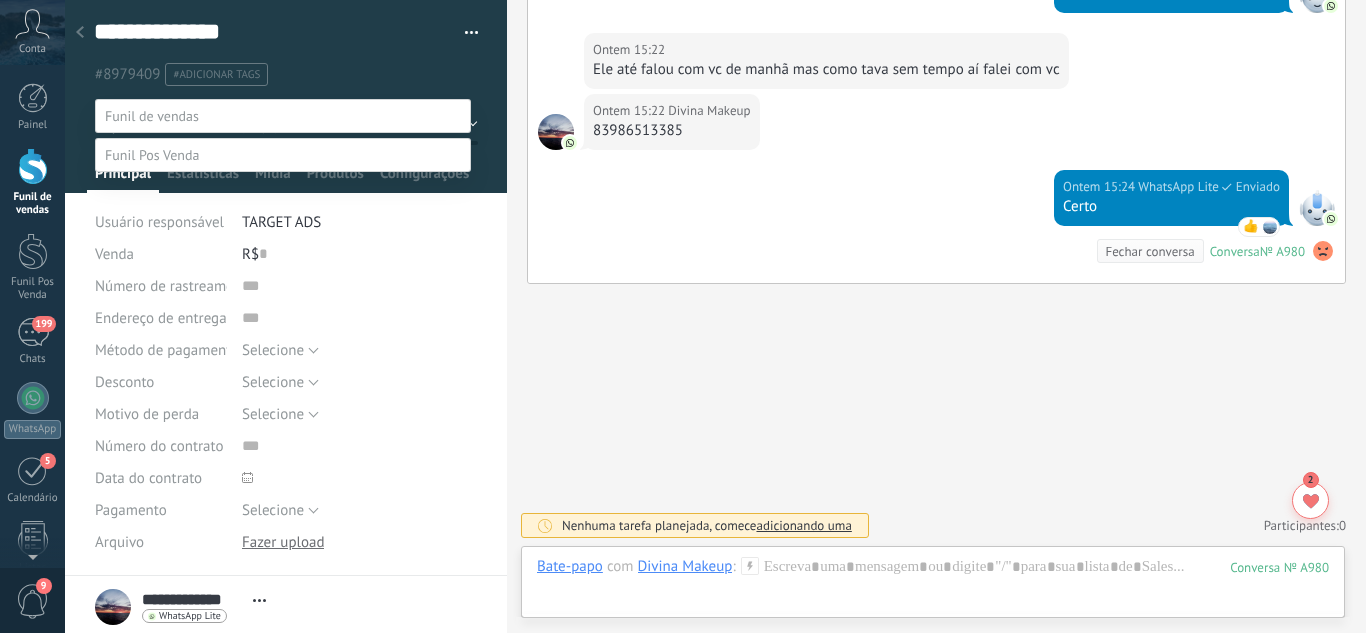 drag, startPoint x: 546, startPoint y: 204, endPoint x: 555, endPoint y: 227, distance: 24.698177 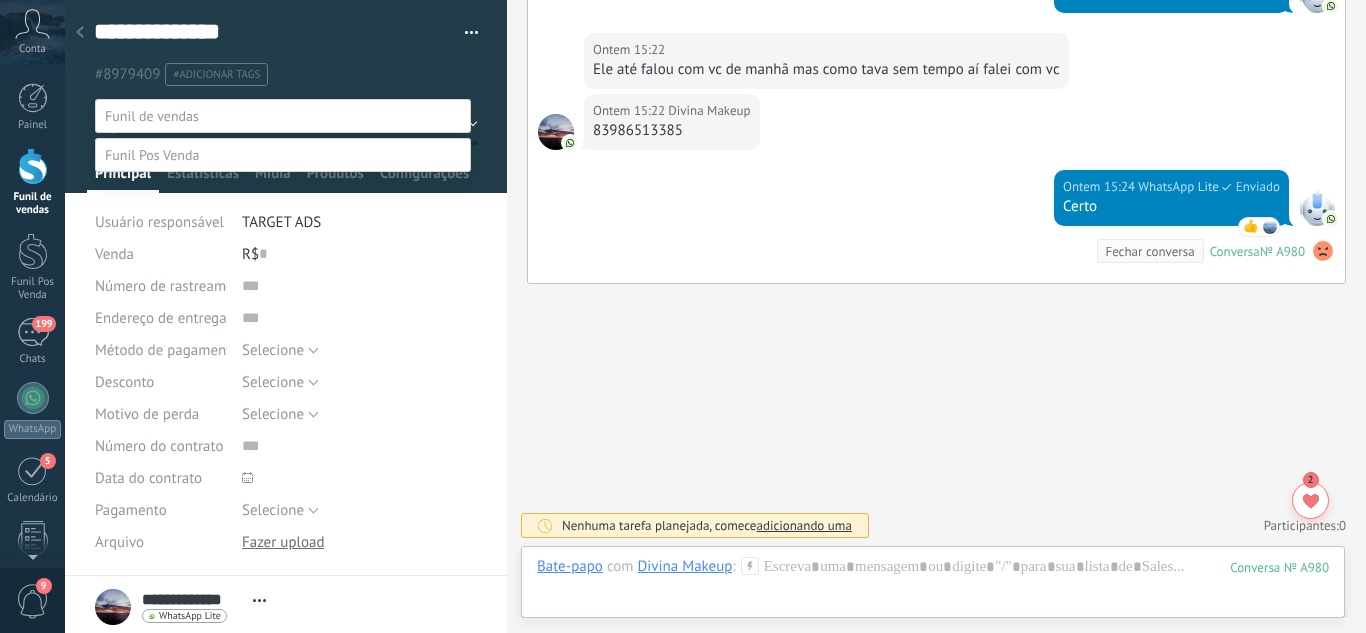 click at bounding box center (715, 316) 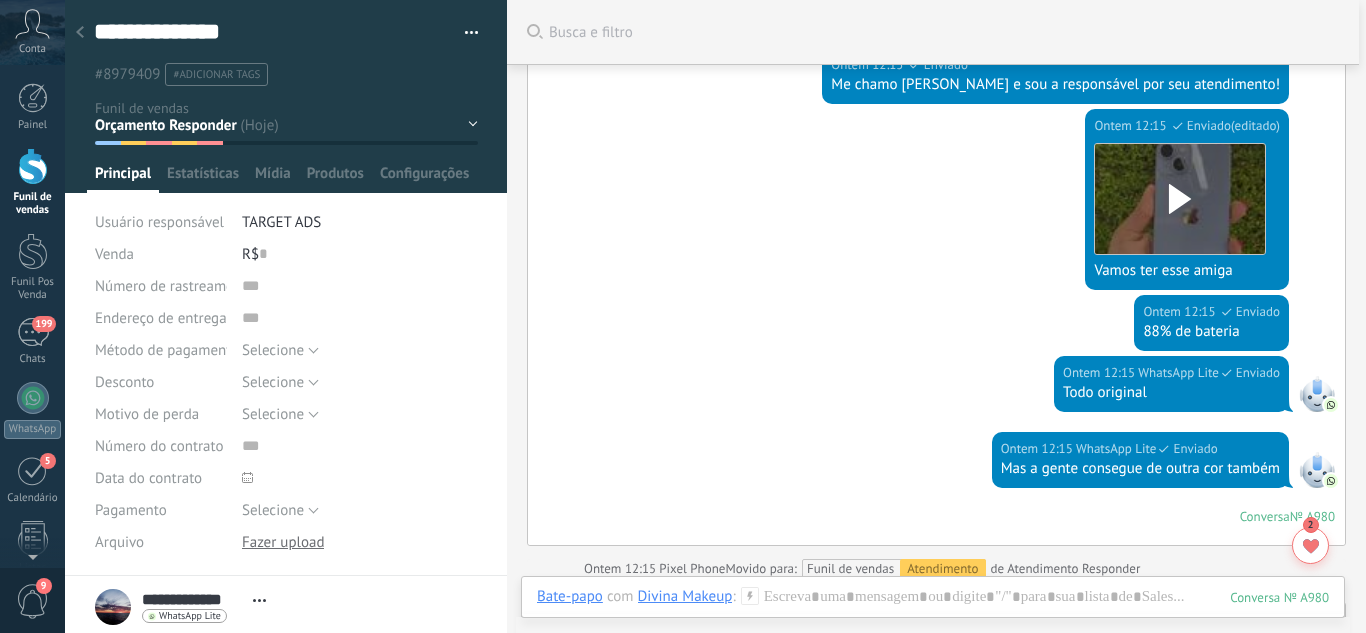 scroll, scrollTop: 1468, scrollLeft: 0, axis: vertical 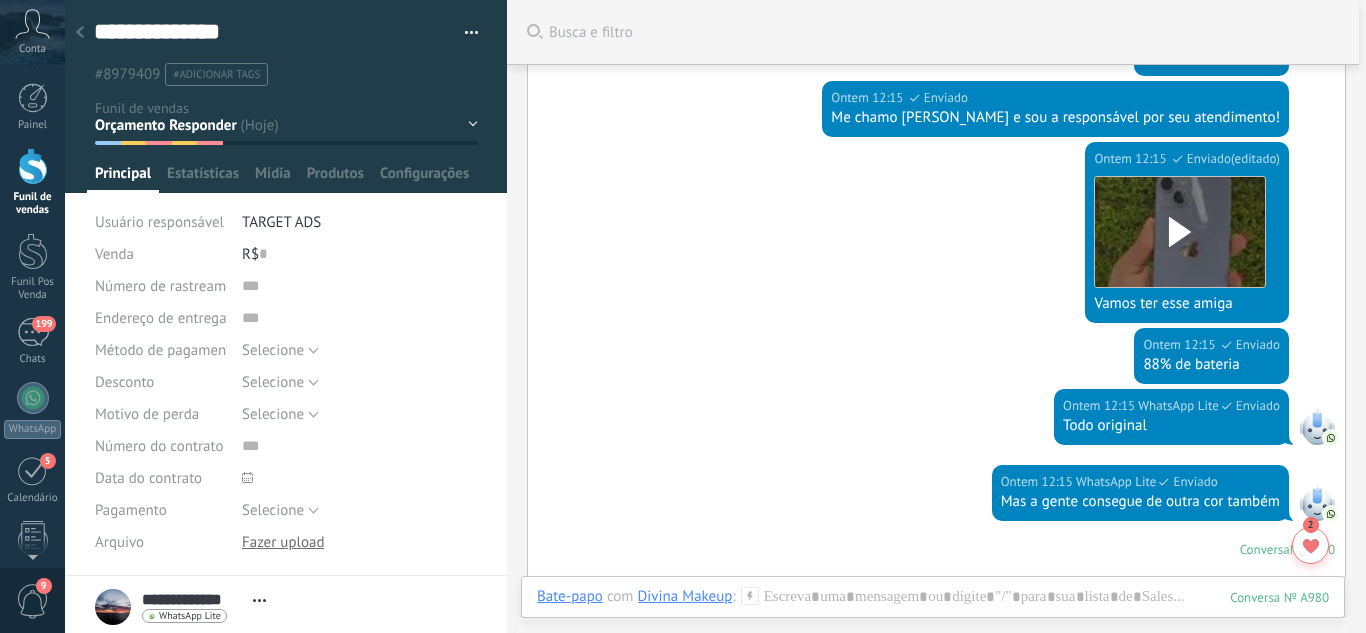 click on "Leads / Entrada
Atendimento
Atendimento Responder
Orçamento Enviado
Orçamento Responder
Negociação / Fechamento
-" at bounding box center (0, 0) 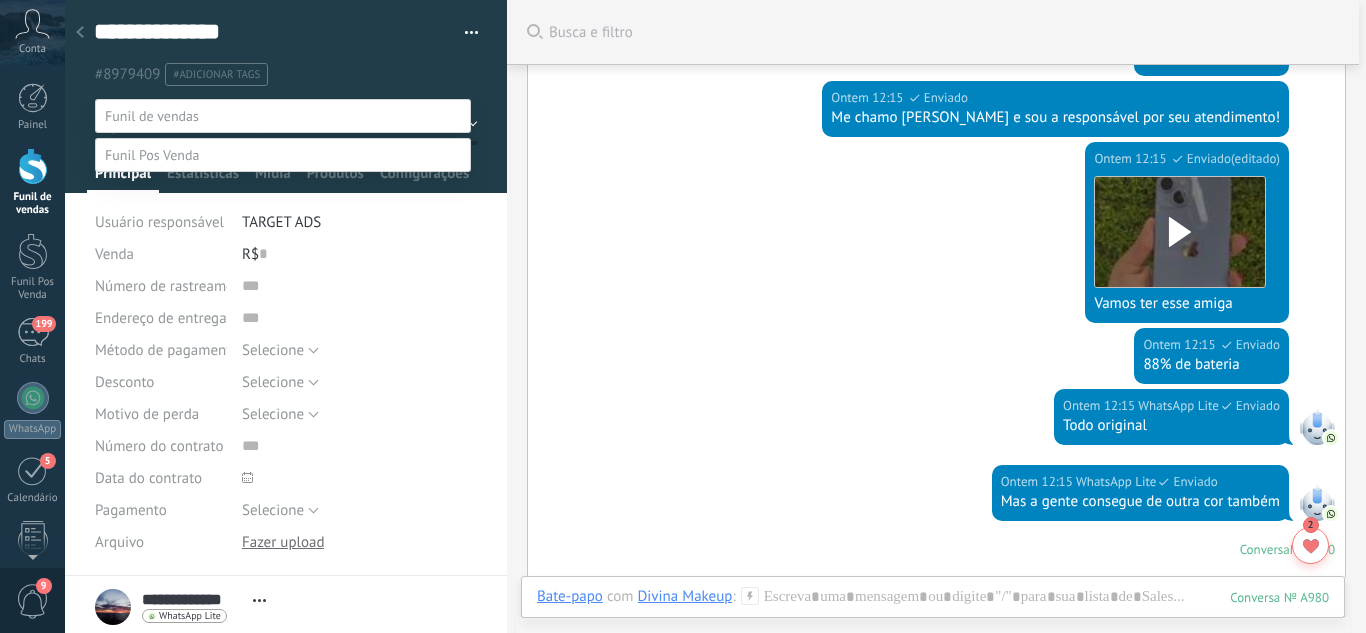 click on "Fechamento (iPhones) Whats - Pós-venda" at bounding box center (0, 0) 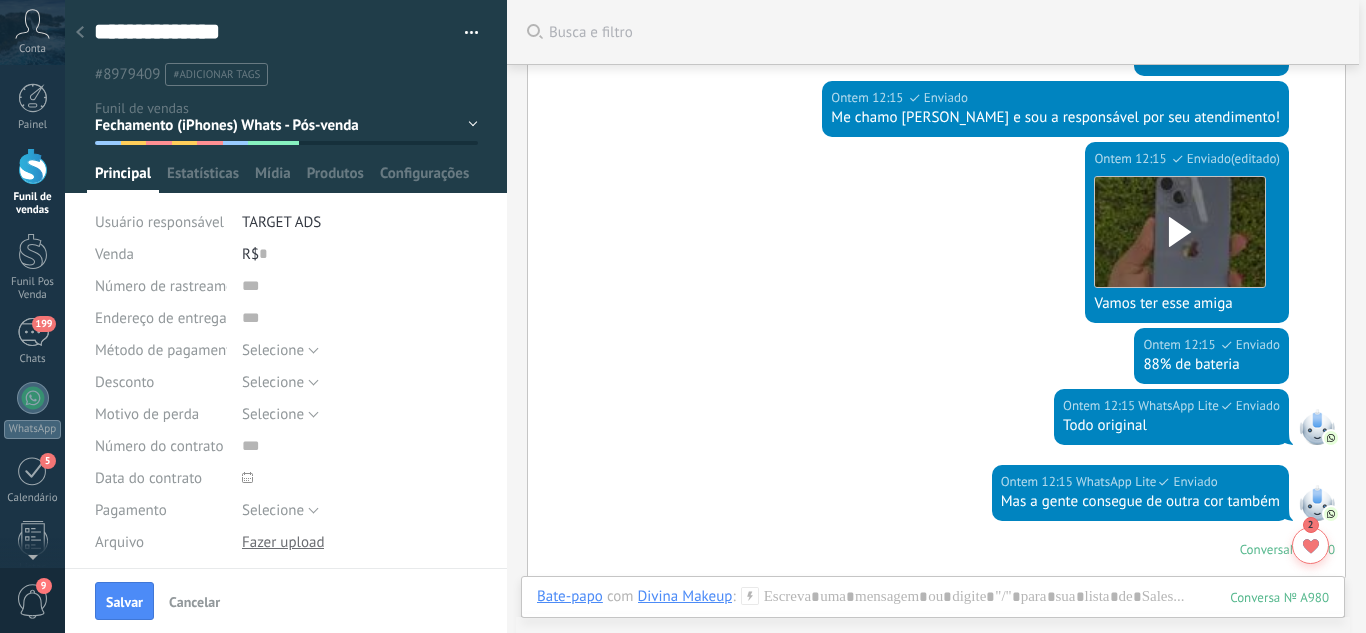 drag, startPoint x: 116, startPoint y: 614, endPoint x: 139, endPoint y: 598, distance: 28.01785 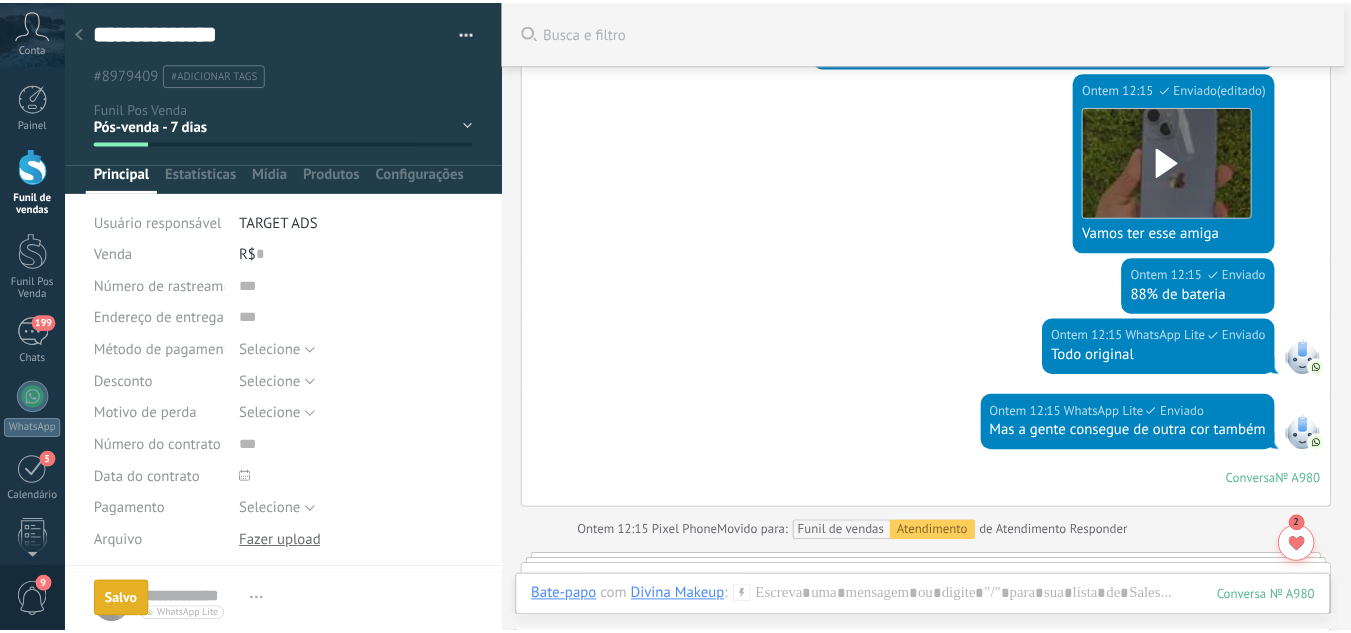scroll, scrollTop: 1565, scrollLeft: 0, axis: vertical 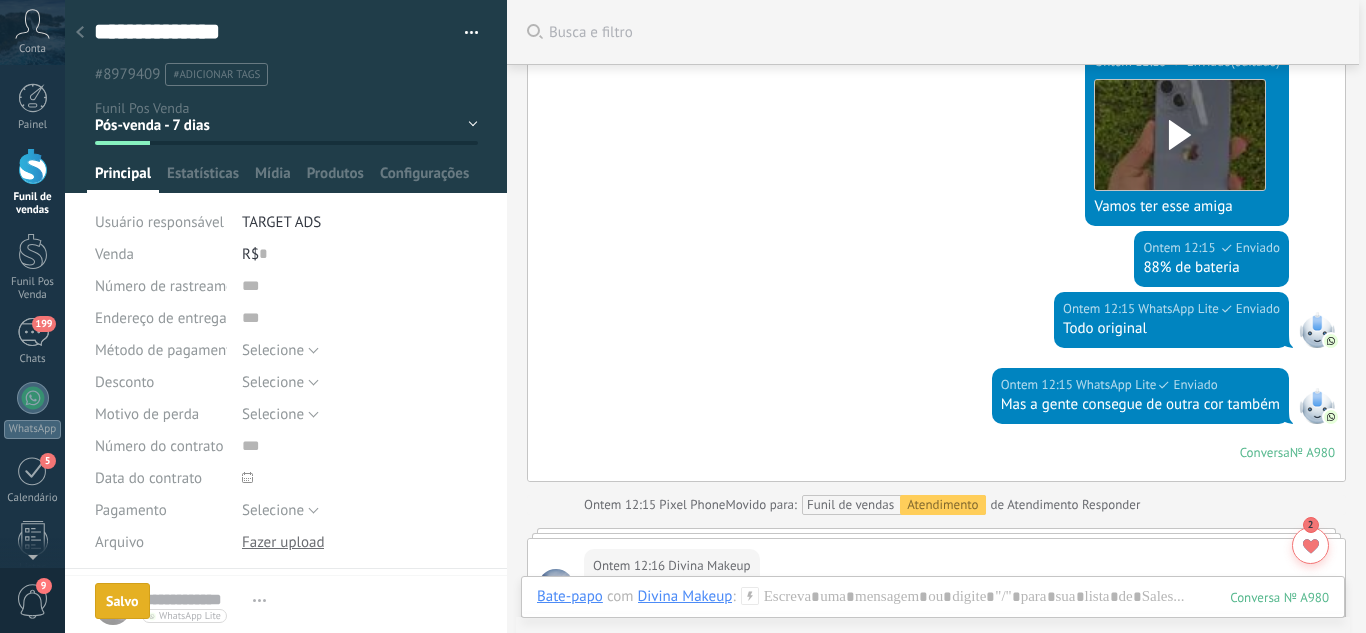 click 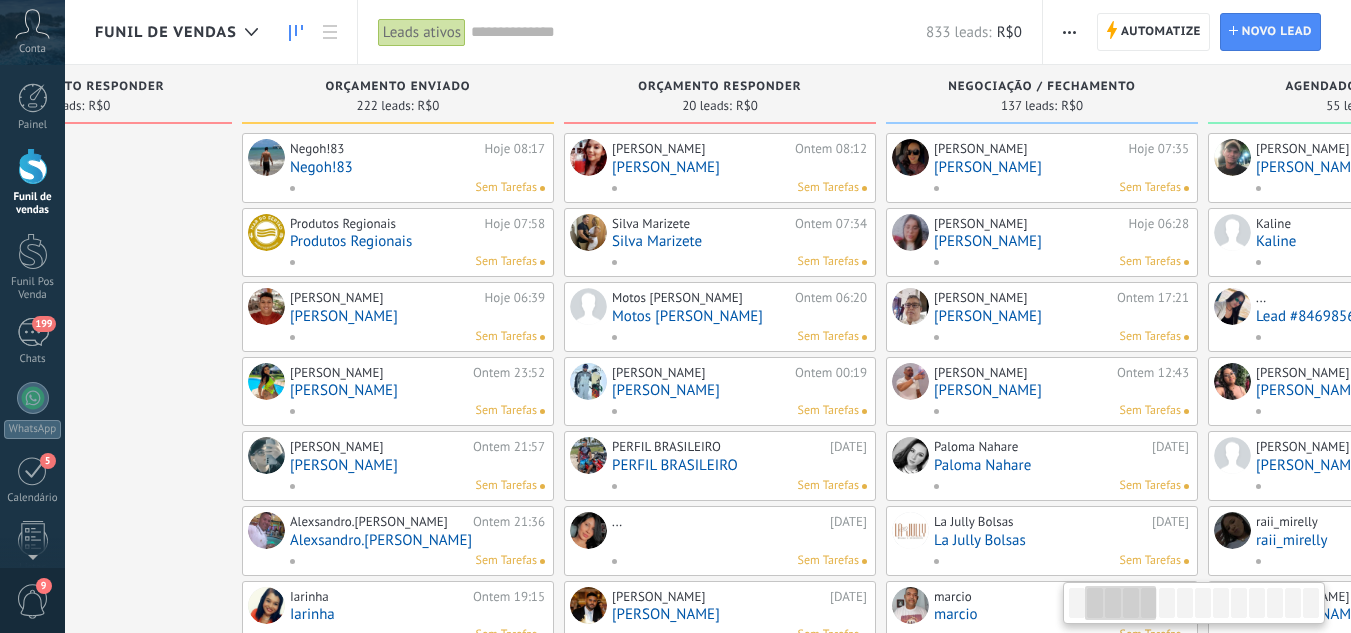 drag, startPoint x: 908, startPoint y: 169, endPoint x: 177, endPoint y: 164, distance: 731.0171 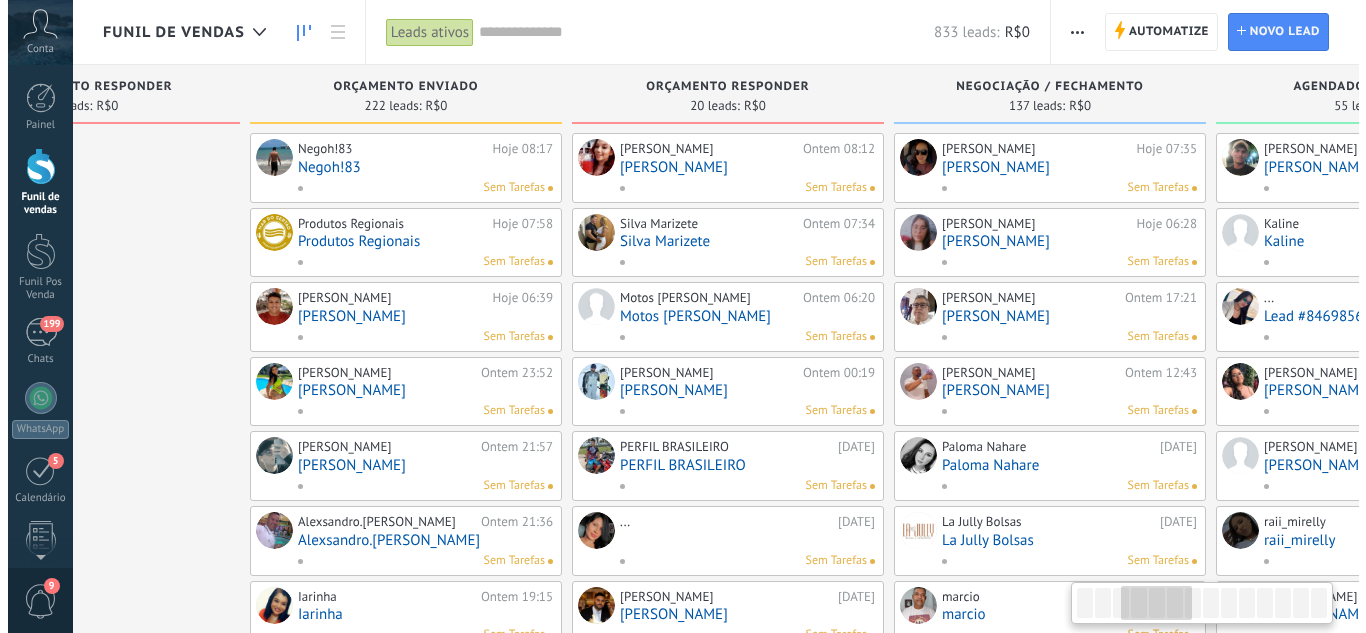 scroll, scrollTop: 0, scrollLeft: 835, axis: horizontal 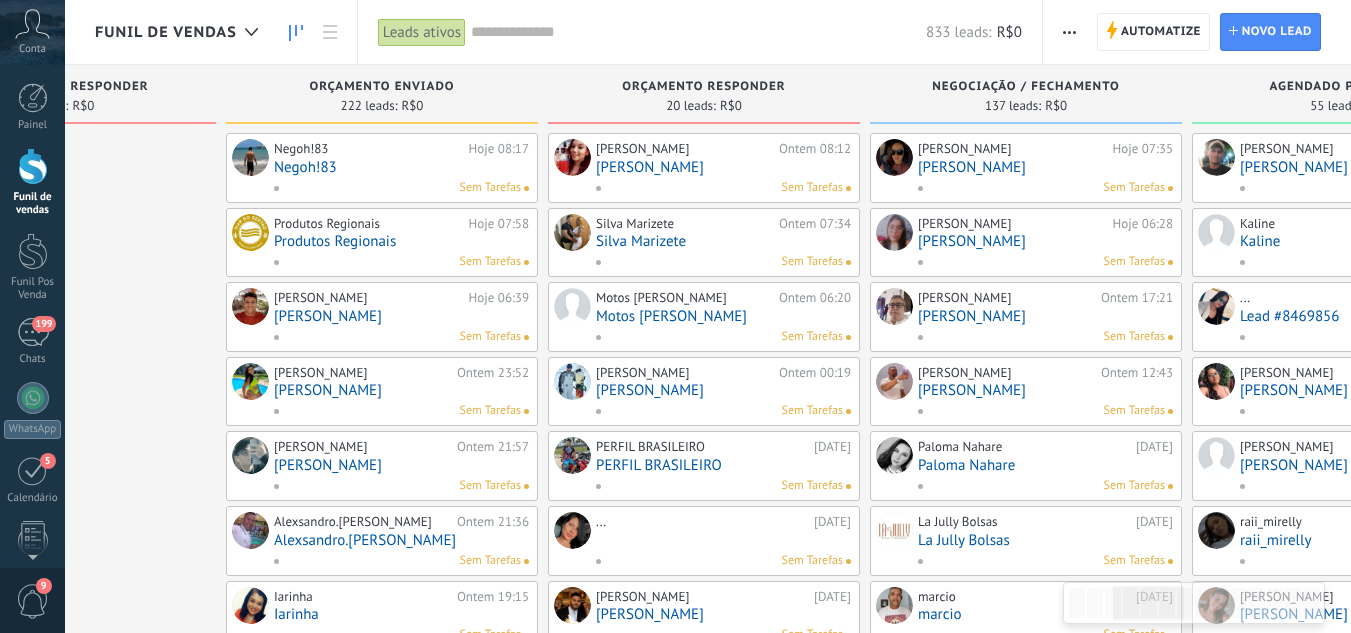 click on "[PERSON_NAME]" at bounding box center (723, 167) 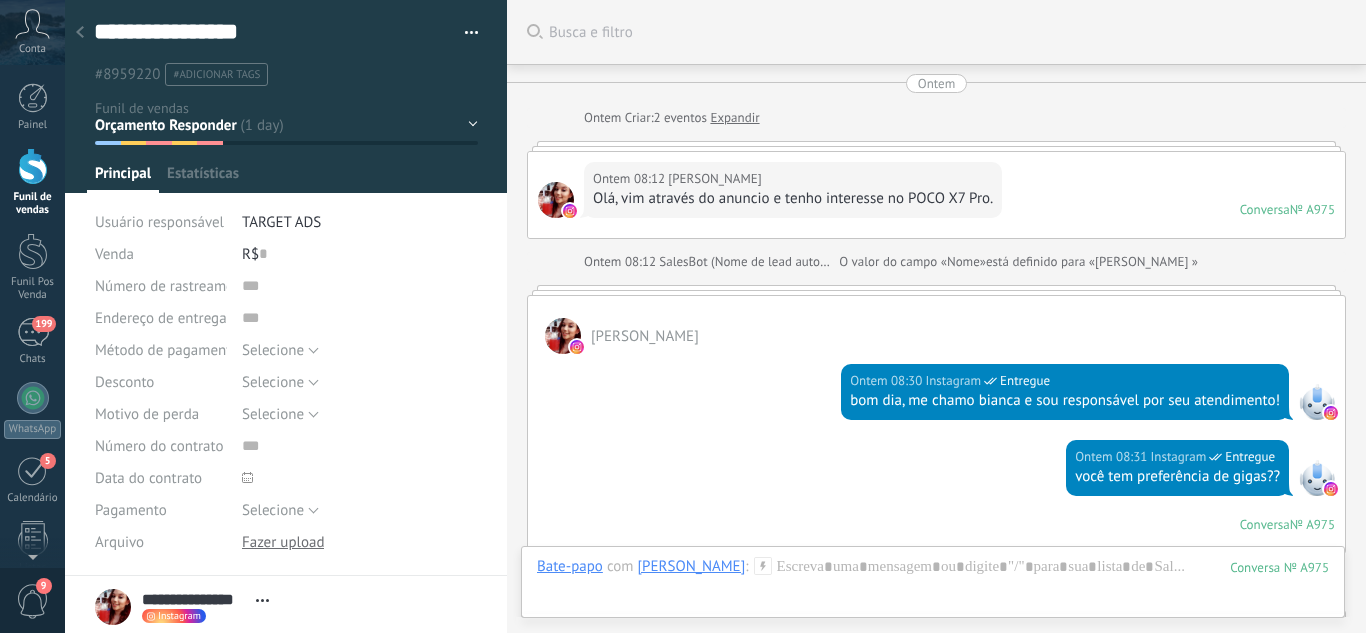 scroll, scrollTop: 30, scrollLeft: 0, axis: vertical 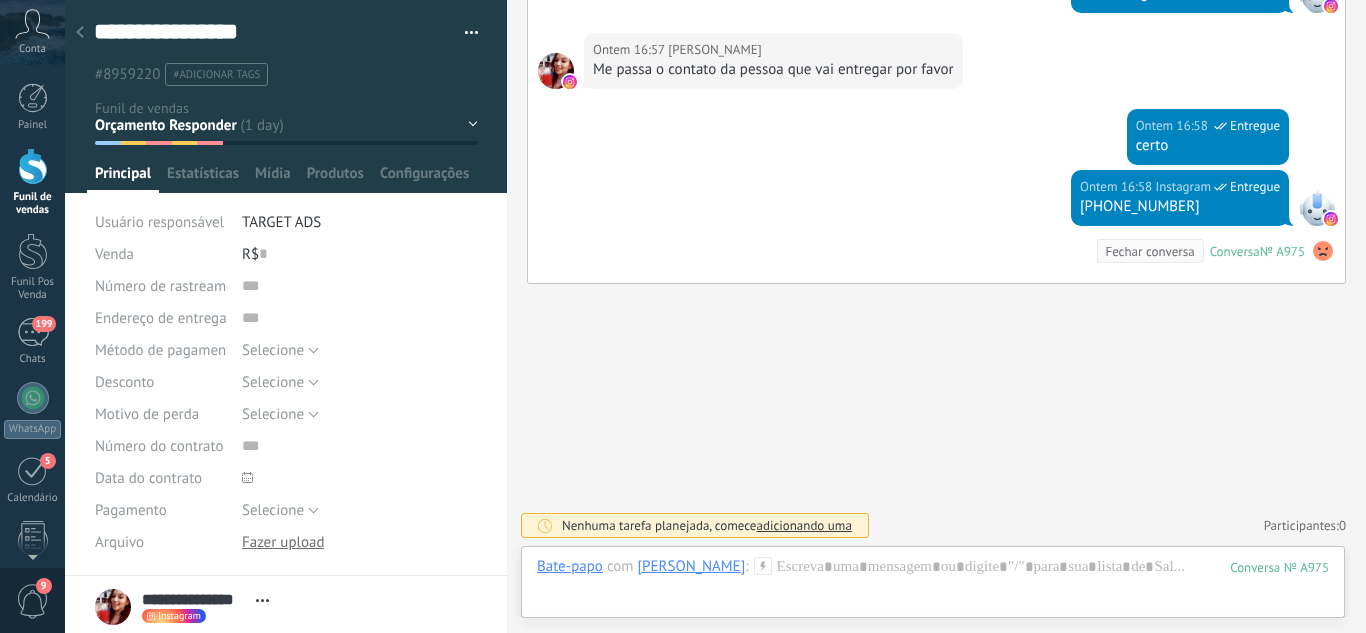 click on "Leads / Entrada
Atendimento
Atendimento Responder
Orçamento Enviado
Orçamento Responder
Negociação / Fechamento
-" at bounding box center [0, 0] 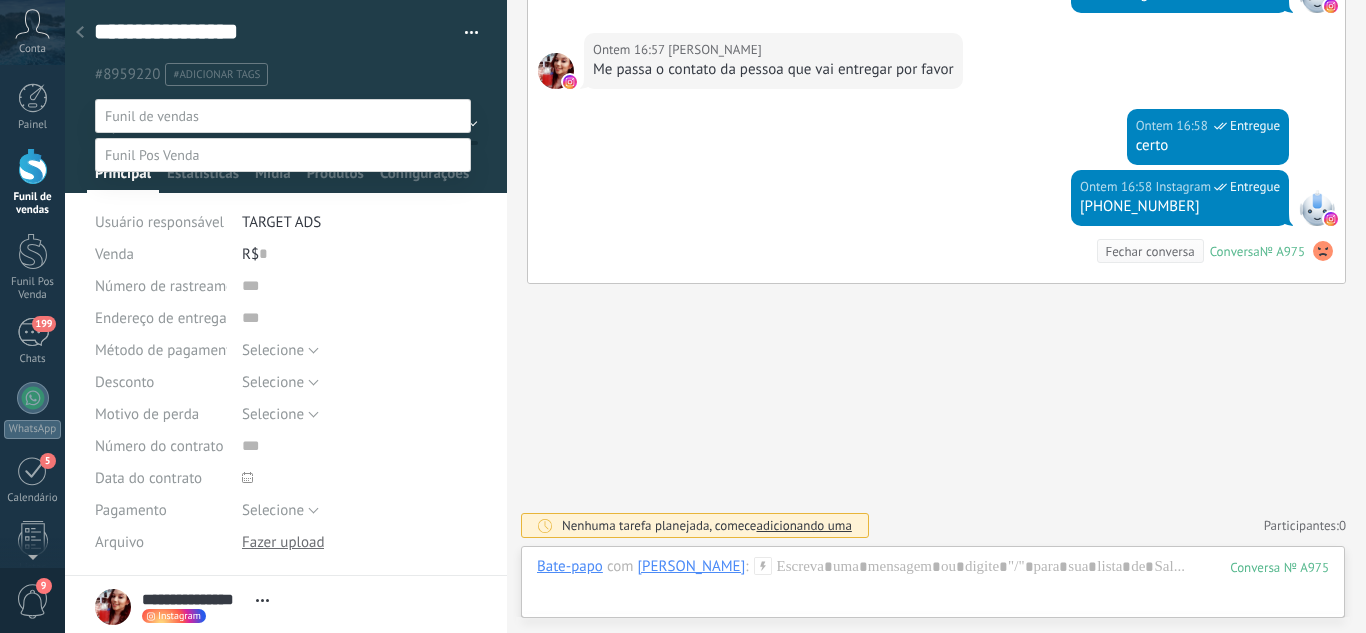 click at bounding box center [715, 316] 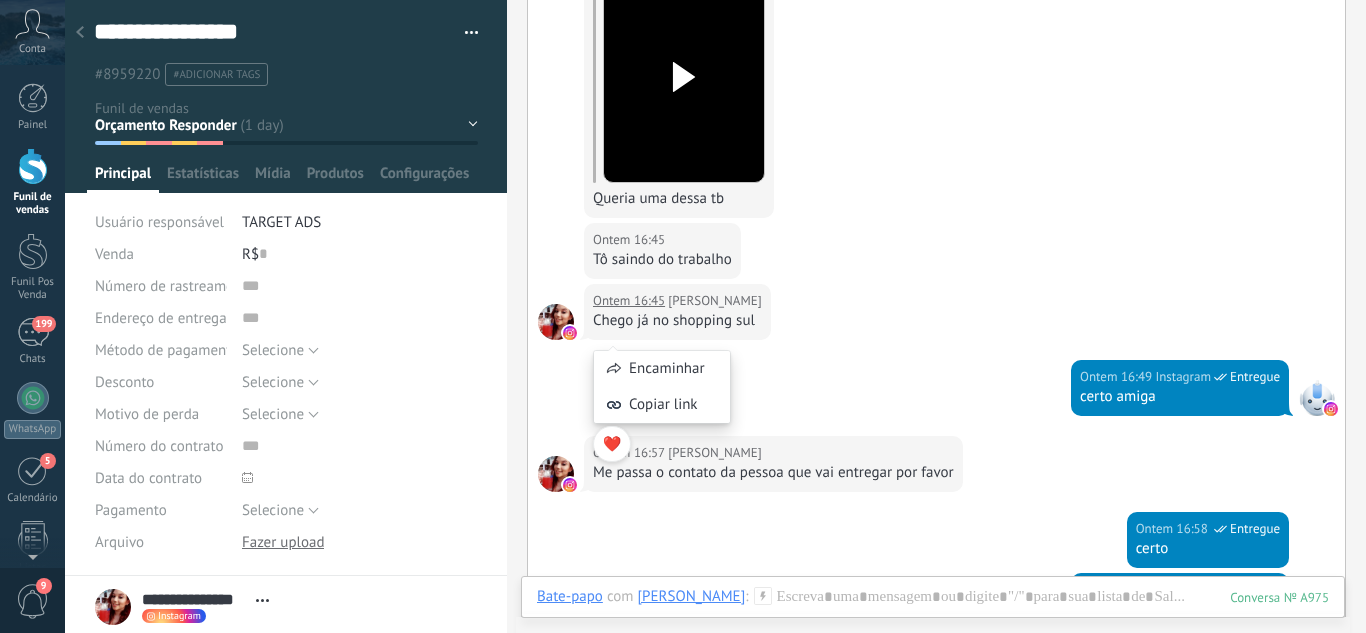 scroll, scrollTop: 2165, scrollLeft: 0, axis: vertical 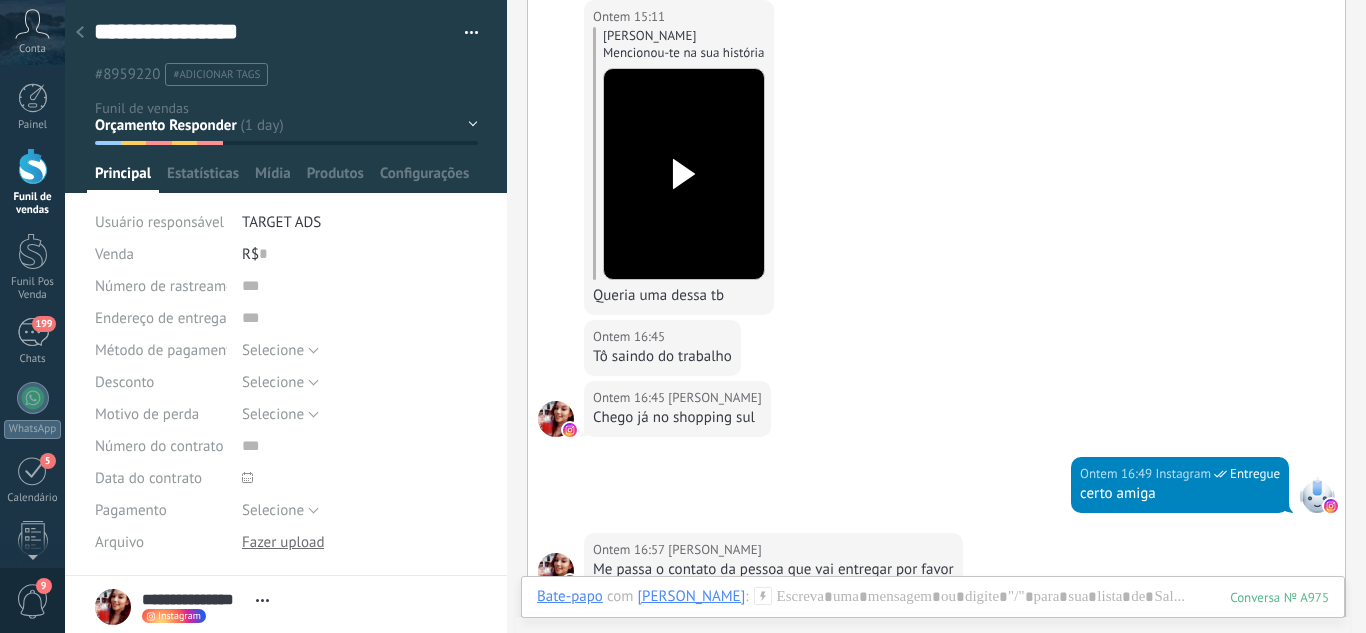 click at bounding box center [684, 174] 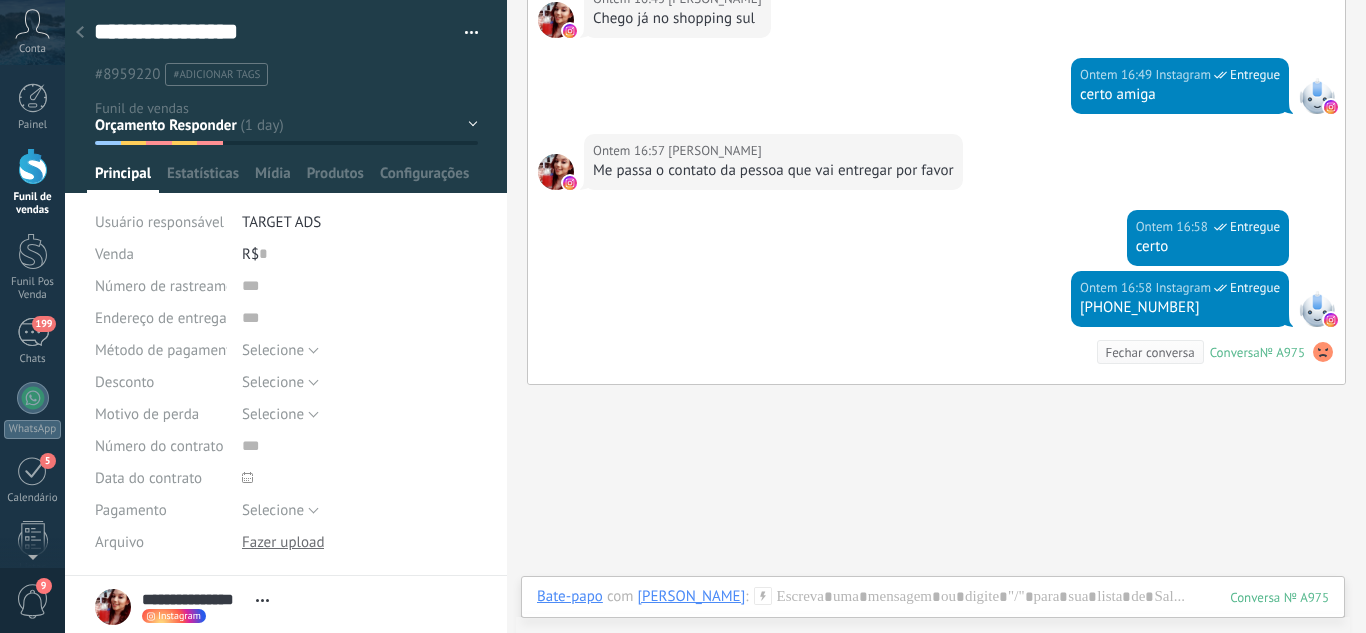 scroll, scrollTop: 2565, scrollLeft: 0, axis: vertical 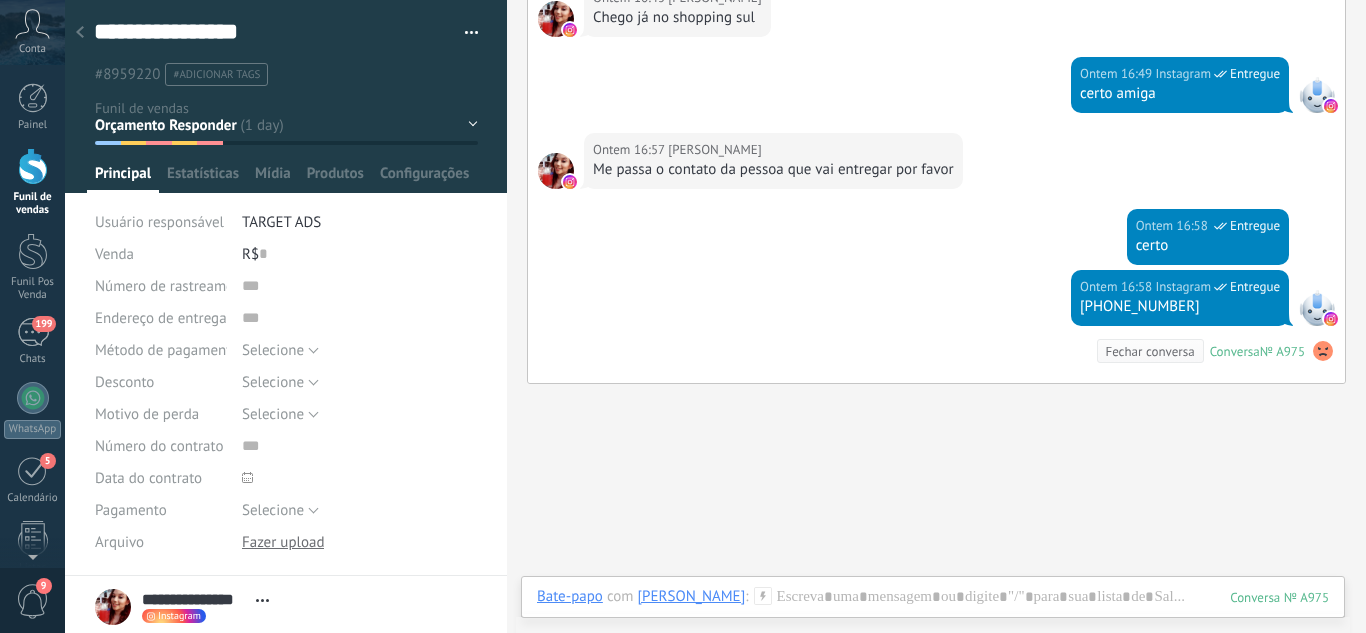 click at bounding box center [286, 96] 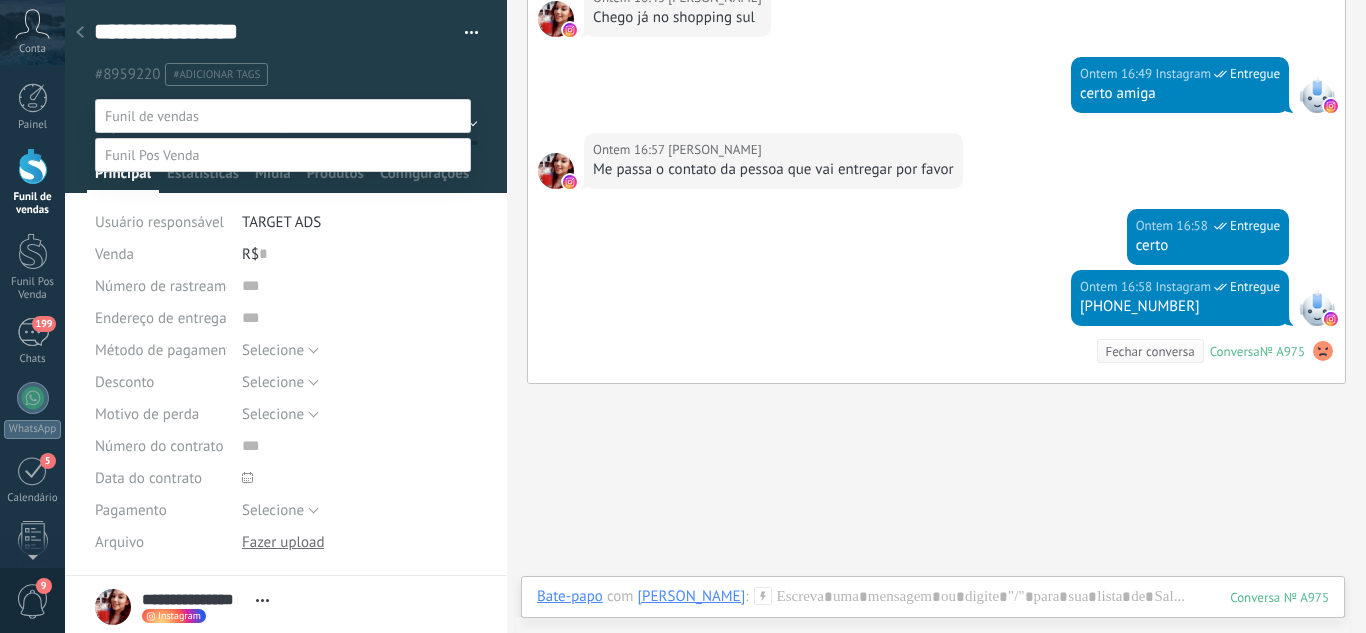 click on "Orçamento Enviado" at bounding box center (0, 0) 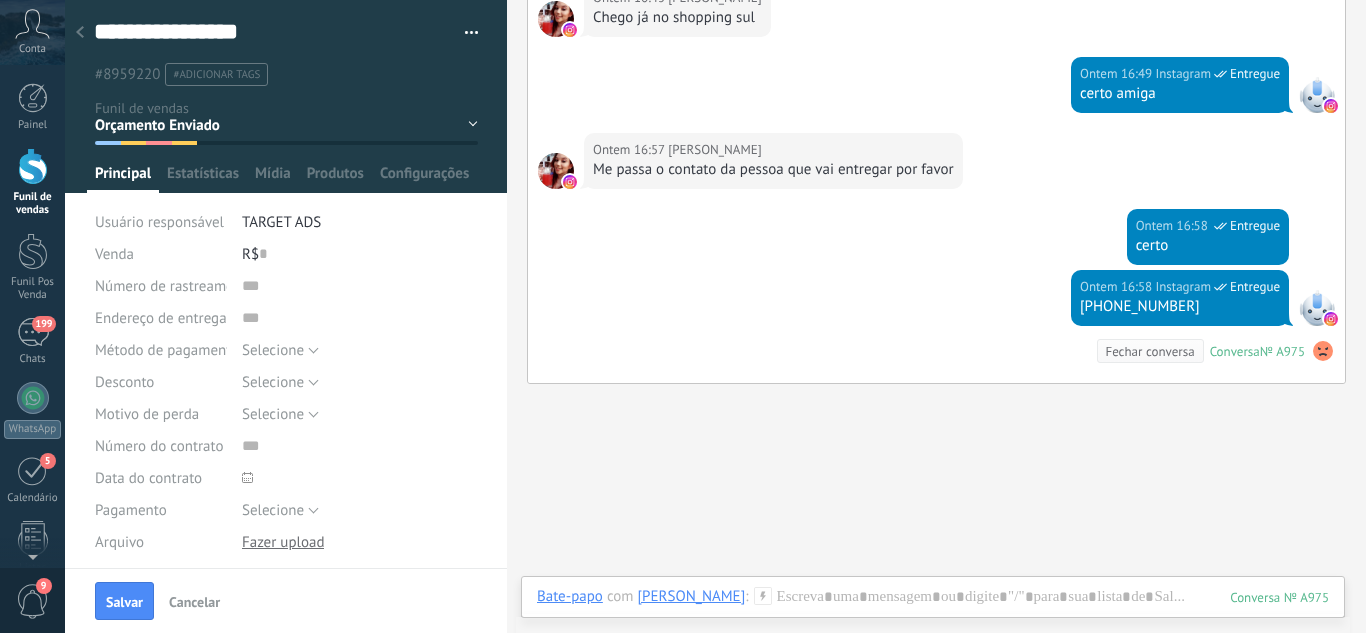 click on "Leads / Entrada
Atendimento
Atendimento Responder
Orçamento Enviado
Orçamento Responder
Negociação / Fechamento
-" at bounding box center (0, 0) 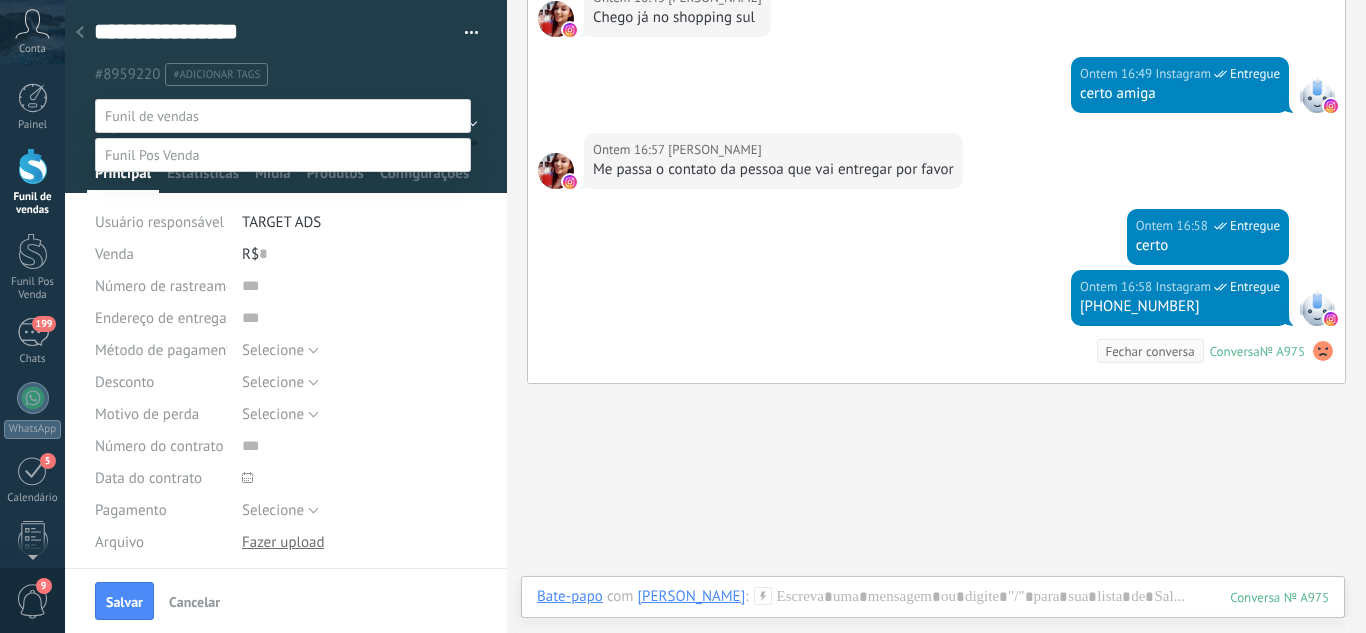 click on "Fechamento ([PERSON_NAME]) Whats - Pós-venda" at bounding box center [0, 0] 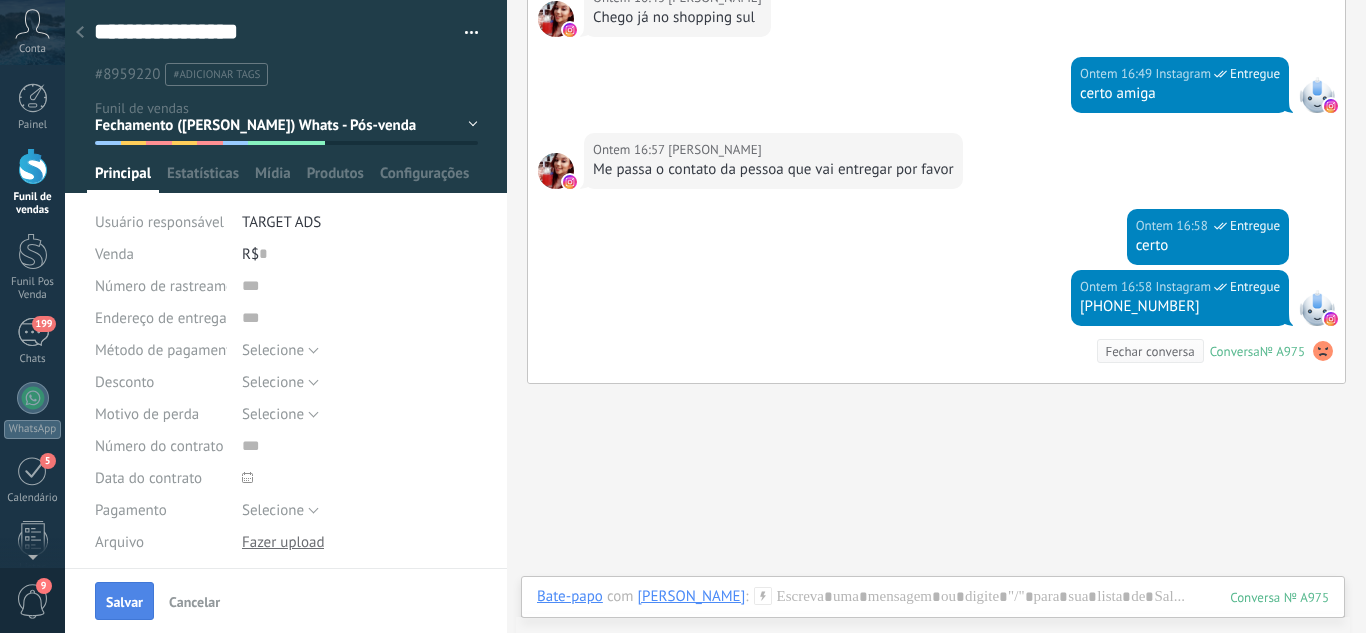 click on "Salvar" at bounding box center (124, 602) 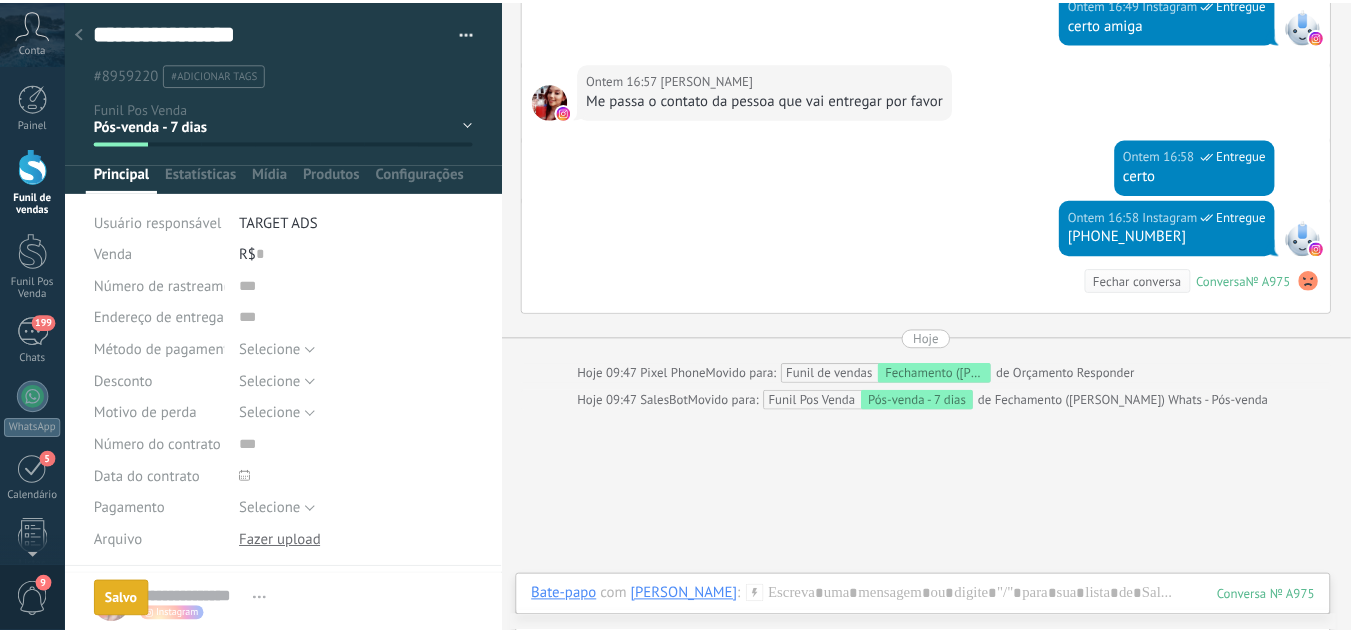 scroll, scrollTop: 2662, scrollLeft: 0, axis: vertical 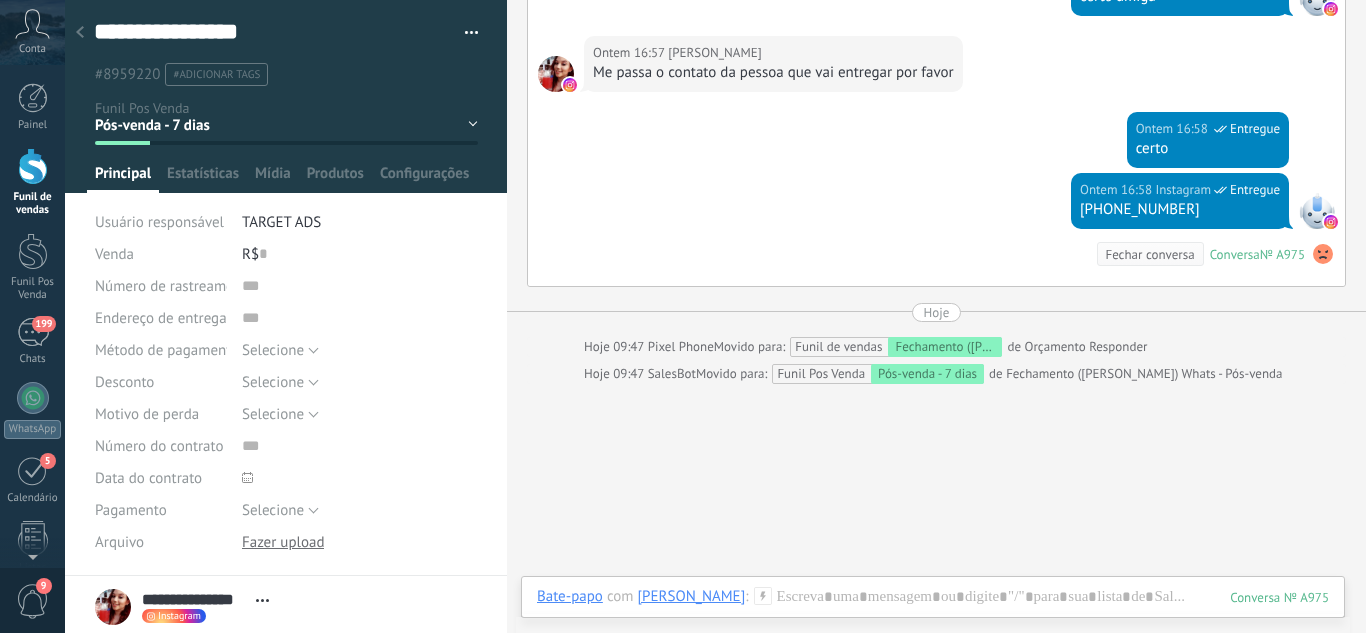 click at bounding box center [80, 33] 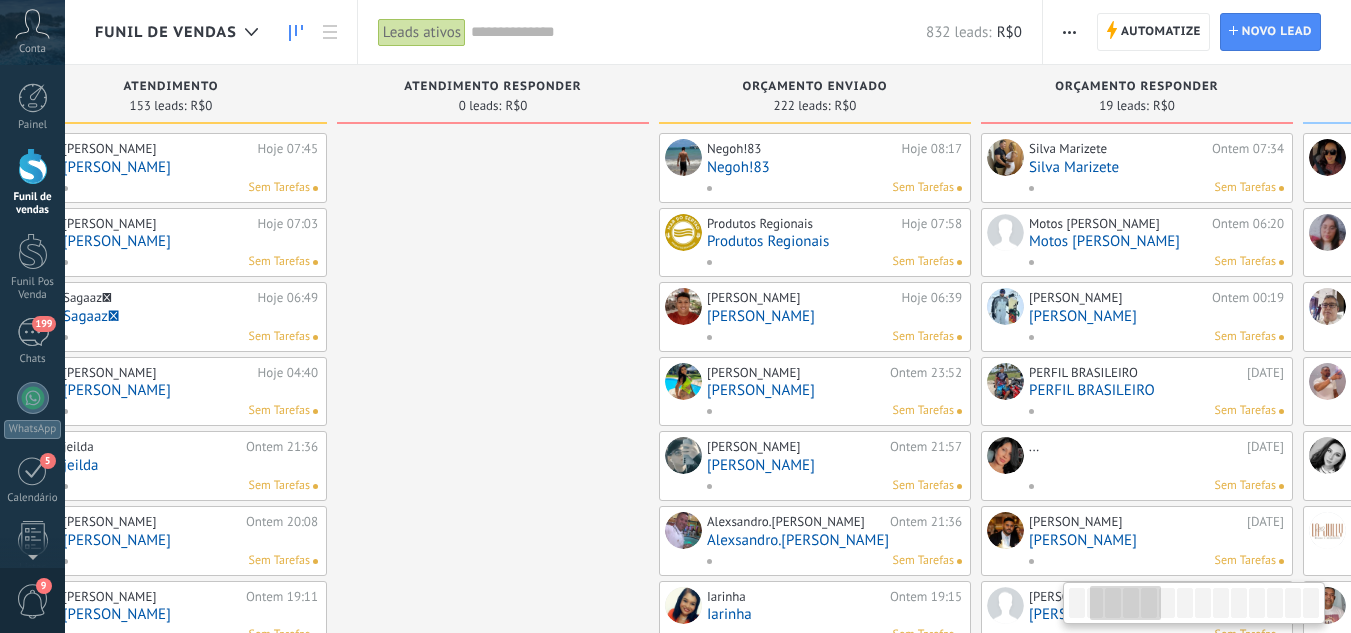 drag, startPoint x: 838, startPoint y: 247, endPoint x: 772, endPoint y: 279, distance: 73.34848 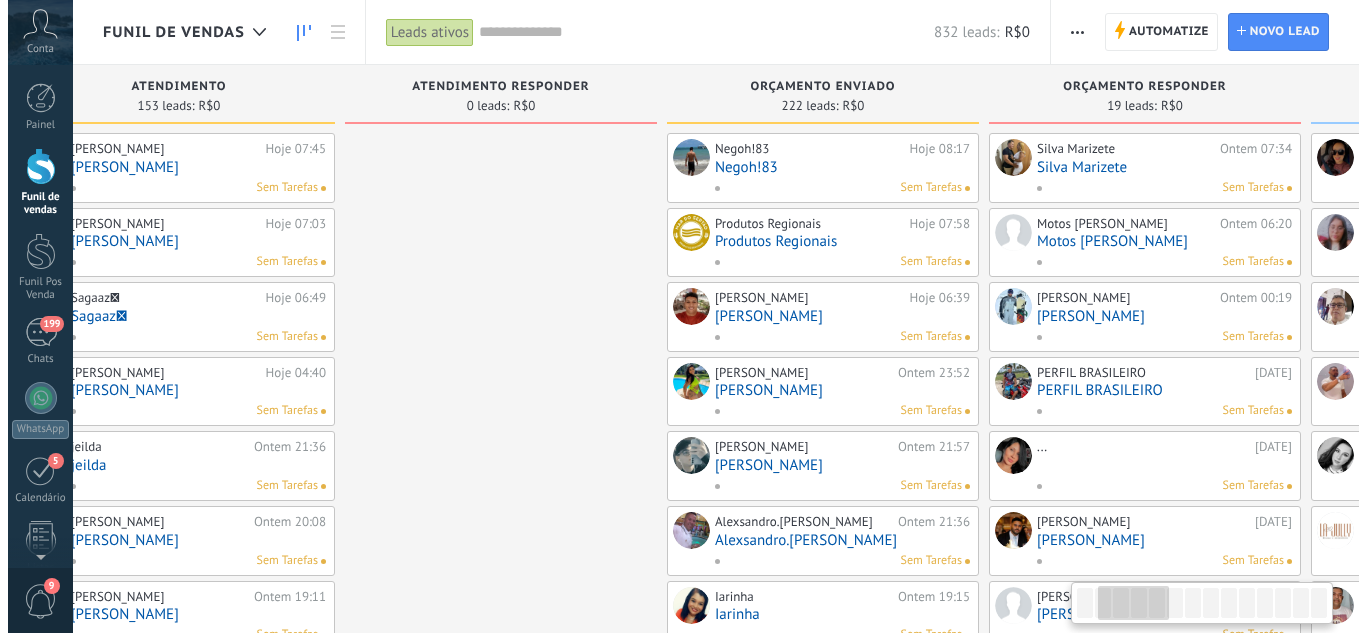 scroll, scrollTop: 0, scrollLeft: 429, axis: horizontal 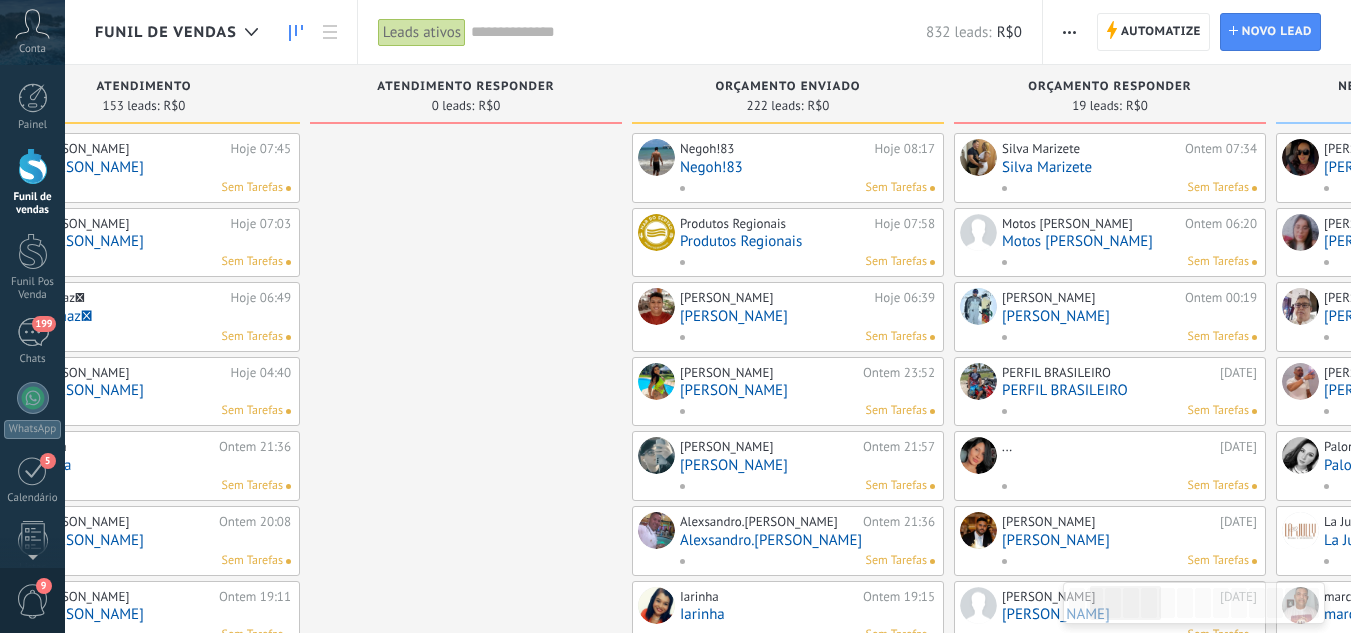 click on "Silva Marizete" at bounding box center (1129, 167) 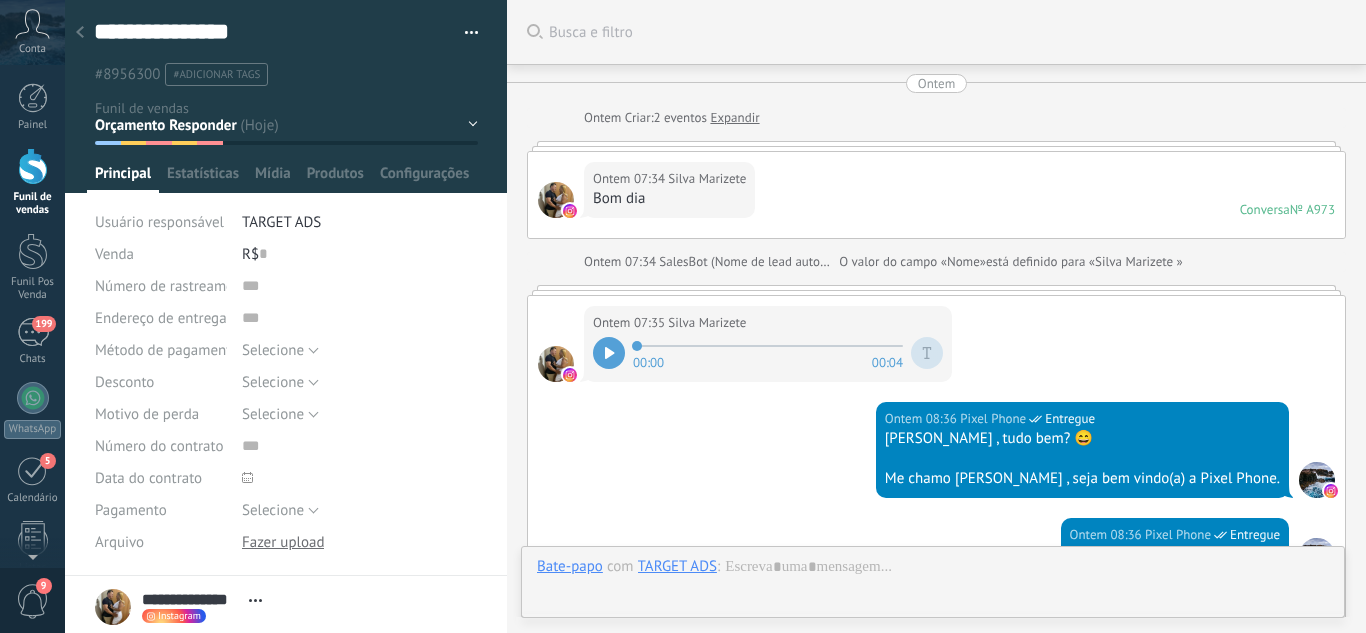 scroll, scrollTop: 30, scrollLeft: 0, axis: vertical 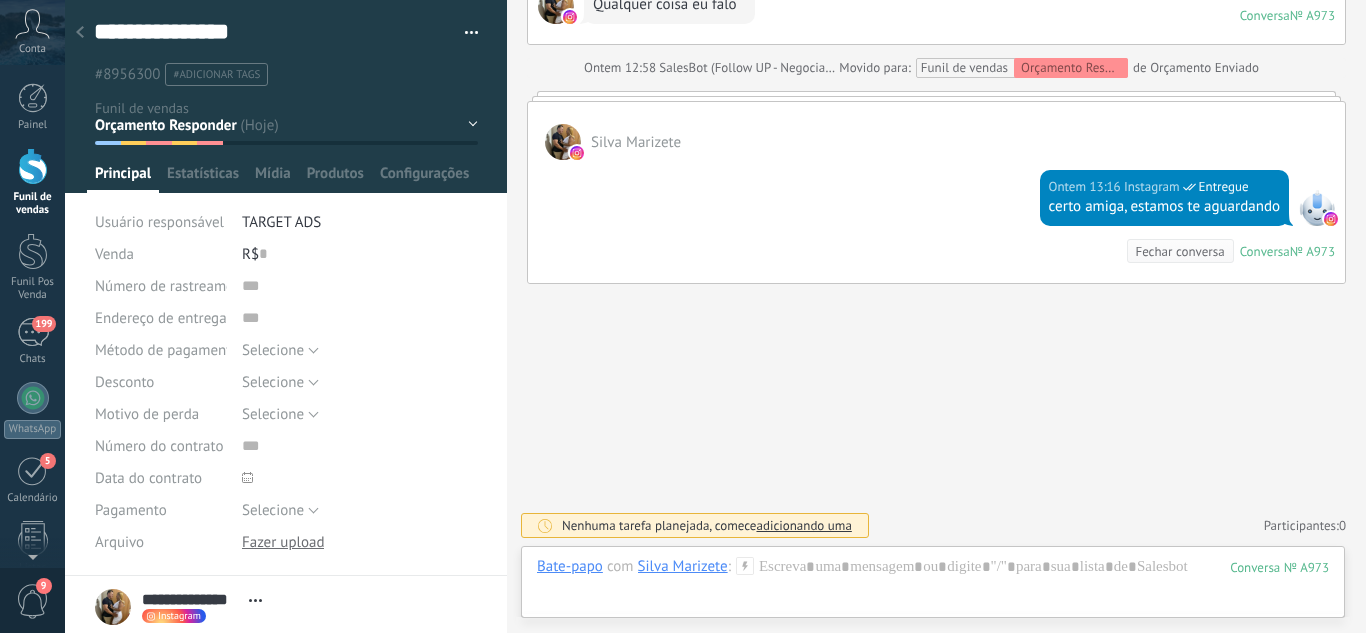 click on "Leads / Entrada
Atendimento
Atendimento Responder
Orçamento Enviado
Orçamento Responder
Negociação / Fechamento
-" at bounding box center [0, 0] 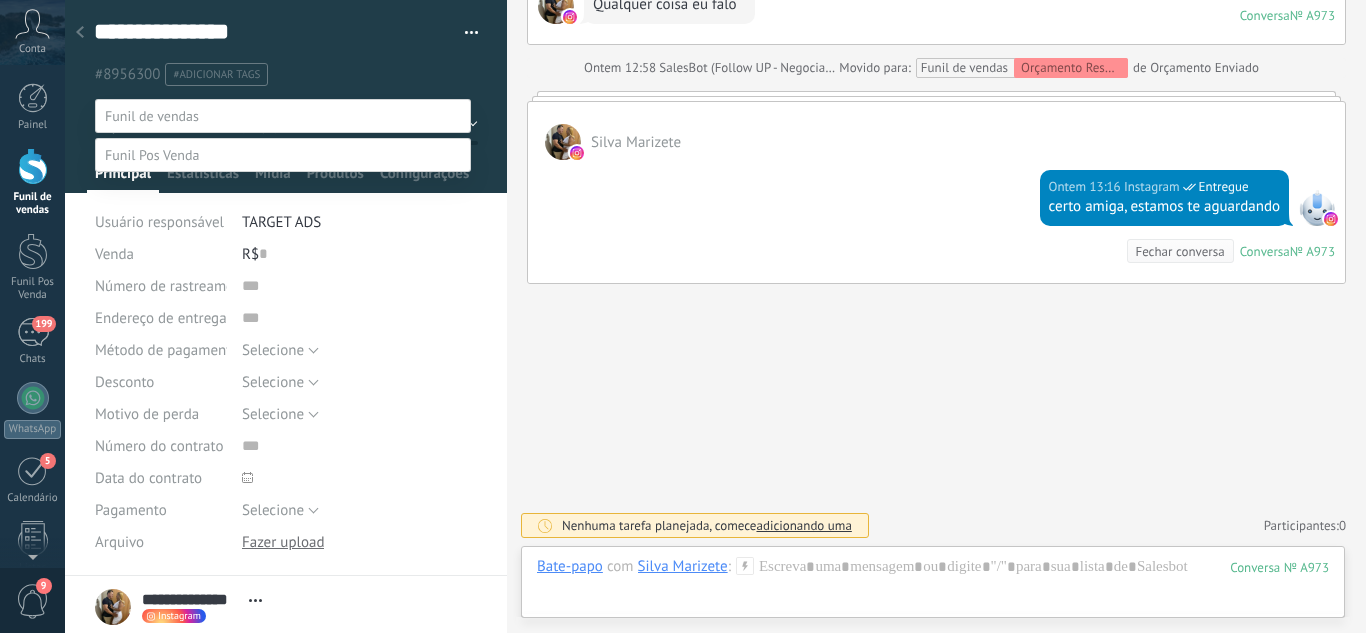 click on "Perdido / Desqualificado" at bounding box center (0, 0) 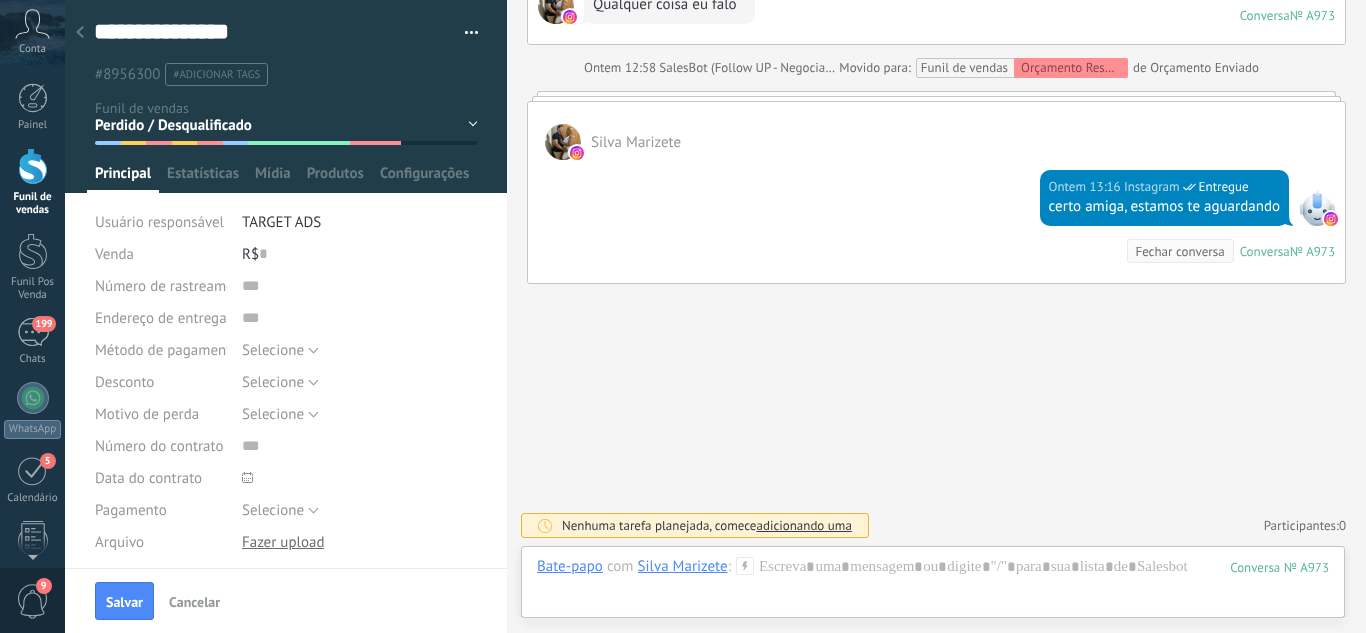 click on "Salvar" at bounding box center [124, 602] 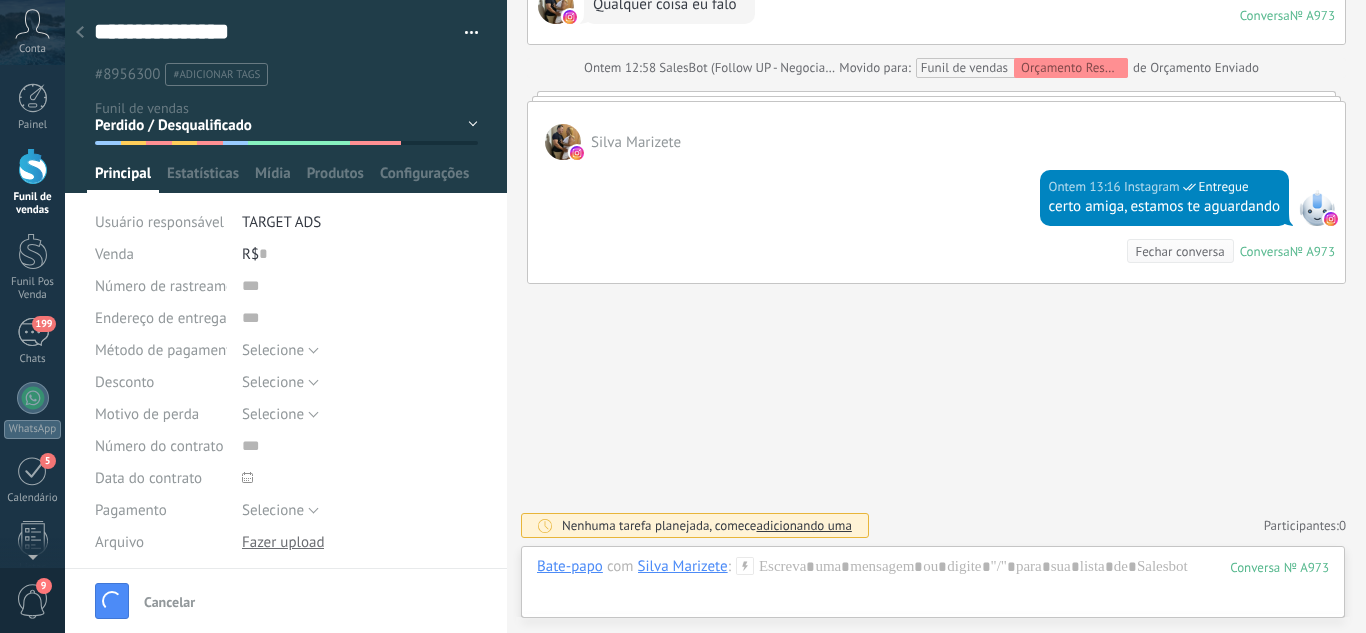 click at bounding box center [80, 33] 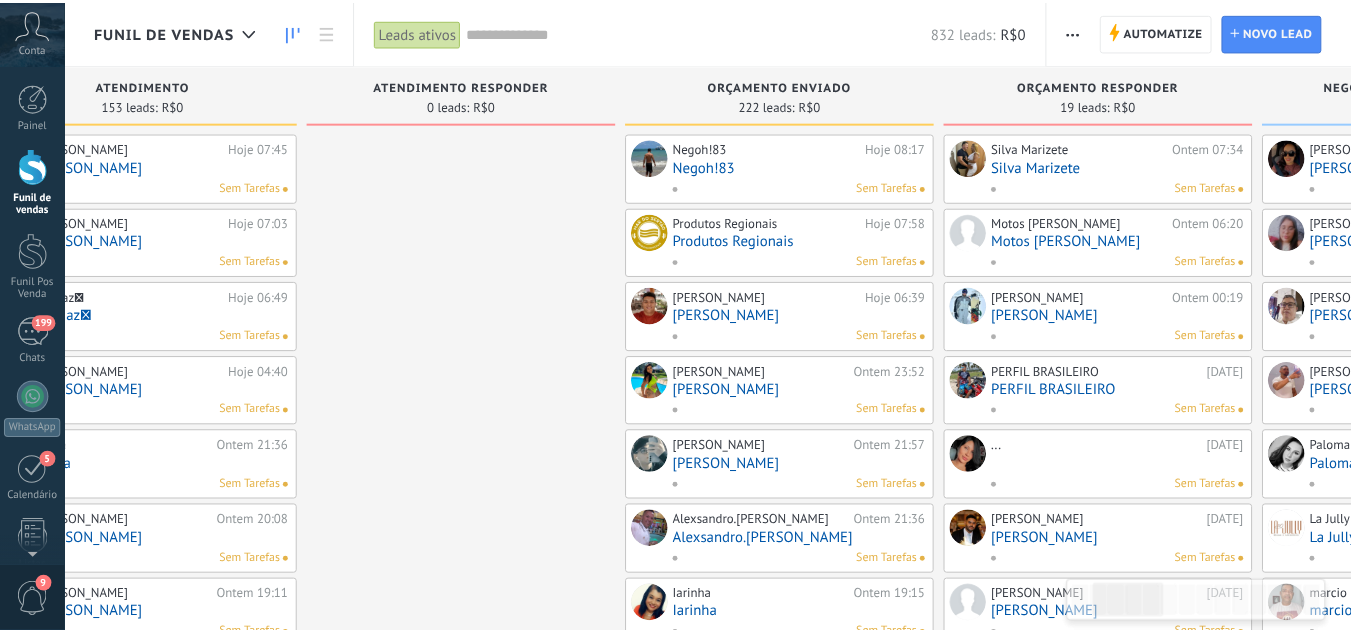 scroll, scrollTop: 0, scrollLeft: 0, axis: both 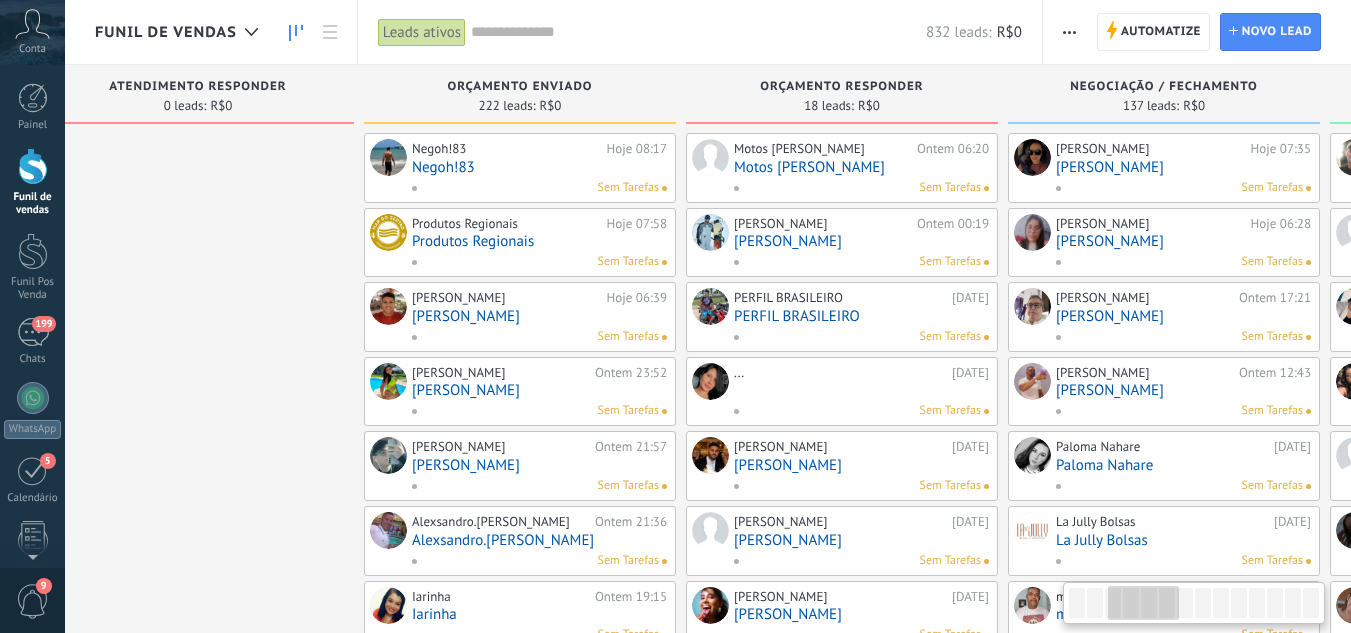drag, startPoint x: 759, startPoint y: 254, endPoint x: 138, endPoint y: 353, distance: 628.8418 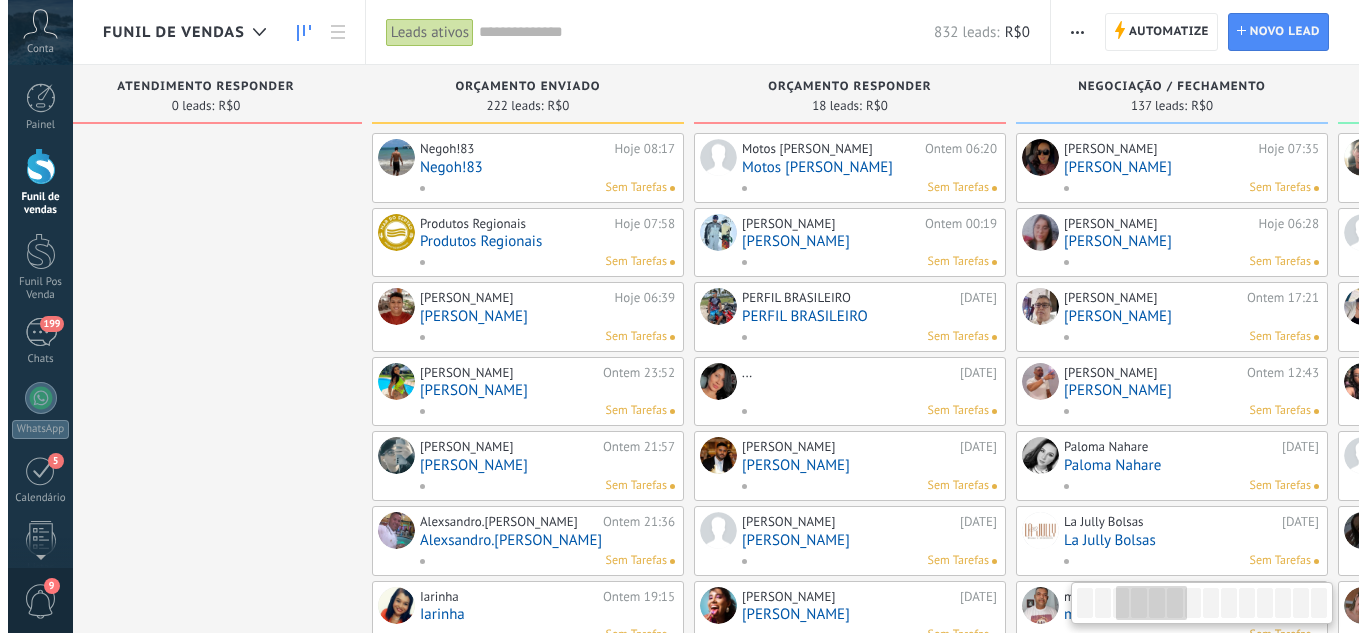 scroll, scrollTop: 0, scrollLeft: 715, axis: horizontal 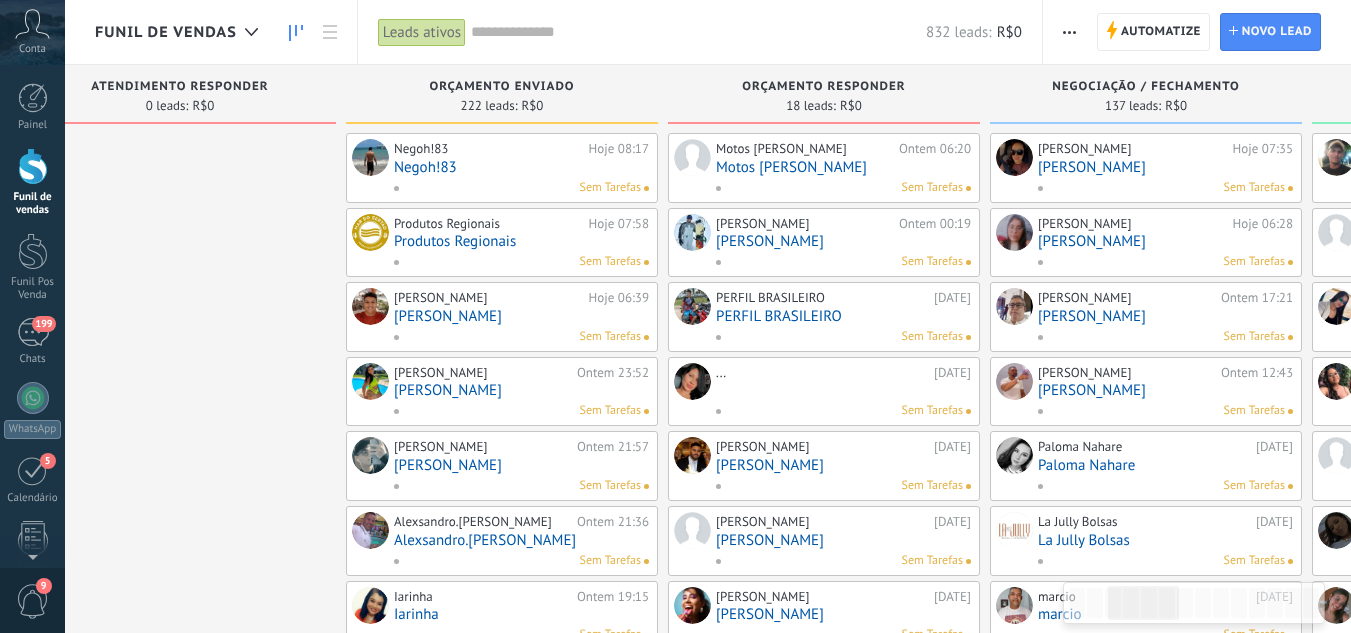 click on "Motos [PERSON_NAME]" at bounding box center (843, 167) 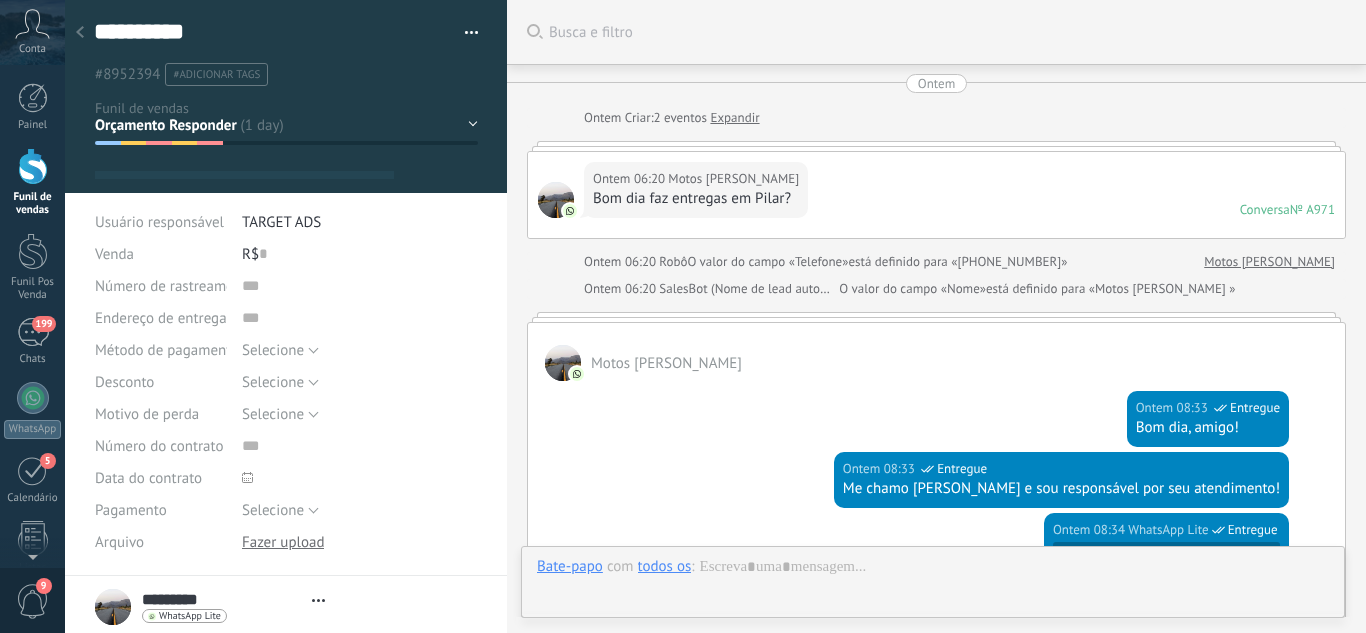click on "Leads / Entrada
Atendimento
Atendimento Responder
Orçamento Enviado
Orçamento Responder
Negociação / Fechamento
-" at bounding box center [0, 0] 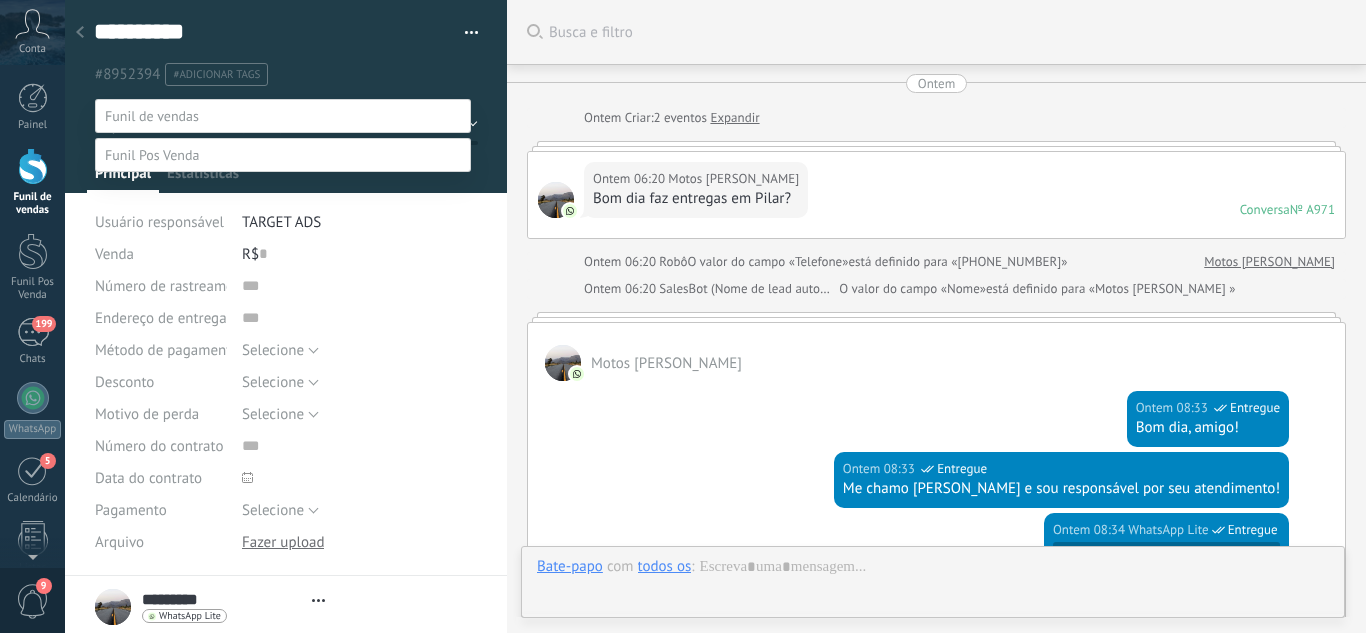 scroll, scrollTop: 2230, scrollLeft: 0, axis: vertical 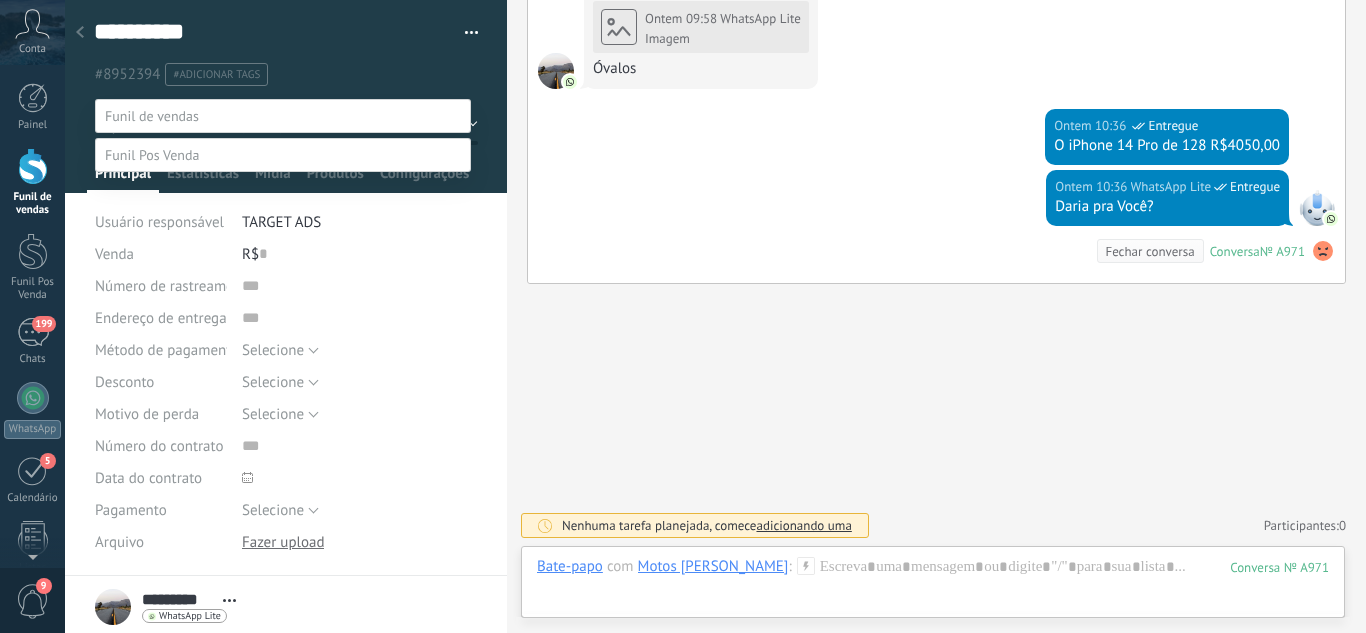 click on "Orçamento Enviado" at bounding box center [0, 0] 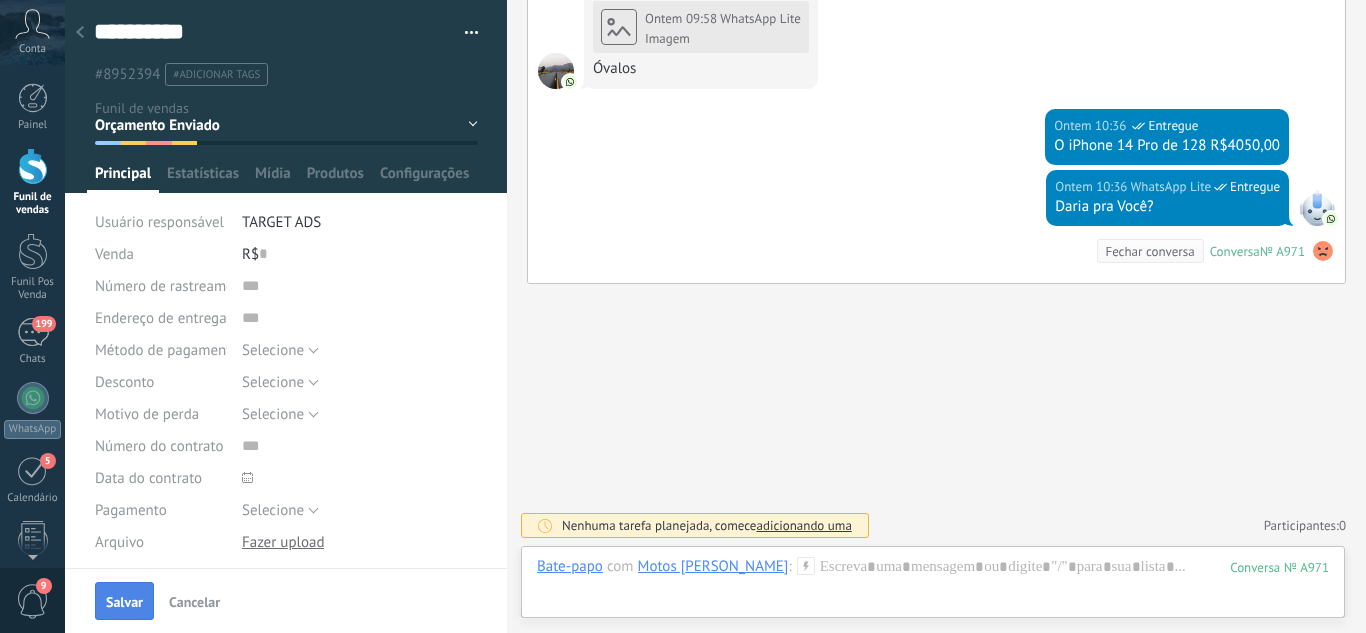 click on "Salvar" at bounding box center (124, 602) 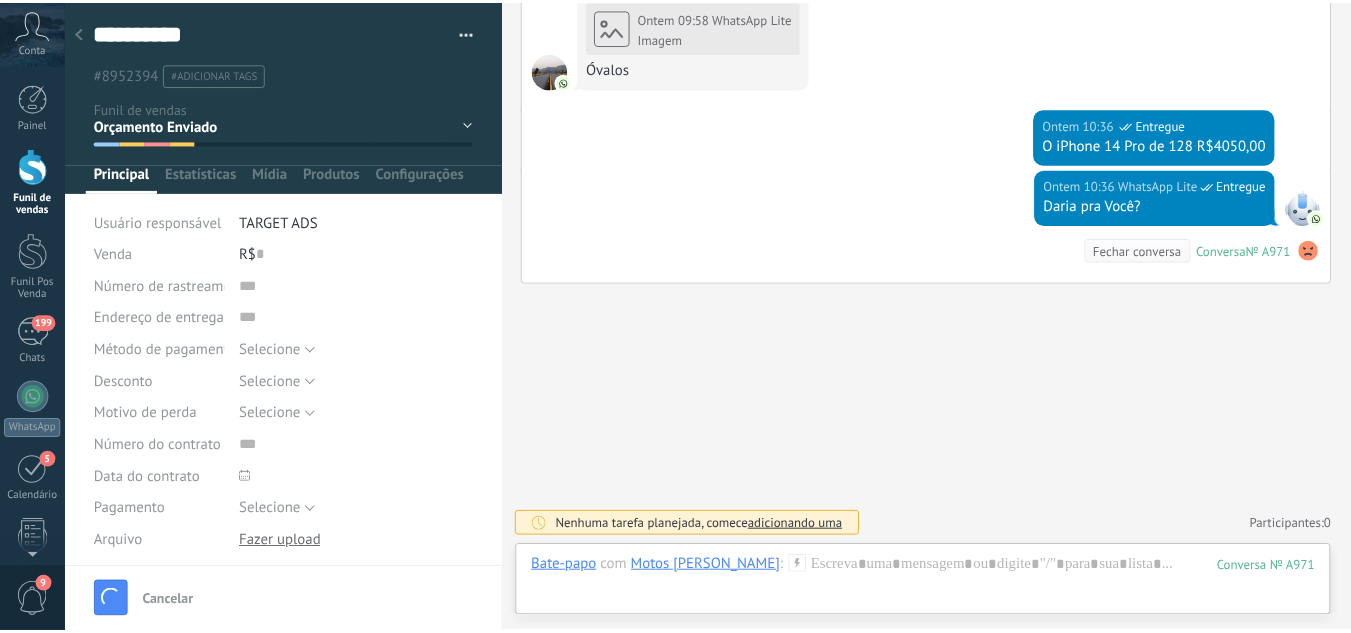 scroll, scrollTop: 2300, scrollLeft: 0, axis: vertical 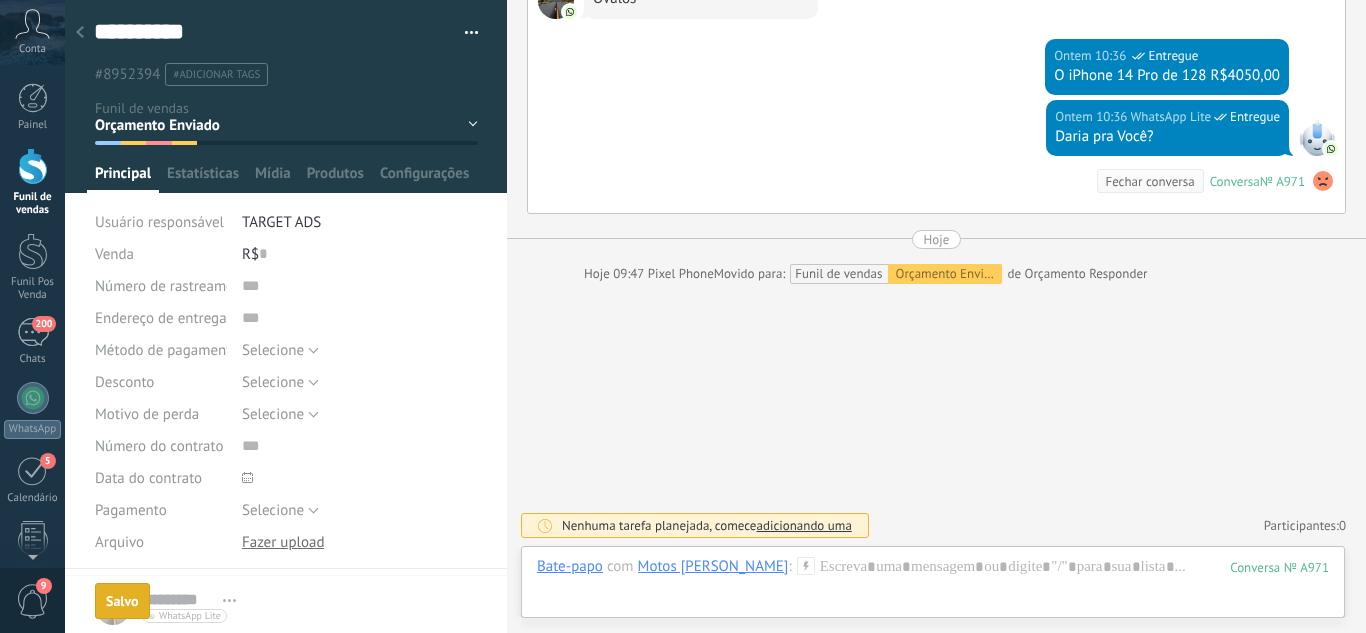 click at bounding box center [80, 33] 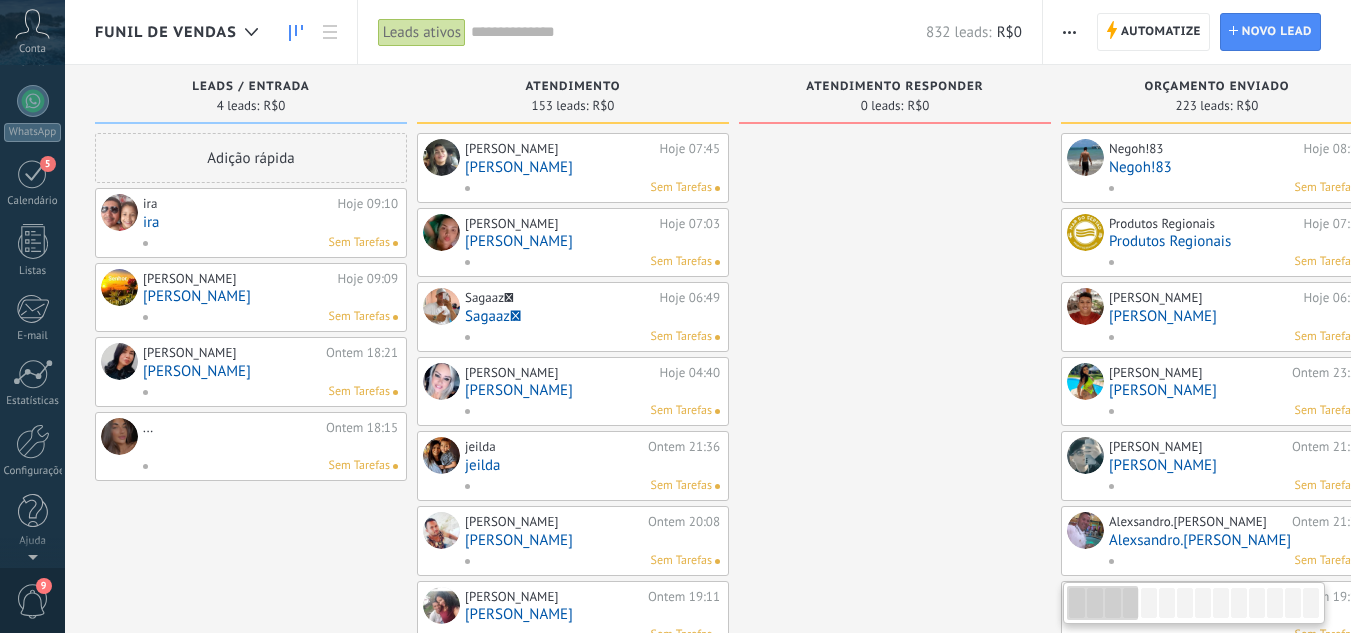 scroll, scrollTop: 0, scrollLeft: 0, axis: both 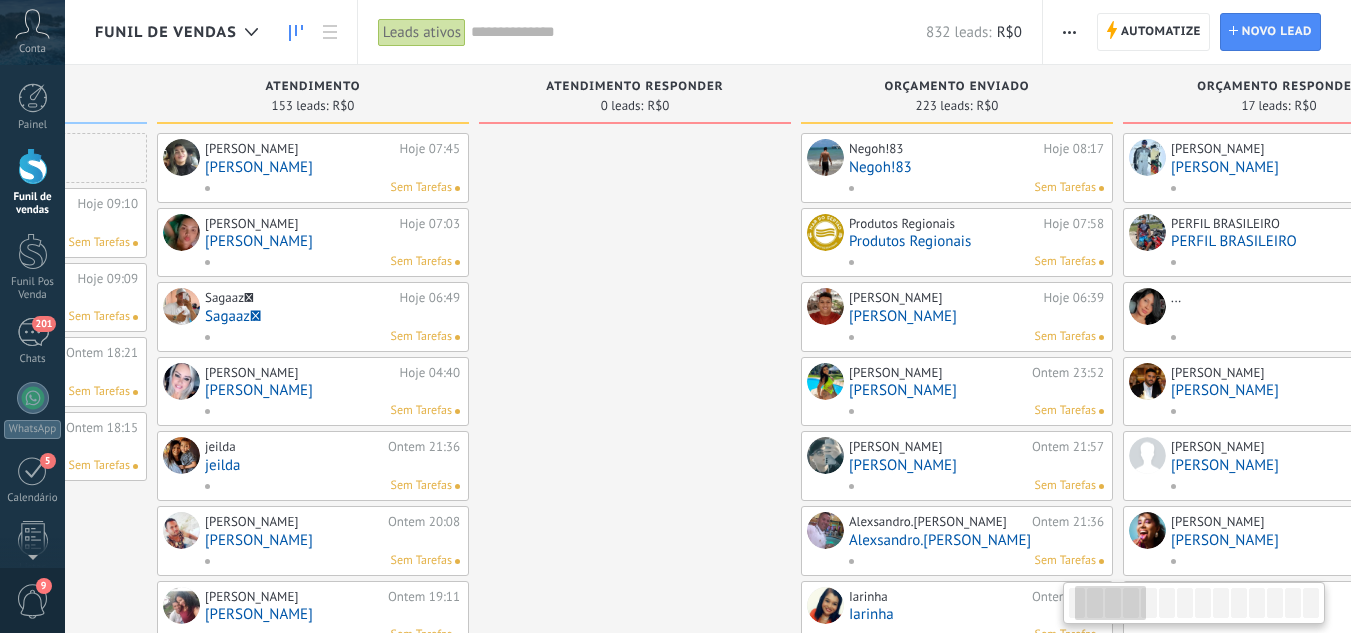 drag, startPoint x: 784, startPoint y: 263, endPoint x: 357, endPoint y: 304, distance: 428.96387 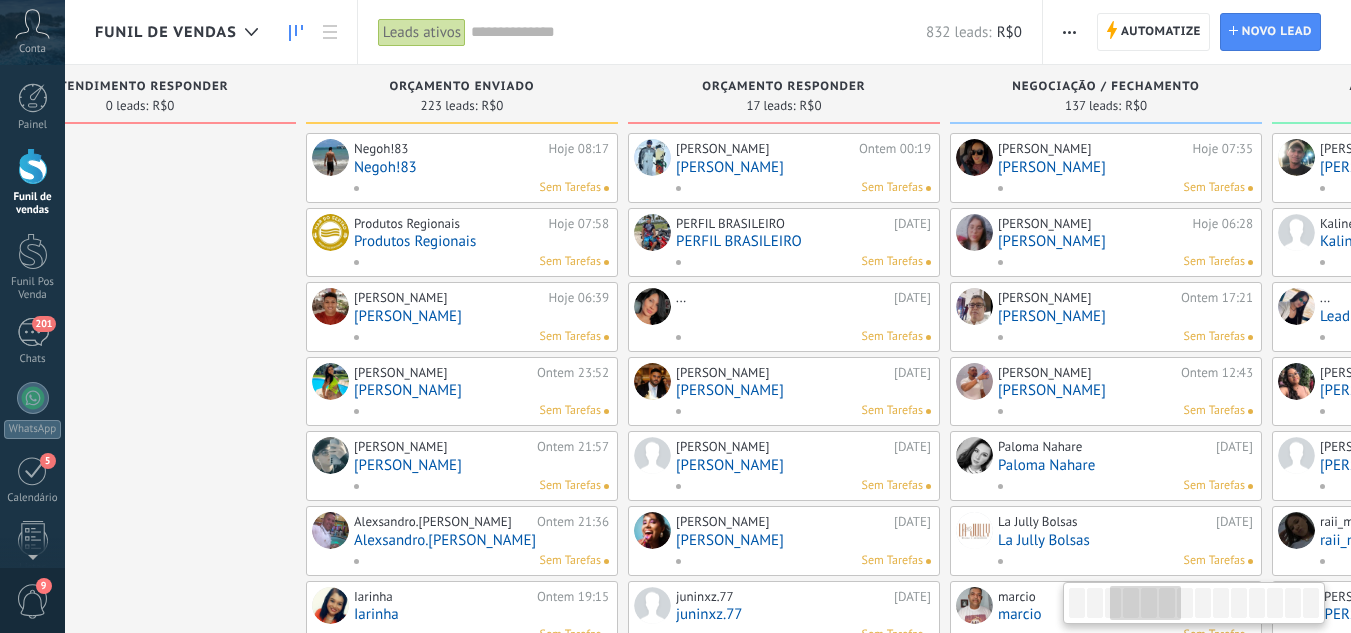 drag, startPoint x: 313, startPoint y: 300, endPoint x: 147, endPoint y: 303, distance: 166.0271 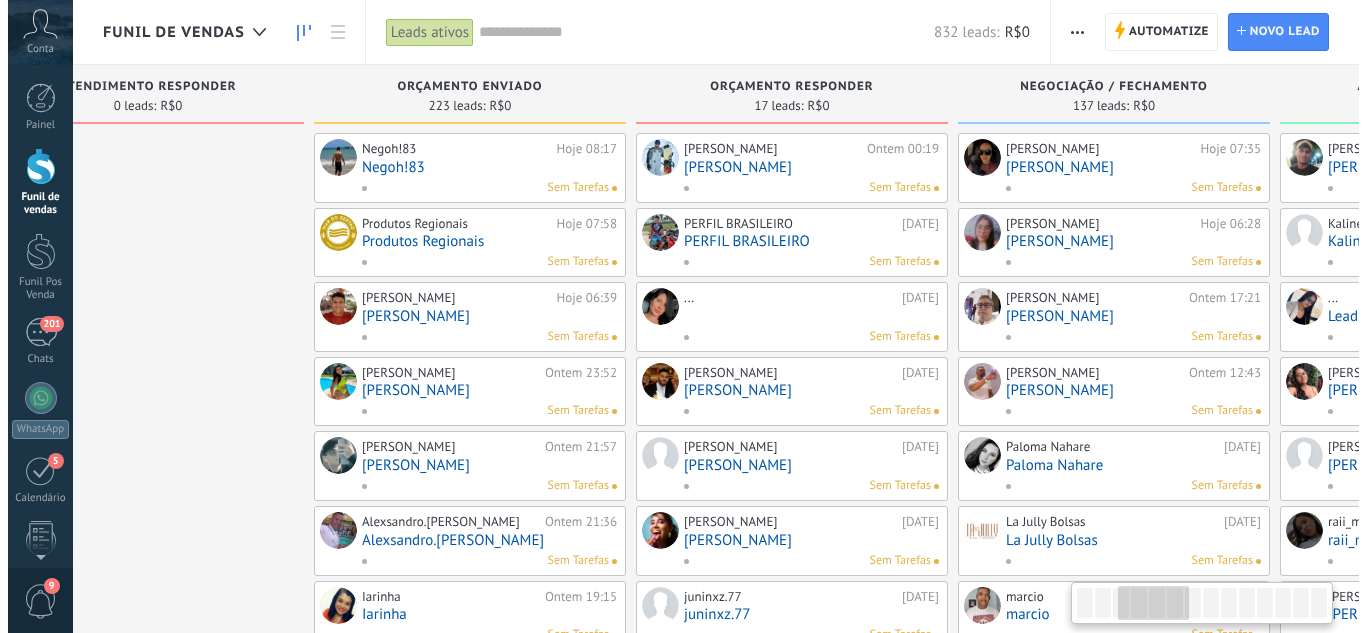 scroll, scrollTop: 0, scrollLeft: 786, axis: horizontal 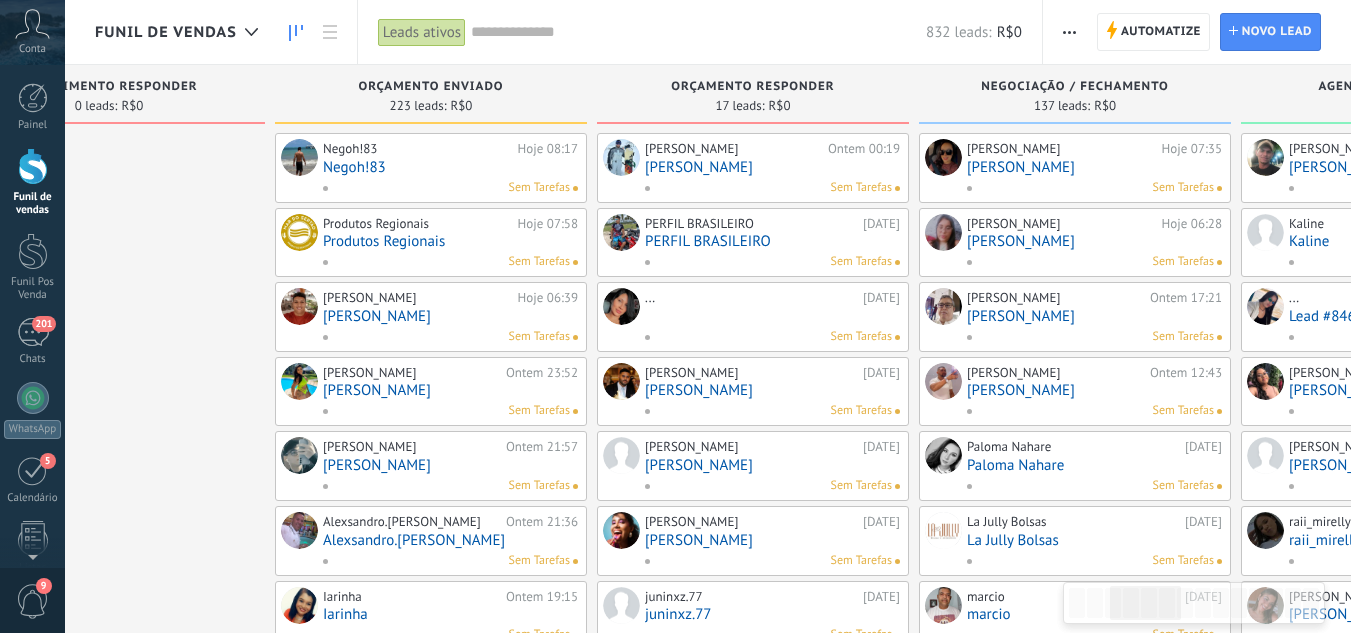 click on "[PERSON_NAME]" at bounding box center [772, 167] 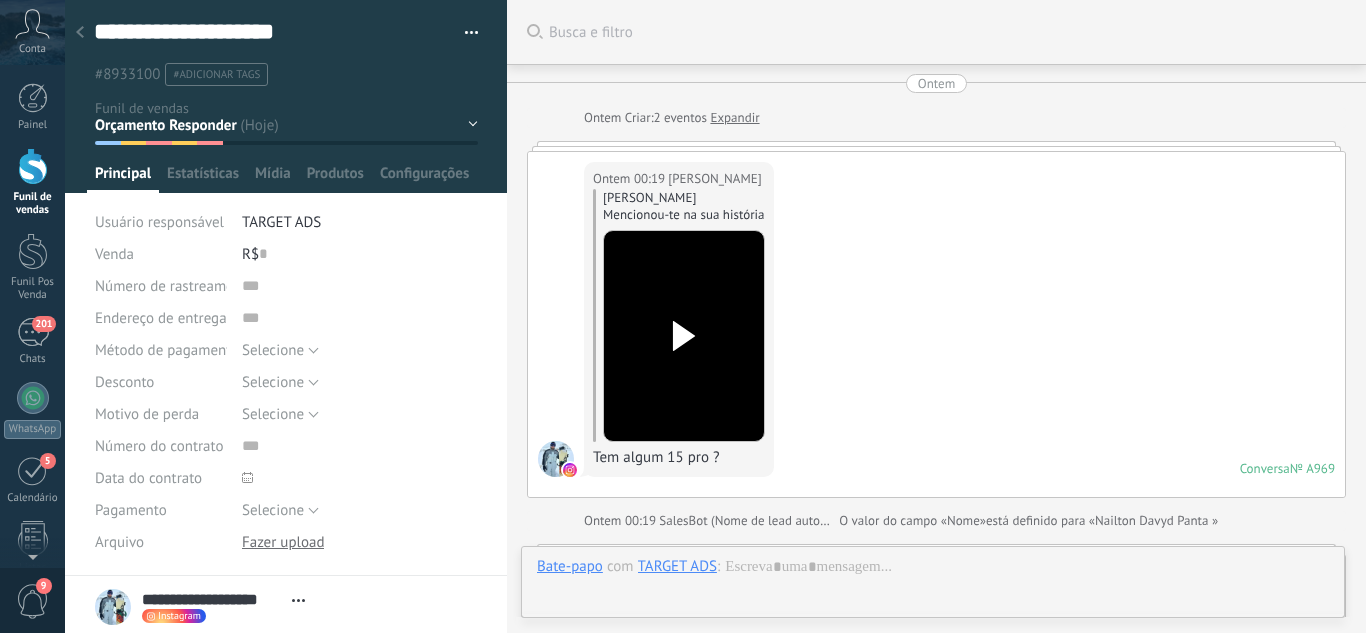 scroll, scrollTop: 30, scrollLeft: 0, axis: vertical 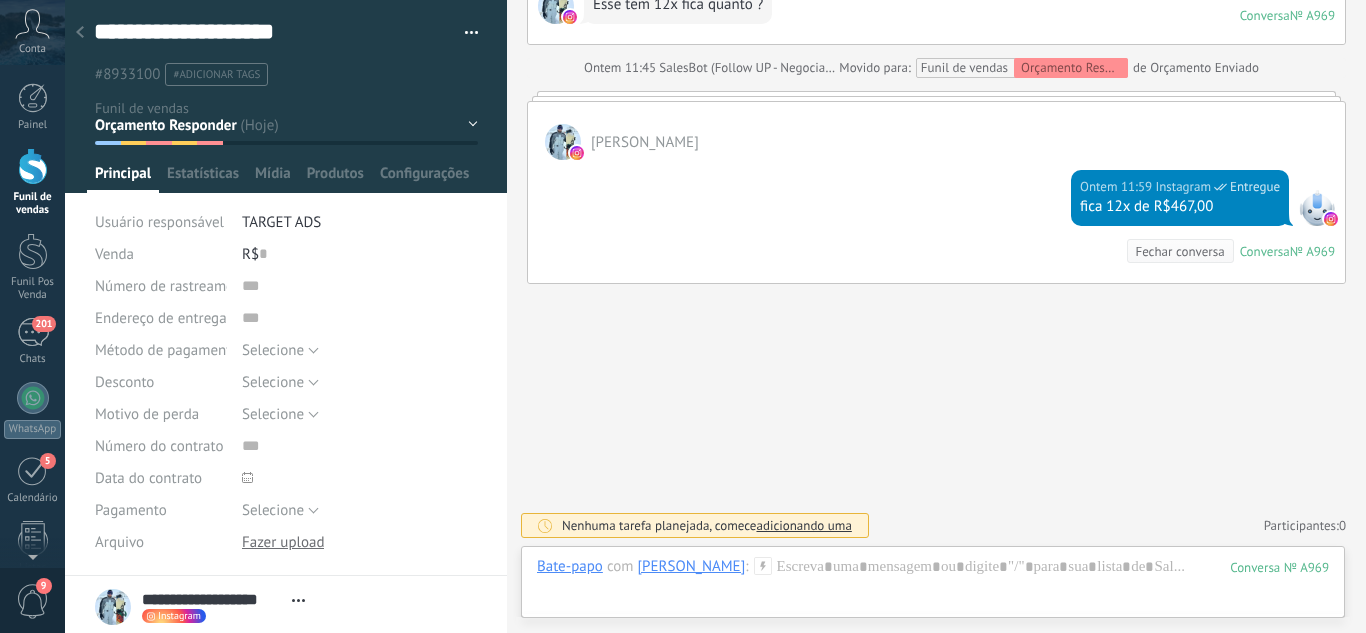 click on "Leads / Entrada
Atendimento
Atendimento Responder
Orçamento Enviado
Orçamento Responder
Negociação / Fechamento
-" at bounding box center (0, 0) 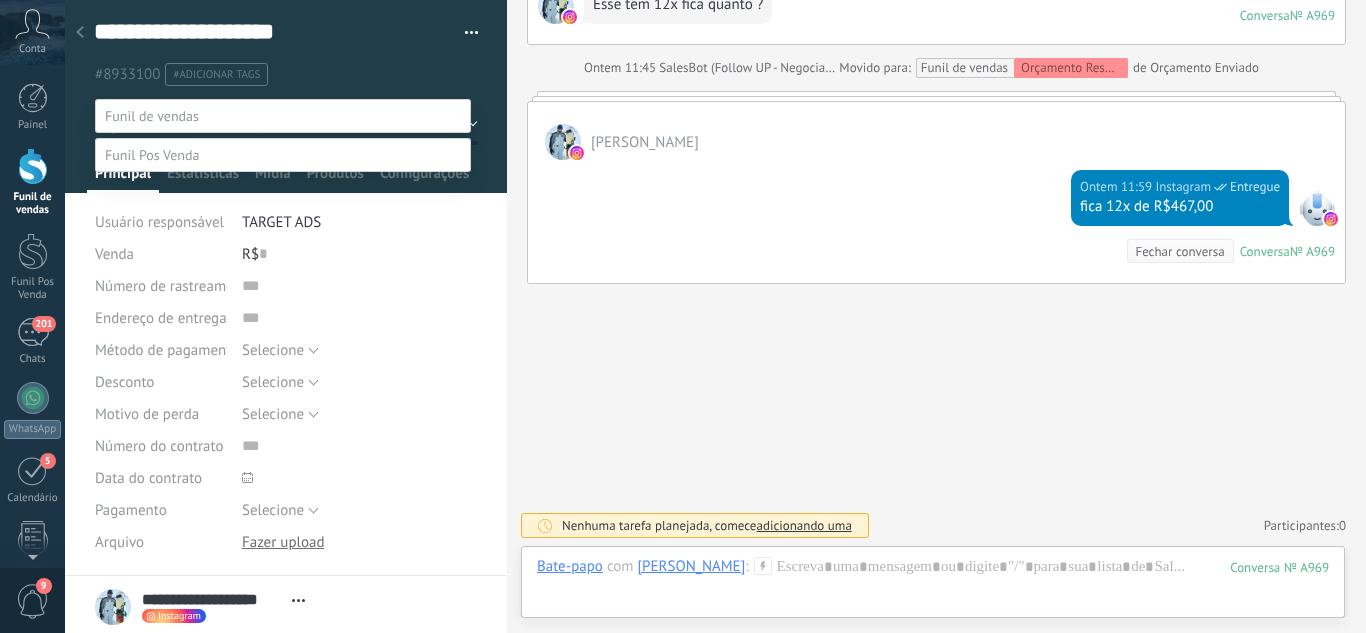 click at bounding box center (715, 316) 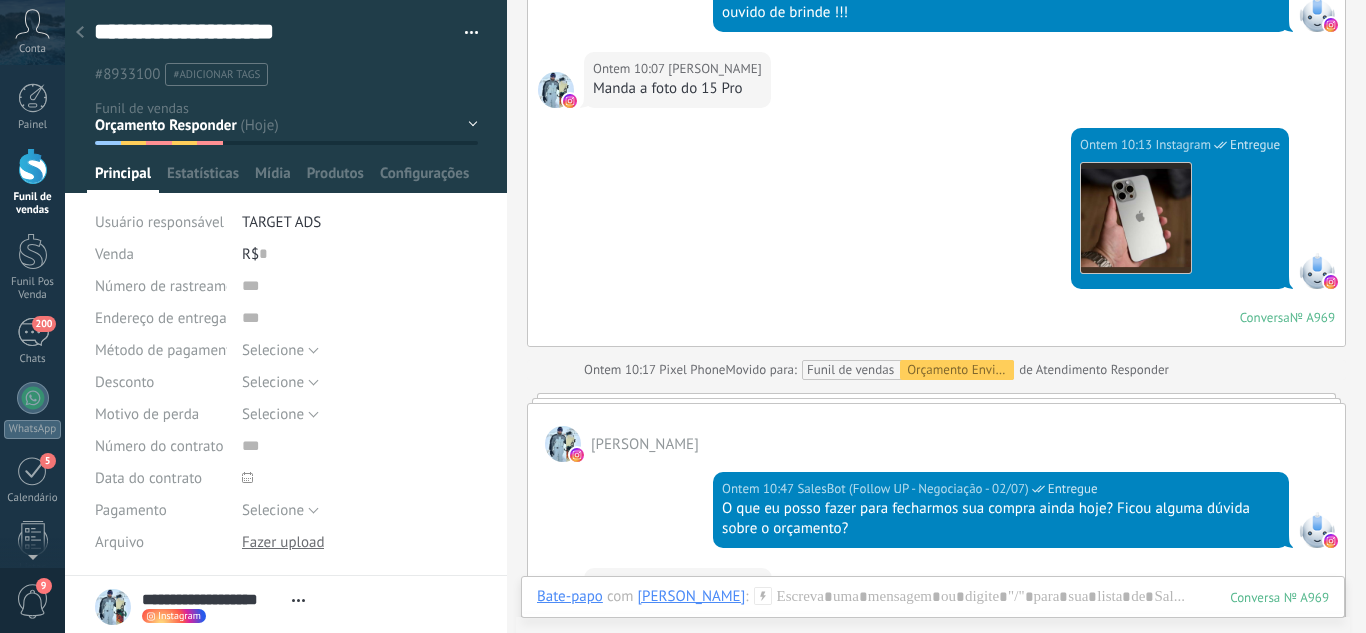 scroll, scrollTop: 2157, scrollLeft: 0, axis: vertical 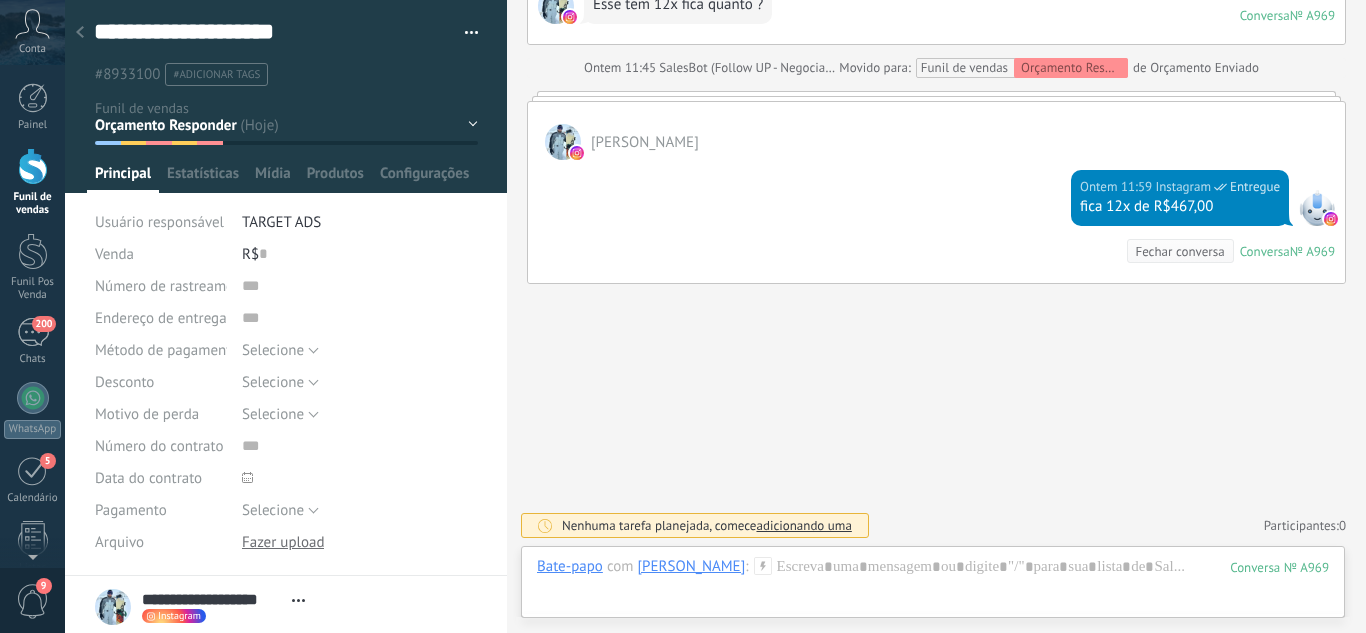 click on "Leads / Entrada
Atendimento
Atendimento Responder
Orçamento Enviado
Orçamento Responder
Negociação / Fechamento
-" at bounding box center [0, 0] 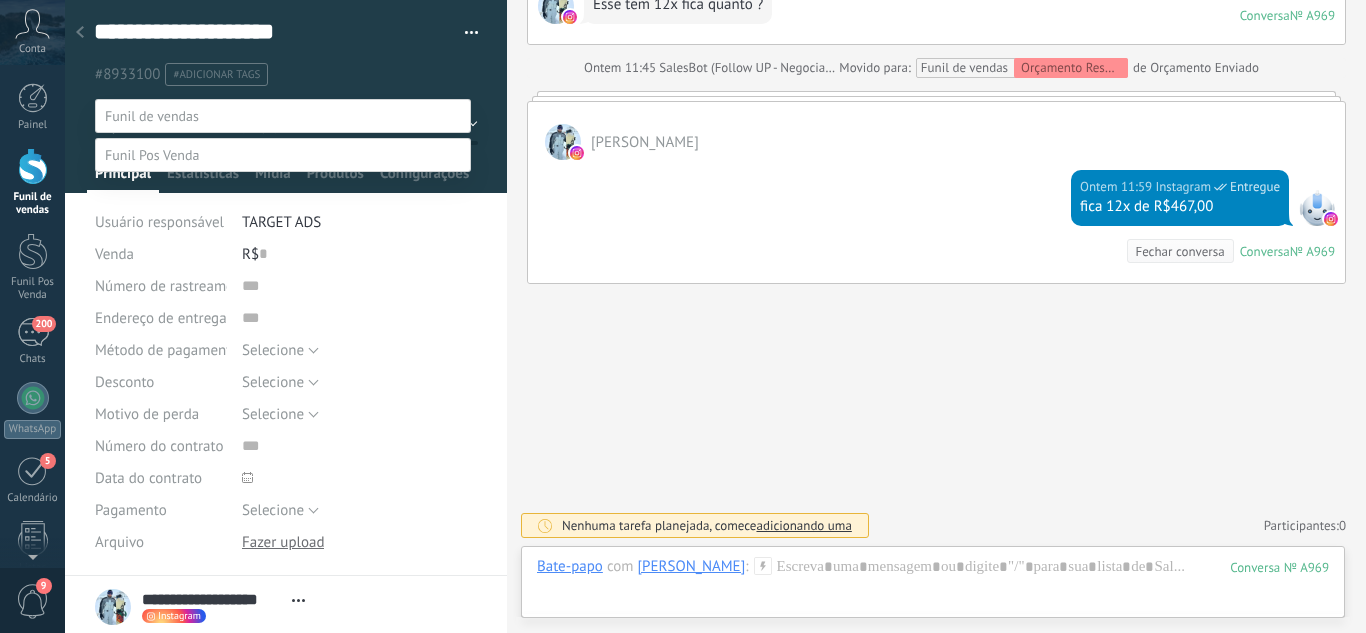 click at bounding box center [283, 116] 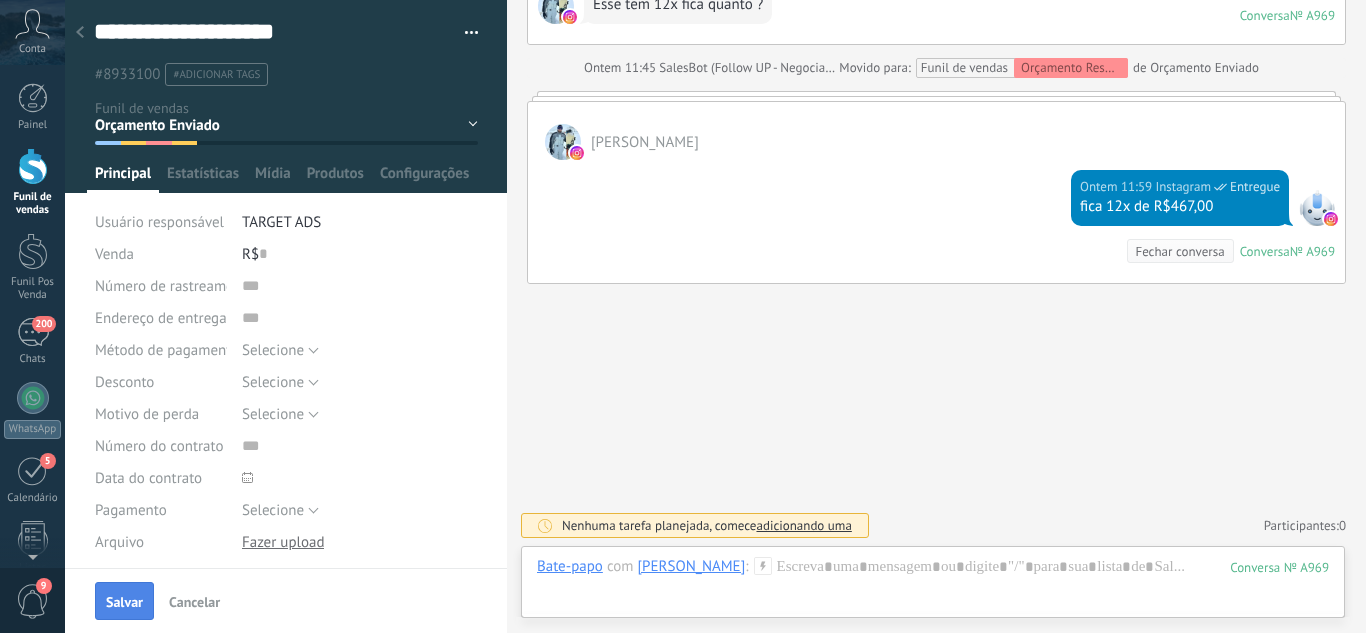 click on "Salvar" at bounding box center (124, 602) 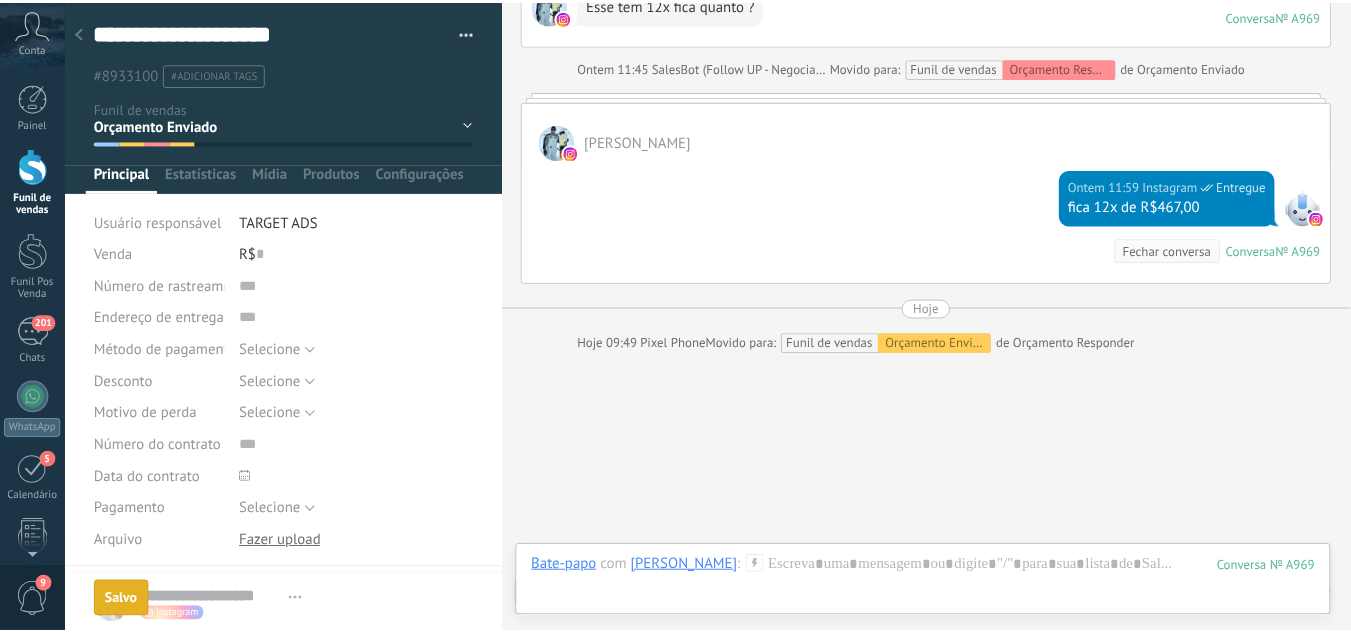 scroll, scrollTop: 2627, scrollLeft: 0, axis: vertical 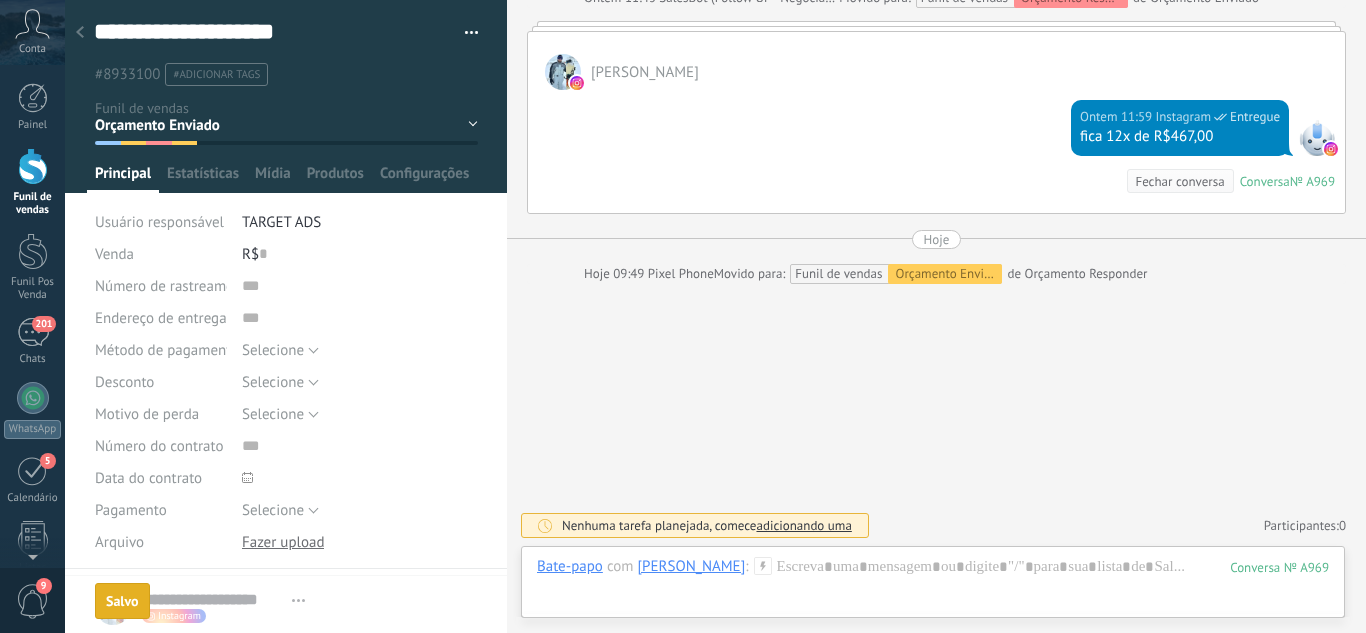 click at bounding box center (80, 33) 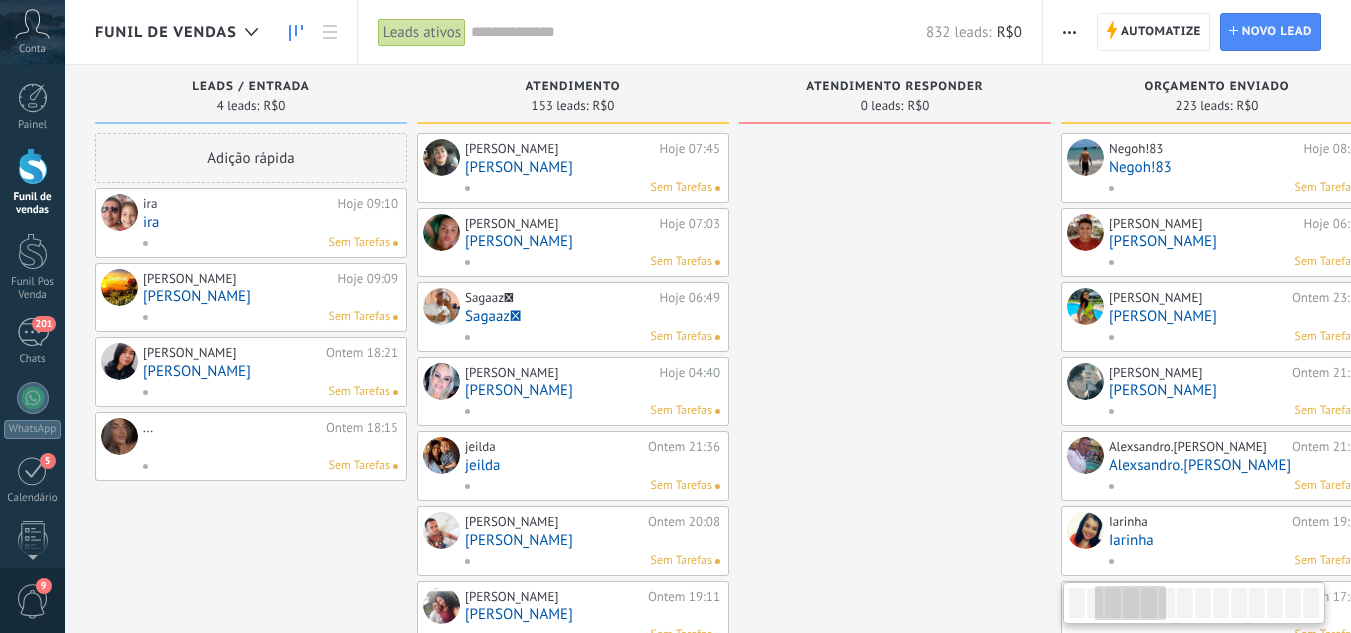 drag, startPoint x: 865, startPoint y: 321, endPoint x: 638, endPoint y: 263, distance: 234.29256 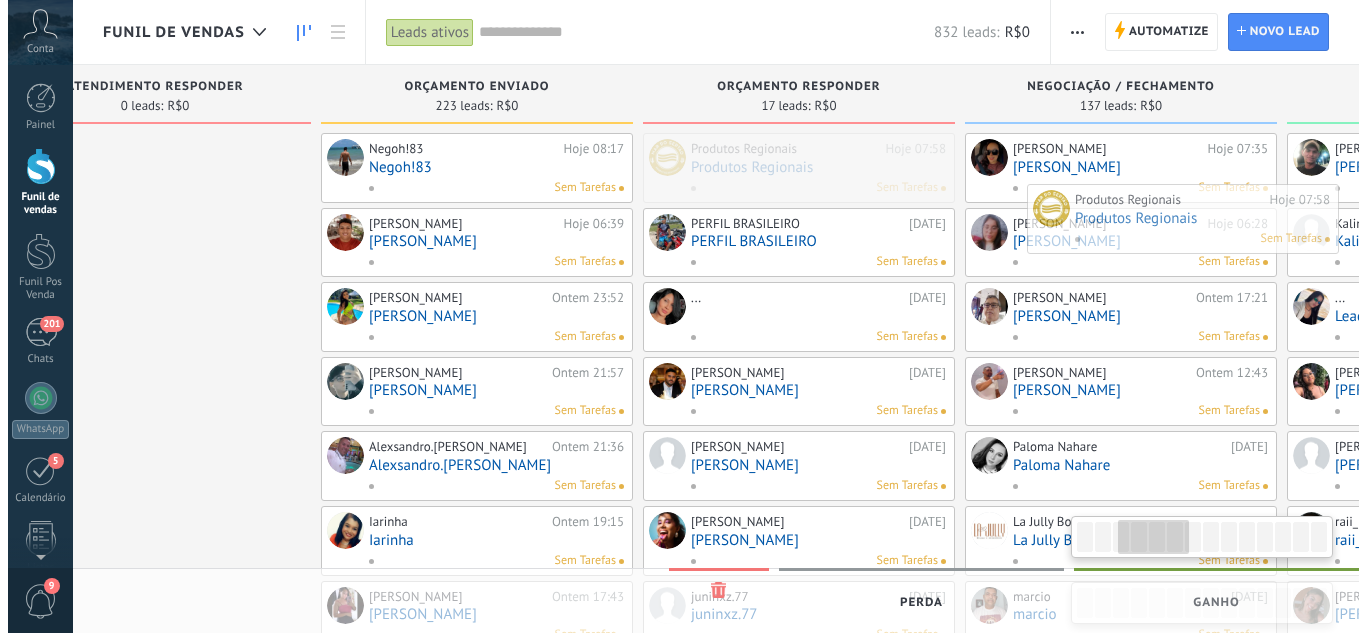 scroll, scrollTop: 0, scrollLeft: 872, axis: horizontal 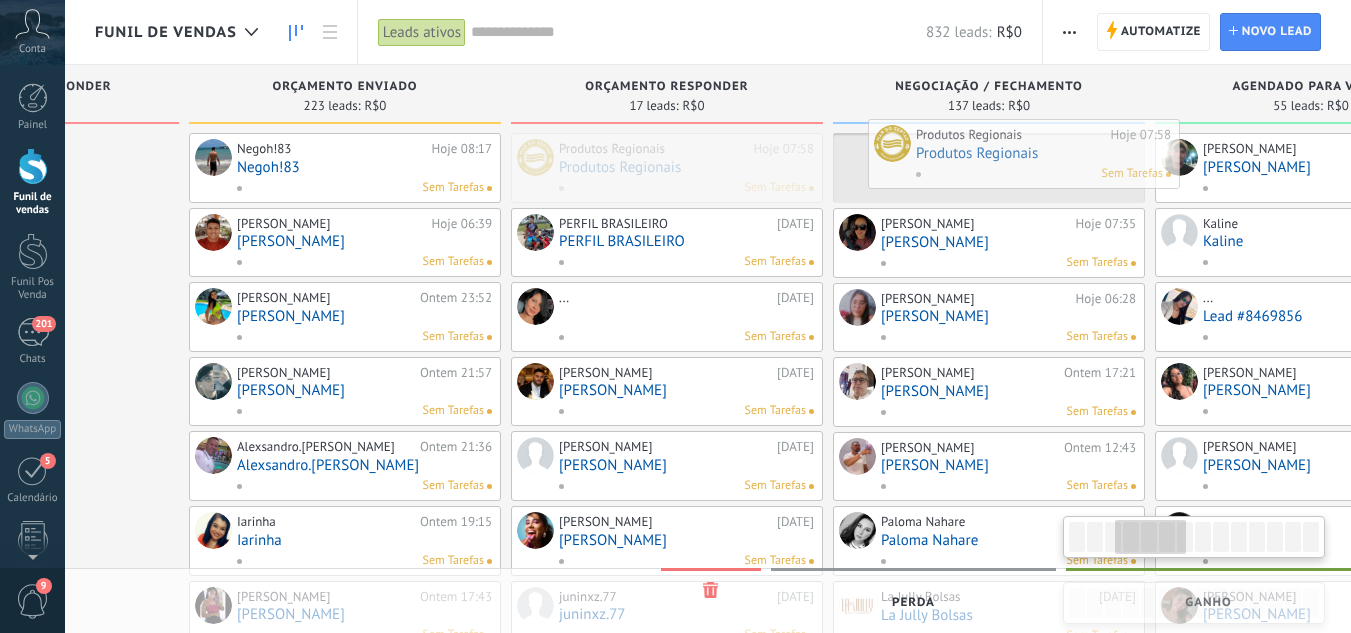 drag, startPoint x: 933, startPoint y: 165, endPoint x: 922, endPoint y: 151, distance: 17.804493 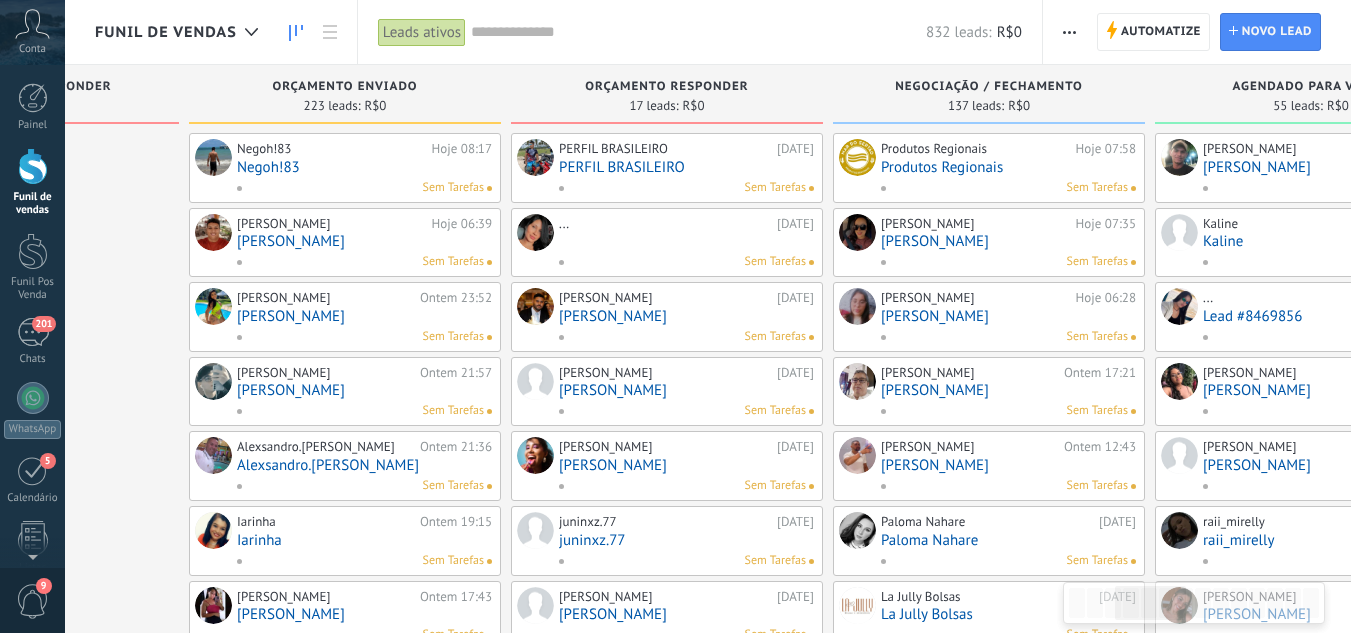 click on "PERFIL BRASILEIRO" at bounding box center (686, 167) 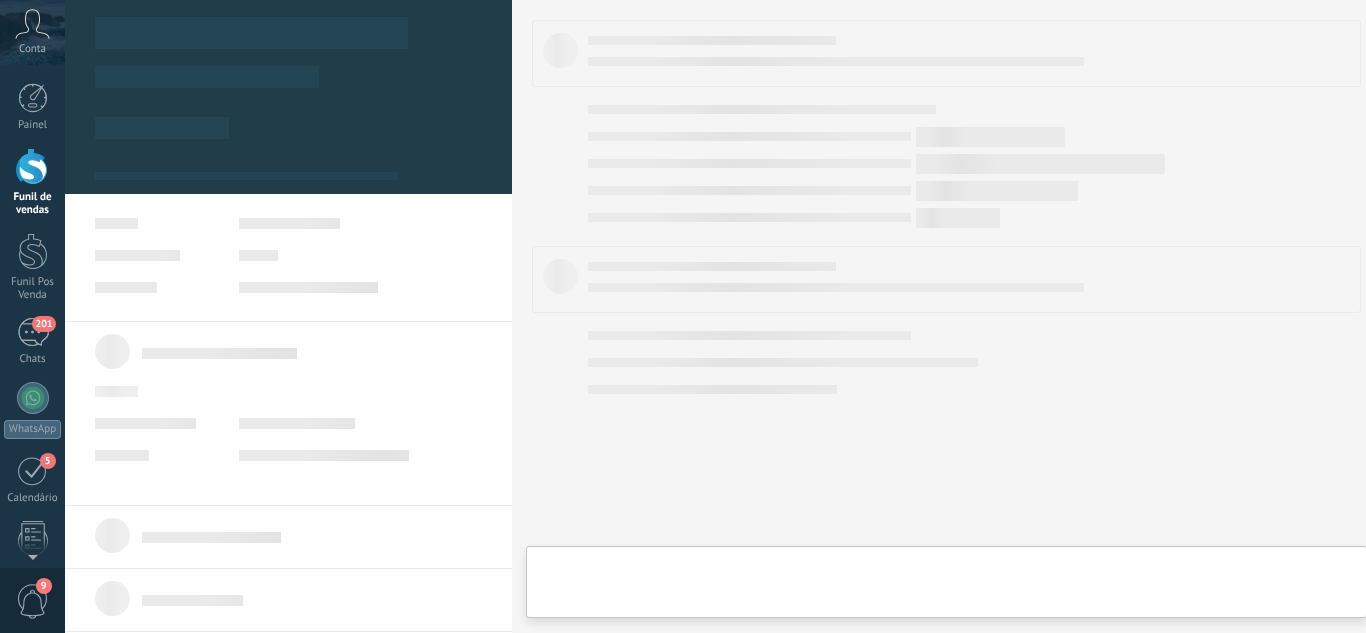 type on "**********" 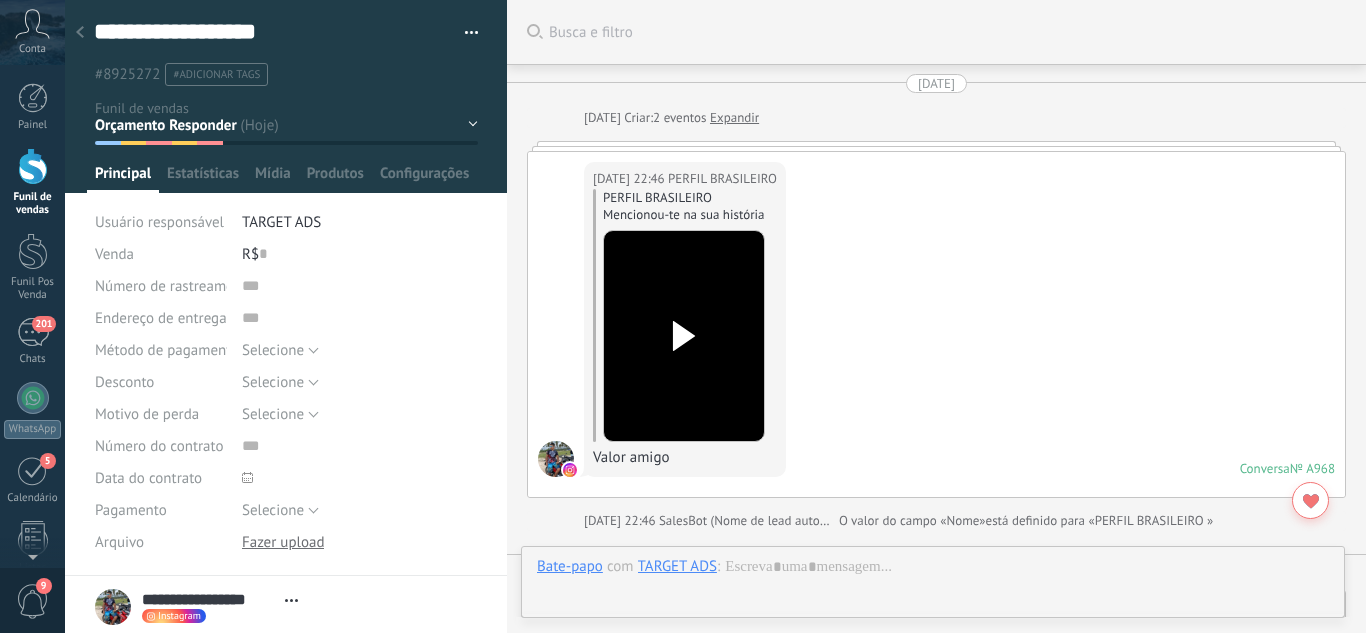 scroll, scrollTop: 30, scrollLeft: 0, axis: vertical 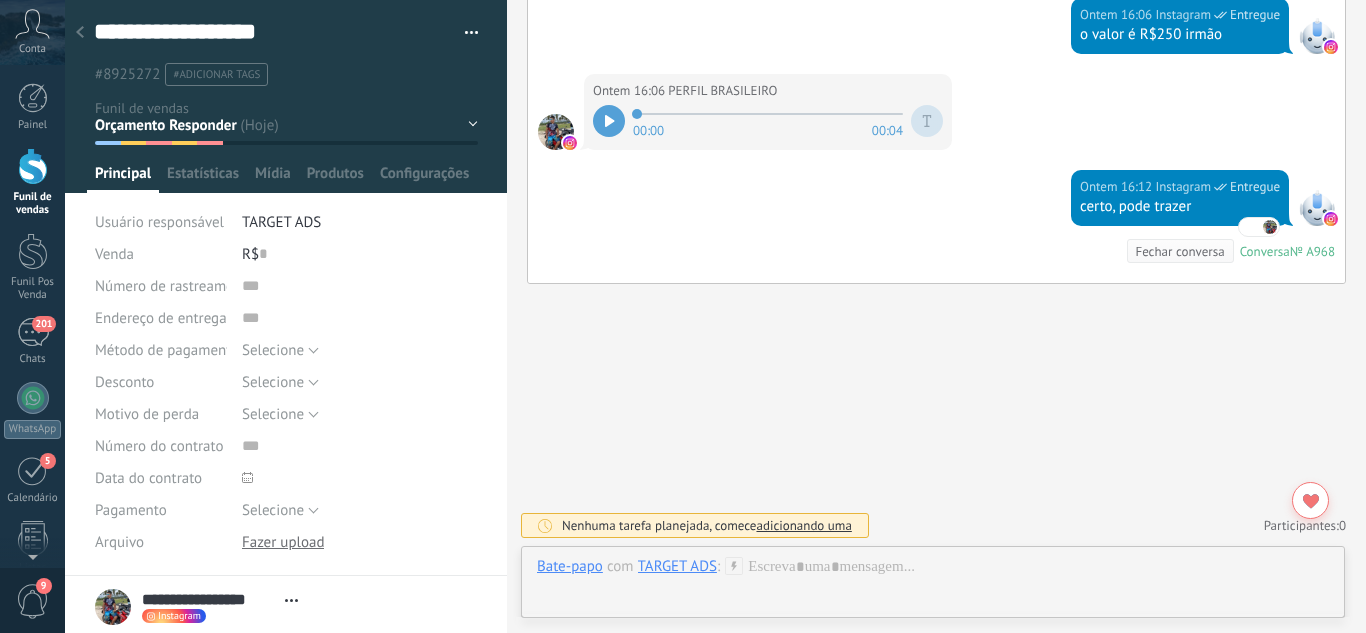 click on "Leads / Entrada
Atendimento
Atendimento Responder
Orçamento Enviado
Orçamento Responder
Negociação / Fechamento
-" at bounding box center (0, 0) 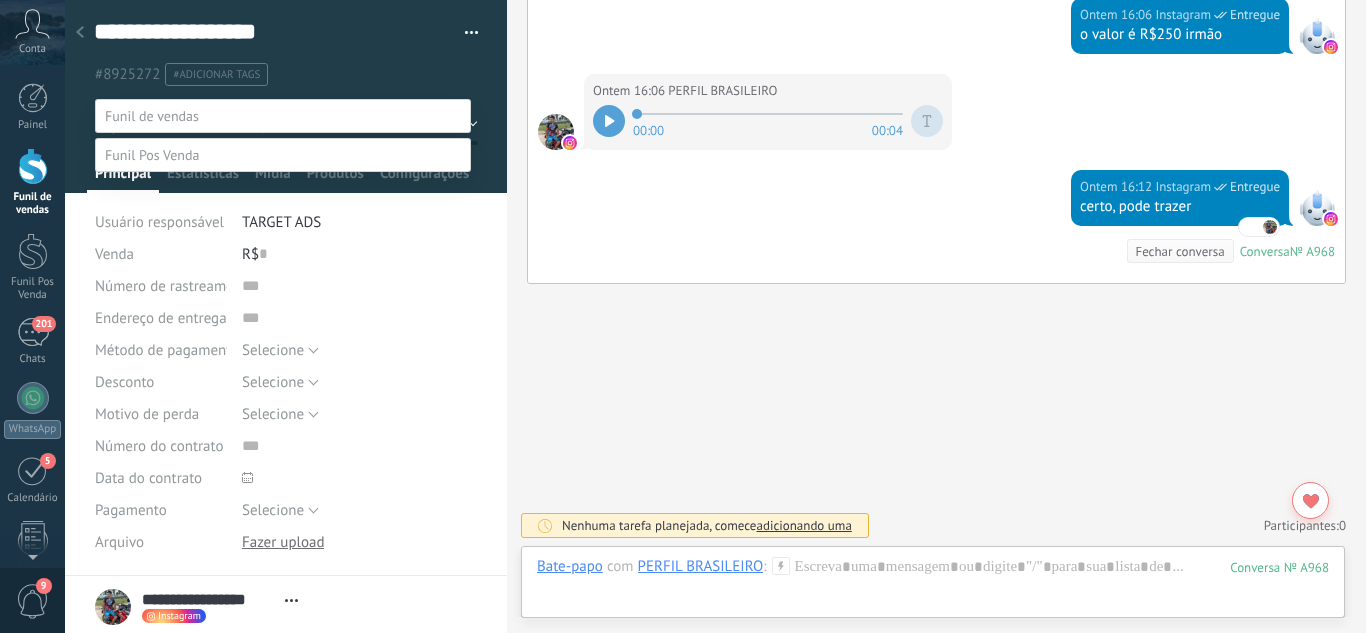 click on "Perdido / Desqualificado" at bounding box center (0, 0) 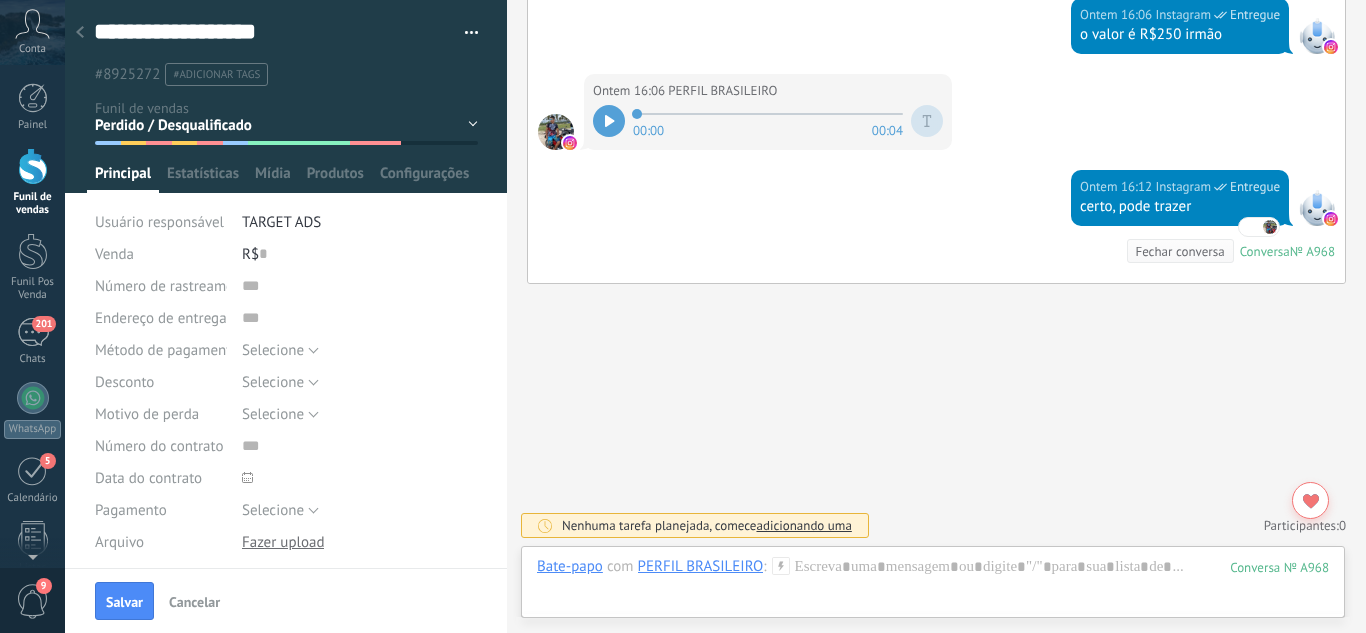 click on "Salvar
Cancelar" at bounding box center [286, 600] 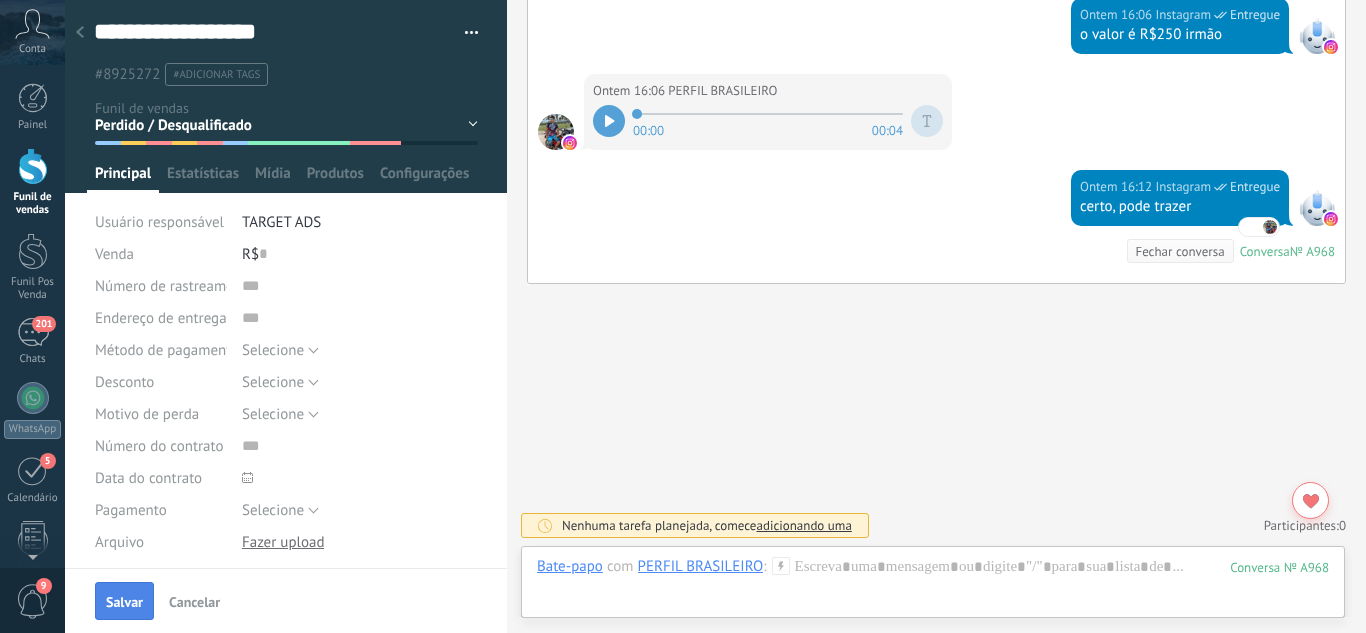 click on "Salvar" at bounding box center [124, 601] 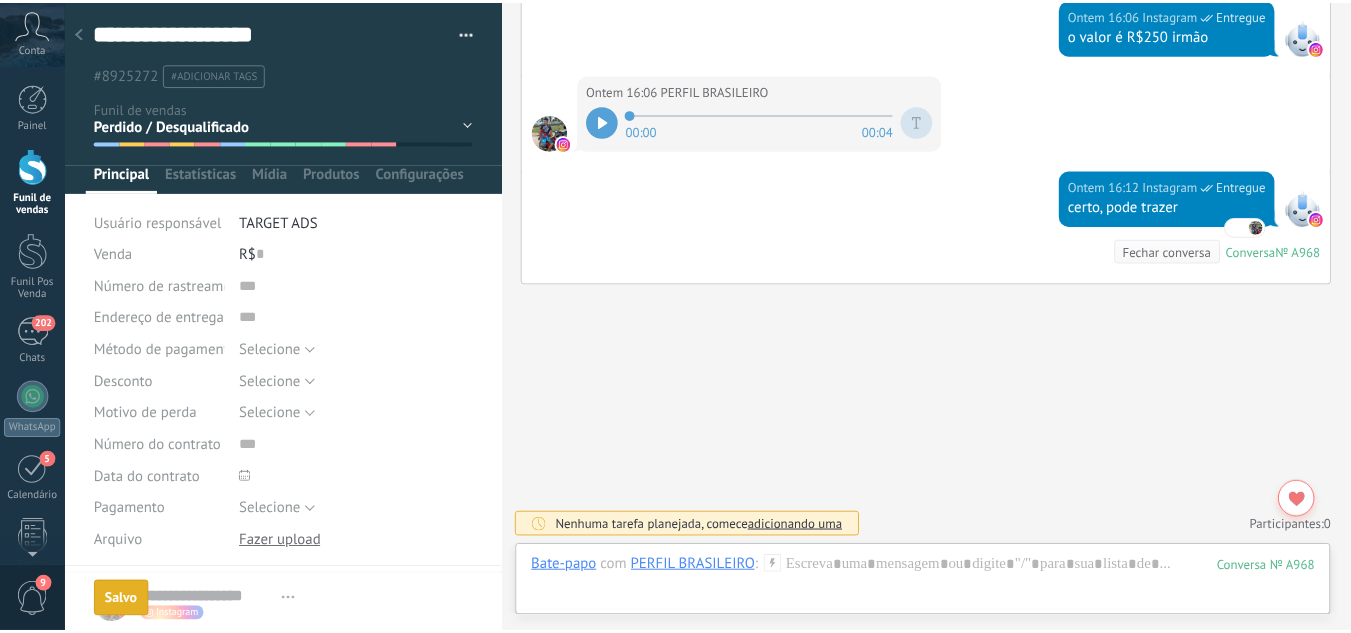 scroll, scrollTop: 1676, scrollLeft: 0, axis: vertical 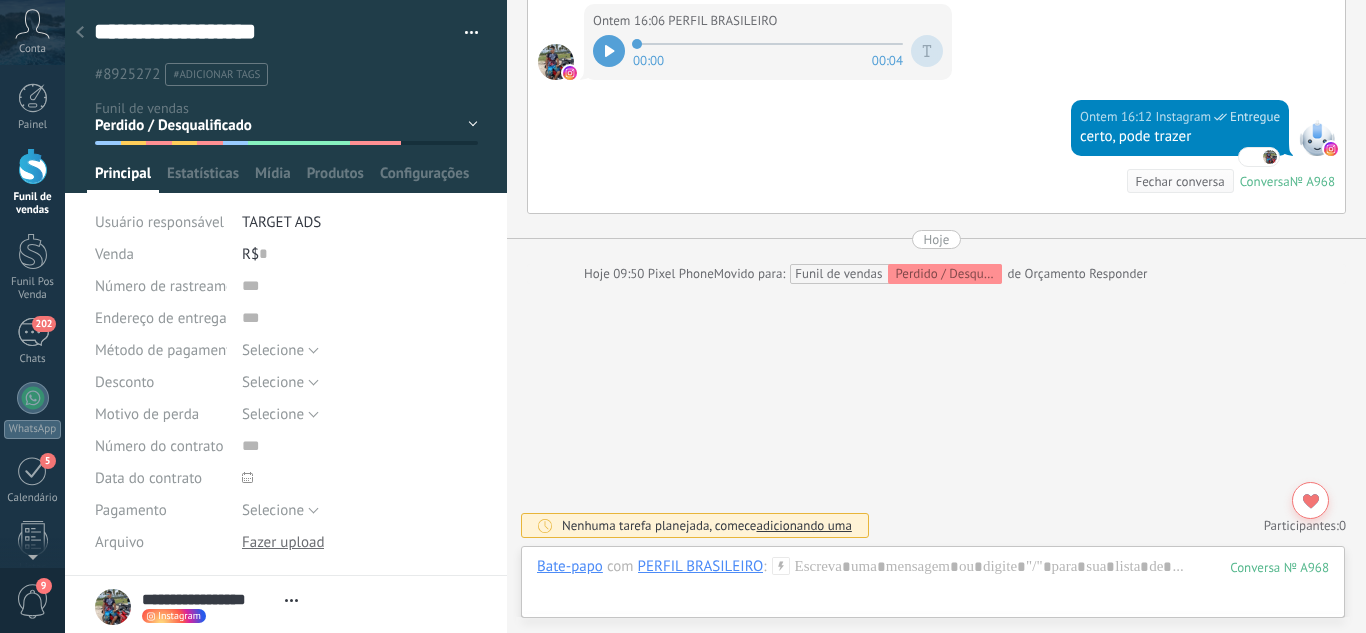 click at bounding box center [80, 33] 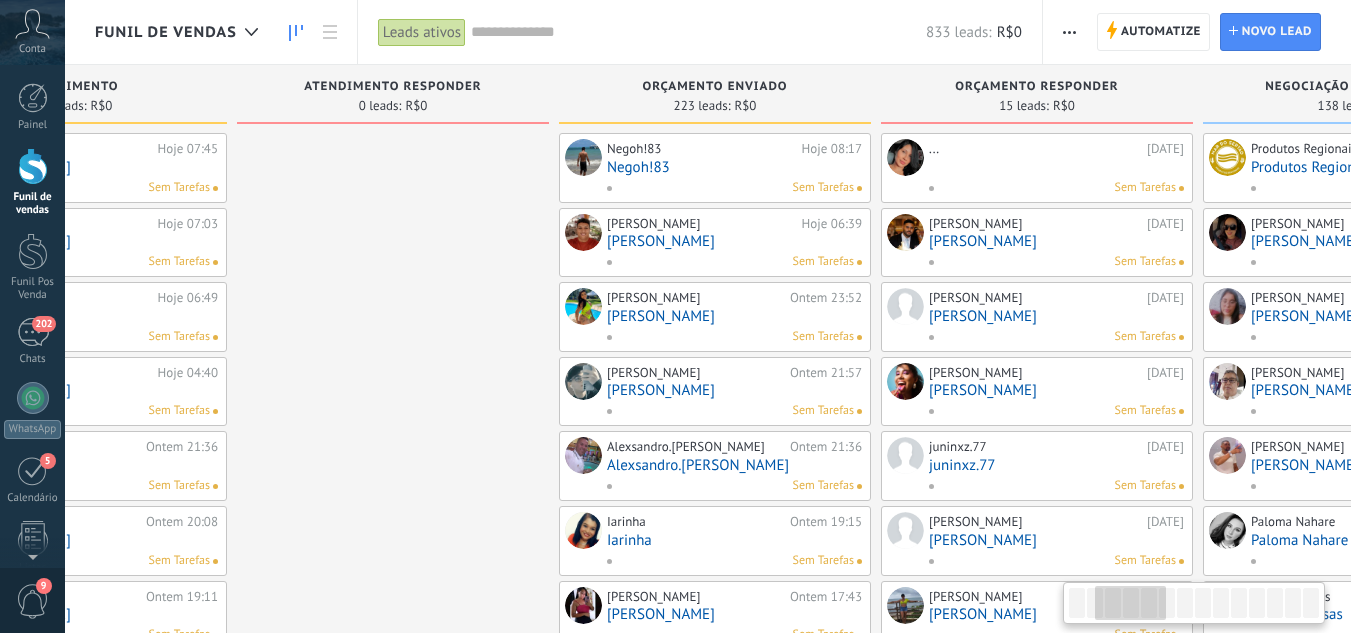 drag, startPoint x: 836, startPoint y: 294, endPoint x: 426, endPoint y: 239, distance: 413.67258 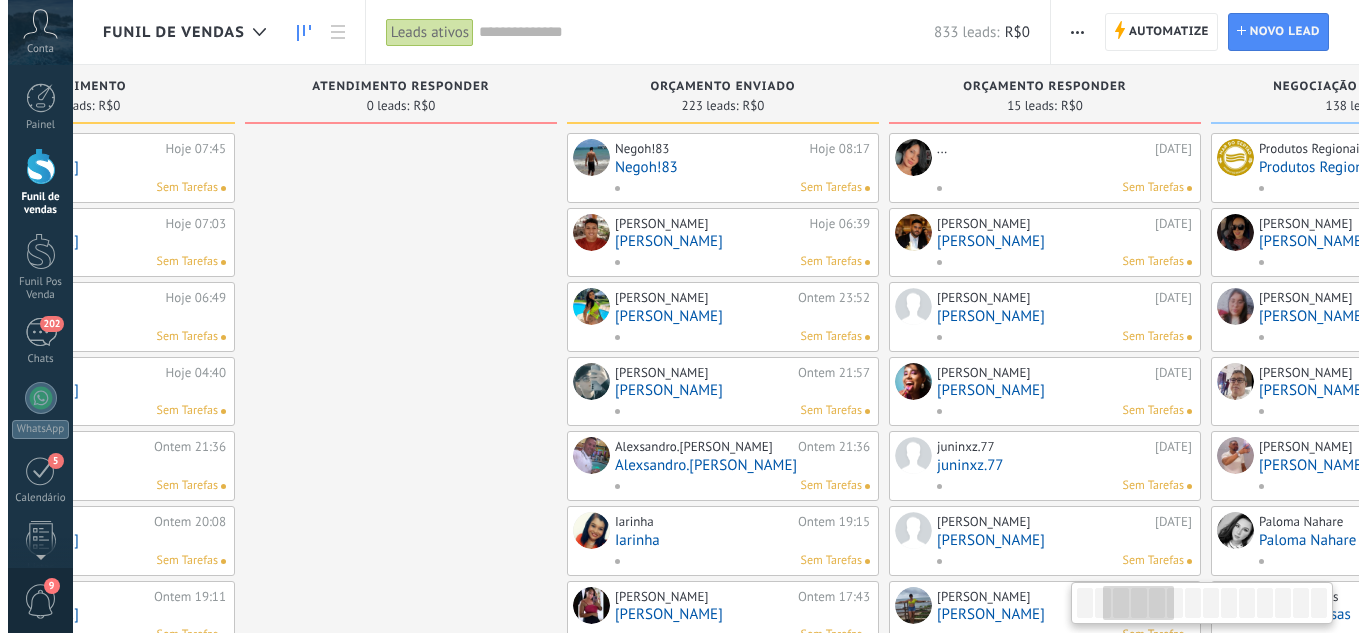 scroll, scrollTop: 0, scrollLeft: 587, axis: horizontal 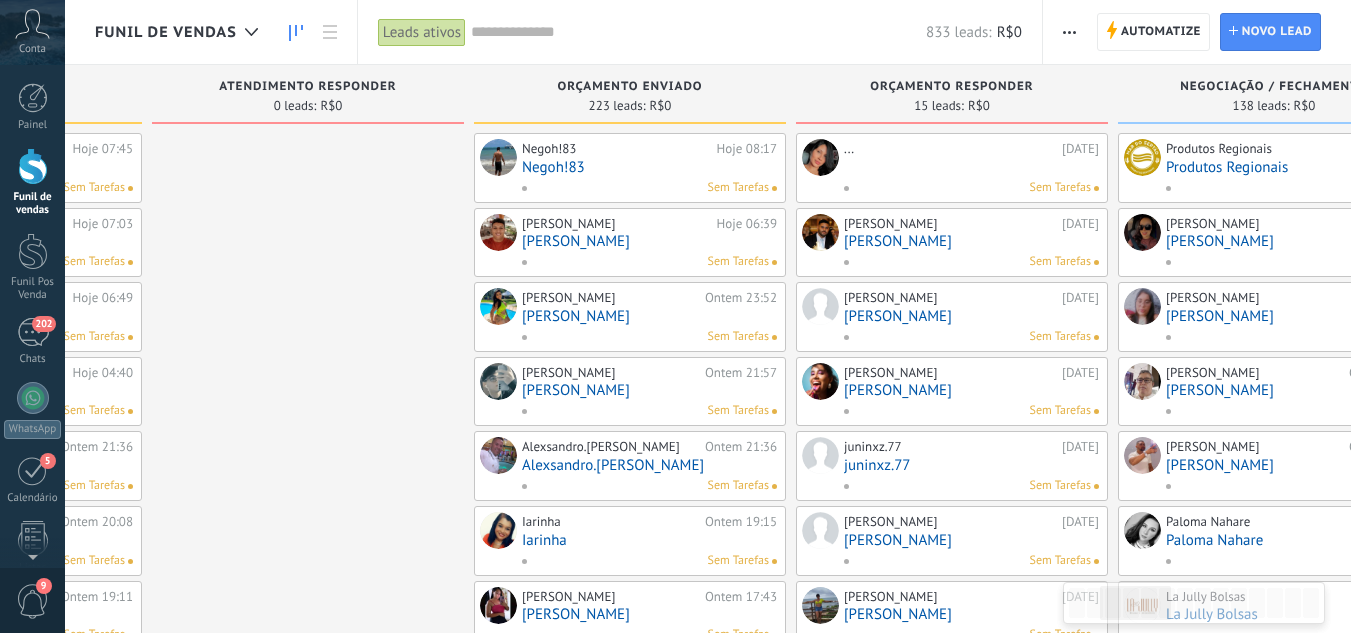 click at bounding box center (971, 167) 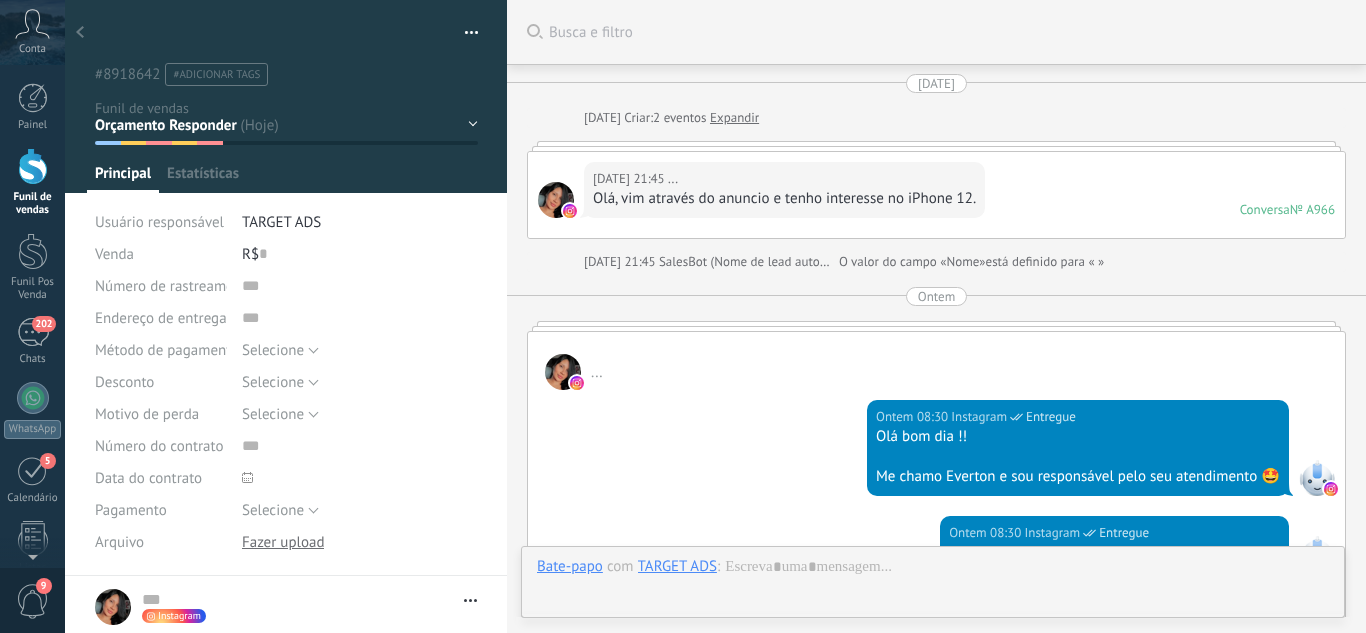 scroll, scrollTop: 2272, scrollLeft: 0, axis: vertical 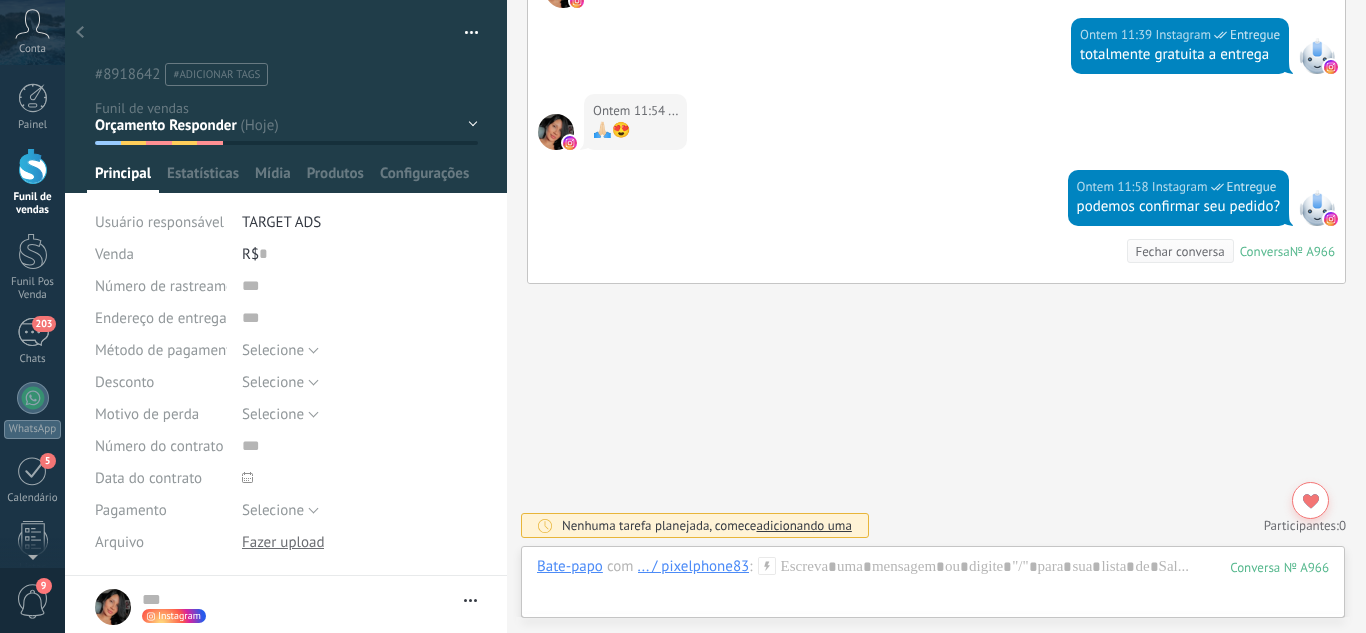 click 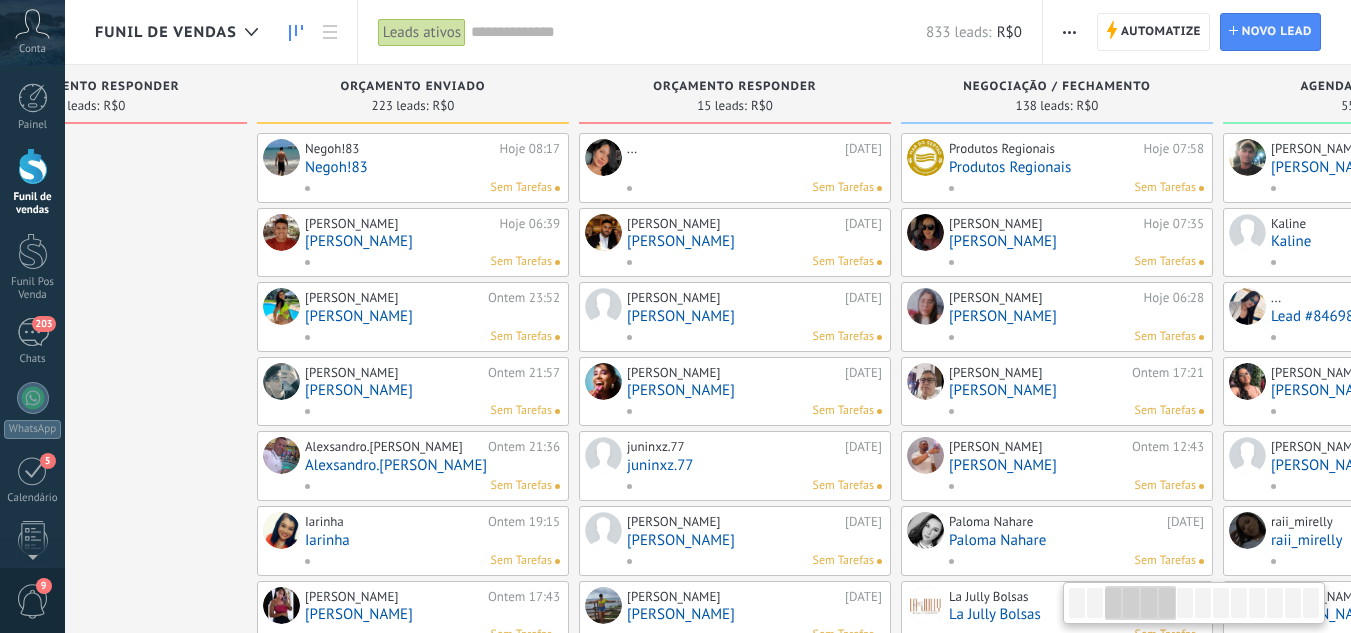 drag, startPoint x: 367, startPoint y: 190, endPoint x: 706, endPoint y: 108, distance: 348.77643 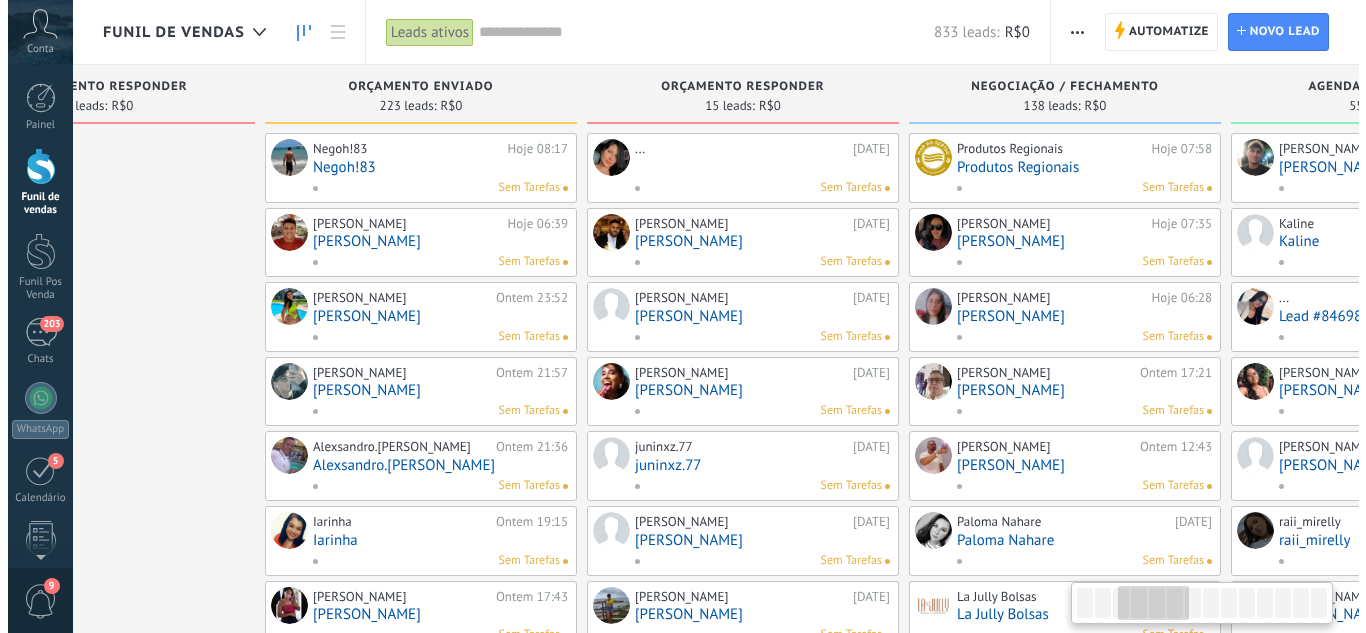 scroll, scrollTop: 0, scrollLeft: 780, axis: horizontal 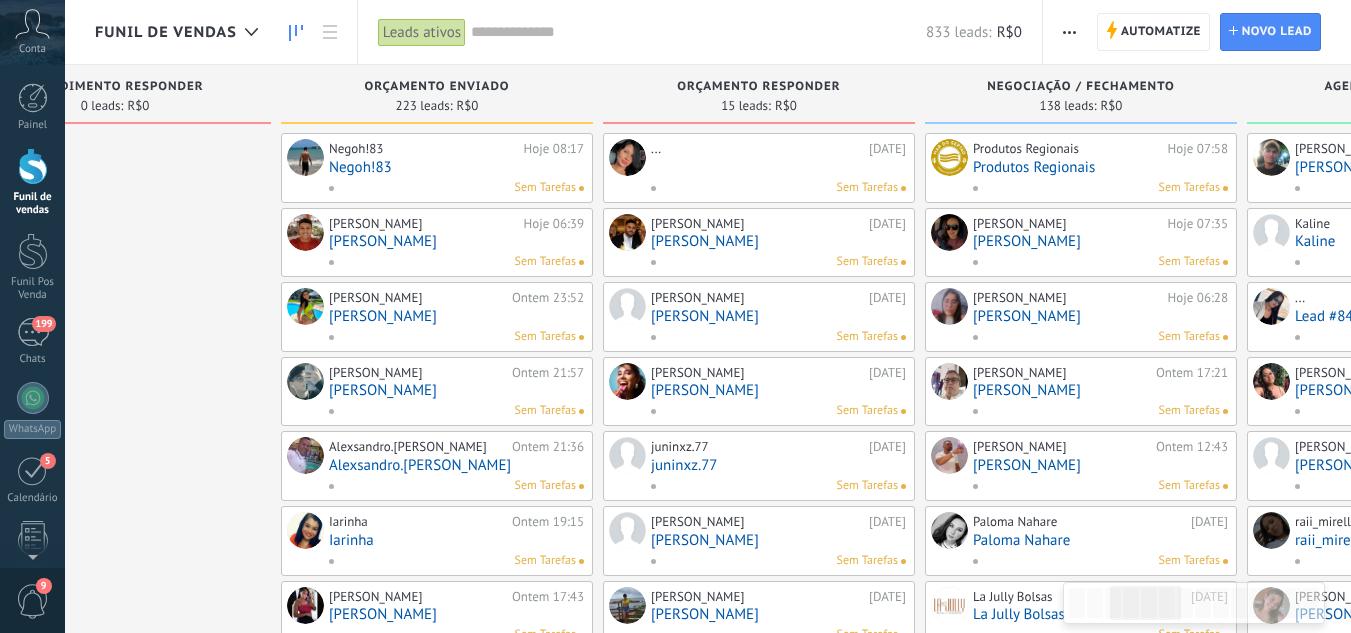 click on "... 23/07/2025   Sem Tarefas" at bounding box center [759, 168] 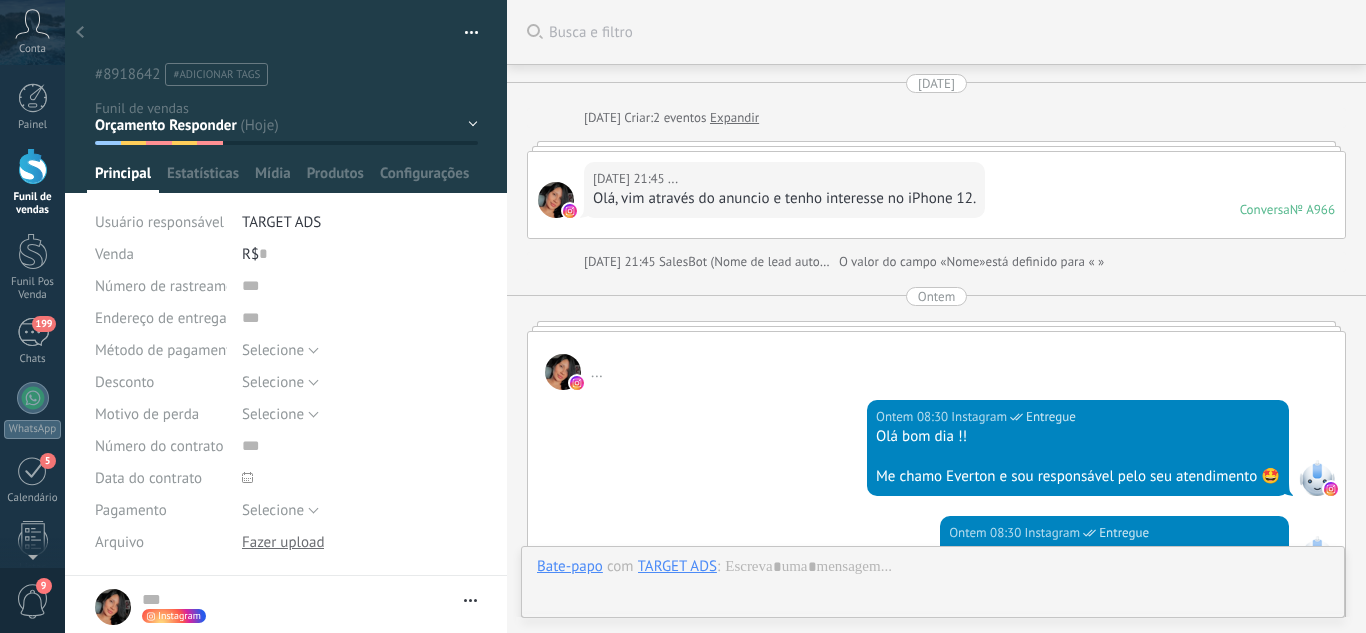scroll, scrollTop: 30, scrollLeft: 0, axis: vertical 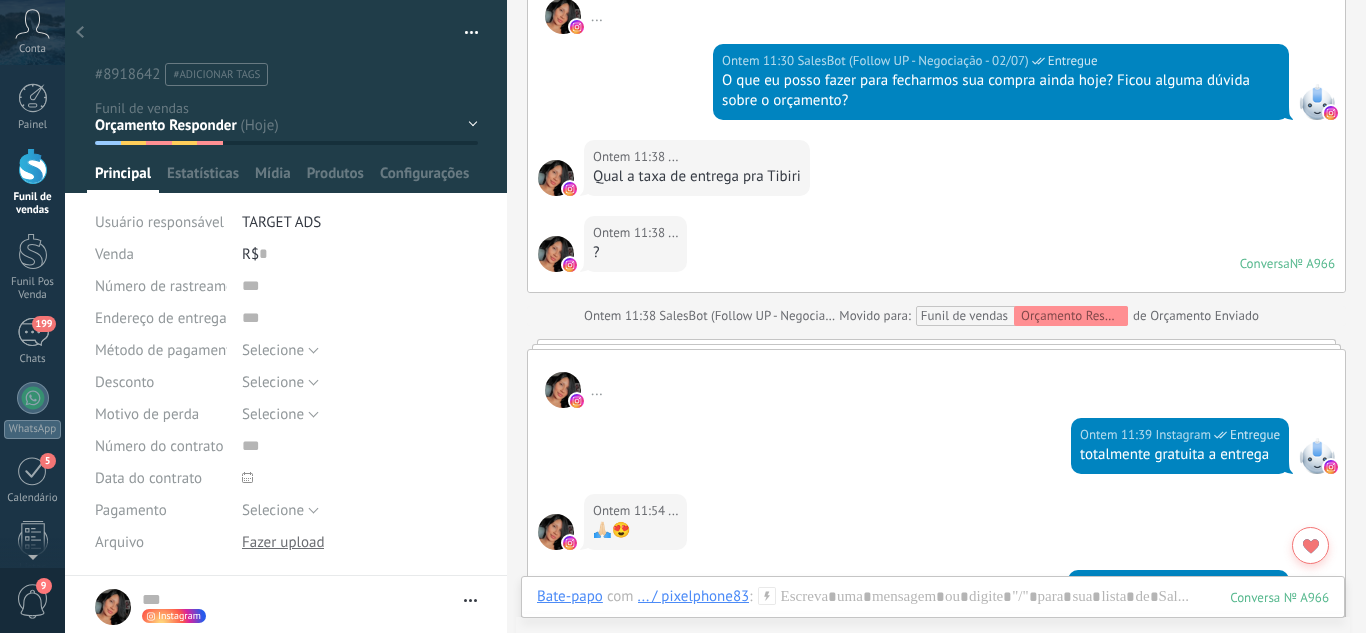 click on "Leads / Entrada
Atendimento
Atendimento Responder
Orçamento Enviado
Orçamento Responder
Negociação / Fechamento
-" at bounding box center (0, 0) 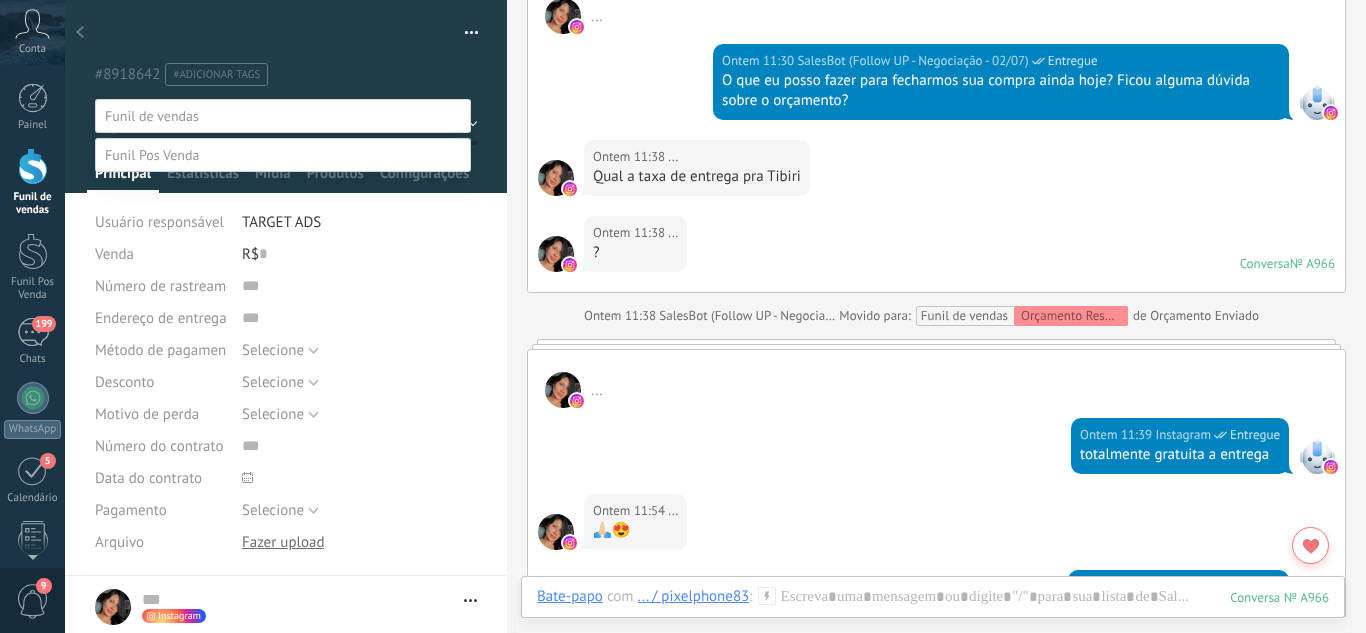 click on "Negociação / Fechamento" at bounding box center [0, 0] 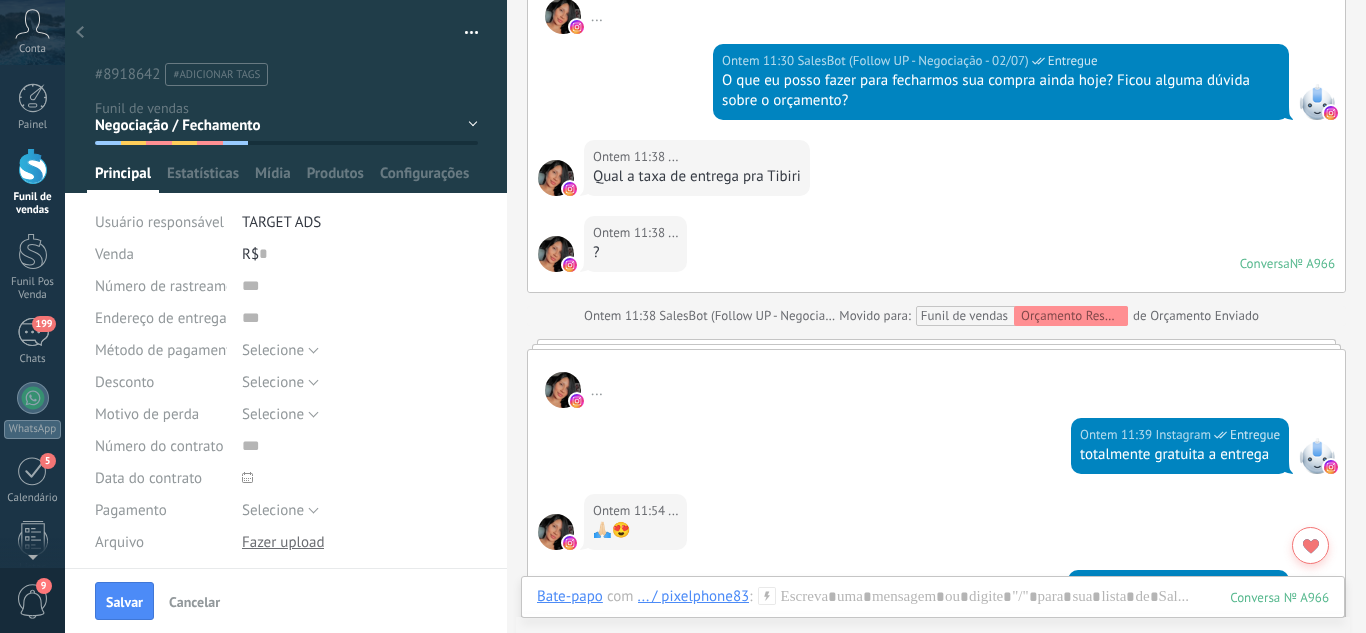 click on "Leads / Entrada
Atendimento
Atendimento Responder
Orçamento Enviado
Orçamento Responder
Negociação / Fechamento
-" at bounding box center [0, 0] 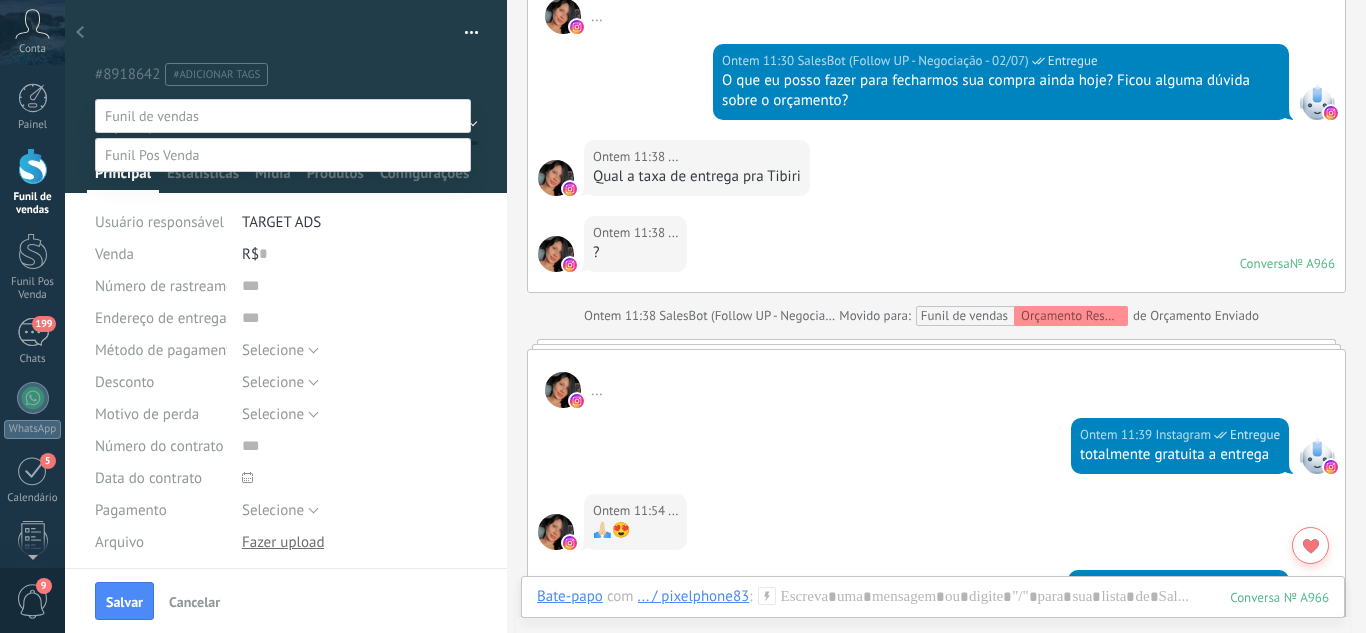 click on "Orçamento Enviado" at bounding box center [0, 0] 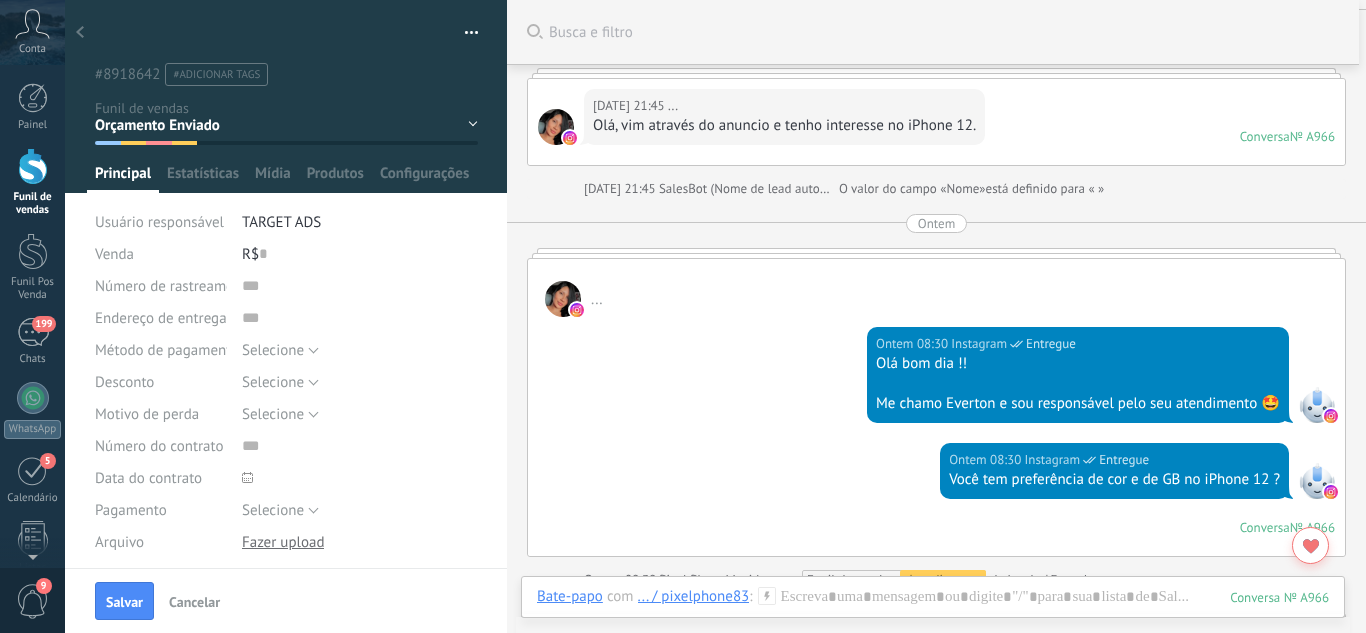 scroll, scrollTop: 72, scrollLeft: 0, axis: vertical 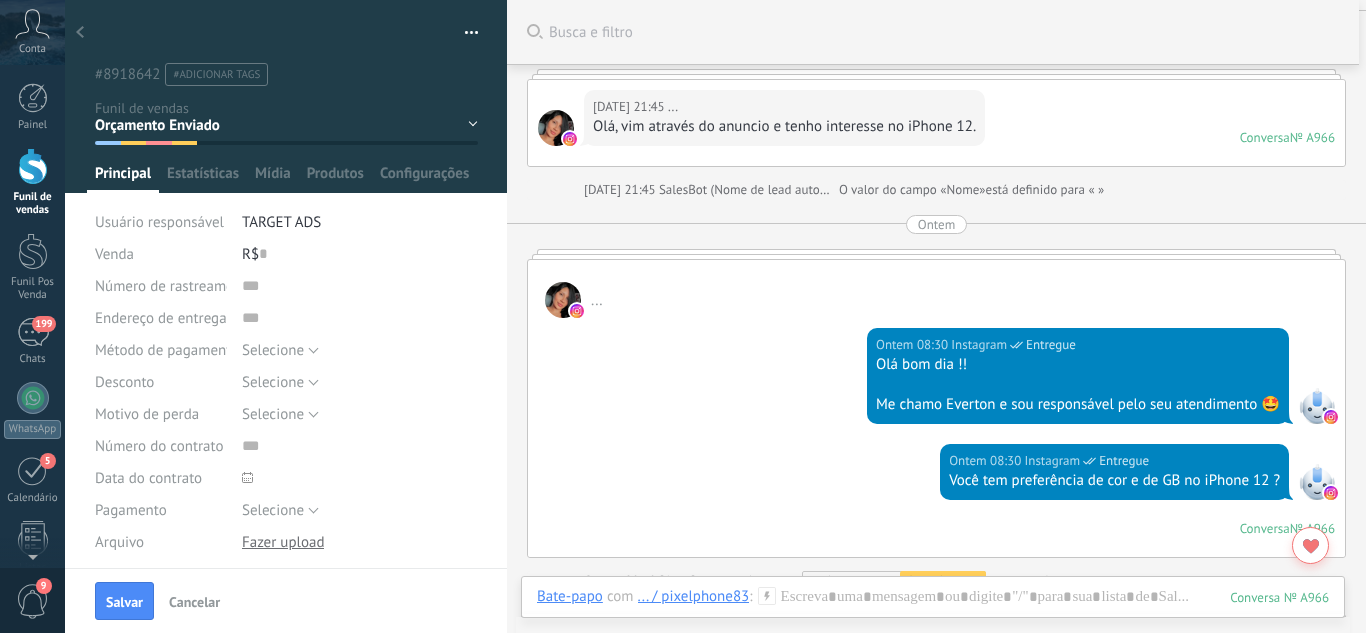 click on "Leads / Entrada
Atendimento
Atendimento Responder
Orçamento Enviado
Orçamento Responder
Negociação / Fechamento
-" at bounding box center (0, 0) 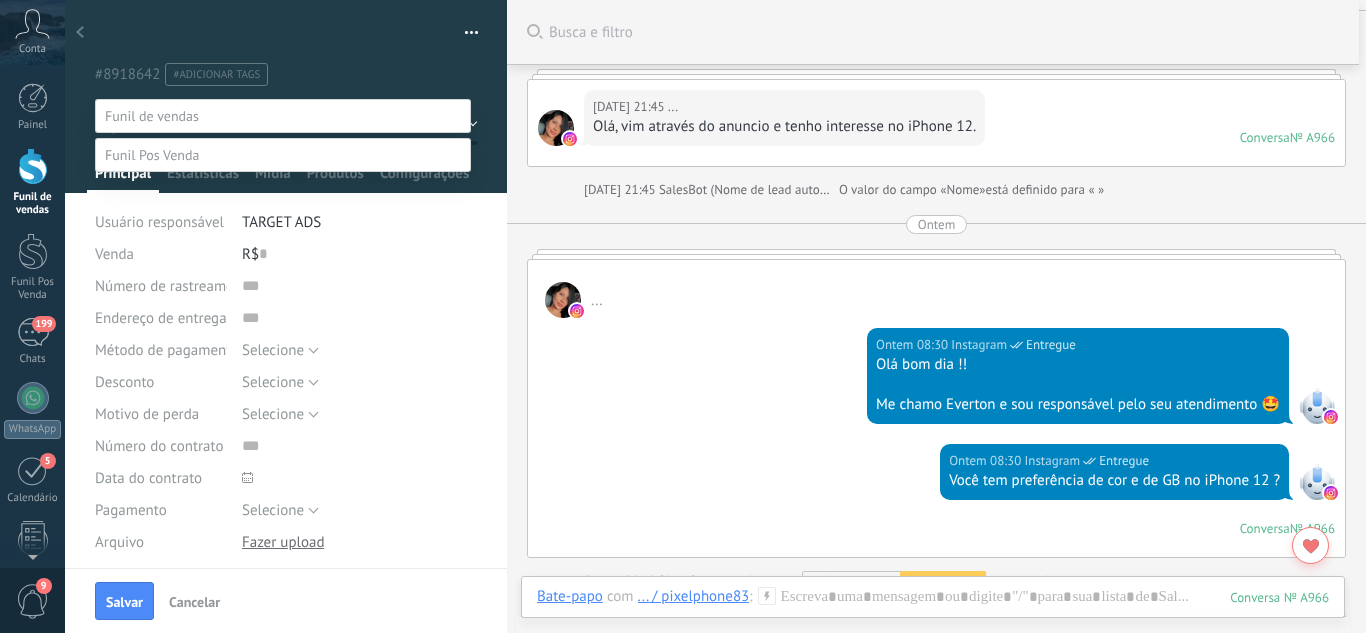 click on "Perdido / Desqualificado" at bounding box center [0, 0] 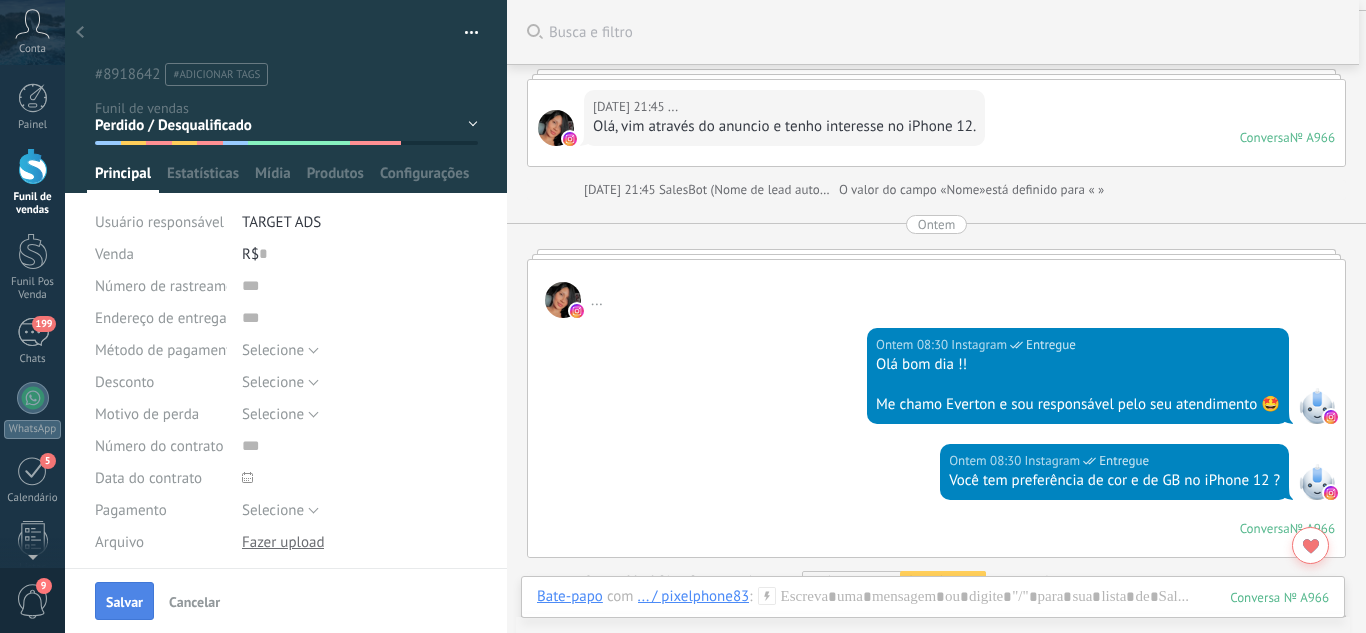 click on "Salvar" at bounding box center [124, 601] 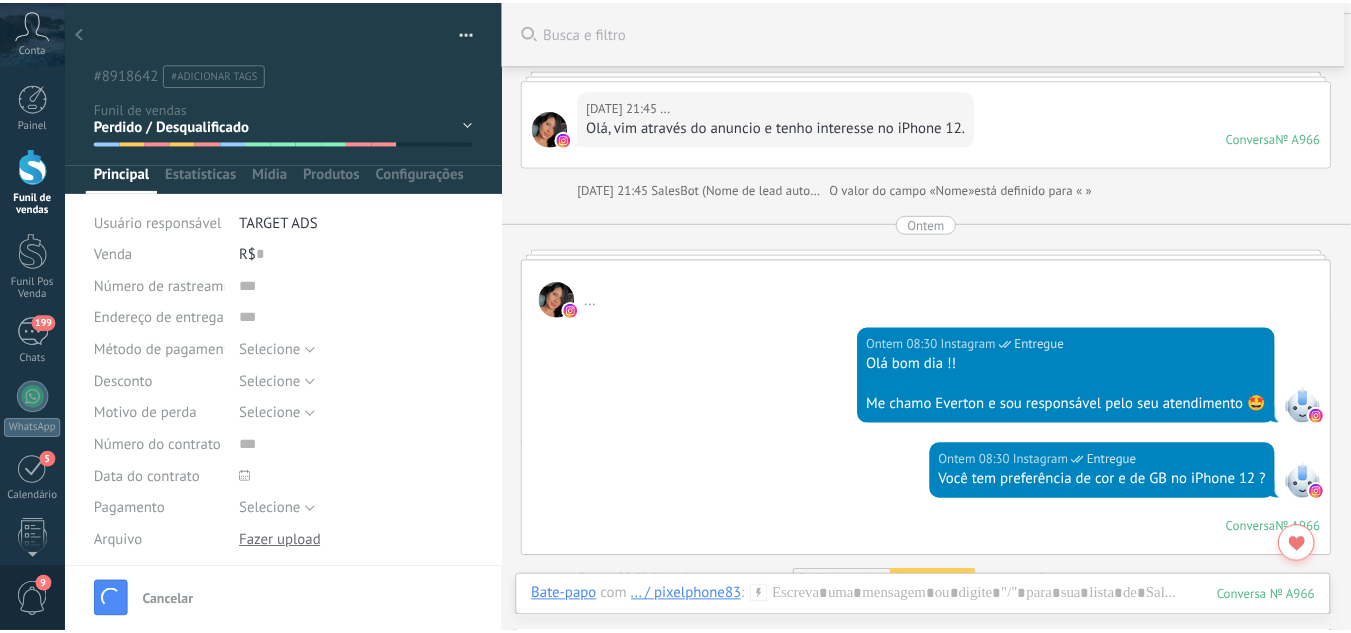 scroll, scrollTop: 142, scrollLeft: 0, axis: vertical 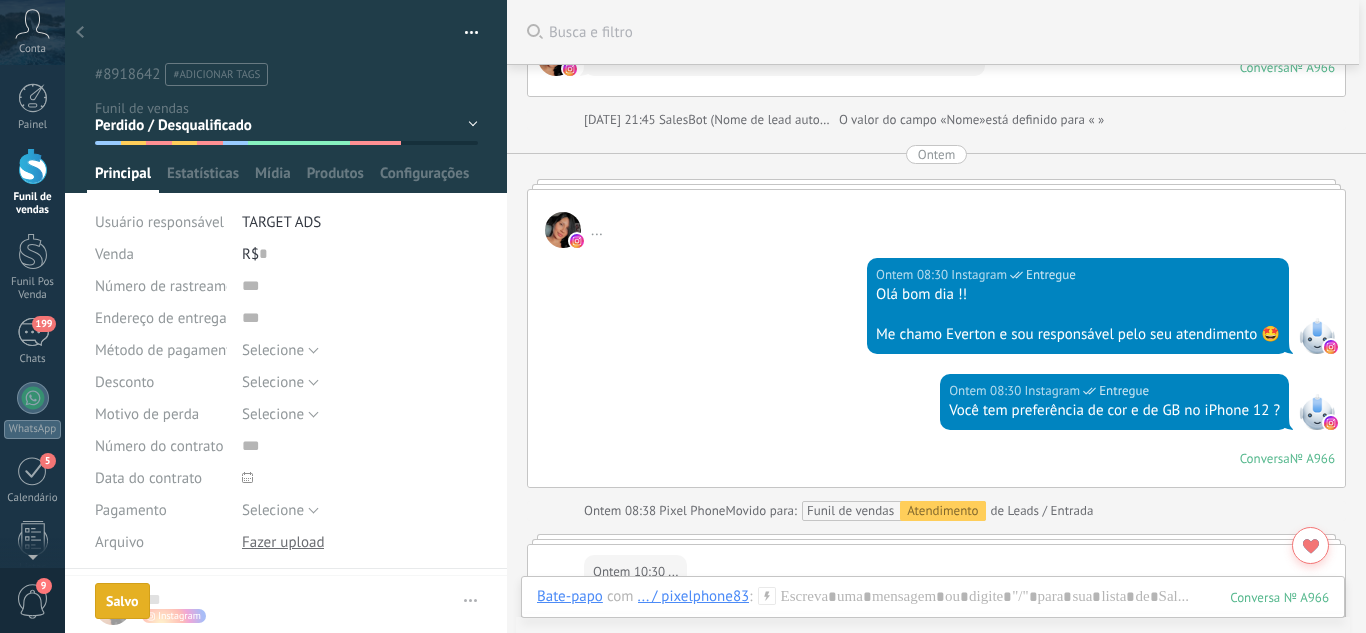 click 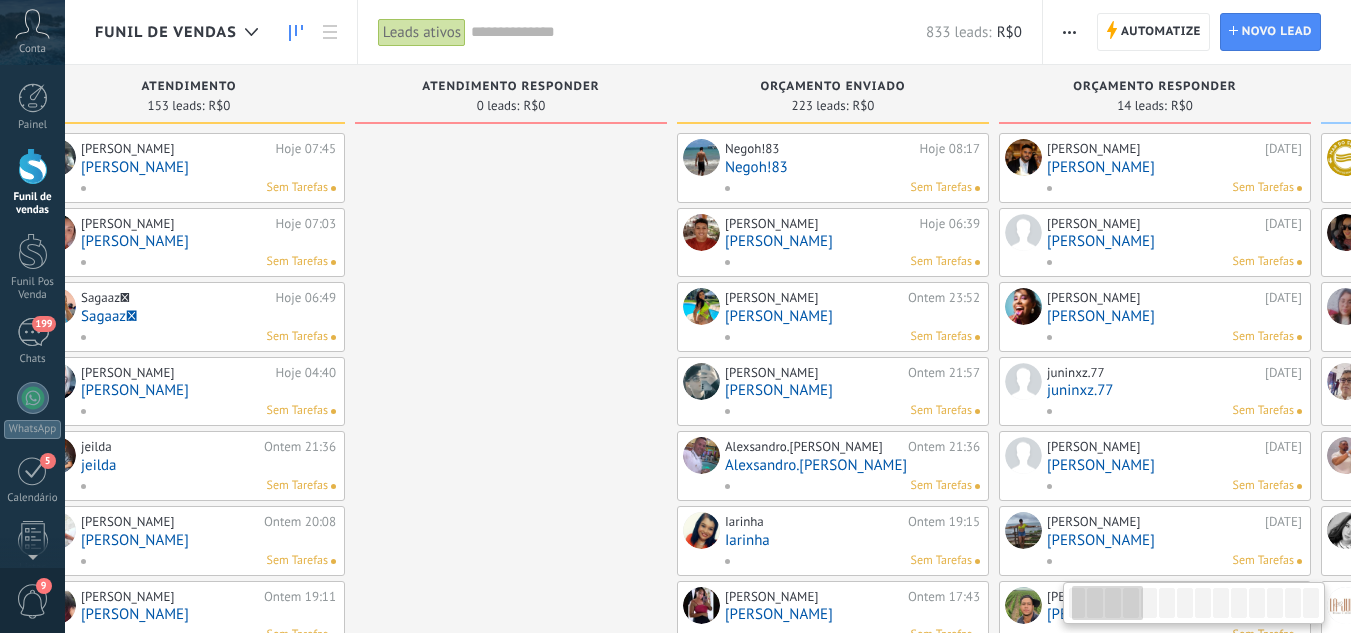 drag, startPoint x: 793, startPoint y: 231, endPoint x: 332, endPoint y: 238, distance: 461.05313 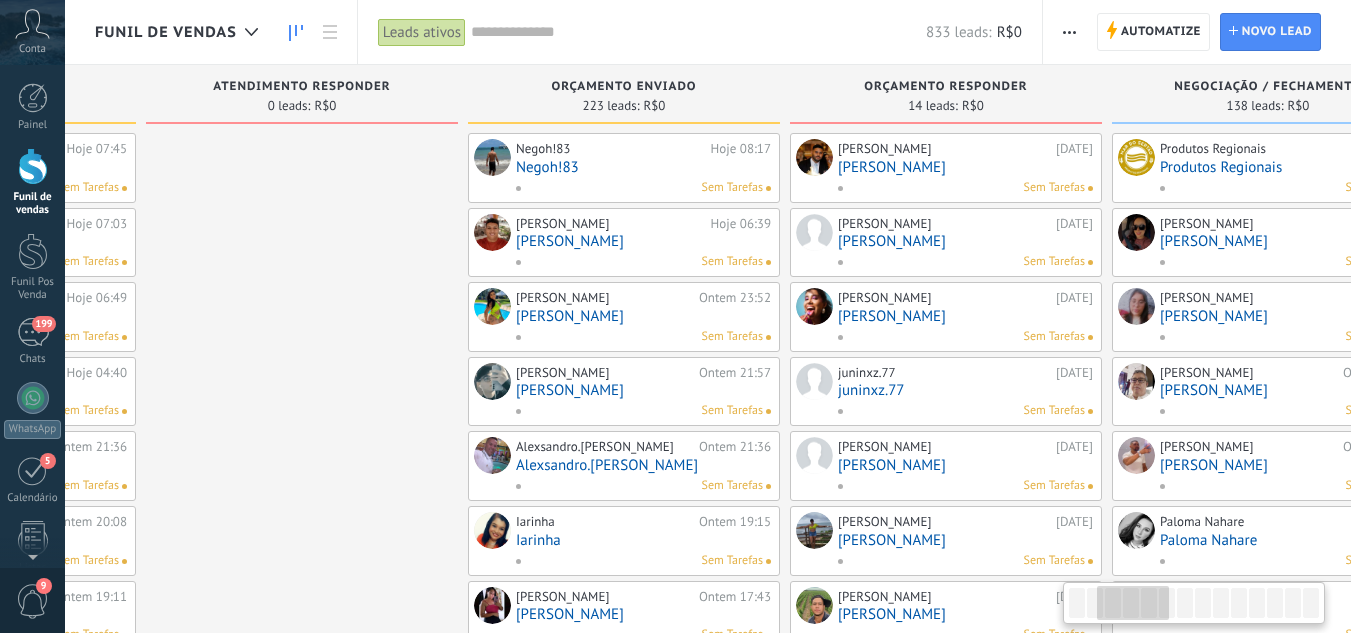 scroll, scrollTop: 0, scrollLeft: 134, axis: horizontal 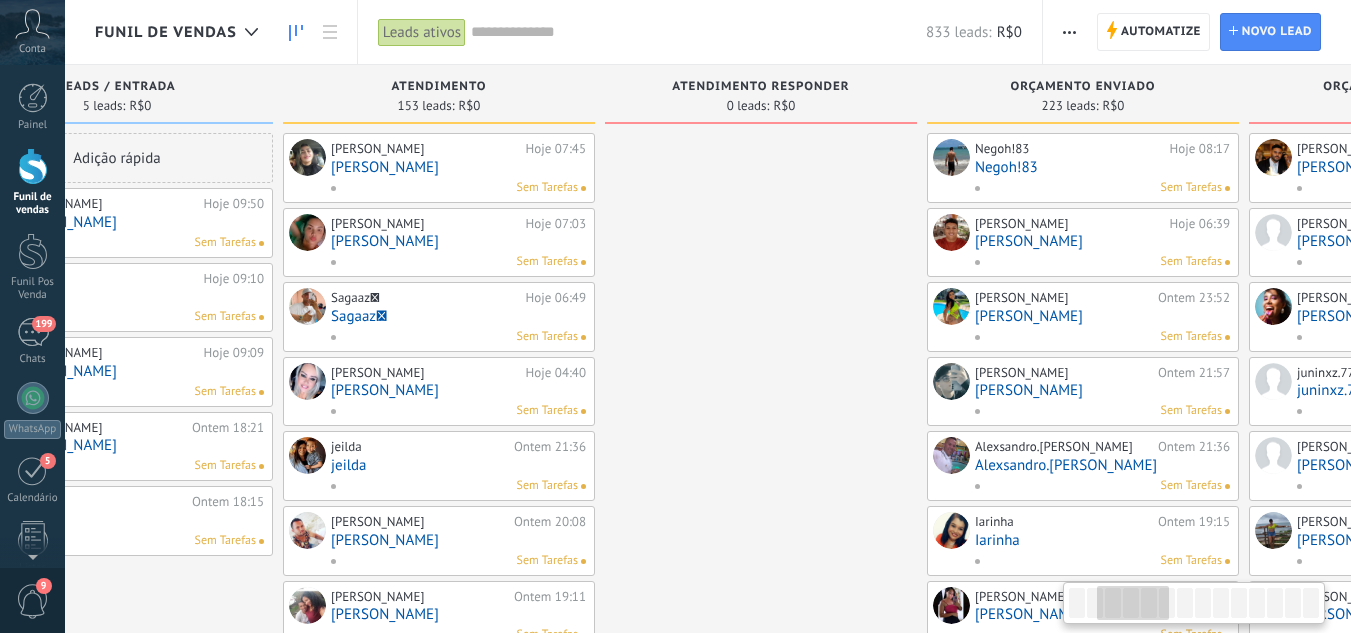 drag, startPoint x: 407, startPoint y: 231, endPoint x: 467, endPoint y: 188, distance: 73.817345 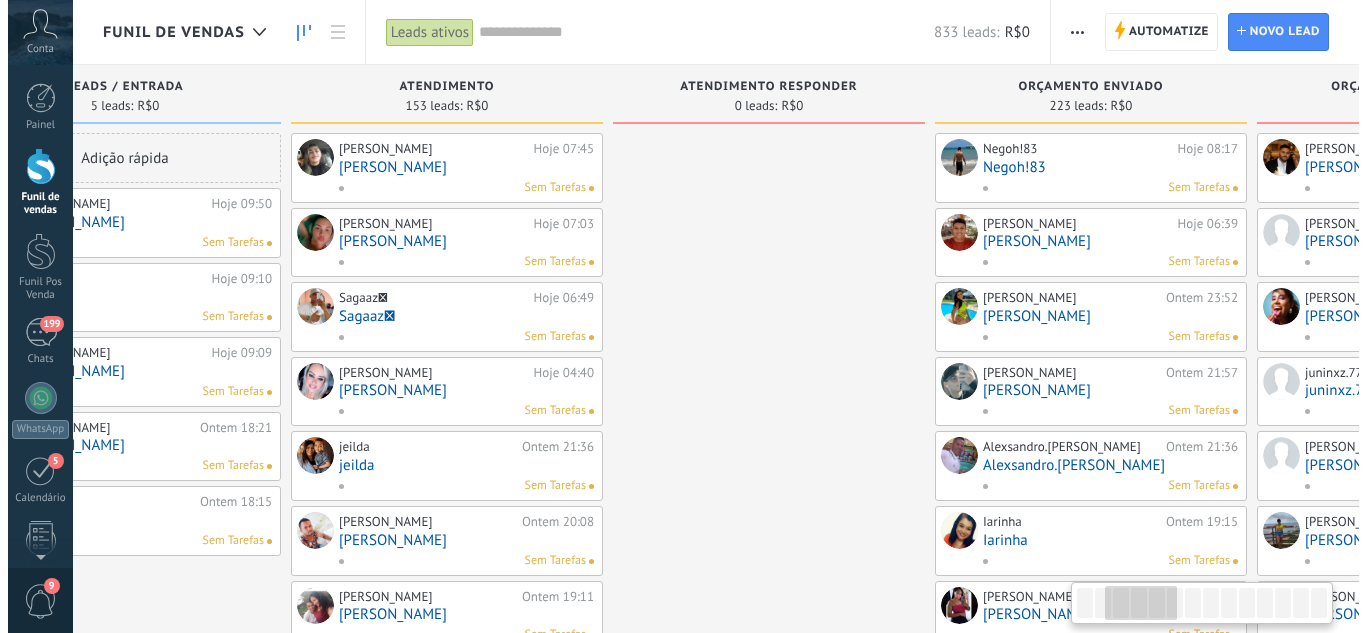 scroll, scrollTop: 0, scrollLeft: 0, axis: both 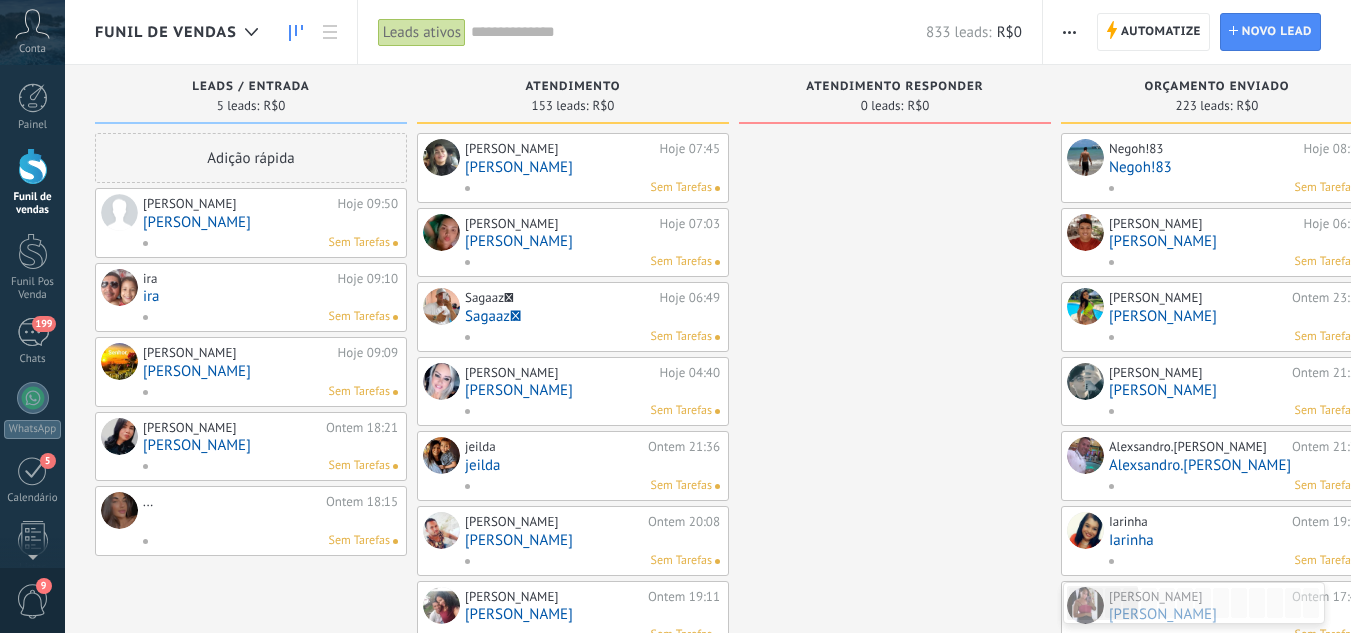 click on "Vanessa C" at bounding box center [270, 222] 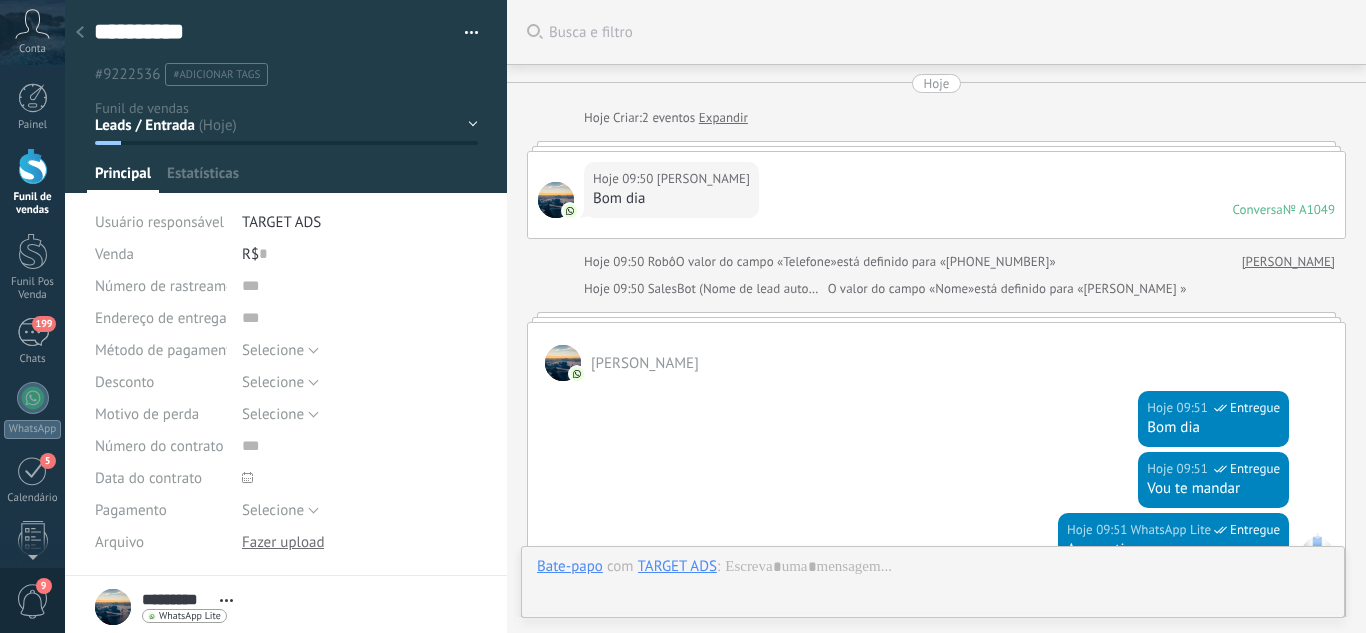 scroll, scrollTop: 30, scrollLeft: 0, axis: vertical 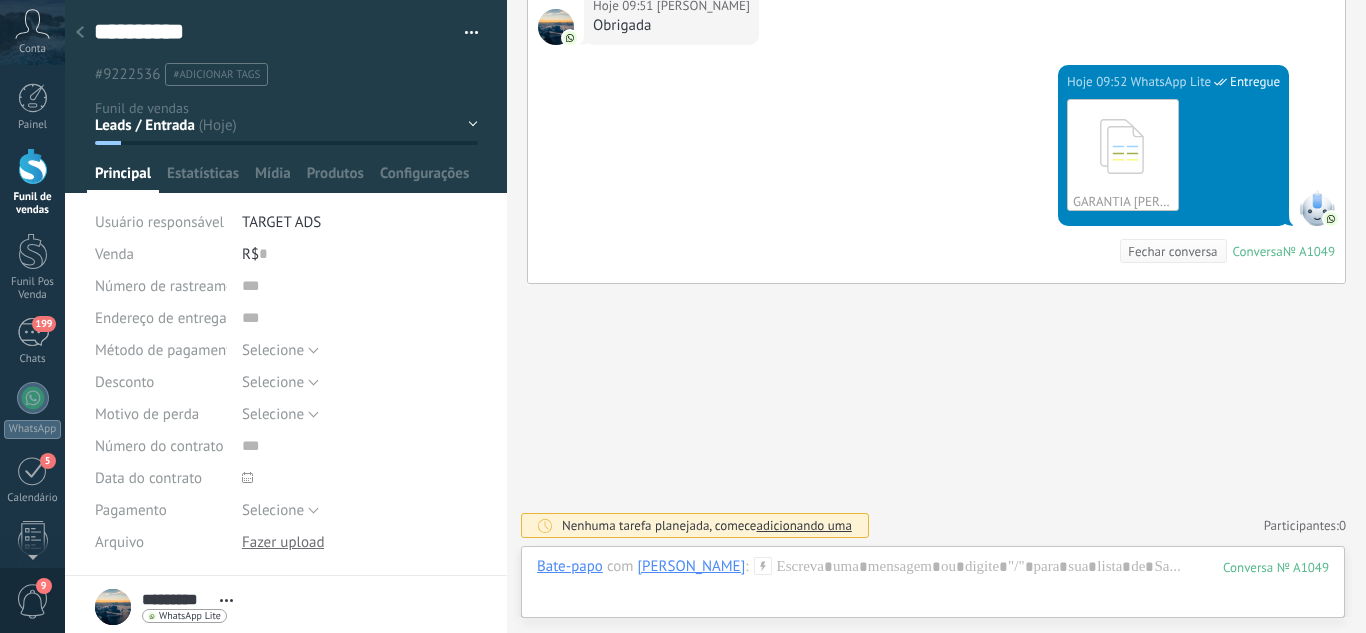 click on "Leads / Entrada
Atendimento
Atendimento Responder
Orçamento Enviado
Orçamento Responder
Negociação / Fechamento
-" at bounding box center [0, 0] 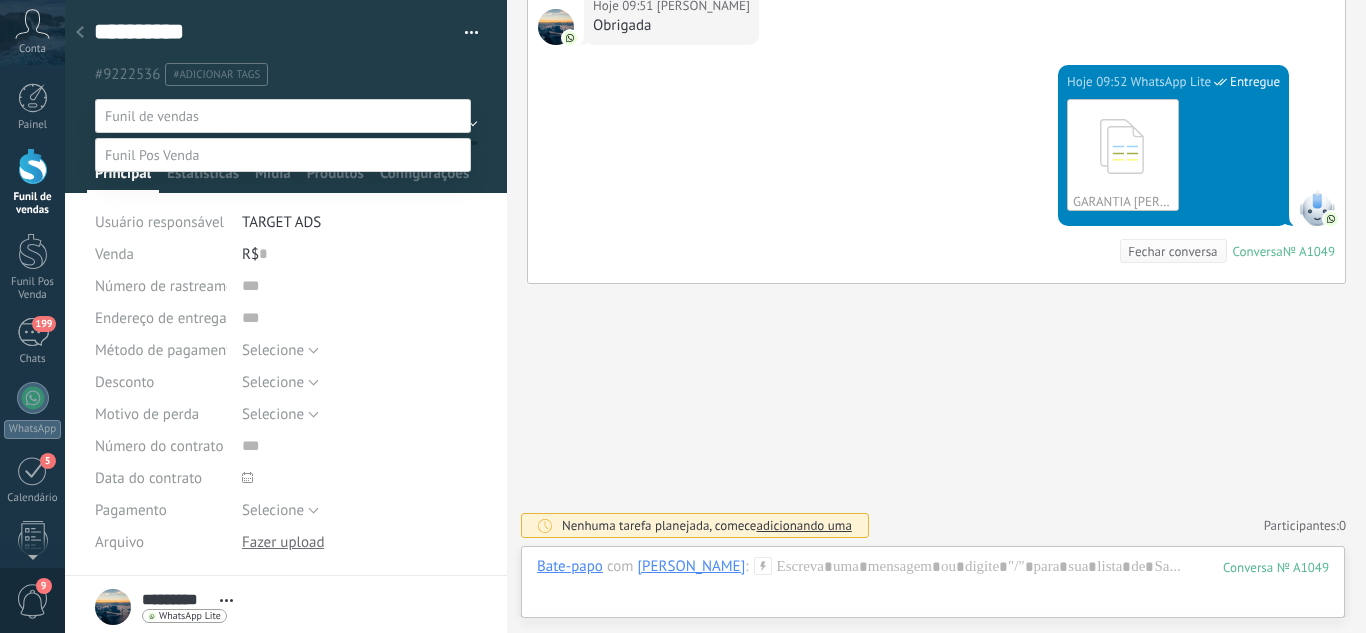 click on "Fechamento (iPhones) Whats - Pós-venda" at bounding box center [0, 0] 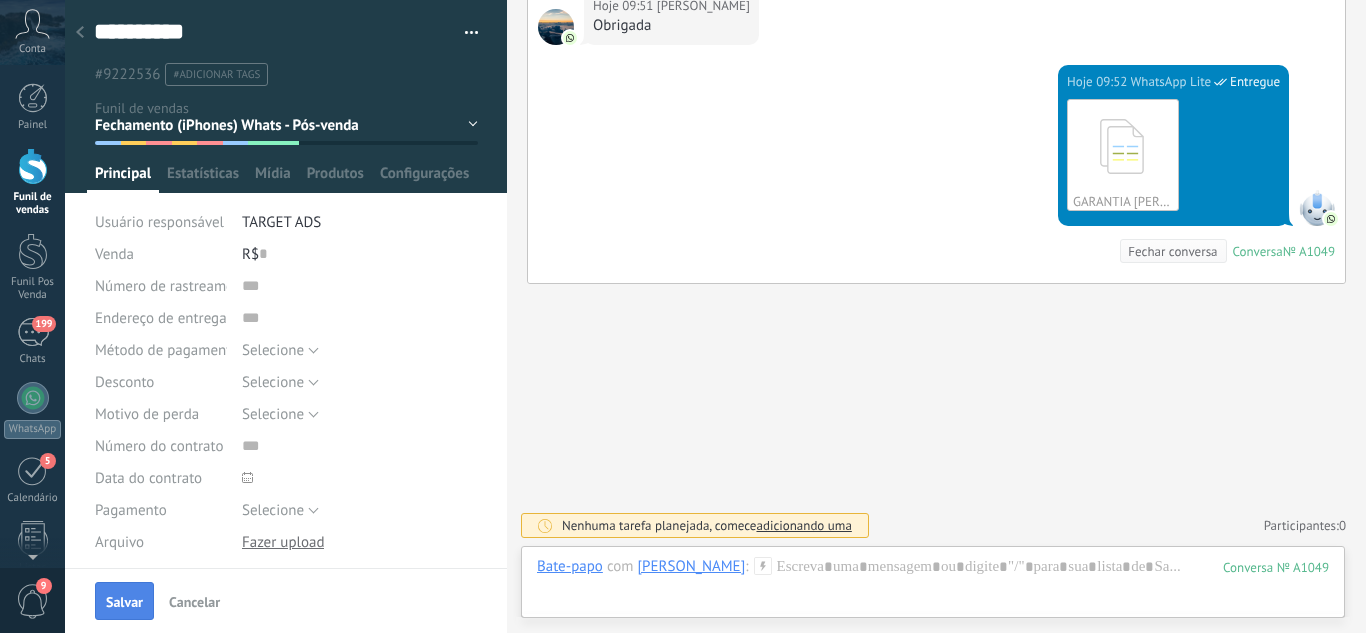 click on "Salvar" at bounding box center (124, 601) 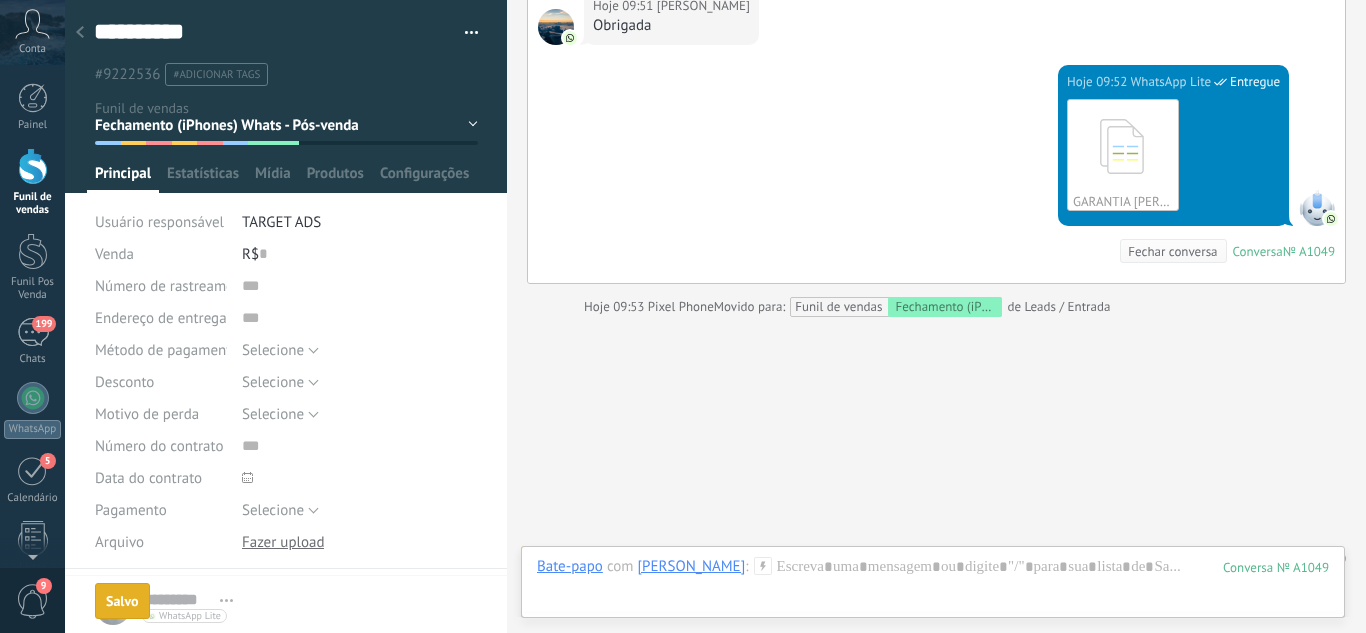 scroll, scrollTop: 633, scrollLeft: 0, axis: vertical 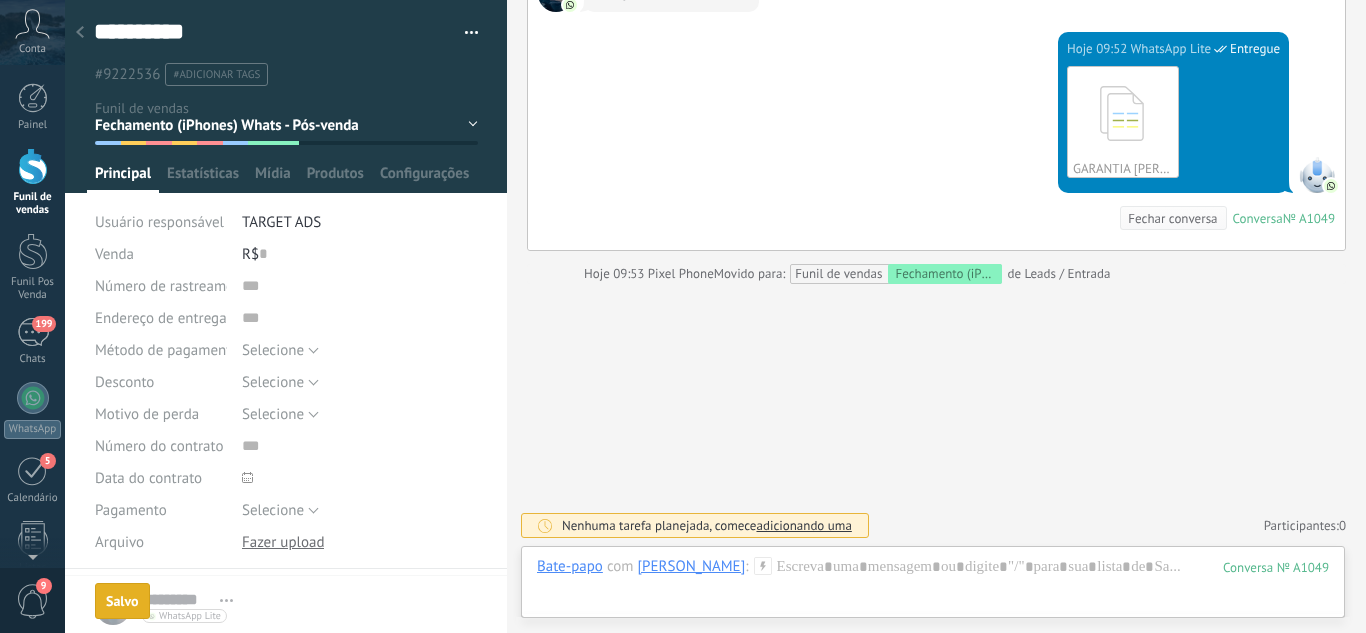 click at bounding box center (80, 33) 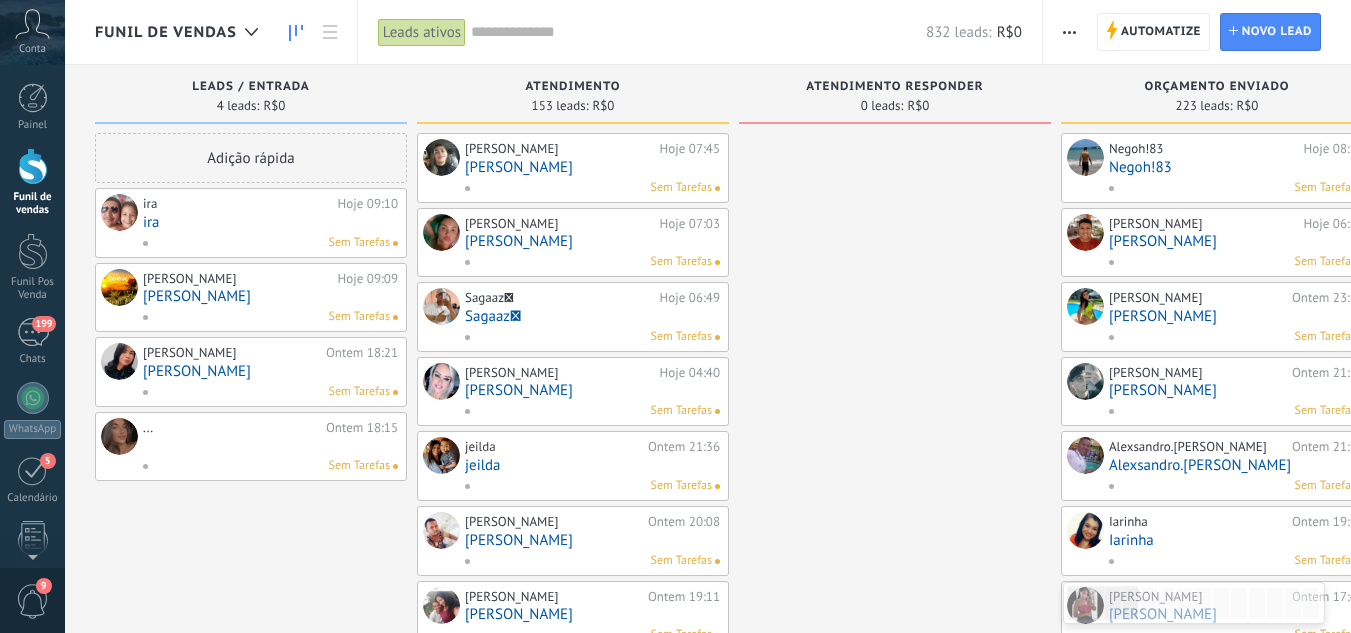click on "ira" at bounding box center [270, 222] 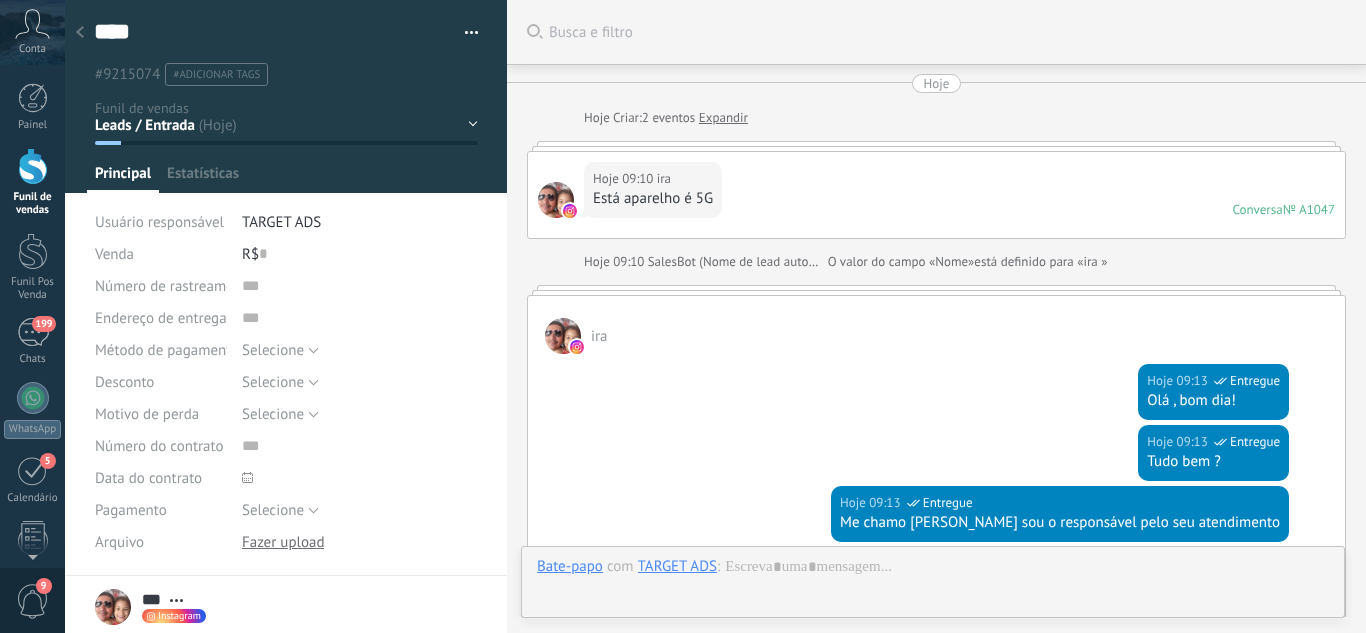 scroll, scrollTop: 670, scrollLeft: 0, axis: vertical 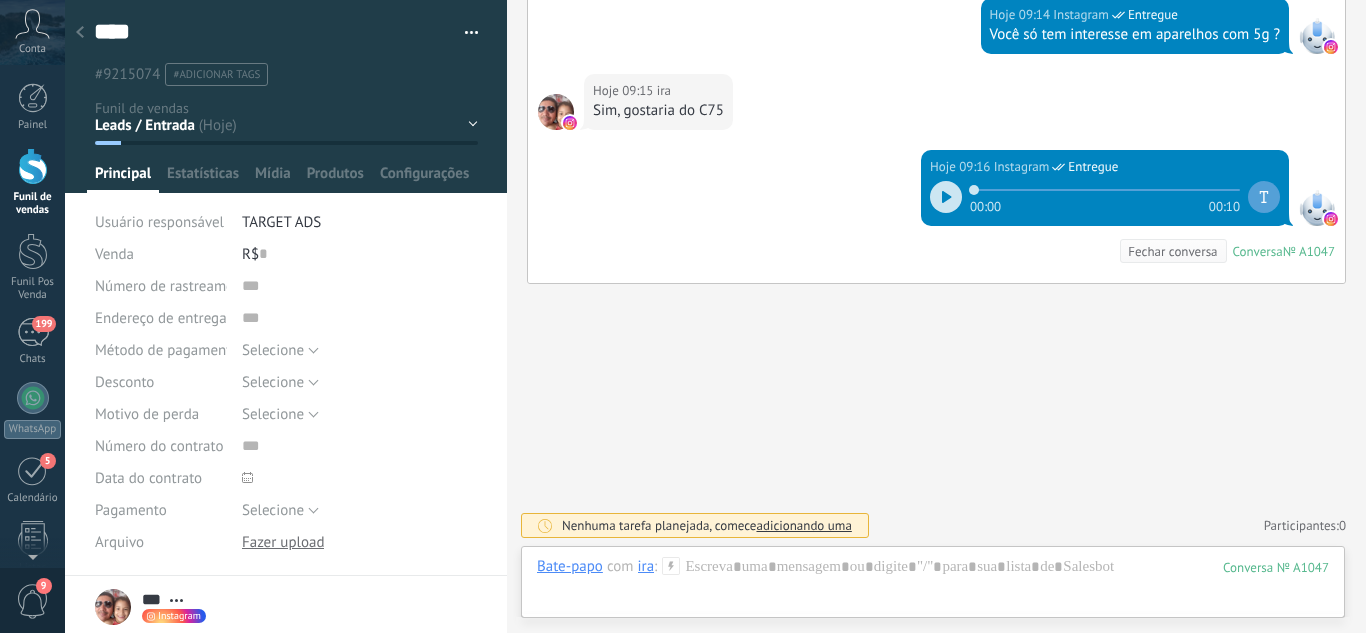 click at bounding box center [80, 33] 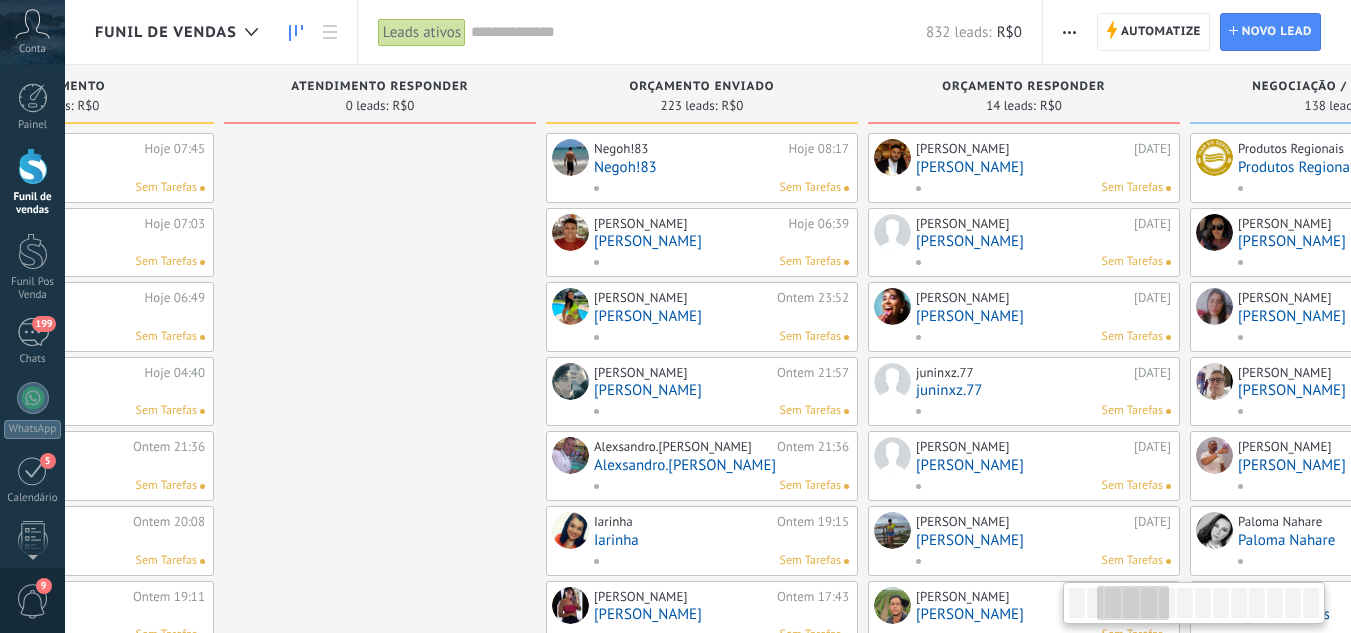 drag, startPoint x: 839, startPoint y: 161, endPoint x: 746, endPoint y: 94, distance: 114.62112 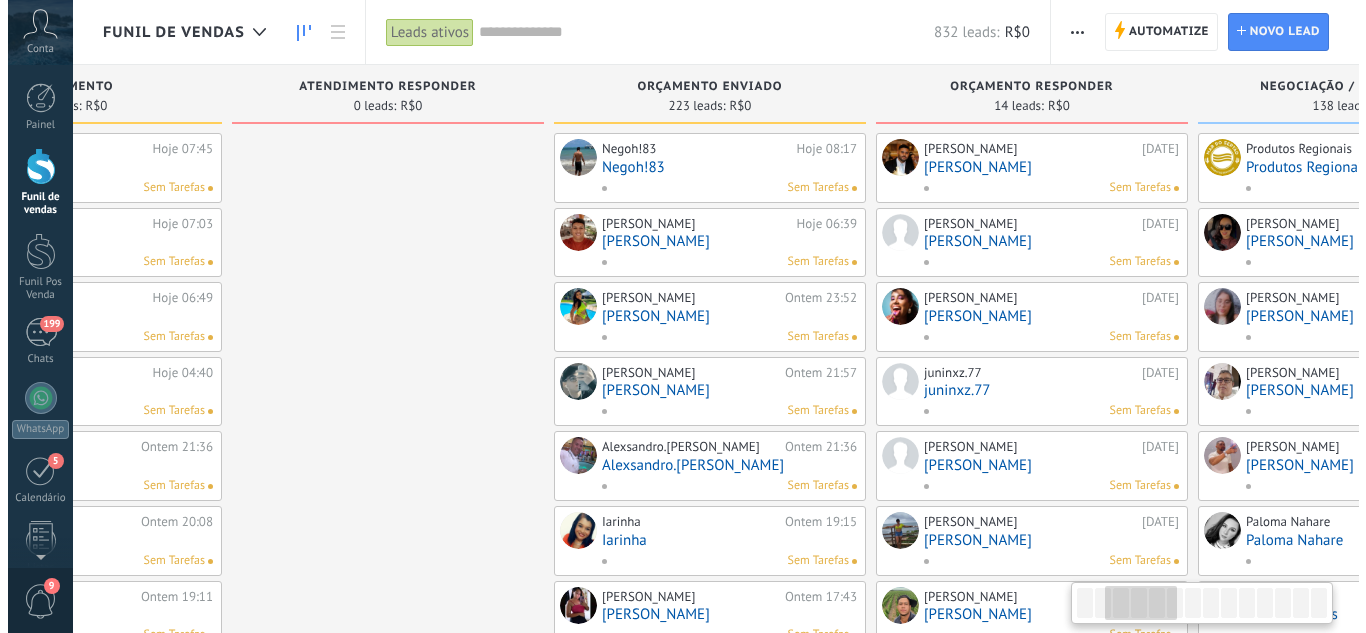 scroll, scrollTop: 0, scrollLeft: 540, axis: horizontal 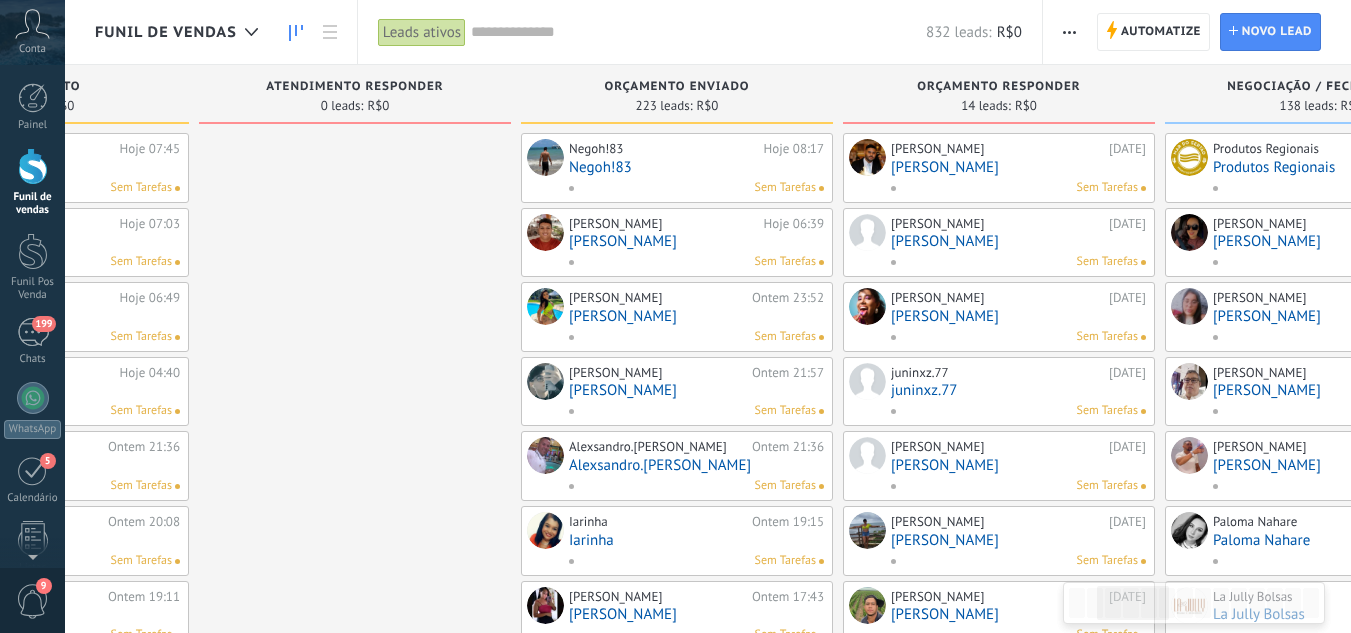 click on "Silva Iverson" at bounding box center (1018, 167) 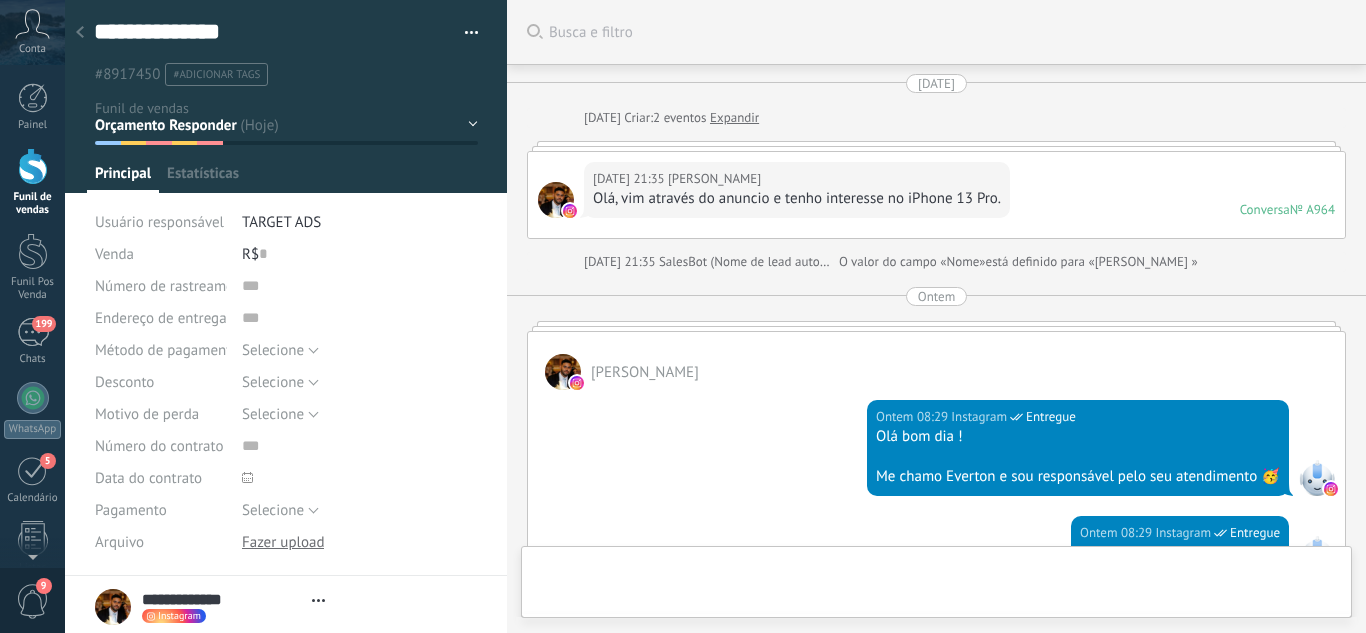 type on "**********" 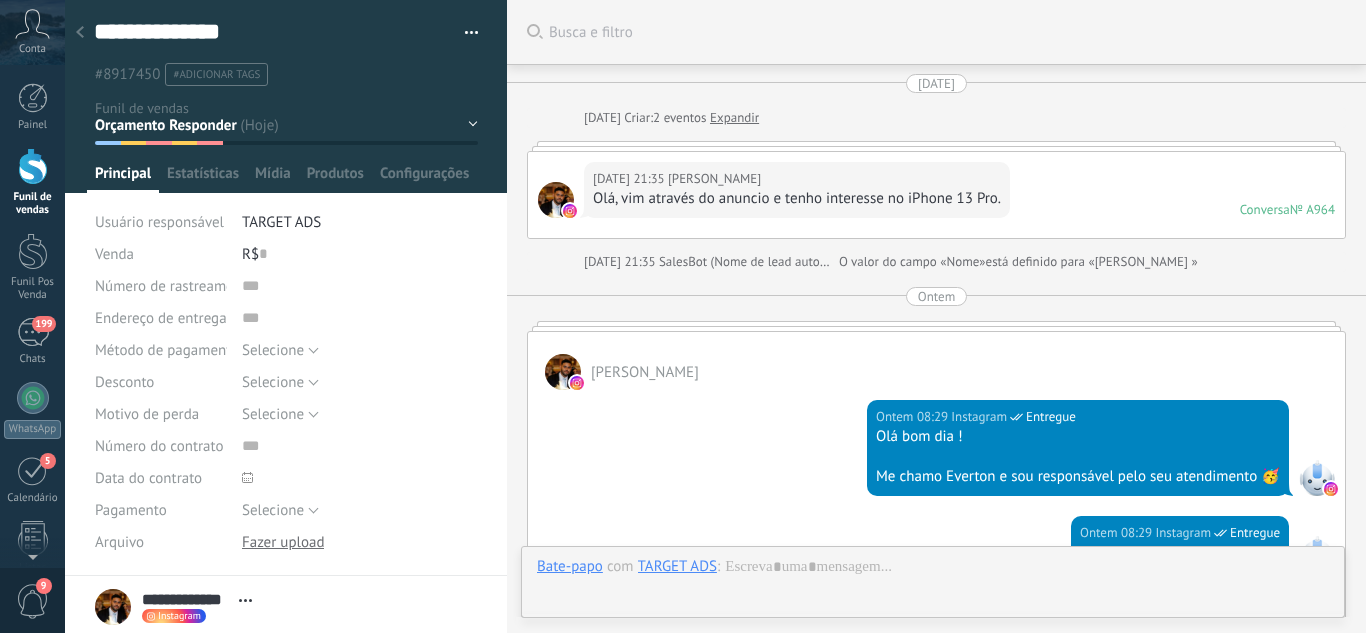scroll, scrollTop: 30, scrollLeft: 0, axis: vertical 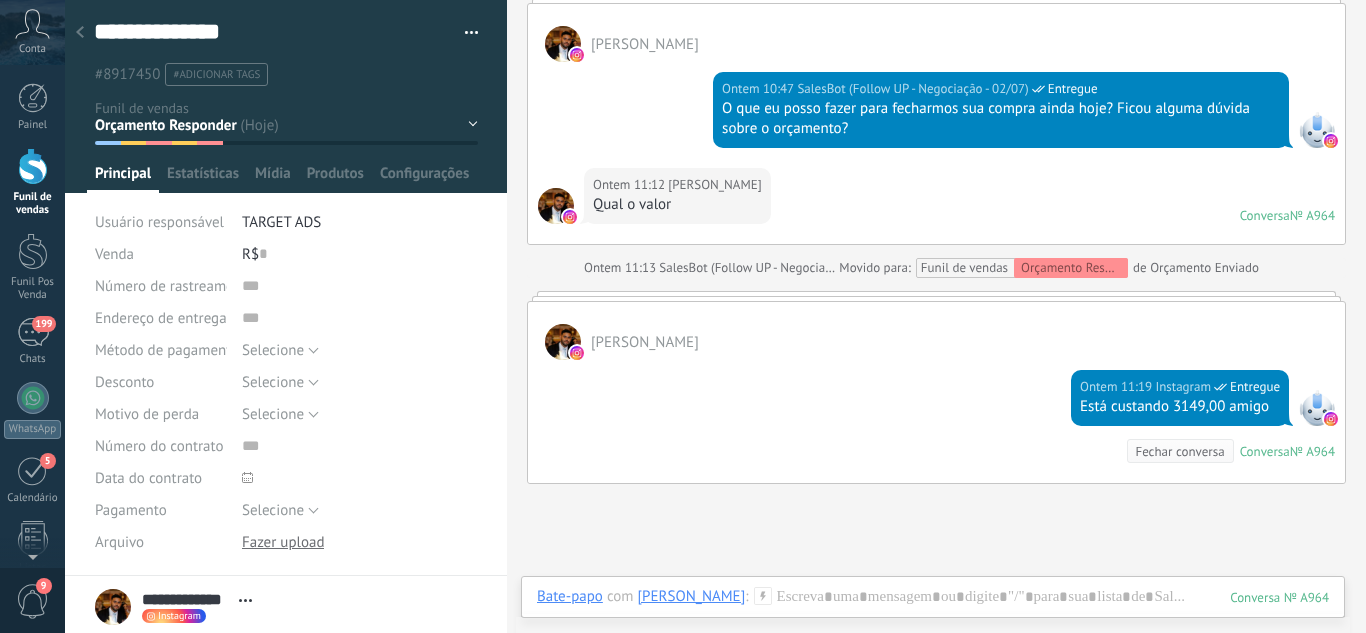 click on "Leads / Entrada
Atendimento
Atendimento Responder
Orçamento Enviado
Orçamento Responder
Negociação / Fechamento
-" at bounding box center (0, 0) 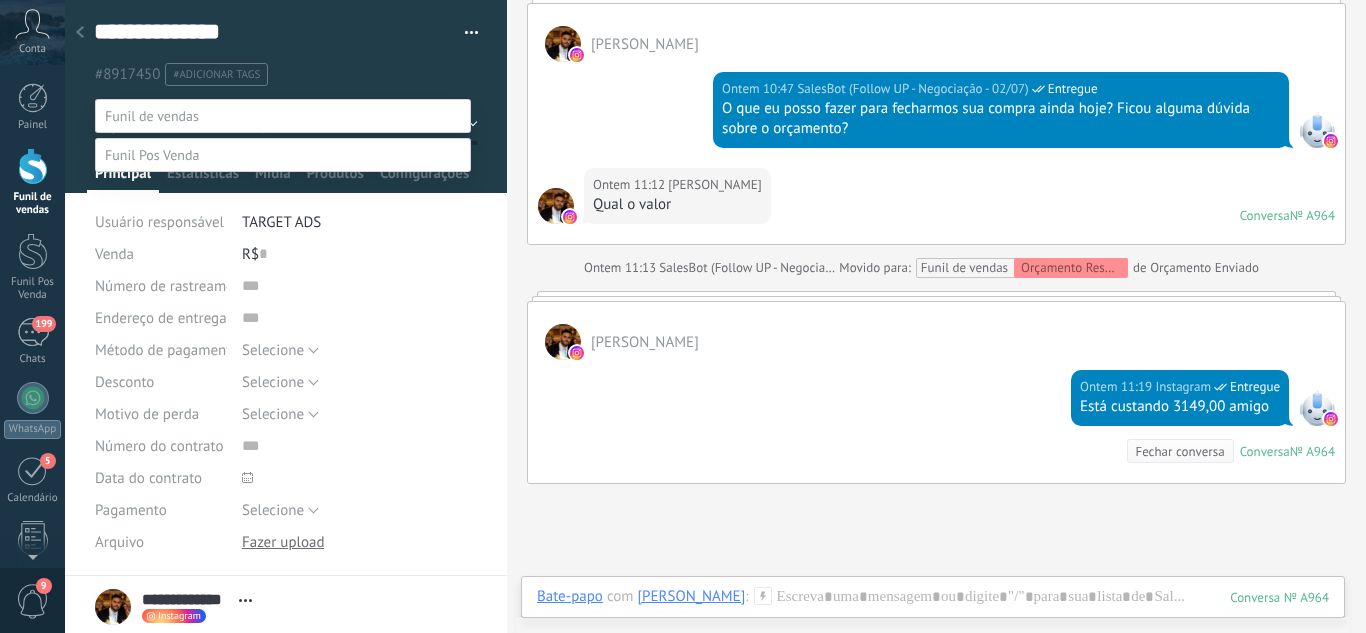 click on "Orçamento Enviado" at bounding box center [0, 0] 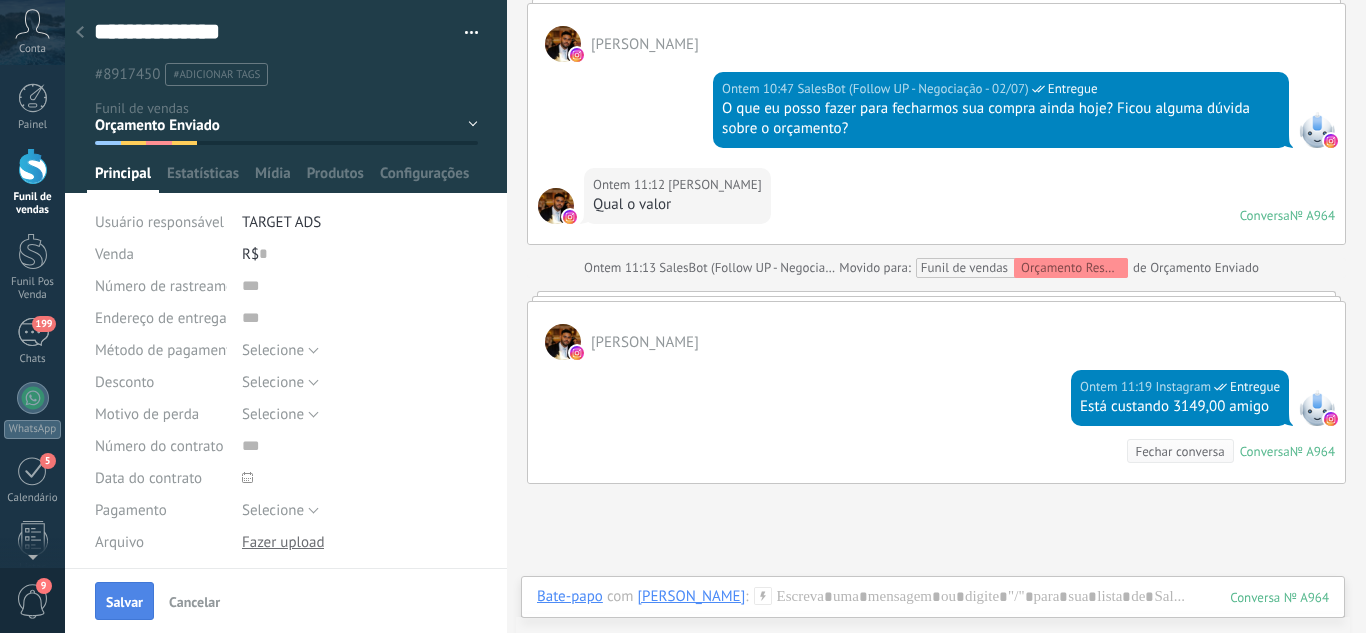 click on "Salvar" at bounding box center (124, 601) 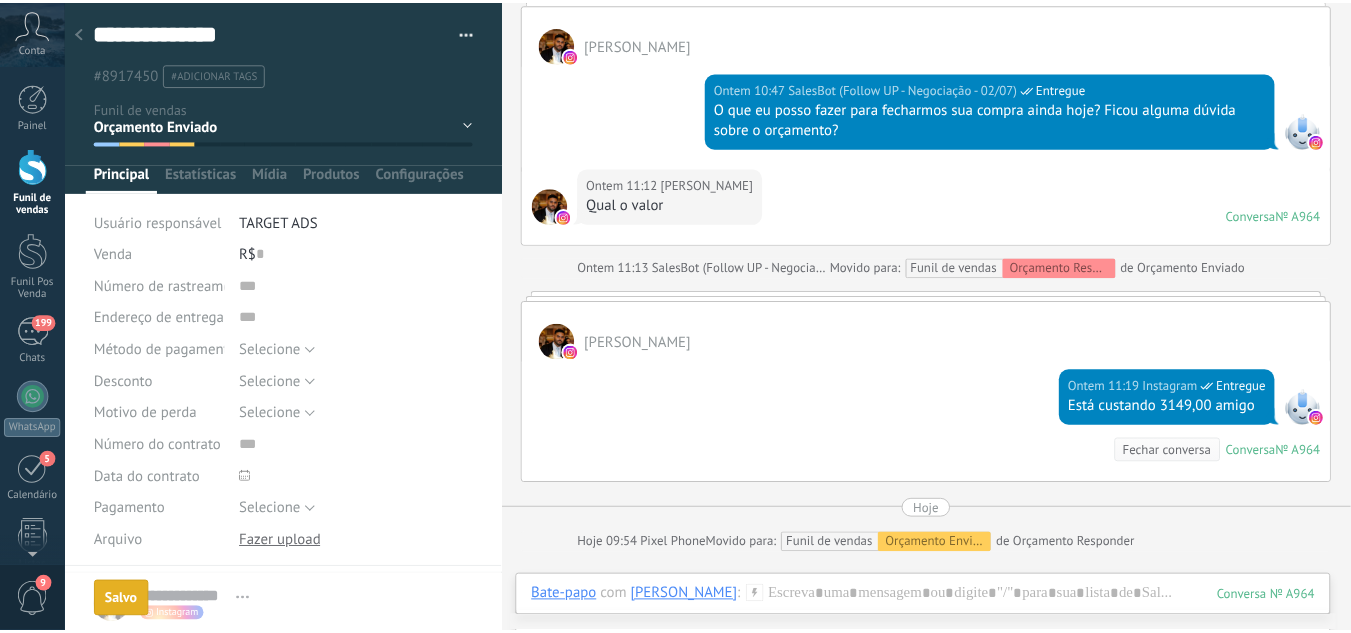 scroll, scrollTop: 1316, scrollLeft: 0, axis: vertical 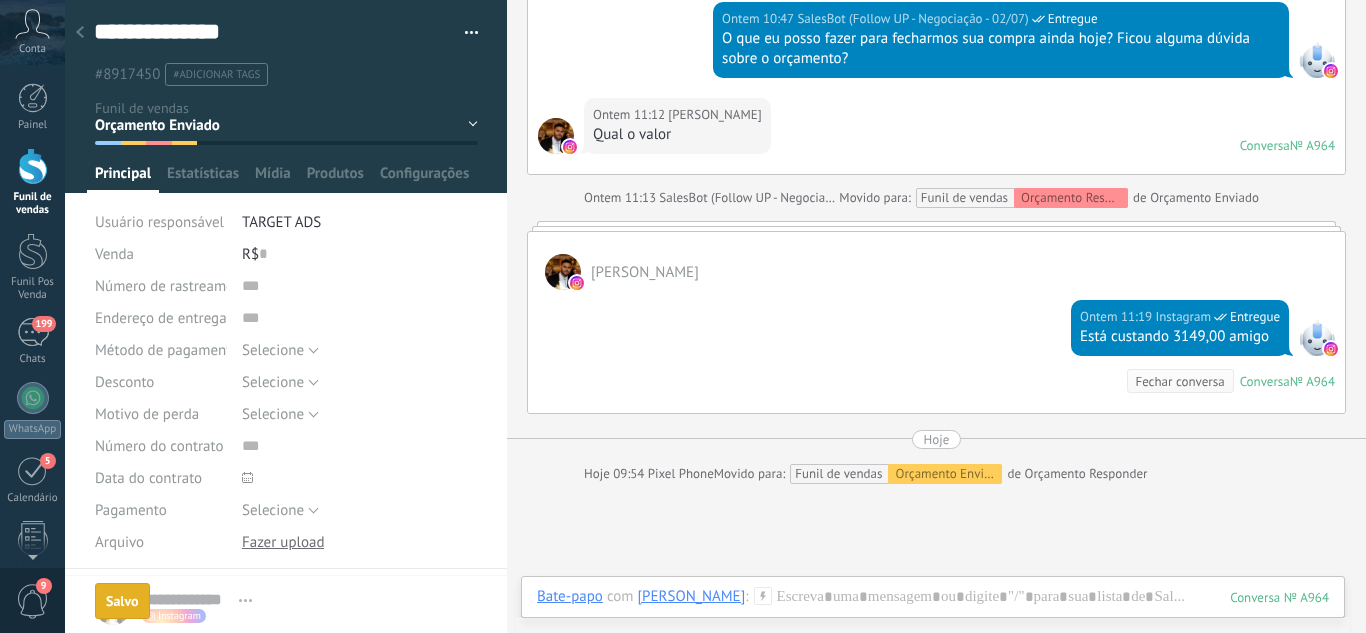 click at bounding box center (80, 33) 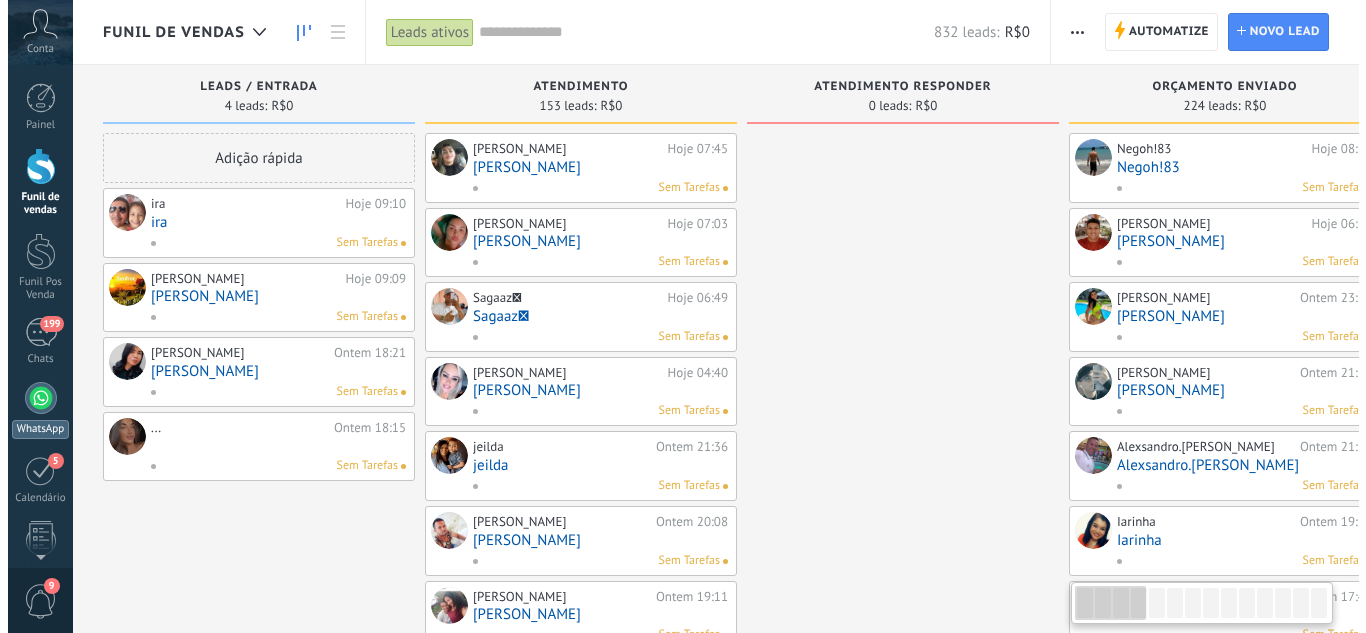 scroll, scrollTop: 0, scrollLeft: 745, axis: horizontal 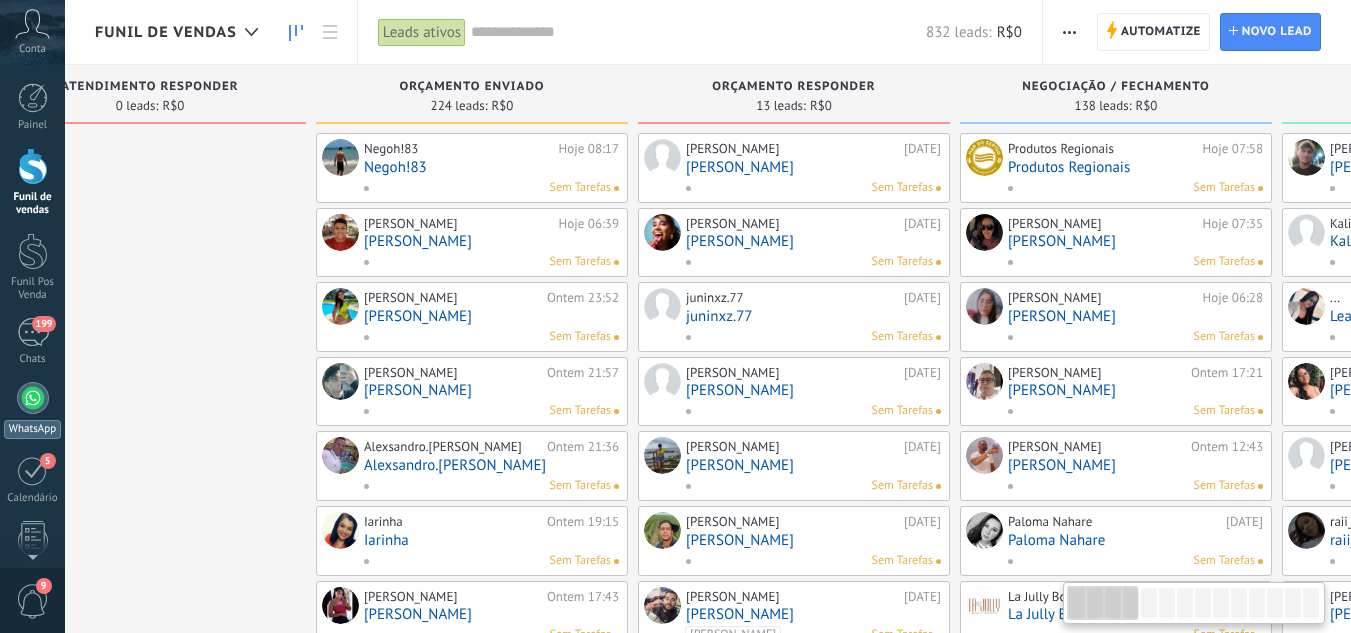 drag, startPoint x: 894, startPoint y: 290, endPoint x: 19, endPoint y: 412, distance: 883.46423 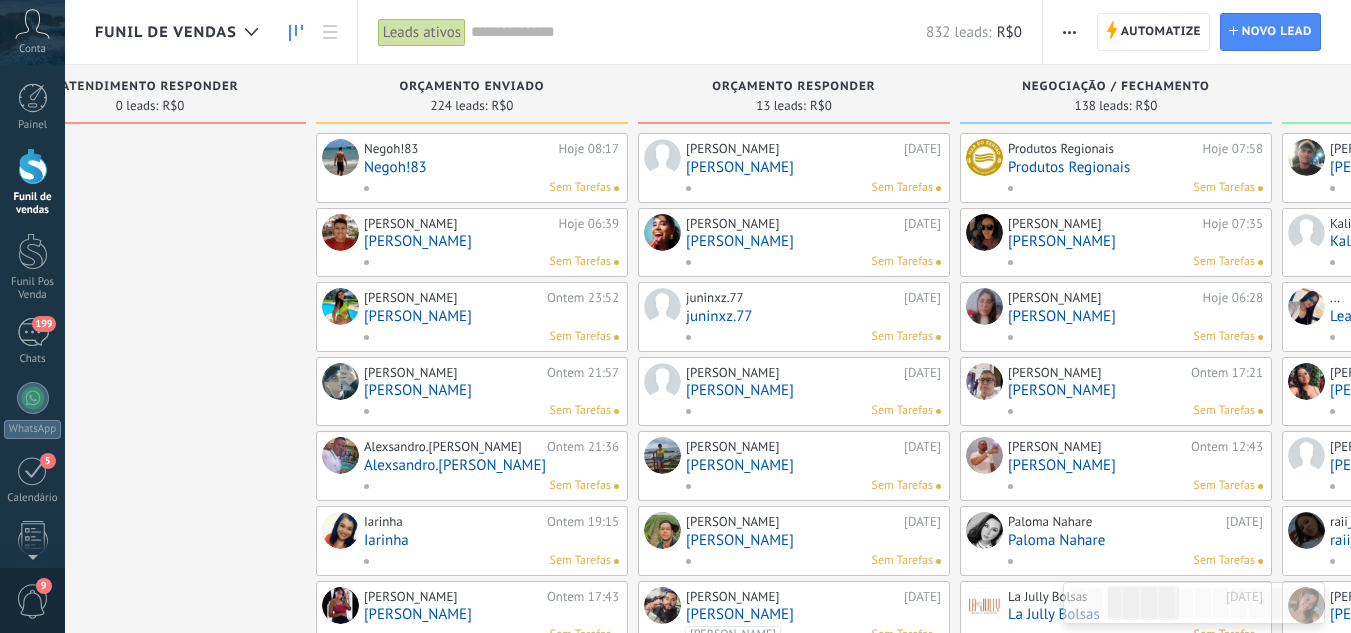 click on "[PERSON_NAME]" at bounding box center (813, 167) 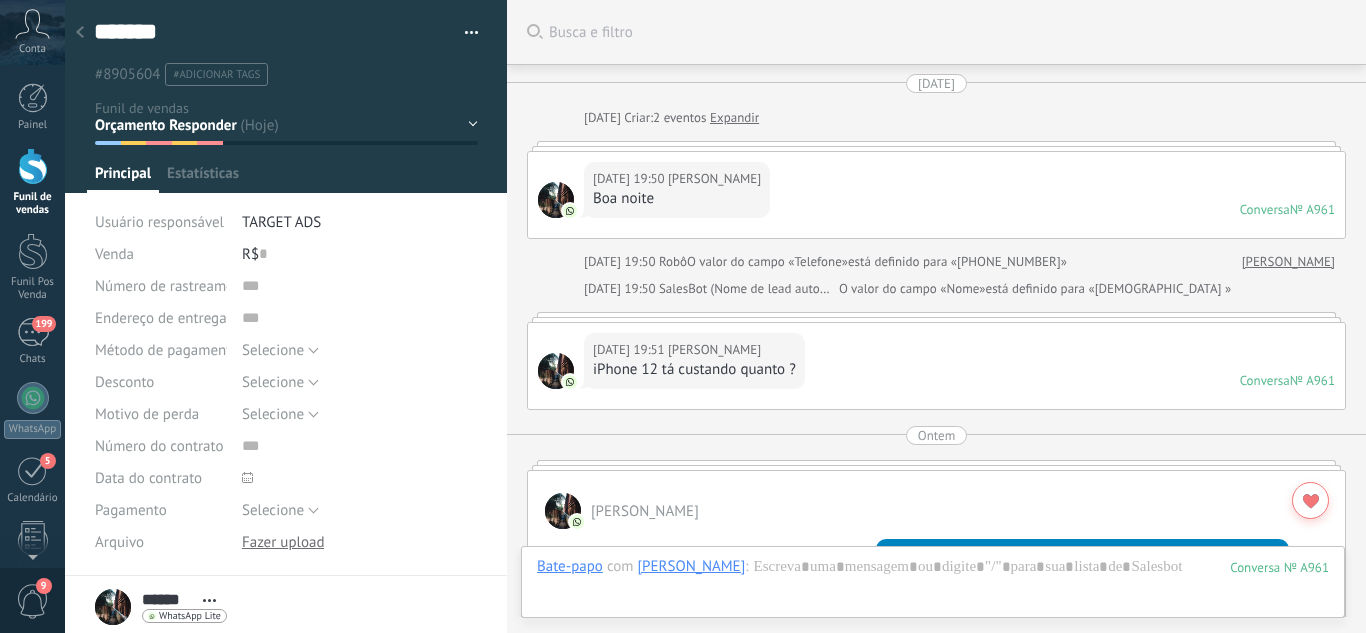 scroll, scrollTop: 30, scrollLeft: 0, axis: vertical 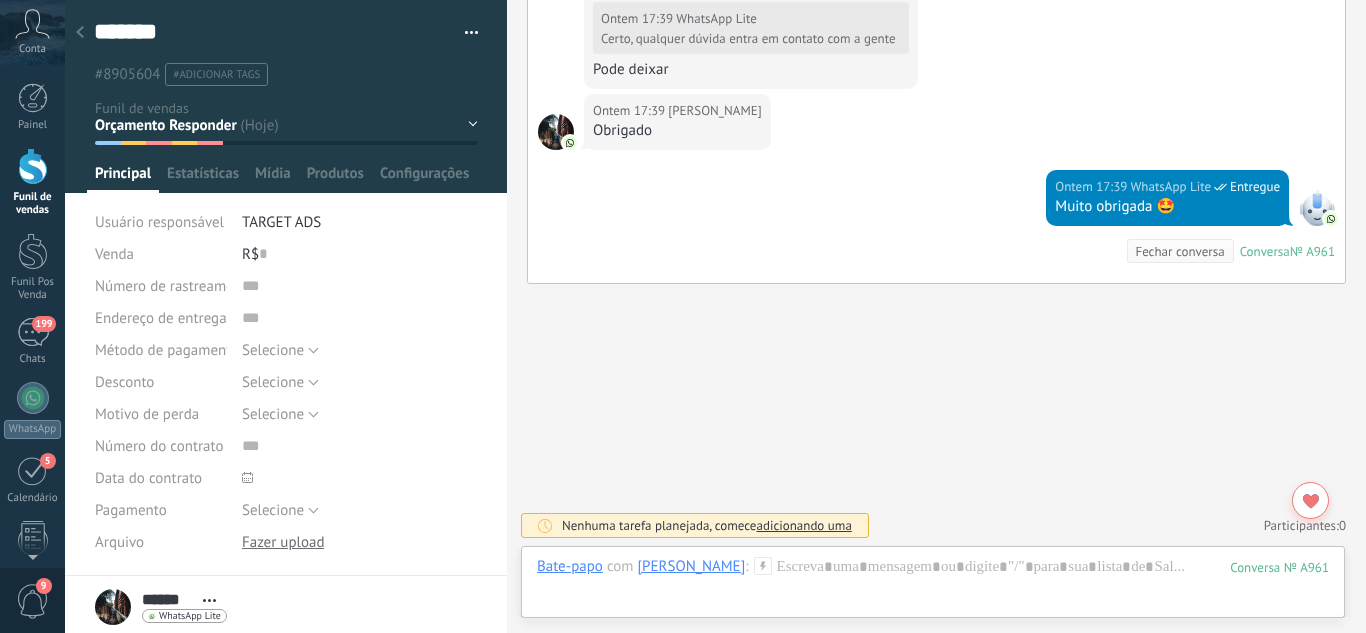 click on "Leads / Entrada
Atendimento
Atendimento Responder
Orçamento Enviado
Orçamento Responder
Negociação / Fechamento
-" at bounding box center [0, 0] 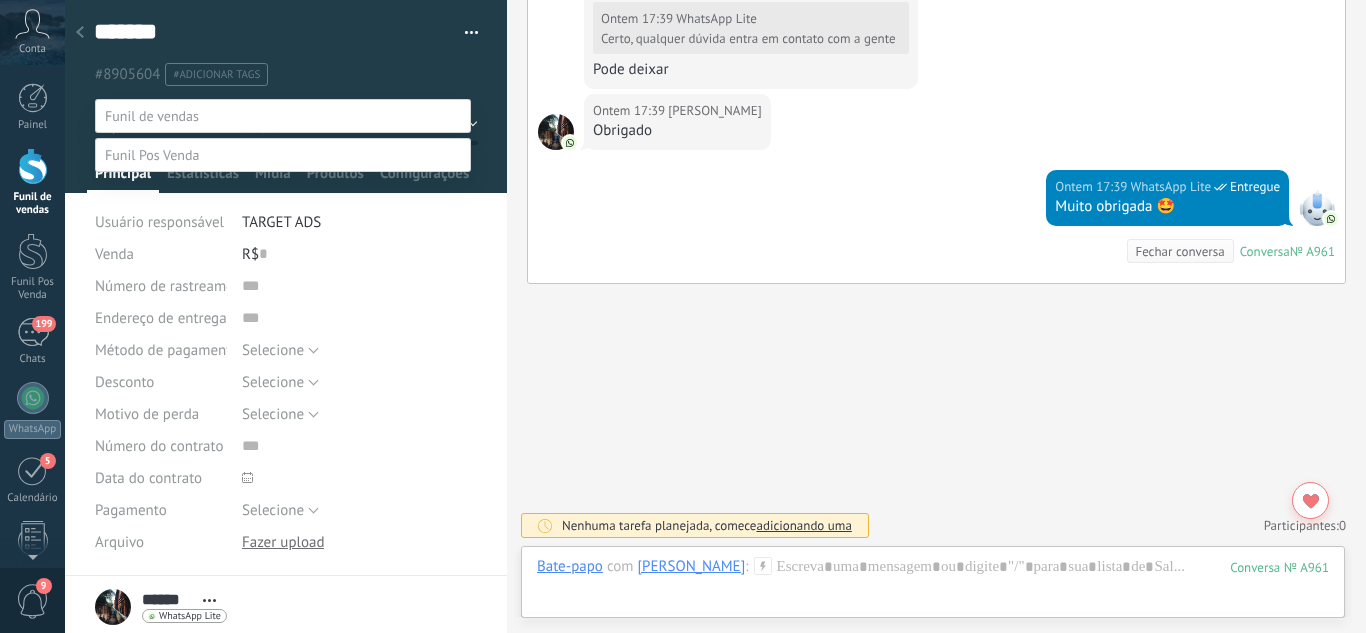 click on "Perdido / Desqualificado" at bounding box center [0, 0] 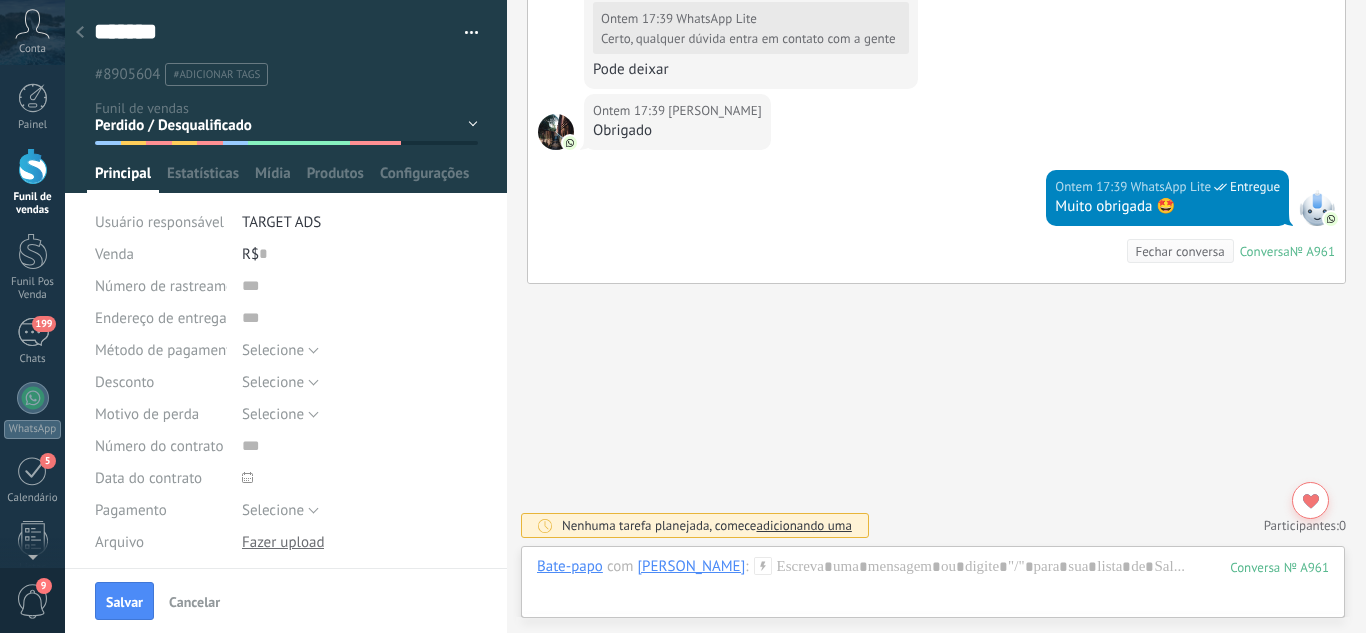 click on "Salvar
Cancelar" at bounding box center (286, 600) 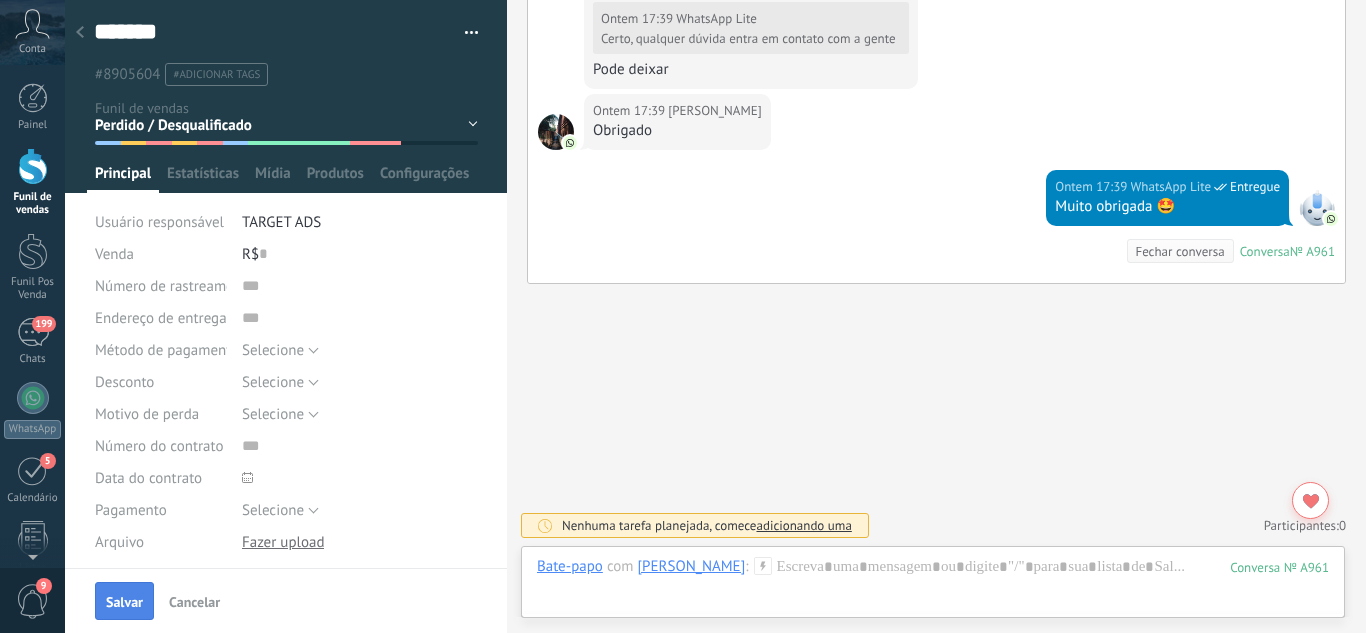 click on "Salvar" at bounding box center [124, 602] 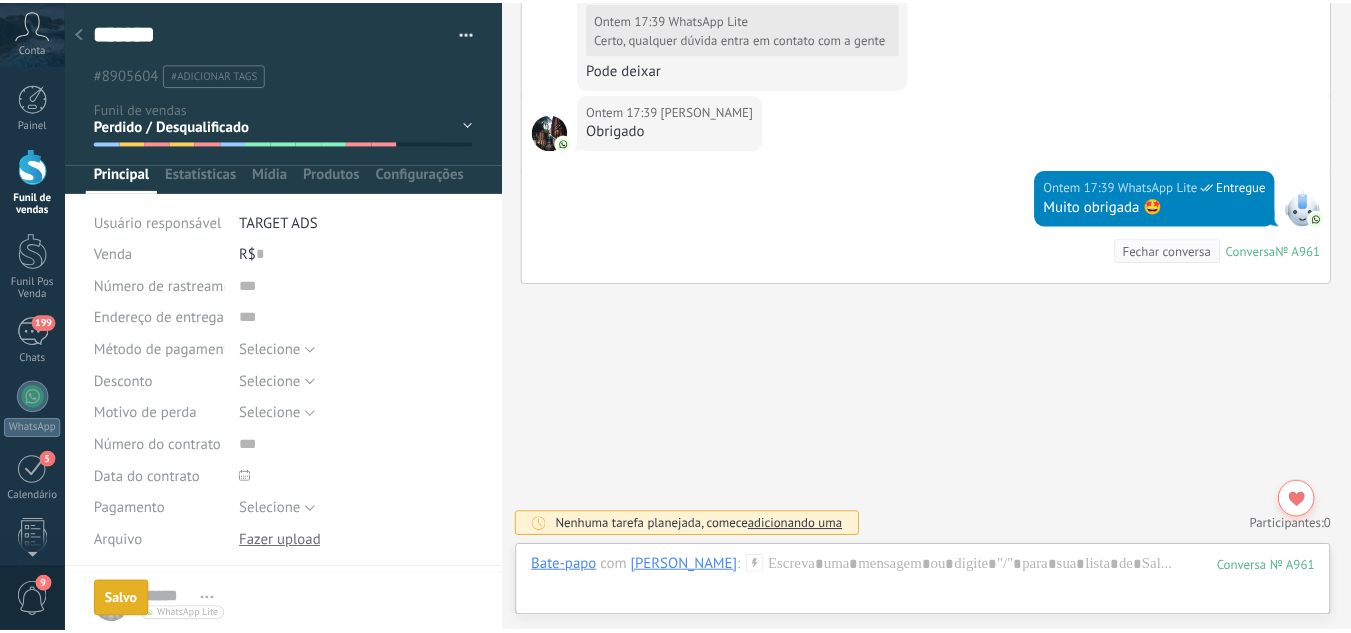 scroll, scrollTop: 2648, scrollLeft: 0, axis: vertical 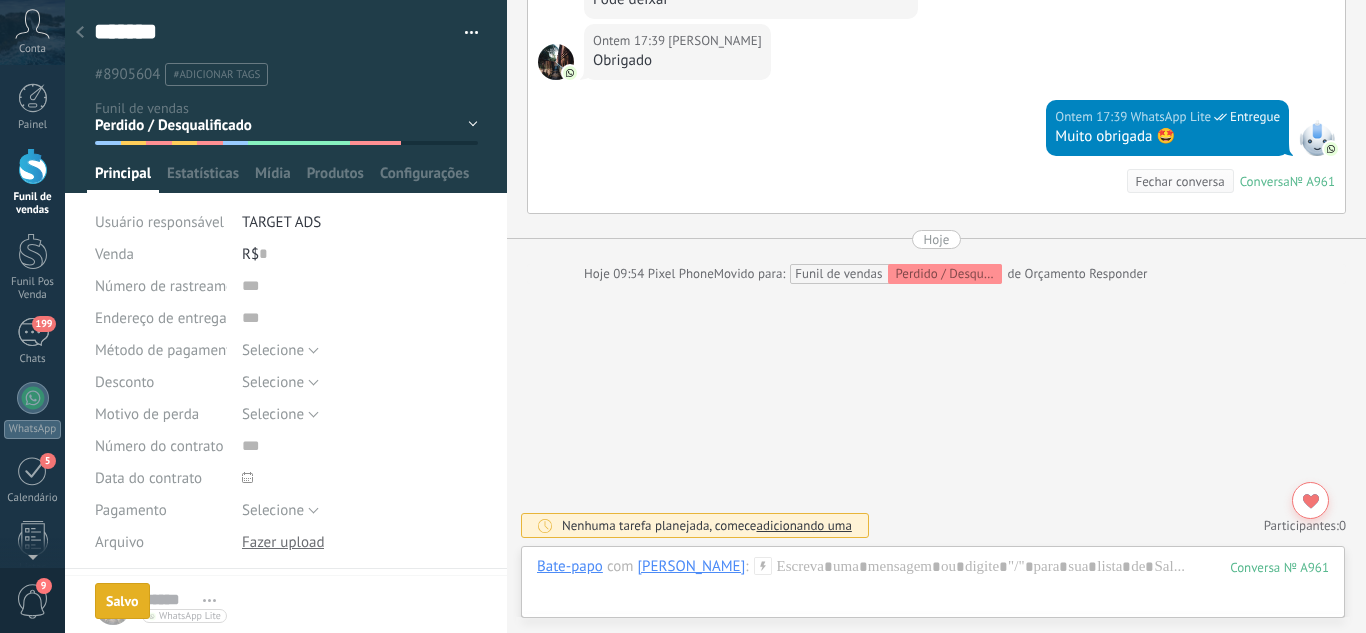 click at bounding box center (80, 33) 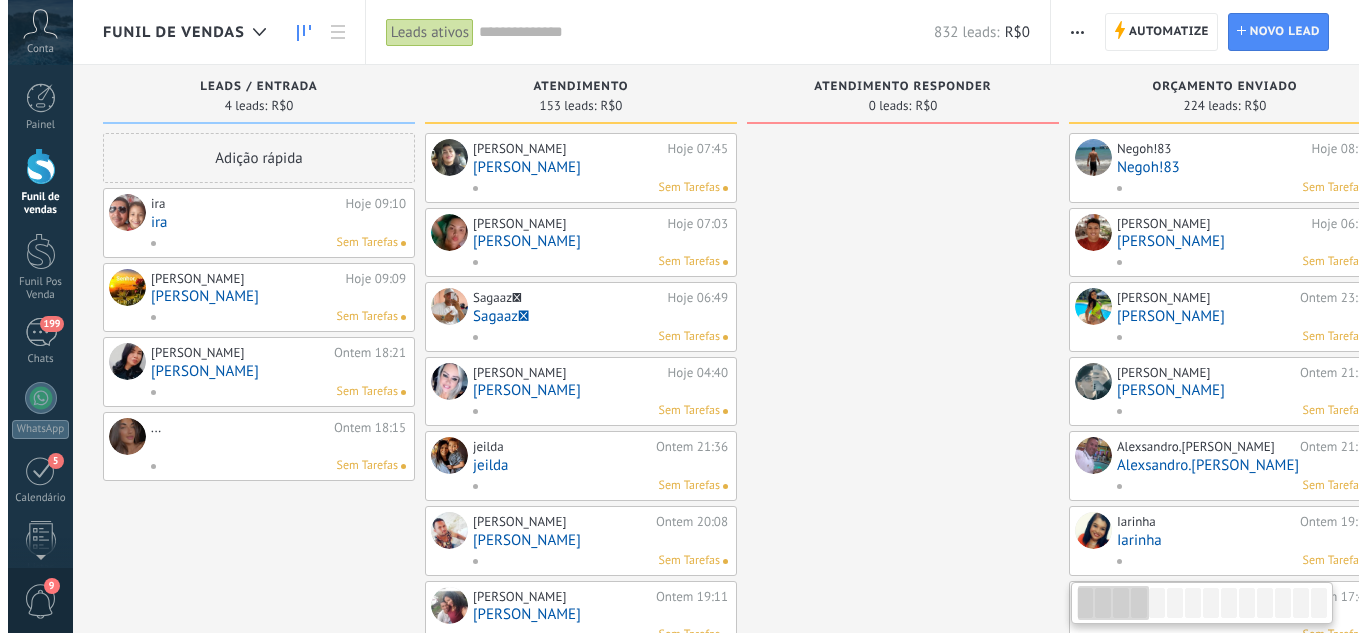 scroll, scrollTop: 0, scrollLeft: 325, axis: horizontal 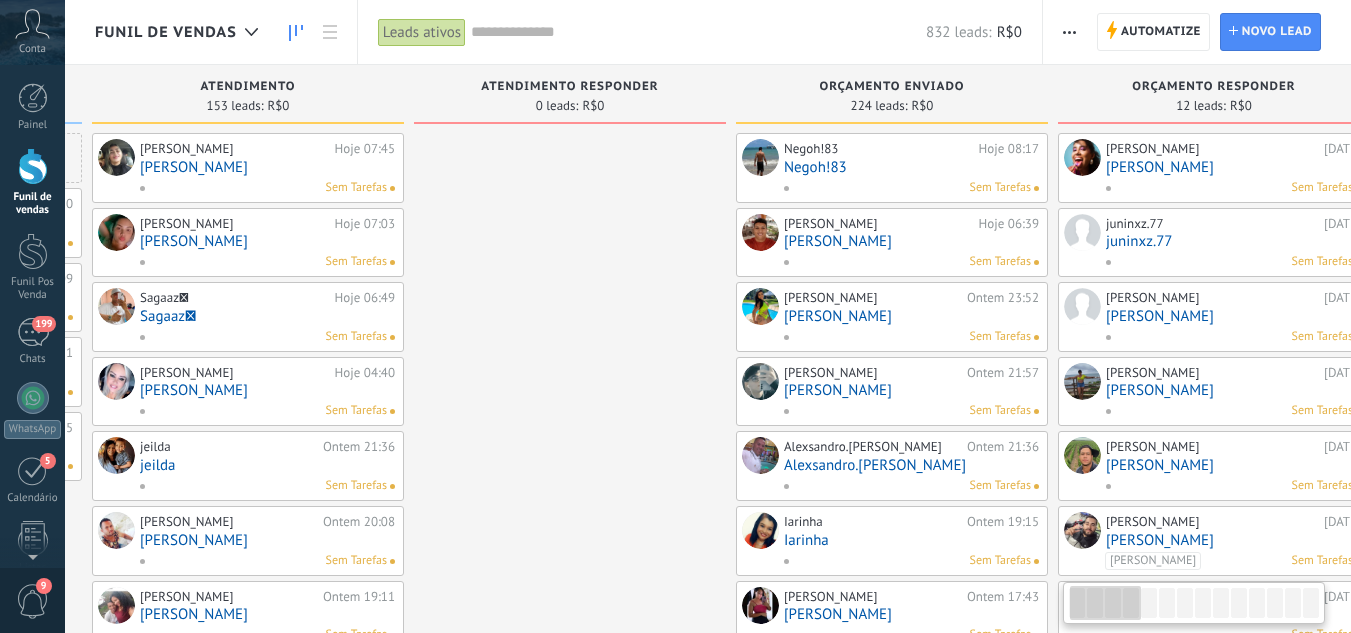drag, startPoint x: 880, startPoint y: 305, endPoint x: 663, endPoint y: 320, distance: 217.51782 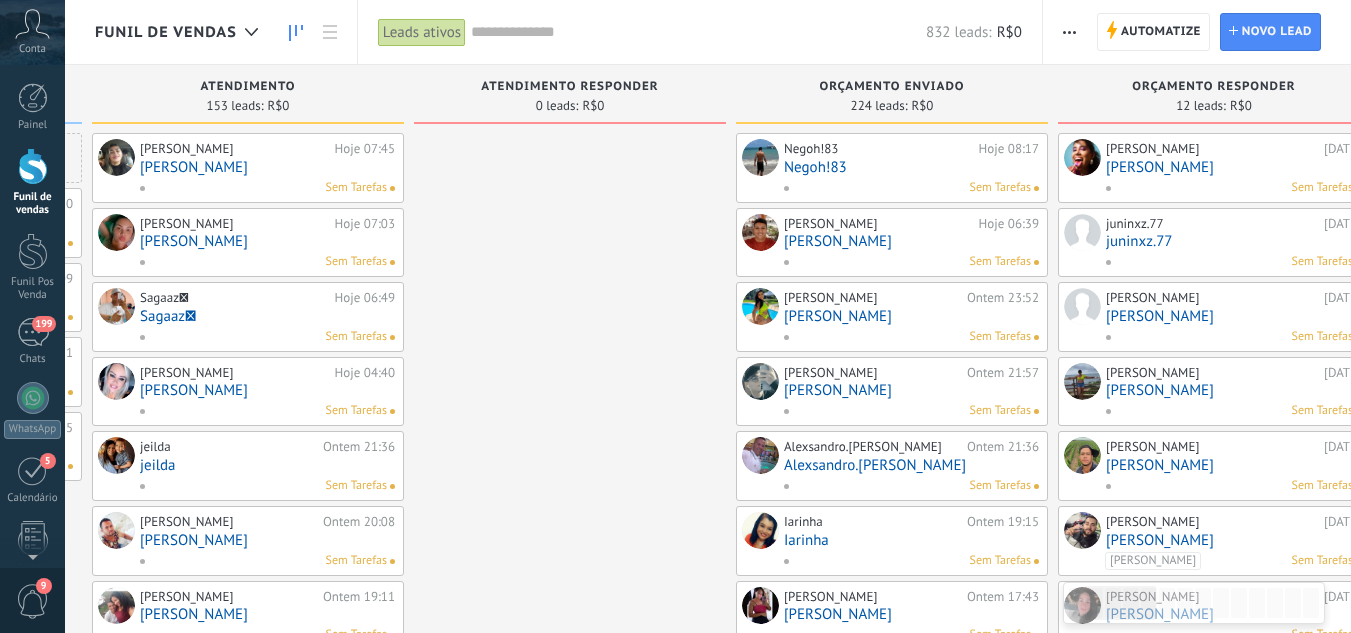 click on "Bianca Costa" at bounding box center (1233, 167) 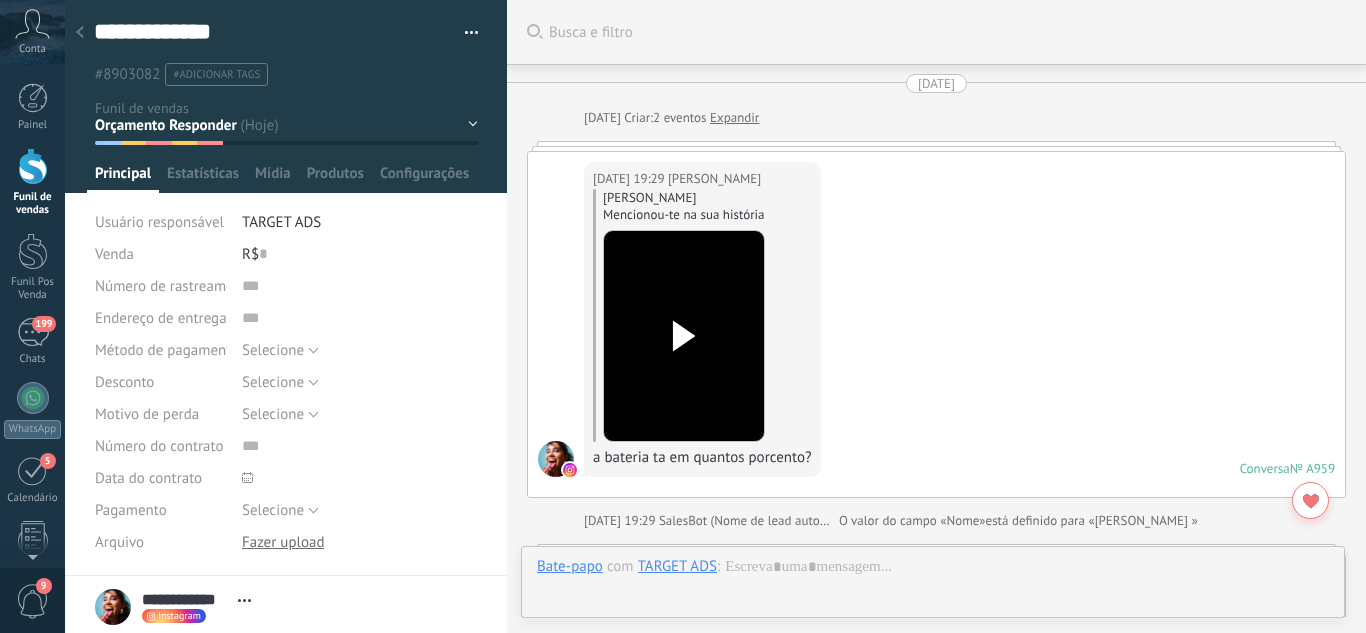 scroll, scrollTop: 2443, scrollLeft: 0, axis: vertical 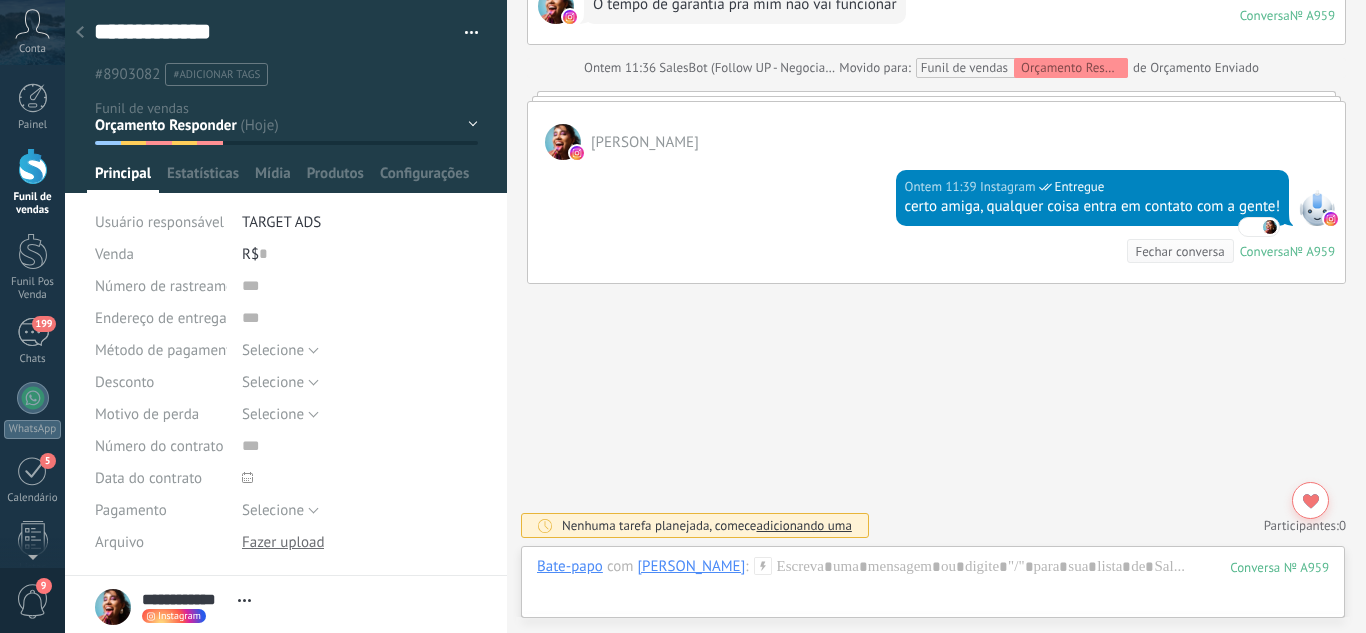 drag, startPoint x: 462, startPoint y: 124, endPoint x: 449, endPoint y: 126, distance: 13.152946 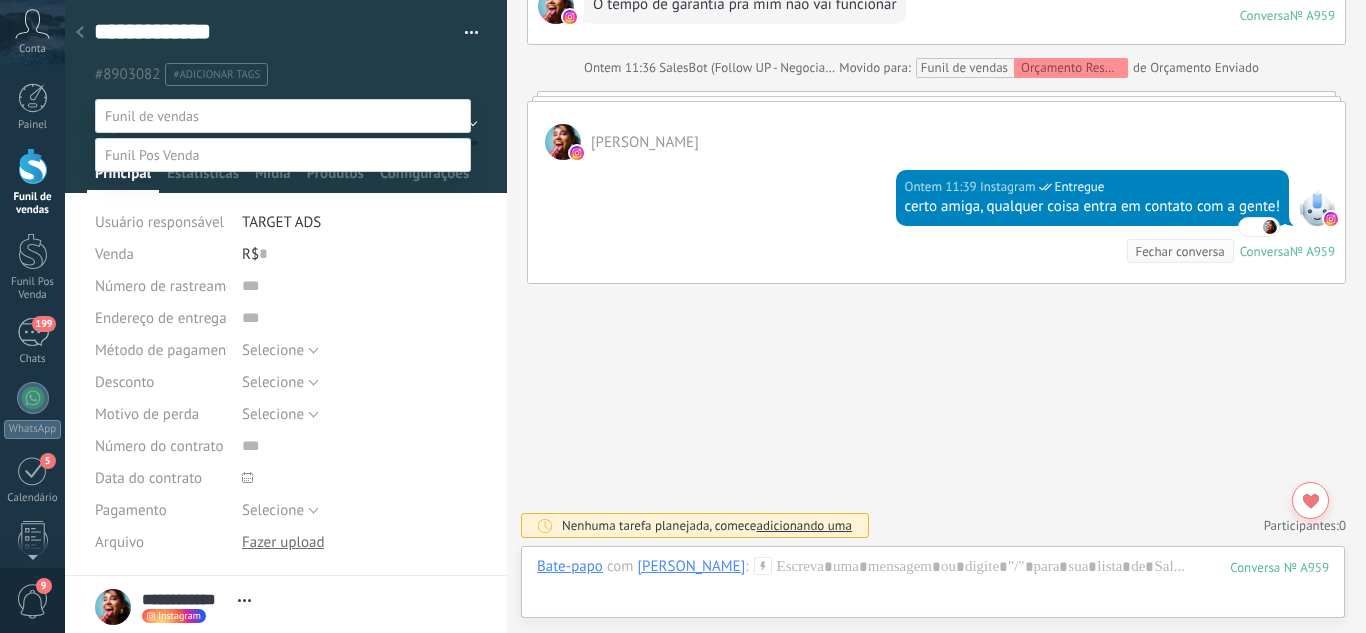 drag, startPoint x: 194, startPoint y: 468, endPoint x: 182, endPoint y: 500, distance: 34.176014 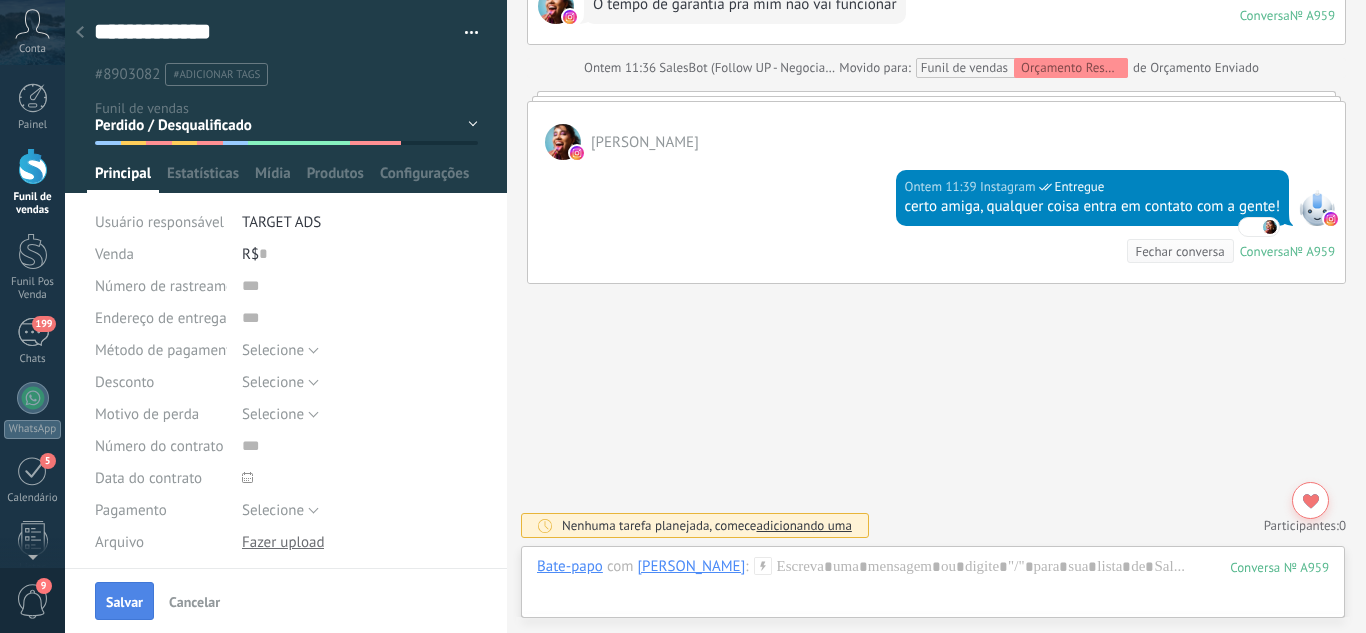 click on "Salvar" at bounding box center (124, 602) 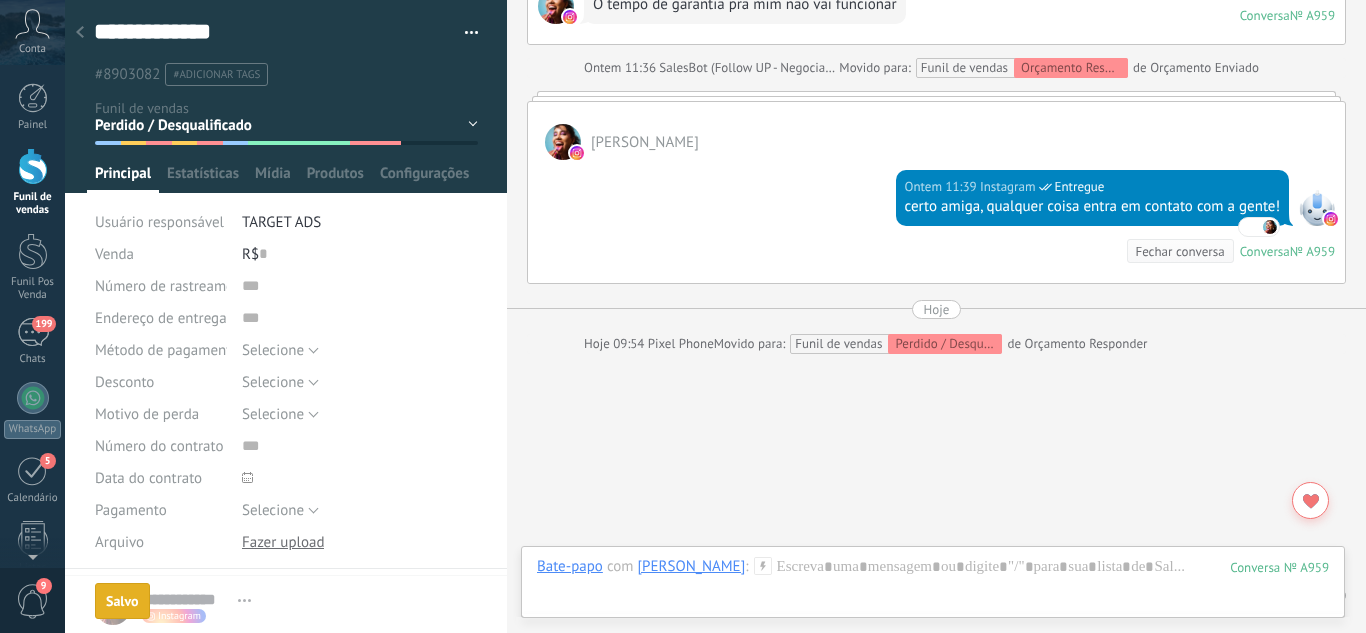 scroll, scrollTop: 2513, scrollLeft: 0, axis: vertical 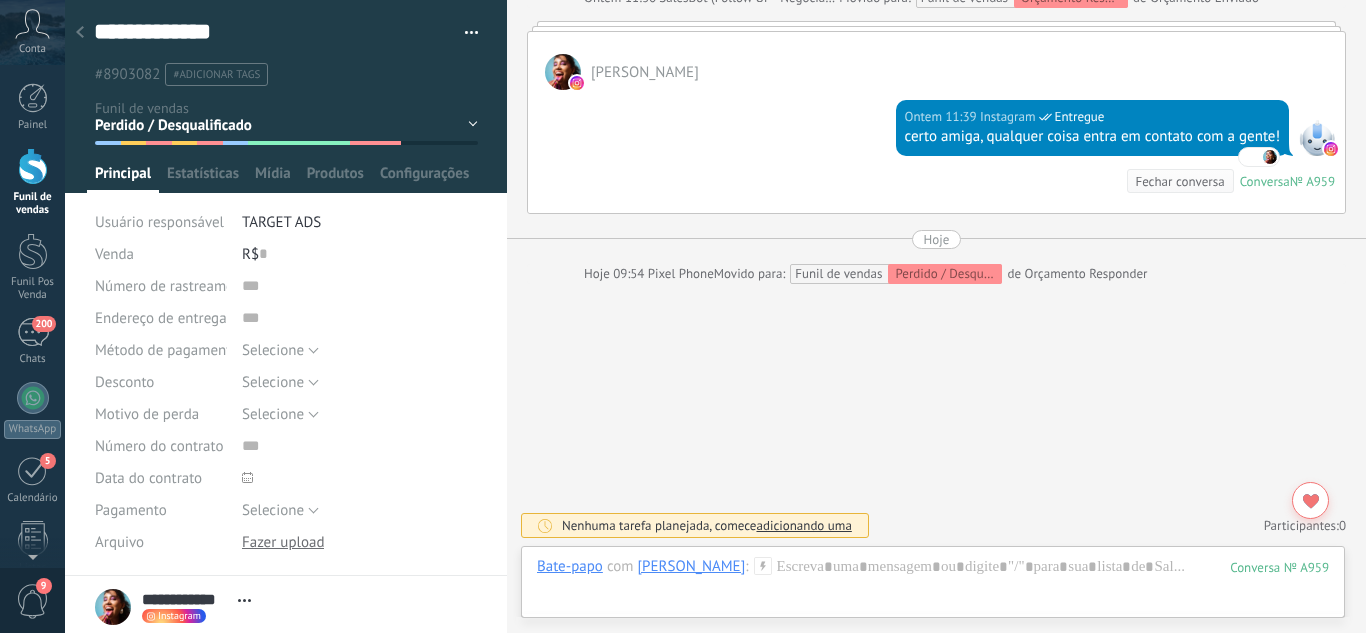 click on "Leads / Entrada
Atendimento
Atendimento Responder
Orçamento Enviado
Orçamento Responder
Negociação / Fechamento
-" at bounding box center [0, 0] 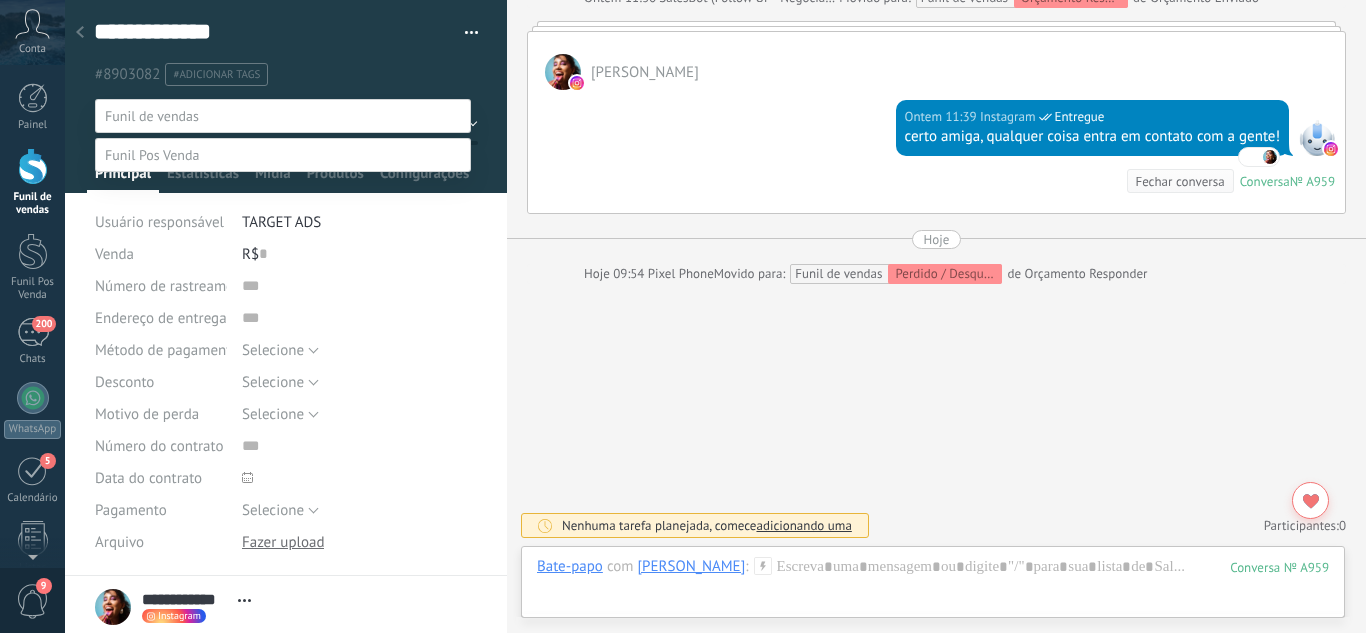 click at bounding box center (715, 316) 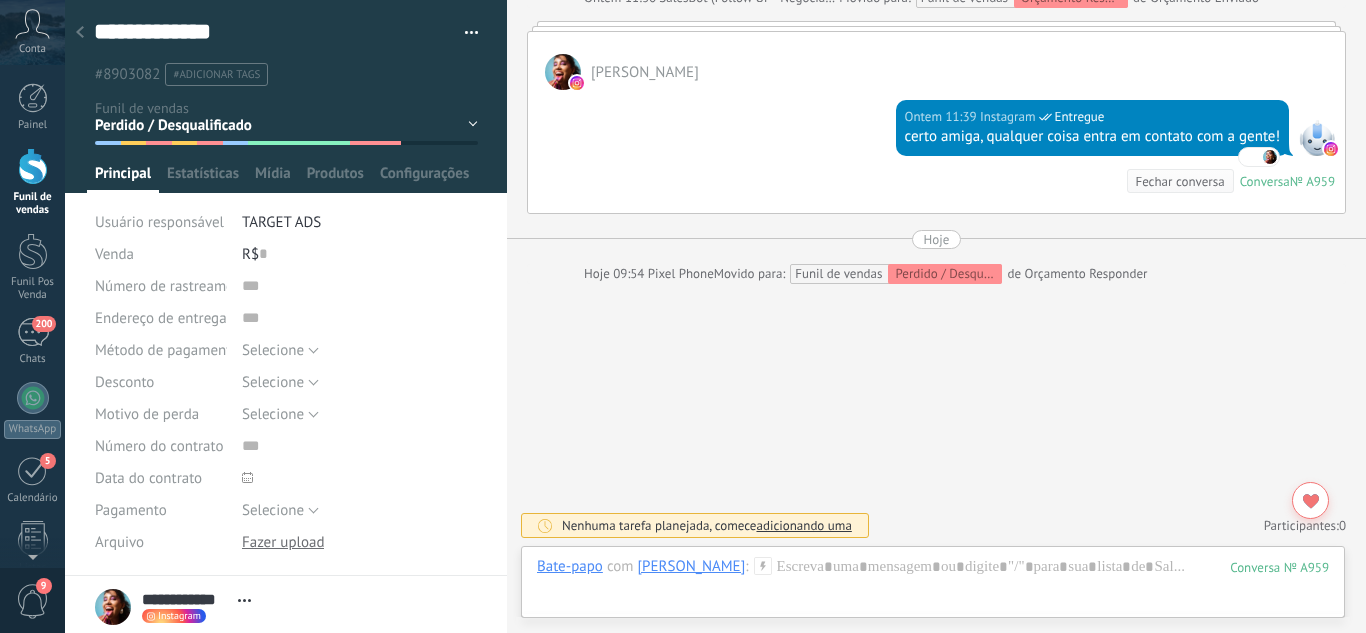 click on "Leads / Entrada
Atendimento
Atendimento Responder
Orçamento Enviado
Orçamento Responder
Negociação / Fechamento
-" at bounding box center [0, 0] 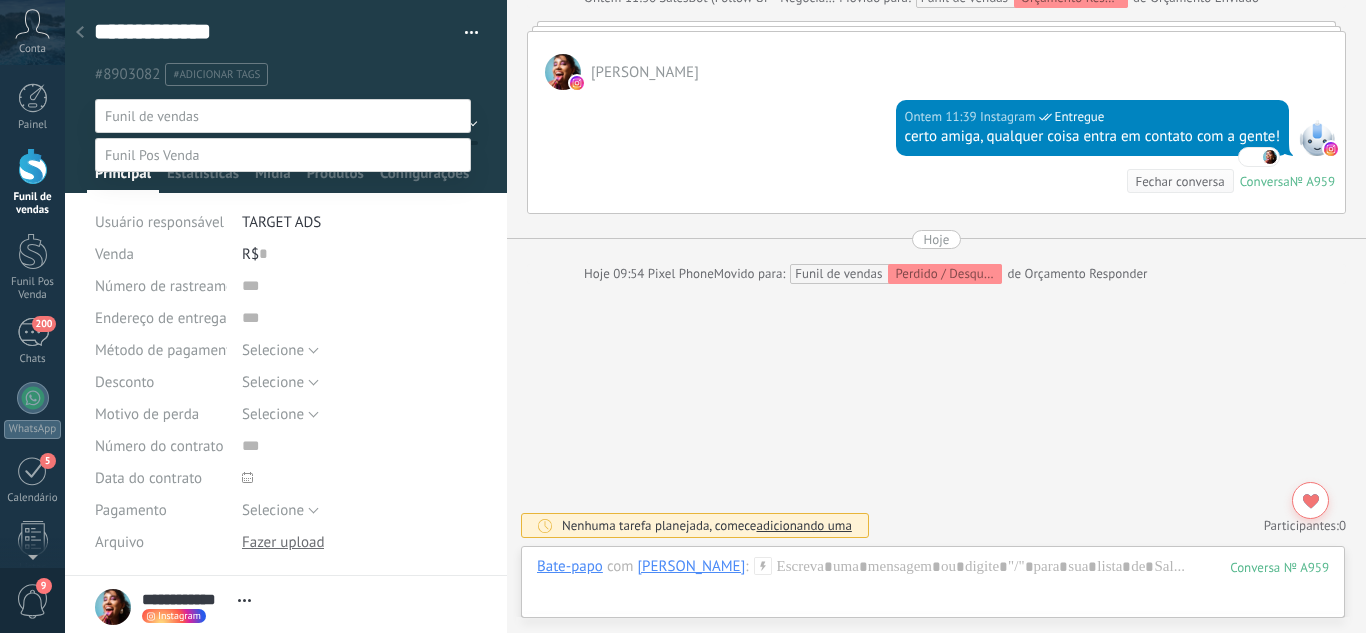 click on "Orçamento Enviado" at bounding box center [0, 0] 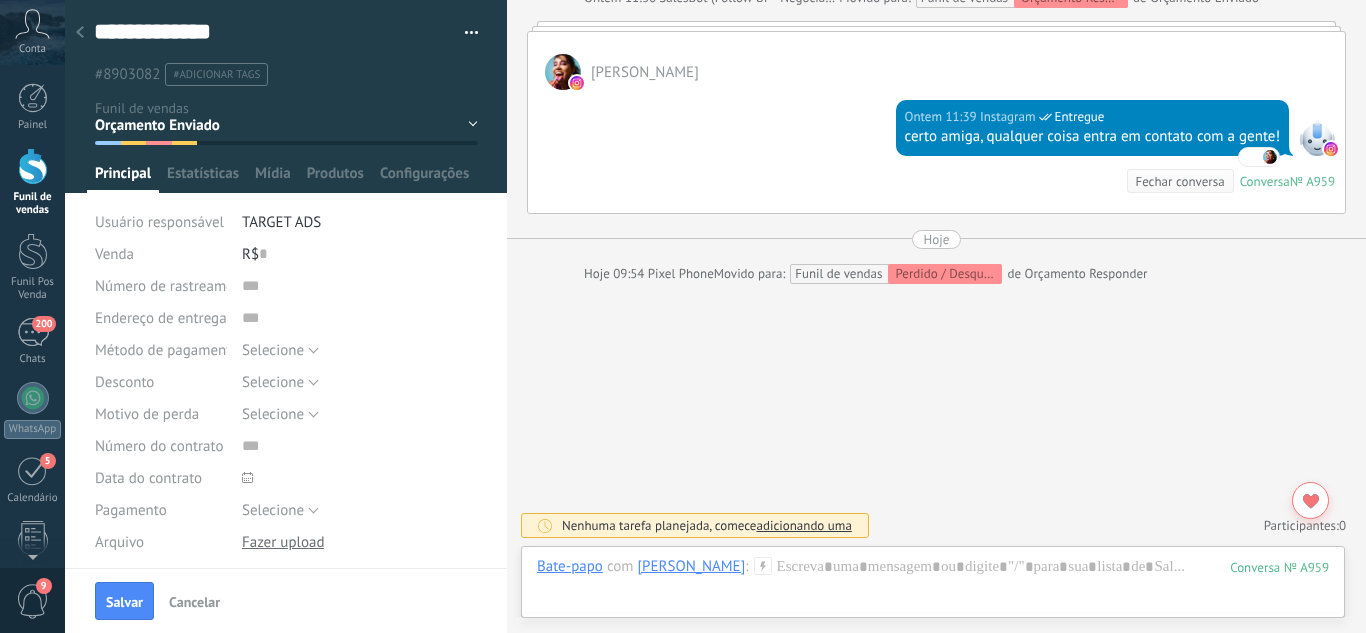 click on "Salvar
Cancelar" at bounding box center [286, 600] 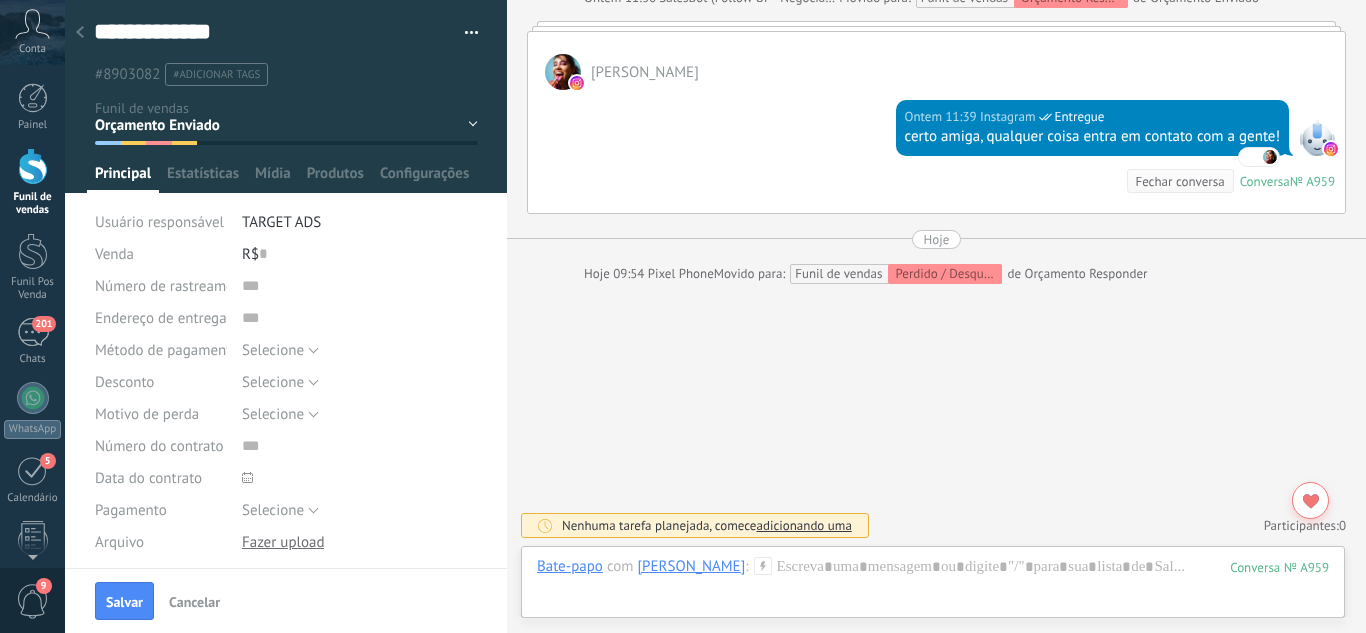 click on "Leads / Entrada
Atendimento
Atendimento Responder
Orçamento Enviado
Orçamento Responder
Negociação / Fechamento
-" at bounding box center (0, 0) 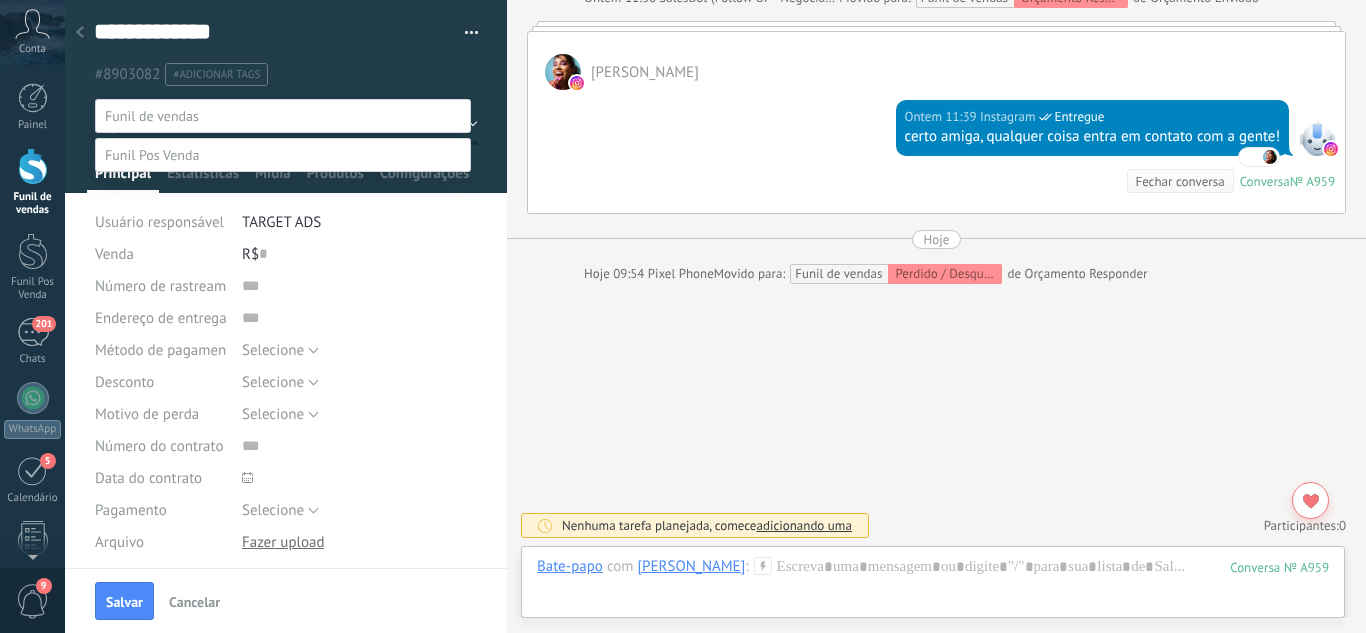 click at bounding box center (283, 116) 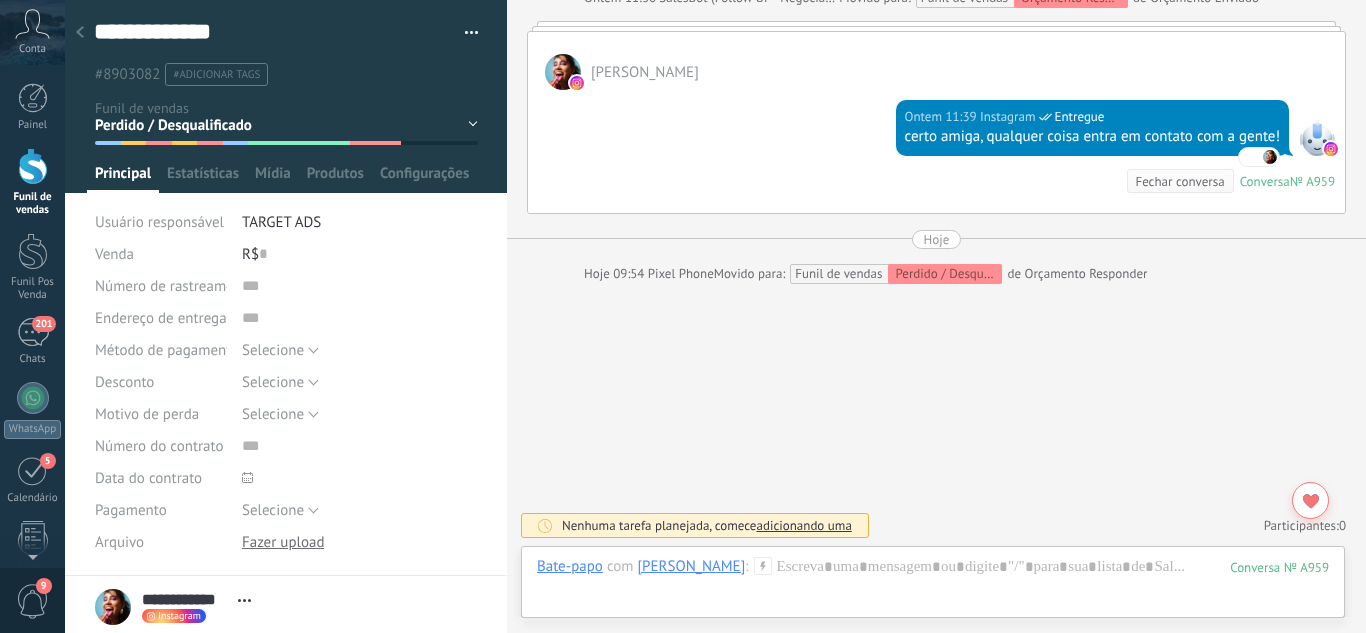 click 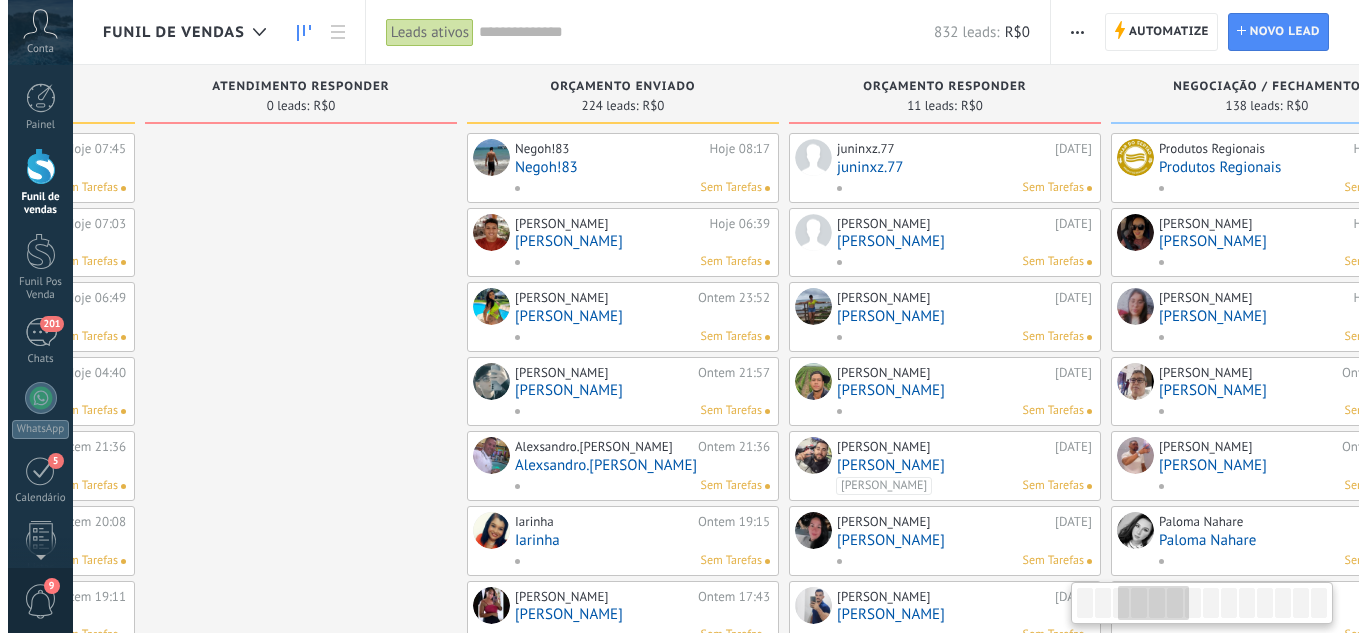 scroll, scrollTop: 0, scrollLeft: 774, axis: horizontal 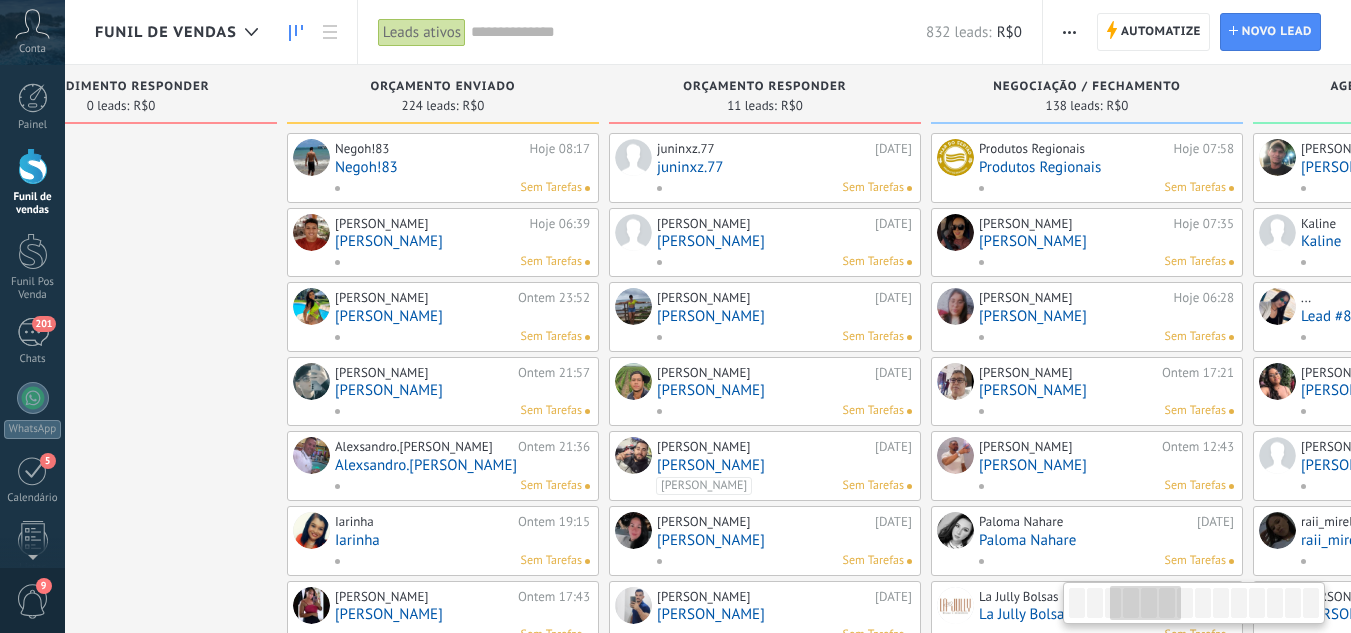 drag, startPoint x: 969, startPoint y: 187, endPoint x: 412, endPoint y: 141, distance: 558.89624 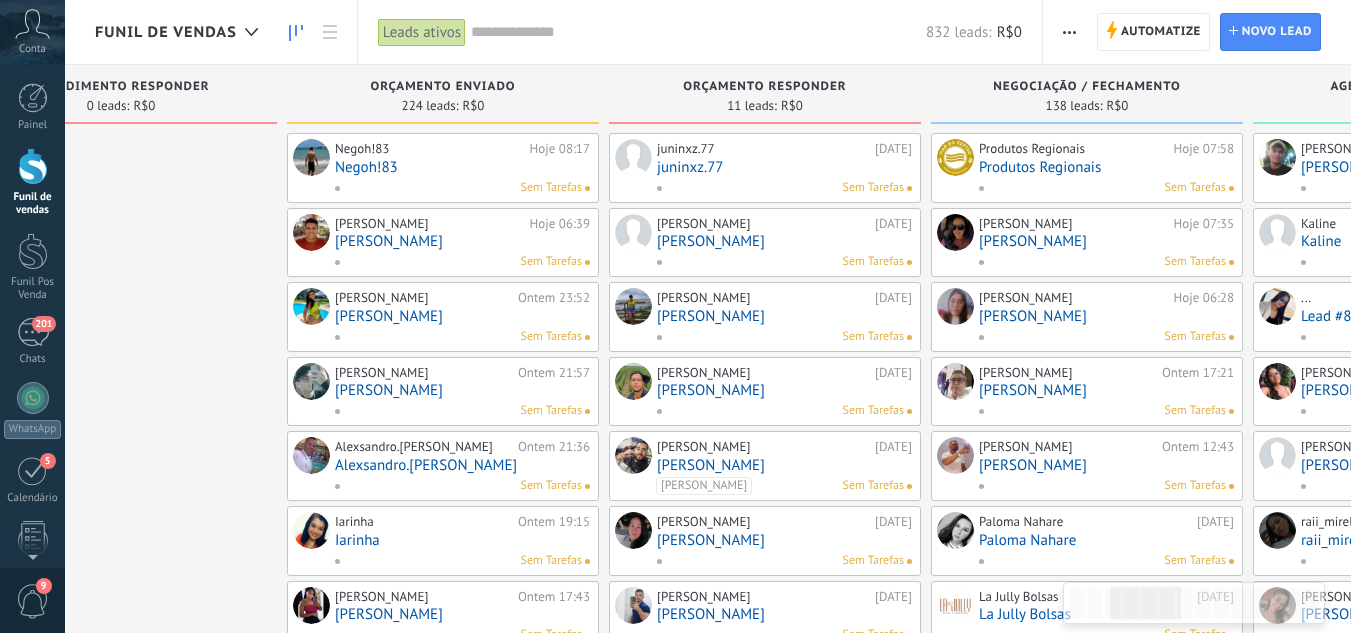 click on "juninxz.77" at bounding box center (784, 167) 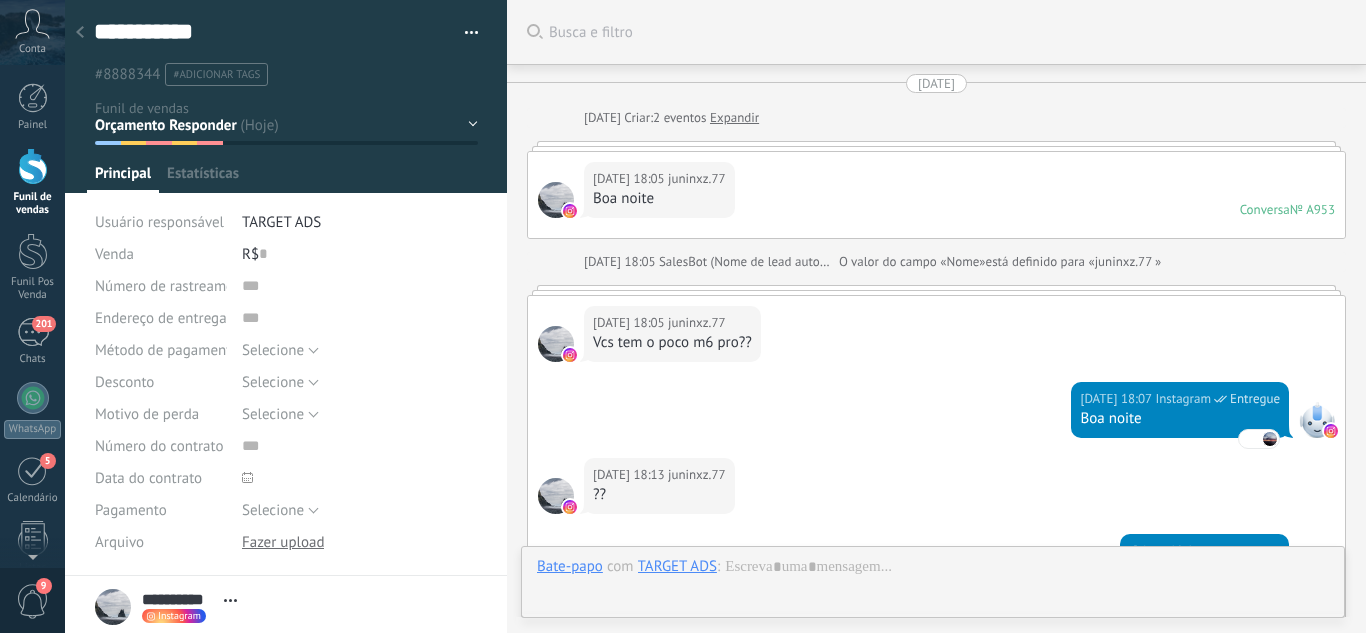 scroll, scrollTop: 30, scrollLeft: 0, axis: vertical 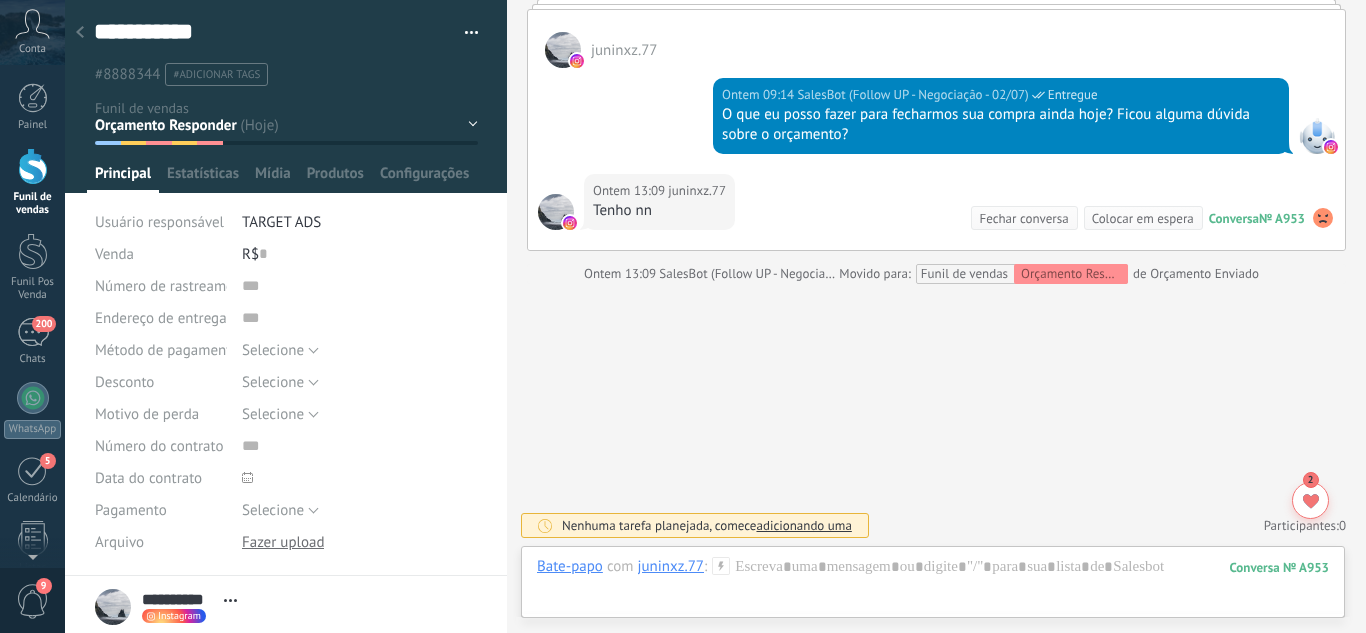 click on "Leads / Entrada
Atendimento
Atendimento Responder
Orçamento Enviado
Orçamento Responder
Negociação / Fechamento
-" at bounding box center [0, 0] 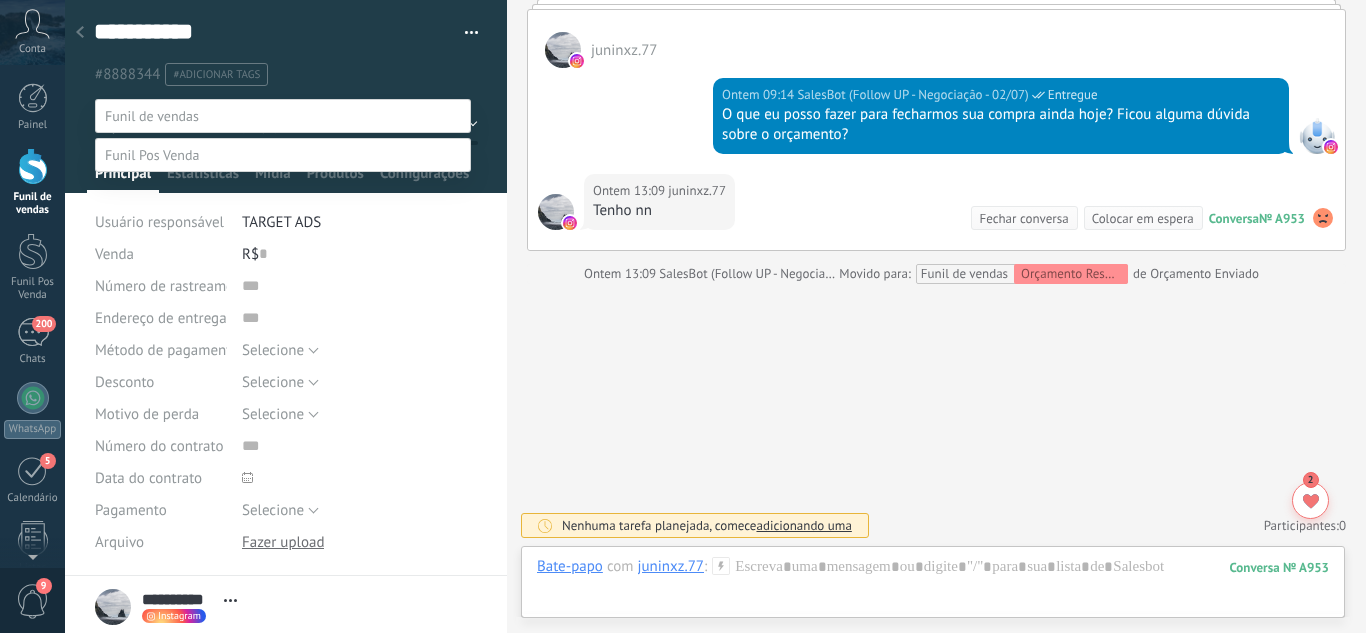 click on "Perdido / Desqualificado" at bounding box center [0, 0] 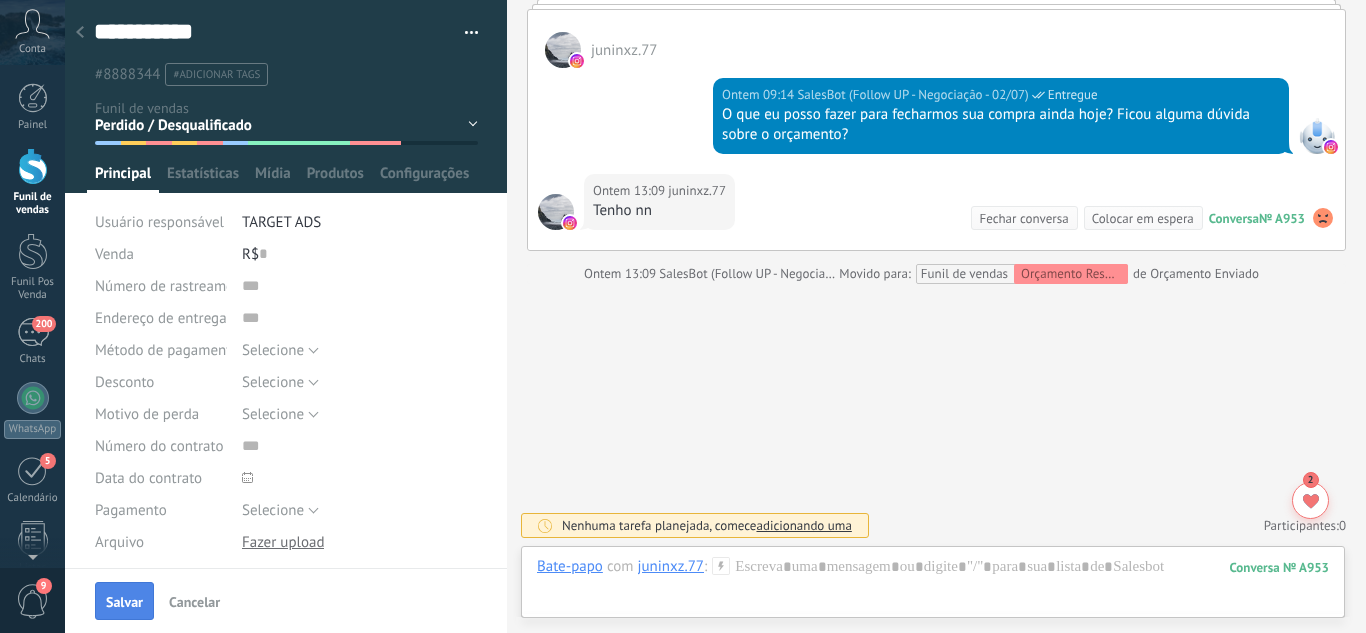 click on "Salvar" at bounding box center [124, 601] 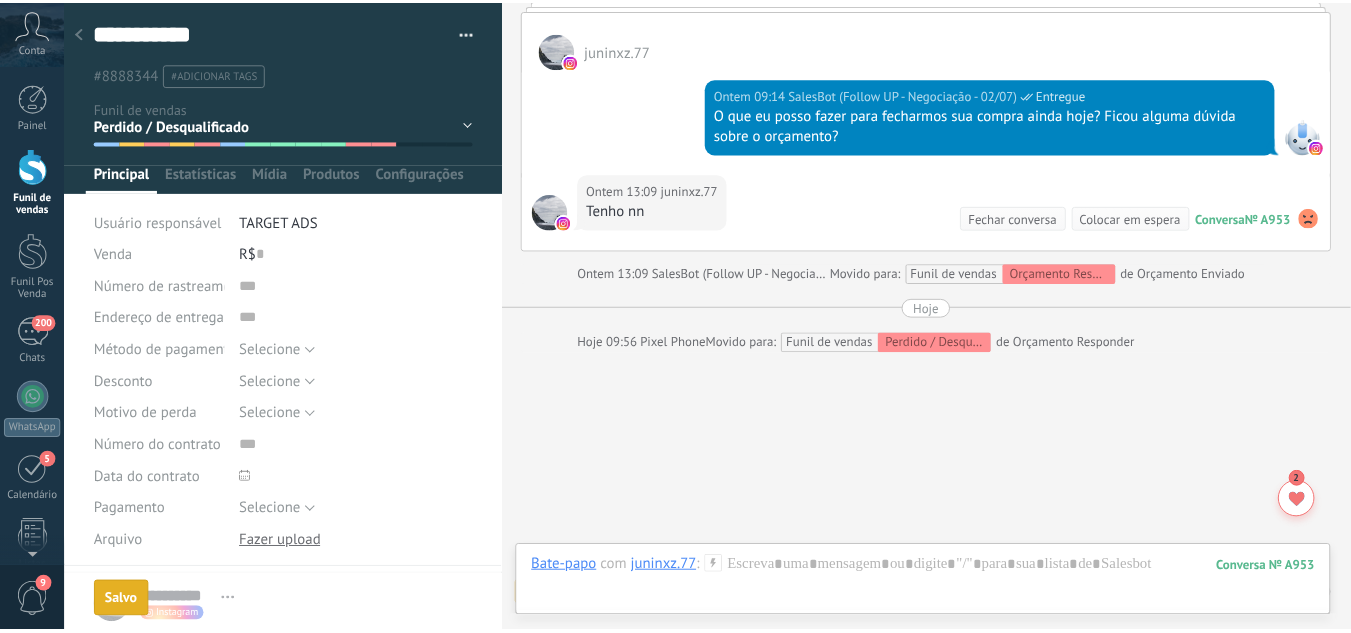 scroll, scrollTop: 1151, scrollLeft: 0, axis: vertical 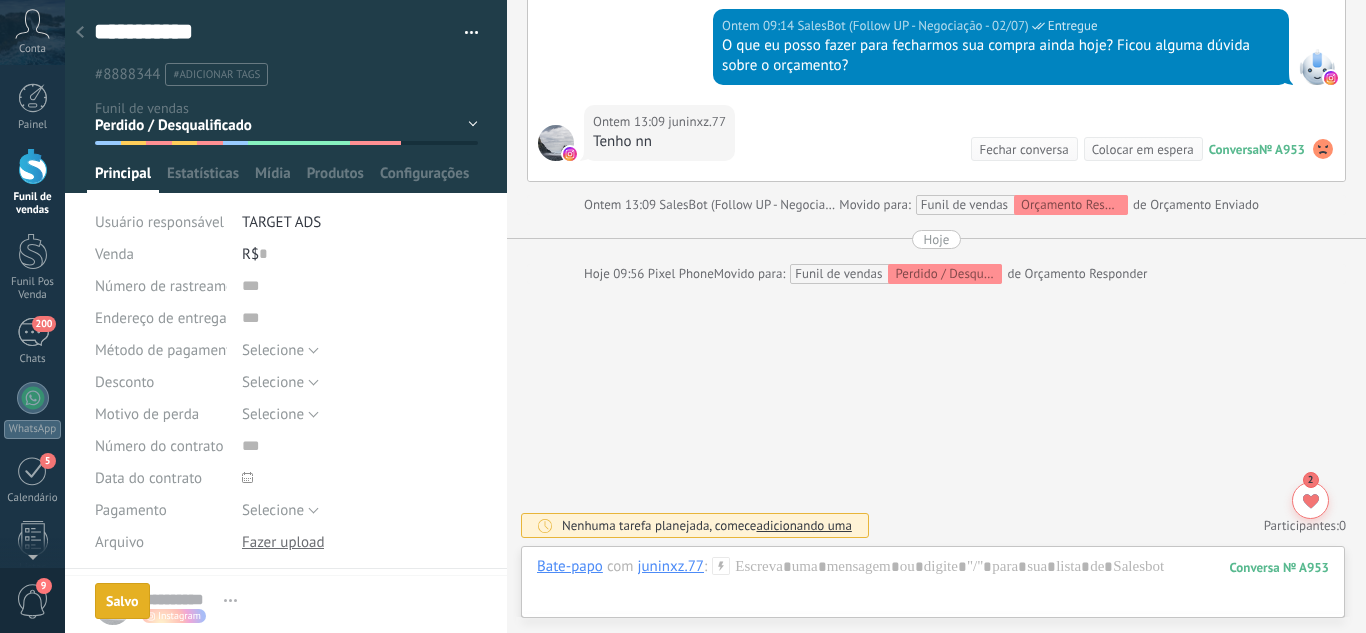 click on "**********" at bounding box center (286, 43) 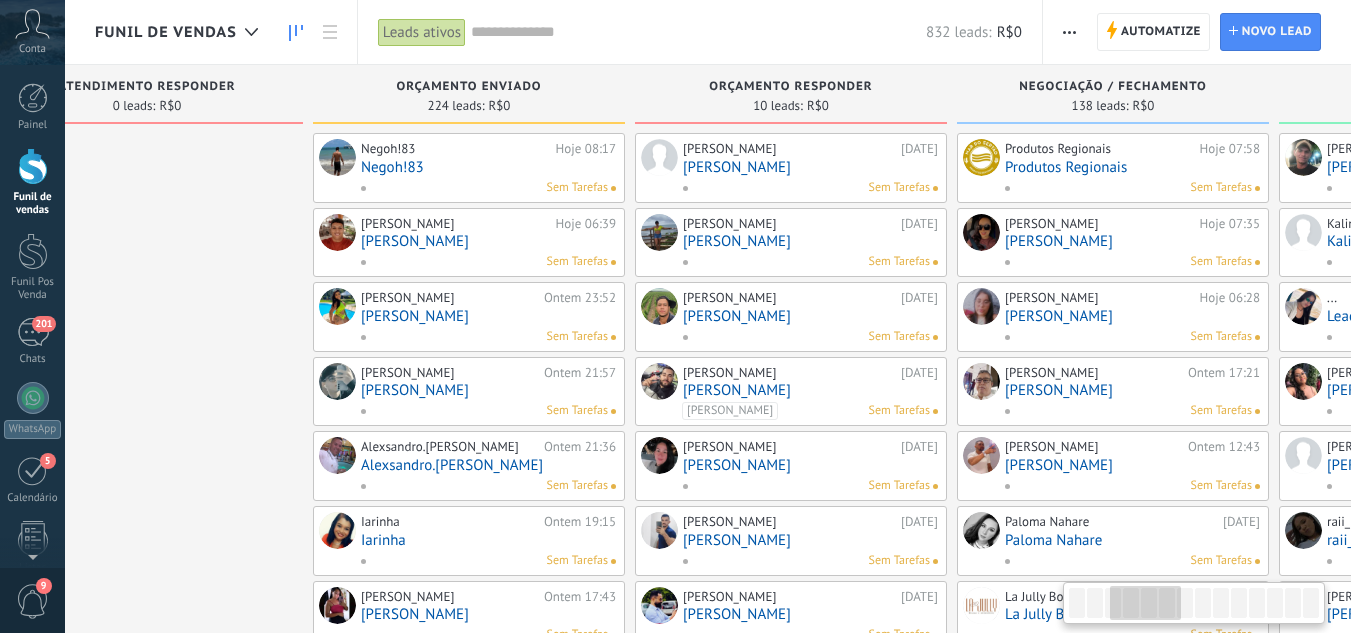 drag, startPoint x: 913, startPoint y: 191, endPoint x: 143, endPoint y: 273, distance: 774.35394 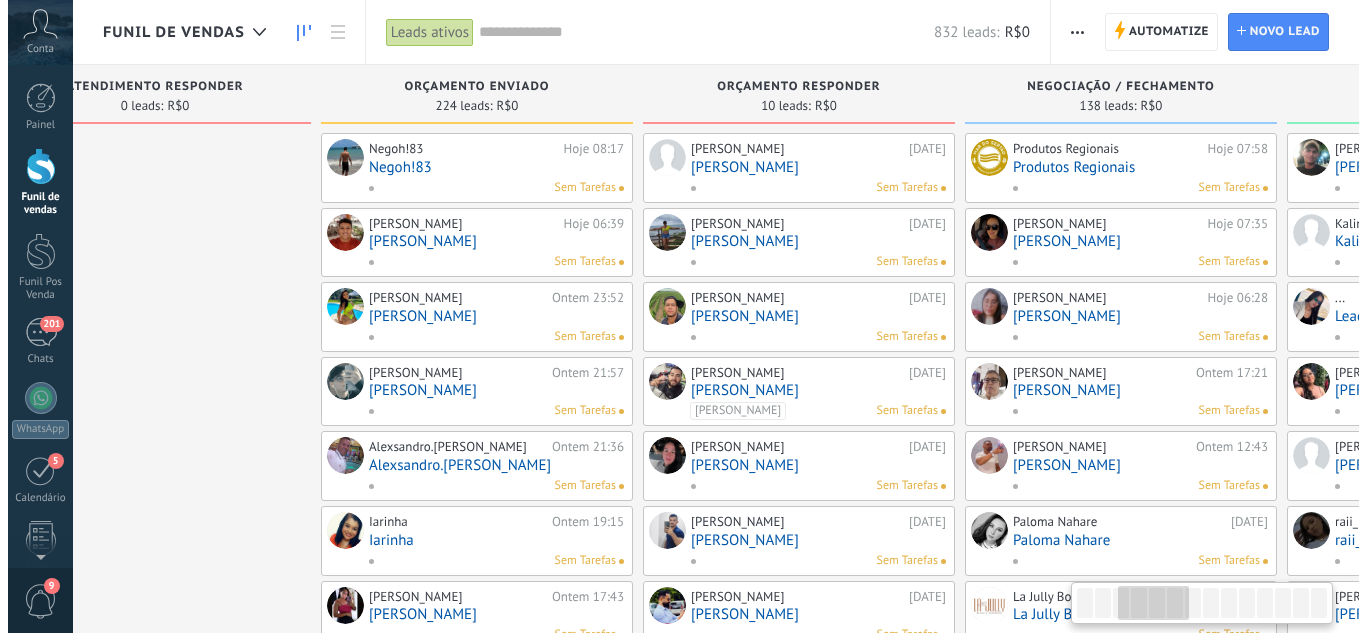 scroll, scrollTop: 0, scrollLeft: 832, axis: horizontal 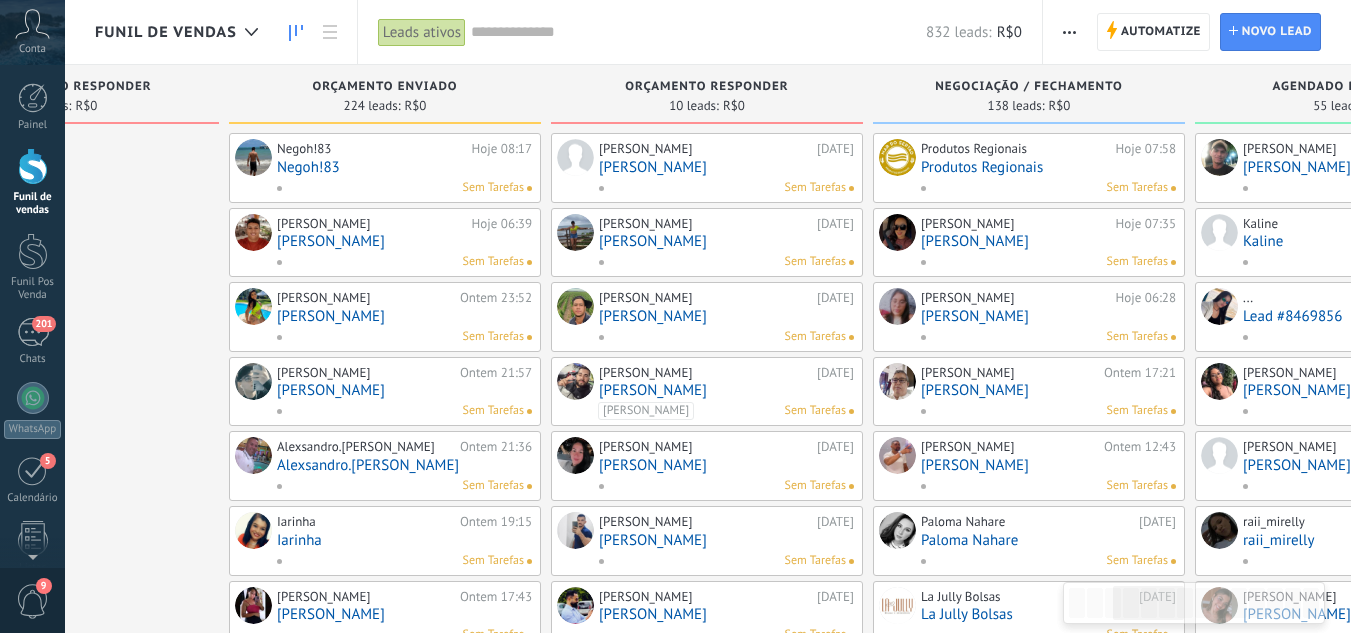 click on "Felipe" at bounding box center (726, 167) 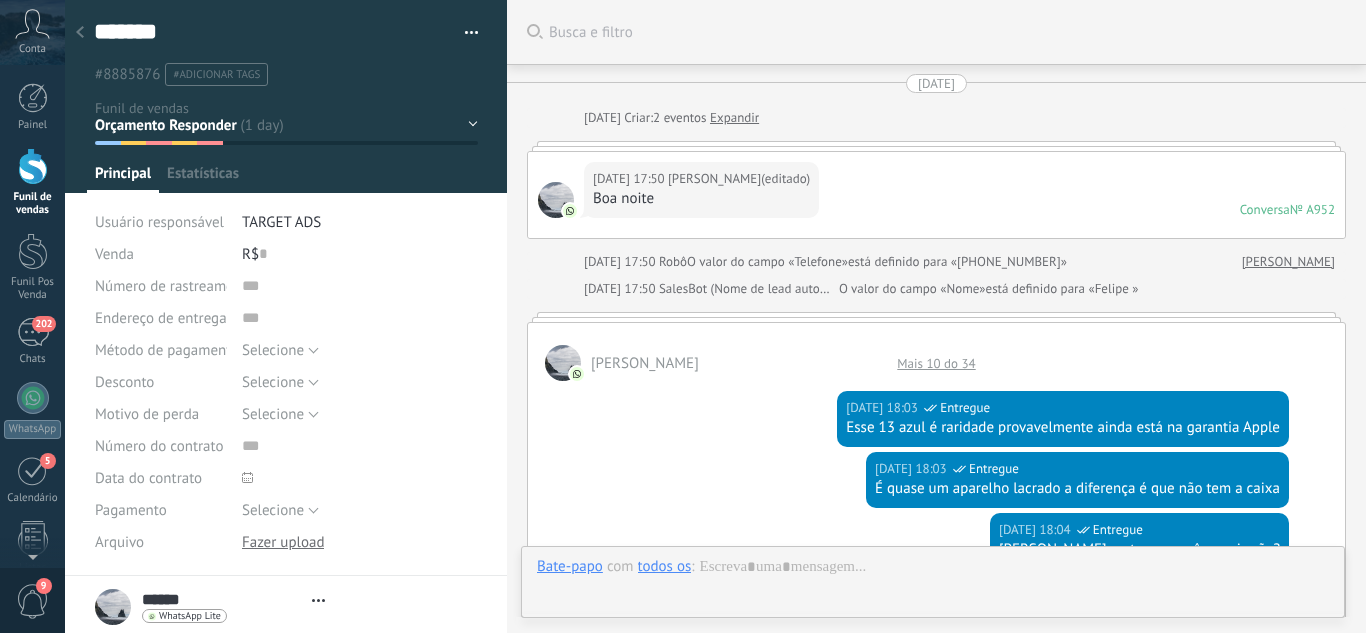 scroll, scrollTop: 30, scrollLeft: 0, axis: vertical 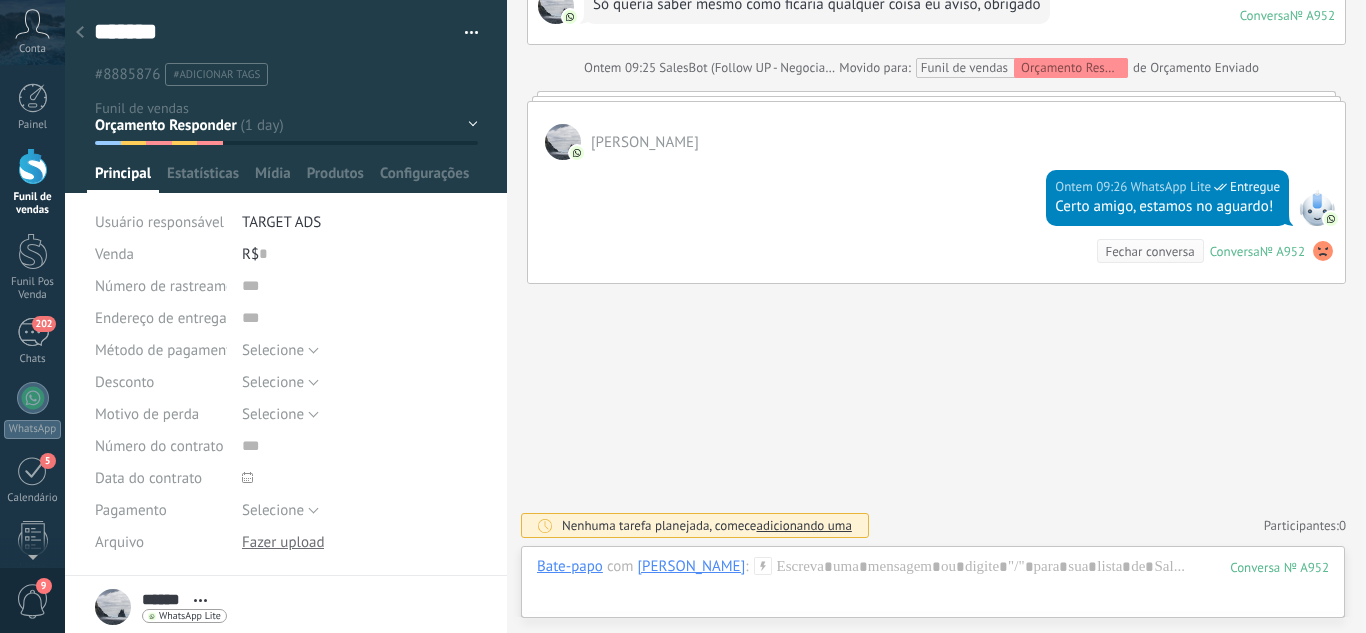 click on "Leads / Entrada
Atendimento
Atendimento Responder
Orçamento Enviado
Orçamento Responder
Negociação / Fechamento
-" at bounding box center (0, 0) 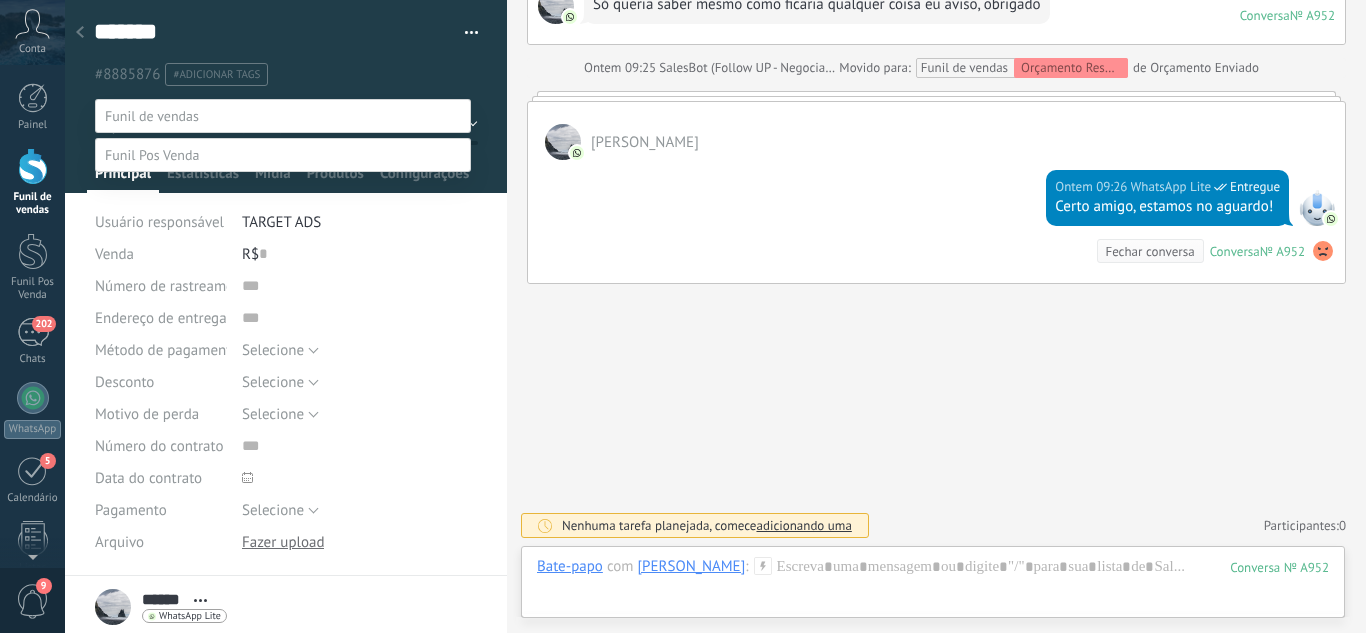 click on "Perdido / Desqualificado" at bounding box center [0, 0] 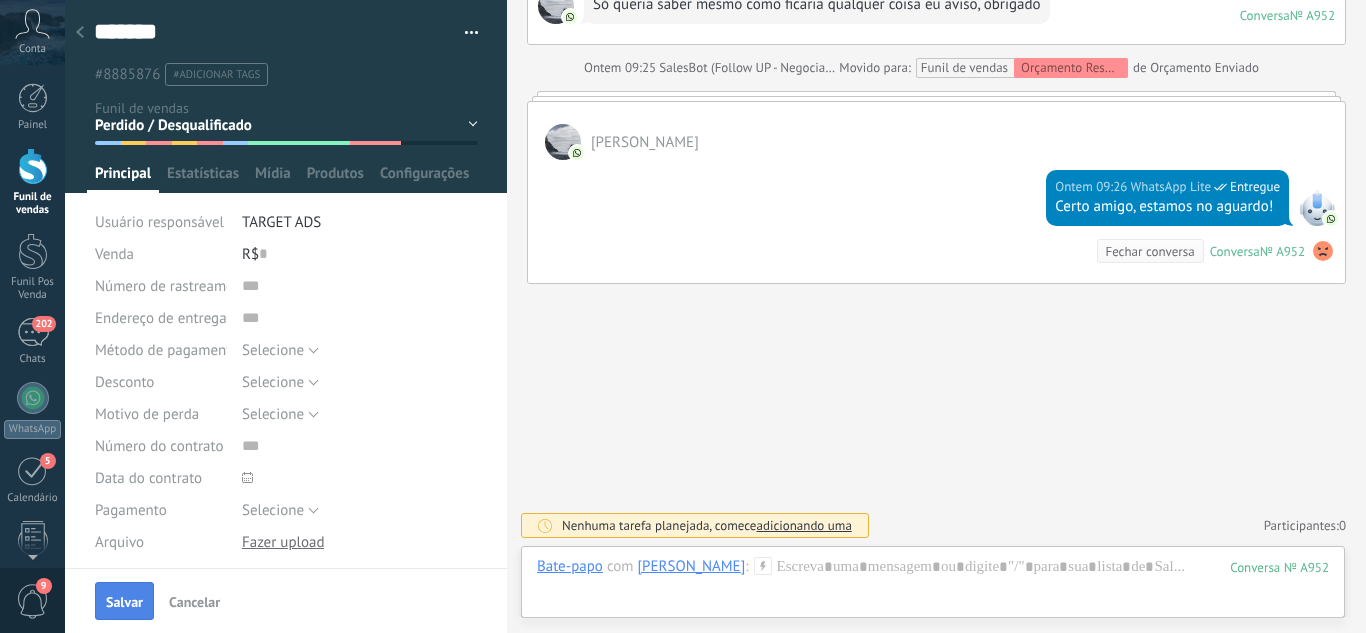 click on "Salvar" at bounding box center [124, 602] 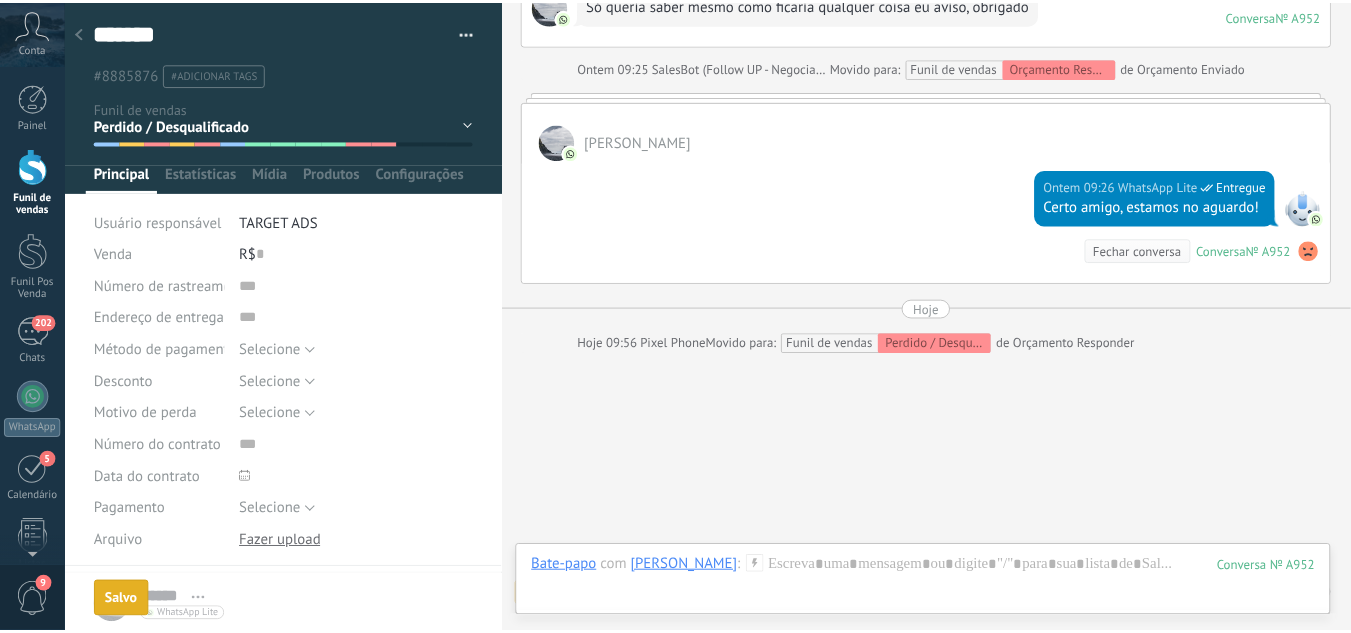 scroll, scrollTop: 1804, scrollLeft: 0, axis: vertical 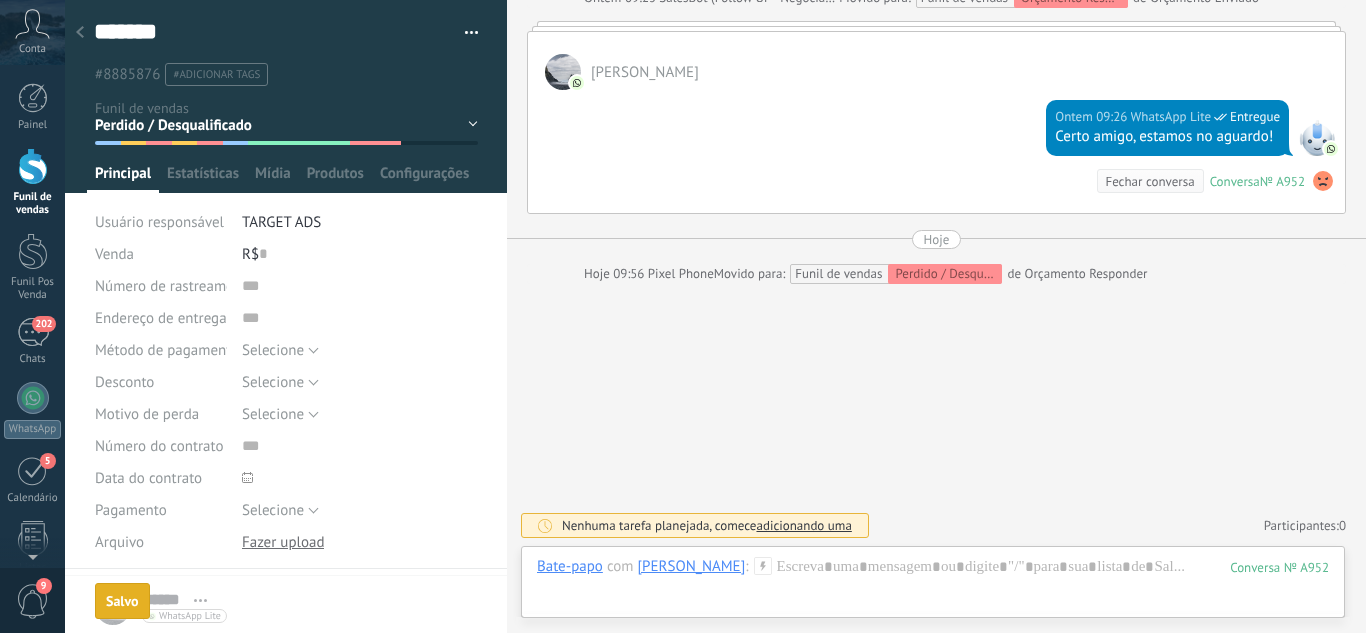 click 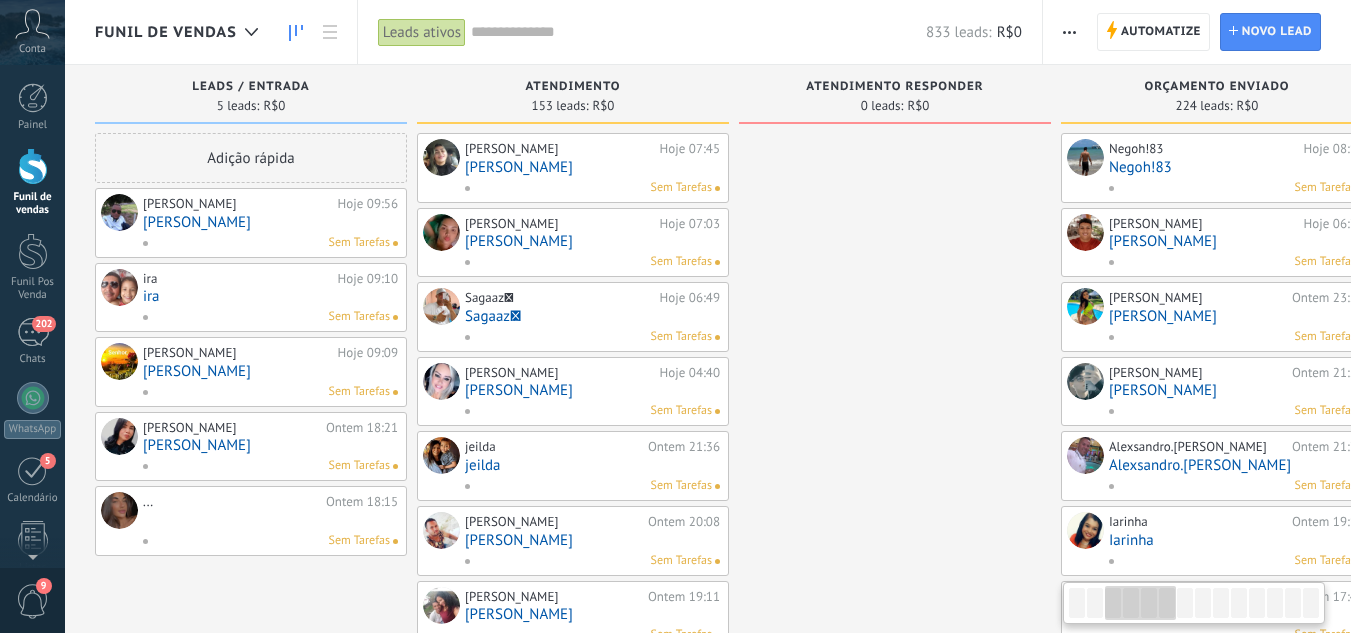 click at bounding box center [895, 876] 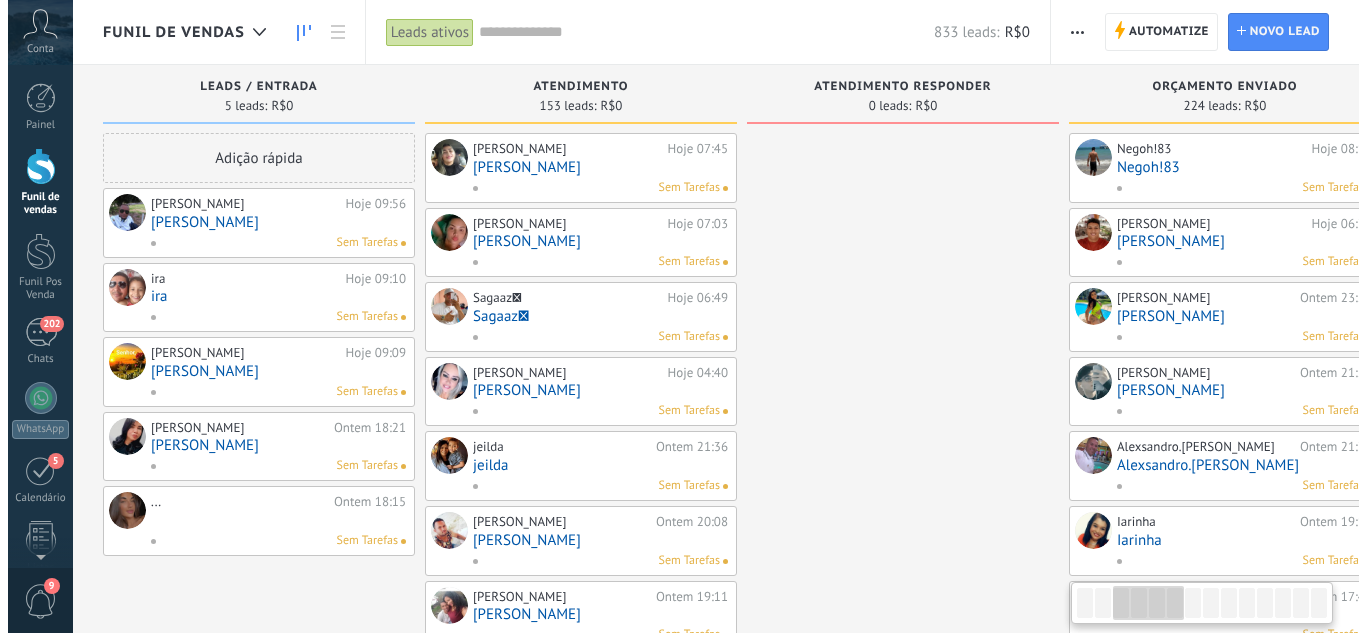 scroll, scrollTop: 0, scrollLeft: 661, axis: horizontal 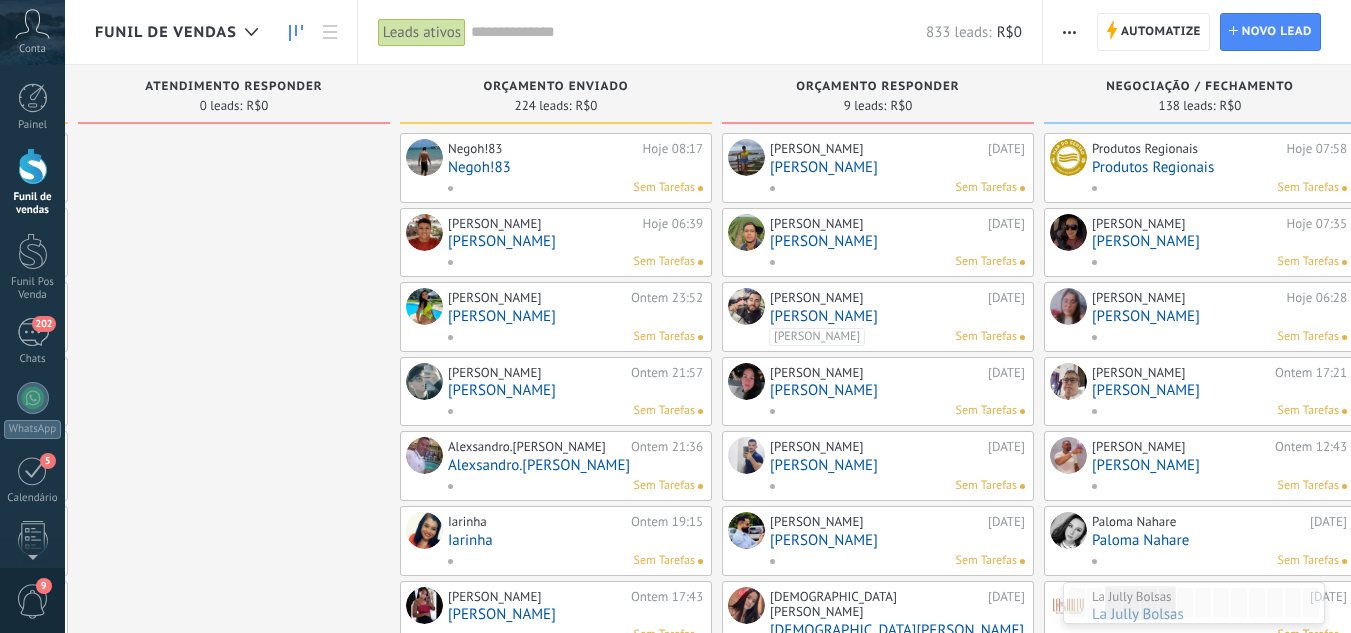 click on "Jessica Ferreira" at bounding box center [897, 167] 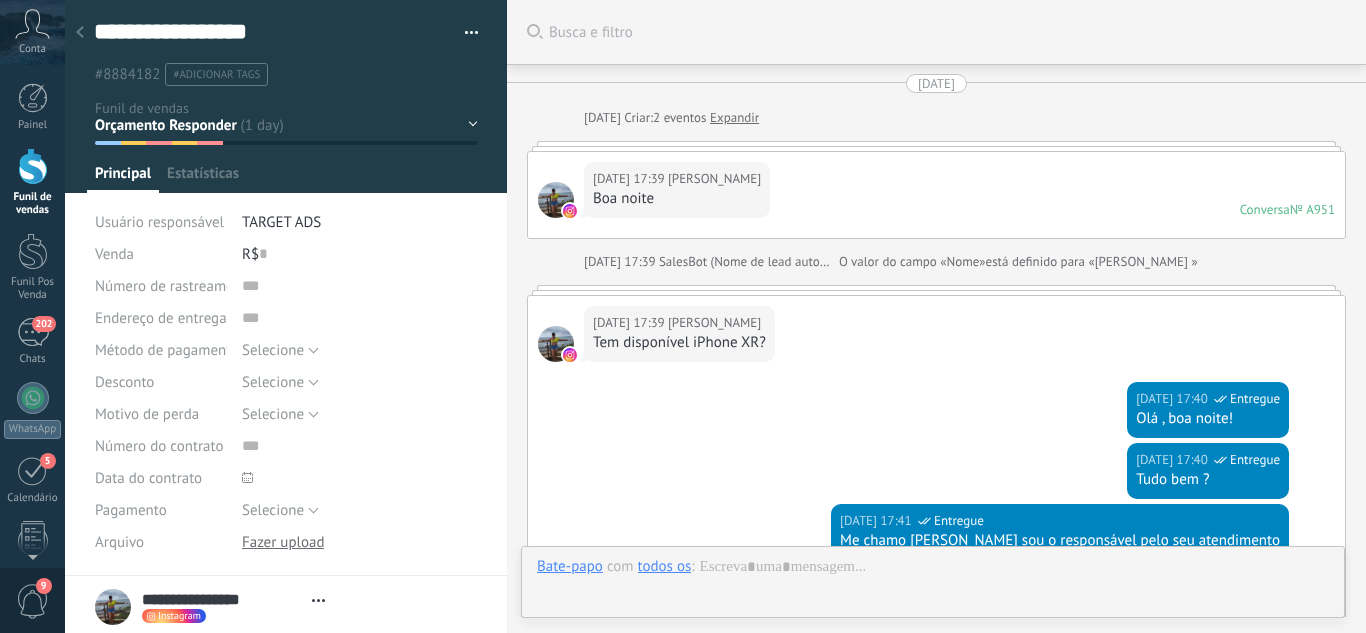 scroll, scrollTop: 30, scrollLeft: 0, axis: vertical 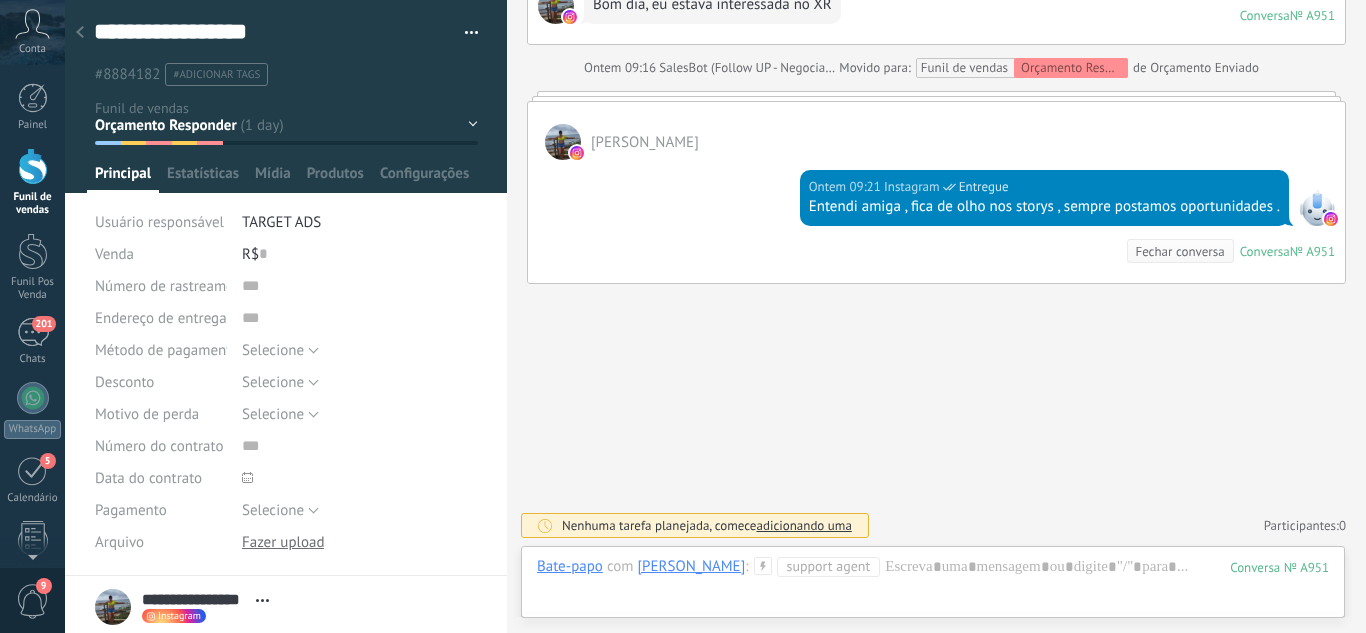 click on "Leads / Entrada
Atendimento
Atendimento Responder
Orçamento Enviado
Orçamento Responder
Negociação / Fechamento
-" at bounding box center [0, 0] 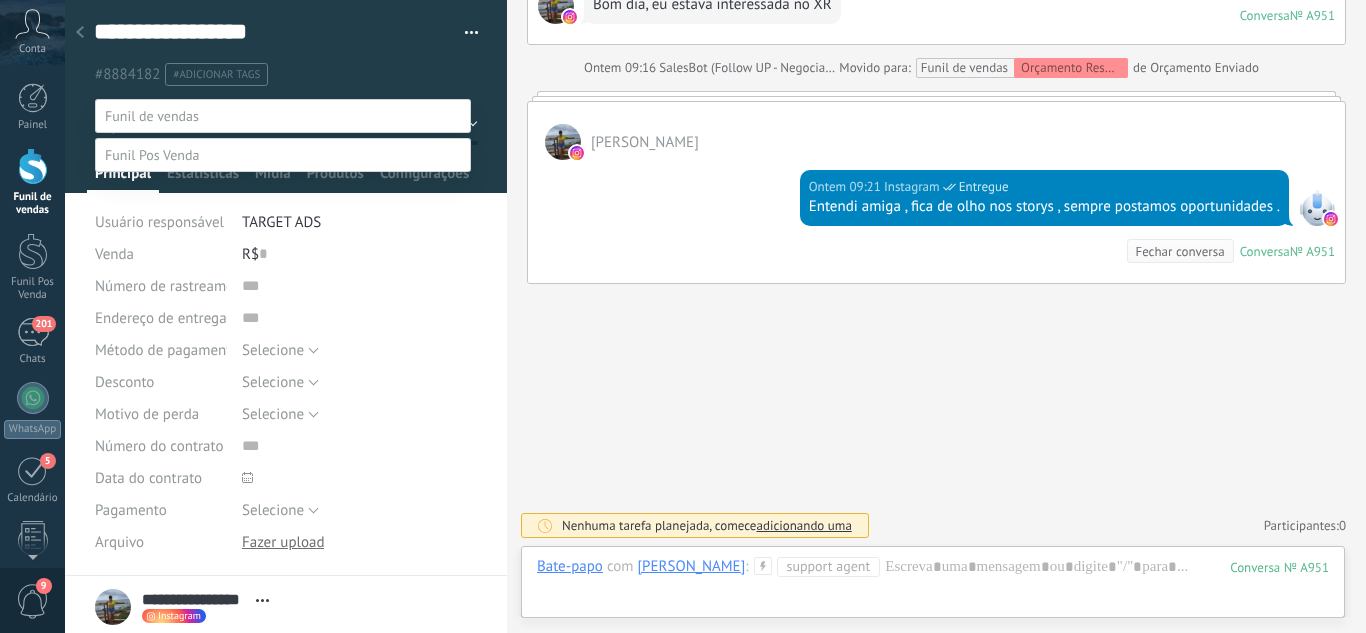 drag, startPoint x: 455, startPoint y: 59, endPoint x: 449, endPoint y: 71, distance: 13.416408 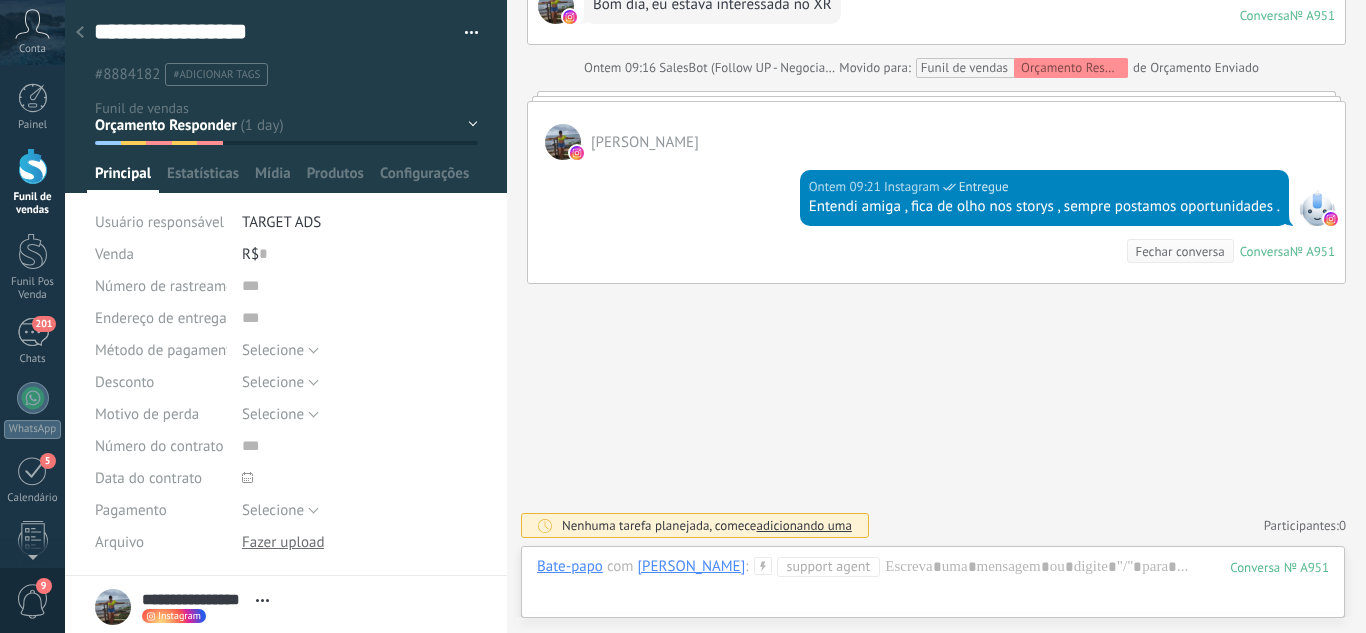 drag, startPoint x: 458, startPoint y: 104, endPoint x: 438, endPoint y: 122, distance: 26.907248 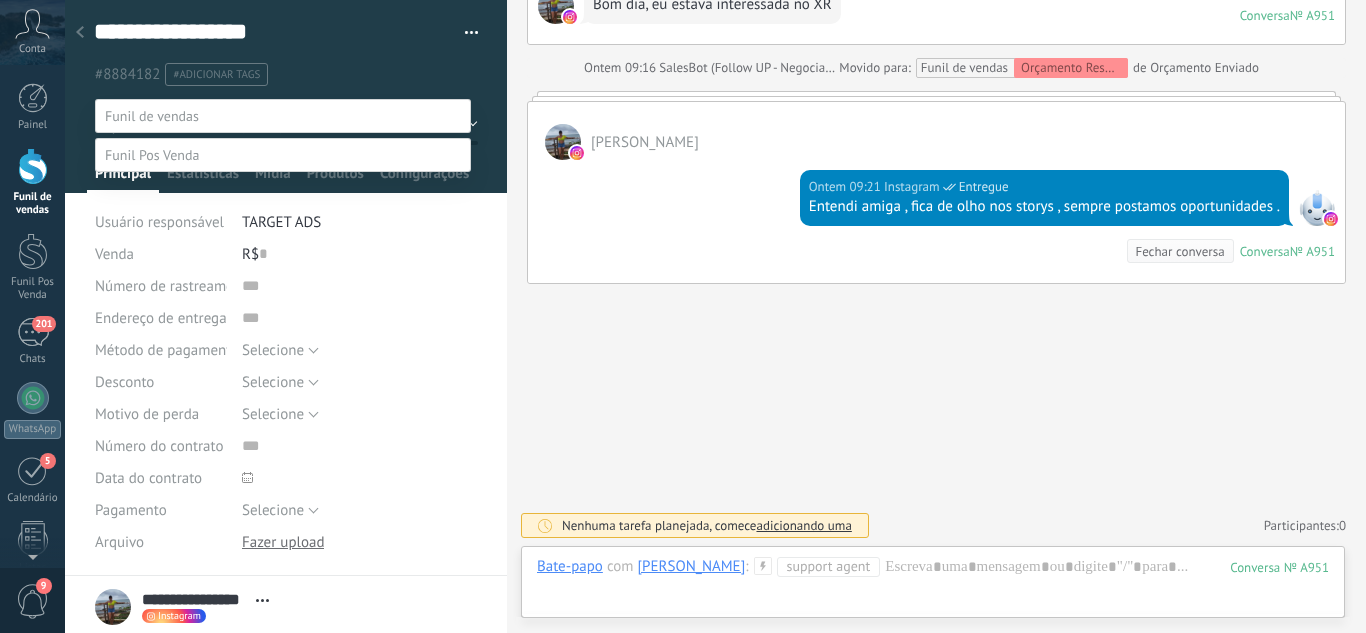 click at bounding box center (283, 116) 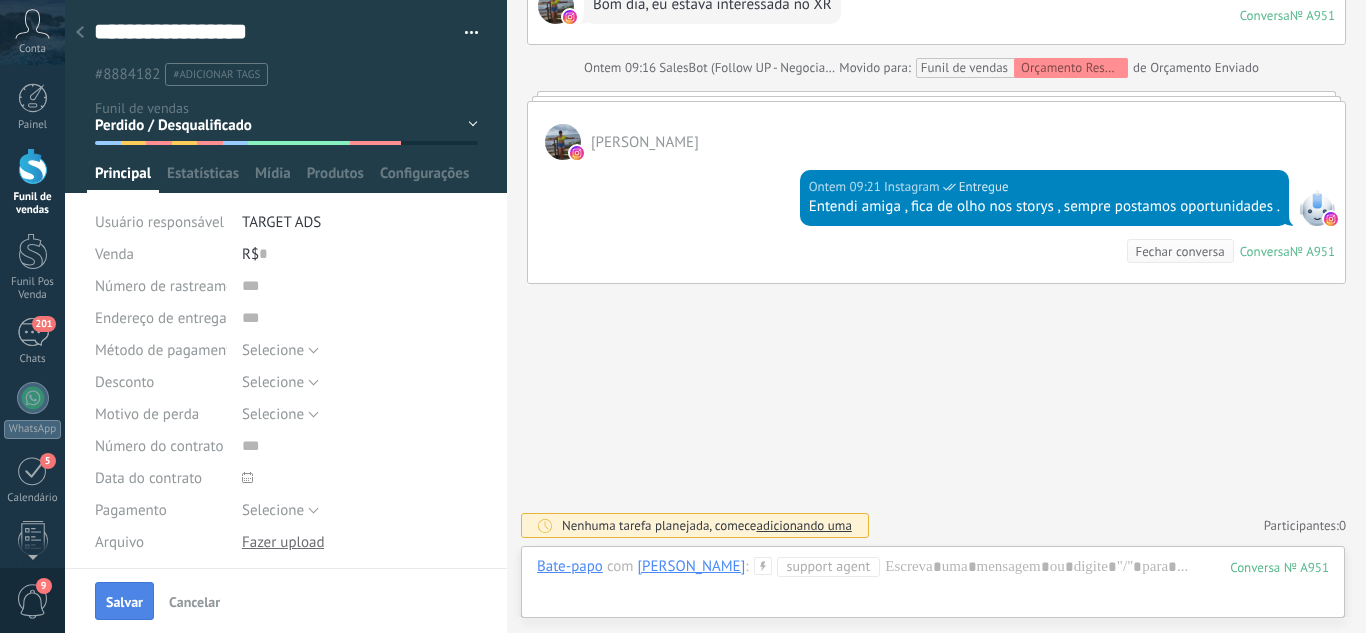 click on "Salvar" at bounding box center [124, 601] 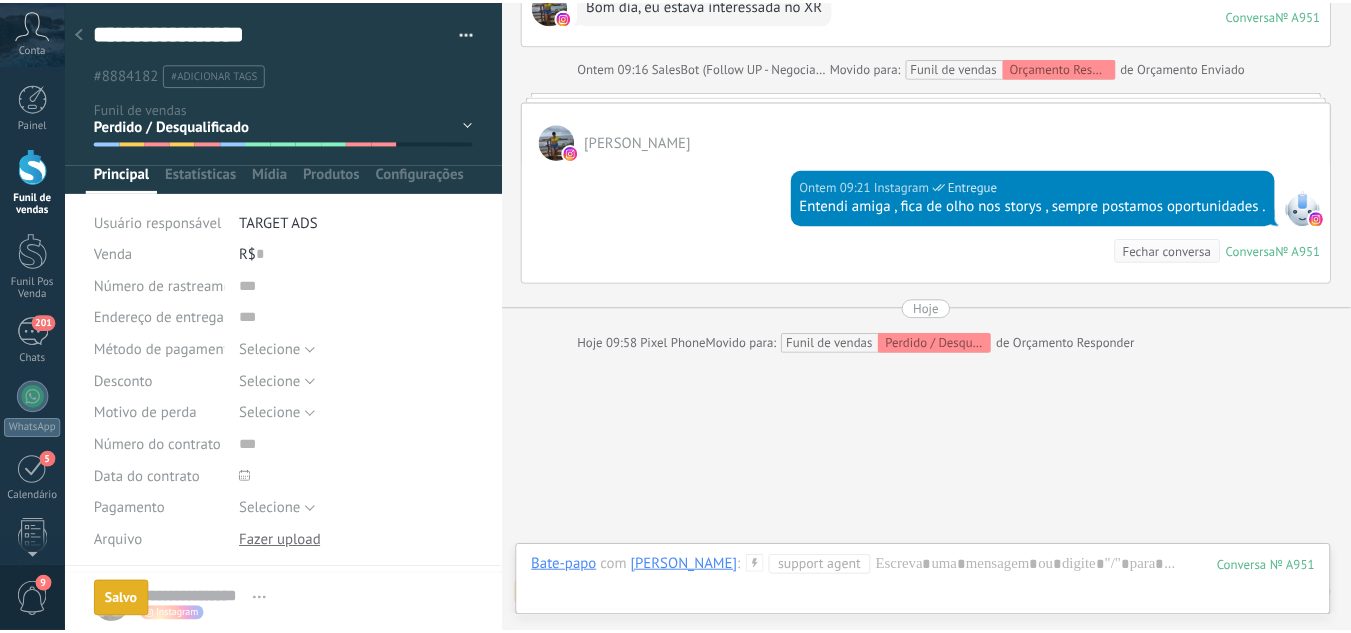 scroll, scrollTop: 1469, scrollLeft: 0, axis: vertical 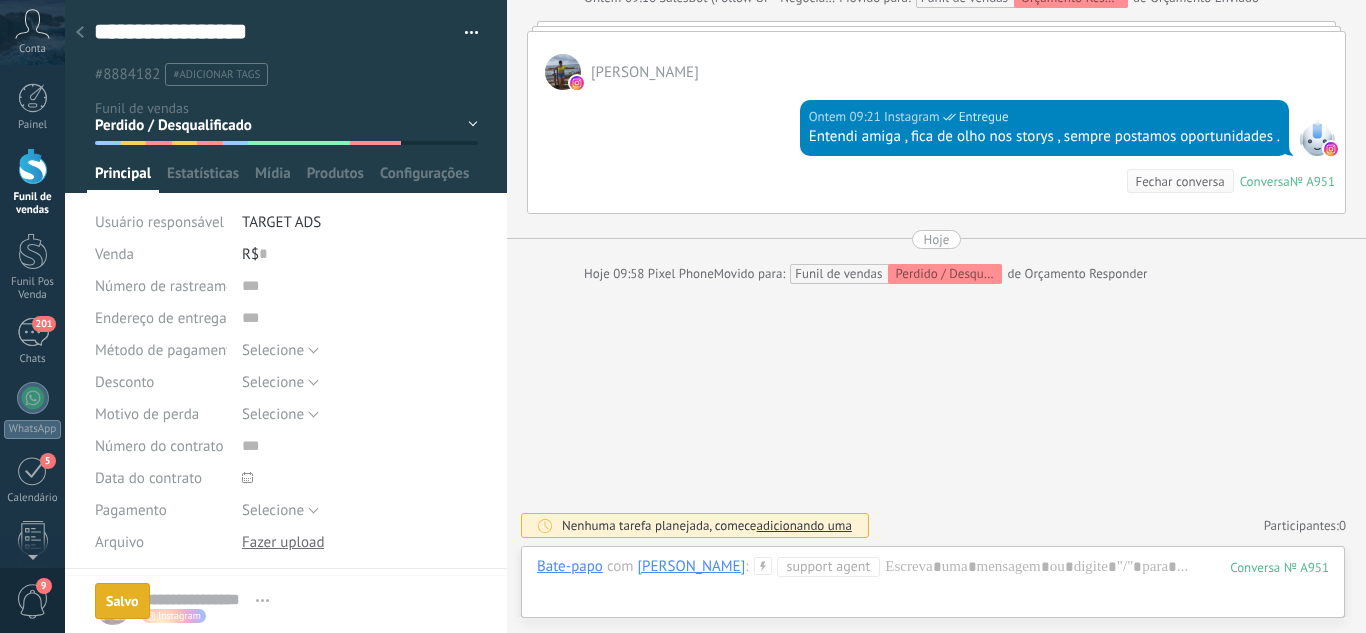 click at bounding box center (80, 33) 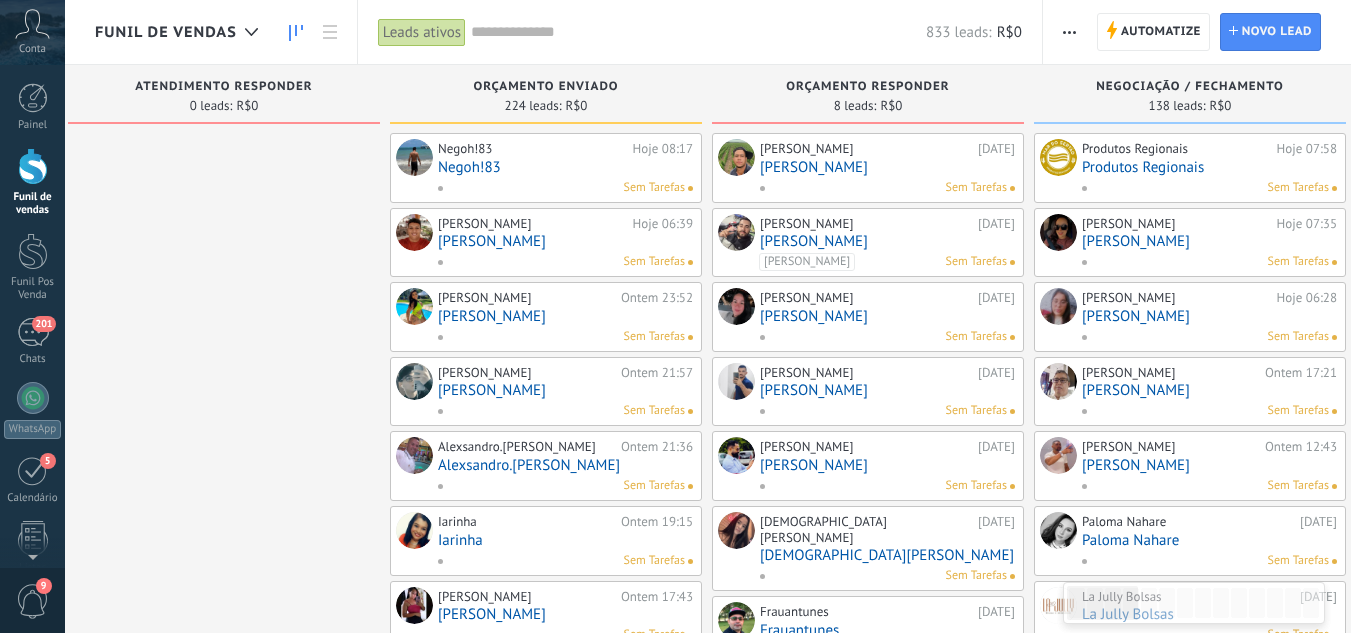 drag, startPoint x: 840, startPoint y: 233, endPoint x: 322, endPoint y: 226, distance: 518.0473 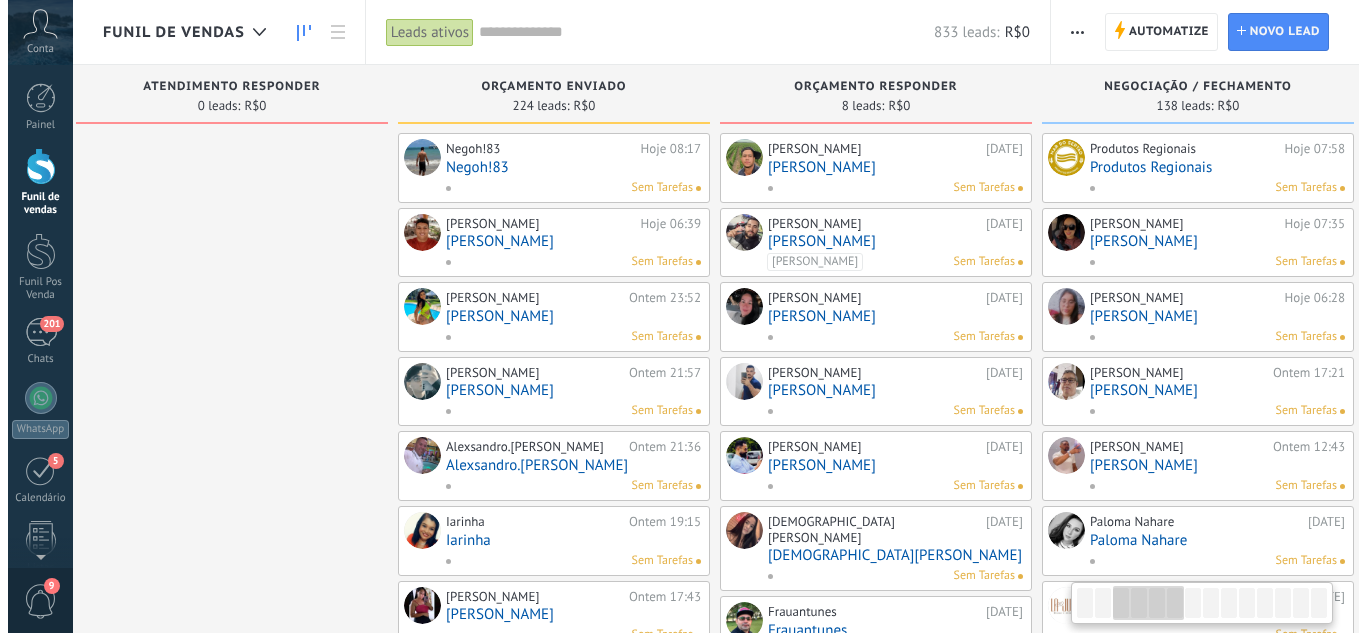 scroll, scrollTop: 0, scrollLeft: 684, axis: horizontal 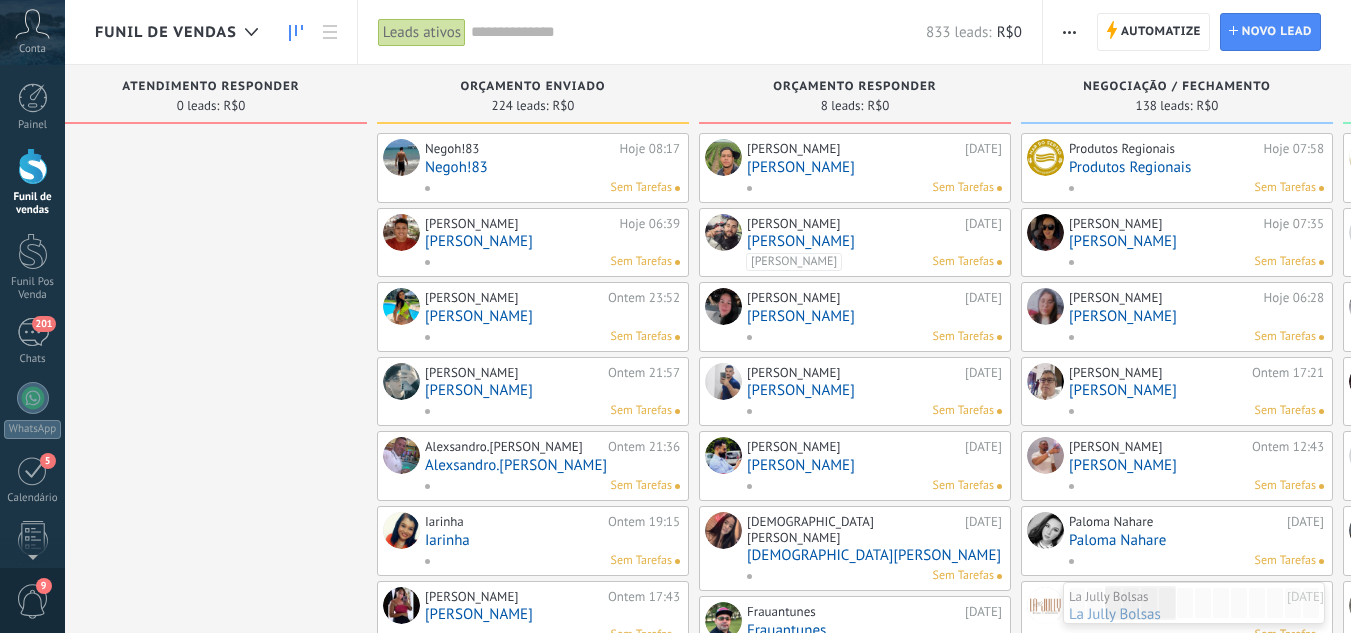click on "Victor João" at bounding box center (874, 167) 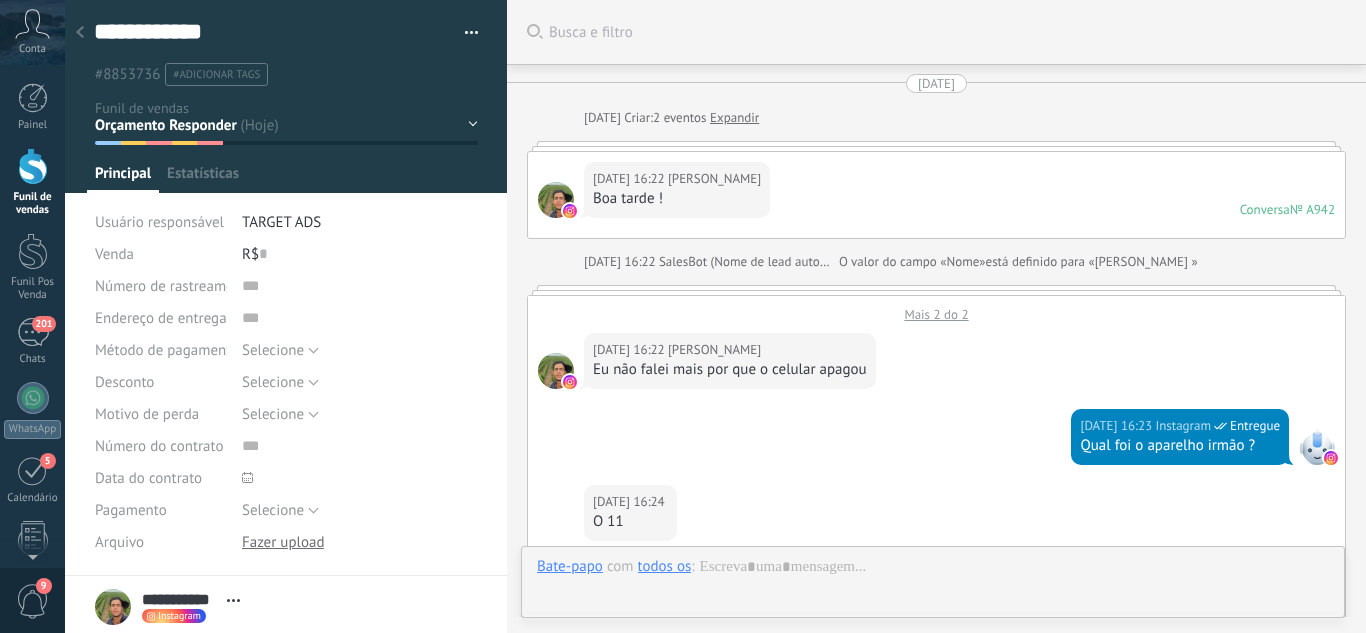 scroll, scrollTop: 30, scrollLeft: 0, axis: vertical 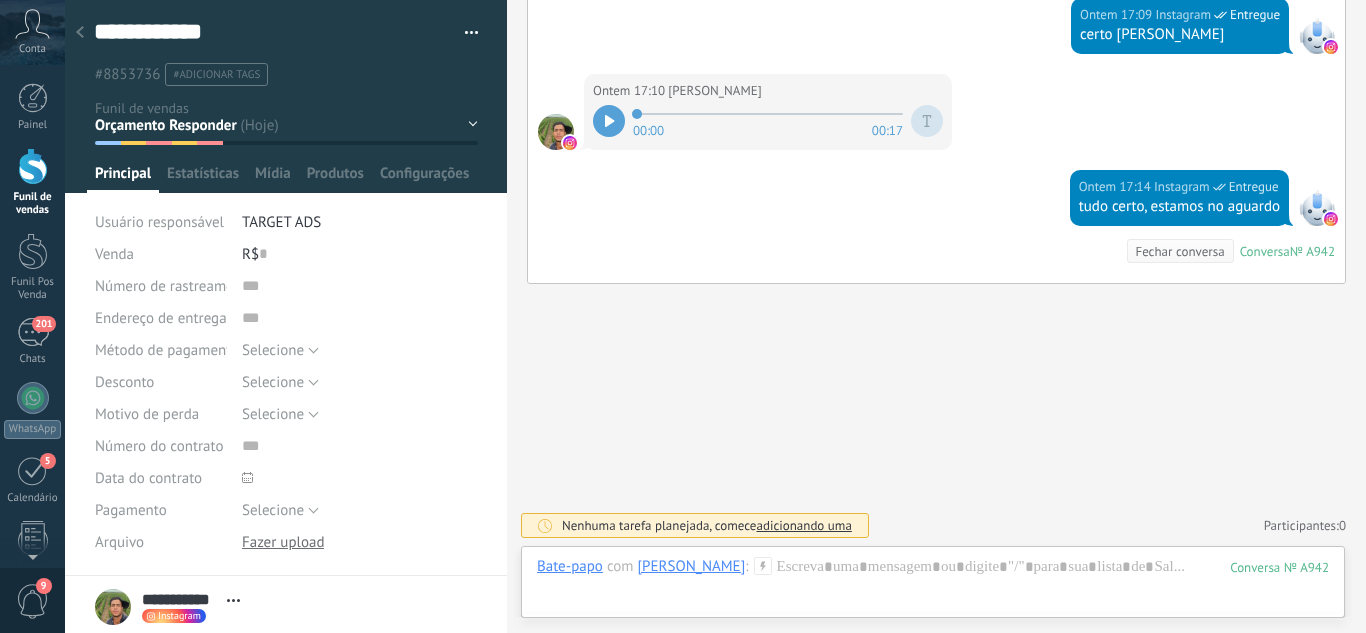 click on "Leads / Entrada
Atendimento
Atendimento Responder
Orçamento Enviado
Orçamento Responder
Negociação / Fechamento
-" at bounding box center (0, 0) 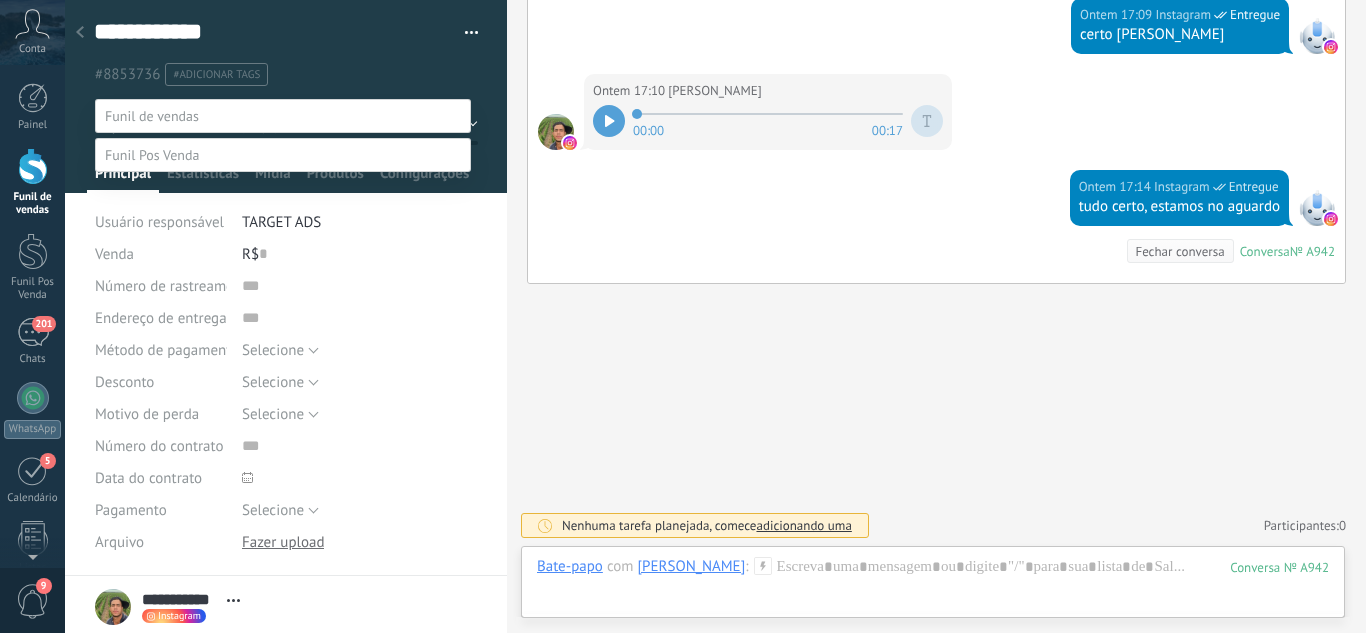 click on "Perdido / Desqualificado" at bounding box center (0, 0) 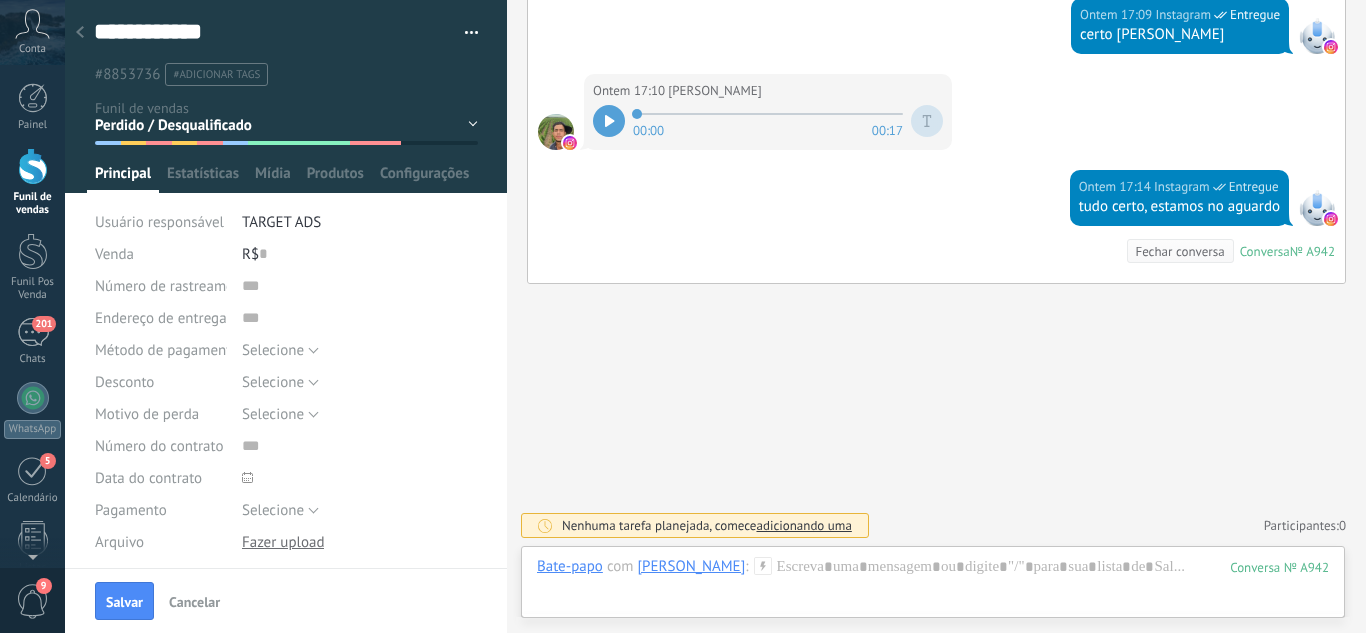 click on "**********" at bounding box center [286, 316] 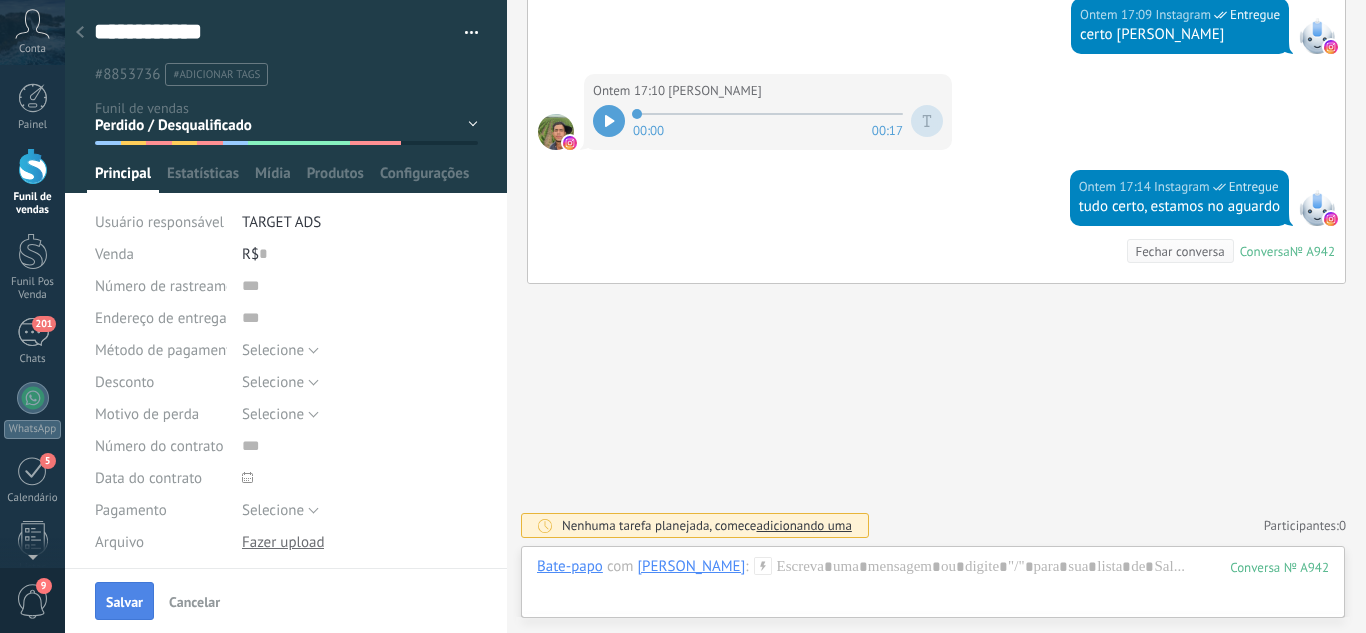 click on "Salvar" at bounding box center (124, 601) 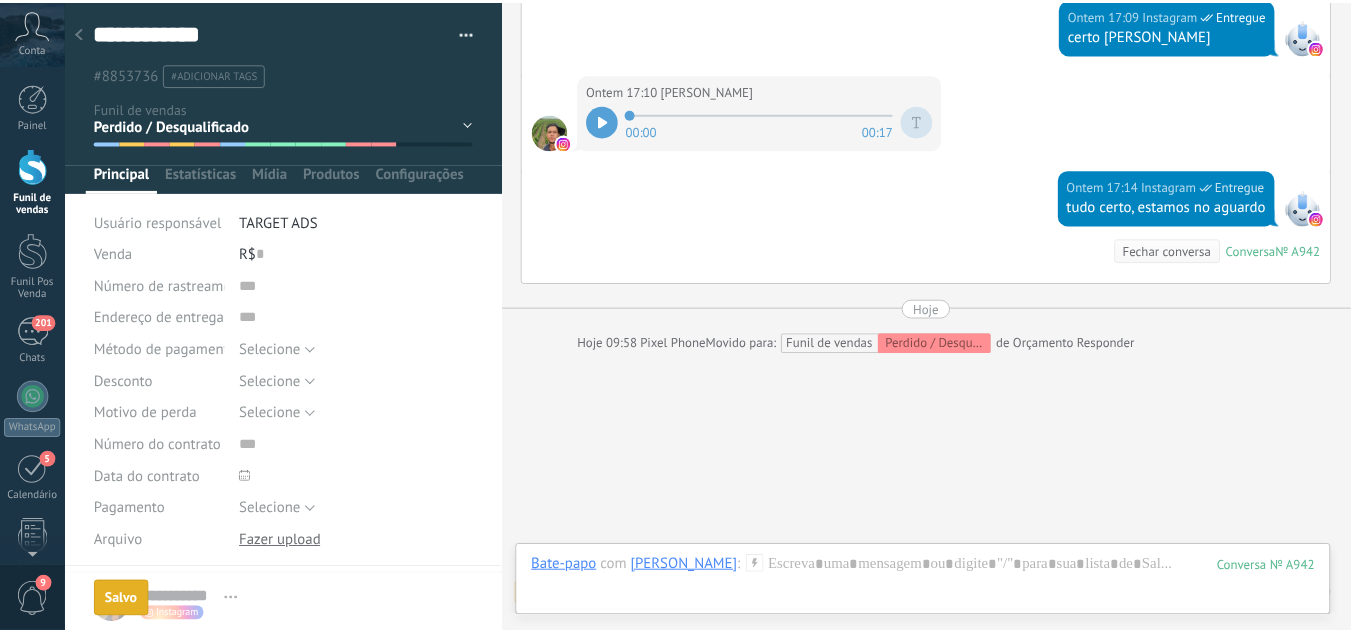 scroll, scrollTop: 1800, scrollLeft: 0, axis: vertical 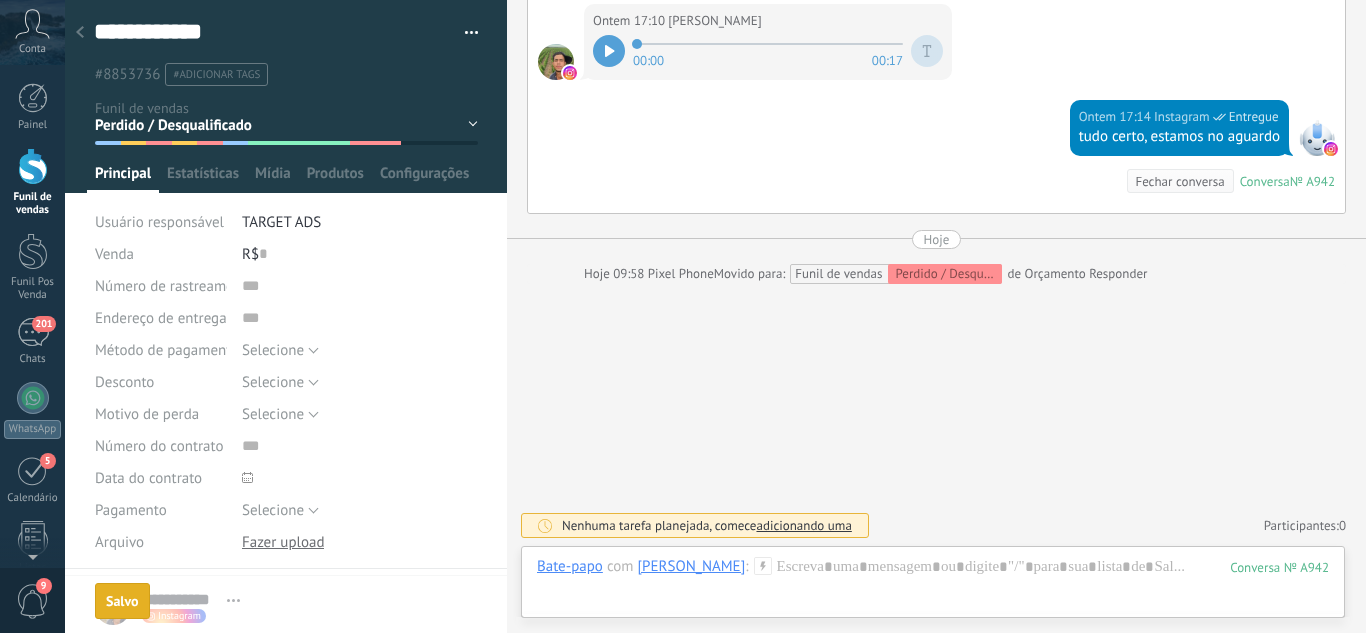 click at bounding box center (80, 33) 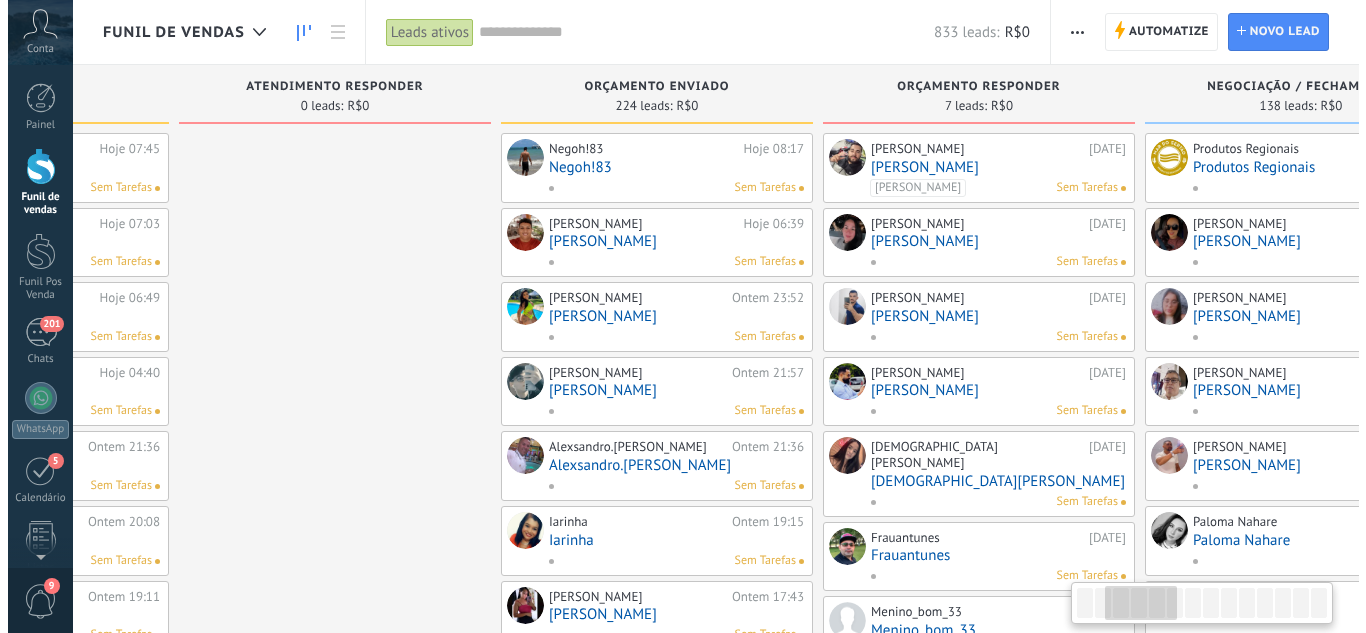 scroll, scrollTop: 0, scrollLeft: 610, axis: horizontal 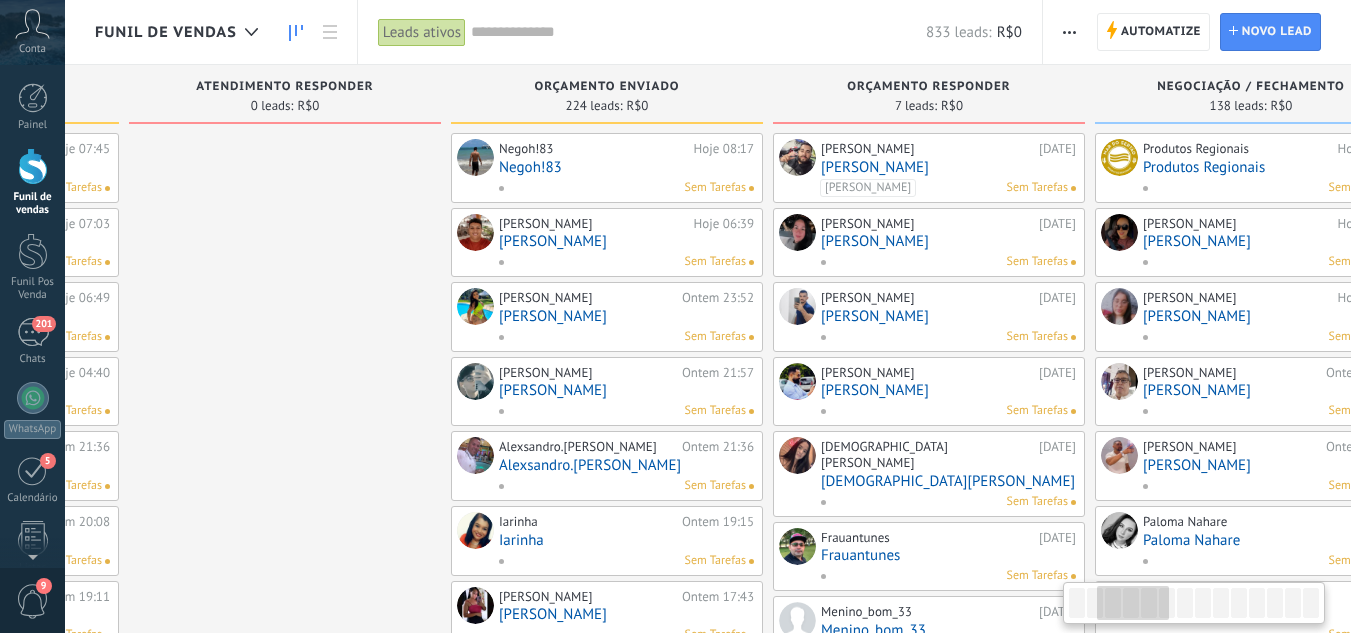 drag, startPoint x: 805, startPoint y: 243, endPoint x: 195, endPoint y: 332, distance: 616.45844 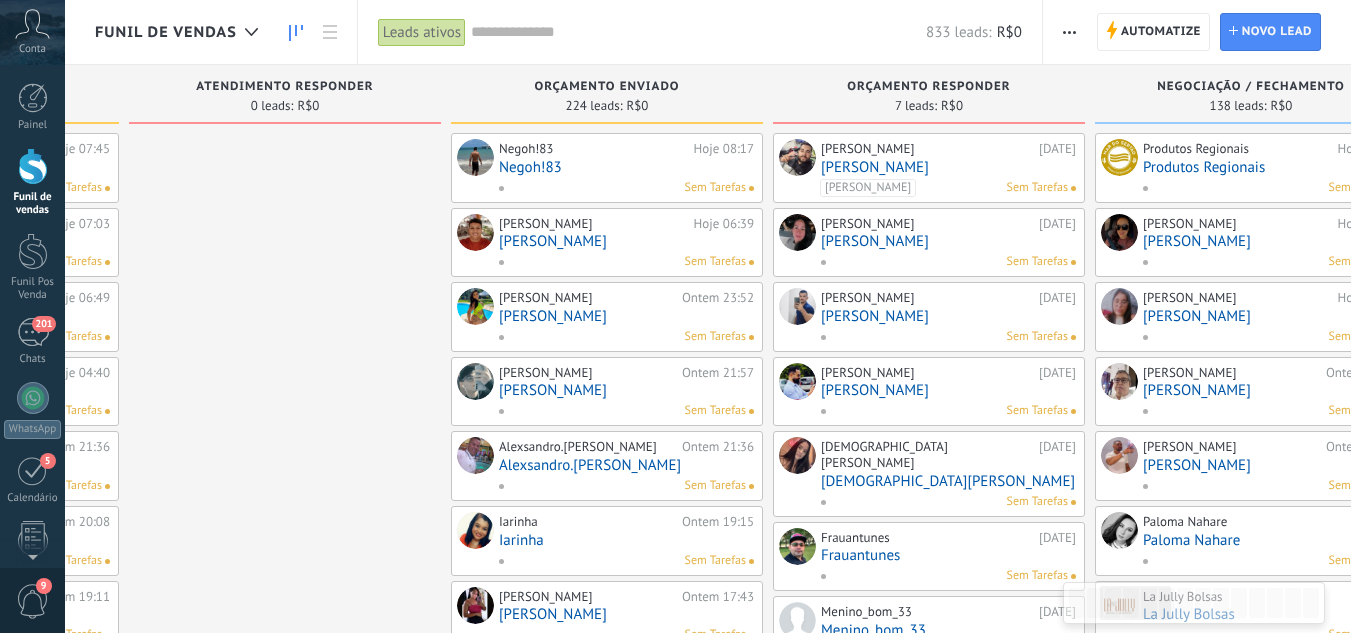 click on "Mateus Nascimento" at bounding box center [948, 167] 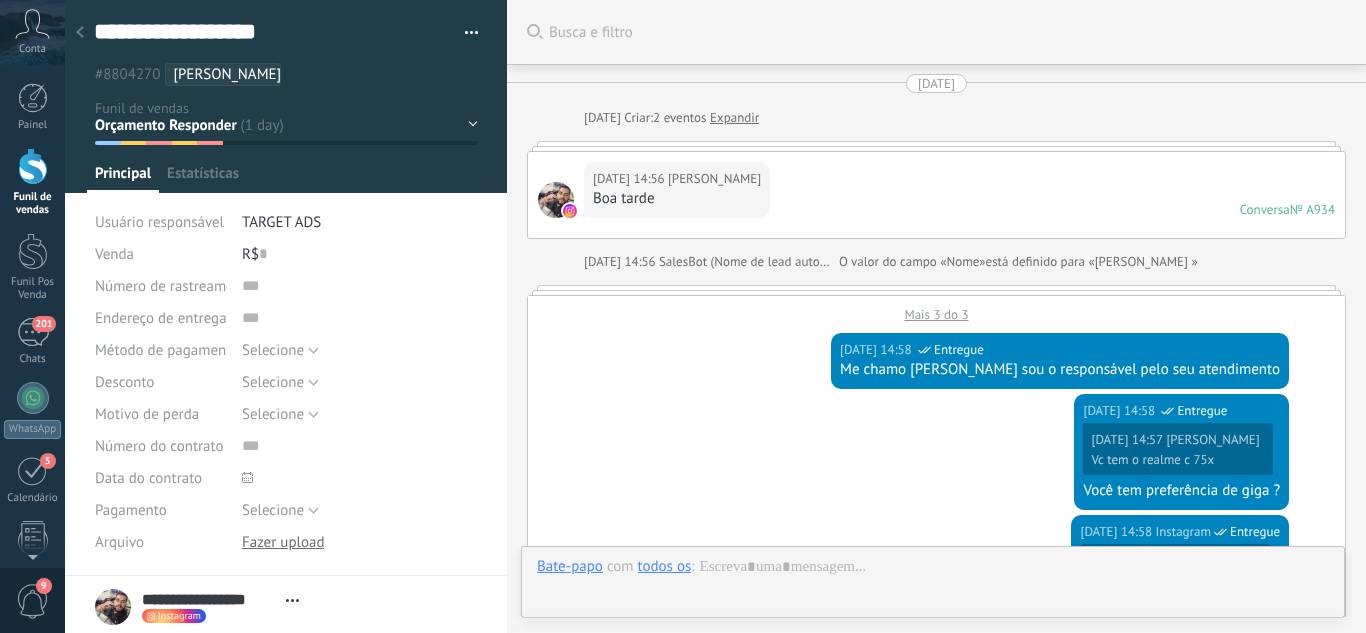 scroll, scrollTop: 30, scrollLeft: 0, axis: vertical 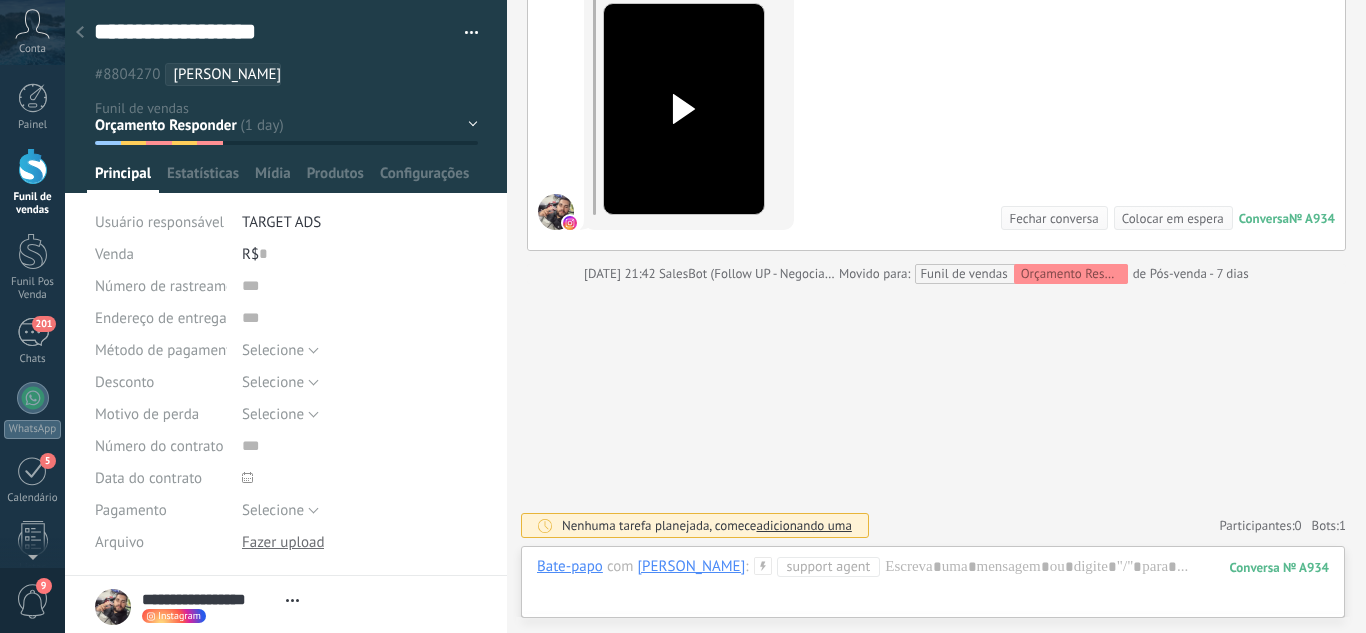 drag, startPoint x: 461, startPoint y: 121, endPoint x: 431, endPoint y: 133, distance: 32.31099 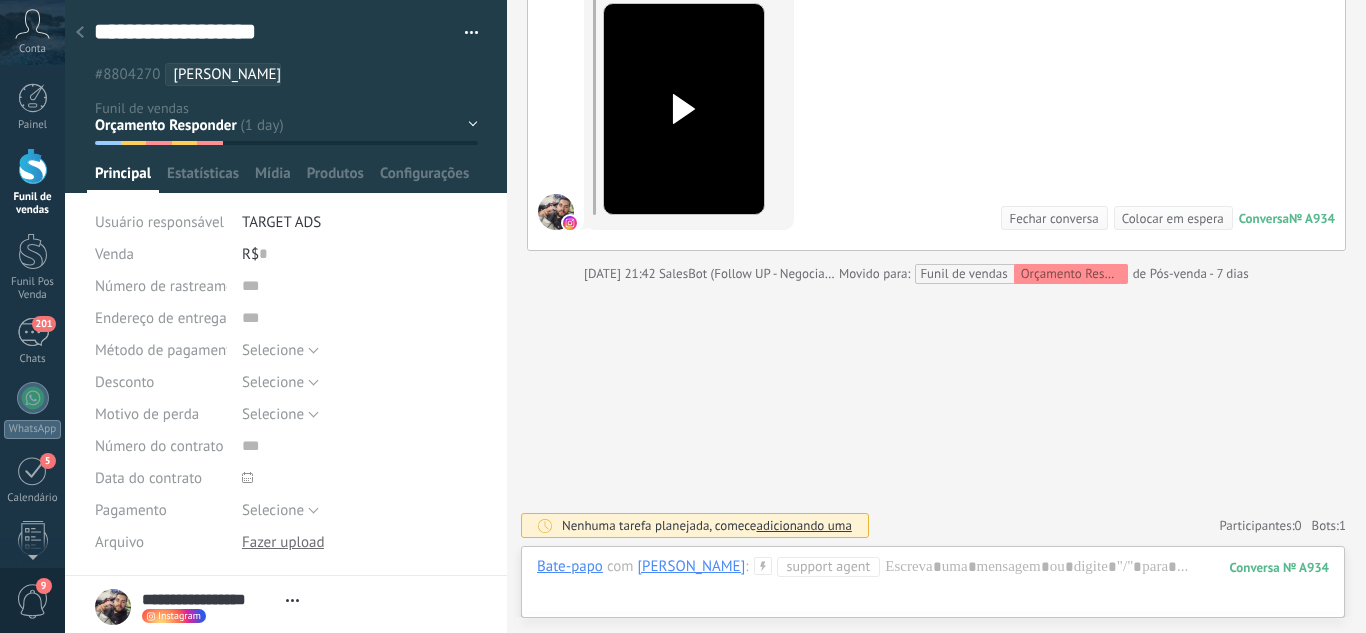 click on "Leads / Entrada
Atendimento
Atendimento Responder
Orçamento Enviado
Orçamento Responder
Negociação / Fechamento
-" at bounding box center (0, 0) 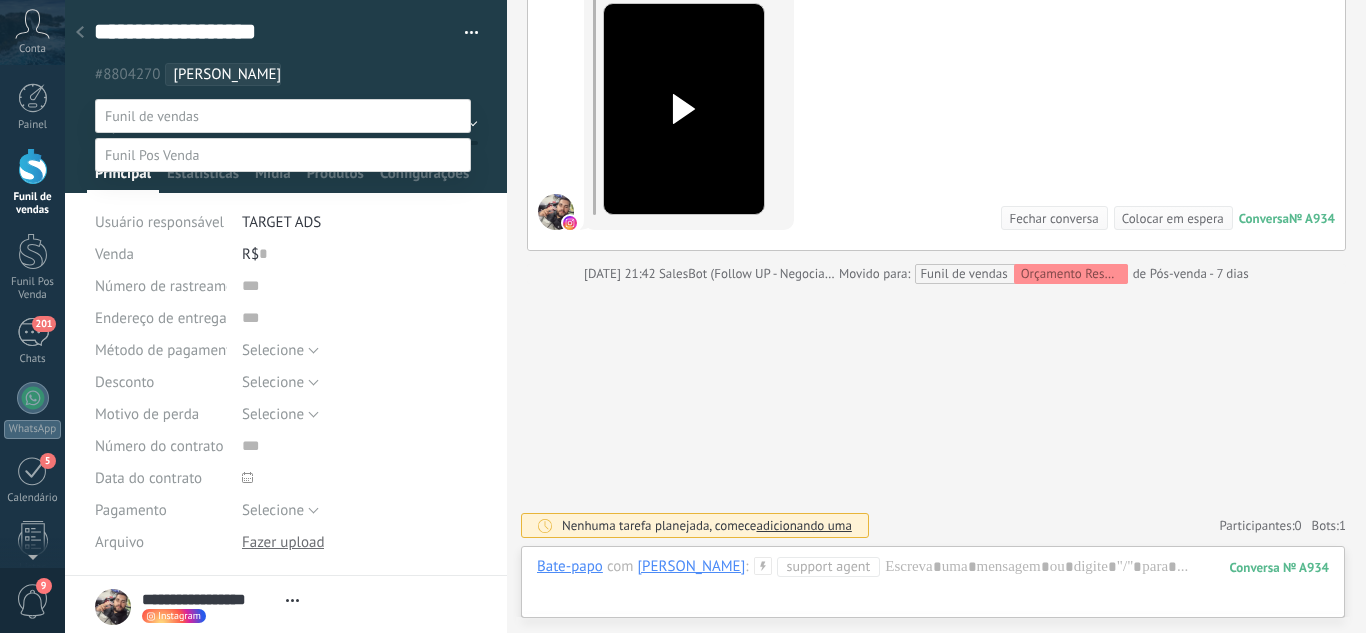 click on "Fechamento ([PERSON_NAME]) Whats - Pós-venda" at bounding box center [0, 0] 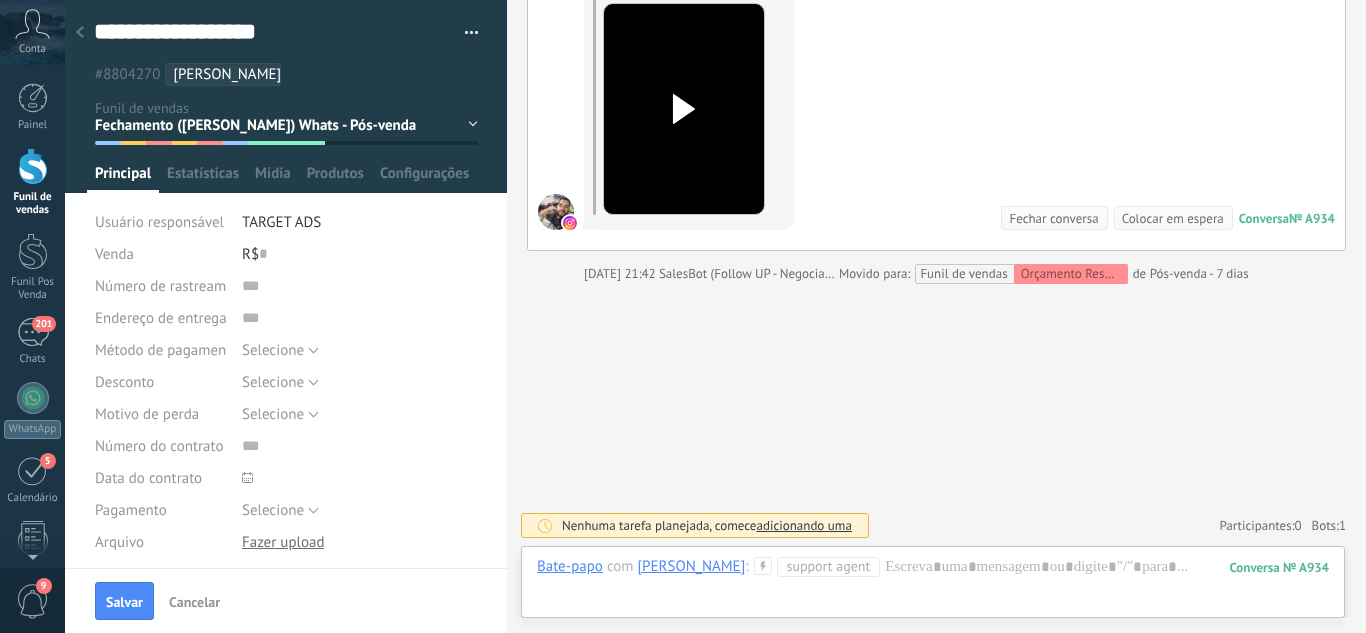 drag, startPoint x: 115, startPoint y: 596, endPoint x: 199, endPoint y: 381, distance: 230.82678 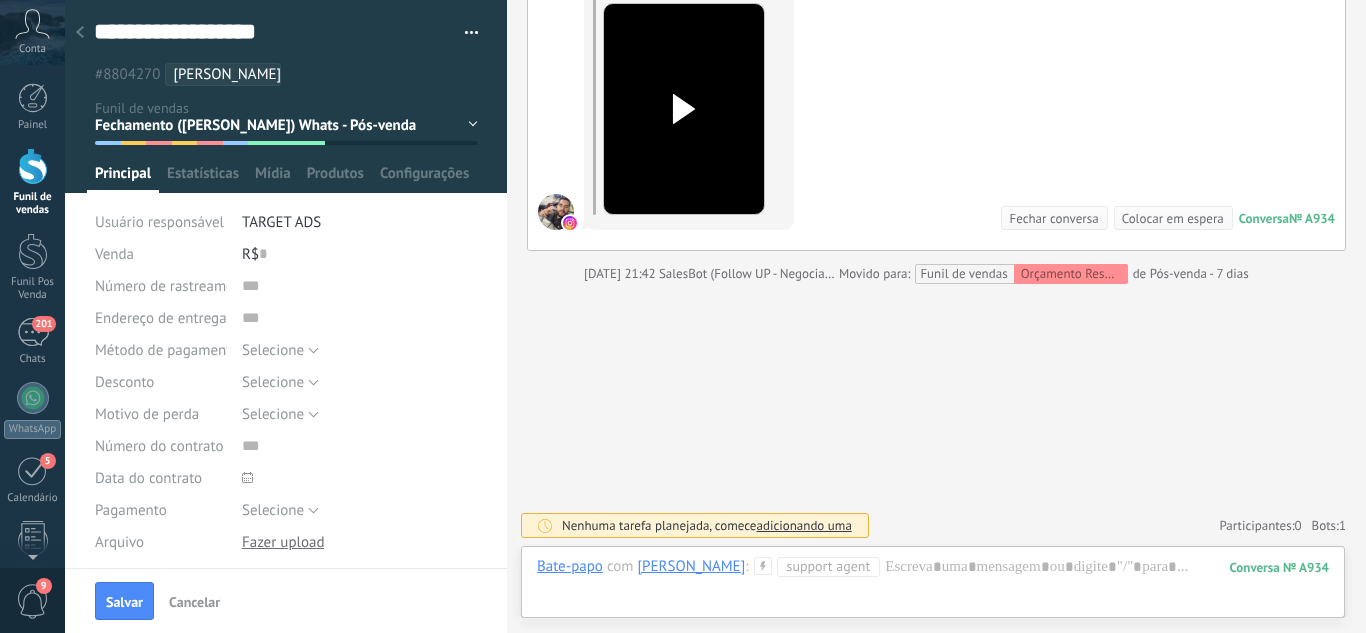 click on "Salvar
Cancelar" at bounding box center (286, 600) 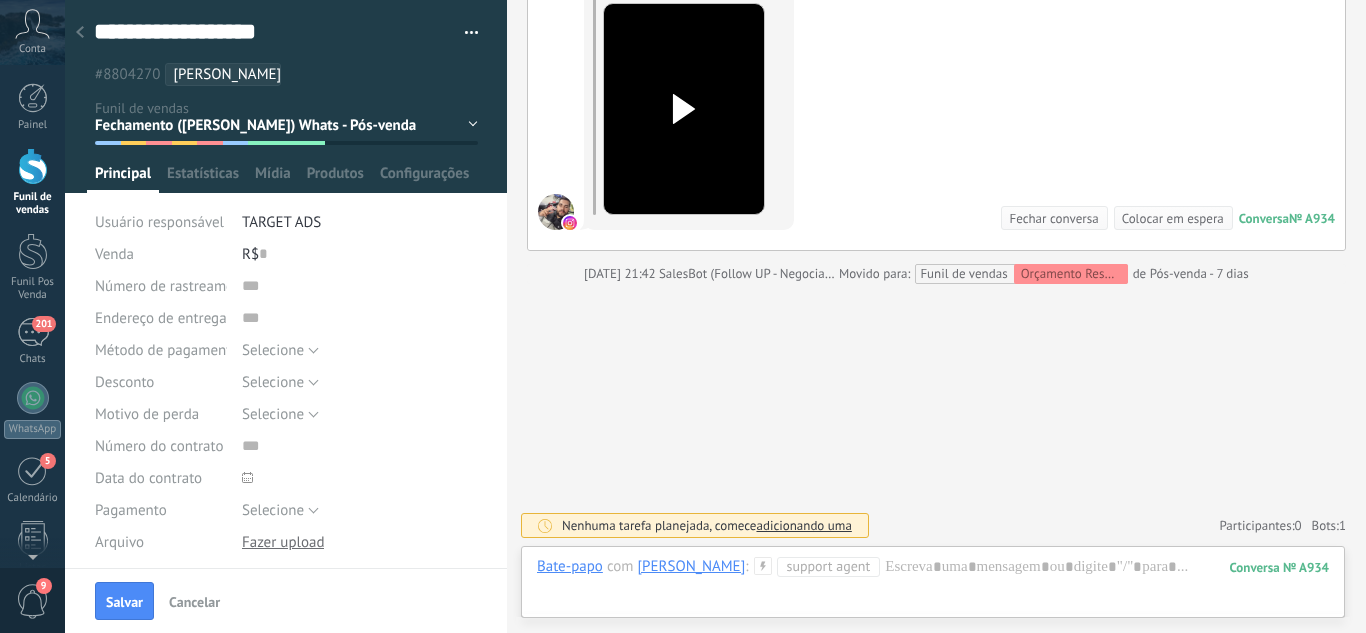 drag, startPoint x: 126, startPoint y: 613, endPoint x: 122, endPoint y: 573, distance: 40.1995 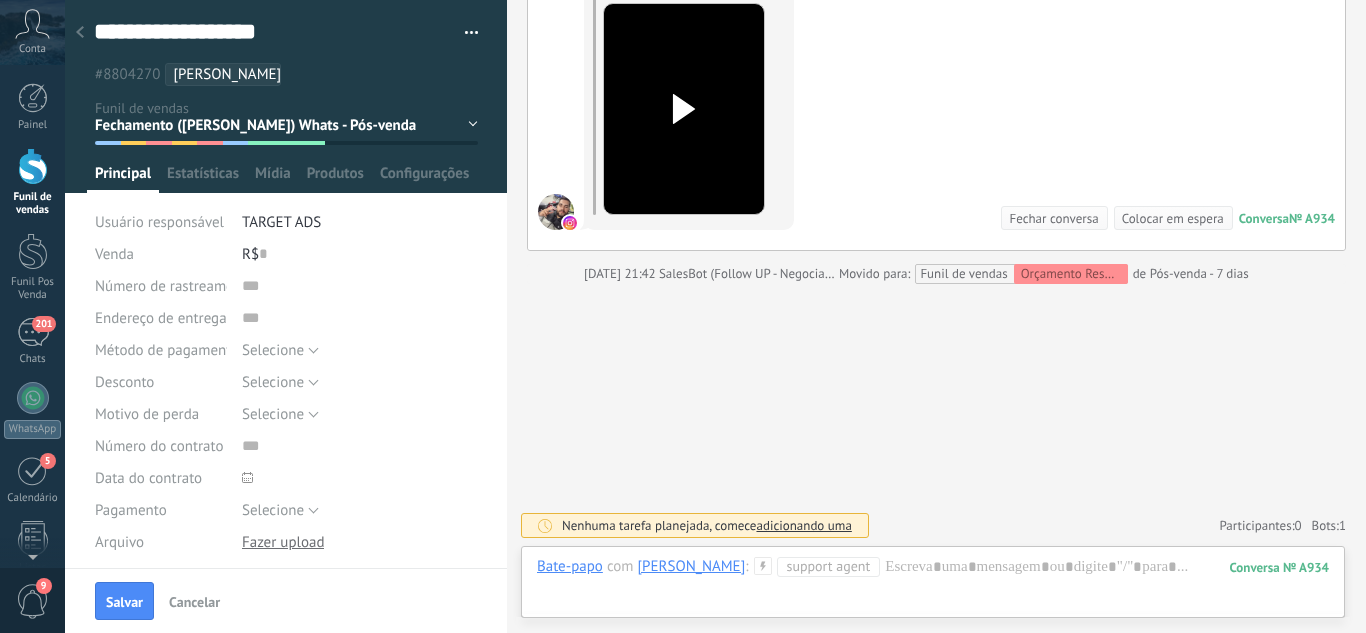 click on "Salvar" at bounding box center [124, 601] 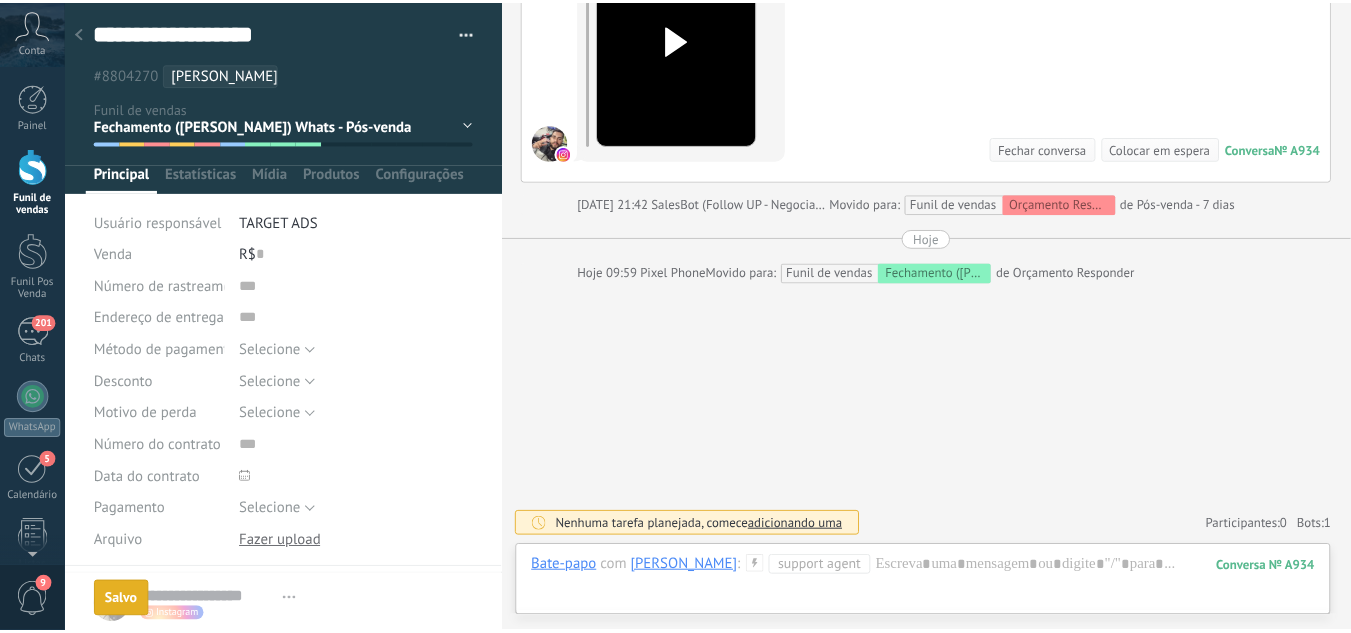 scroll, scrollTop: 2530, scrollLeft: 0, axis: vertical 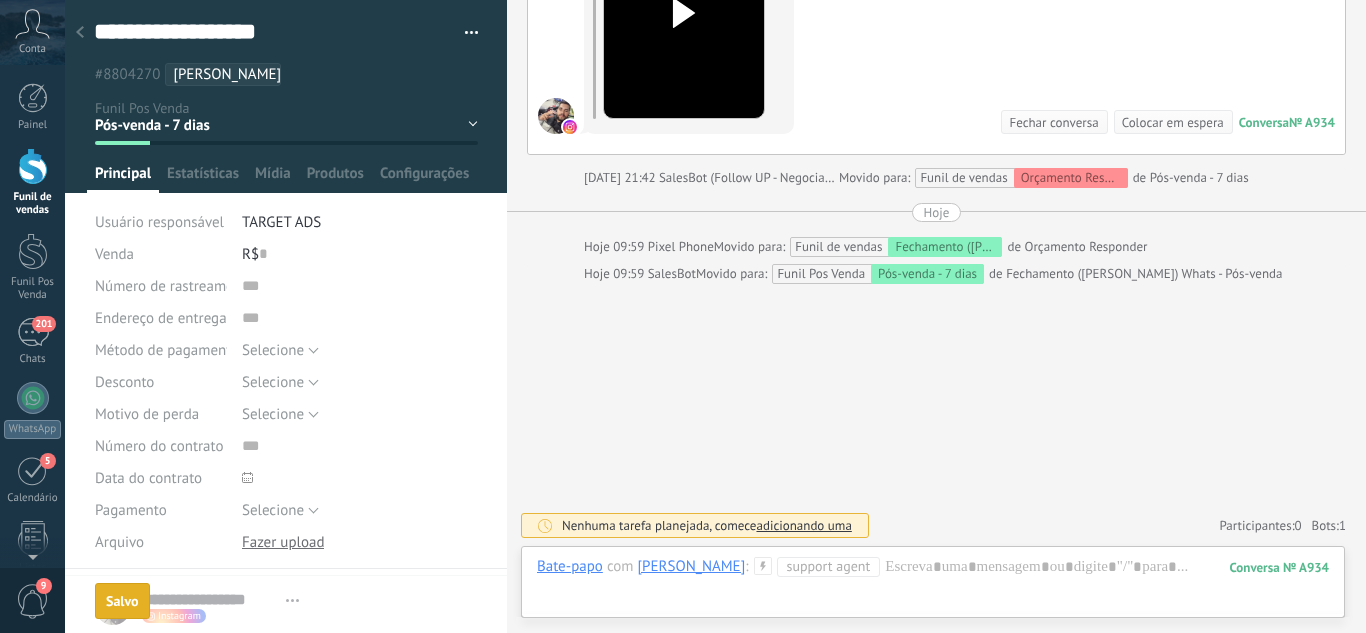 click at bounding box center [80, 33] 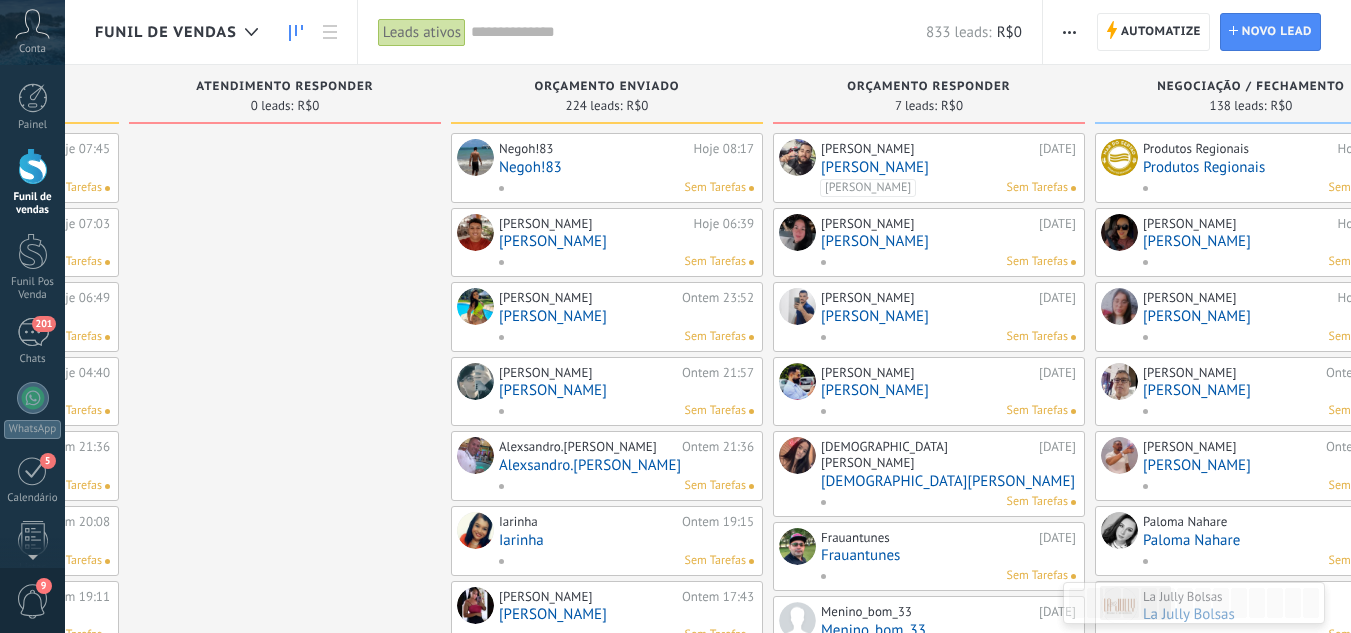 click on "Funil de vendas" at bounding box center [211, 32] 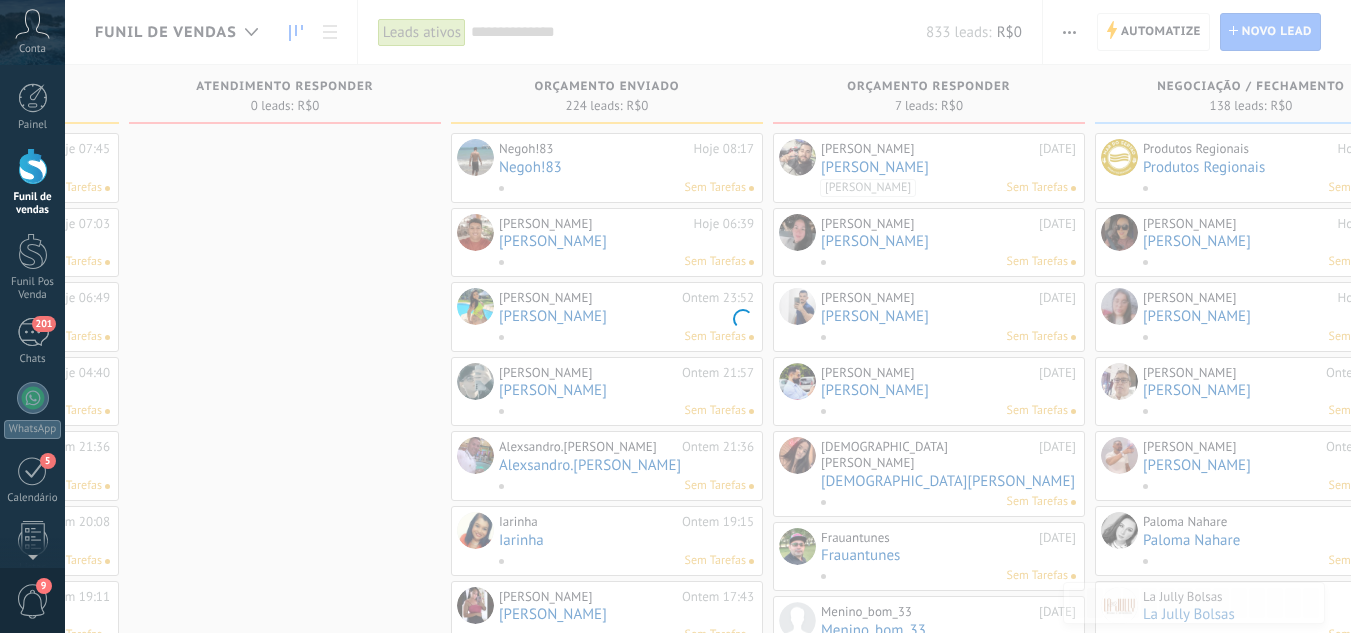 drag, startPoint x: 277, startPoint y: 230, endPoint x: 78, endPoint y: 271, distance: 203.17972 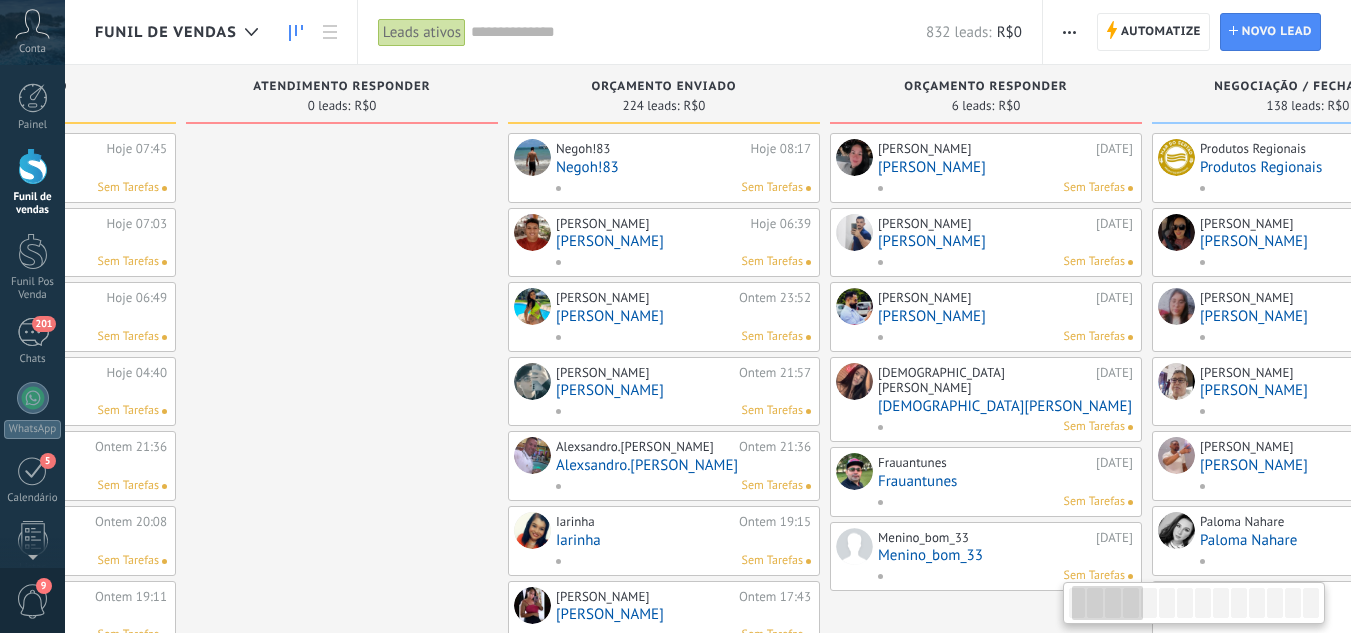 drag, startPoint x: 823, startPoint y: 194, endPoint x: 573, endPoint y: 223, distance: 251.67638 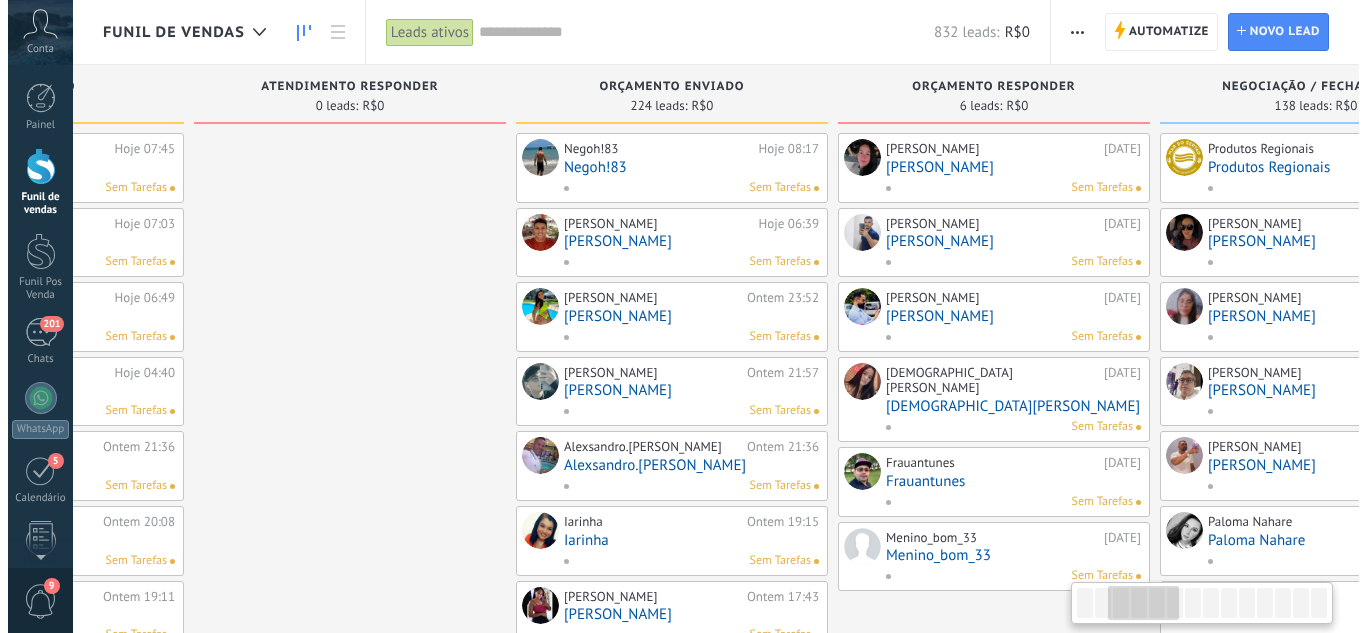 scroll, scrollTop: 0, scrollLeft: 580, axis: horizontal 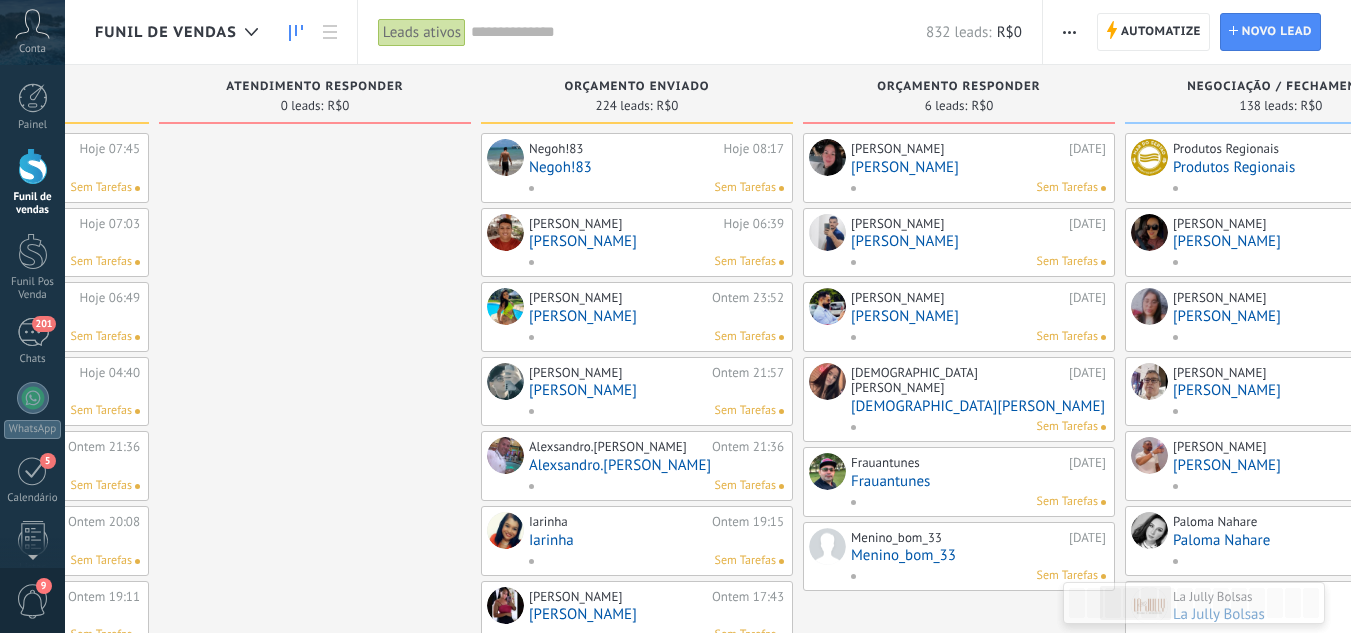 click on "Danielly Sousa 23/07/2025 Danielly Sousa  Sem Tarefas" at bounding box center [978, 168] 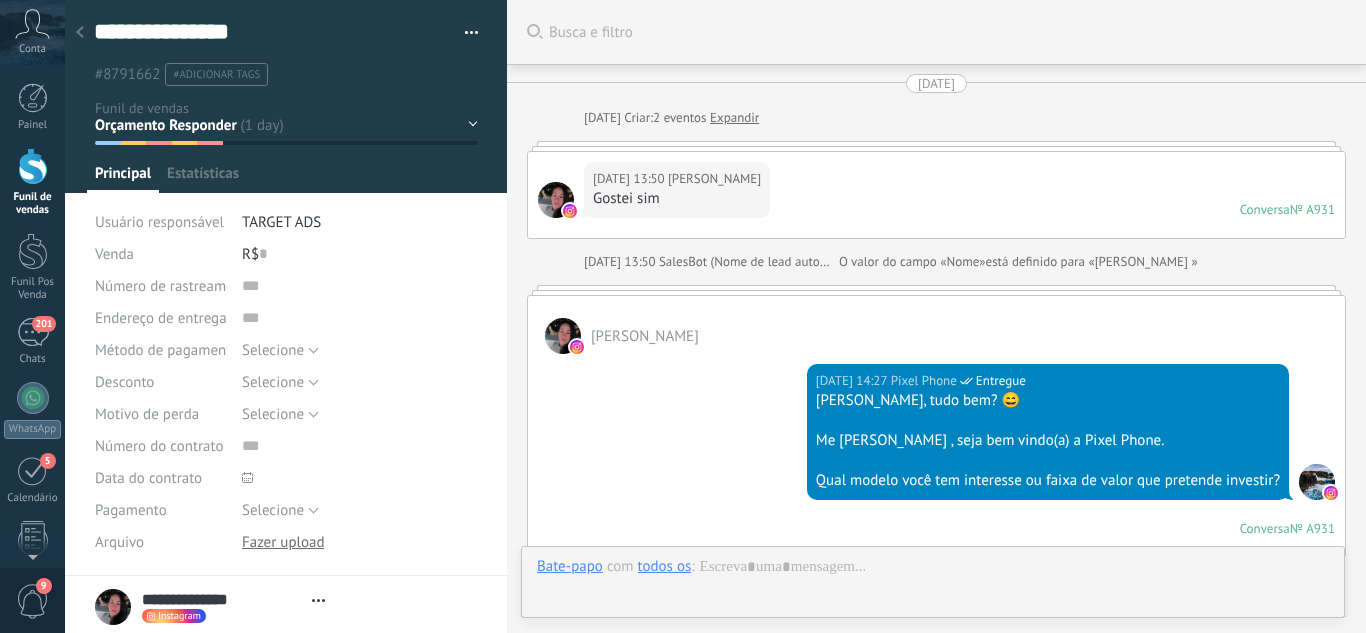 type on "**********" 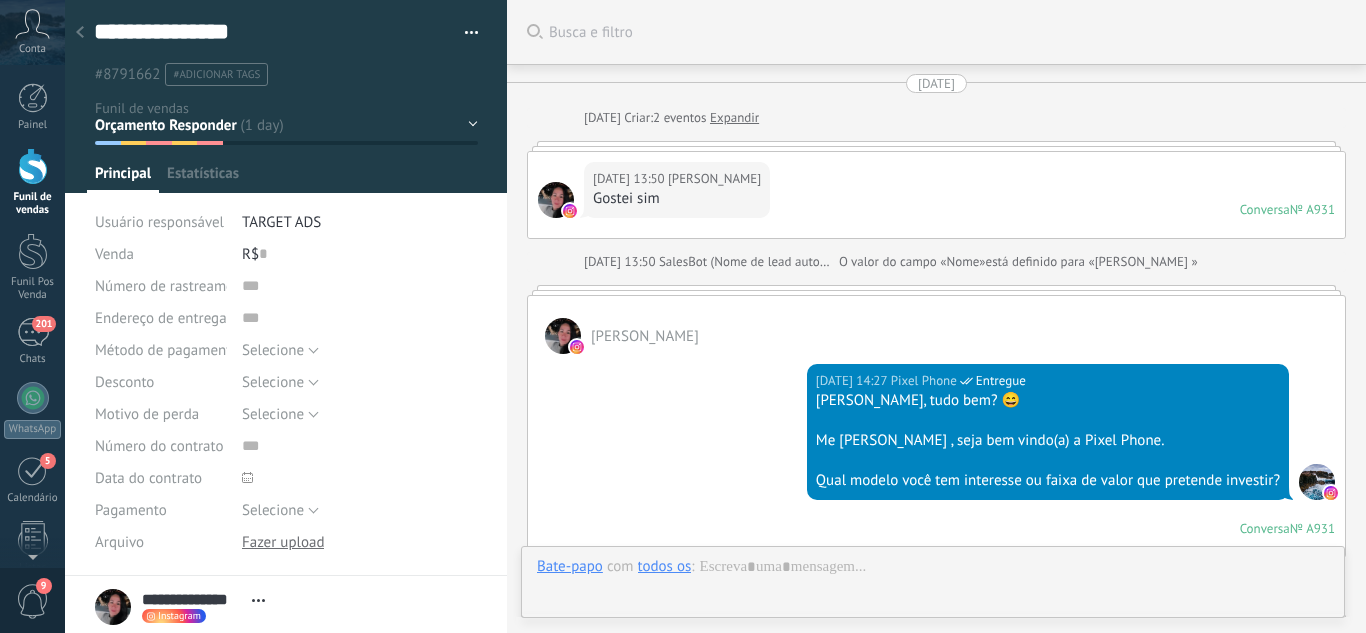scroll, scrollTop: 30, scrollLeft: 0, axis: vertical 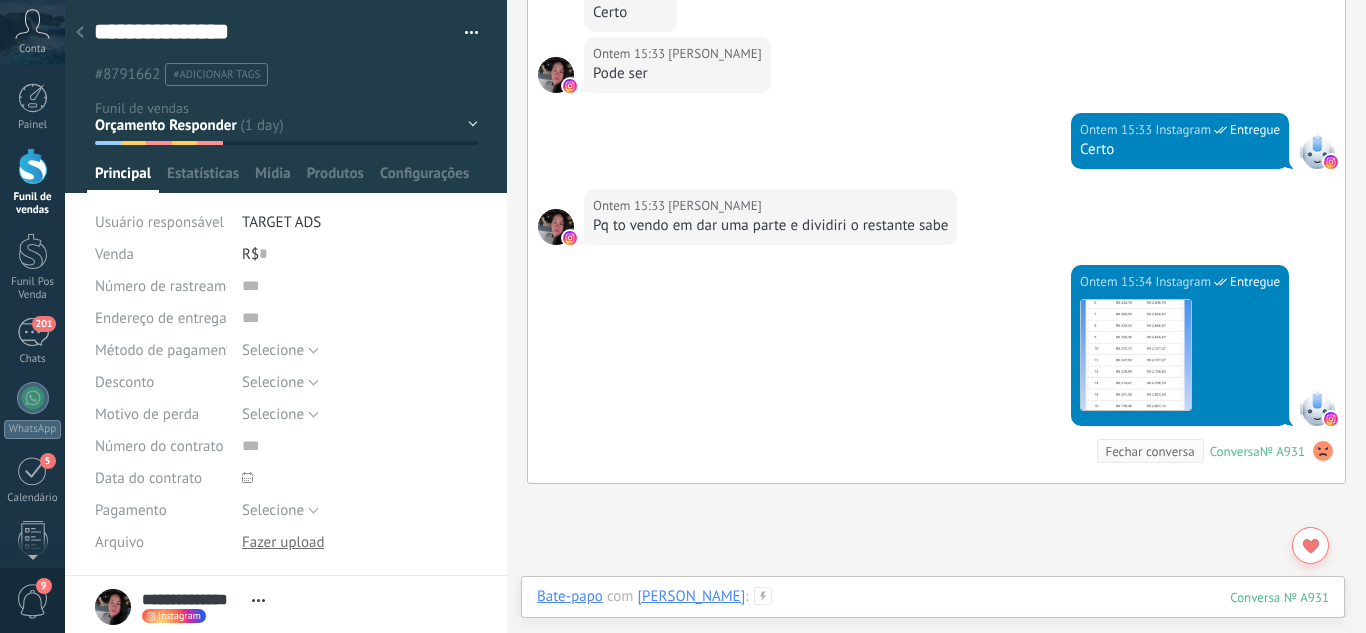 click at bounding box center (933, 617) 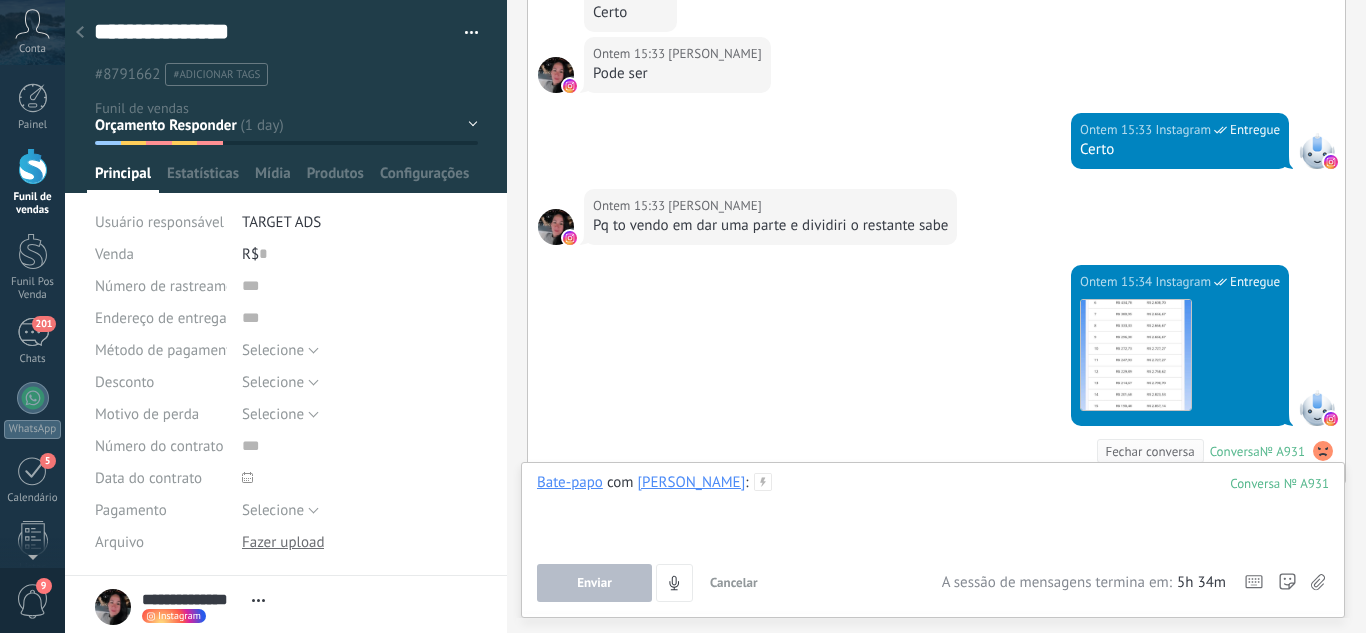 type 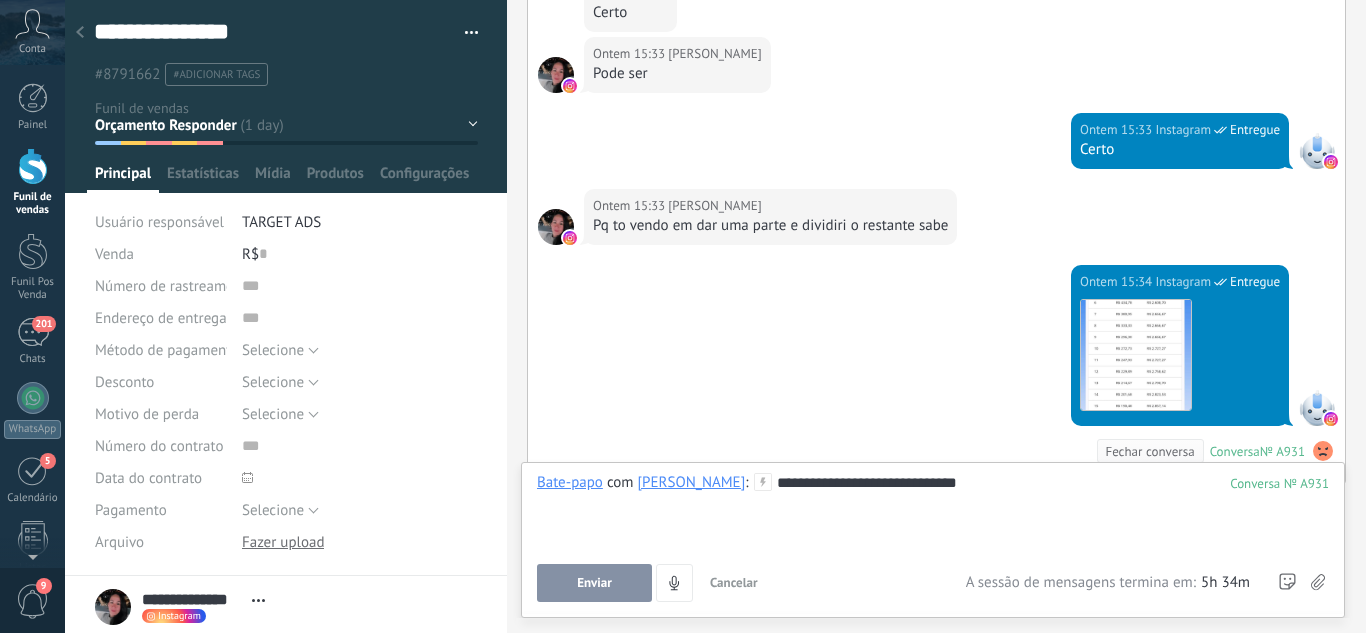 click on "**********" at bounding box center [933, 511] 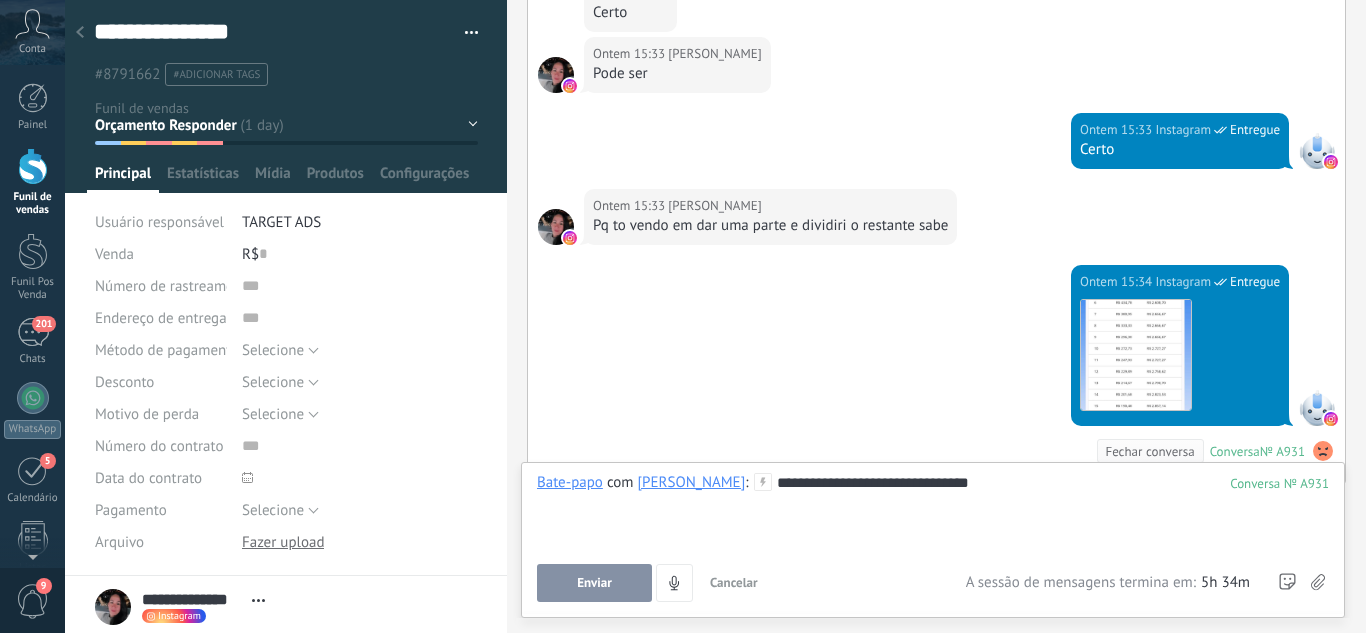 click on "Enviar" at bounding box center (594, 583) 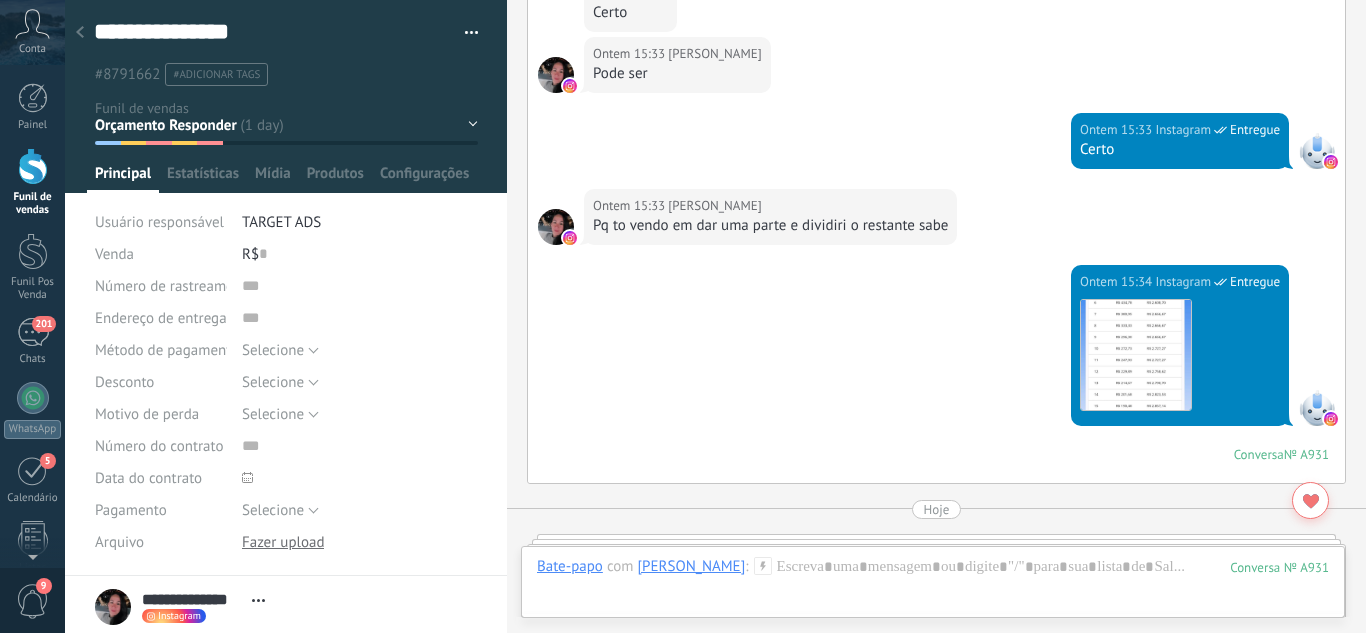 scroll, scrollTop: 2941, scrollLeft: 0, axis: vertical 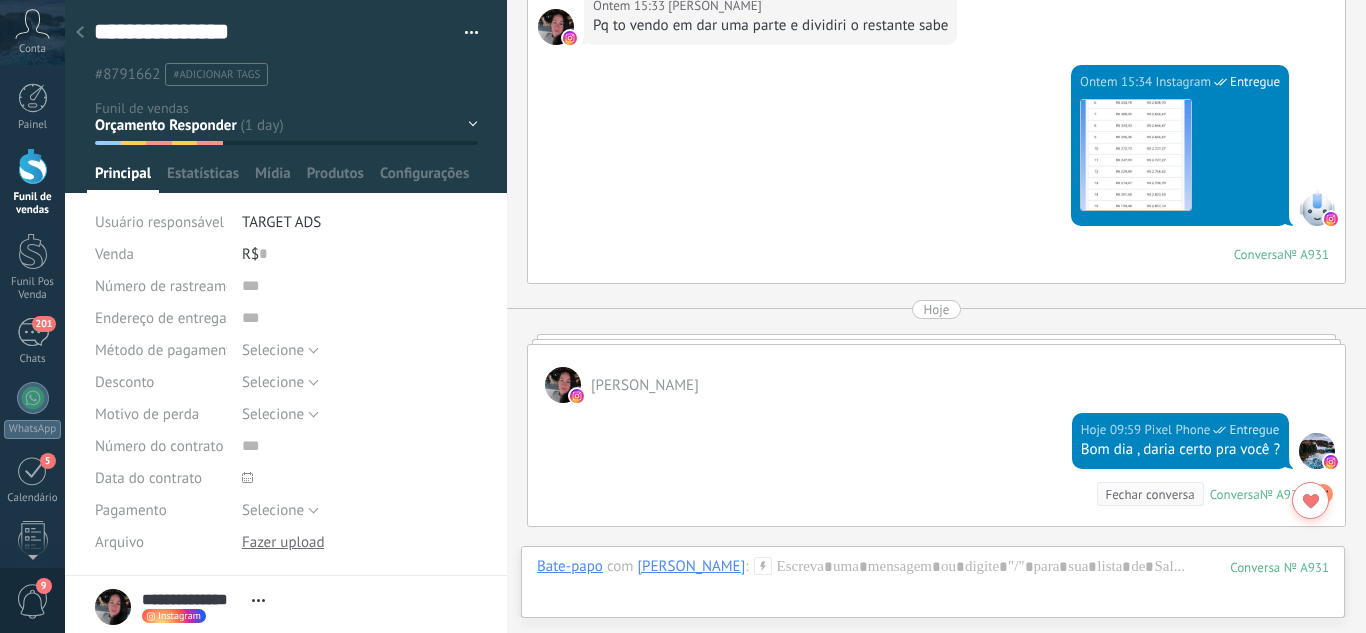 drag, startPoint x: 458, startPoint y: 103, endPoint x: 328, endPoint y: 190, distance: 156.4257 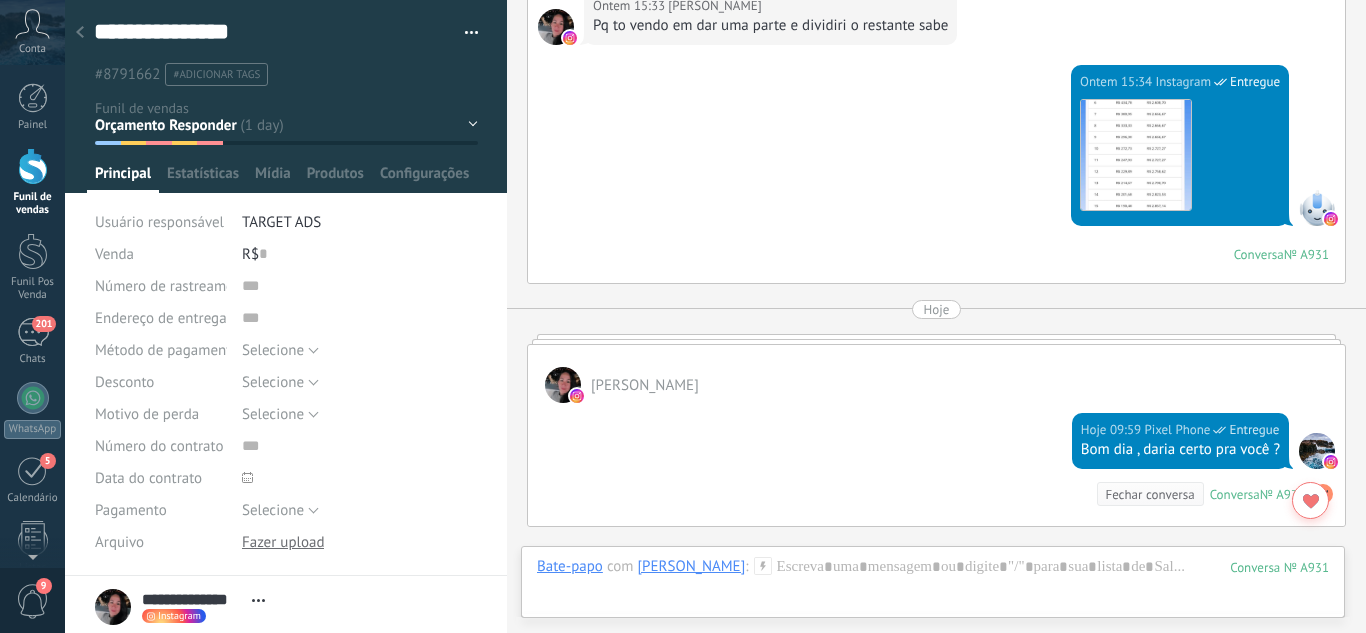 click on "Leads / Entrada
Atendimento
Atendimento Responder
Orçamento Enviado
Orçamento Responder
Negociação / Fechamento
-" at bounding box center [0, 0] 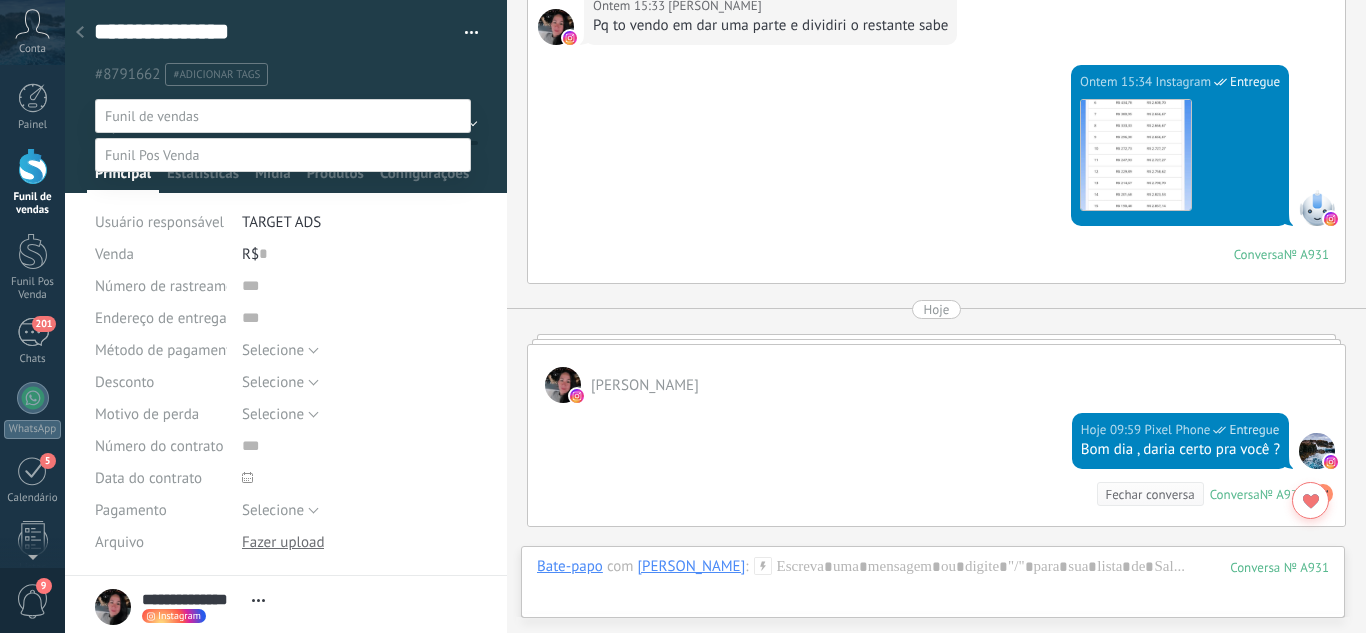 click on "Negociação / Fechamento" at bounding box center (0, 0) 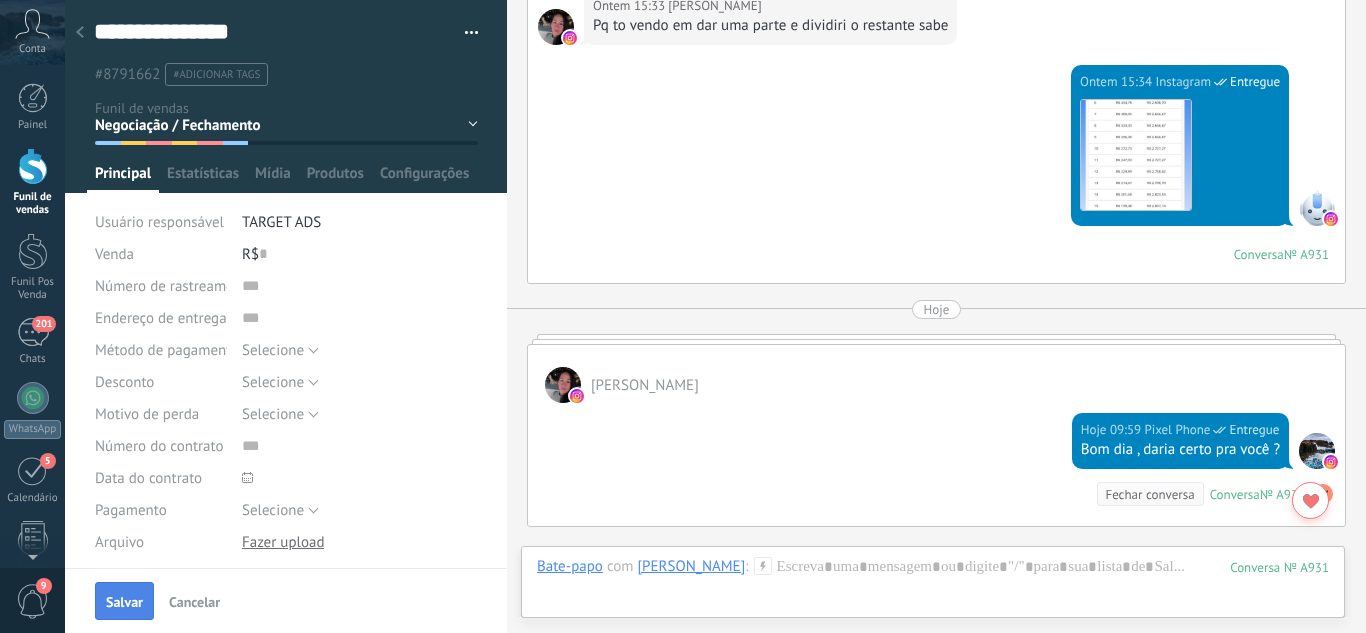 click on "Salvar" at bounding box center (124, 601) 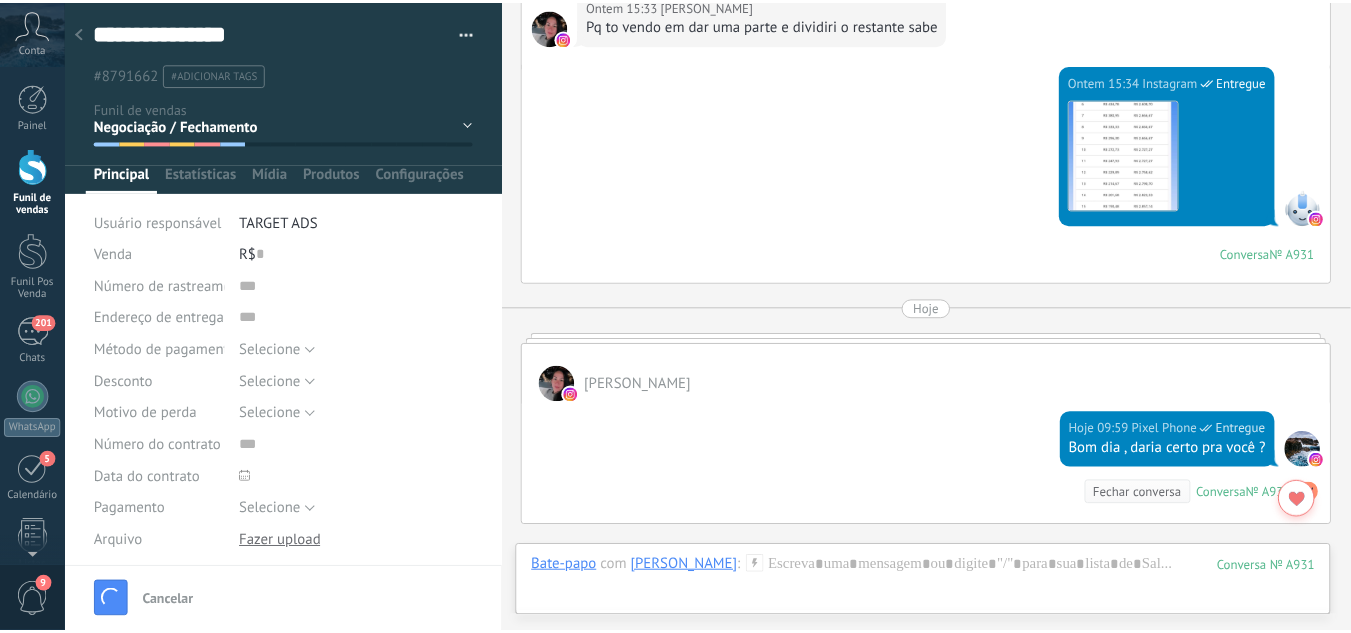 scroll, scrollTop: 2974, scrollLeft: 0, axis: vertical 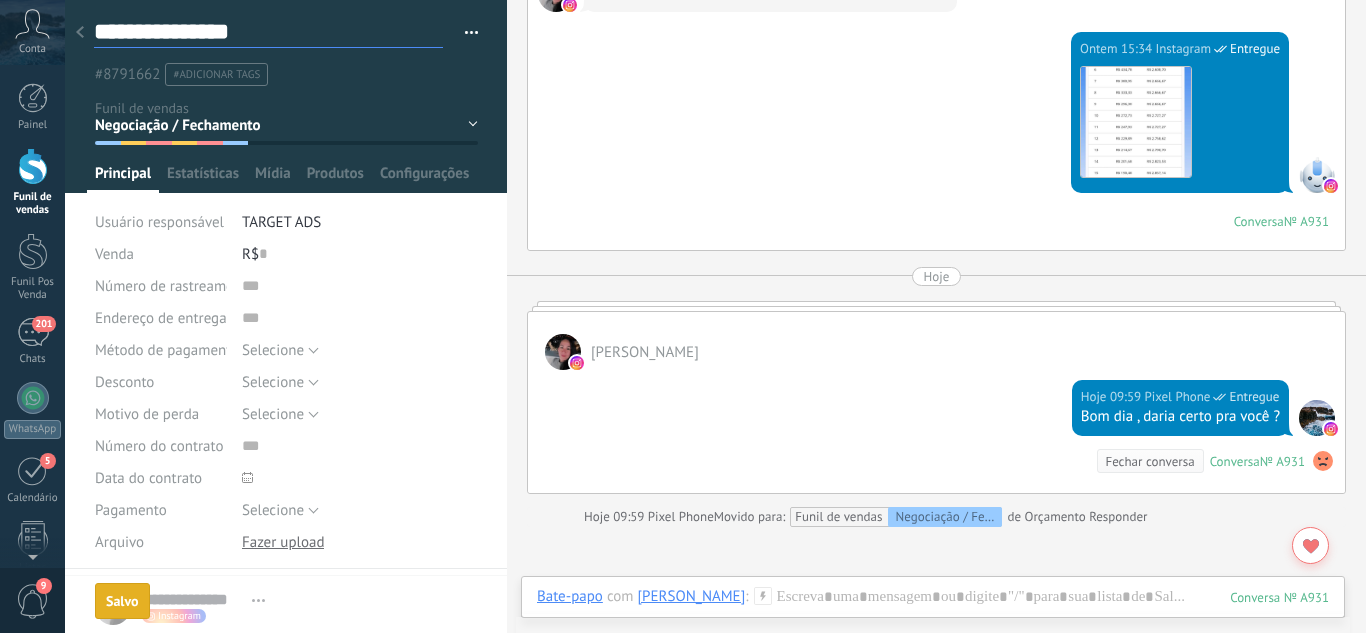 click on "**********" at bounding box center [286, 288] 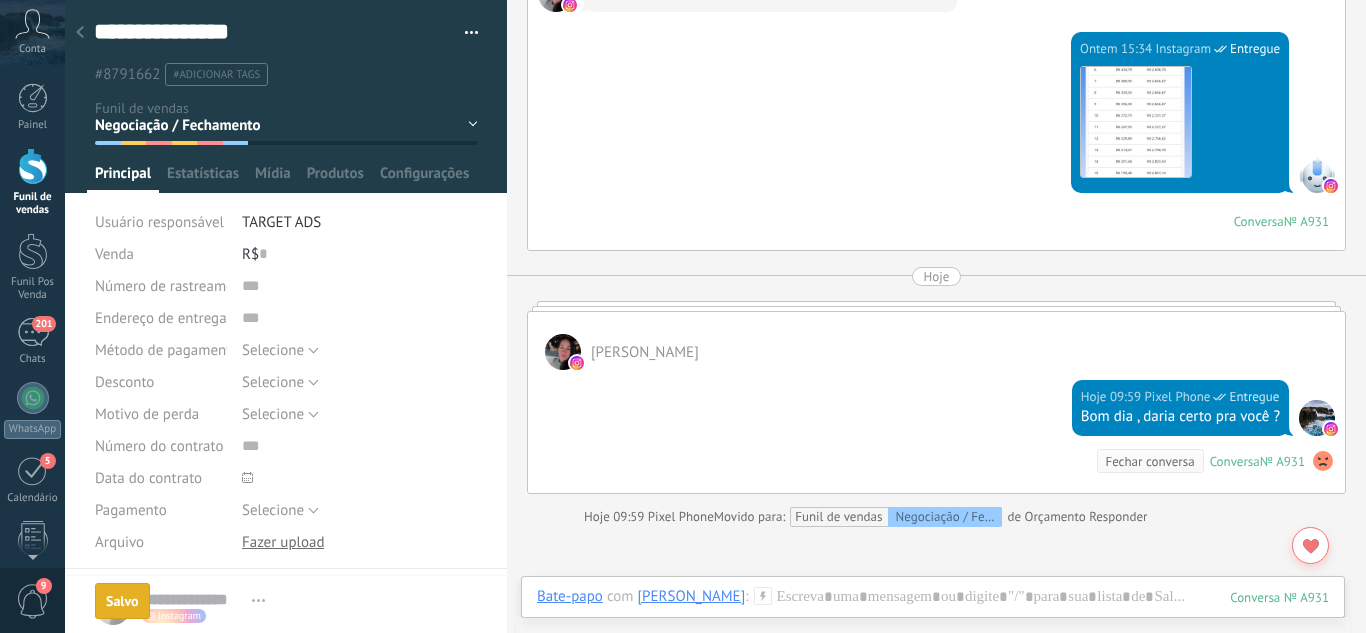 type on "**********" 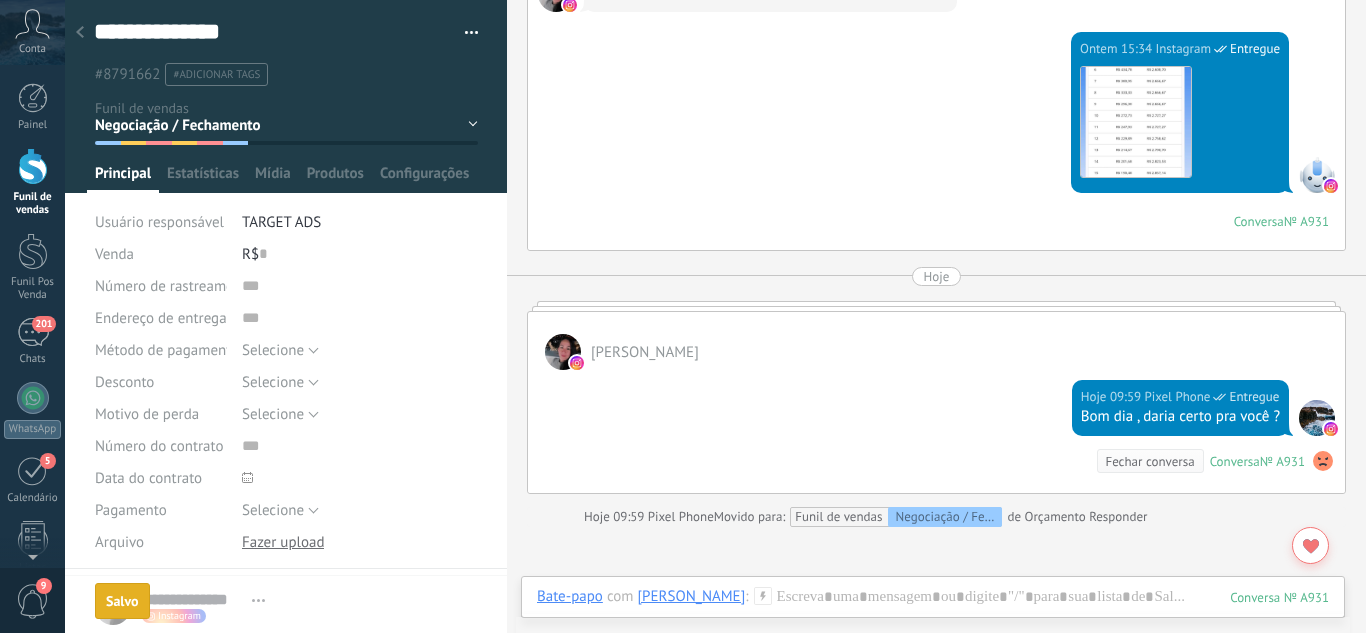 click at bounding box center [80, 33] 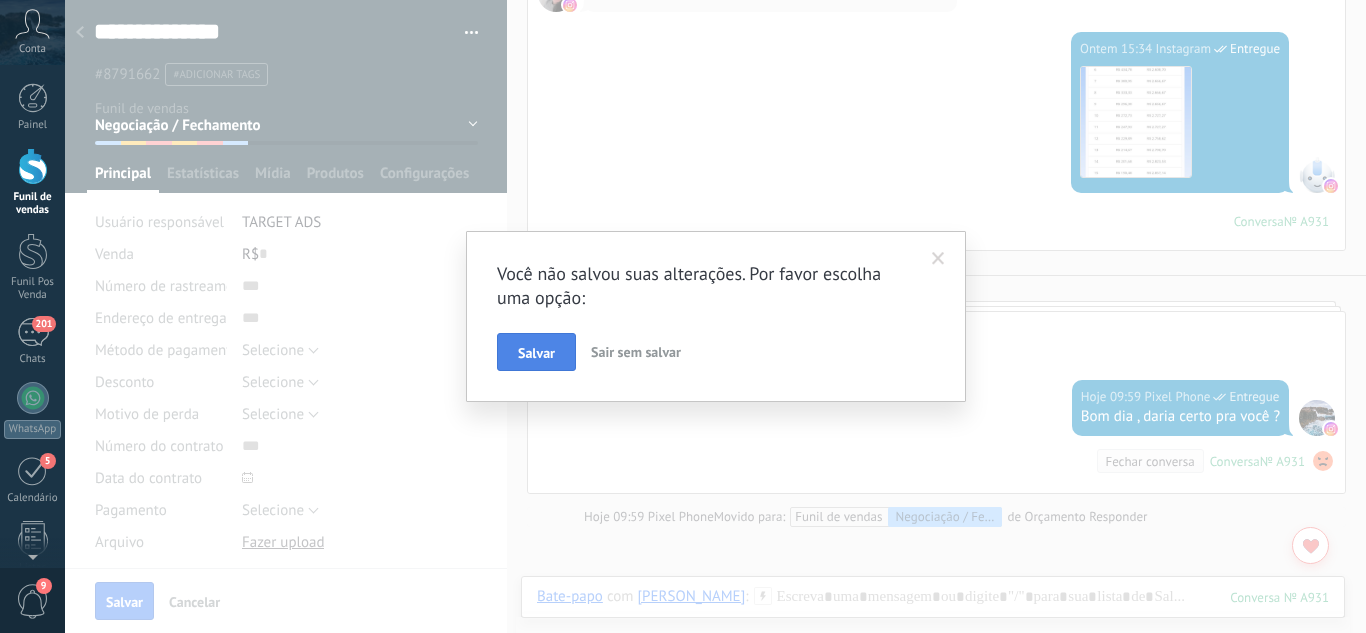 drag, startPoint x: 525, startPoint y: 389, endPoint x: 533, endPoint y: 357, distance: 32.984844 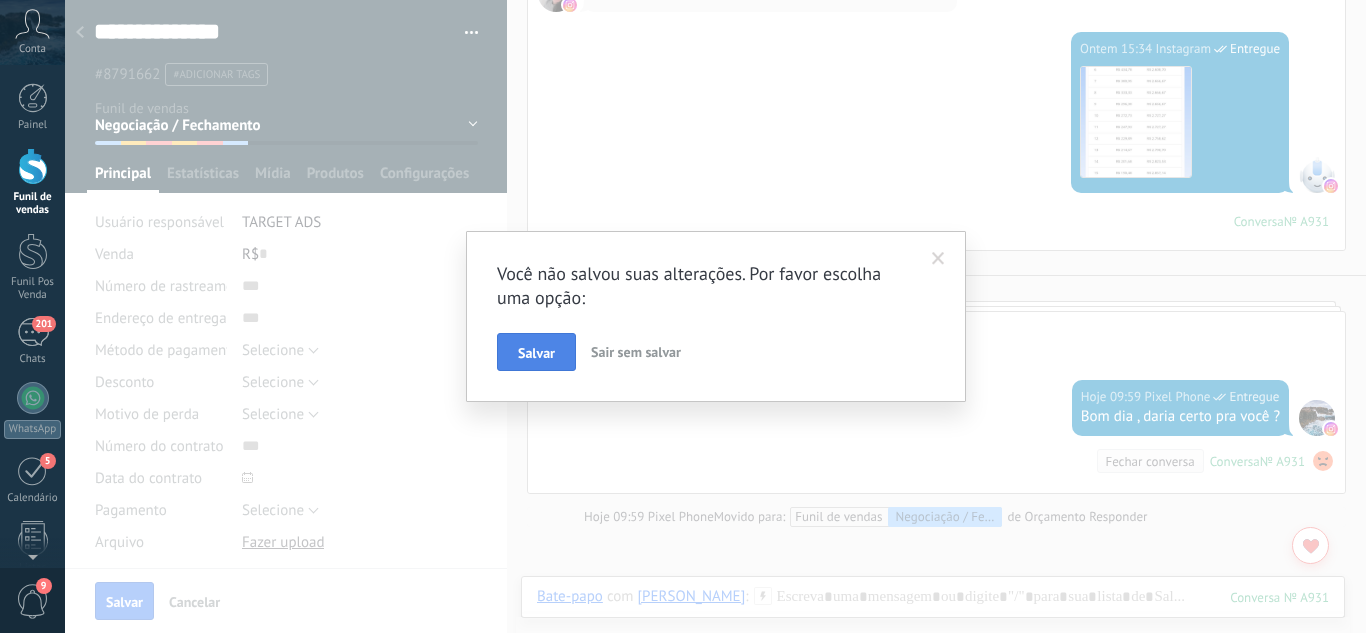 click on "Você não salvou suas alterações. Por favor escolha uma opção: Salvar Sair sem salvar" at bounding box center (716, 316) 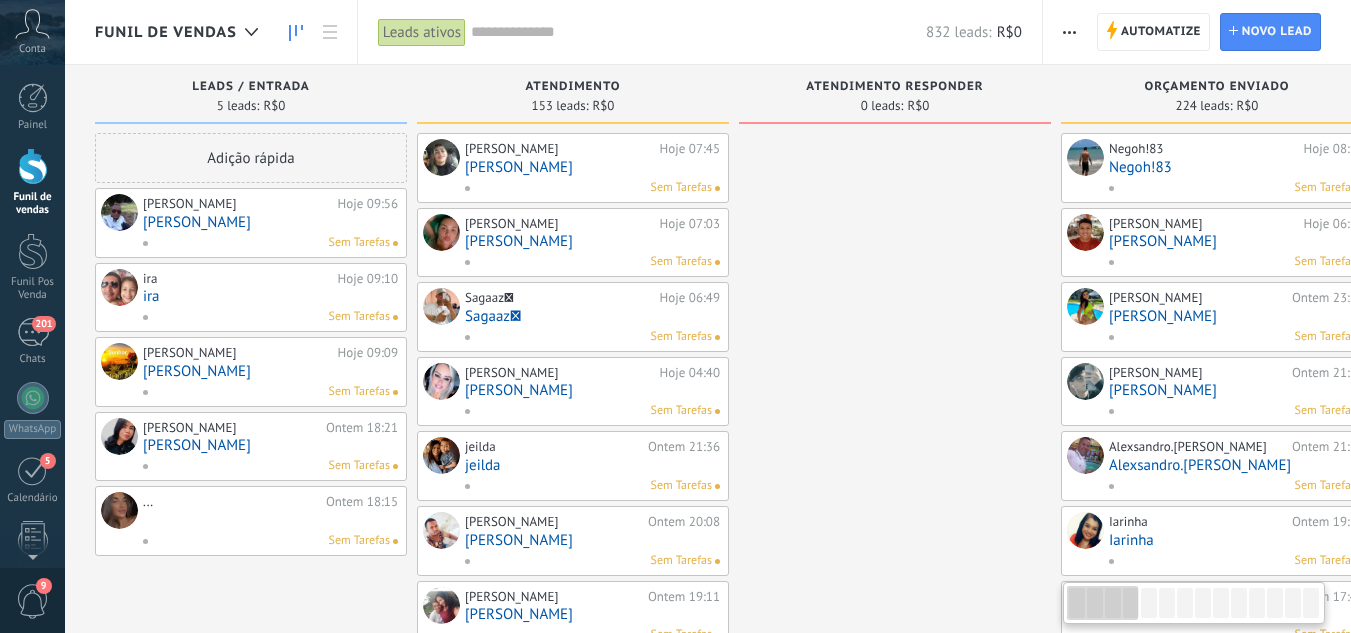 click at bounding box center [895, 876] 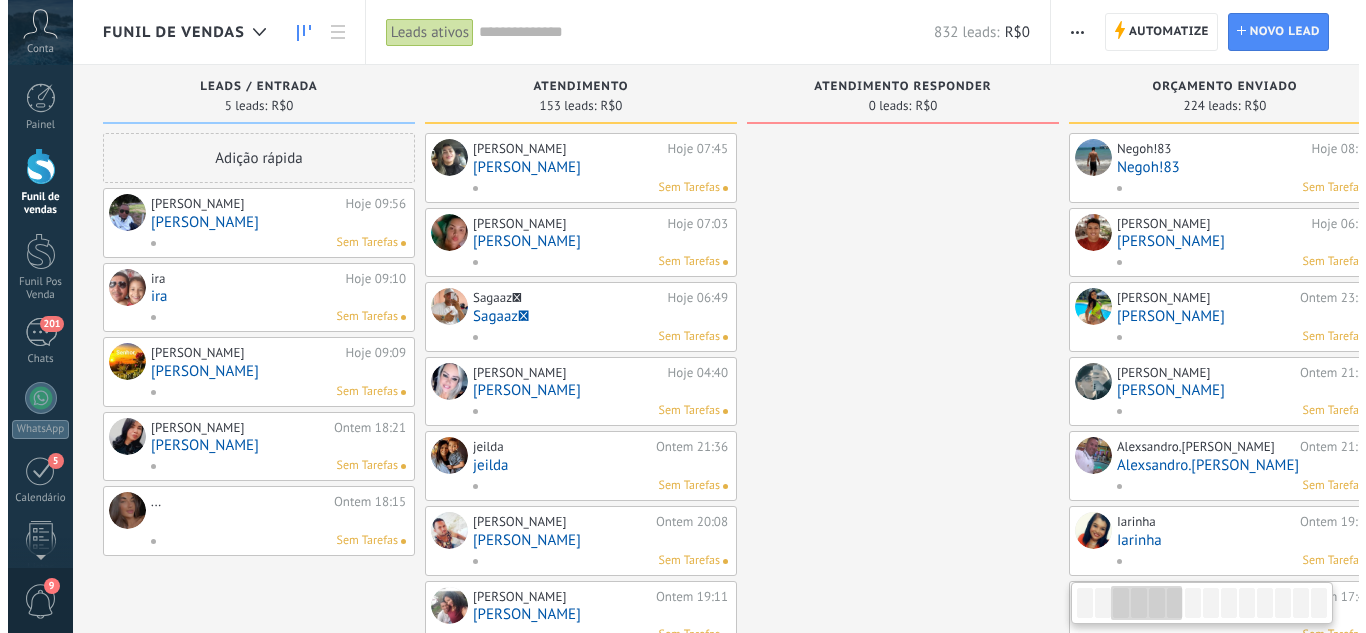scroll, scrollTop: 0, scrollLeft: 618, axis: horizontal 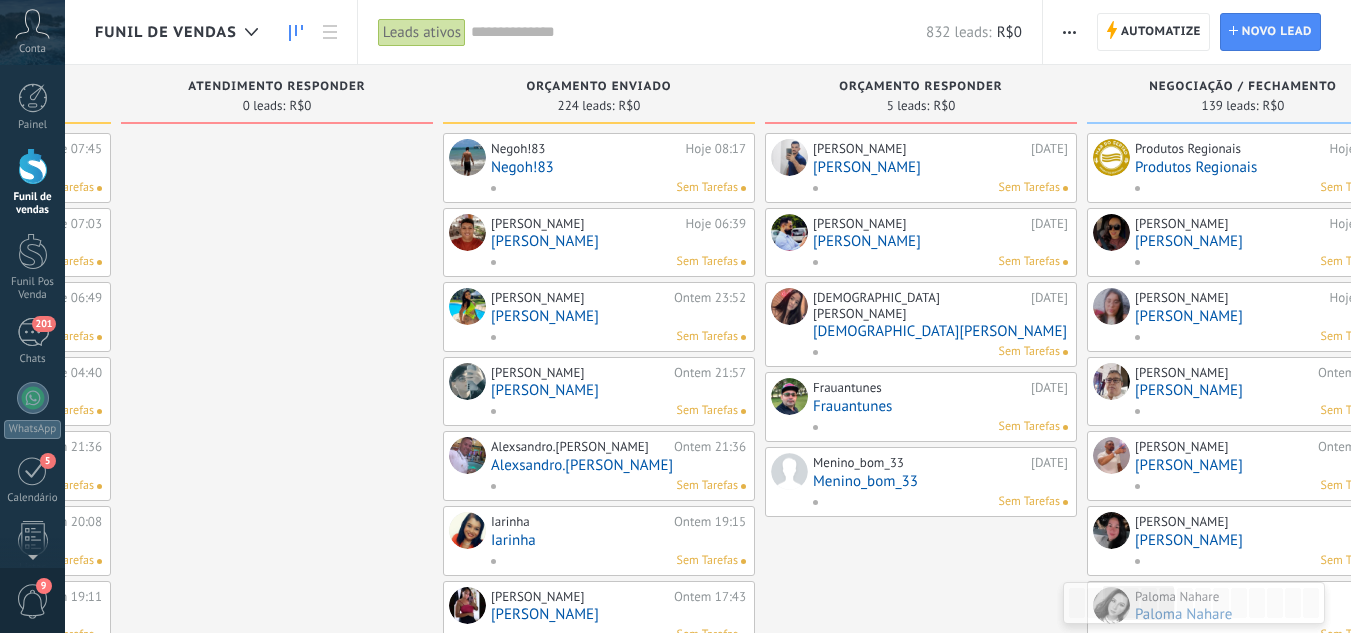 click on "Salvador Valdeir" at bounding box center (940, 167) 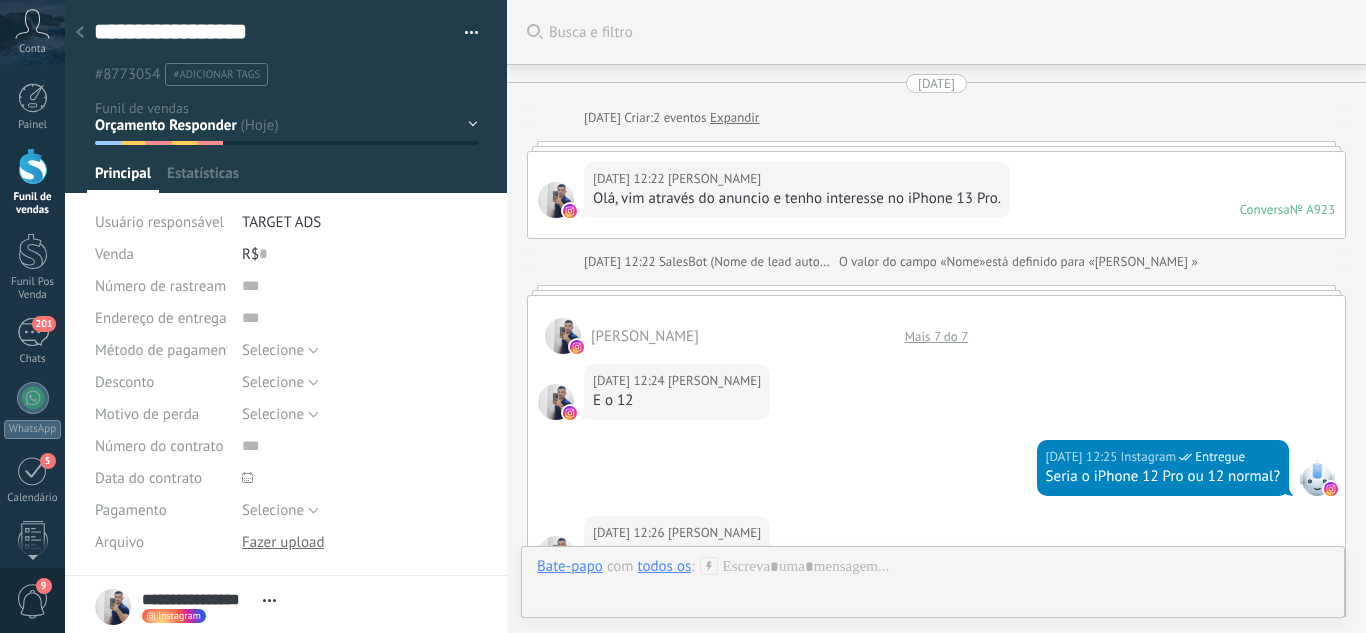 scroll, scrollTop: 30, scrollLeft: 0, axis: vertical 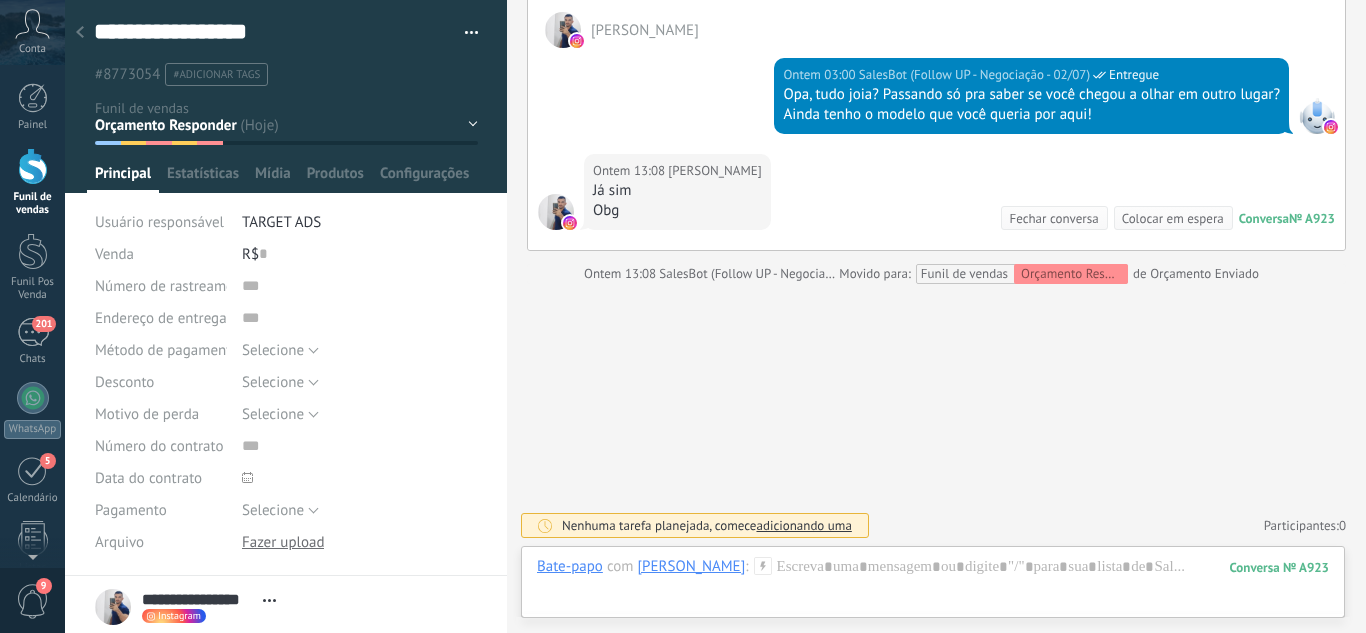 click on "Leads / Entrada
Atendimento
Atendimento Responder
Orçamento Enviado
Orçamento Responder
Negociação / Fechamento
-" at bounding box center (0, 0) 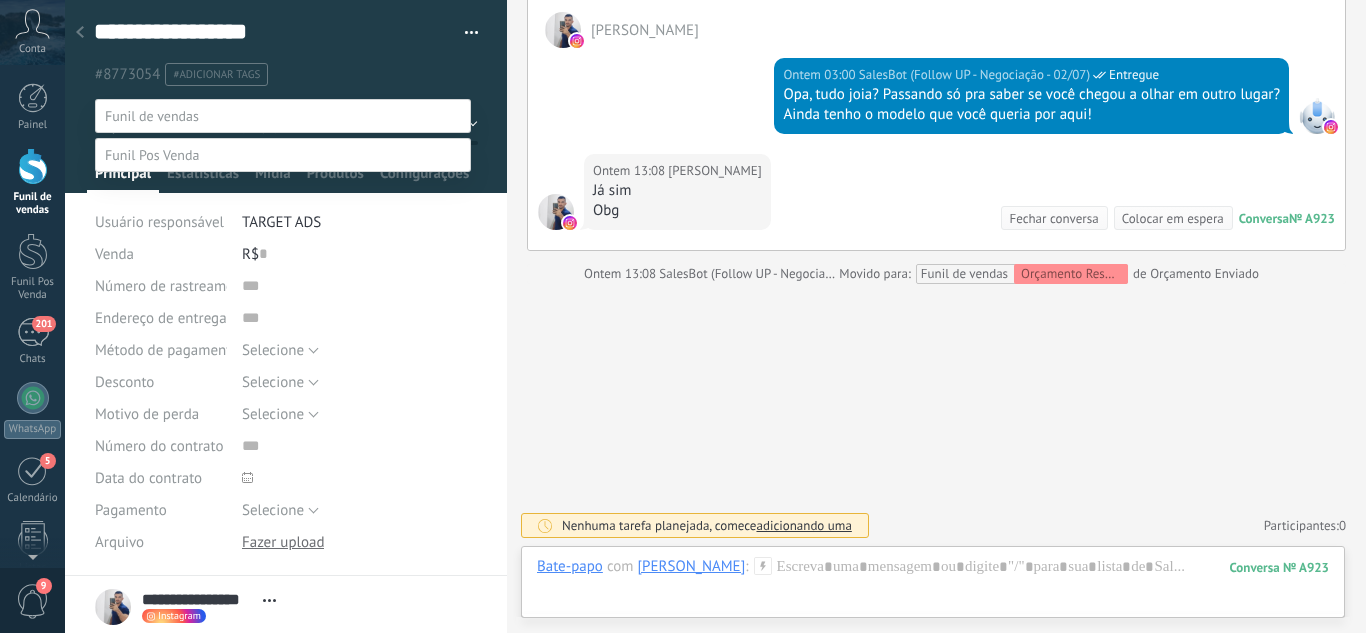 click on "Perdido / Desqualificado" at bounding box center (0, 0) 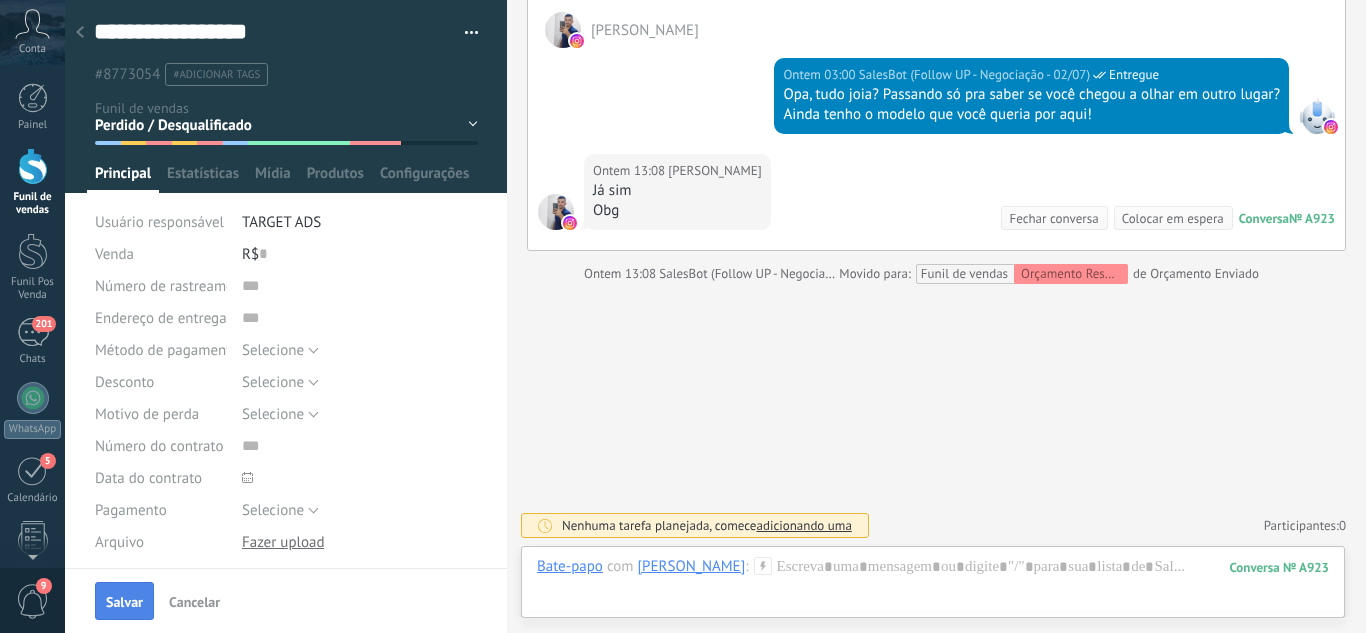 click on "Salvar" at bounding box center [124, 601] 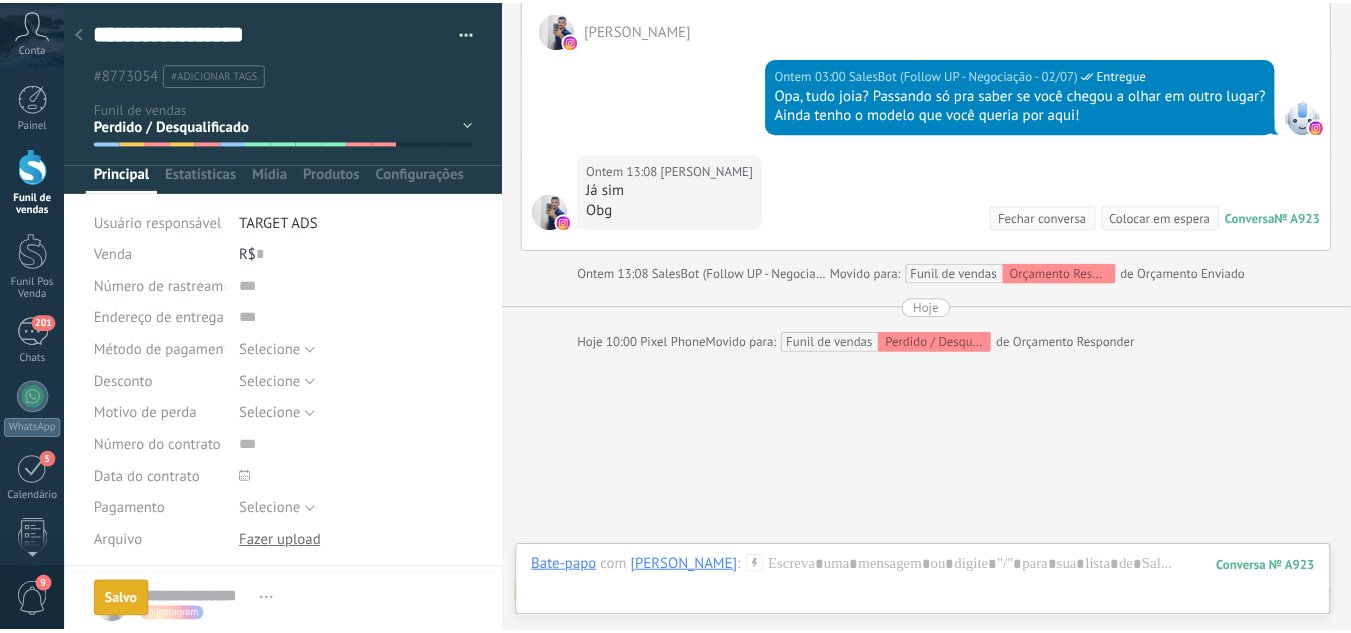 scroll, scrollTop: 1741, scrollLeft: 0, axis: vertical 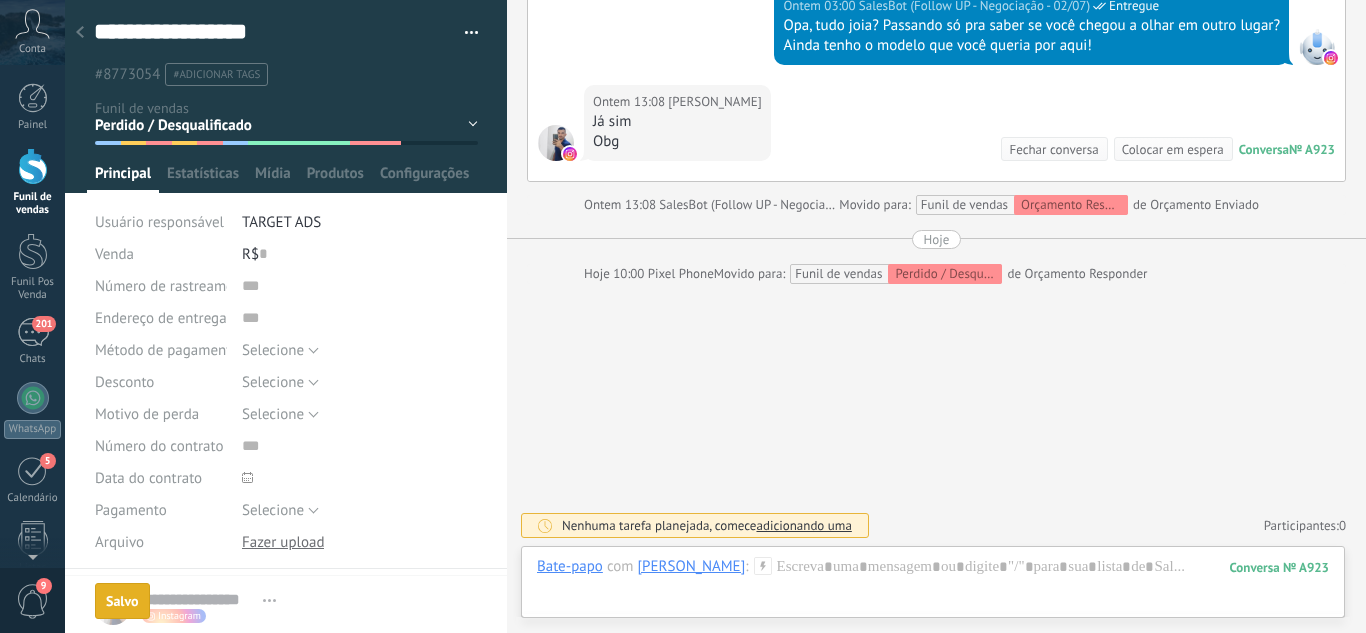 click at bounding box center [80, 33] 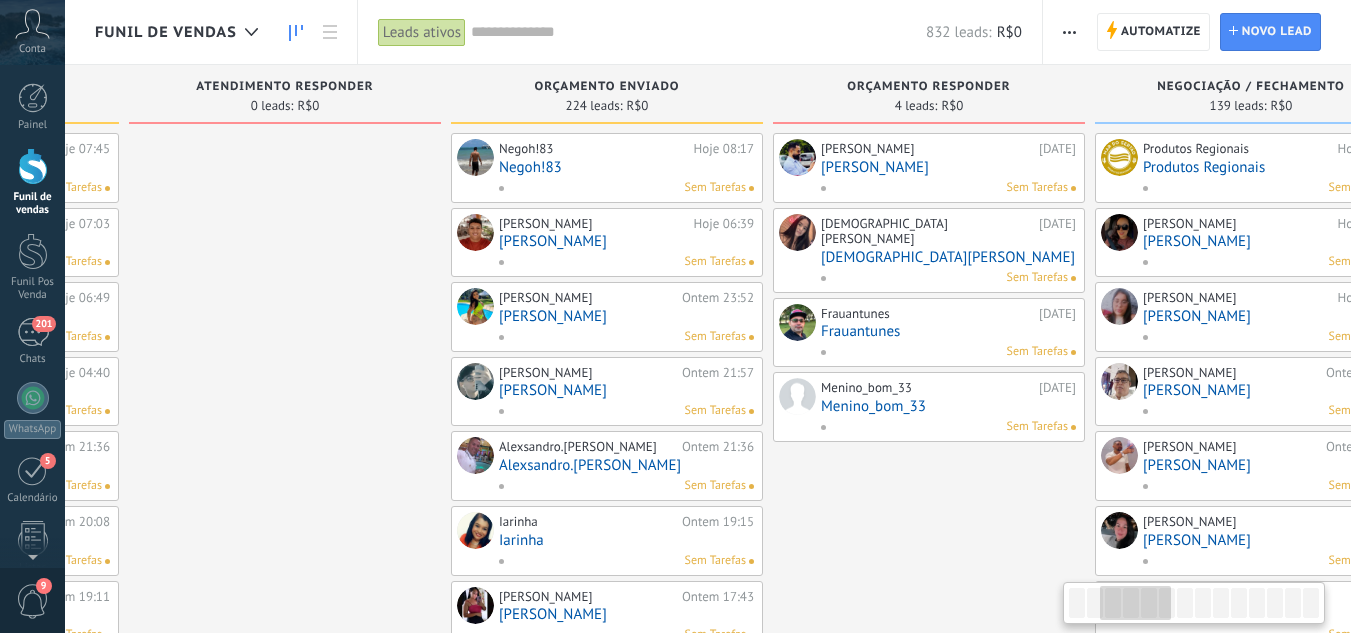 drag, startPoint x: 897, startPoint y: 250, endPoint x: 252, endPoint y: 349, distance: 652.55347 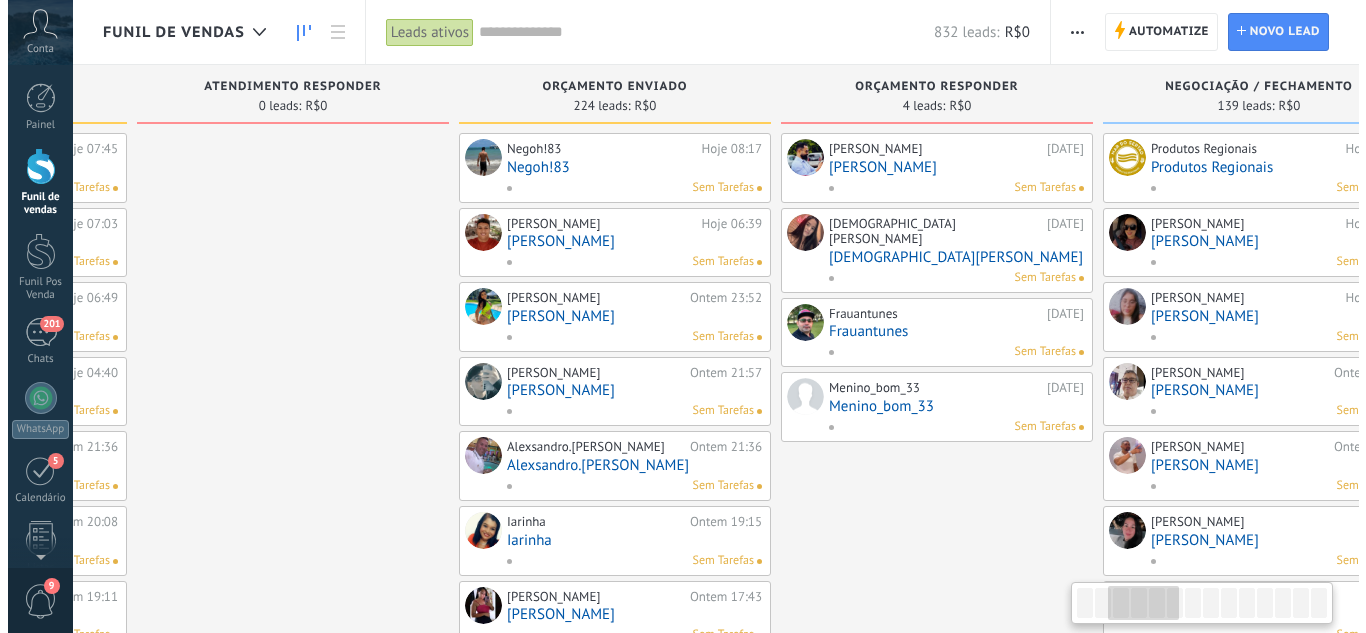 scroll, scrollTop: 0, scrollLeft: 618, axis: horizontal 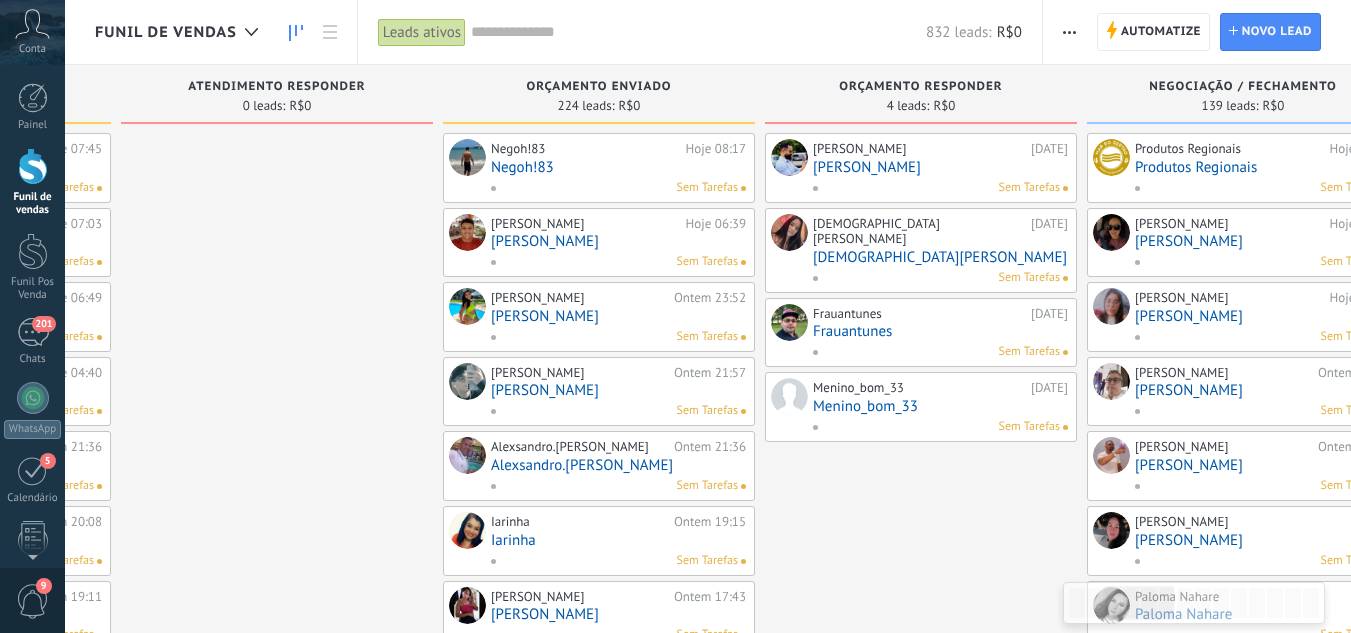 click on "Santos Fábio" at bounding box center (940, 167) 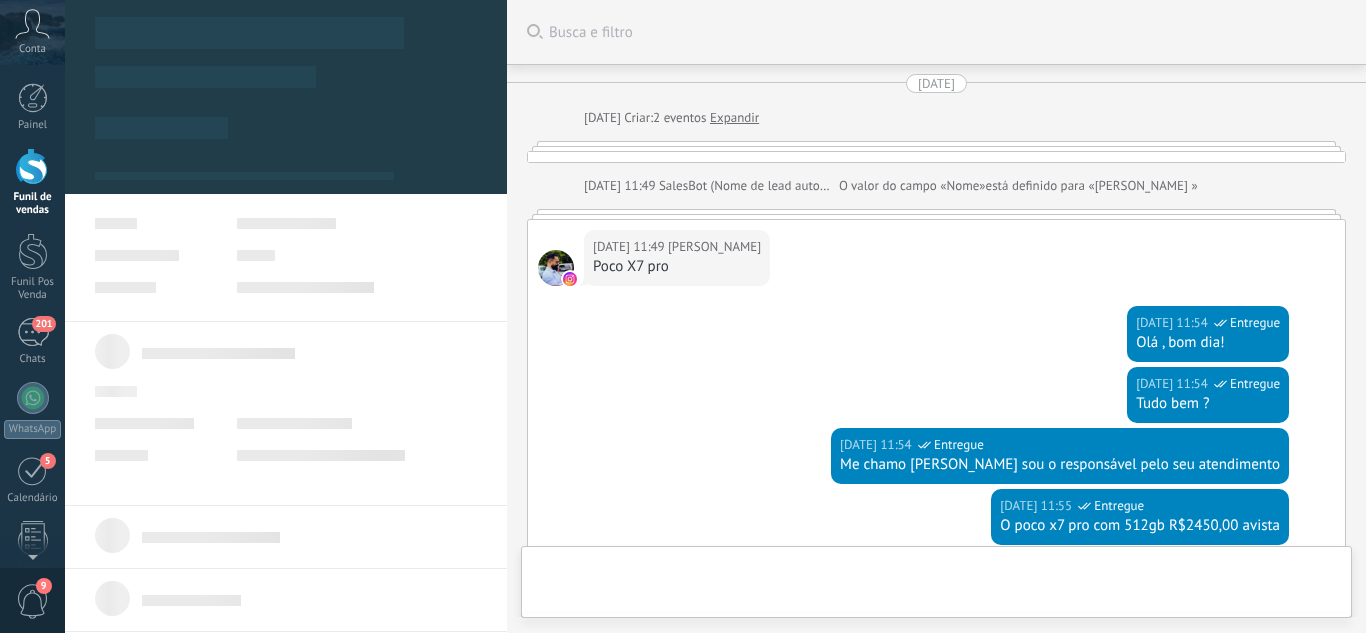 scroll, scrollTop: 1060, scrollLeft: 0, axis: vertical 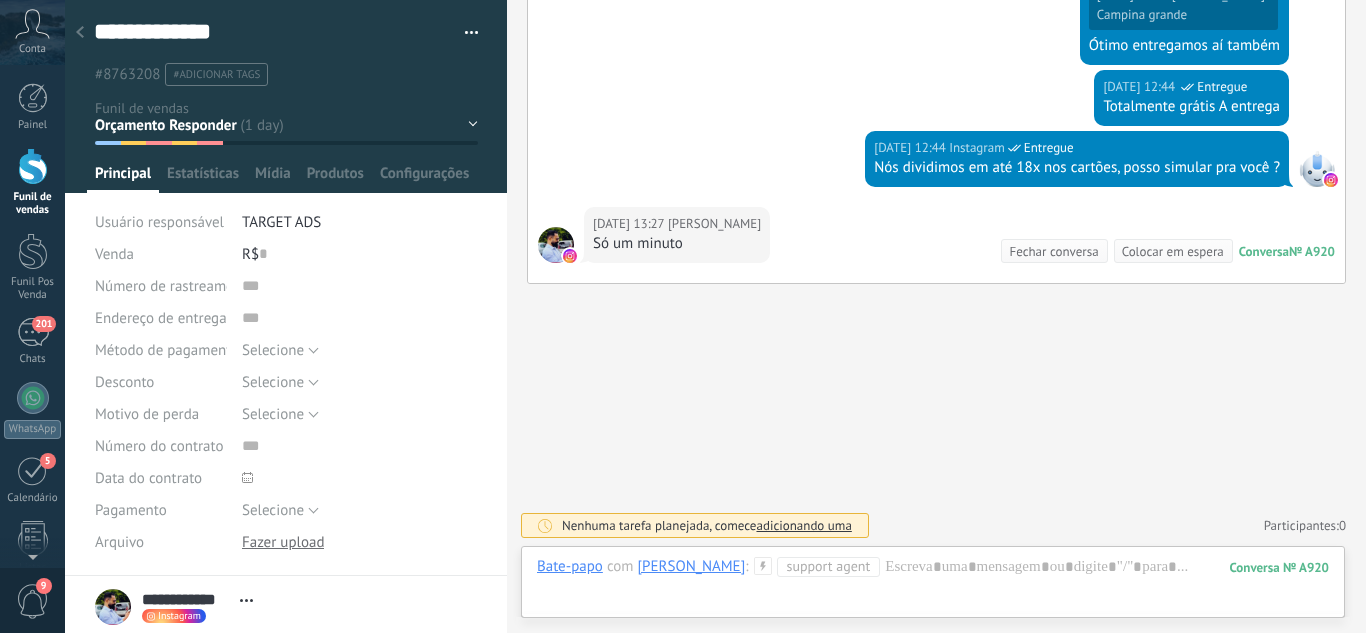 click on "Leads / Entrada
Atendimento
Atendimento Responder
Orçamento Enviado
Orçamento Responder
Negociação / Fechamento
-" at bounding box center (0, 0) 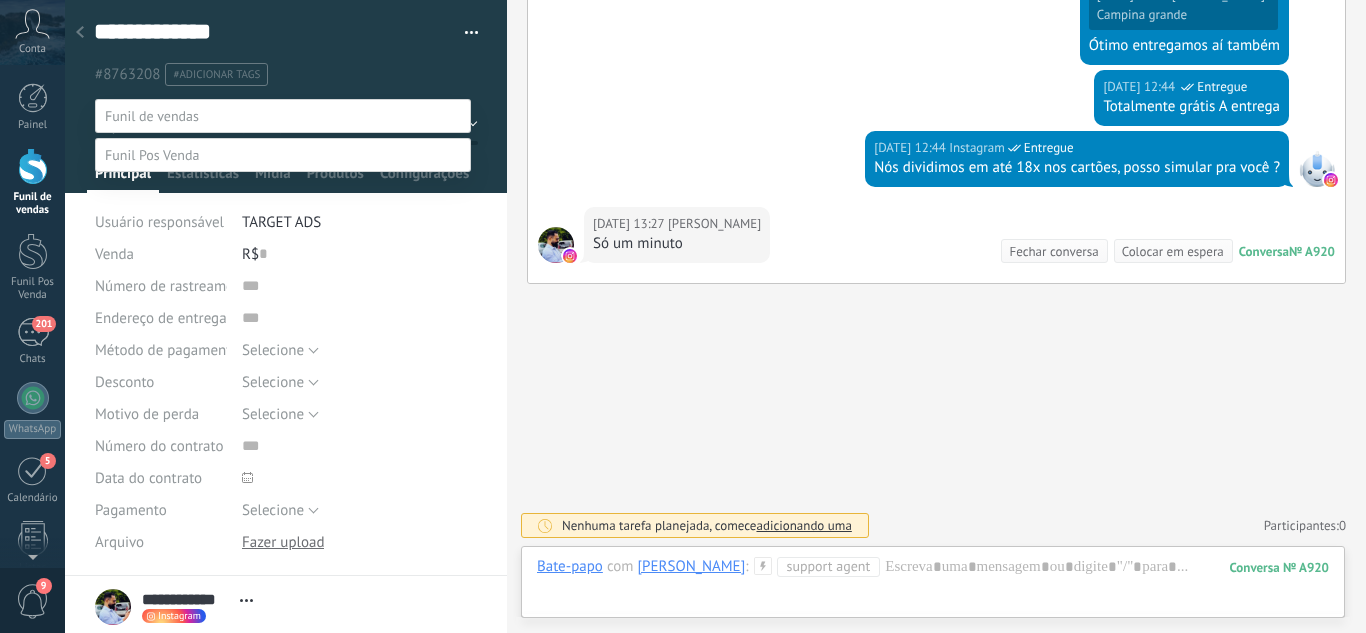 click on "Perdido / Desqualificado" at bounding box center [0, 0] 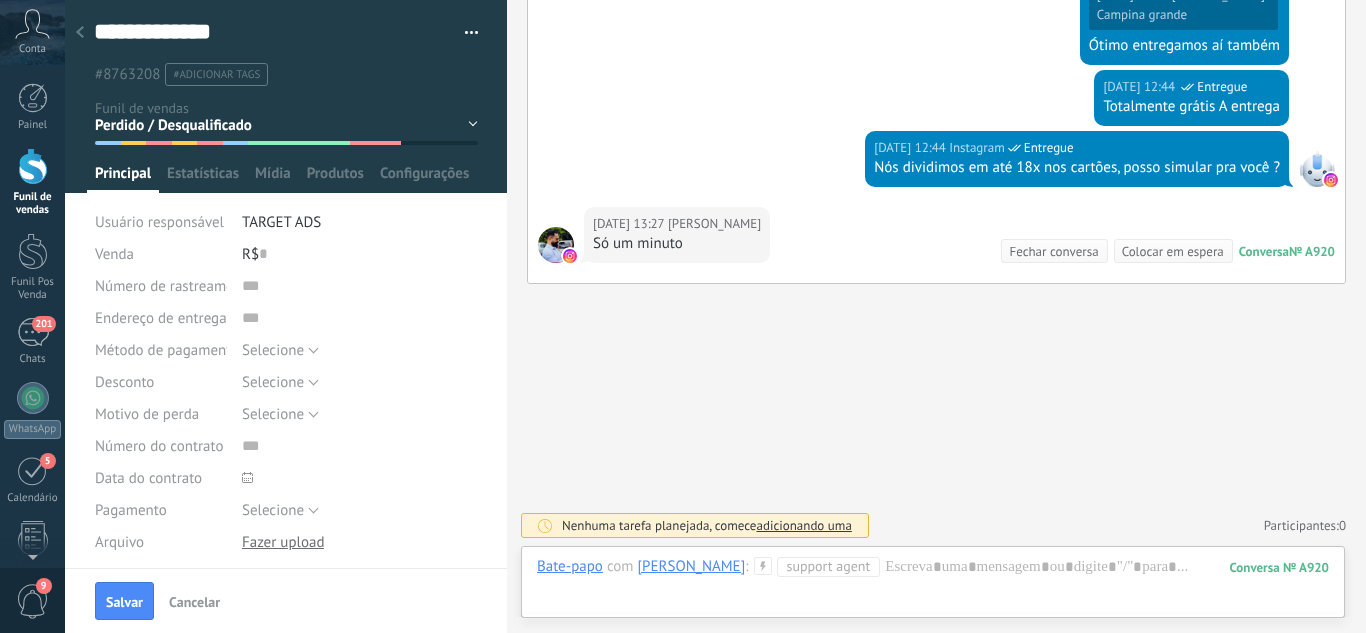 drag, startPoint x: 127, startPoint y: 594, endPoint x: 126, endPoint y: 503, distance: 91.00549 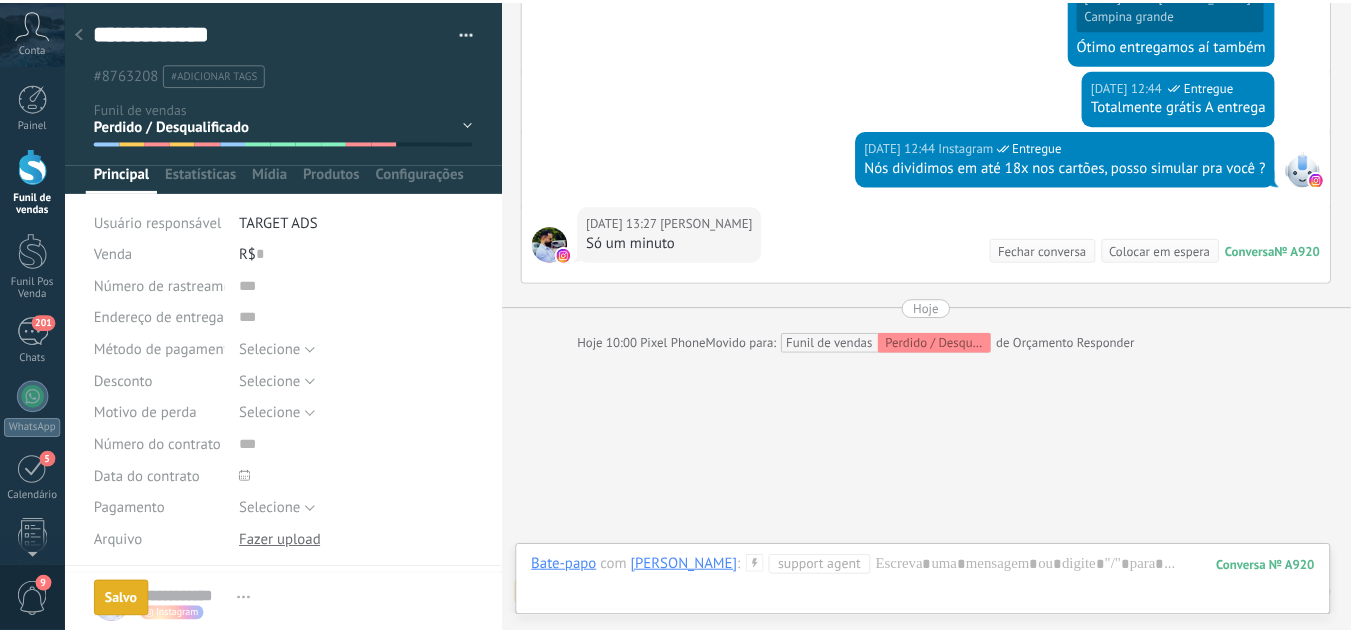 scroll, scrollTop: 1206, scrollLeft: 0, axis: vertical 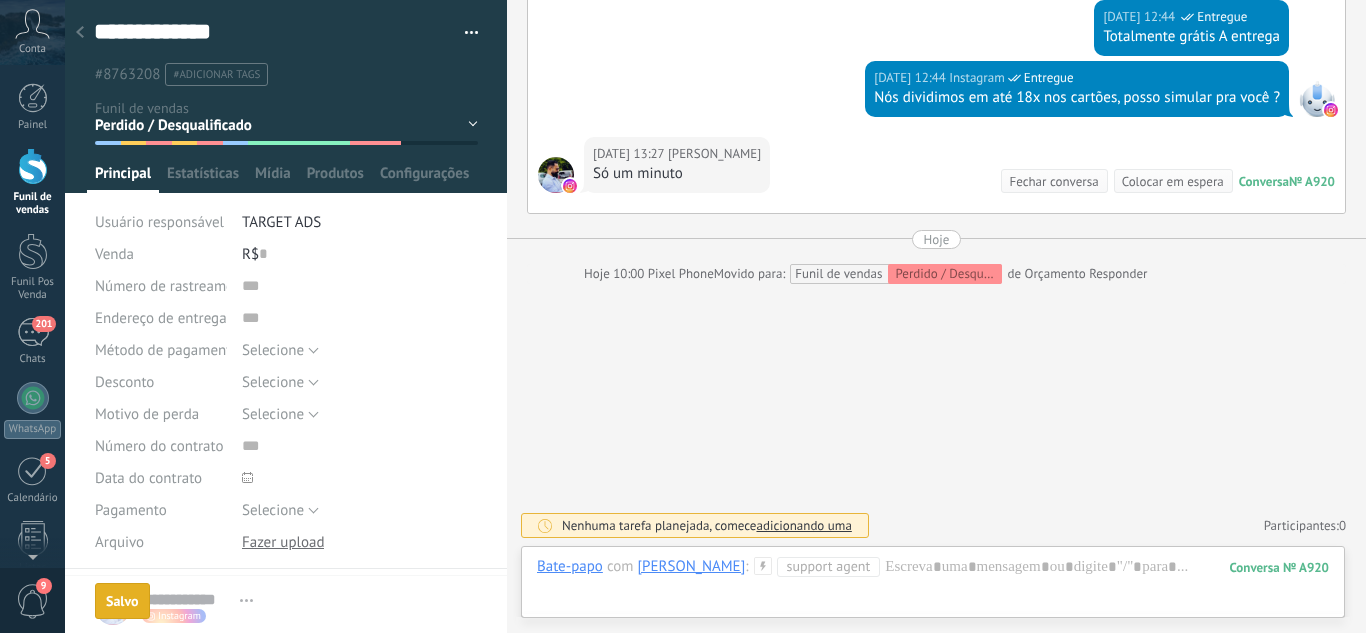 click at bounding box center (80, 33) 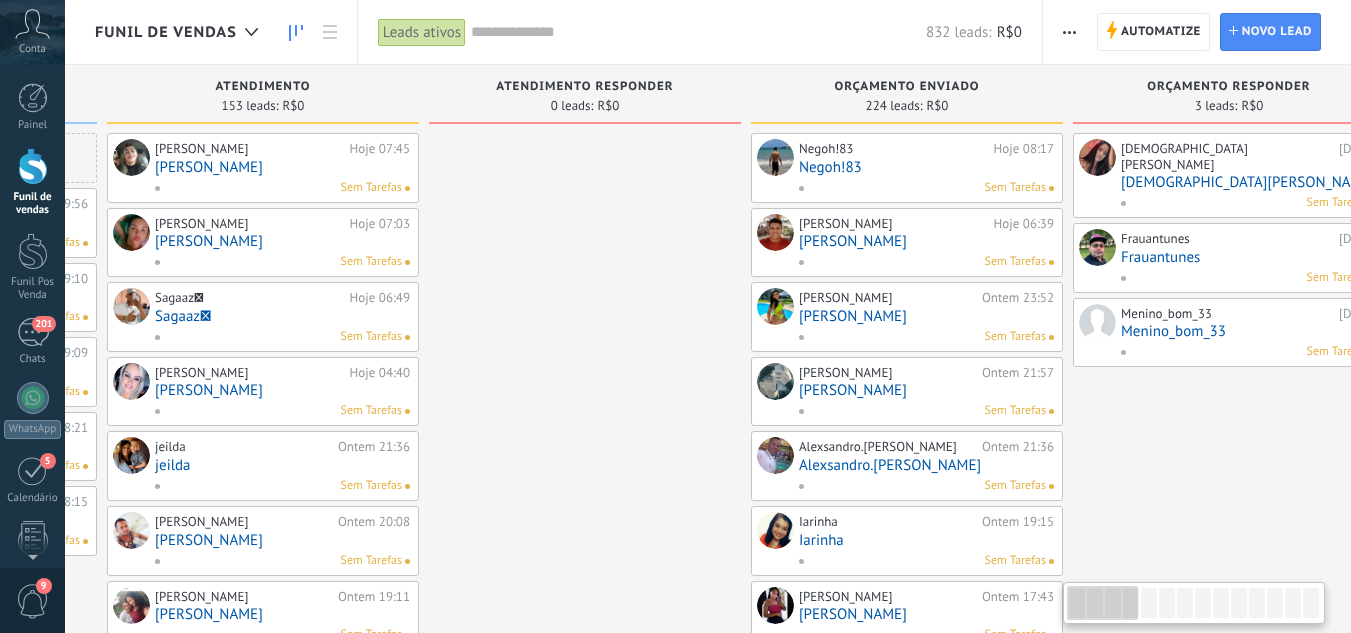 drag, startPoint x: 937, startPoint y: 157, endPoint x: 637, endPoint y: 181, distance: 300.95847 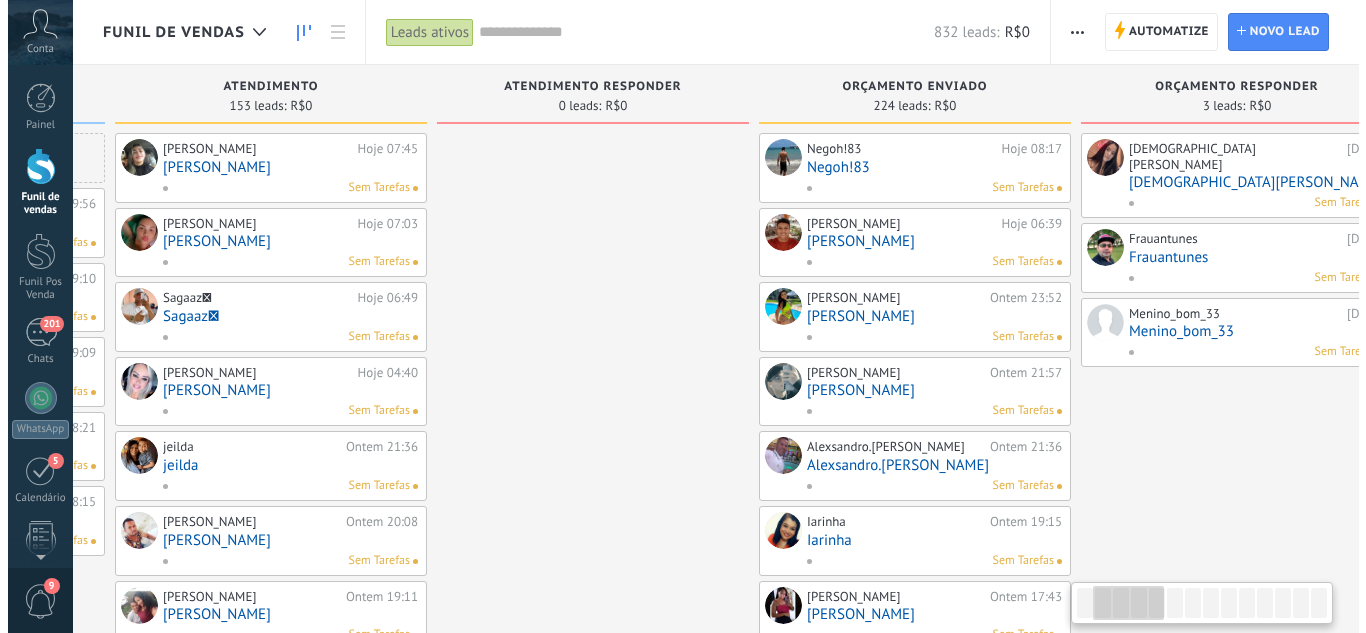 scroll, scrollTop: 0, scrollLeft: 331, axis: horizontal 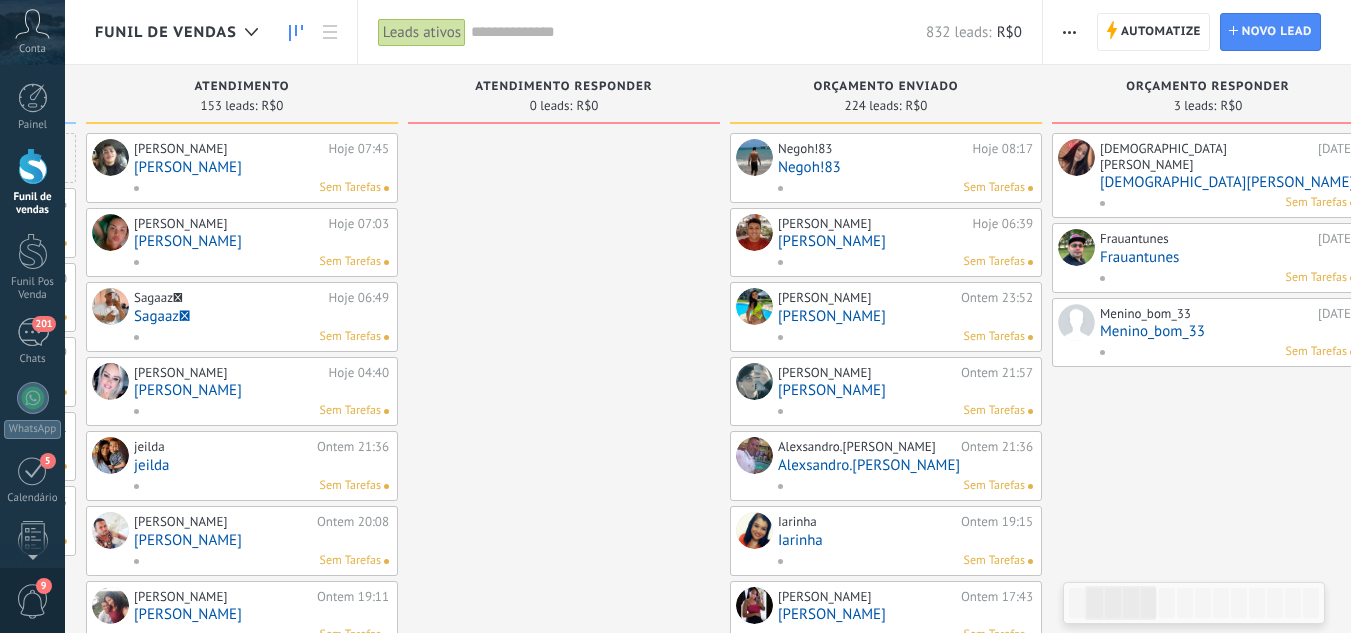click on "Geisiane Vieira" at bounding box center (1227, 182) 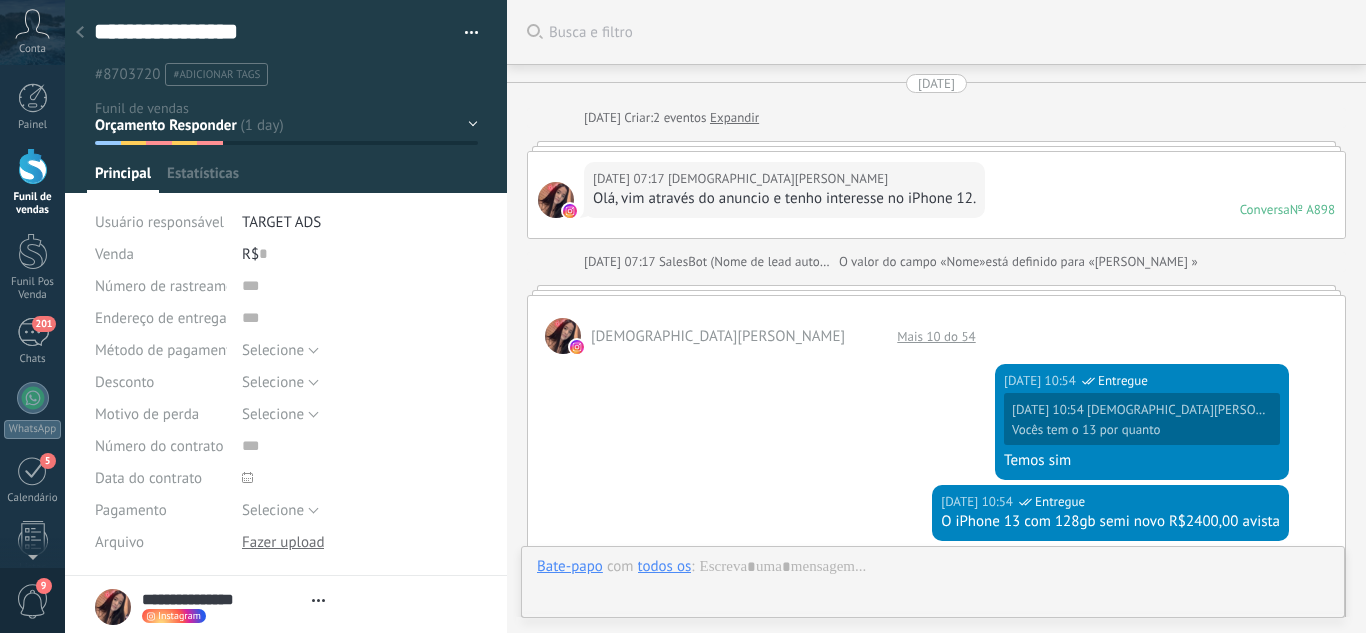 scroll, scrollTop: 1960, scrollLeft: 0, axis: vertical 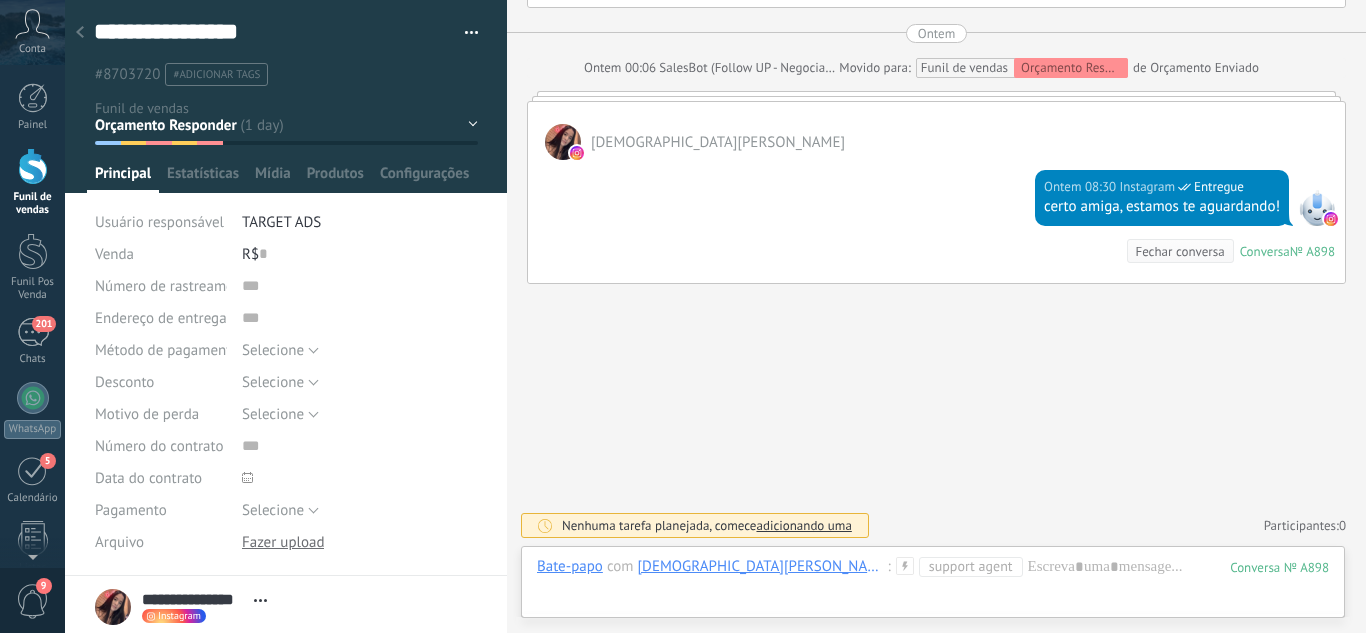 click at bounding box center [286, 96] 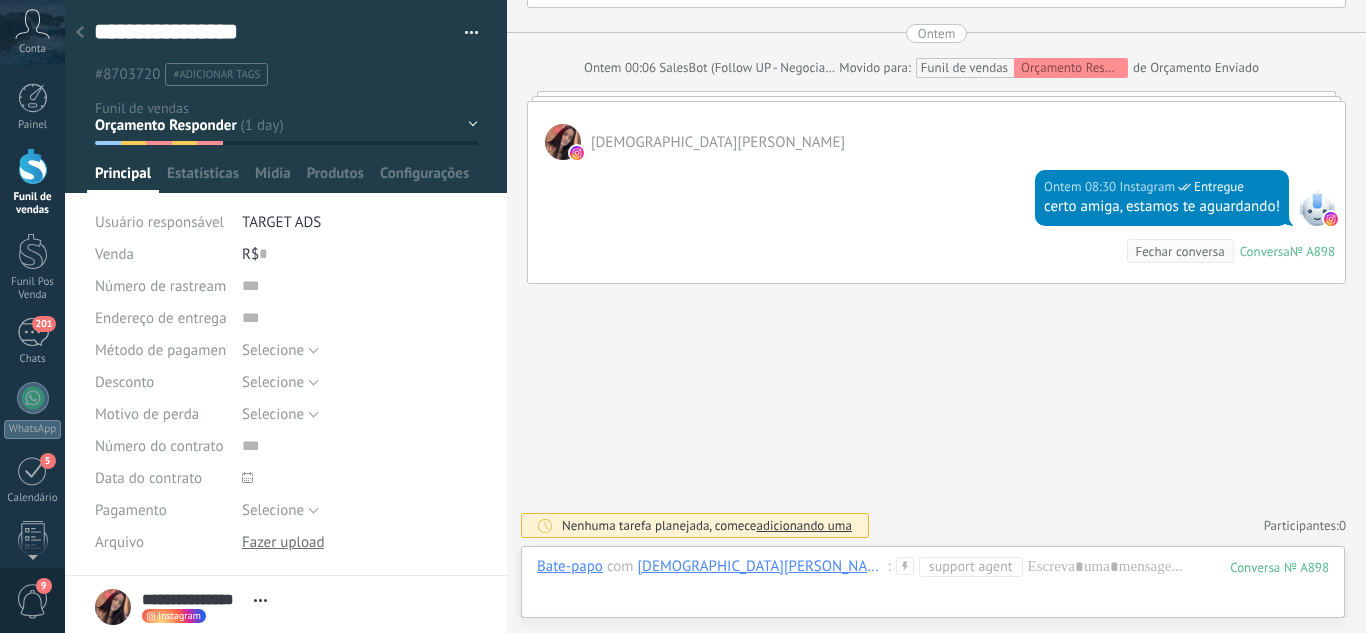 click on "Leads / Entrada
Atendimento
Atendimento Responder
Orçamento Enviado
Orçamento Responder
Negociação / Fechamento
-" at bounding box center [0, 0] 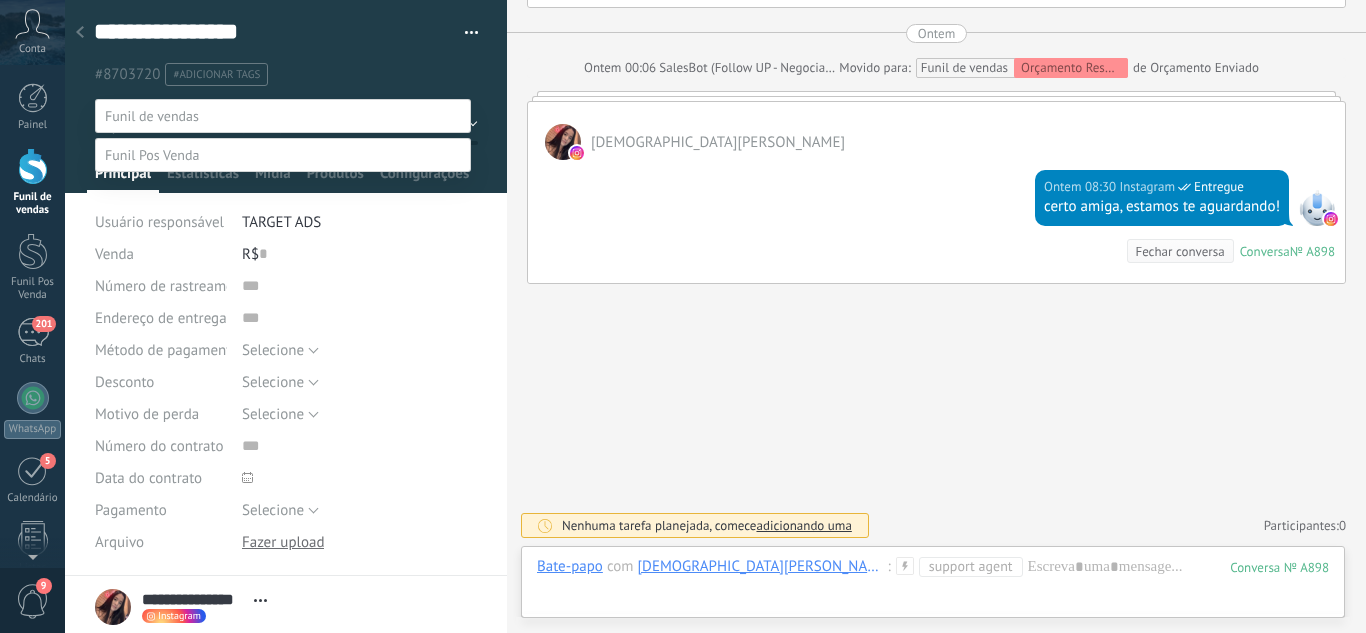 click on "Perdido / Desqualificado" at bounding box center [0, 0] 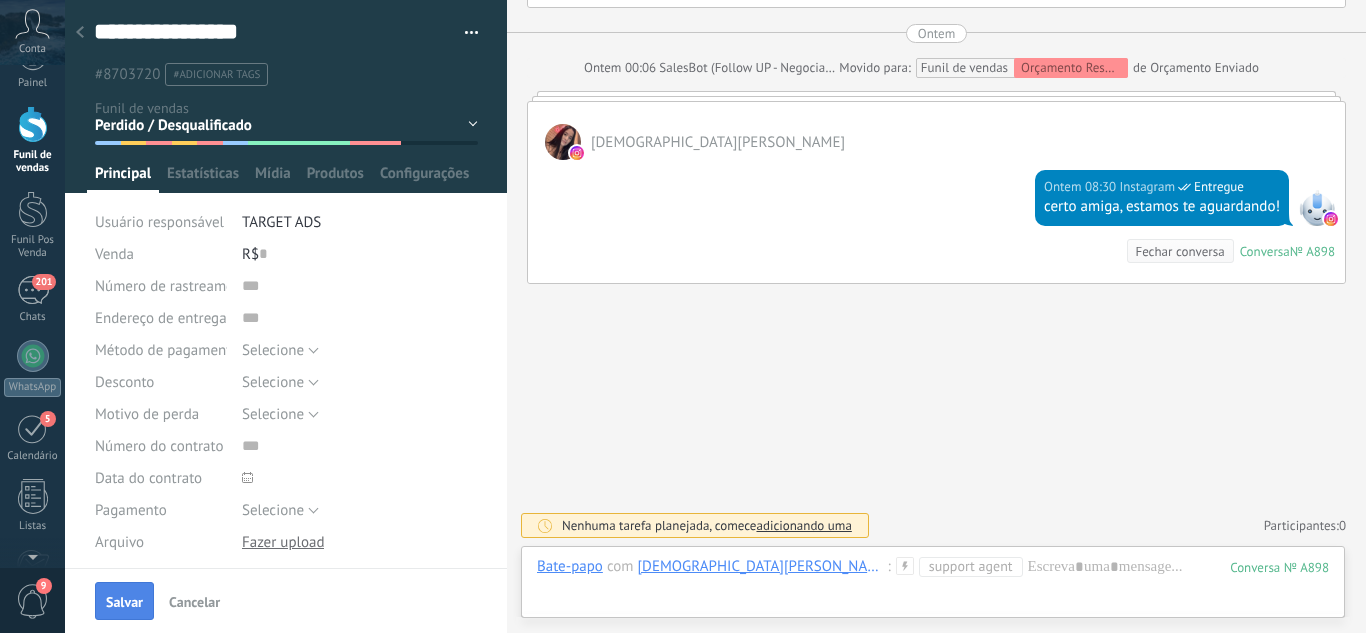 scroll, scrollTop: 0, scrollLeft: 0, axis: both 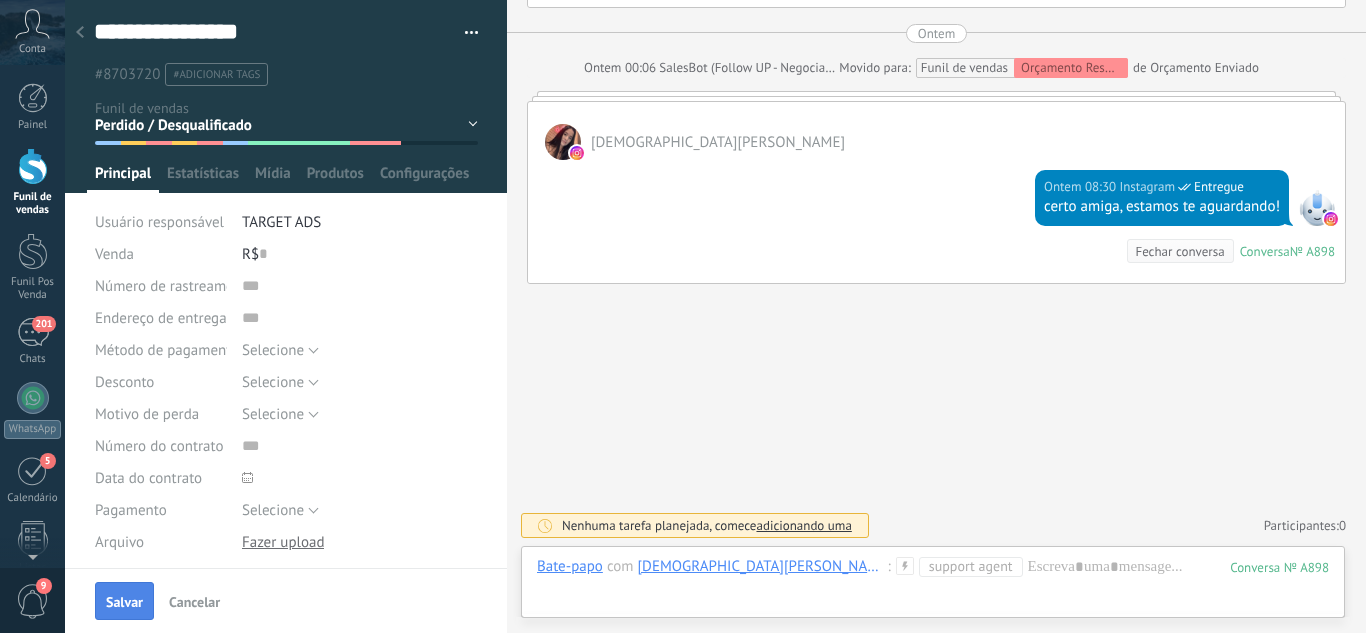 click on "Salvar" at bounding box center [124, 601] 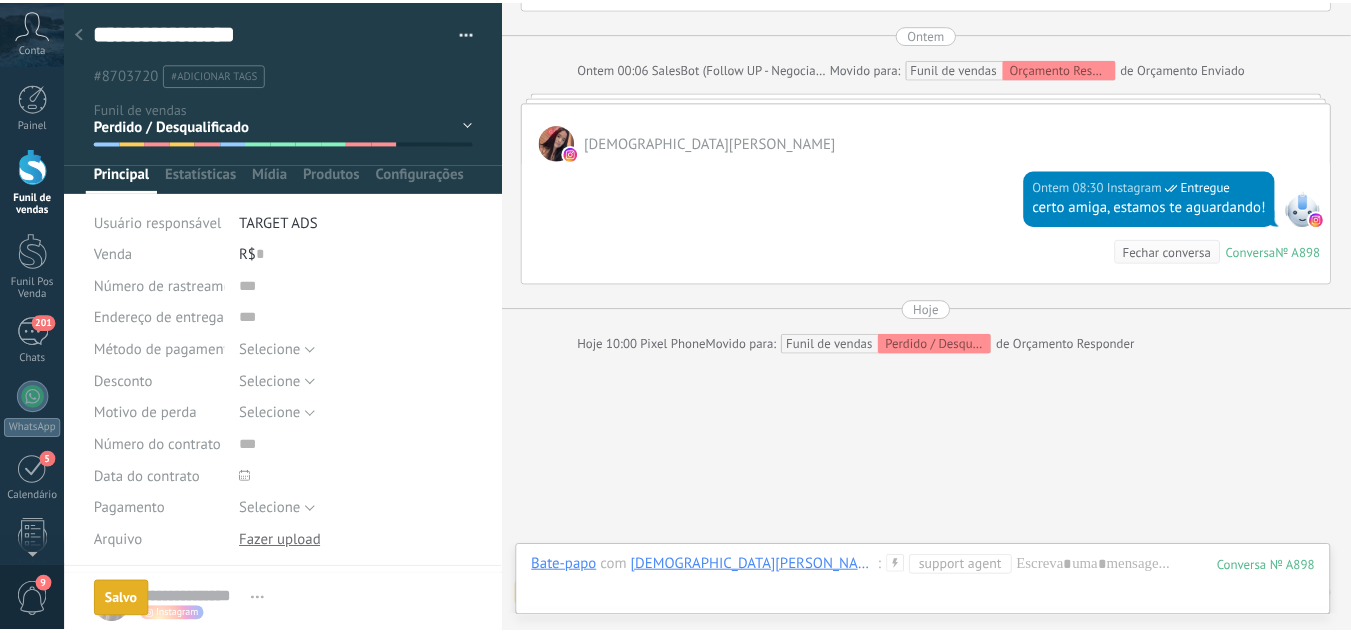 scroll, scrollTop: 2030, scrollLeft: 0, axis: vertical 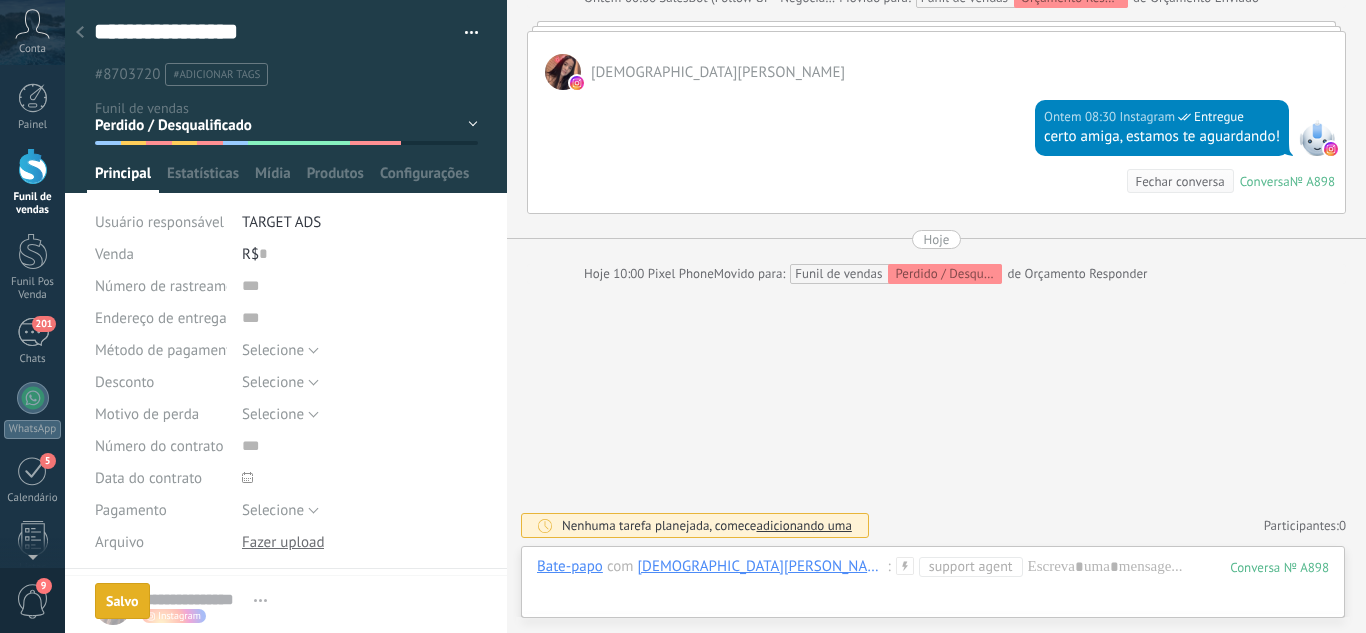 click 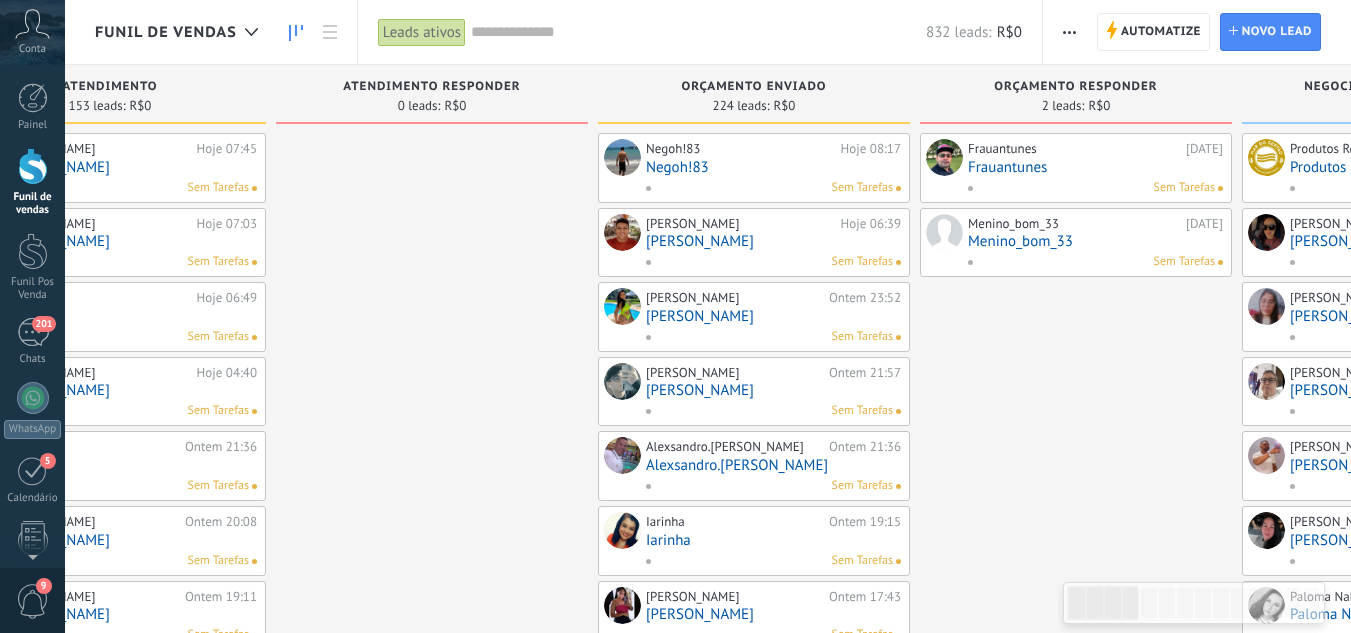 drag, startPoint x: 878, startPoint y: 285, endPoint x: 610, endPoint y: 238, distance: 272.09006 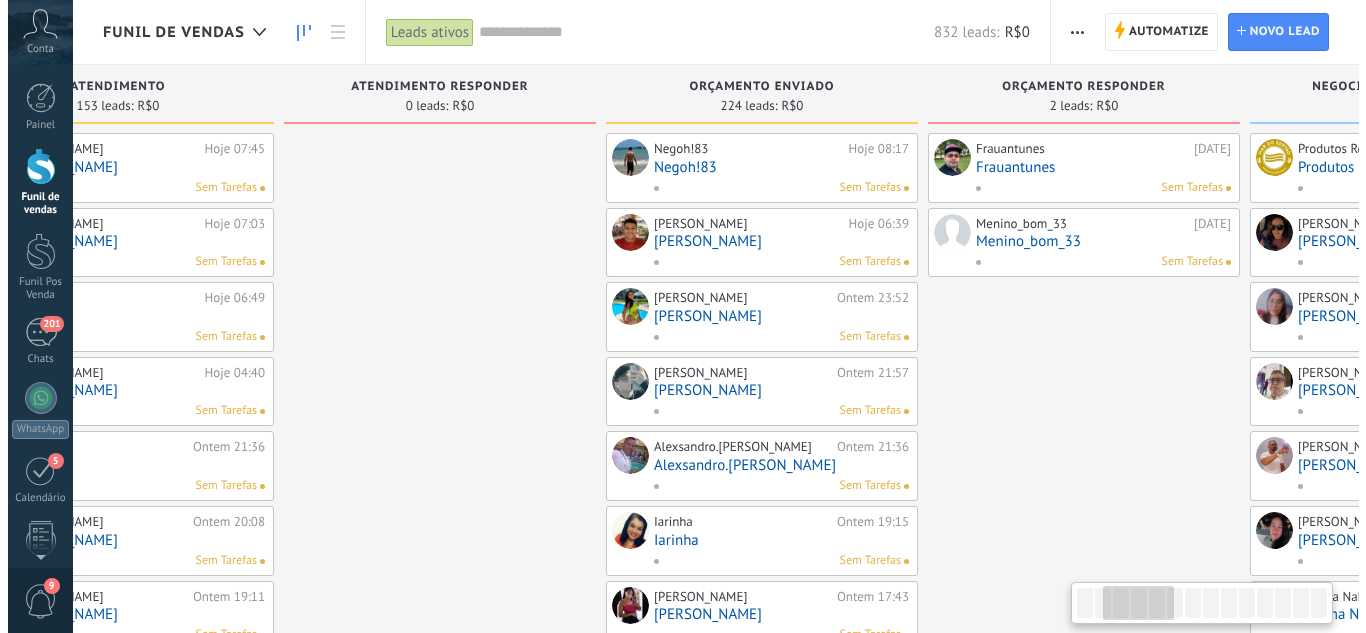 scroll, scrollTop: 0, scrollLeft: 479, axis: horizontal 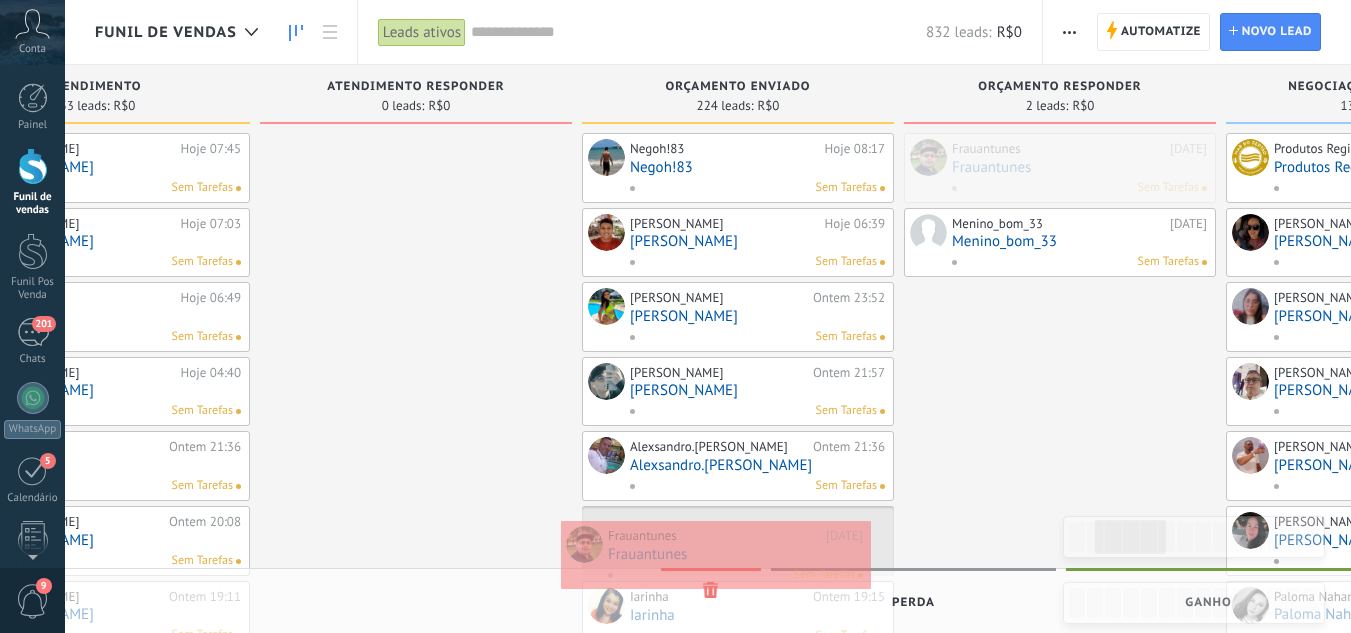 drag, startPoint x: 1060, startPoint y: 169, endPoint x: 718, endPoint y: 557, distance: 517.21173 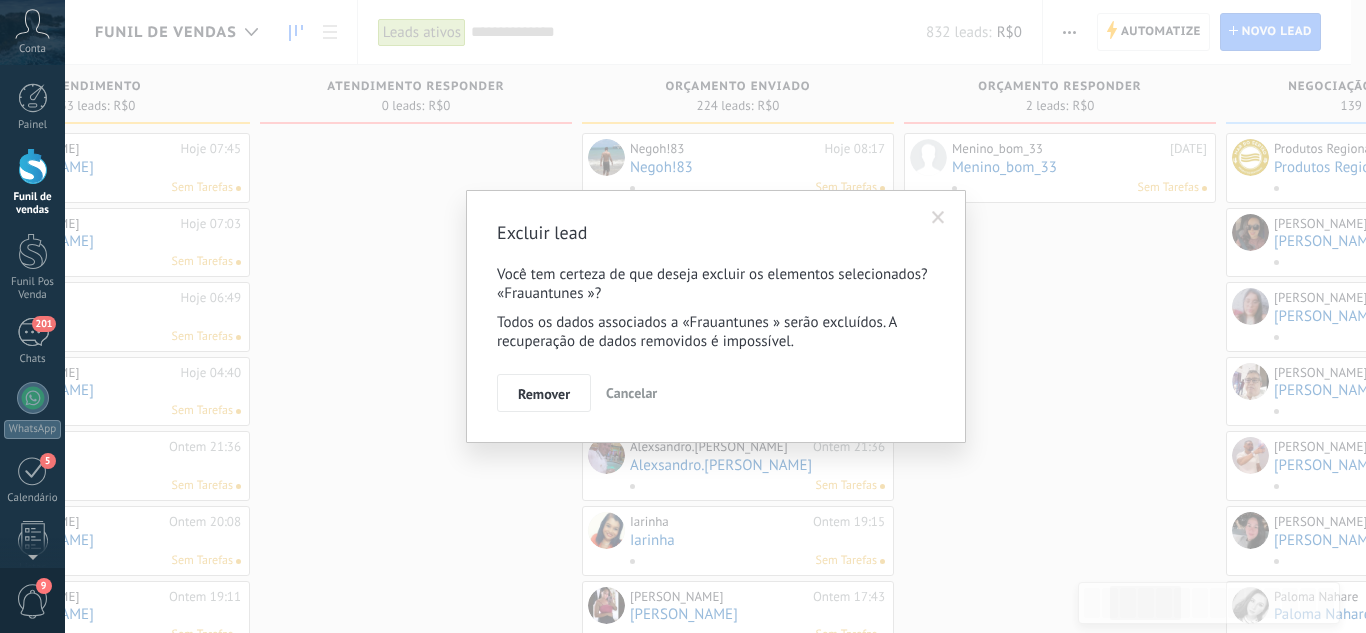 click on "Remover" at bounding box center (544, 393) 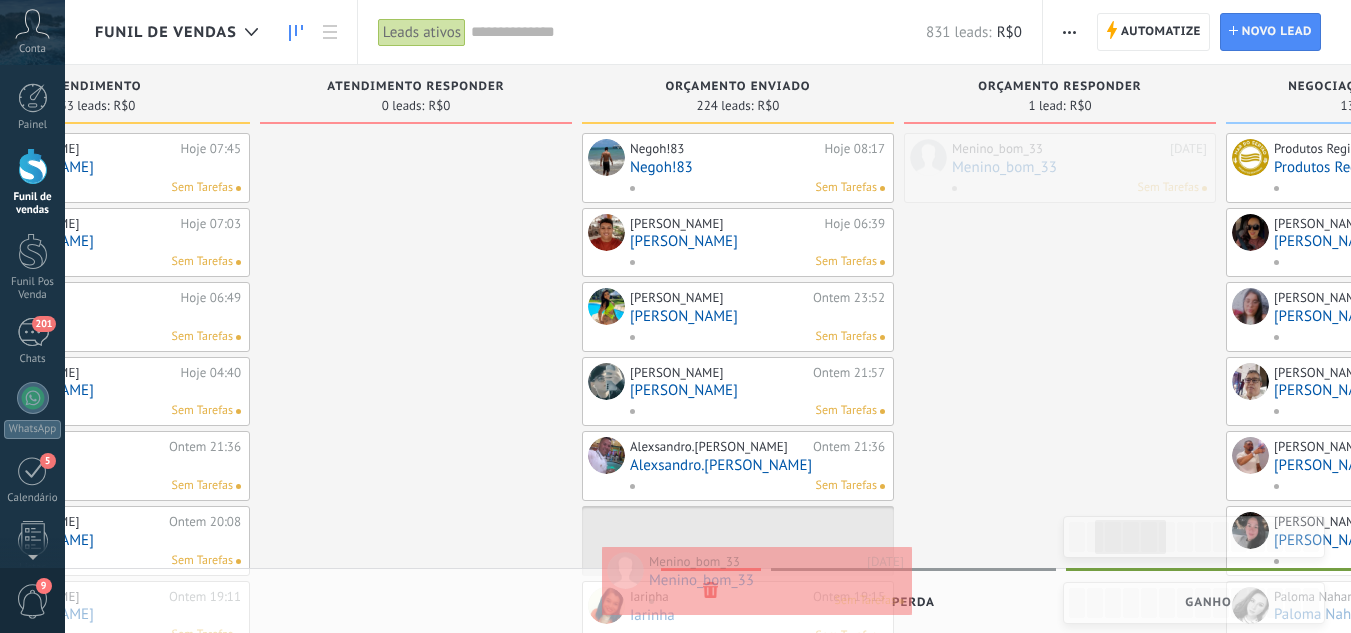 drag, startPoint x: 1022, startPoint y: 164, endPoint x: 720, endPoint y: 578, distance: 512.4451 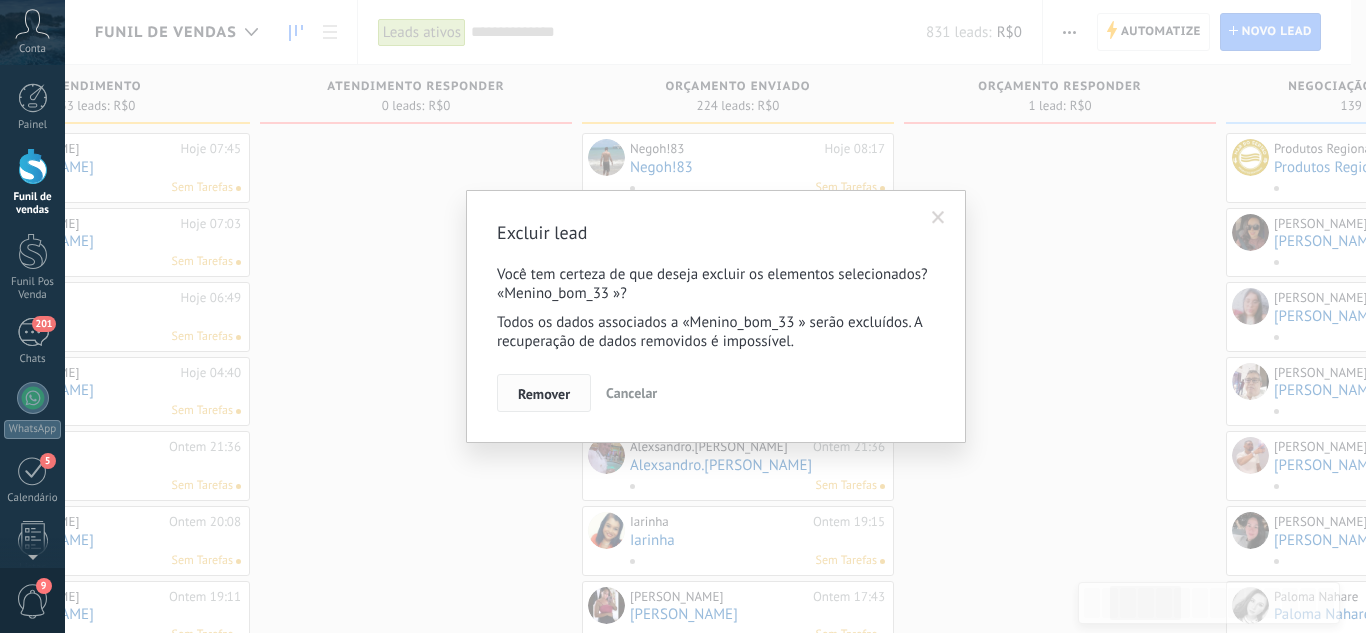 click on "Remover" at bounding box center (544, 394) 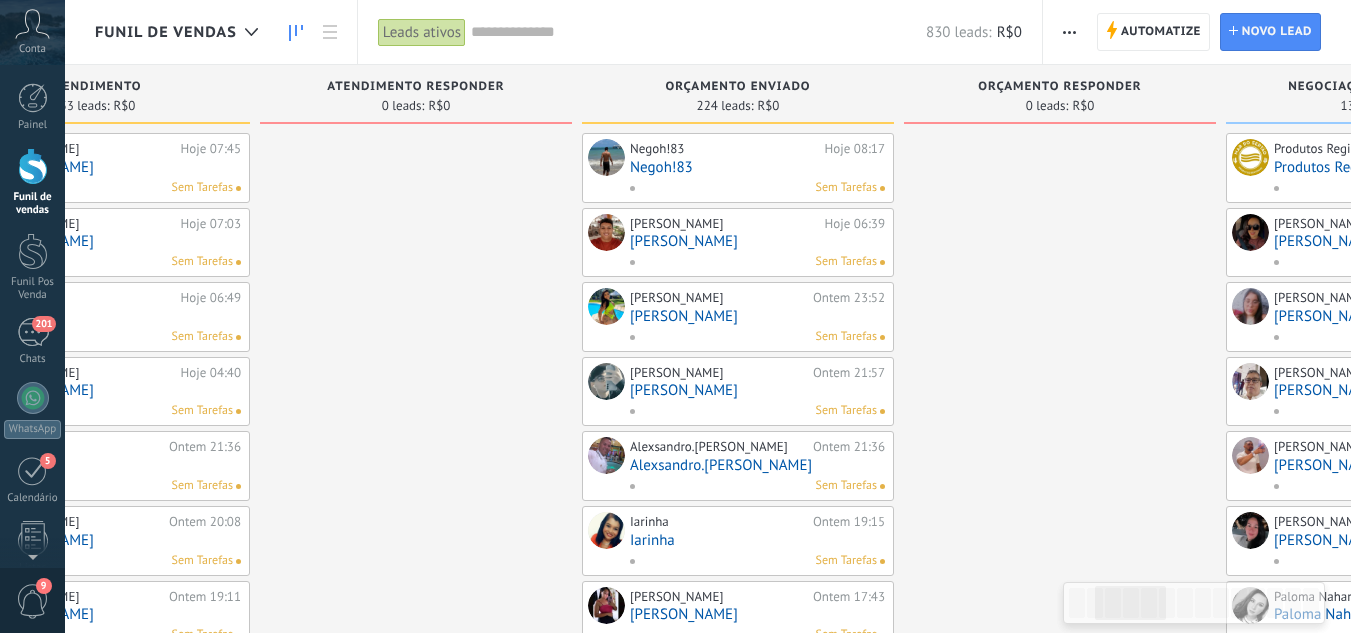 click on "Funil de vendas" at bounding box center [32, 182] 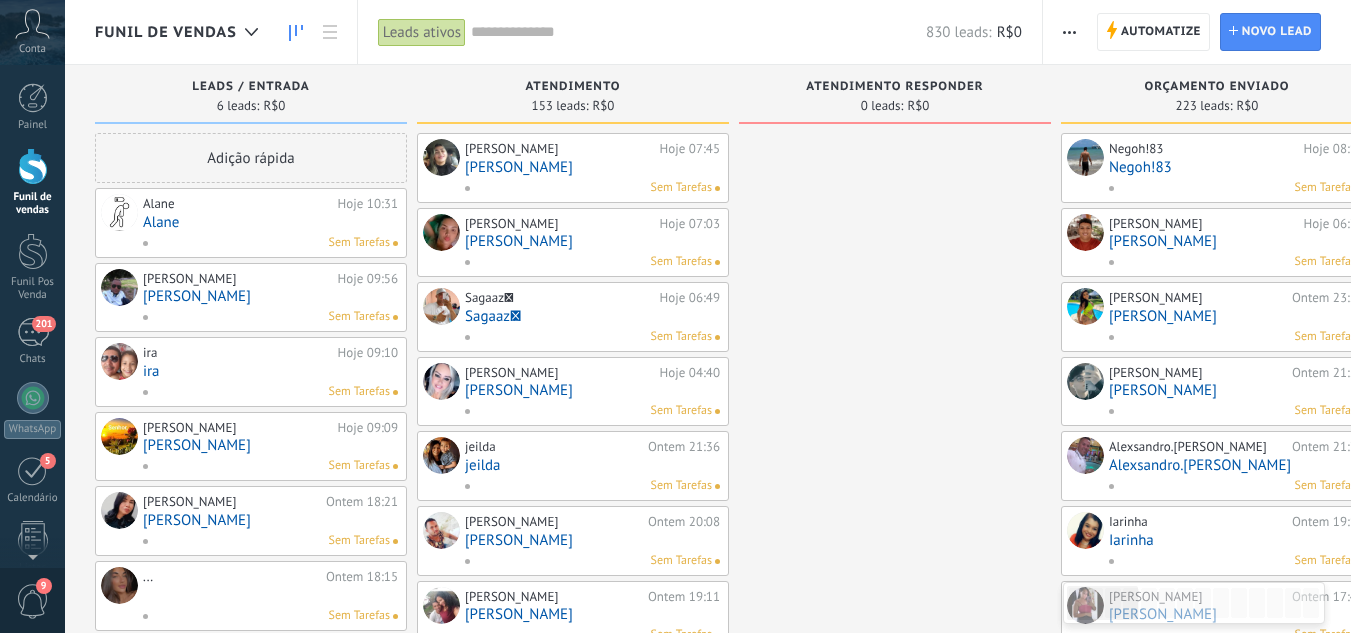 click on "Alane" at bounding box center [270, 222] 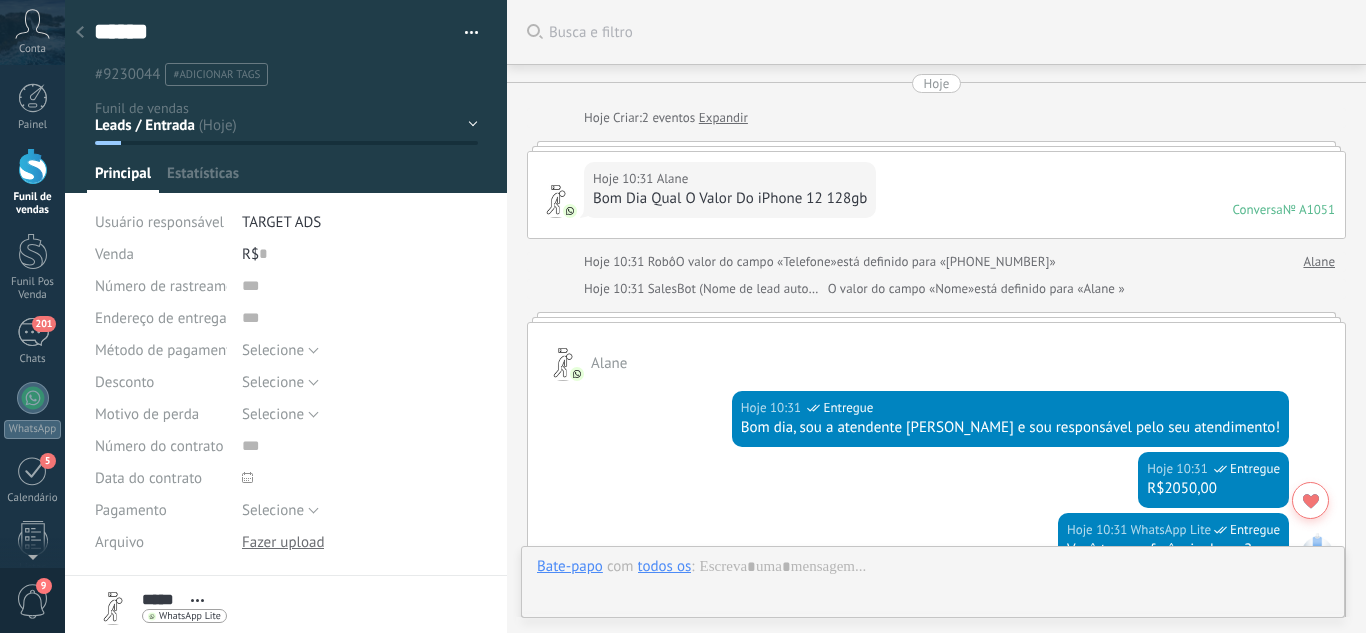 scroll, scrollTop: 30, scrollLeft: 0, axis: vertical 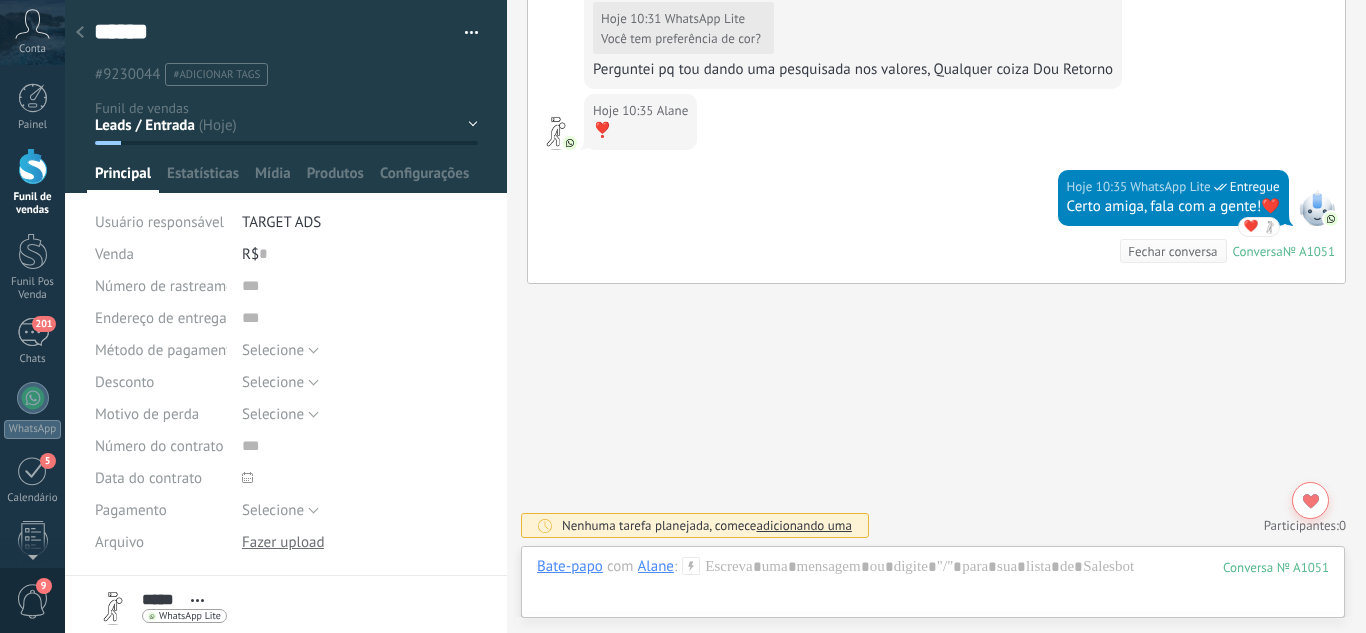 click on "Leads / Entrada
Atendimento
Atendimento Responder
Orçamento Enviado
Orçamento Responder
Negociação / Fechamento
-" at bounding box center [0, 0] 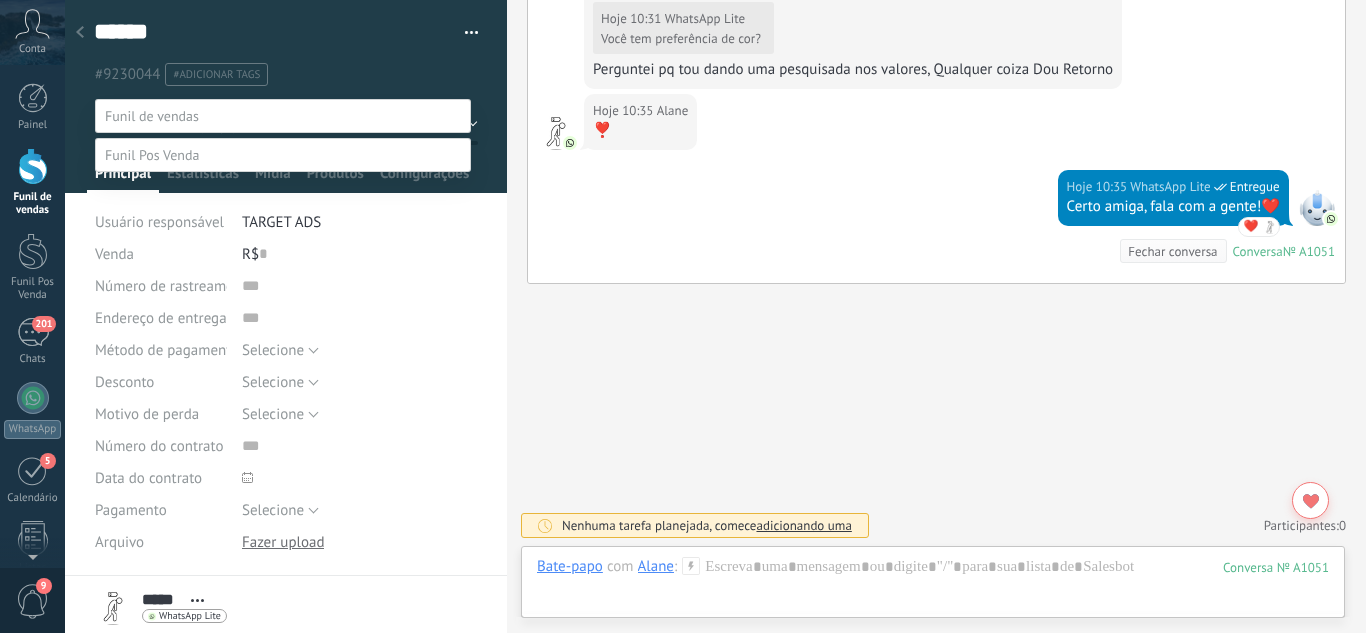 click on "Atendimento" at bounding box center (0, 0) 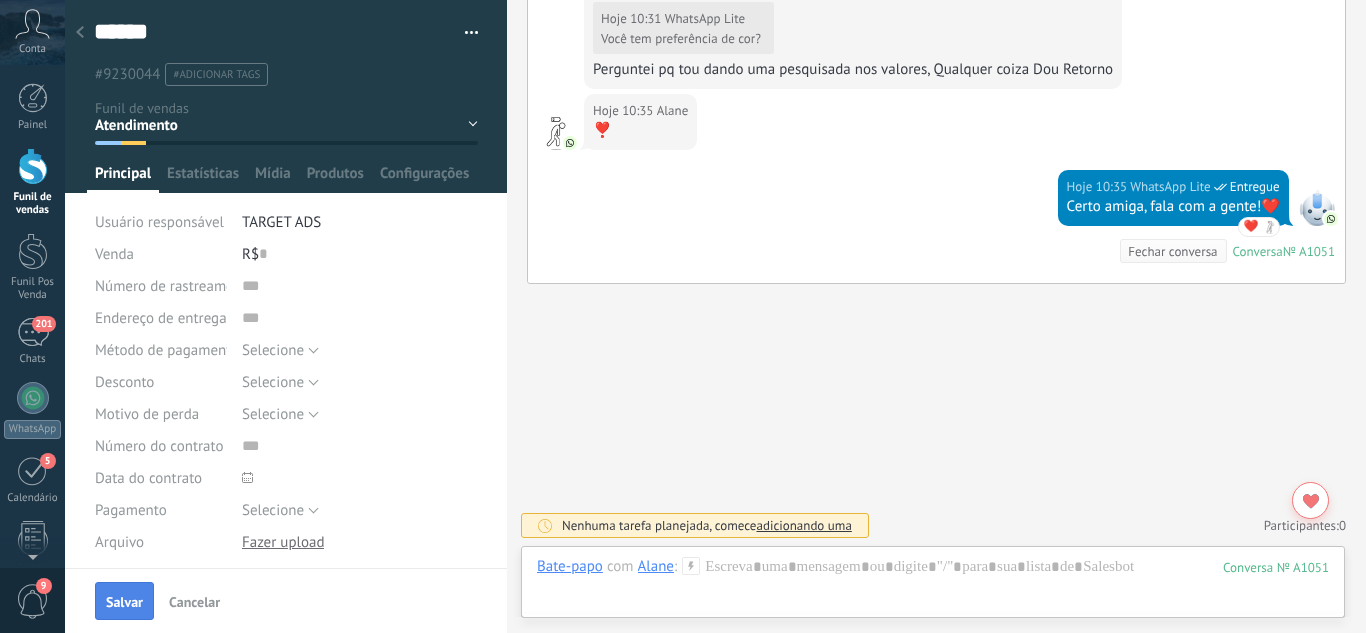 click on "Salvar" at bounding box center (124, 601) 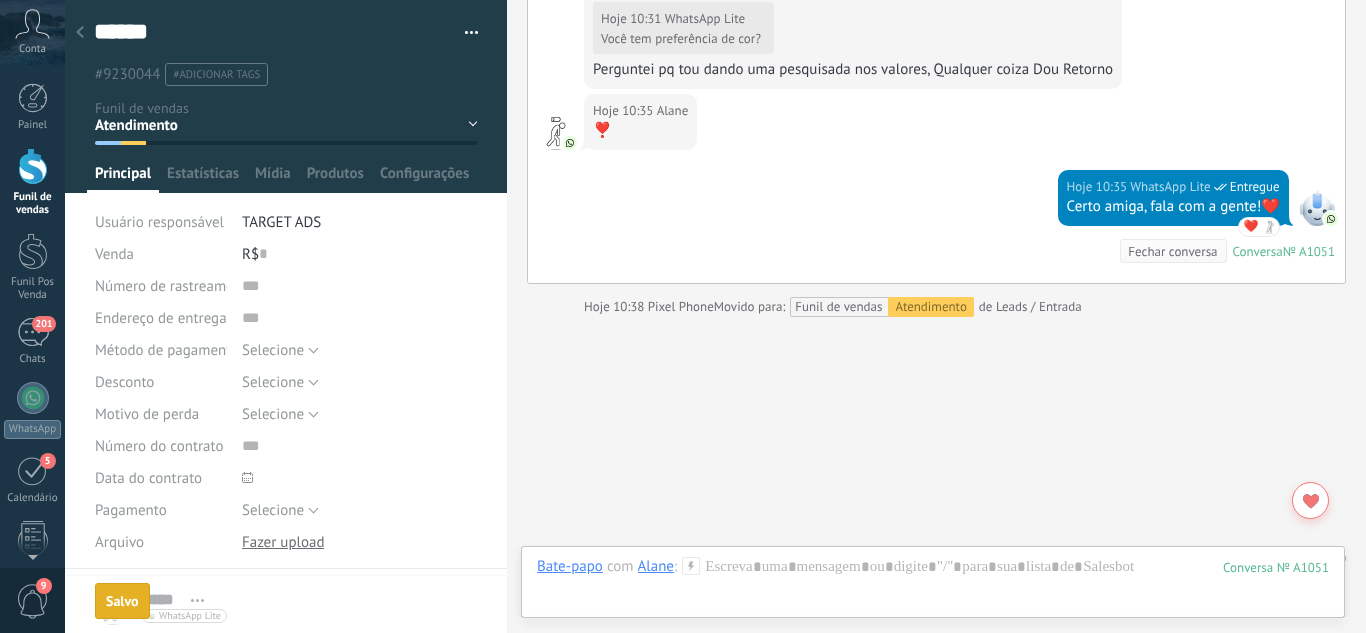 scroll, scrollTop: 710, scrollLeft: 0, axis: vertical 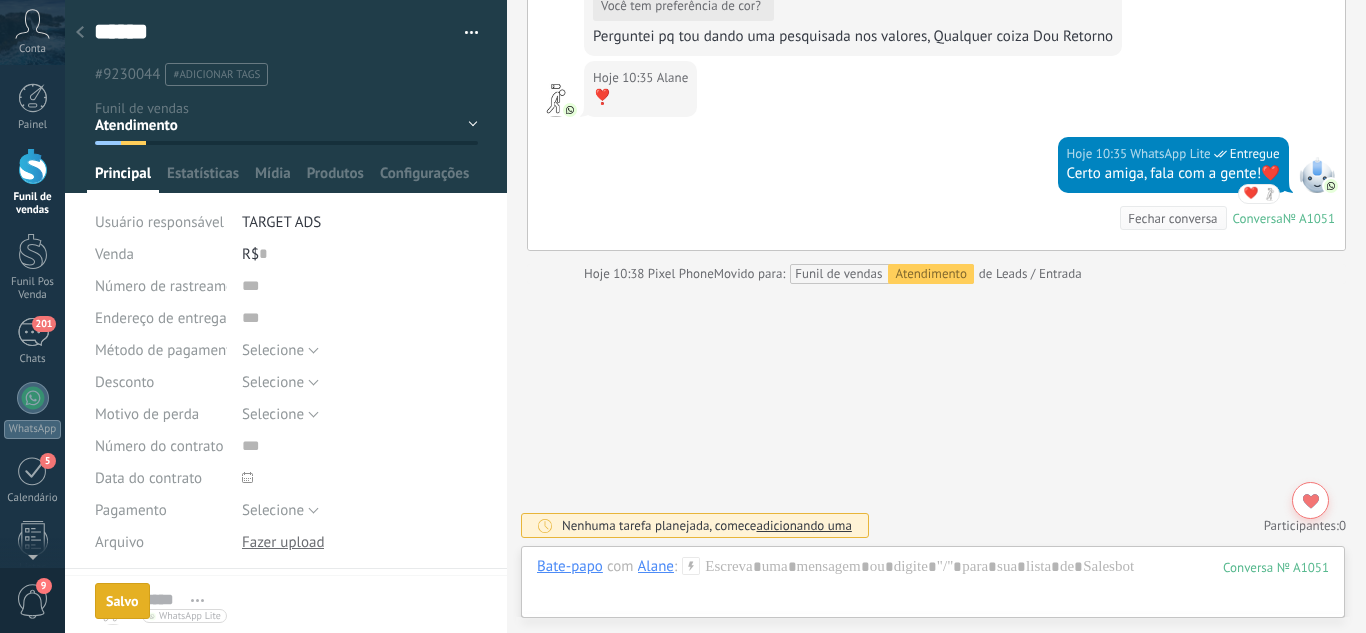 click 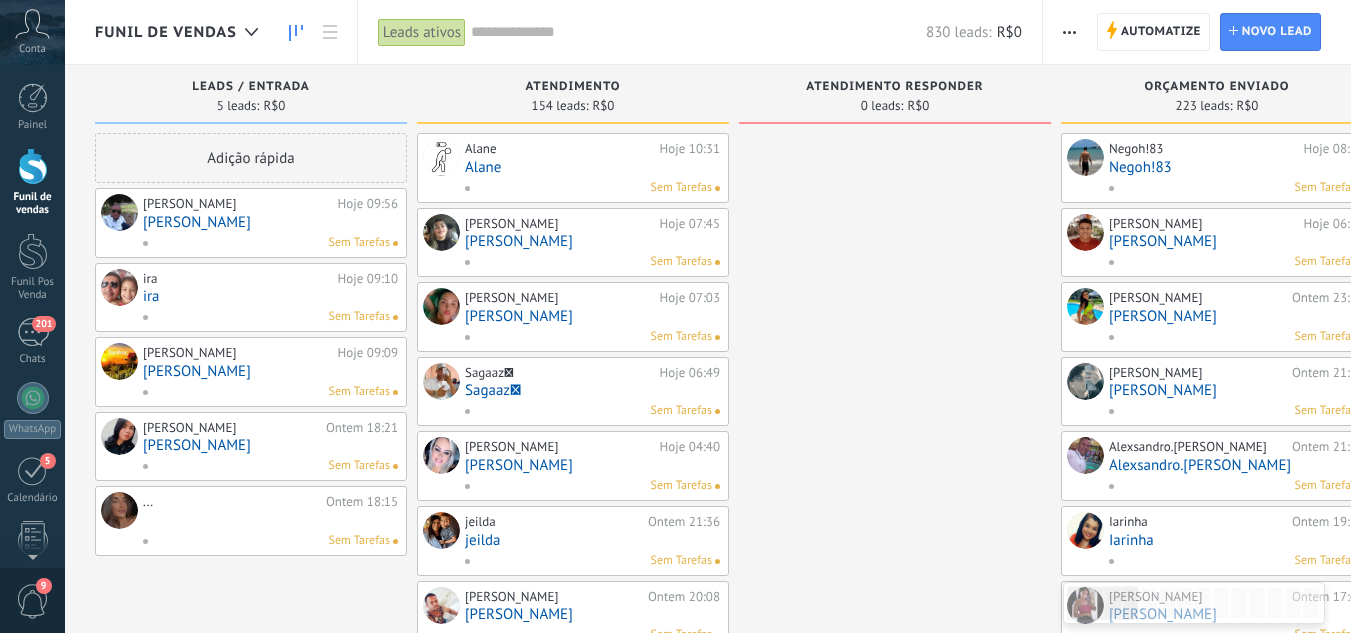 click on "[PERSON_NAME]" at bounding box center [270, 222] 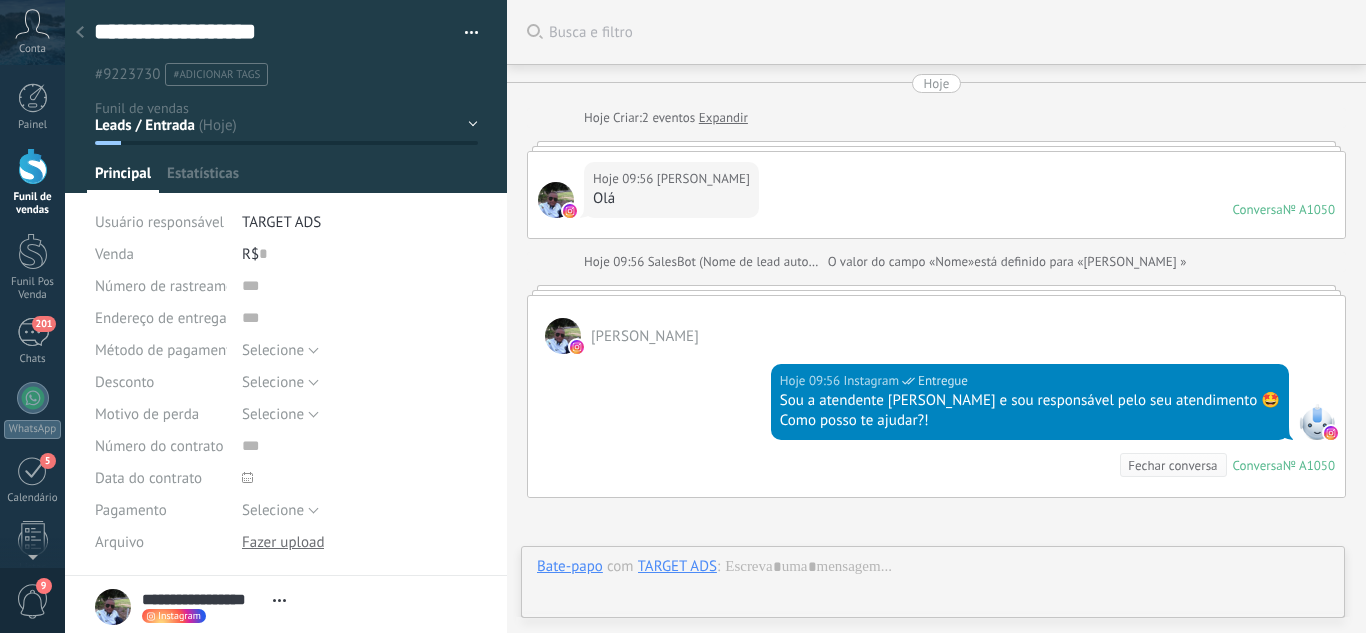 scroll, scrollTop: 214, scrollLeft: 0, axis: vertical 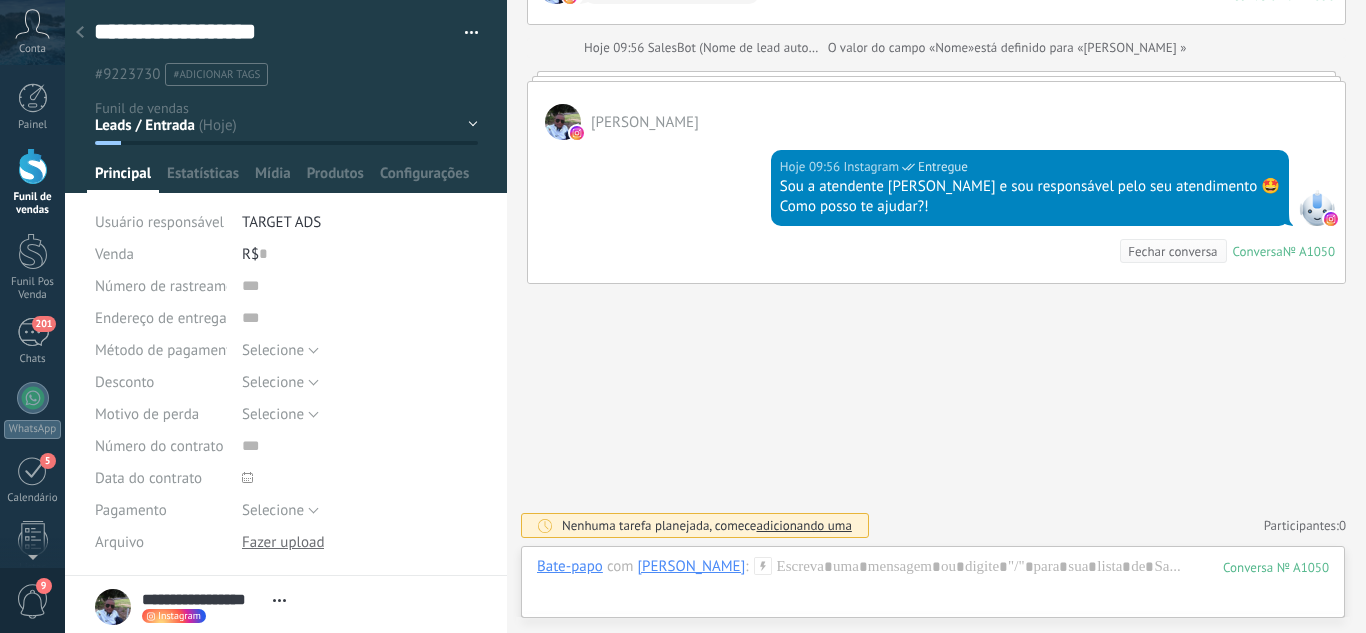 click at bounding box center [286, 96] 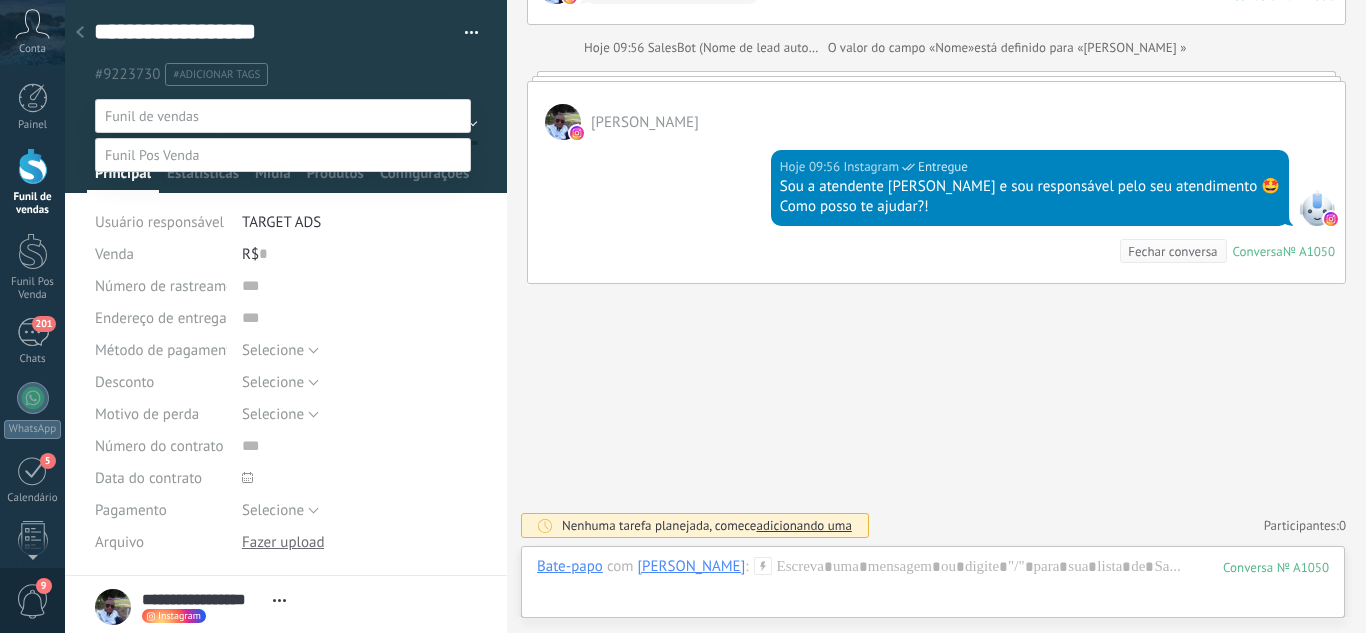 click on "Atendimento" at bounding box center [0, 0] 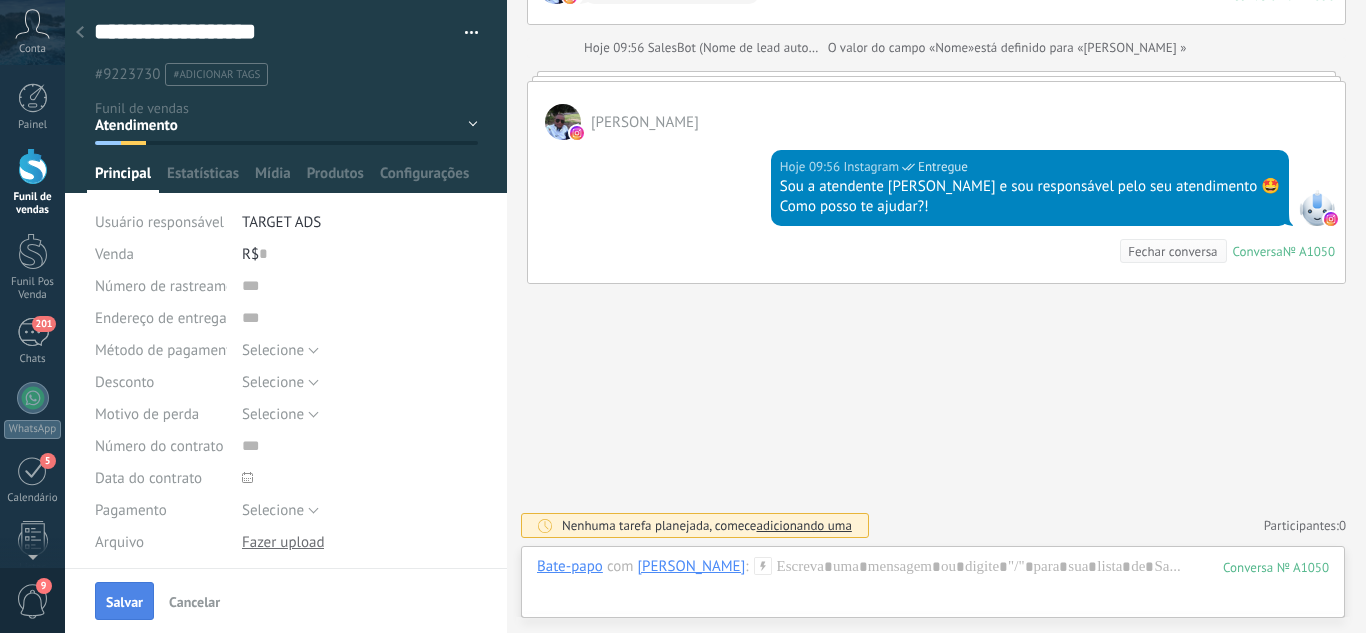 click on "Salvar" at bounding box center (124, 602) 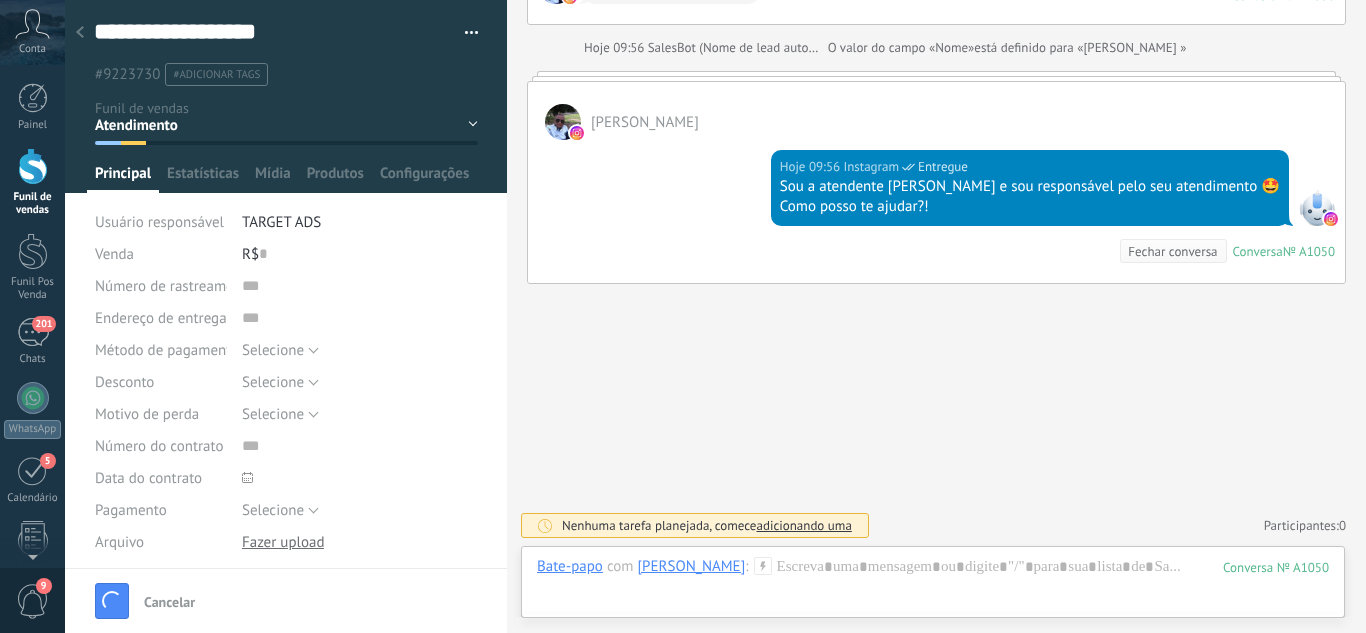 scroll, scrollTop: 247, scrollLeft: 0, axis: vertical 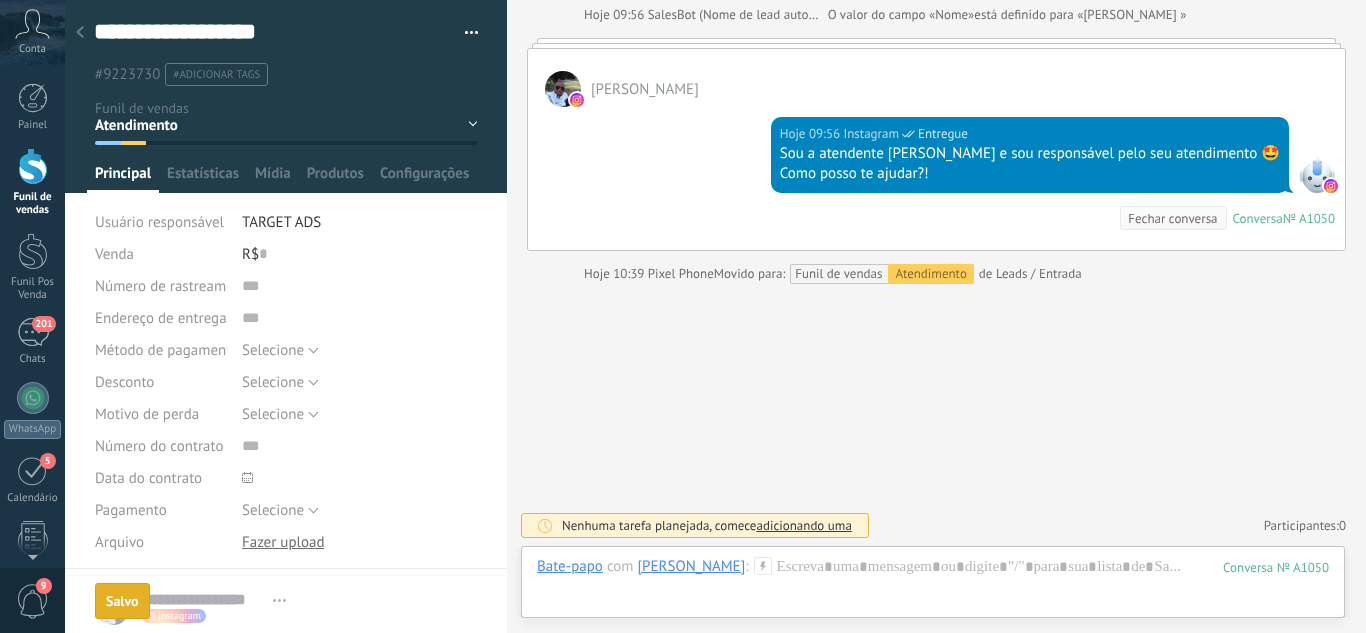 click 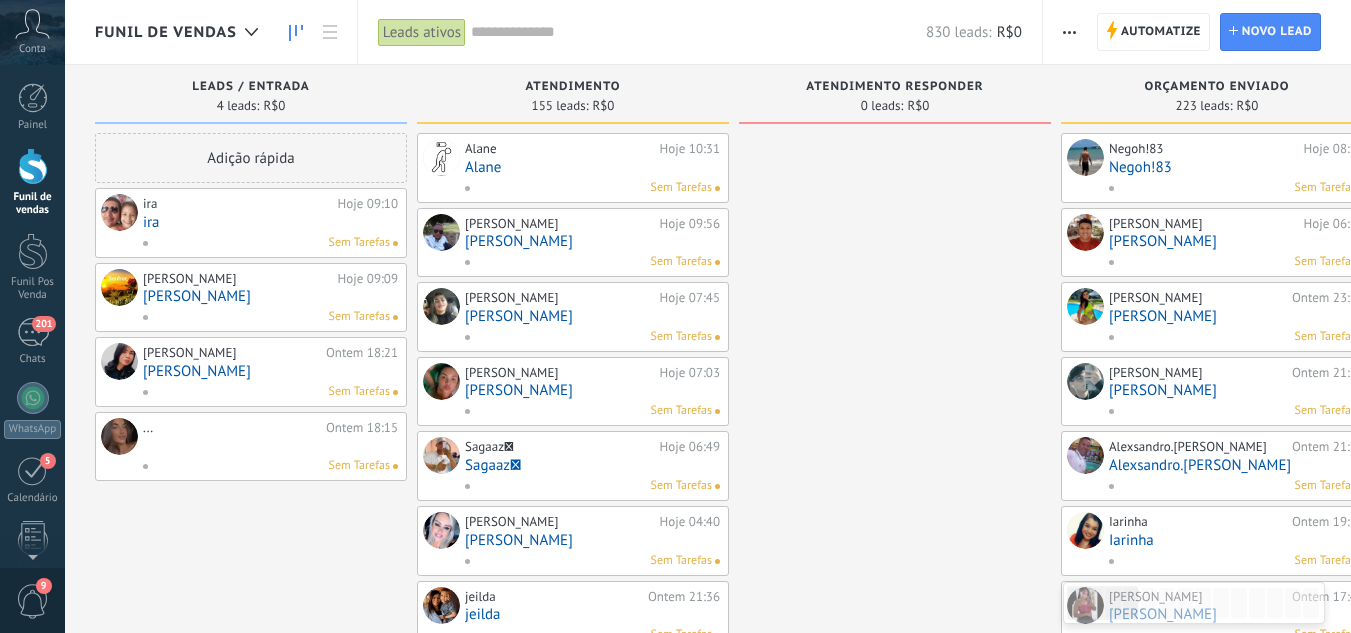 click on "ira" at bounding box center (270, 222) 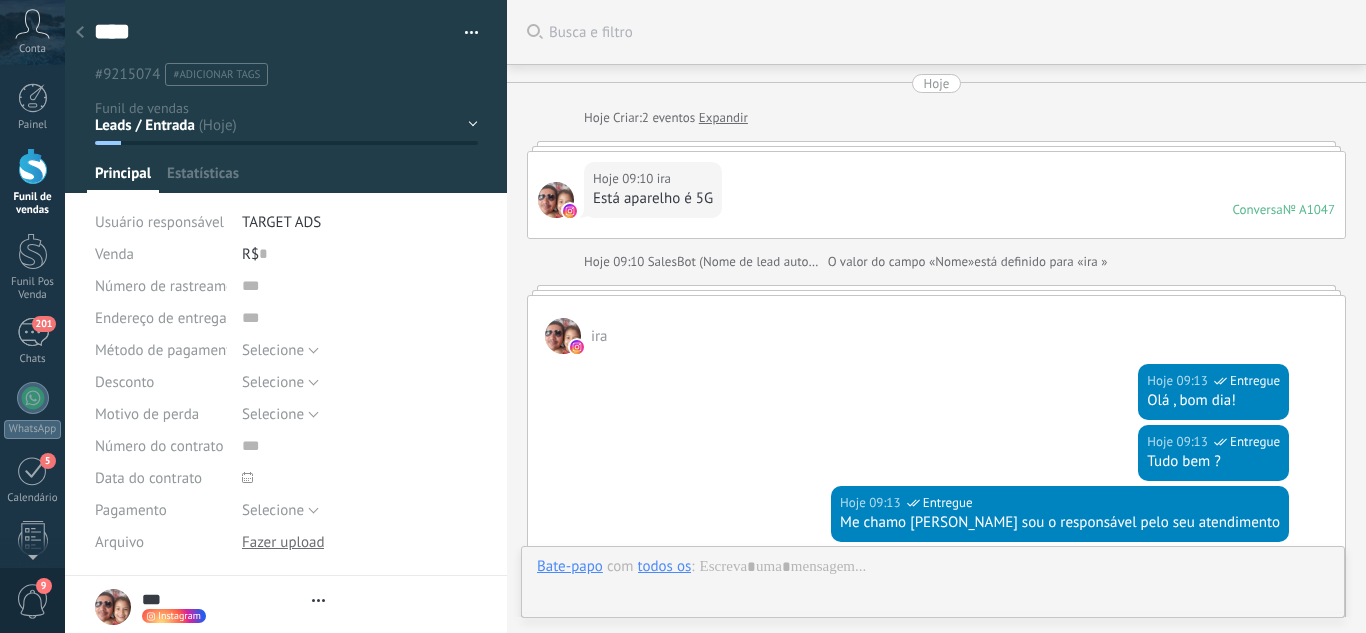 type on "***" 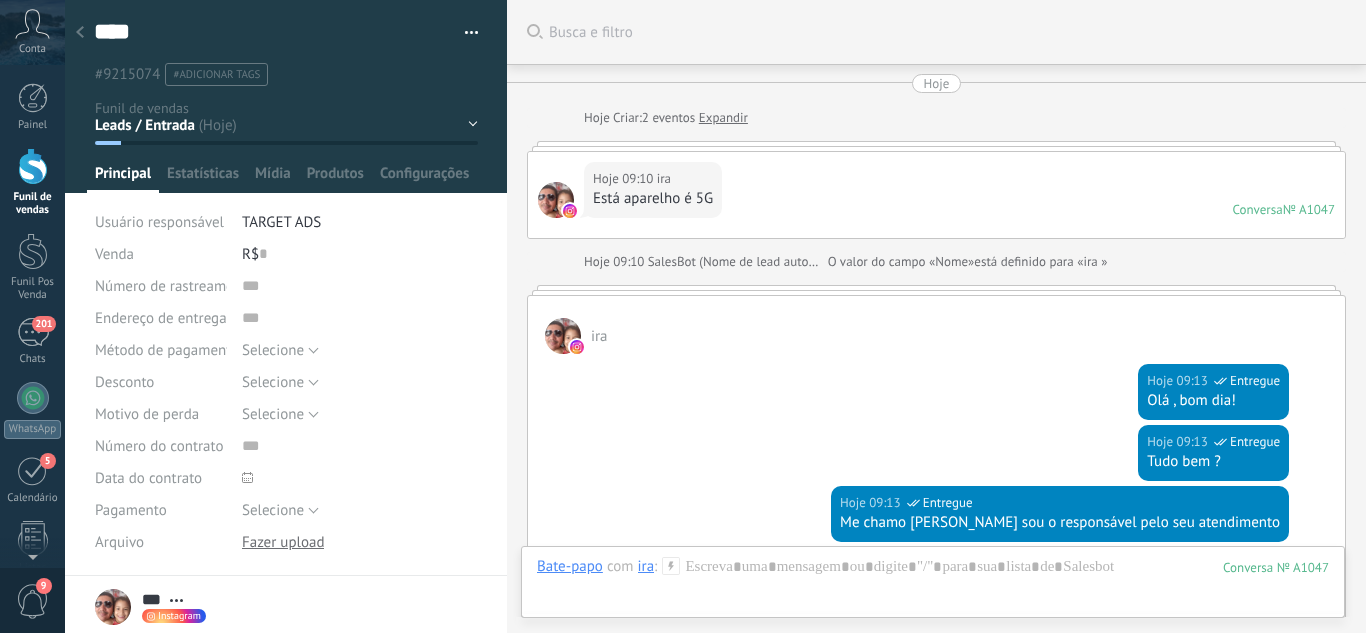 scroll, scrollTop: 30, scrollLeft: 0, axis: vertical 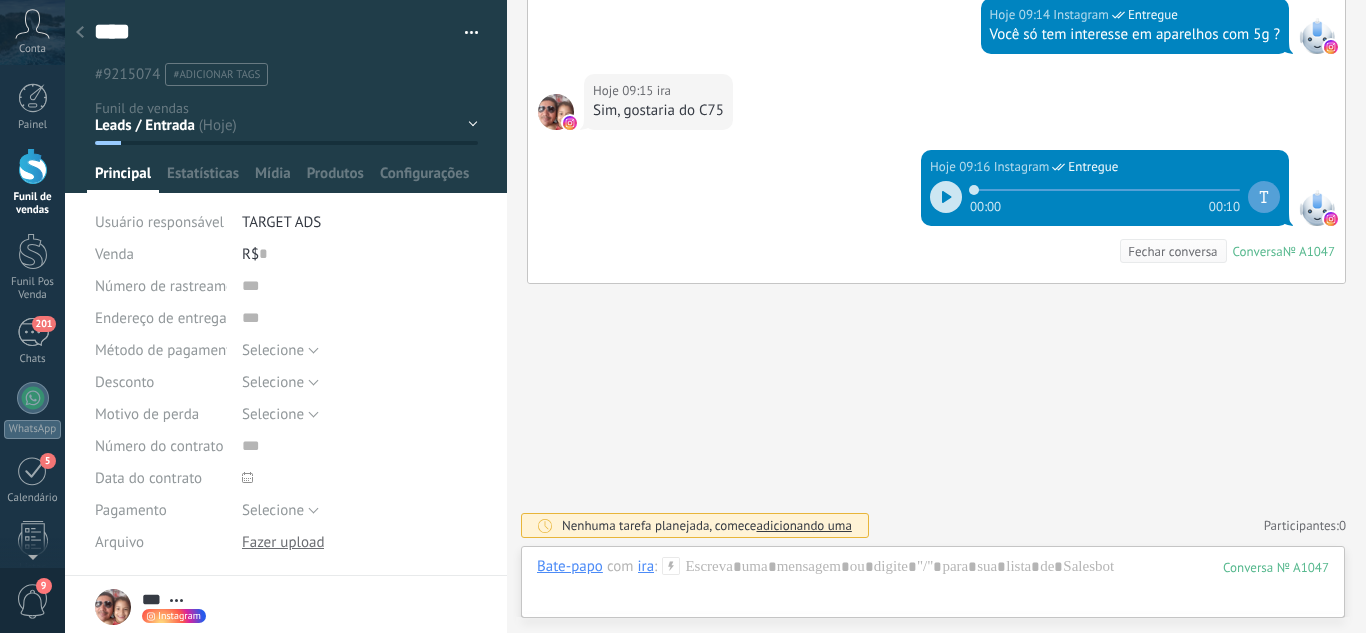 click on "Leads / Entrada
Atendimento
Atendimento Responder
Orçamento Enviado
Orçamento Responder
Negociação / Fechamento
-" at bounding box center [0, 0] 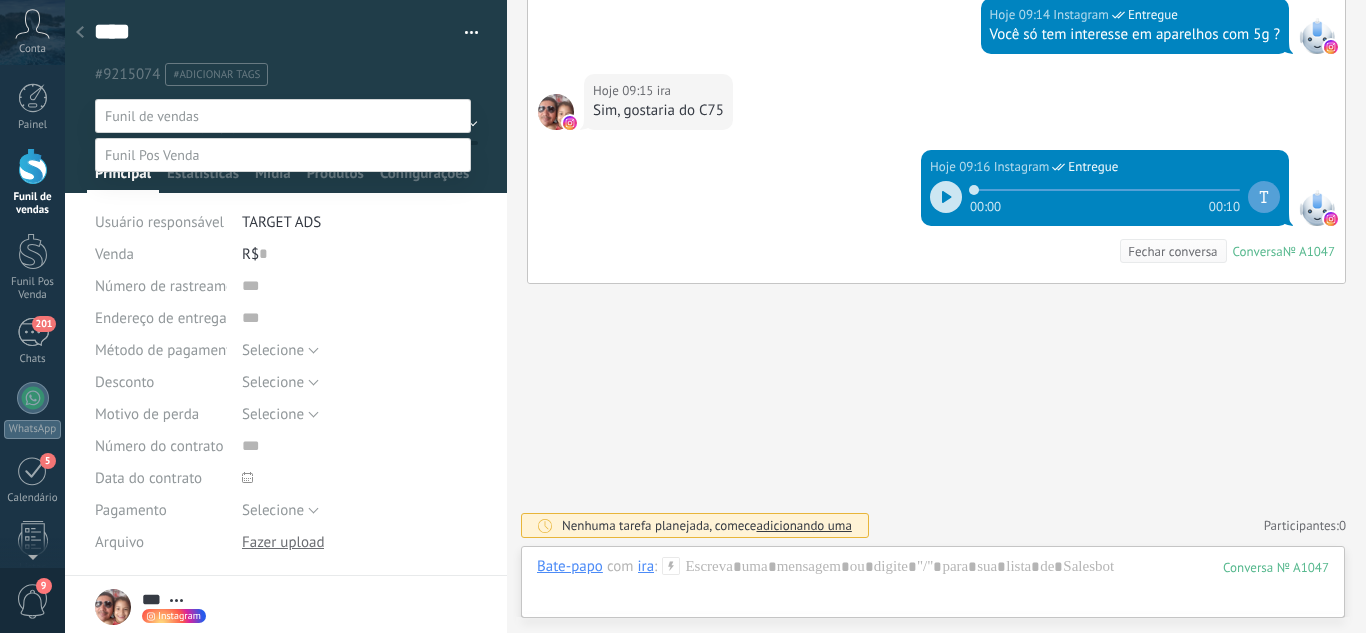 click on "Atendimento" at bounding box center (0, 0) 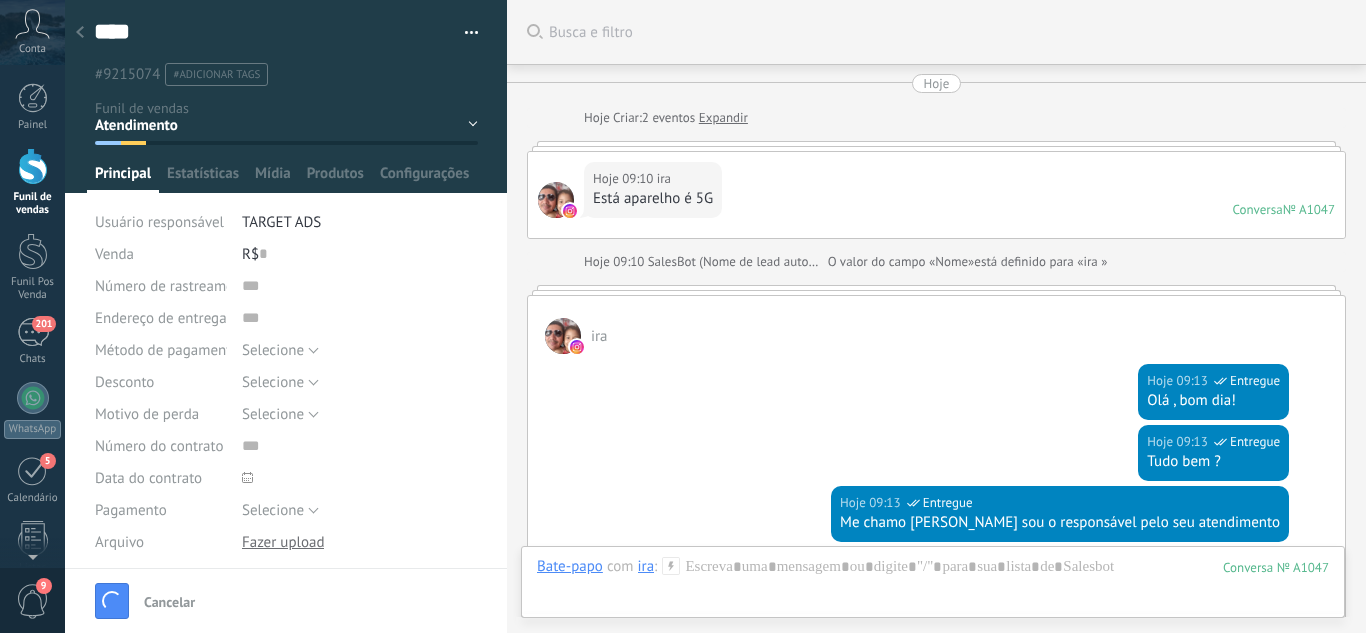 scroll, scrollTop: 0, scrollLeft: 0, axis: both 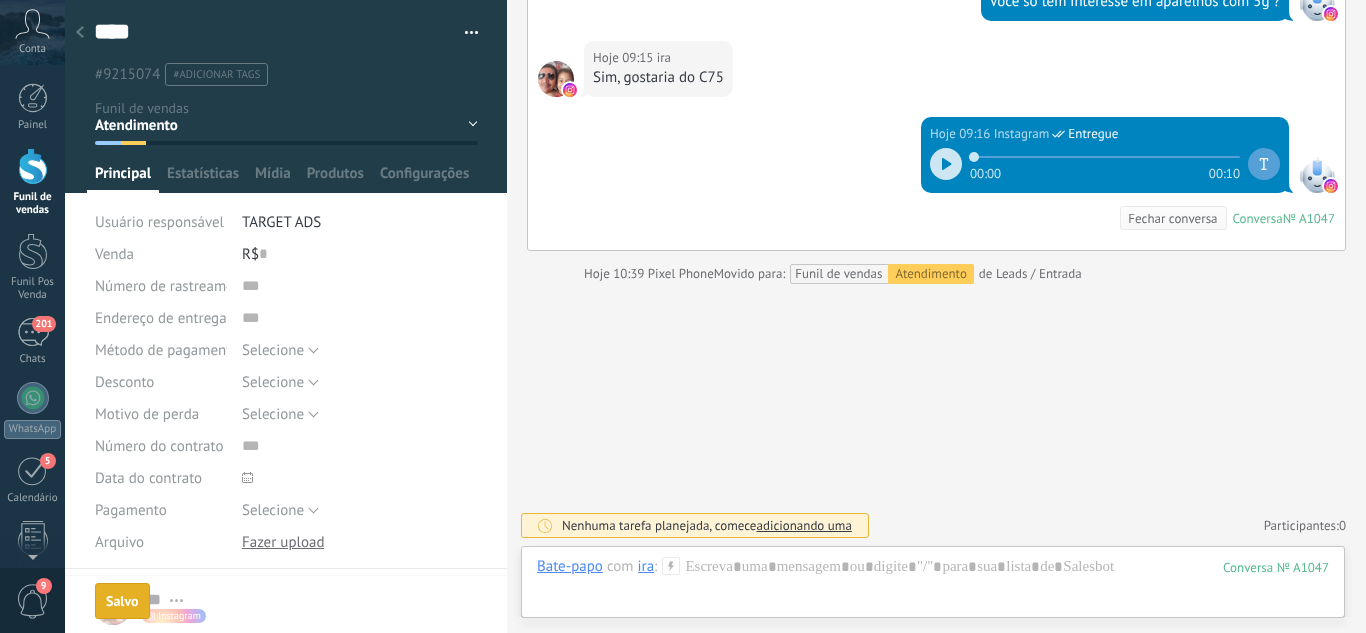 click 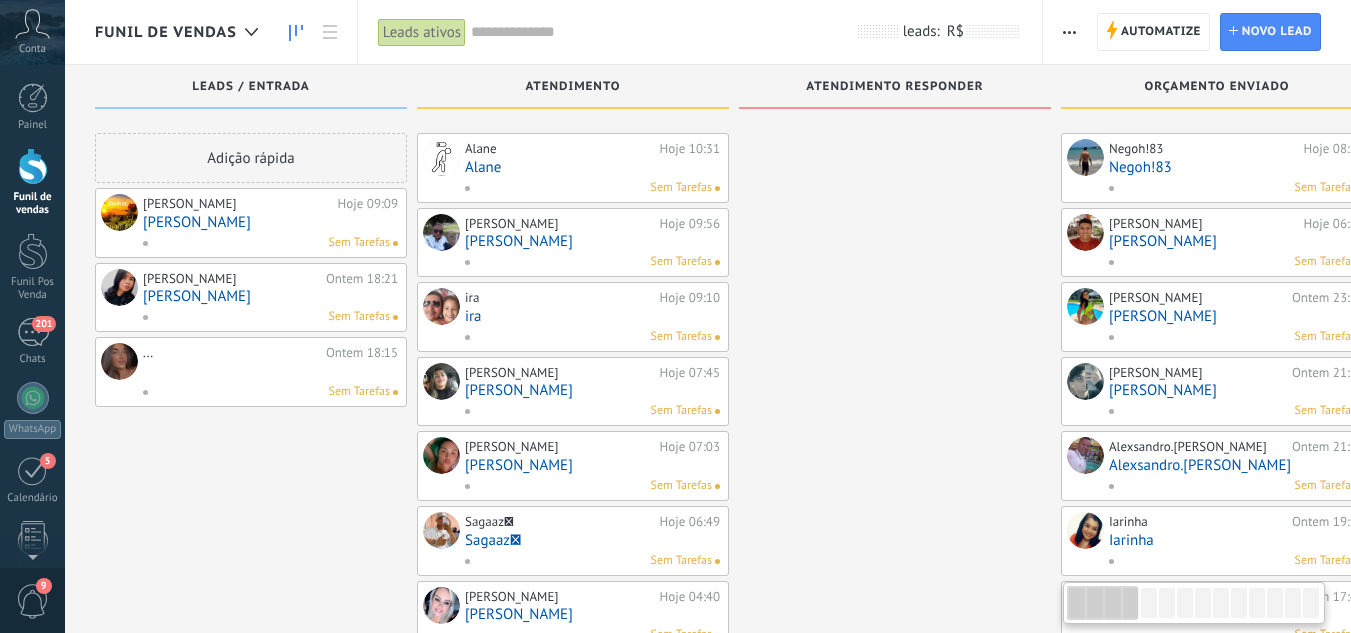 click on "[PERSON_NAME]" at bounding box center (270, 222) 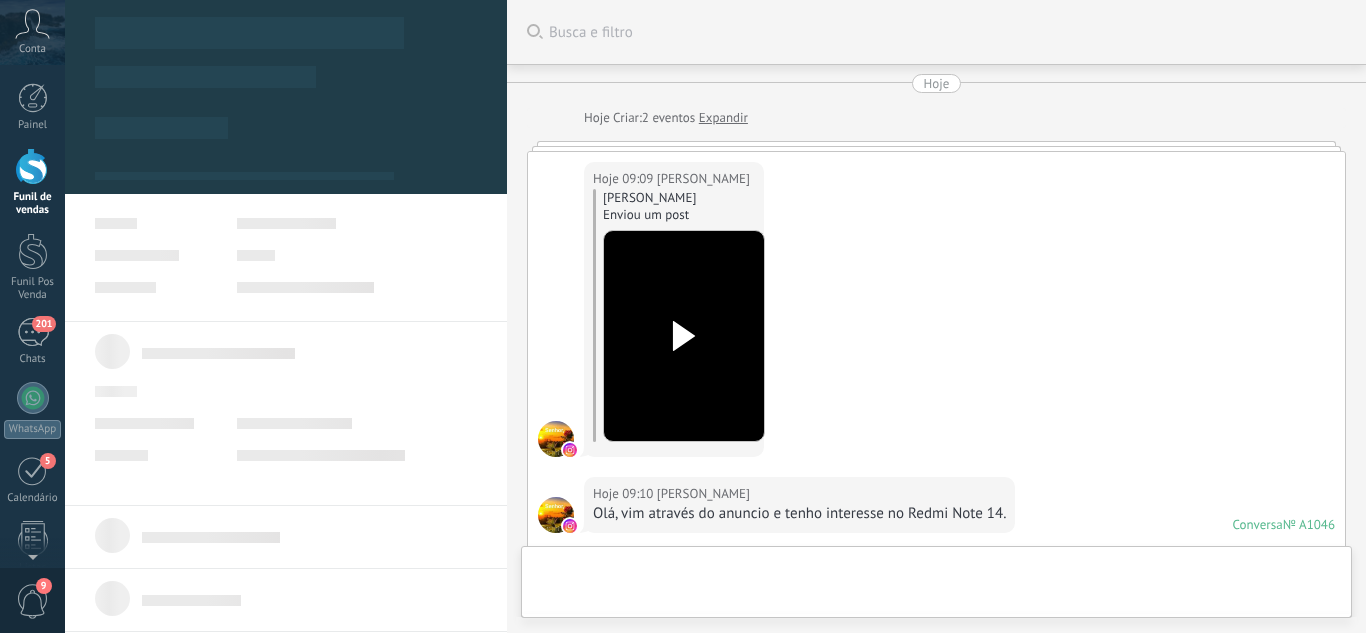 scroll, scrollTop: 610, scrollLeft: 0, axis: vertical 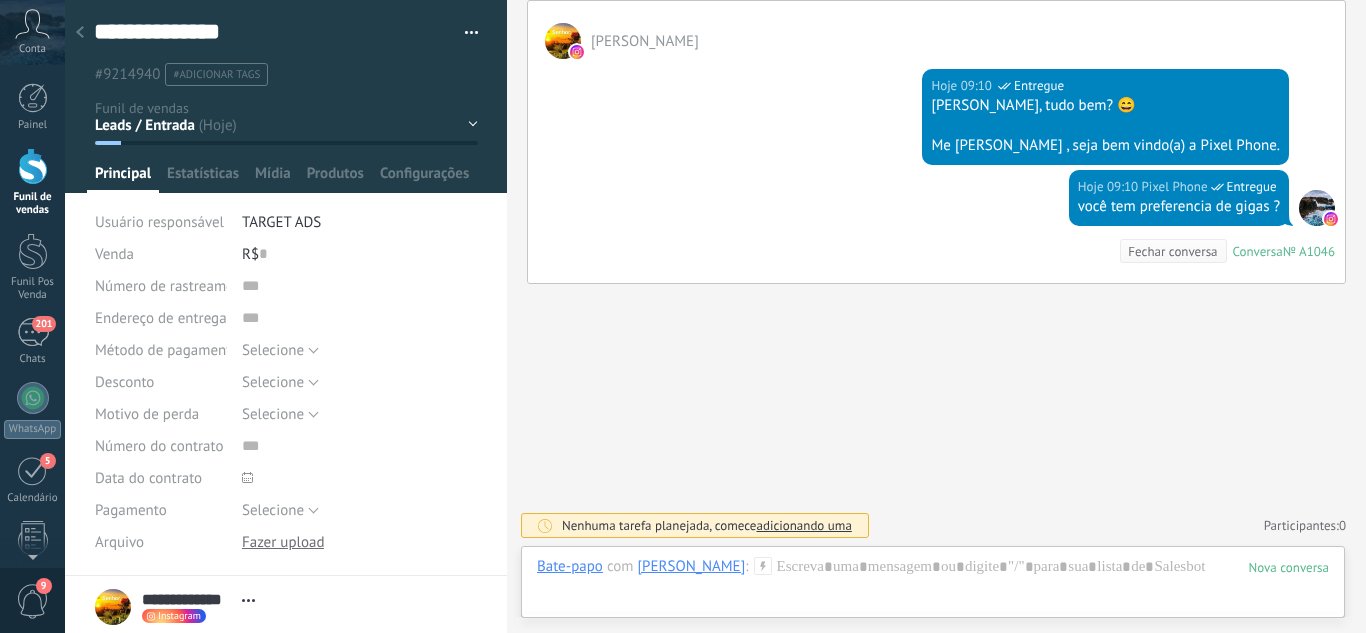 click on "Leads / Entrada
Atendimento
Atendimento Responder
Orçamento Enviado
Orçamento Responder
Negociação / Fechamento
-" at bounding box center (0, 0) 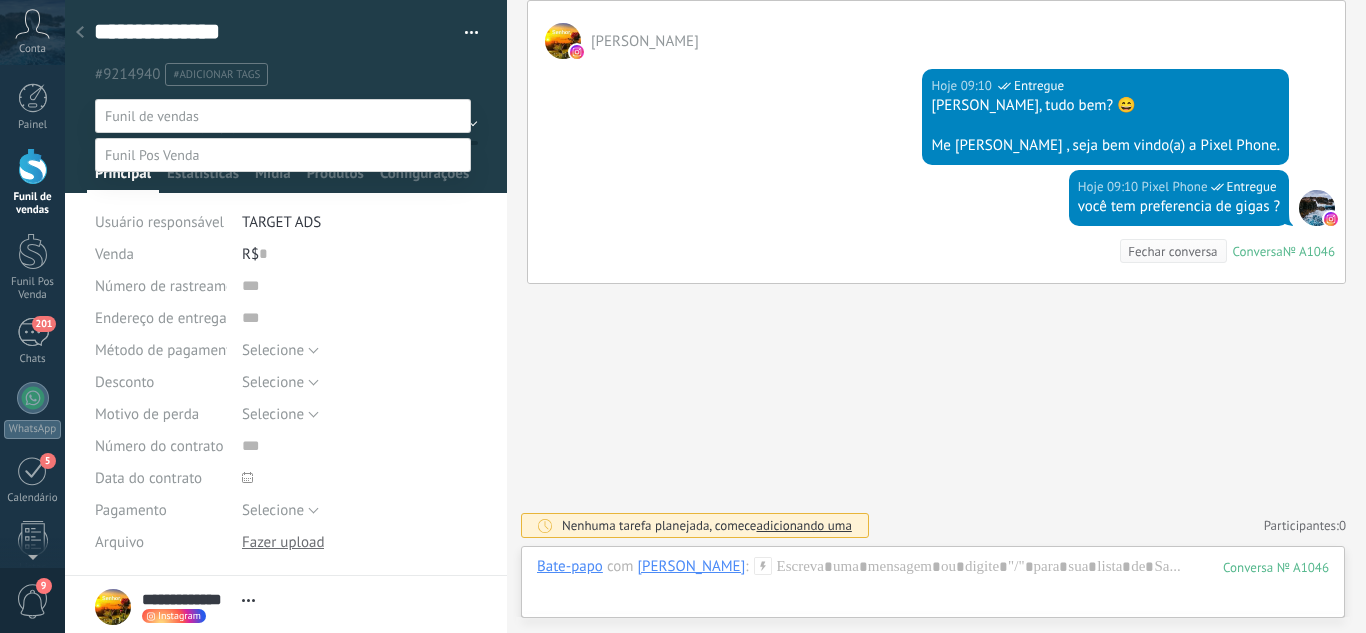 click on "Atendimento" at bounding box center [0, 0] 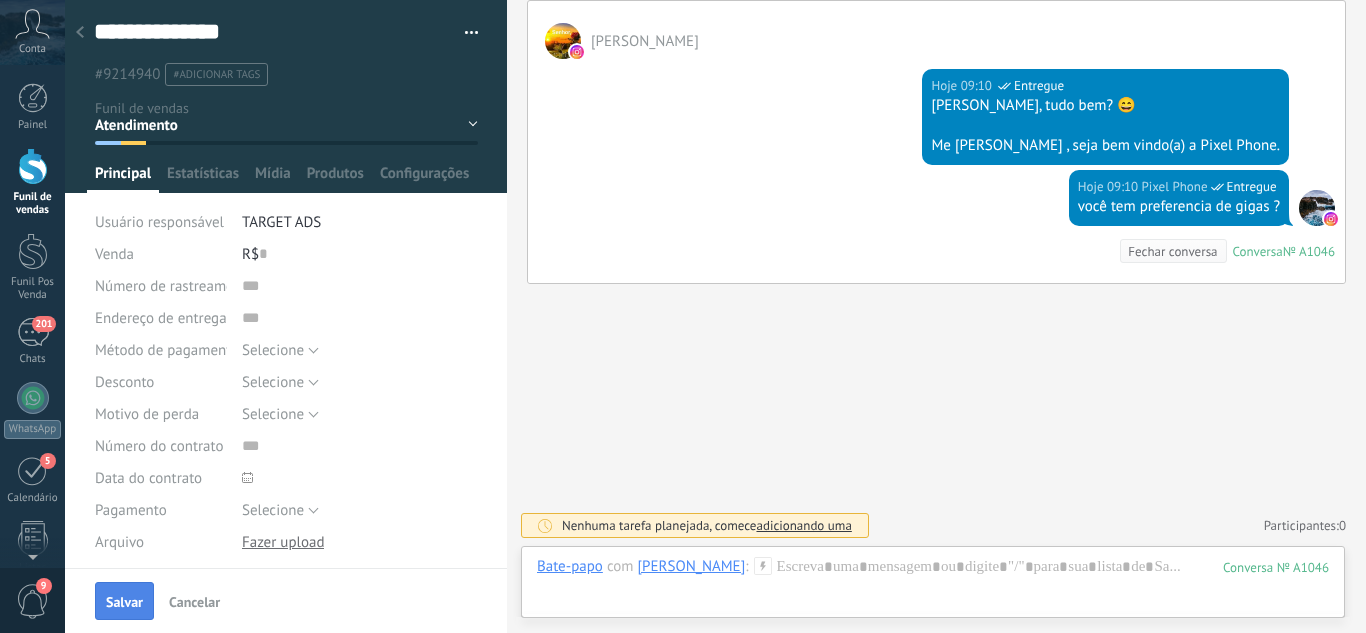 click on "Salvar" at bounding box center (124, 602) 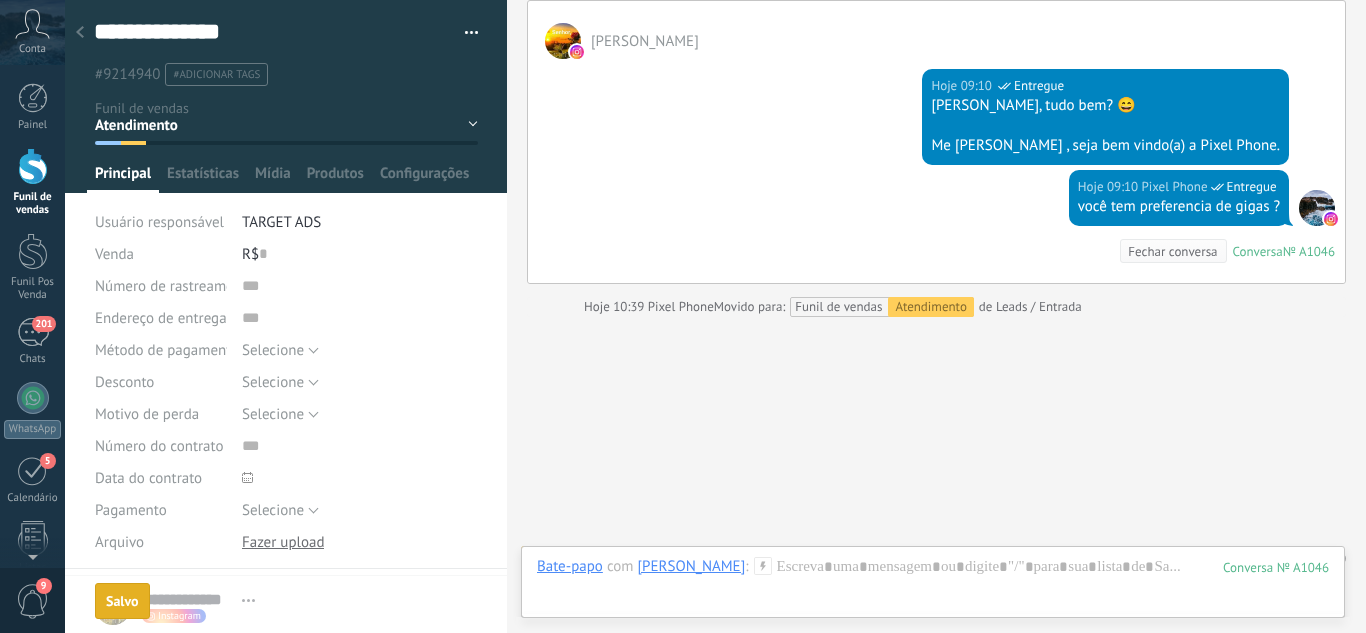scroll, scrollTop: 643, scrollLeft: 0, axis: vertical 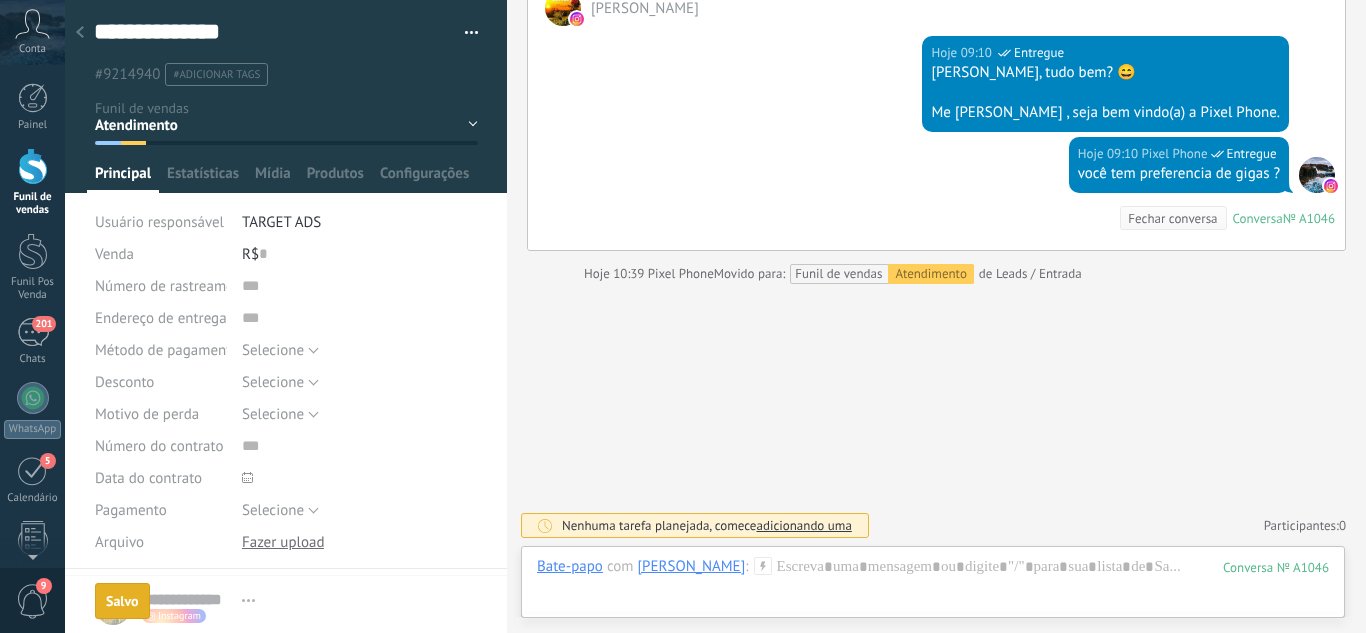 click at bounding box center (80, 33) 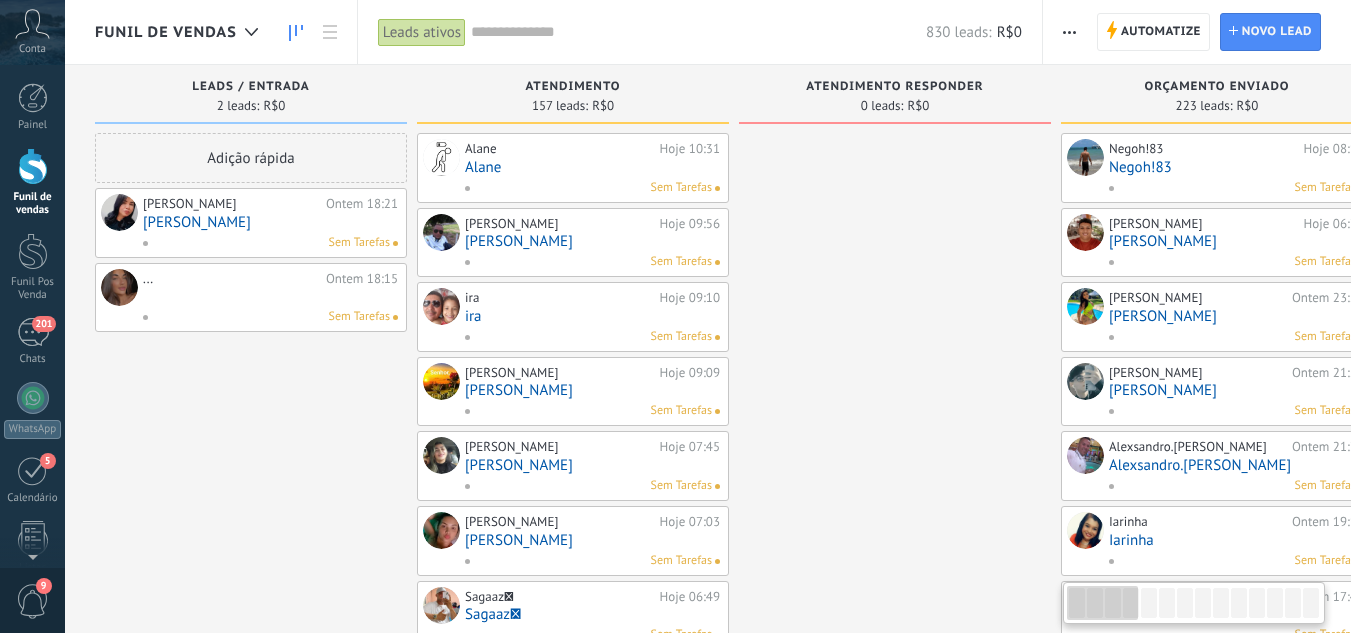 click on "[PERSON_NAME]" at bounding box center (270, 222) 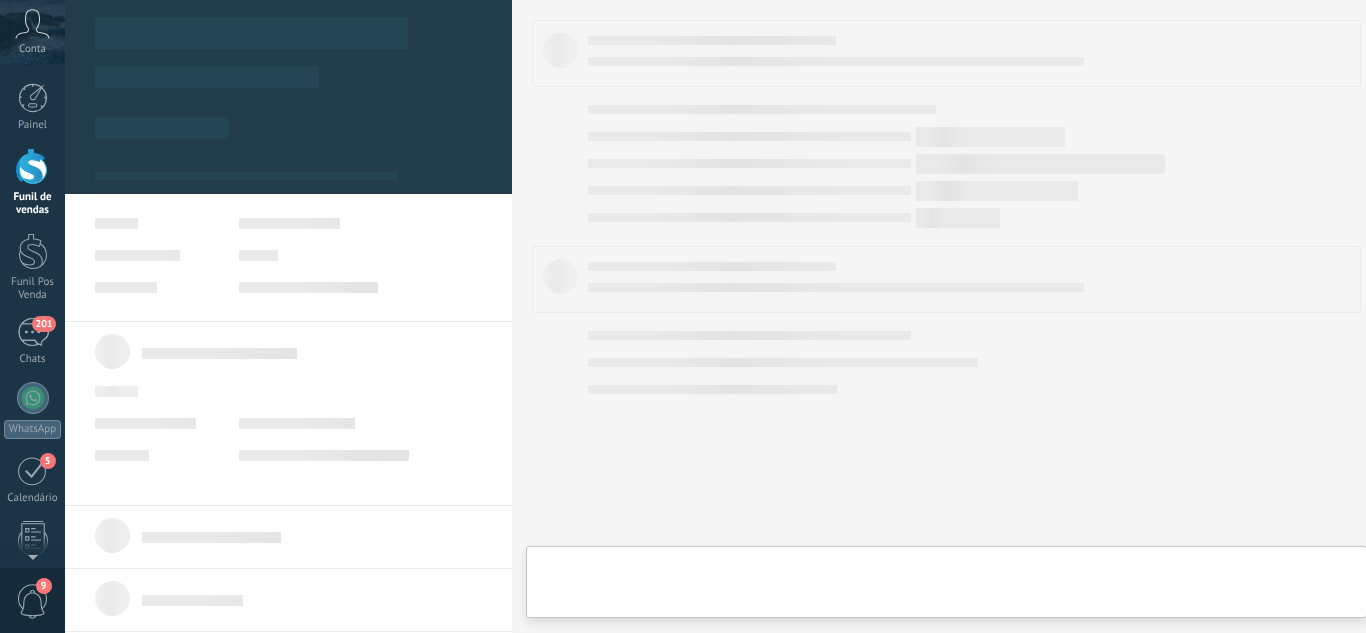 type on "**********" 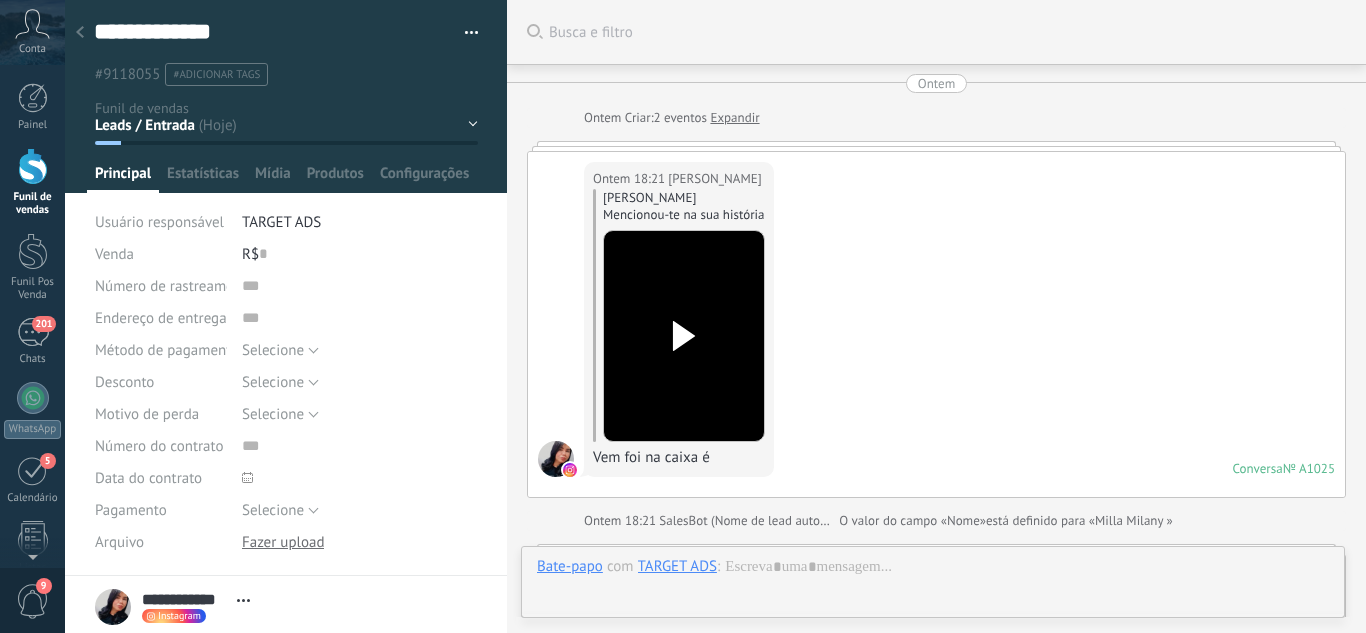 scroll, scrollTop: 30, scrollLeft: 0, axis: vertical 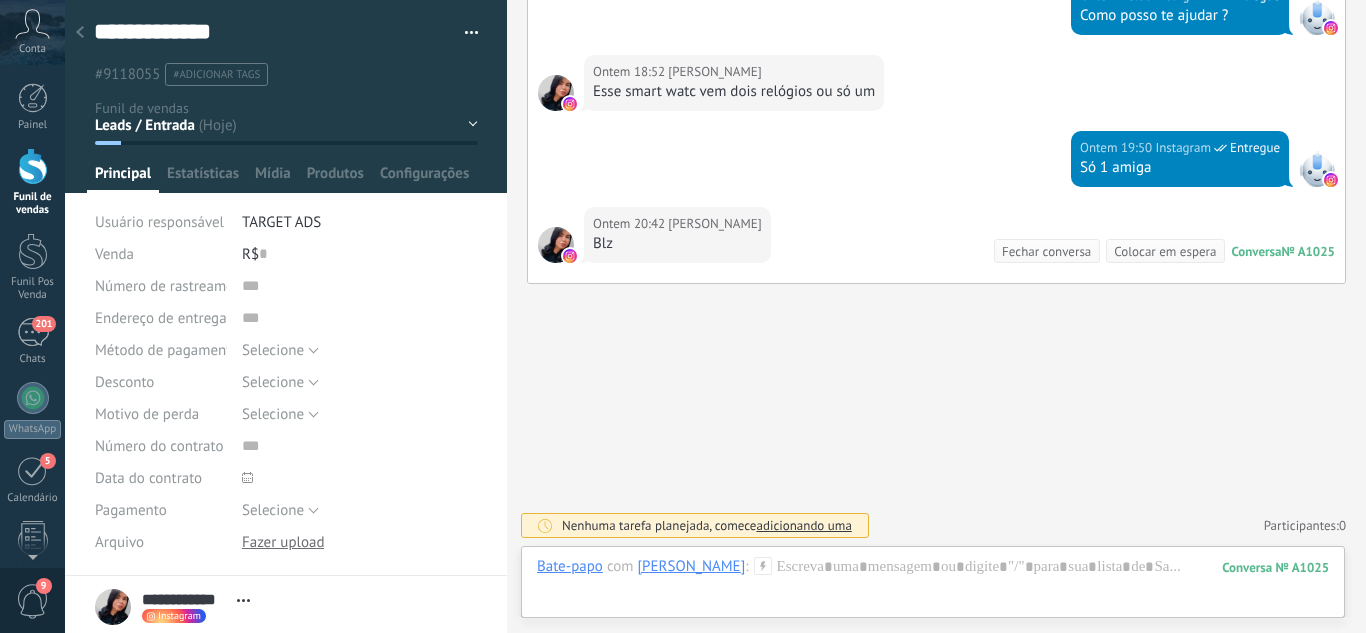 click on "Leads / Entrada
Atendimento
Atendimento Responder
Orçamento Enviado
Orçamento Responder
Negociação / Fechamento
-" at bounding box center [0, 0] 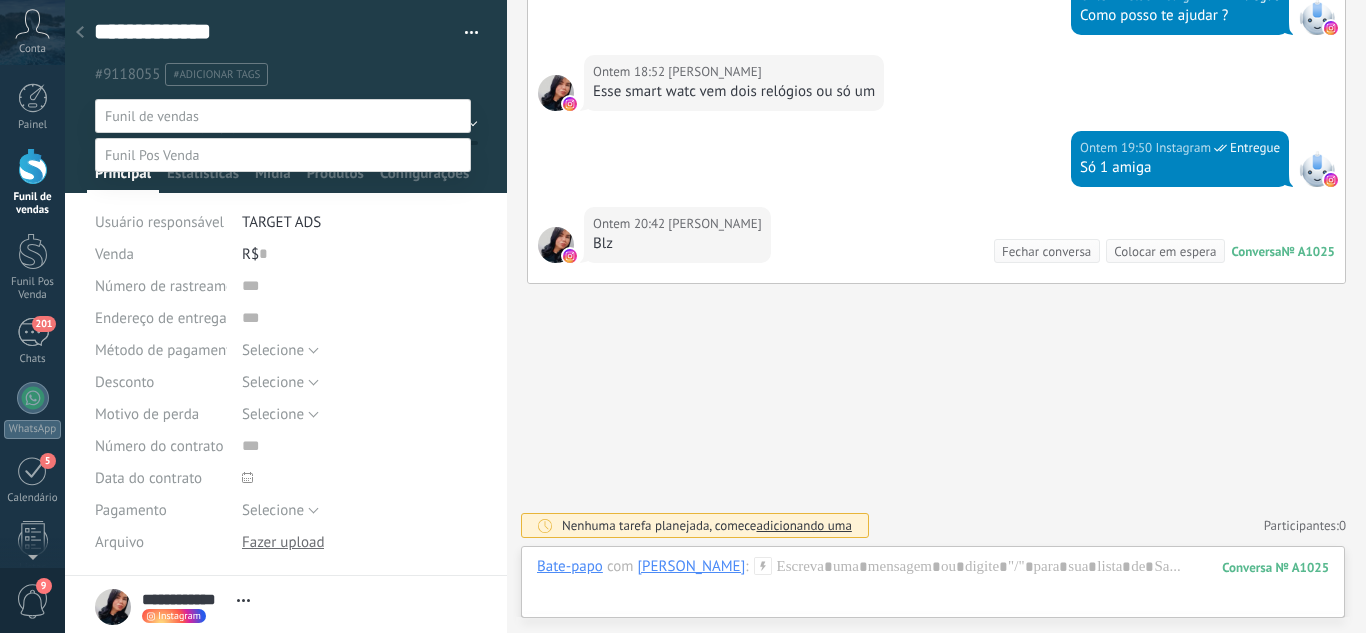 click on "Atendimento" at bounding box center [0, 0] 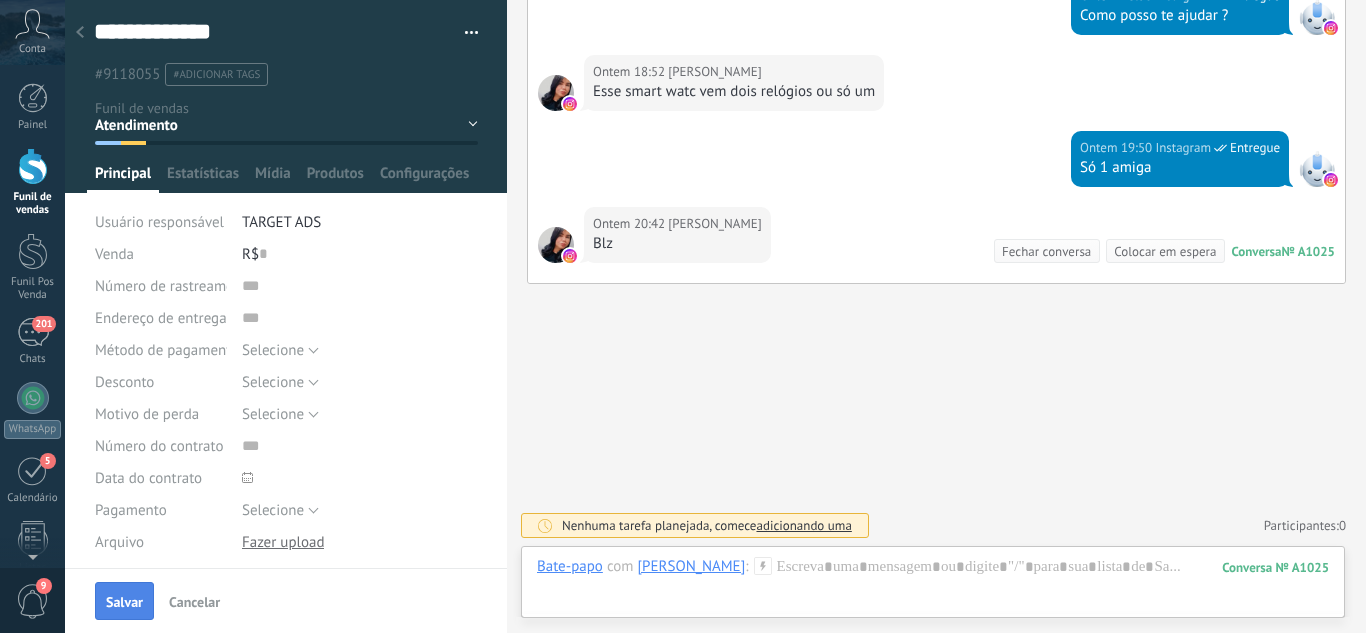 click on "Salvar" at bounding box center [124, 601] 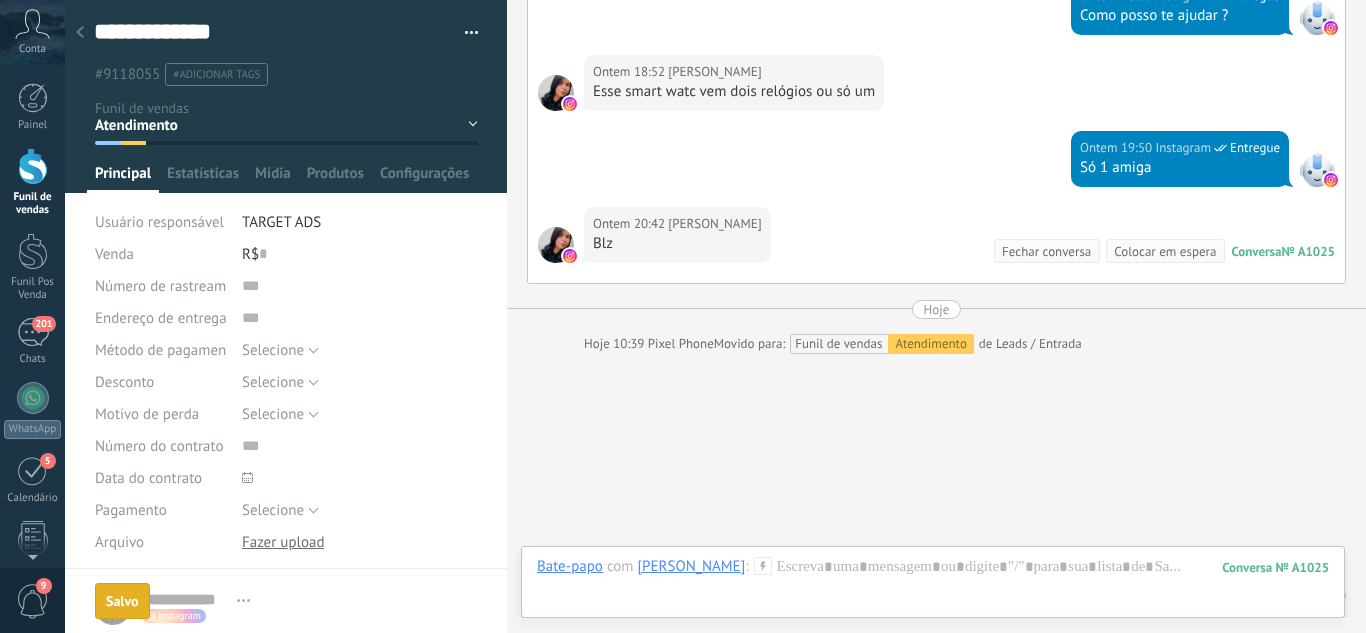 scroll, scrollTop: 815, scrollLeft: 0, axis: vertical 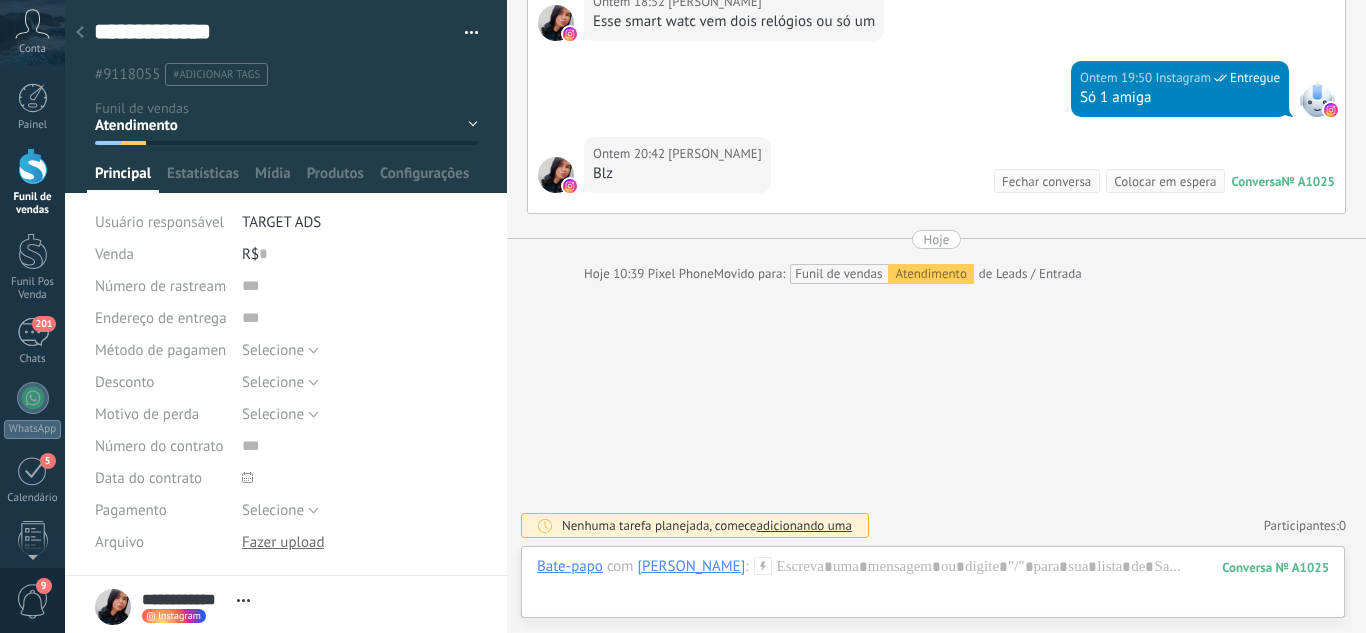 click 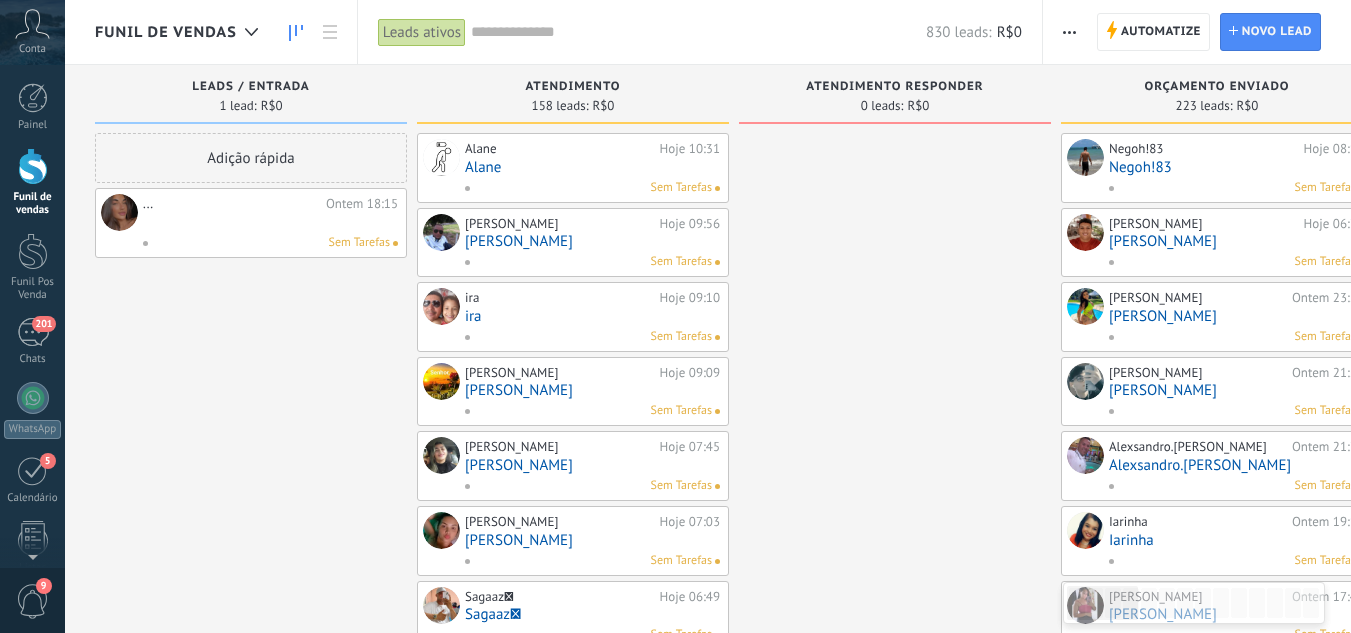 click at bounding box center (270, 222) 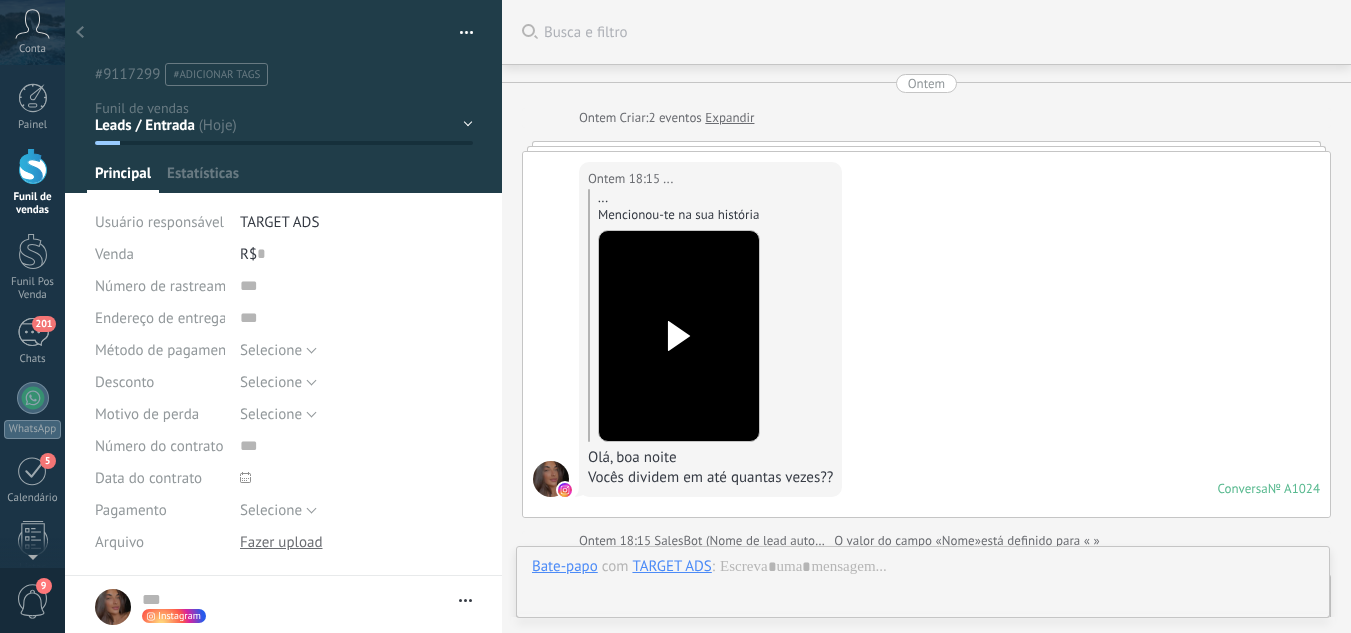 type 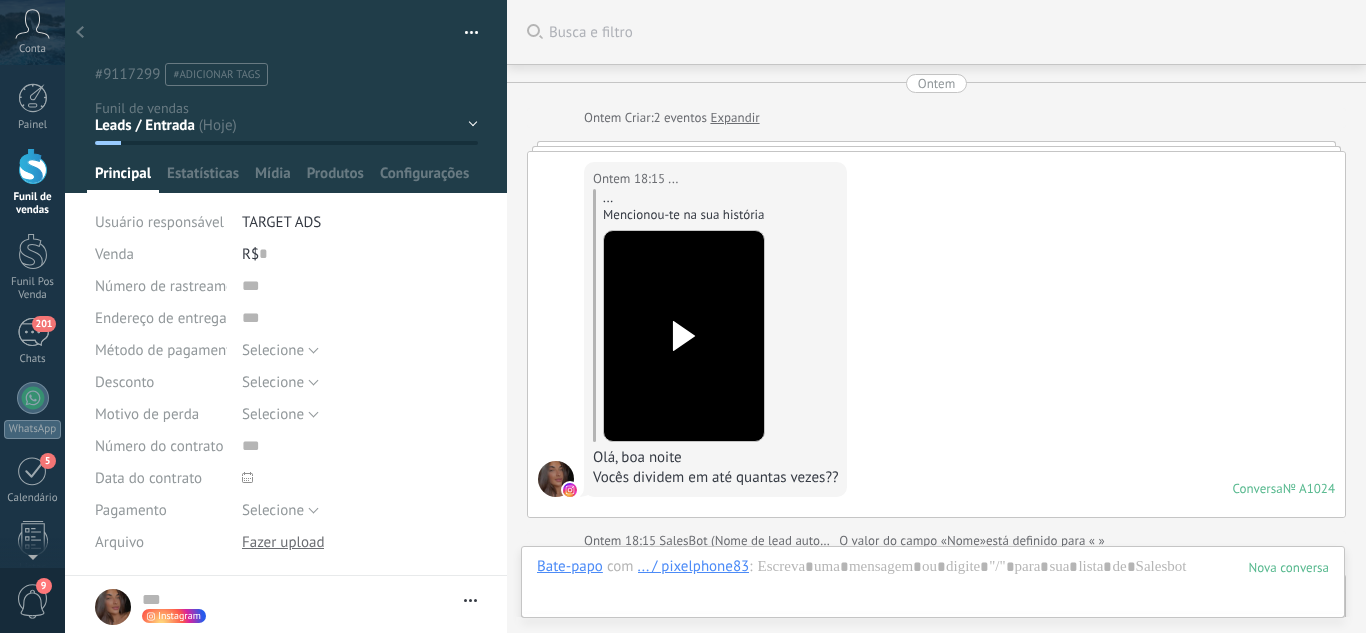 scroll, scrollTop: 969, scrollLeft: 0, axis: vertical 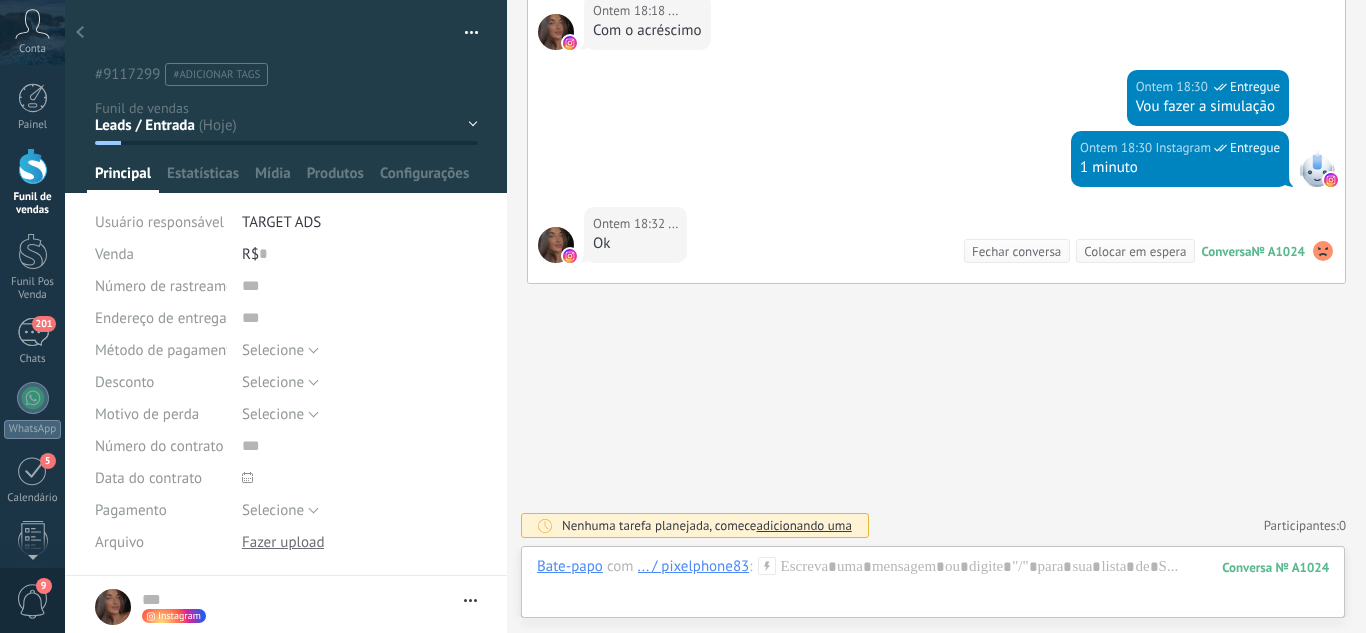 click on "Leads / Entrada
Atendimento
Atendimento Responder
Orçamento Enviado
Orçamento Responder
Negociação / Fechamento
-" at bounding box center [0, 0] 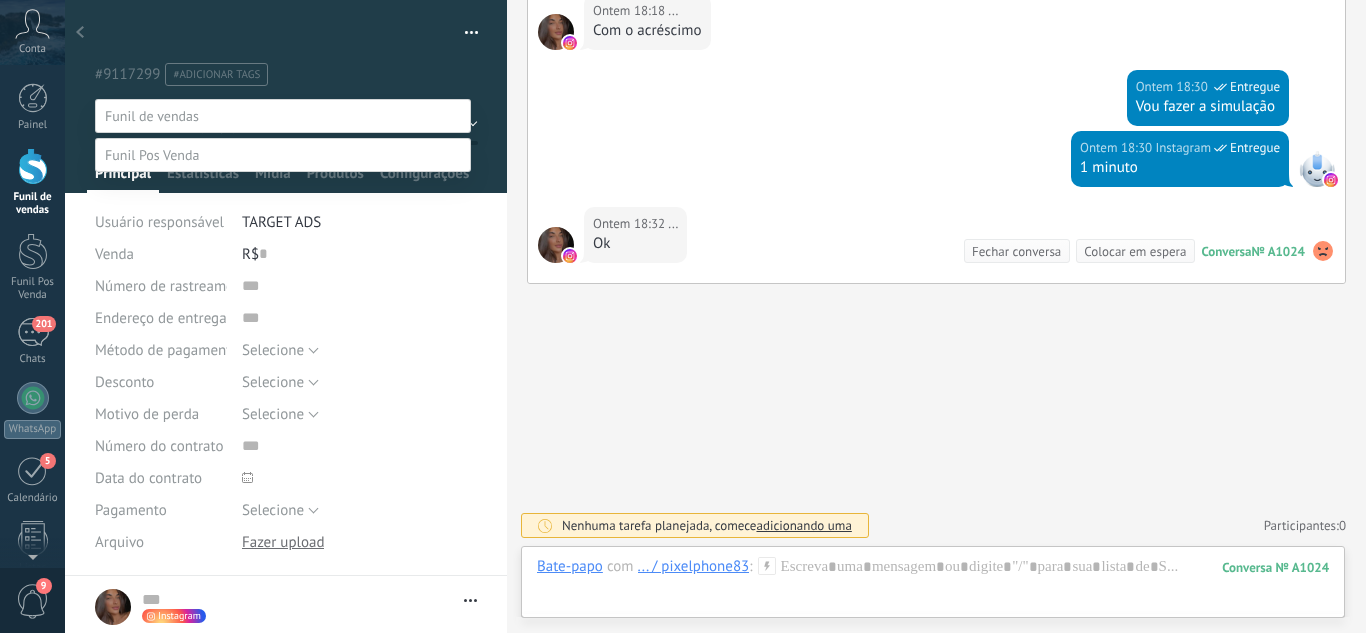 click on "Atendimento" at bounding box center (0, 0) 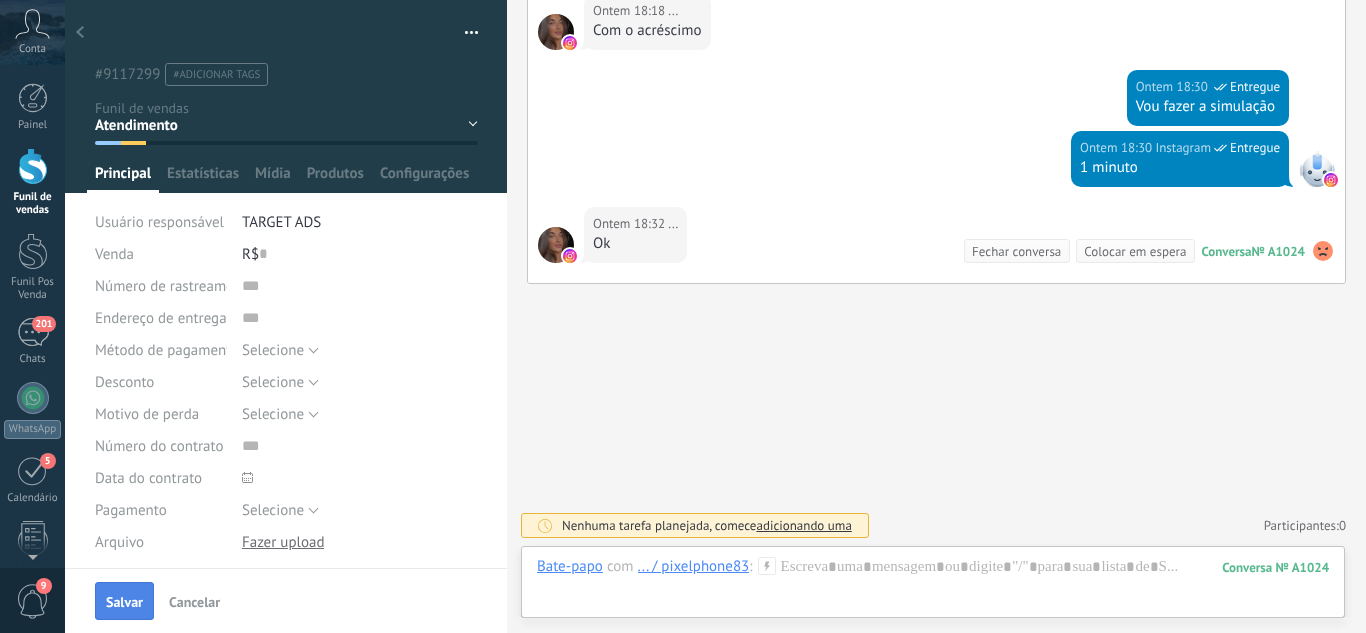 click on "Salvar" at bounding box center (124, 602) 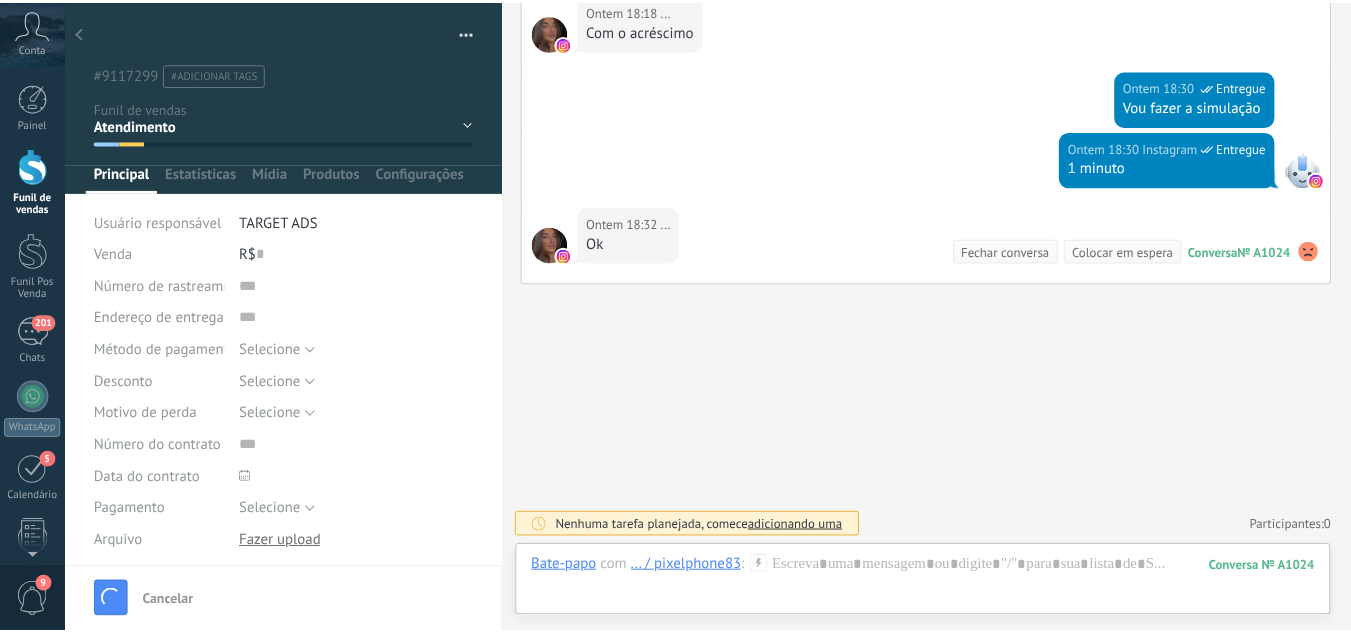 scroll, scrollTop: 1039, scrollLeft: 0, axis: vertical 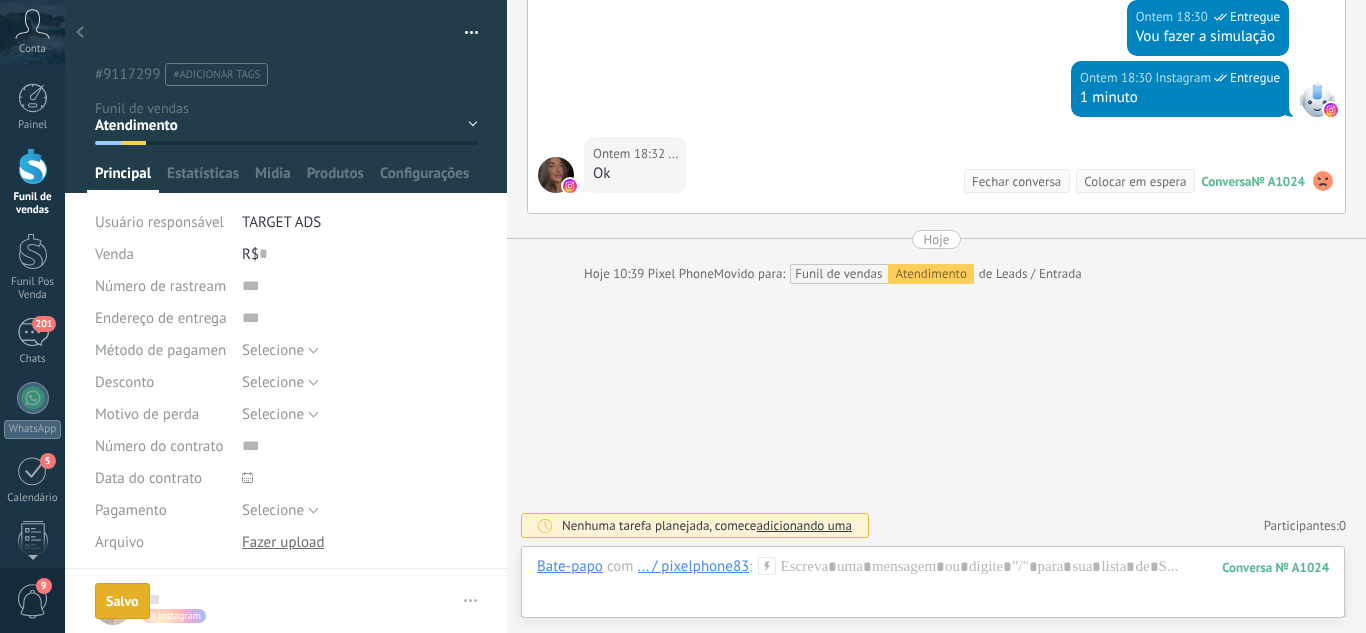 click at bounding box center [80, 33] 